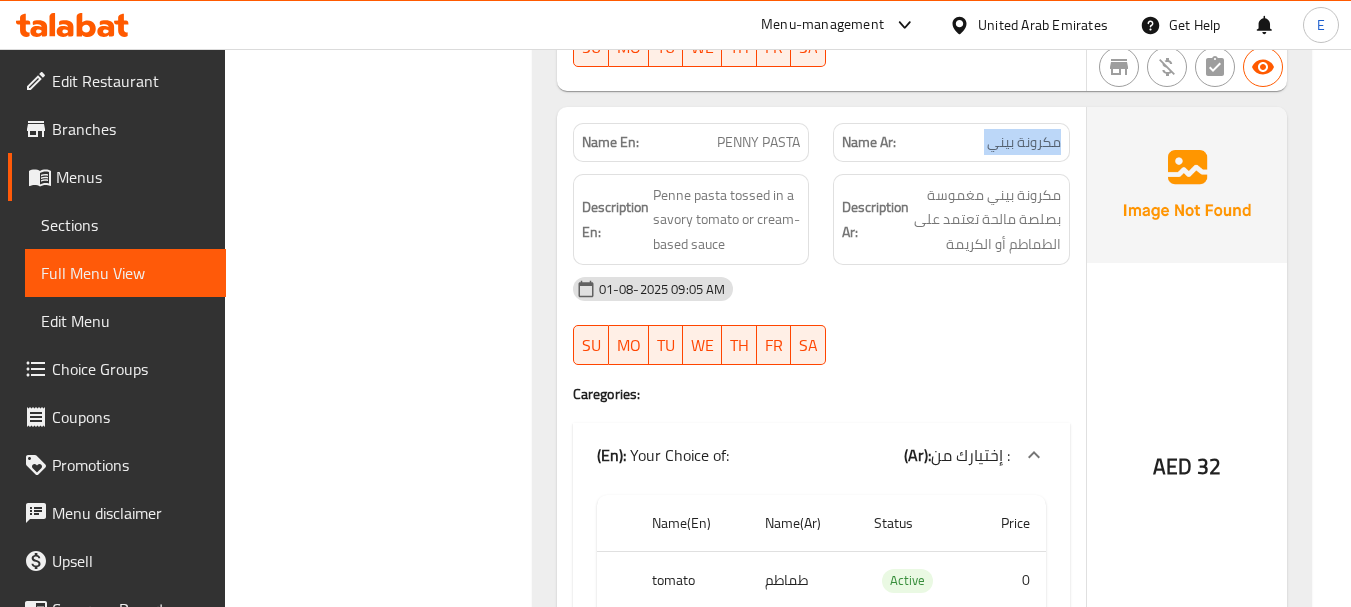 scroll, scrollTop: 3900, scrollLeft: 0, axis: vertical 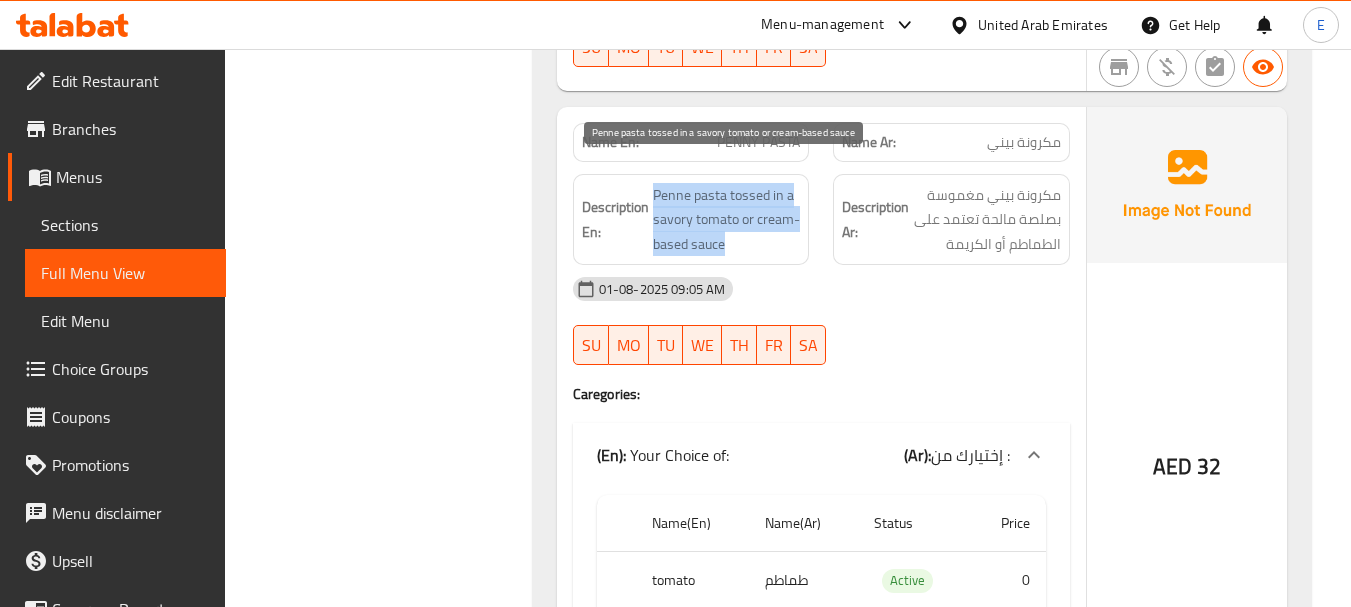 drag, startPoint x: 653, startPoint y: 169, endPoint x: 790, endPoint y: 226, distance: 148.38463 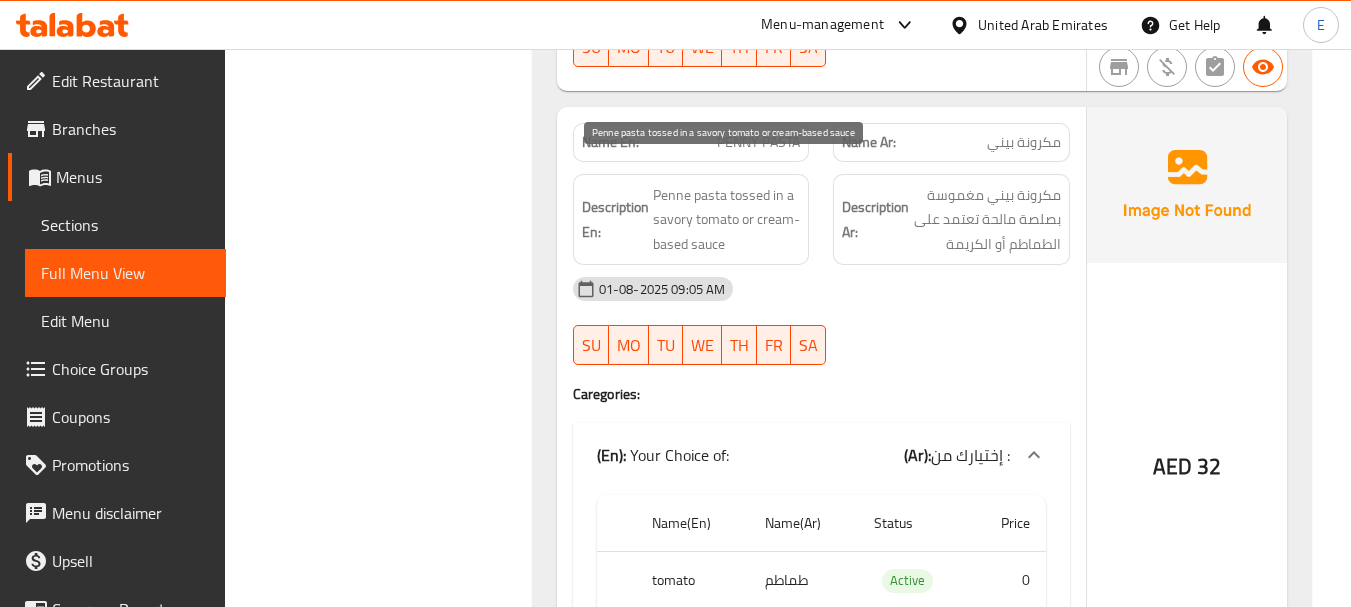 click on "Penne pasta tossed in a savory tomato or cream-based sauce" at bounding box center (727, 220) 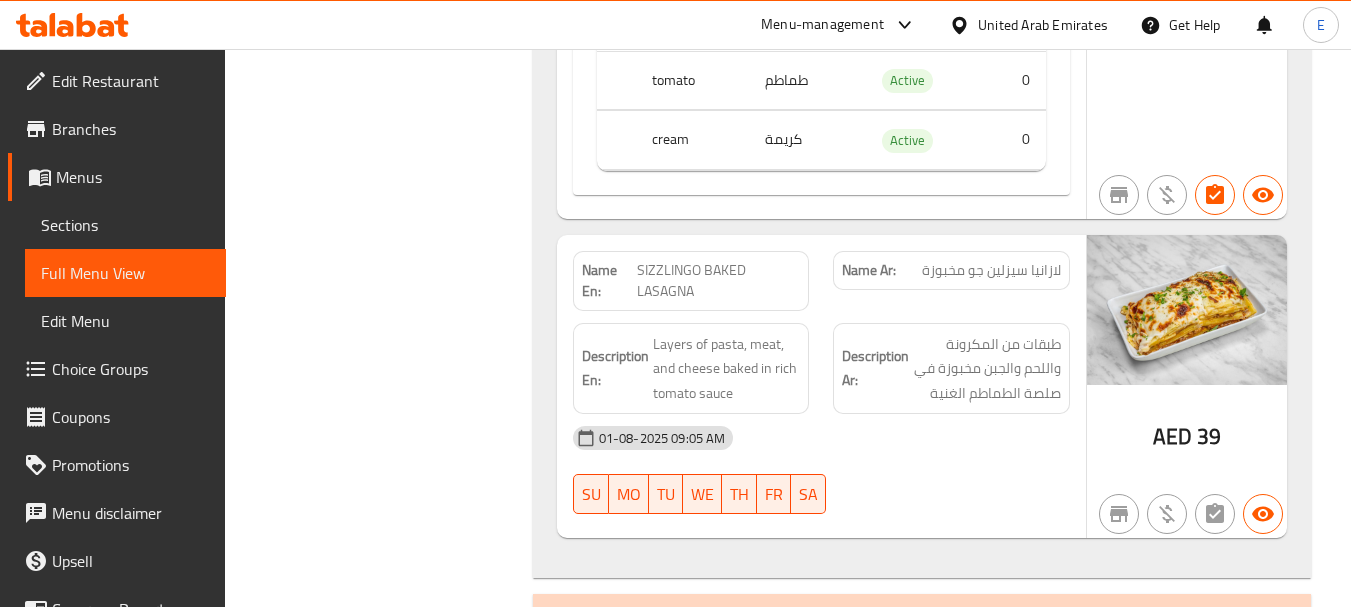 scroll, scrollTop: 4500, scrollLeft: 0, axis: vertical 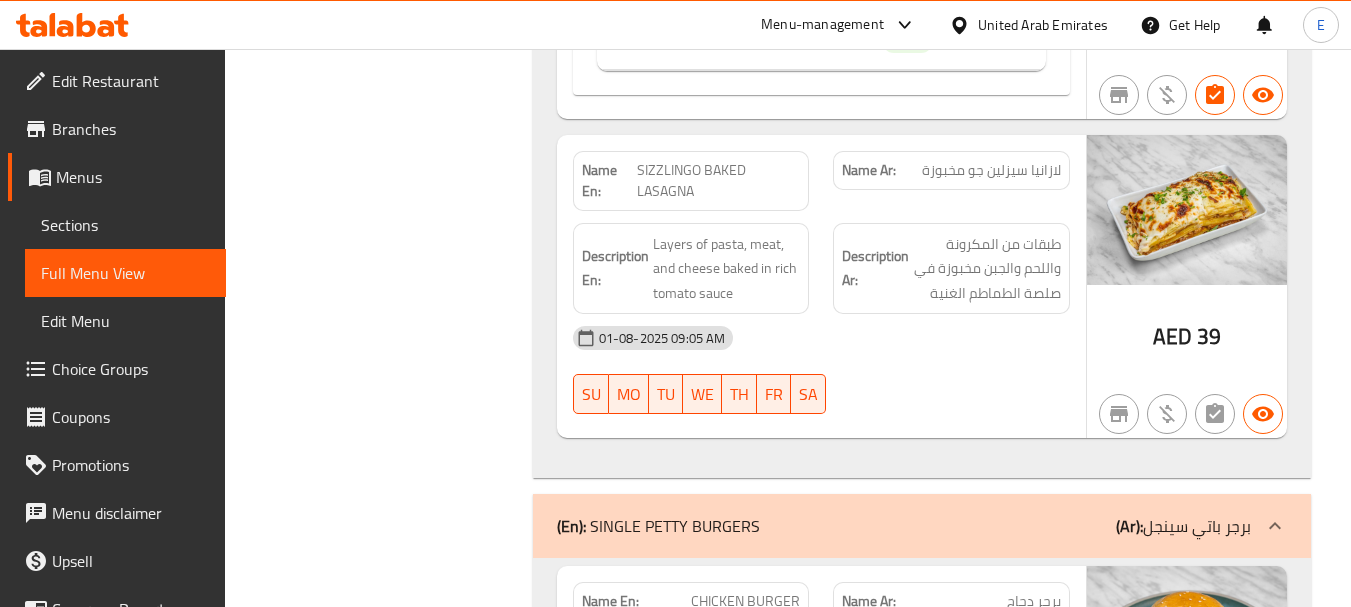 click on "Name Ar: لازانيا سيزلين جو مخبوزة" at bounding box center [951, -2979] 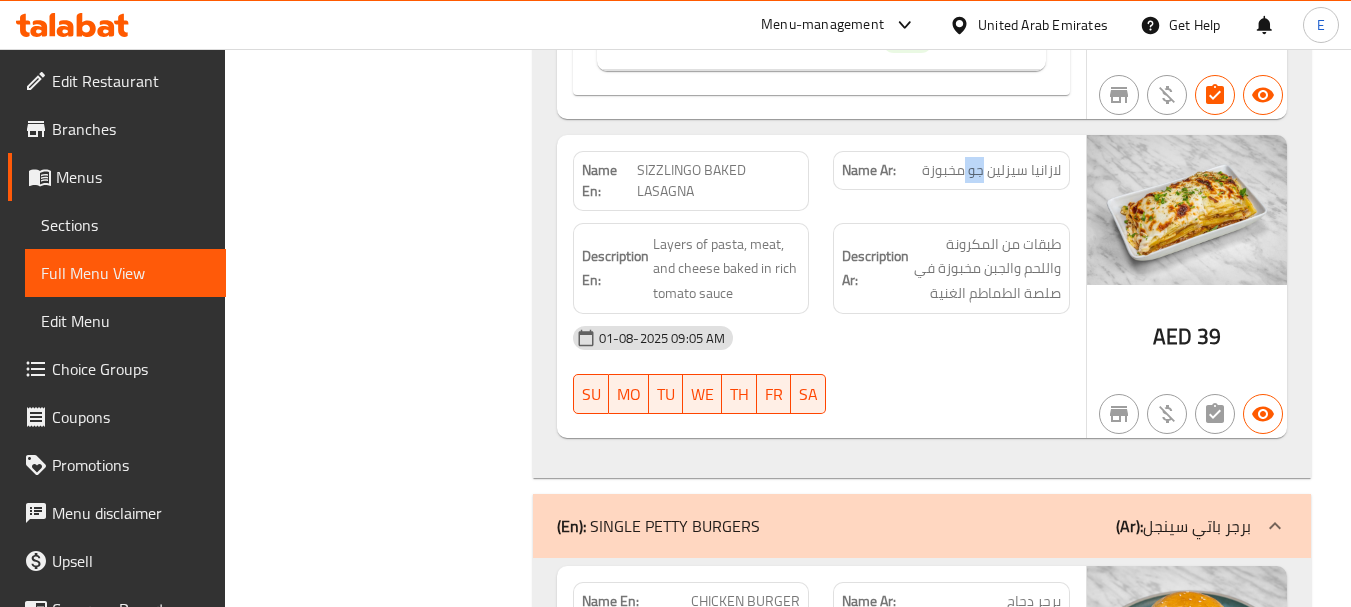 click on "Name Ar: لازانيا سيزلين جو مخبوزة" at bounding box center (951, -2979) 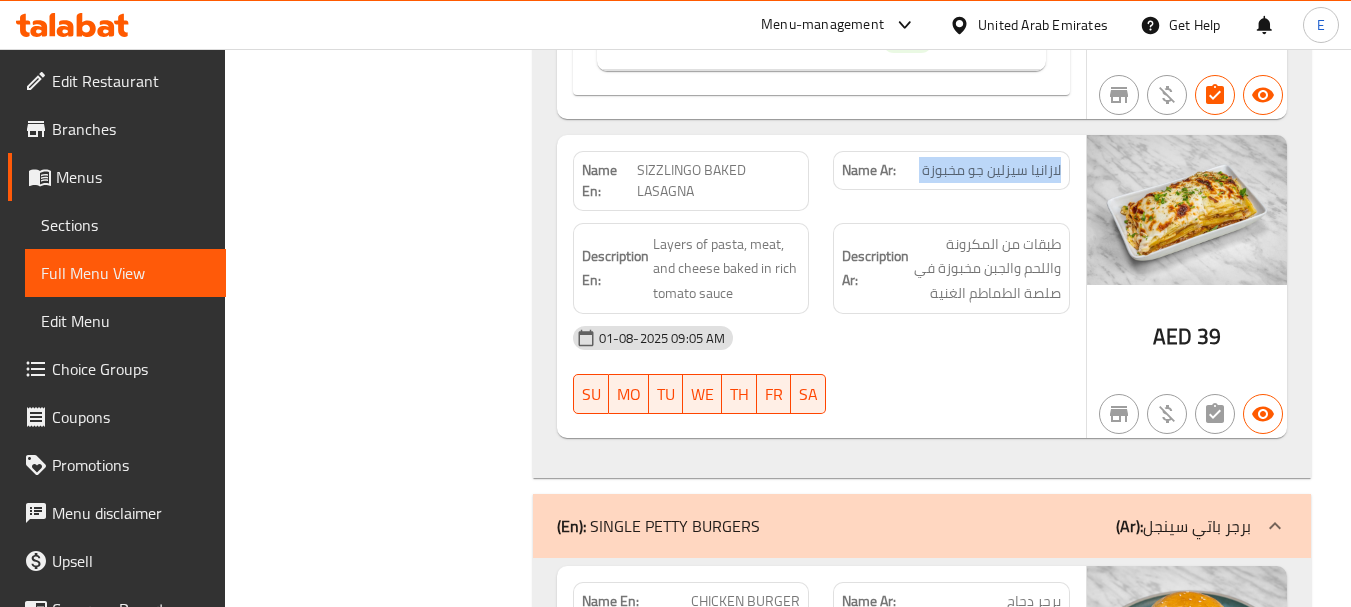 click on "Name Ar: لازانيا سيزلين جو مخبوزة" at bounding box center (951, -2979) 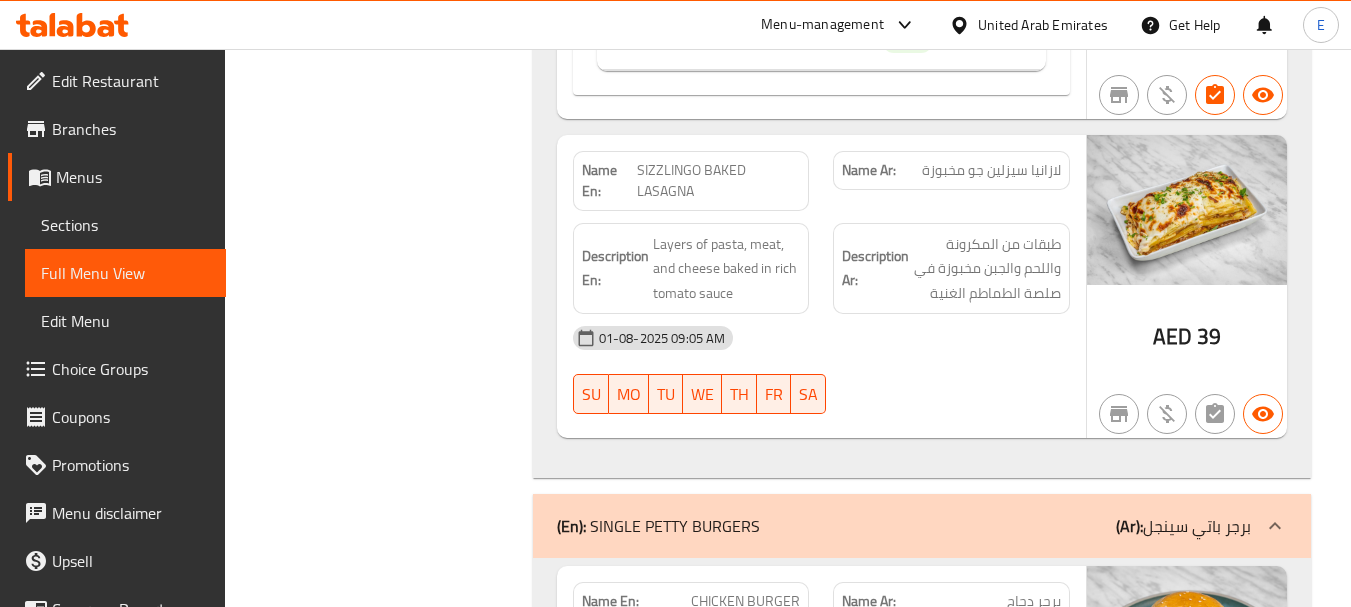 click on "SIZZLINGO BAKED LASAGNA" at bounding box center (735, -2979) 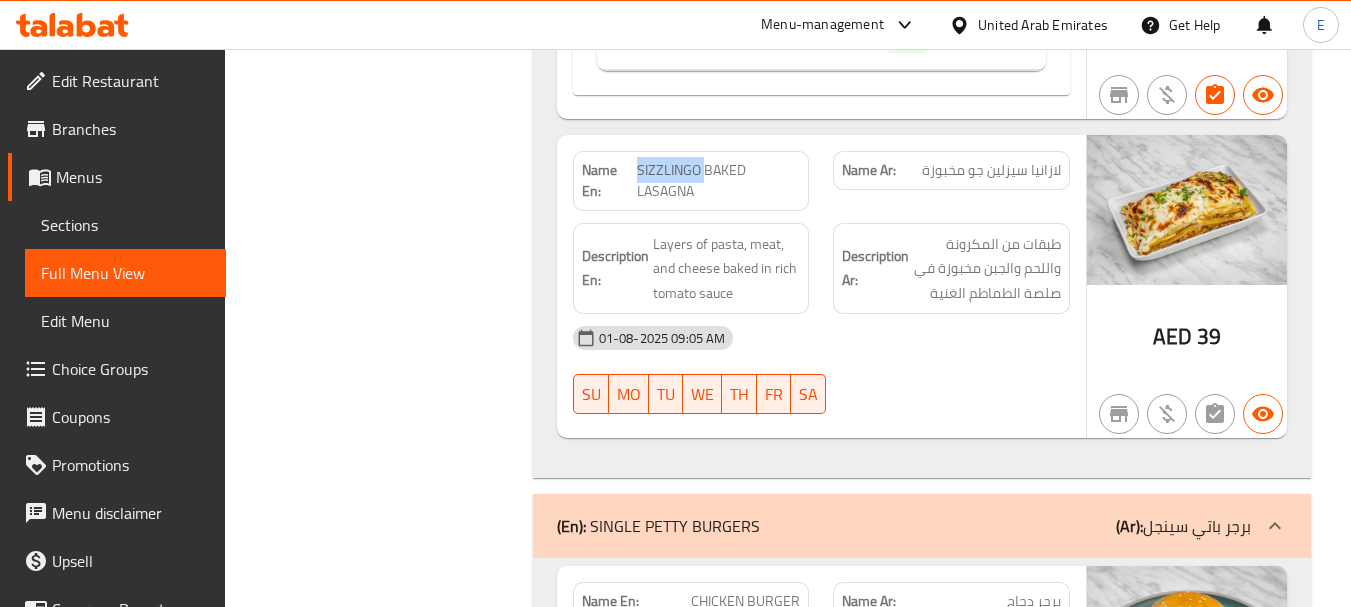 click on "SIZZLINGO BAKED LASAGNA" at bounding box center [735, -2979] 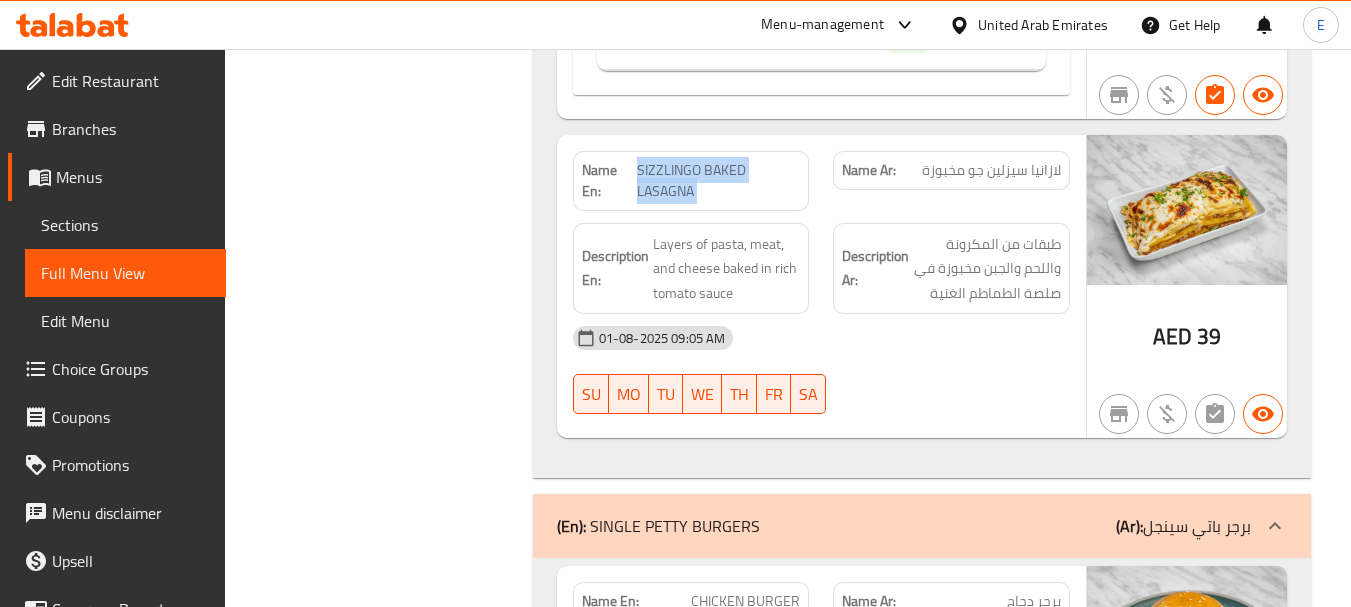 click on "SIZZLINGO BAKED LASAGNA" at bounding box center [735, -2979] 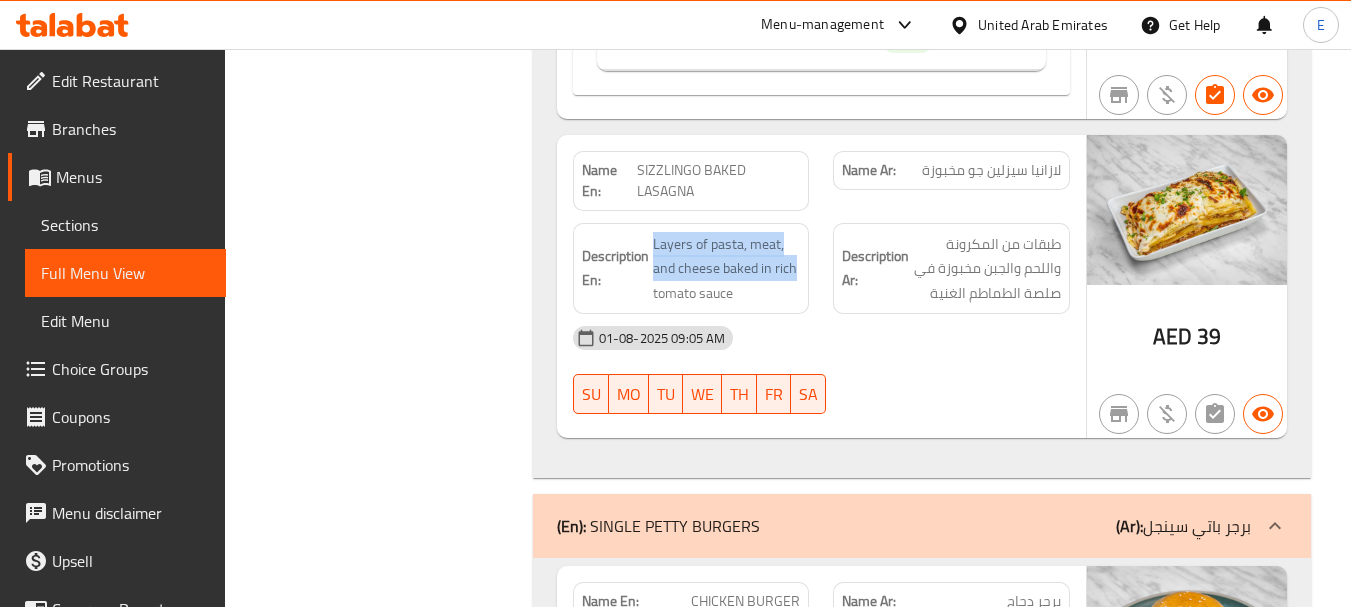 drag, startPoint x: 649, startPoint y: 210, endPoint x: 894, endPoint y: 289, distance: 257.42184 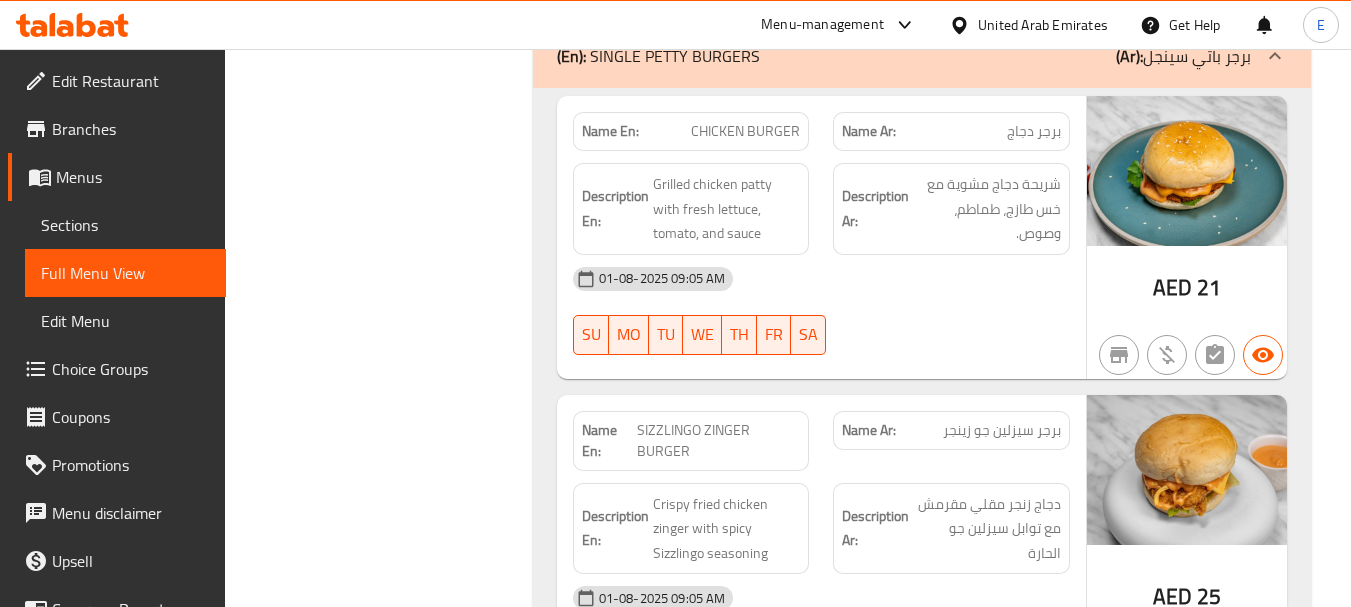 scroll, scrollTop: 5000, scrollLeft: 0, axis: vertical 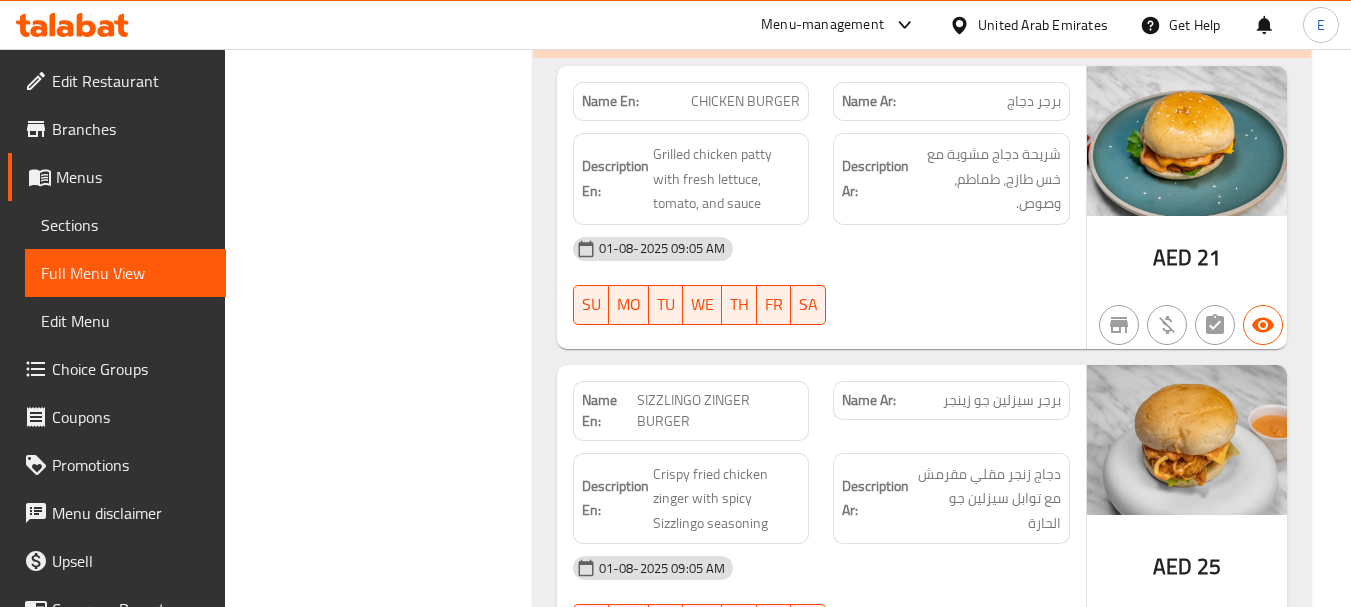 click on "CHICKEN BURGER" at bounding box center (755, -4624) 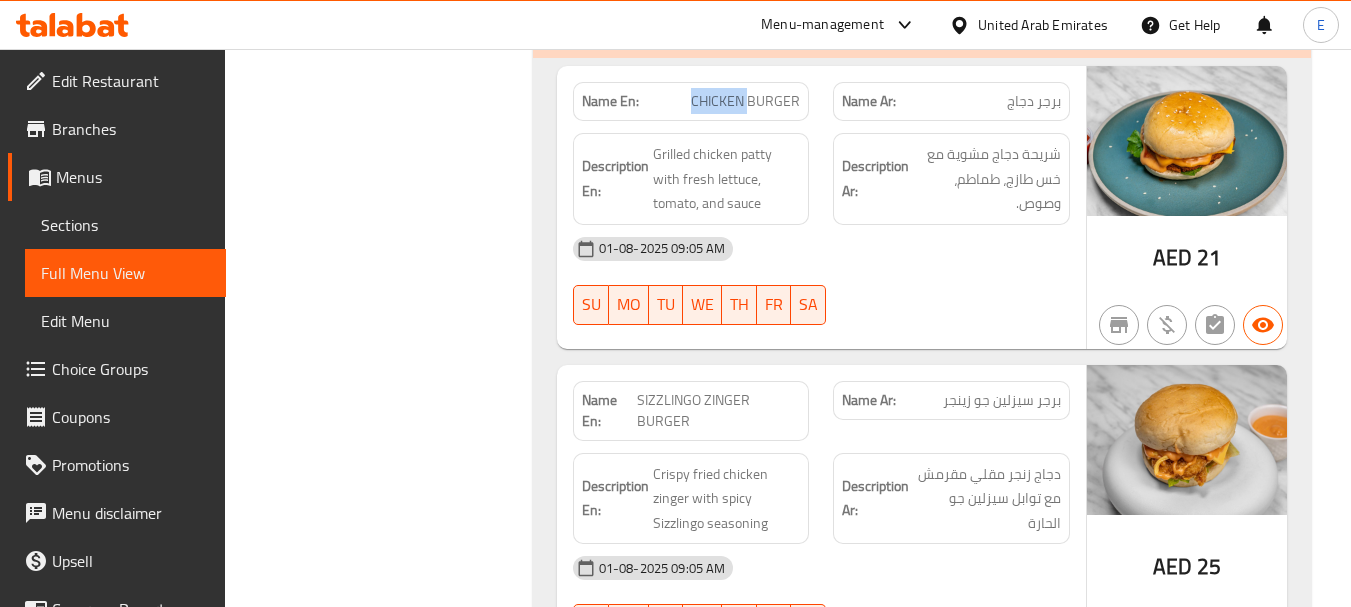 click on "CHICKEN BURGER" at bounding box center [755, -4624] 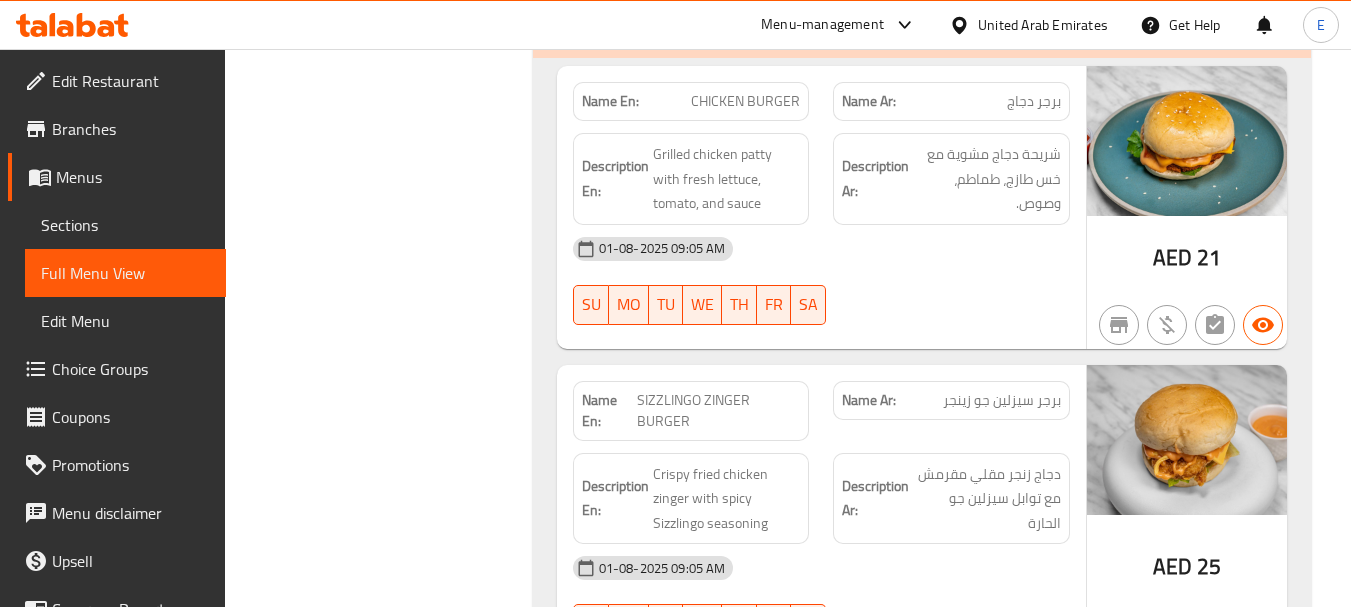 click on "برجر دجاج" at bounding box center [1033, -4624] 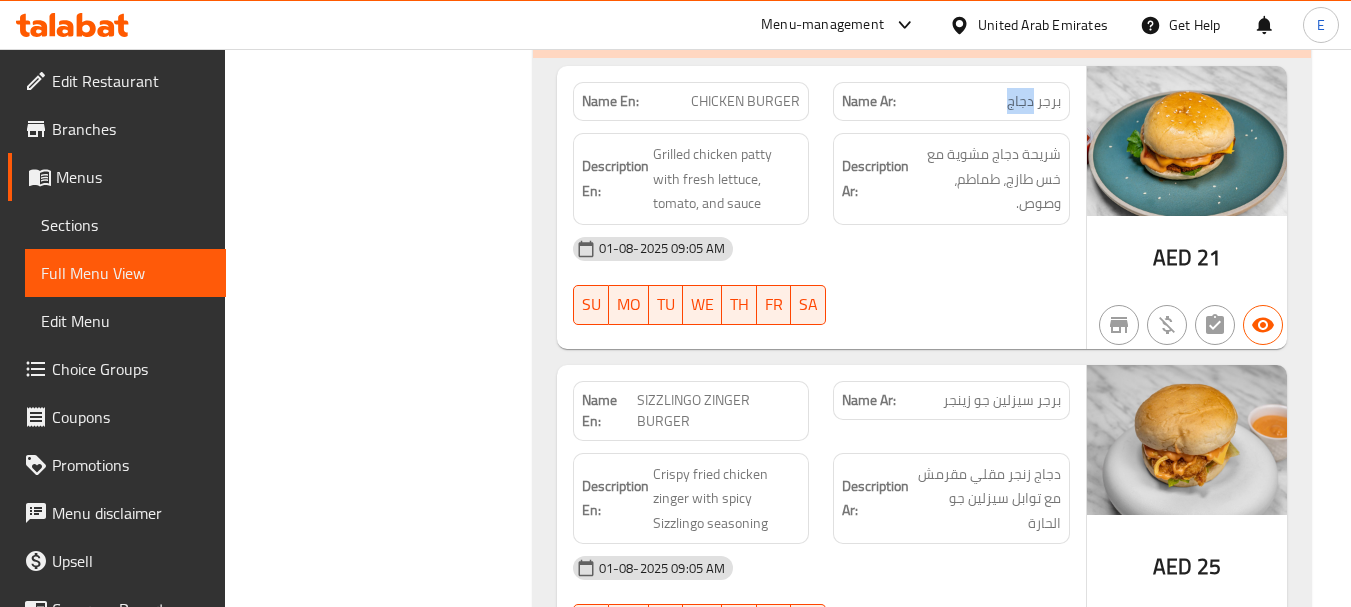 click on "برجر دجاج" at bounding box center (1033, -4624) 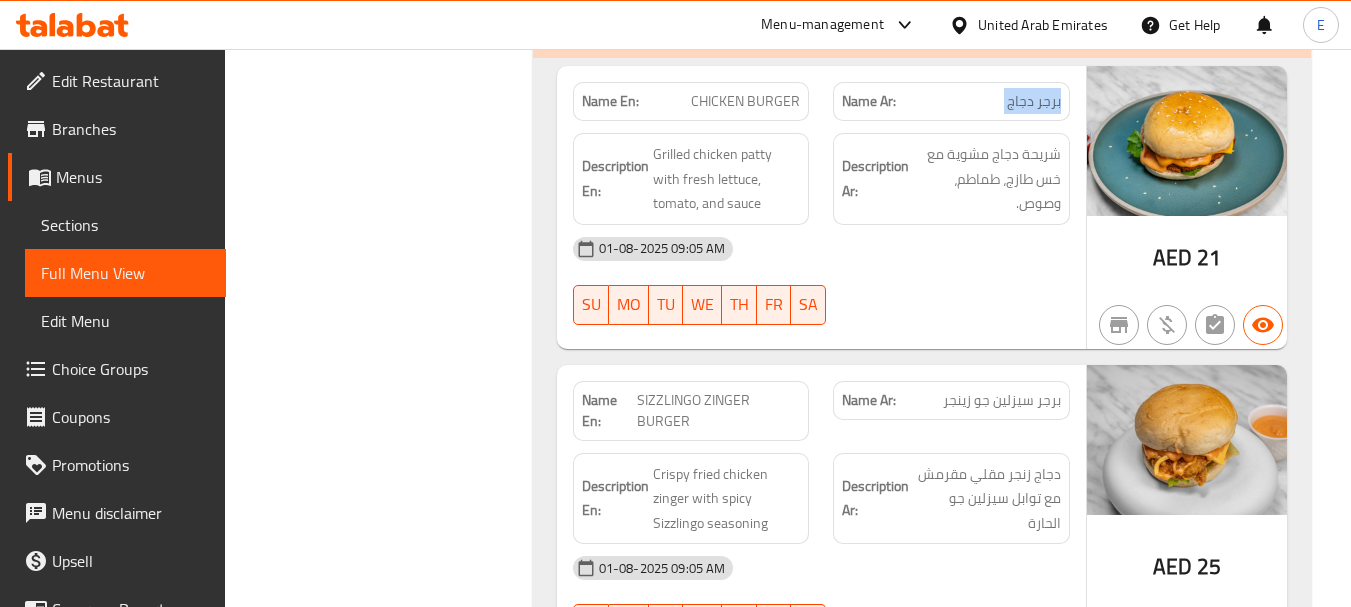click on "برجر دجاج" at bounding box center [1033, -4624] 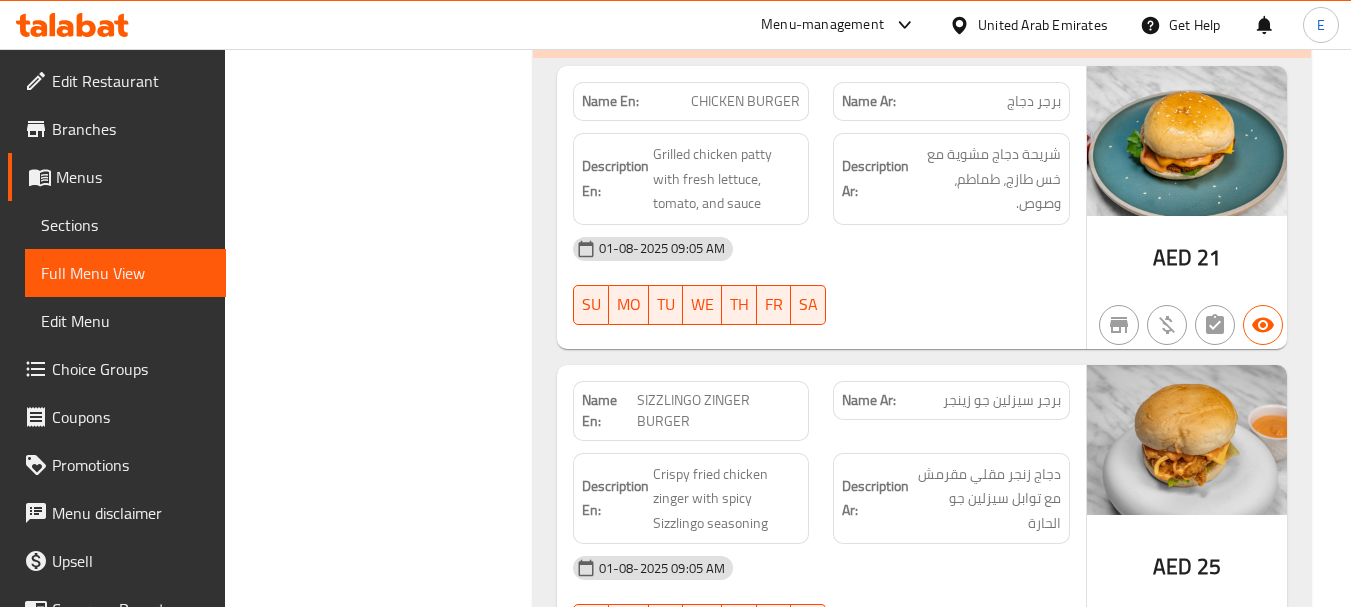 drag, startPoint x: 901, startPoint y: 254, endPoint x: 638, endPoint y: 125, distance: 292.93344 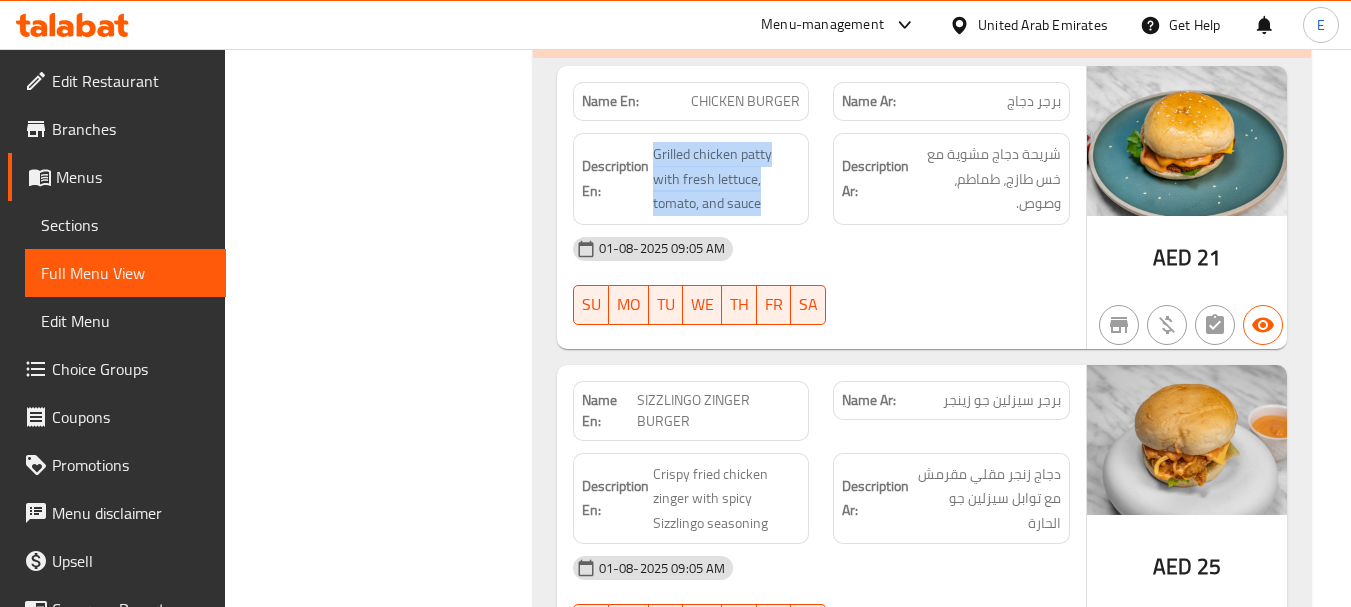 drag, startPoint x: 668, startPoint y: 121, endPoint x: 789, endPoint y: 187, distance: 137.8296 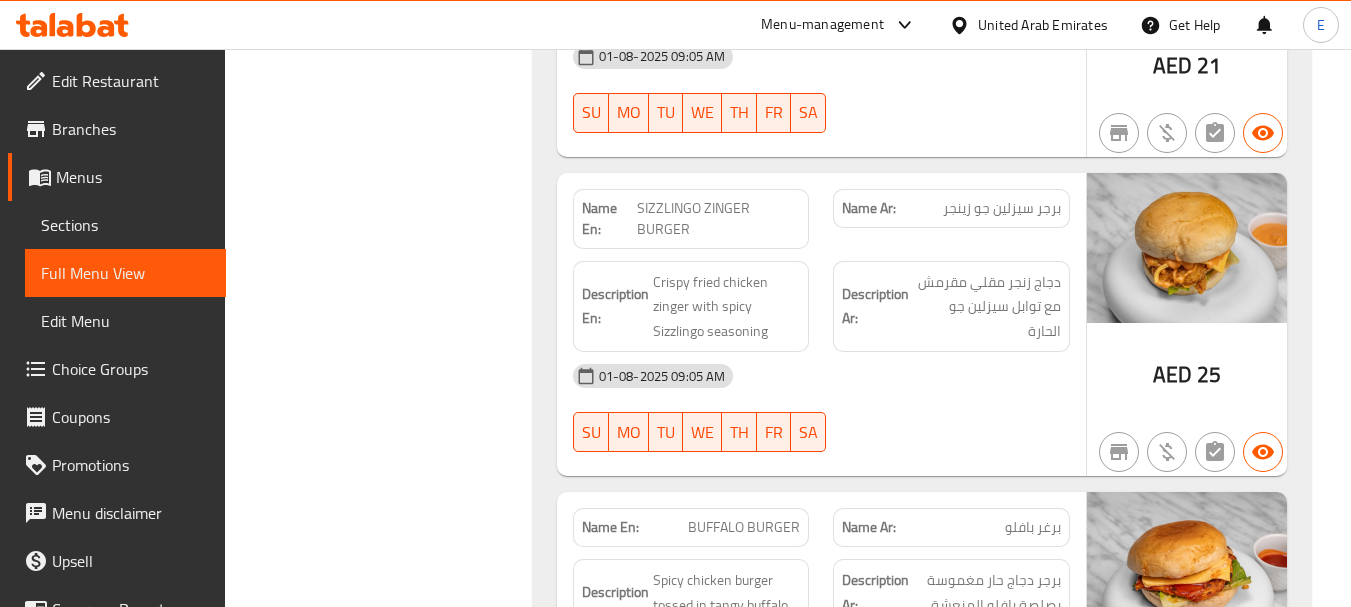 scroll, scrollTop: 5200, scrollLeft: 0, axis: vertical 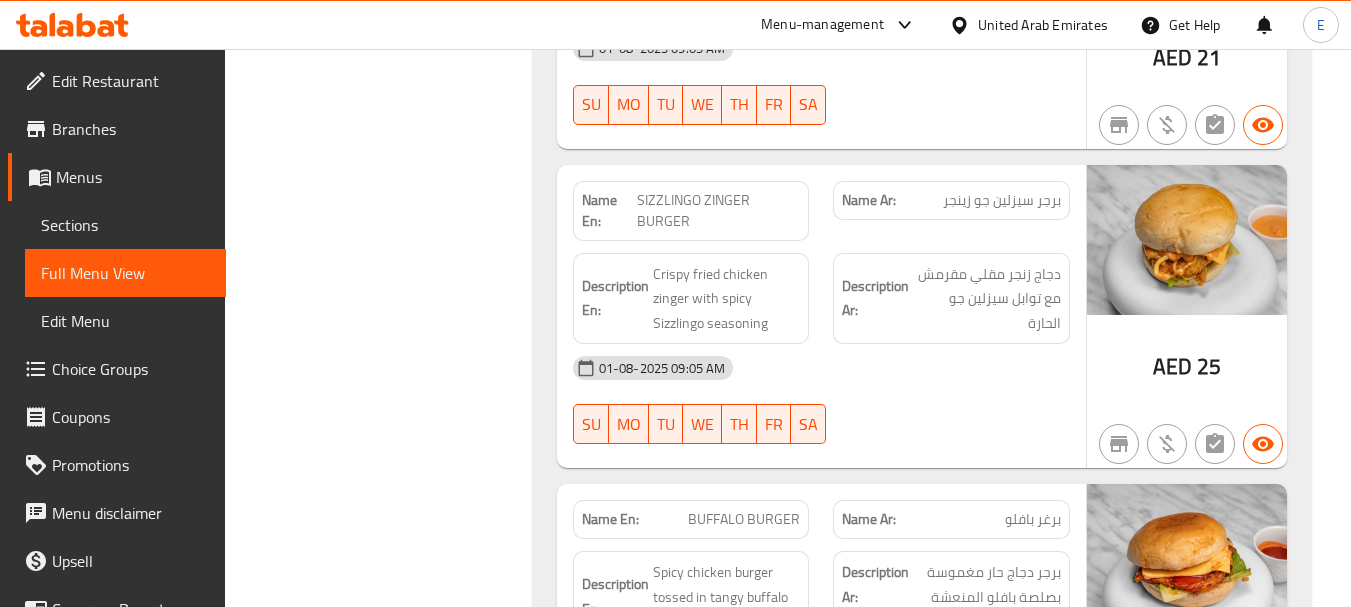 click on "25" at bounding box center [1209, -4406] 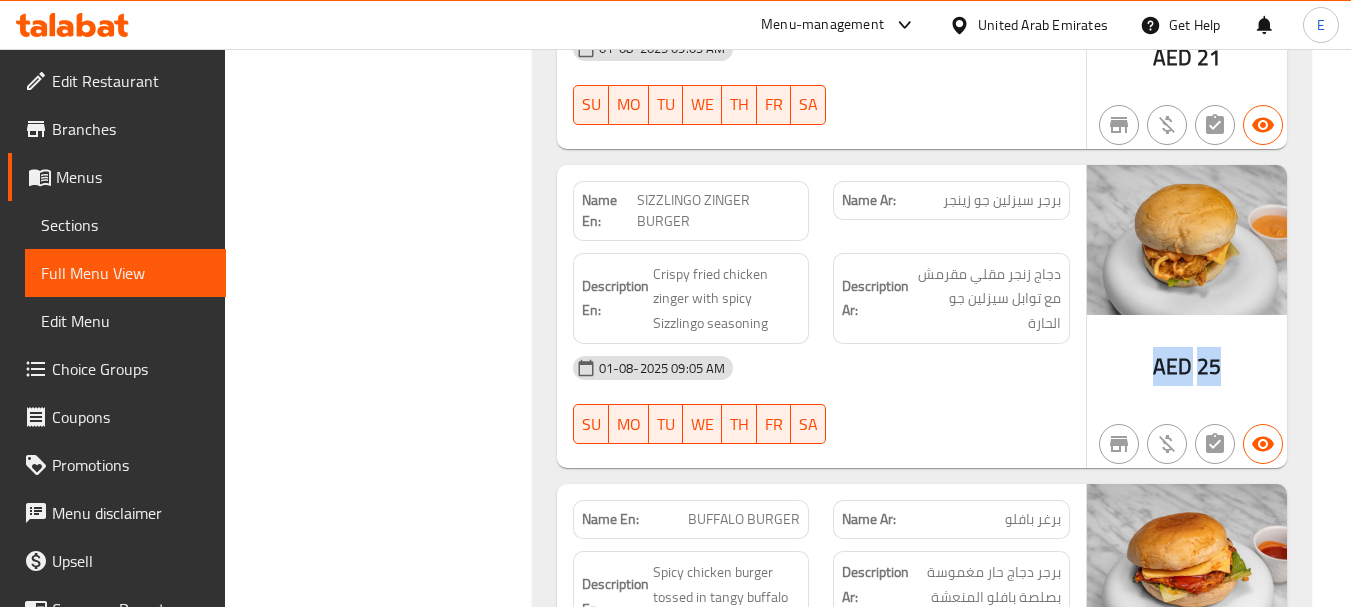 click on "25" at bounding box center (1209, -4406) 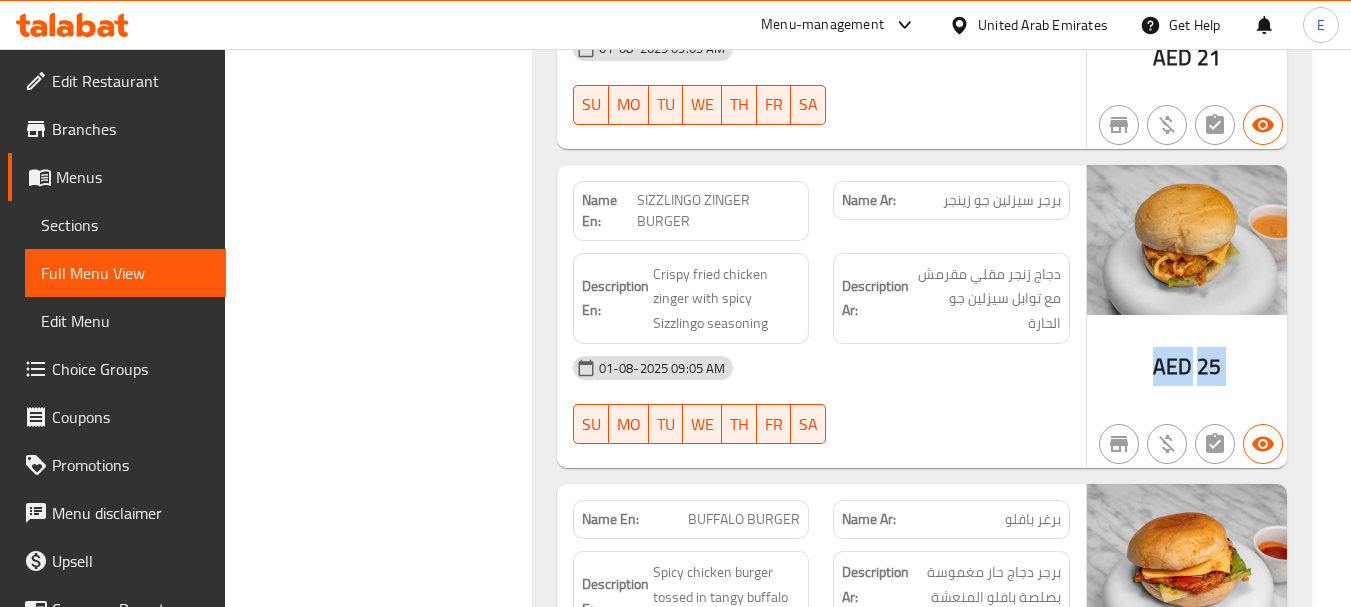 click on "25" at bounding box center (1209, -4406) 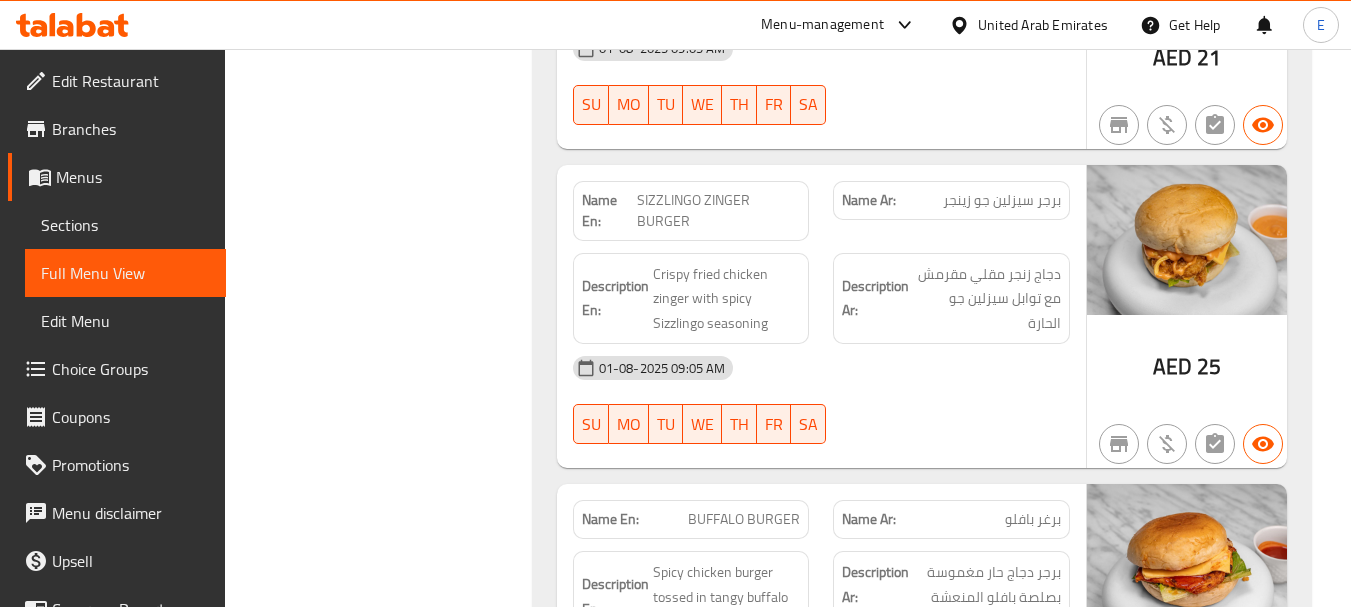 click on "Name Ar: برجر سيزلين جو زينجر" at bounding box center (951, -4550) 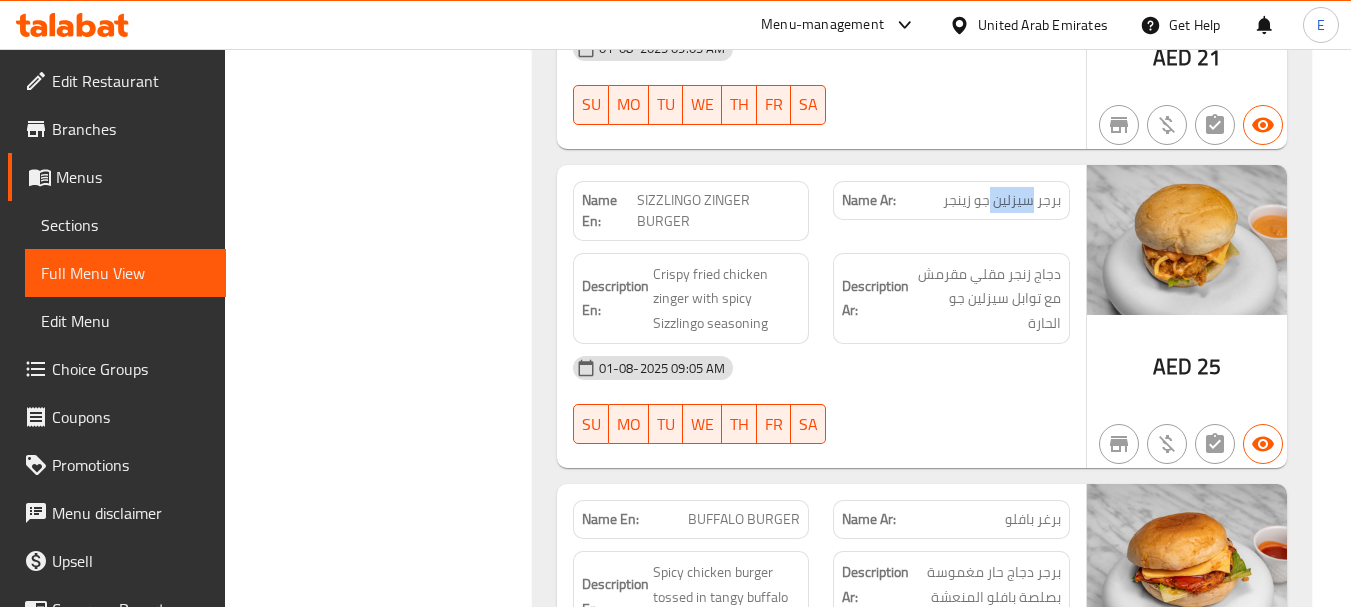 click on "Name Ar: برجر سيزلين جو زينجر" at bounding box center (951, -4550) 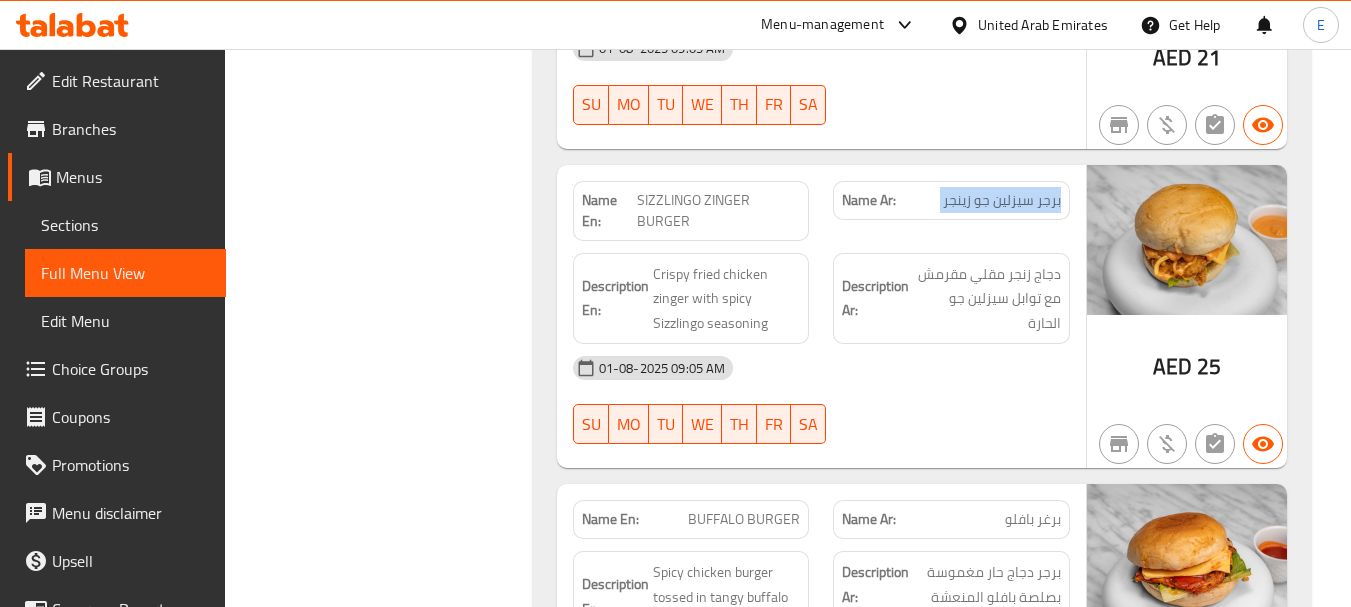 click on "Name Ar: برجر سيزلين جو زينجر" at bounding box center [951, -4550] 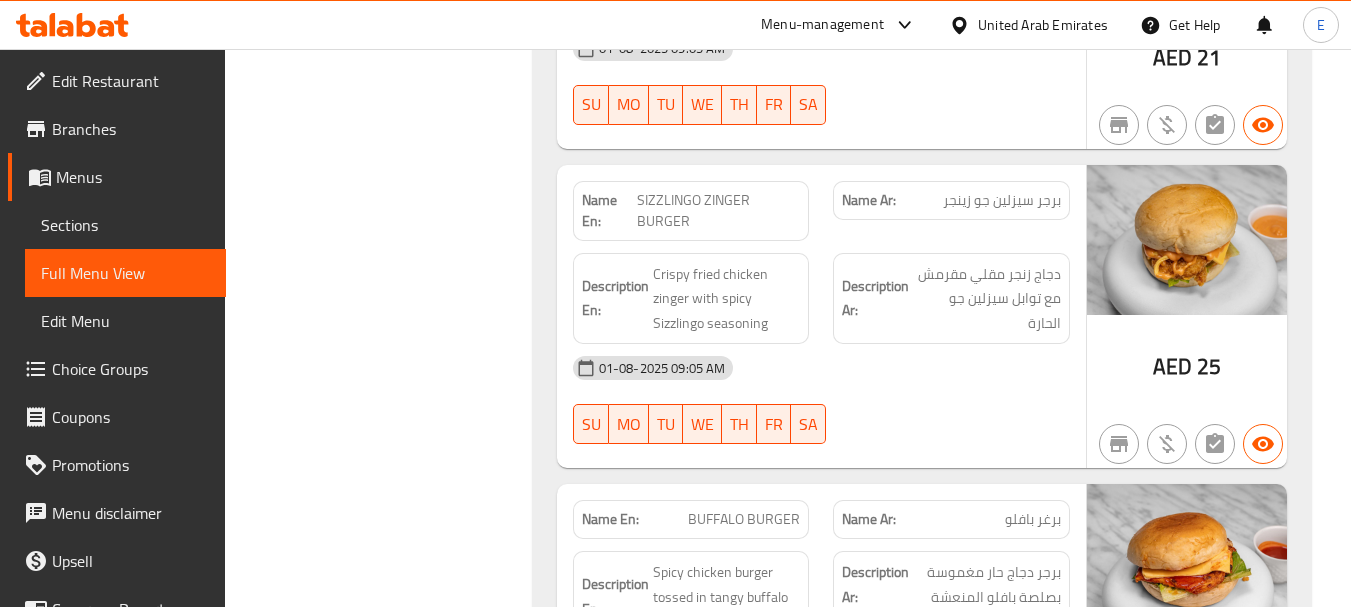 click on "SIZZLINGO ZINGER BURGER" at bounding box center [763, -4550] 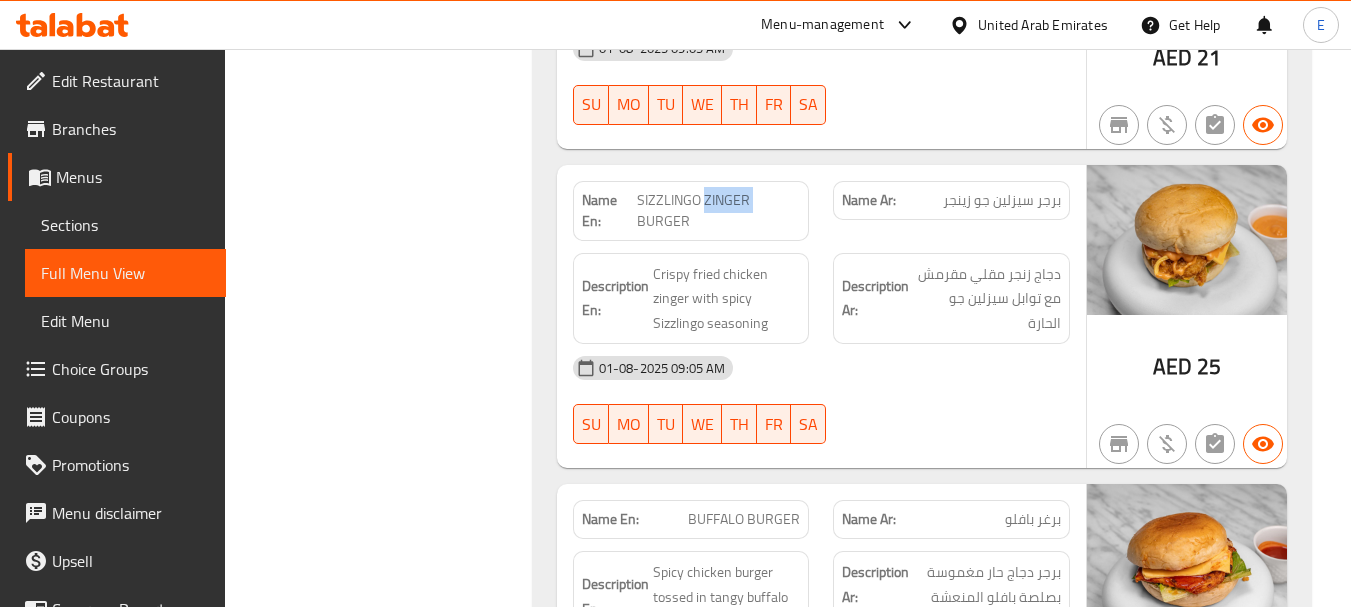 click on "SIZZLINGO ZINGER BURGER" at bounding box center (763, -4550) 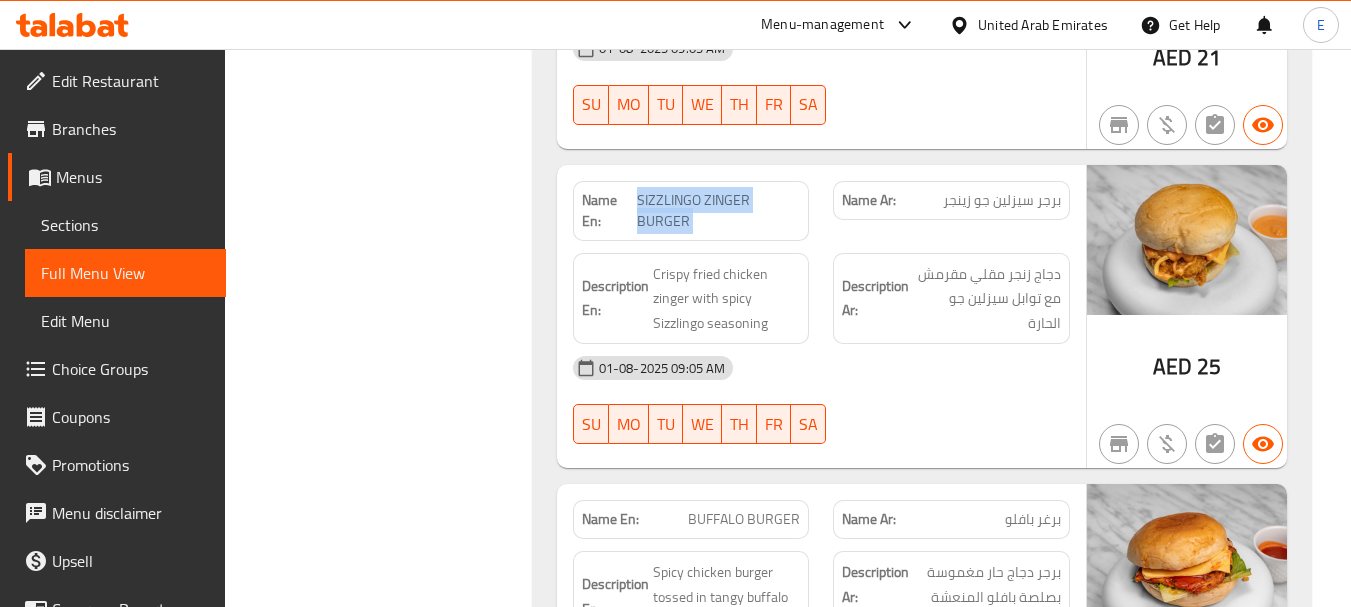 click on "SIZZLINGO ZINGER BURGER" at bounding box center [763, -4550] 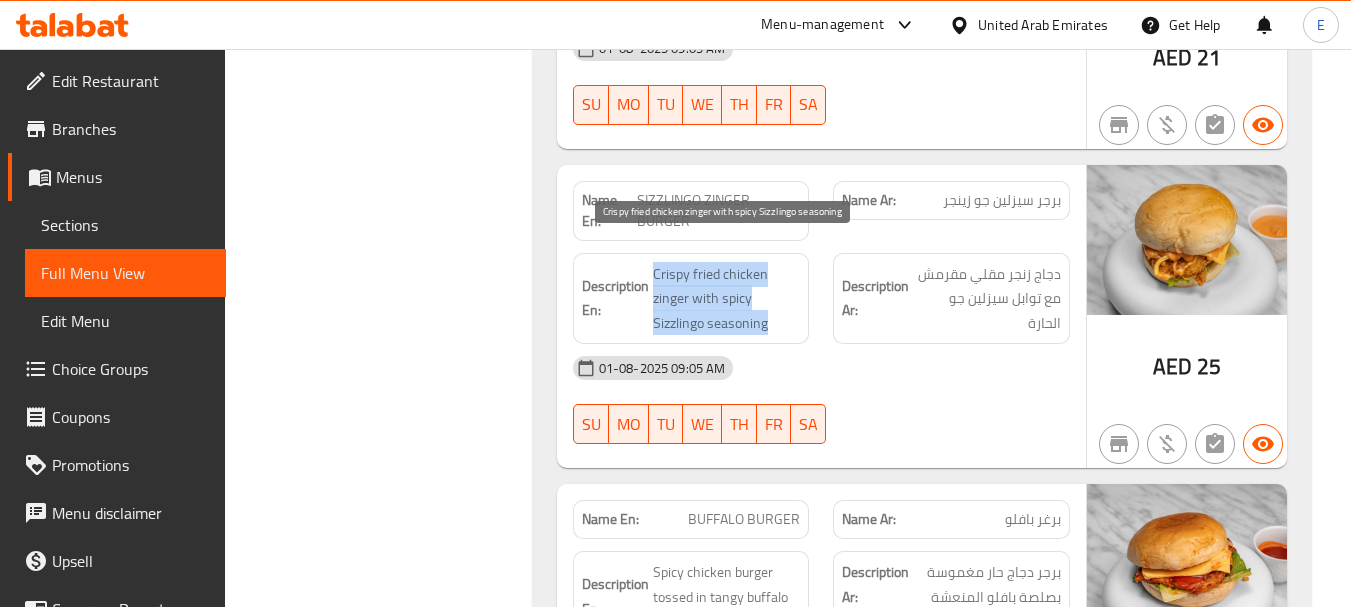 drag, startPoint x: 647, startPoint y: 233, endPoint x: 771, endPoint y: 298, distance: 140.00357 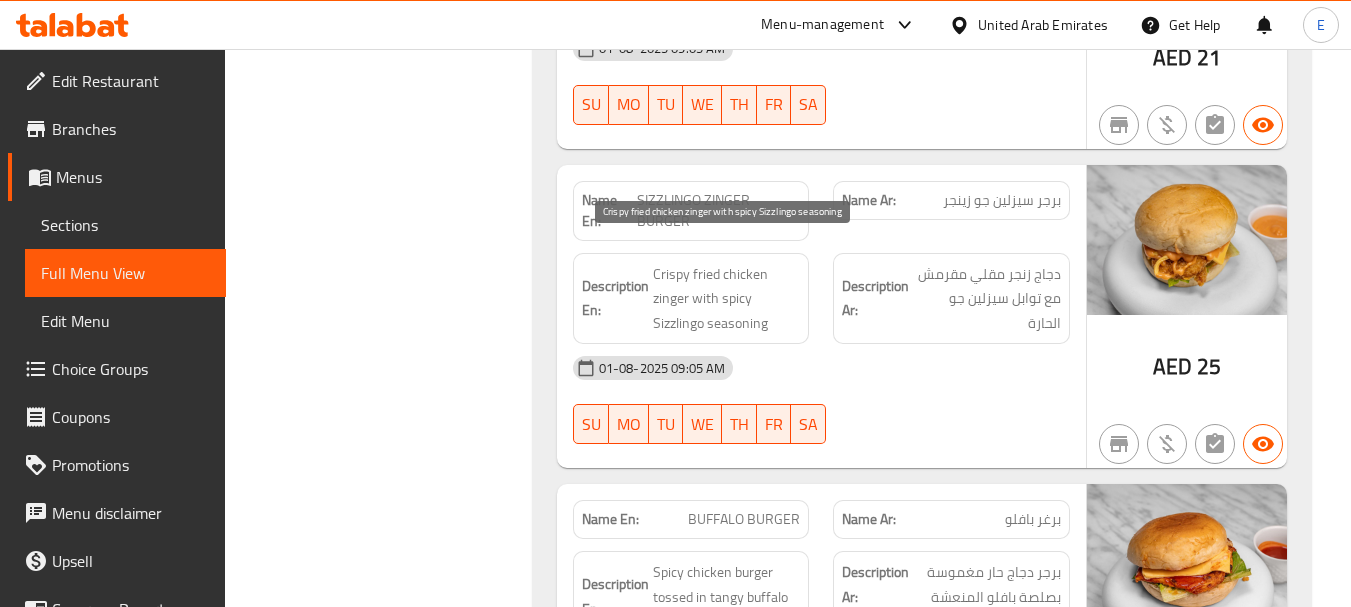 click on "Crispy fried chicken zinger with spicy Sizzlingo seasoning" at bounding box center [727, 299] 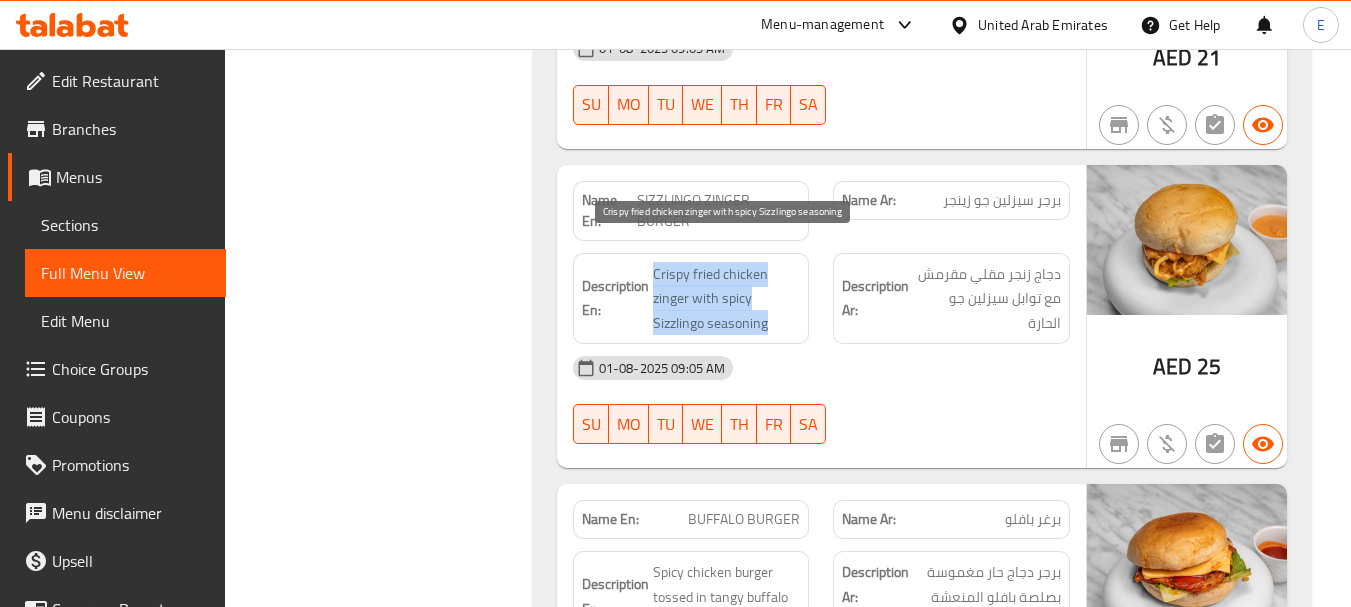 click on "Crispy fried chicken zinger with spicy Sizzlingo seasoning" at bounding box center (727, 299) 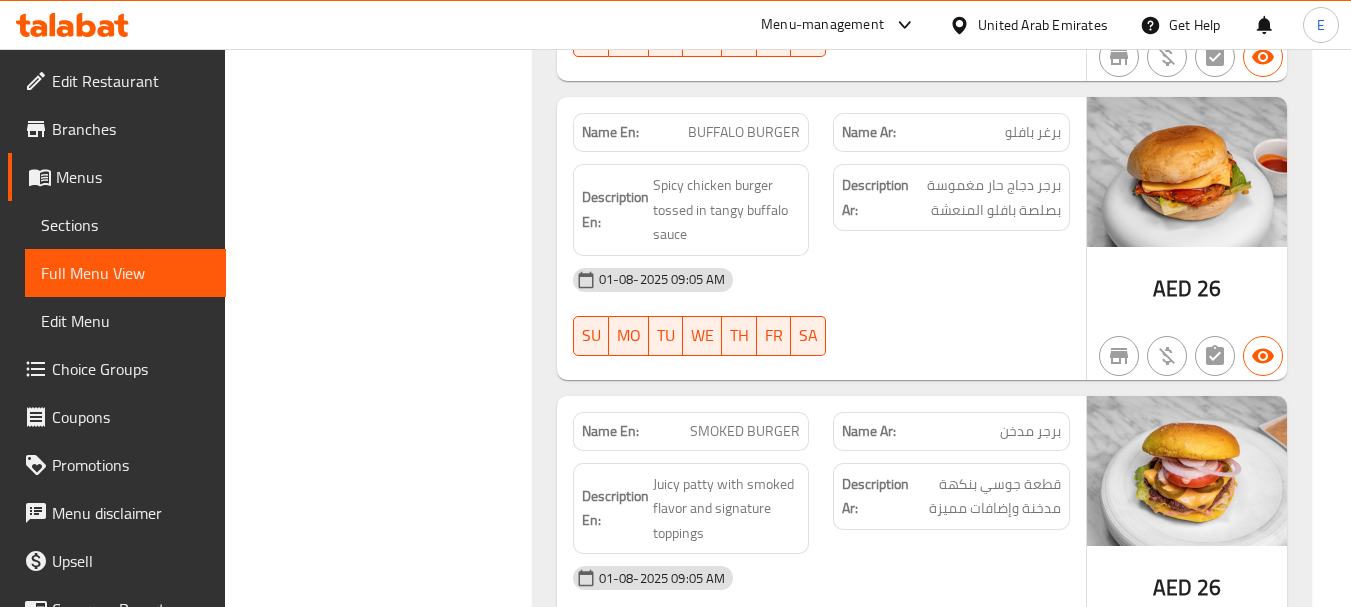 scroll, scrollTop: 5600, scrollLeft: 0, axis: vertical 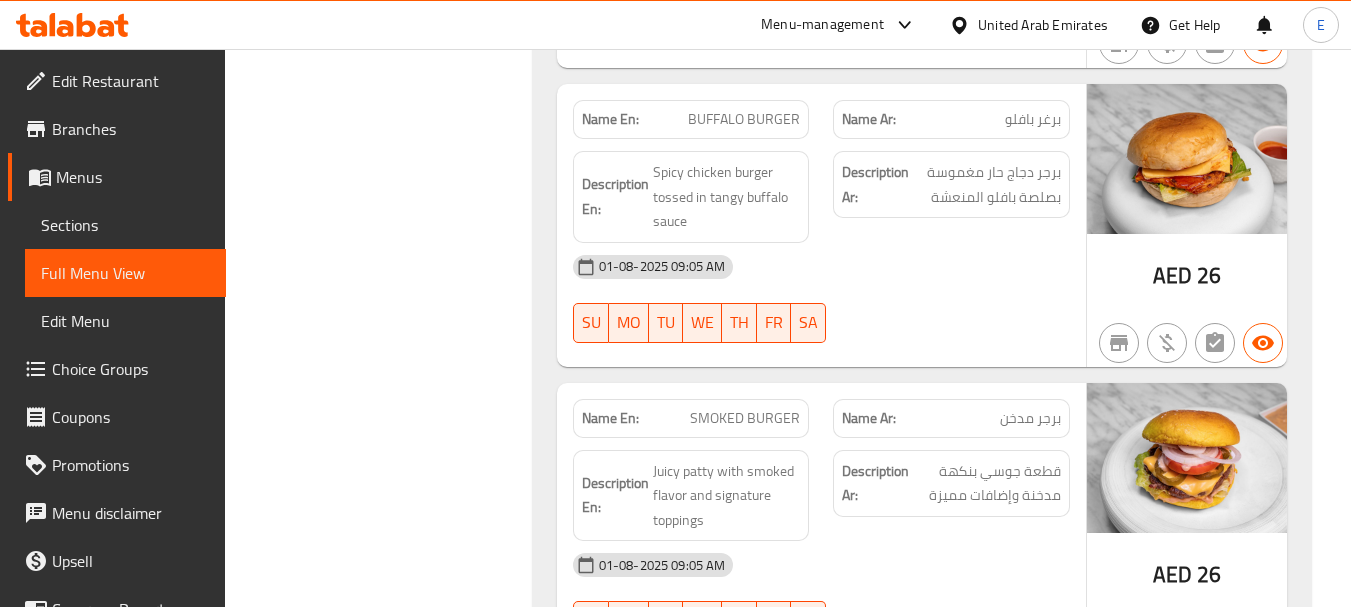 click on "برغر بافلو" at bounding box center (1032, -4676) 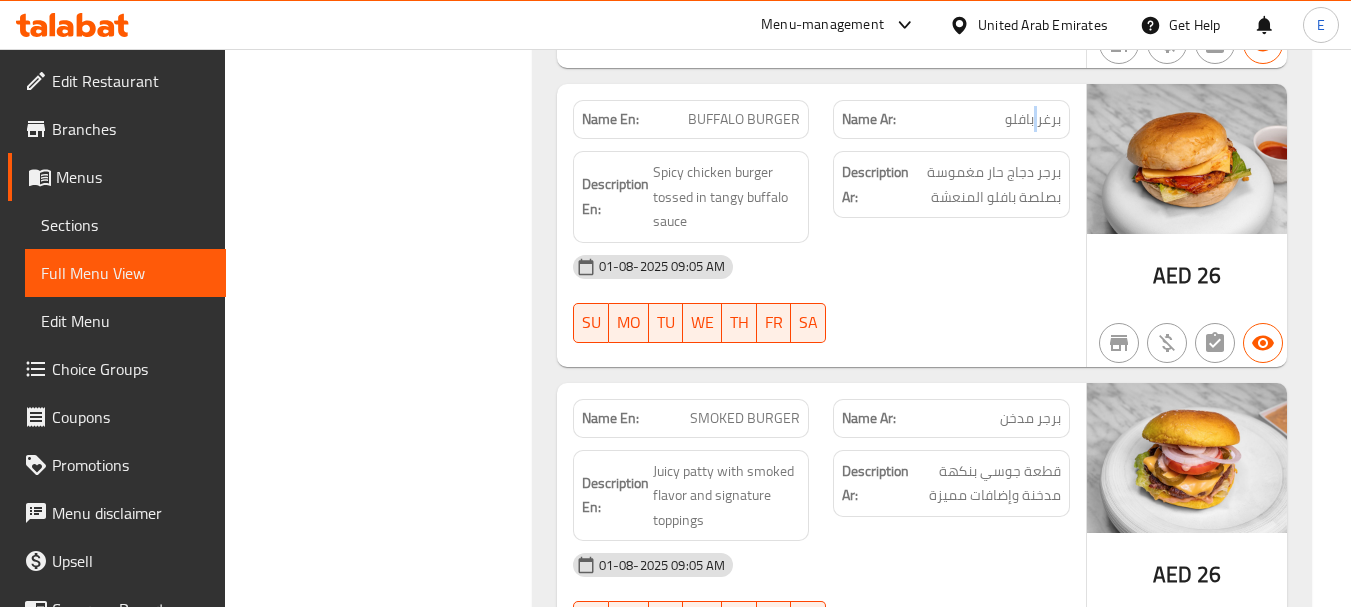 click on "برغر بافلو" at bounding box center [1032, -4676] 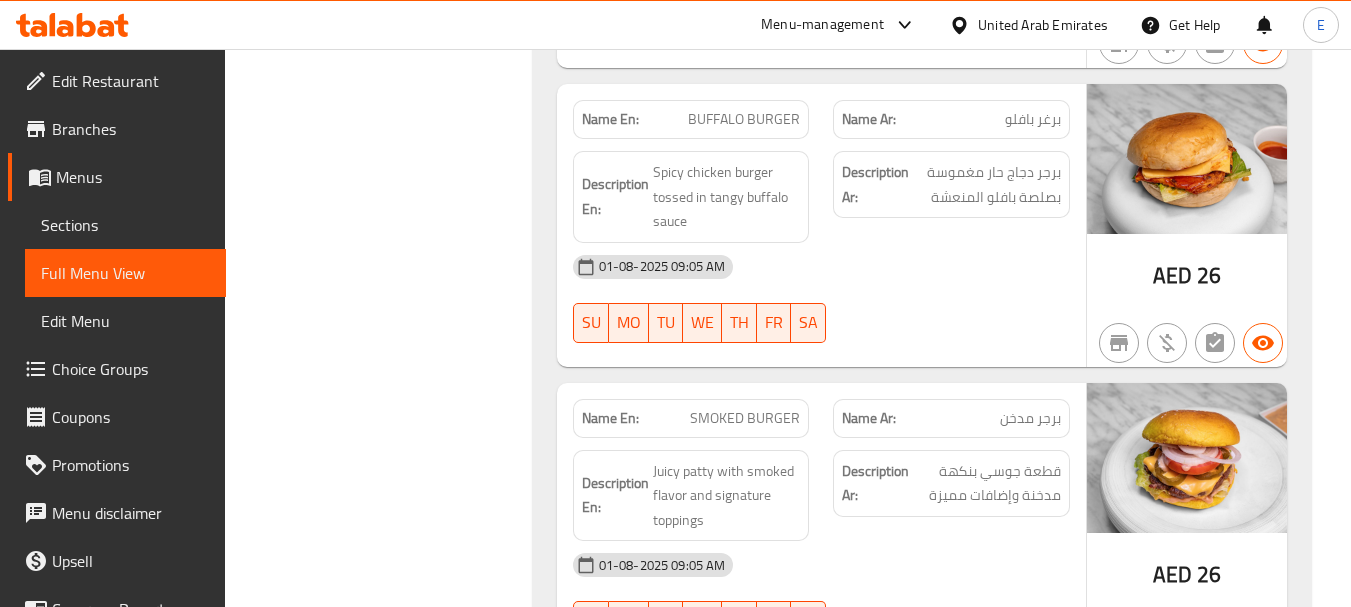click on "BUFFALO BURGER" at bounding box center [756, -4676] 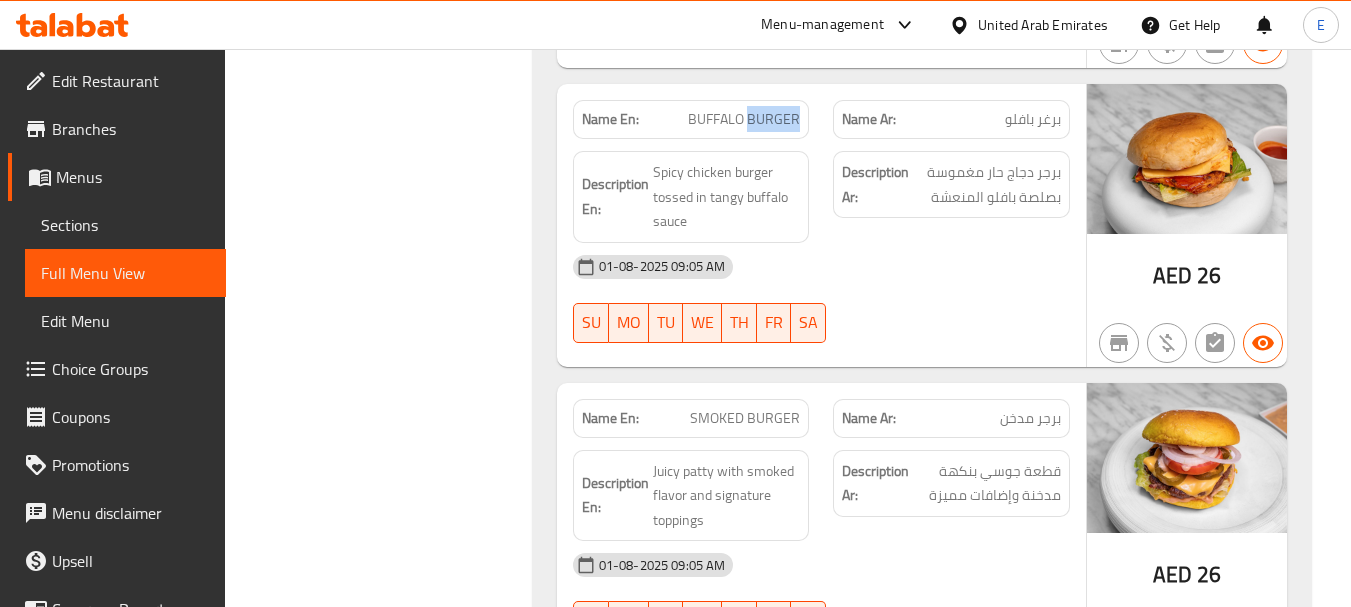 click on "BUFFALO BURGER" at bounding box center (756, -4676) 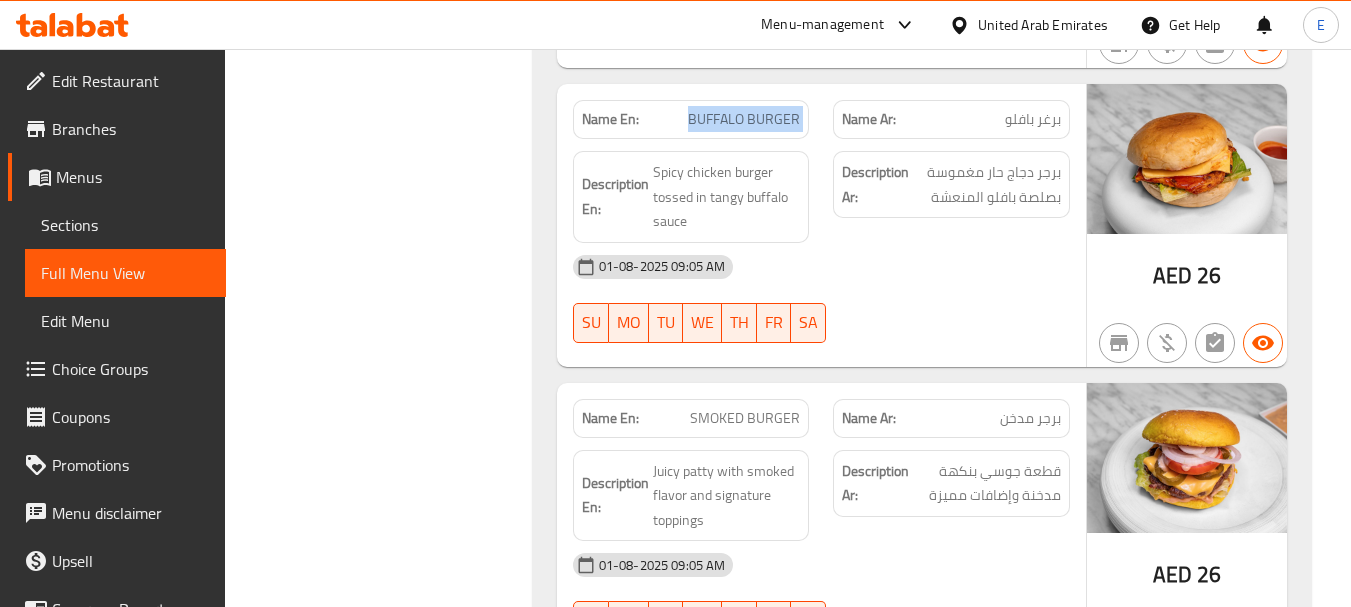 click on "BUFFALO BURGER" at bounding box center [756, -4676] 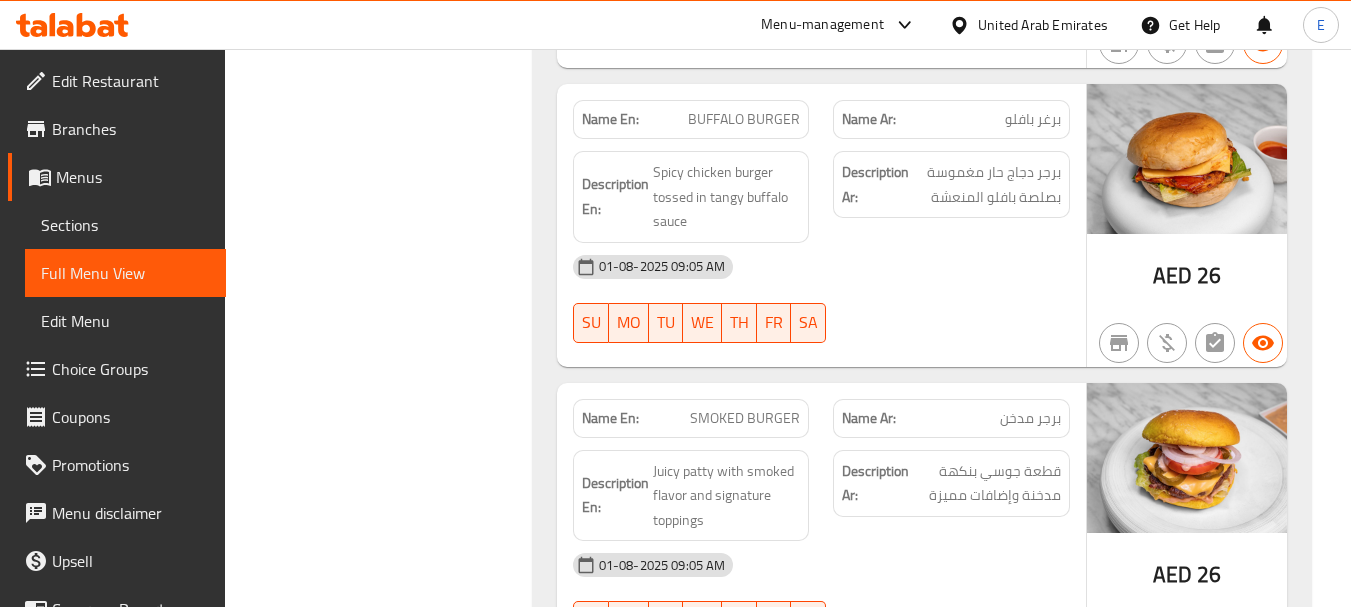 drag, startPoint x: 970, startPoint y: 224, endPoint x: 688, endPoint y: 124, distance: 299.20563 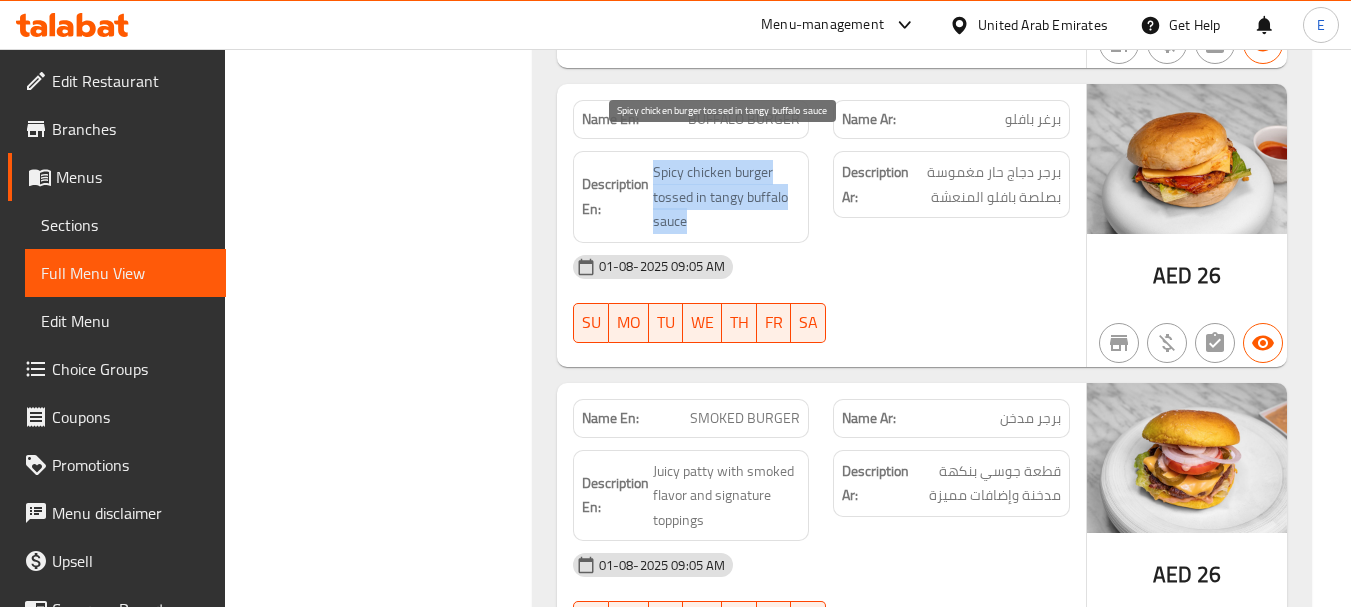 drag, startPoint x: 655, startPoint y: 147, endPoint x: 774, endPoint y: 188, distance: 125.865005 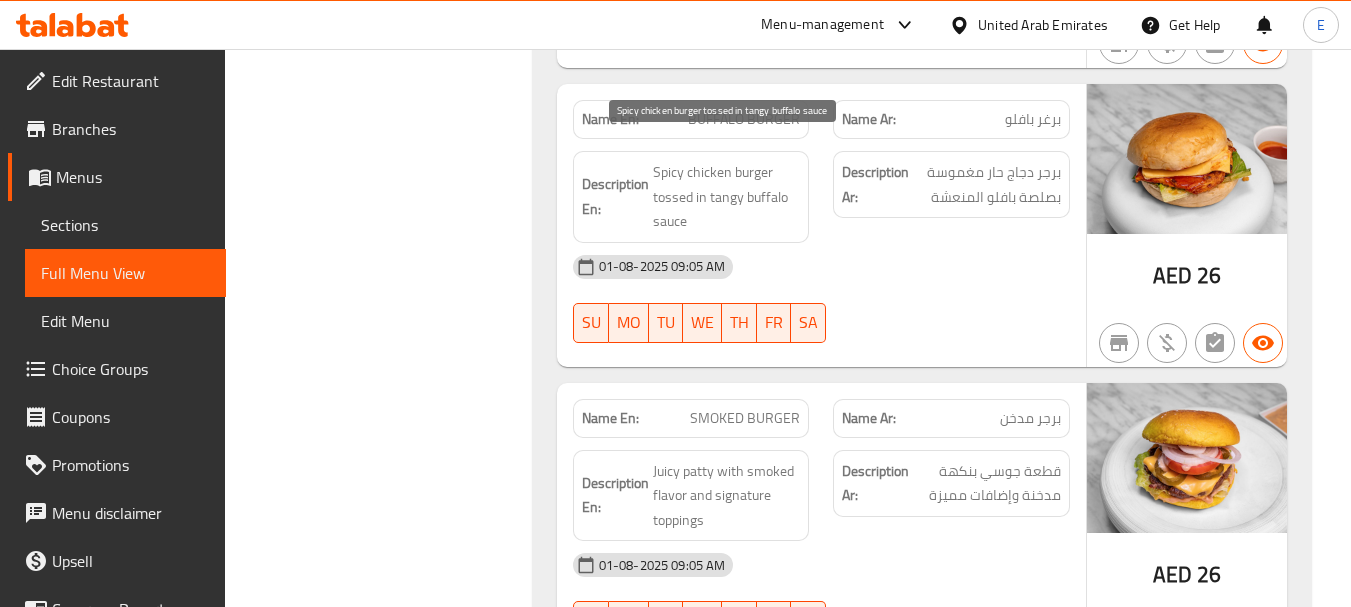 click on "Spicy chicken burger tossed in tangy buffalo sauce" at bounding box center (727, 197) 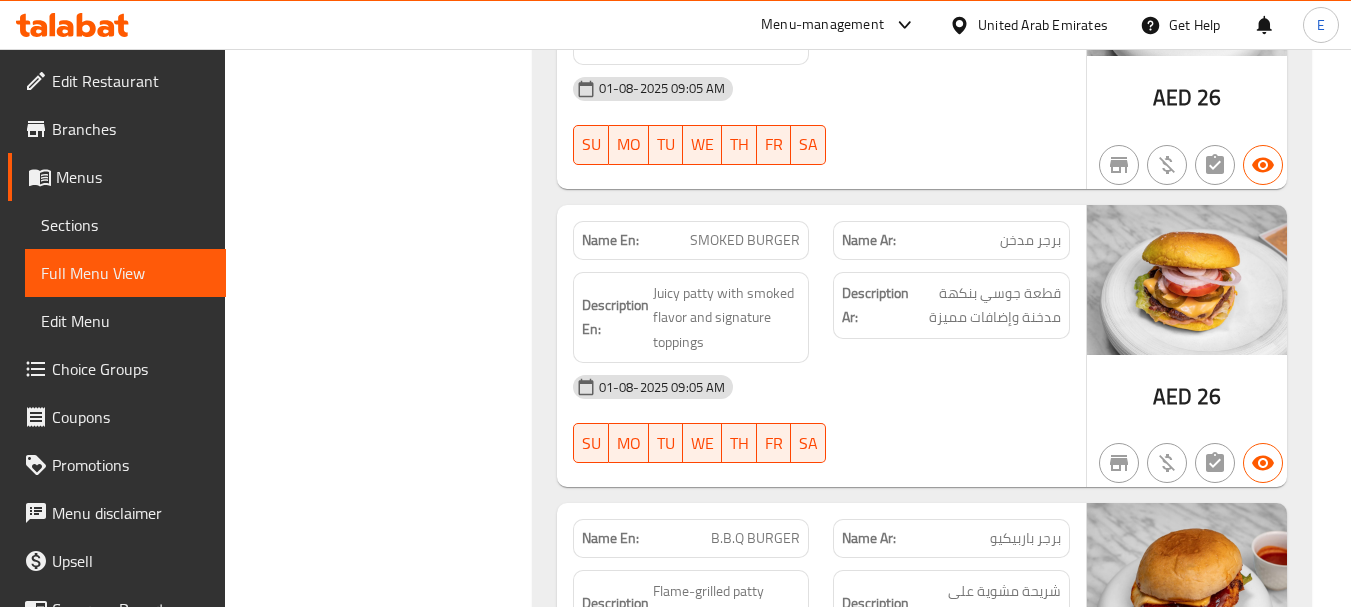 scroll, scrollTop: 5900, scrollLeft: 0, axis: vertical 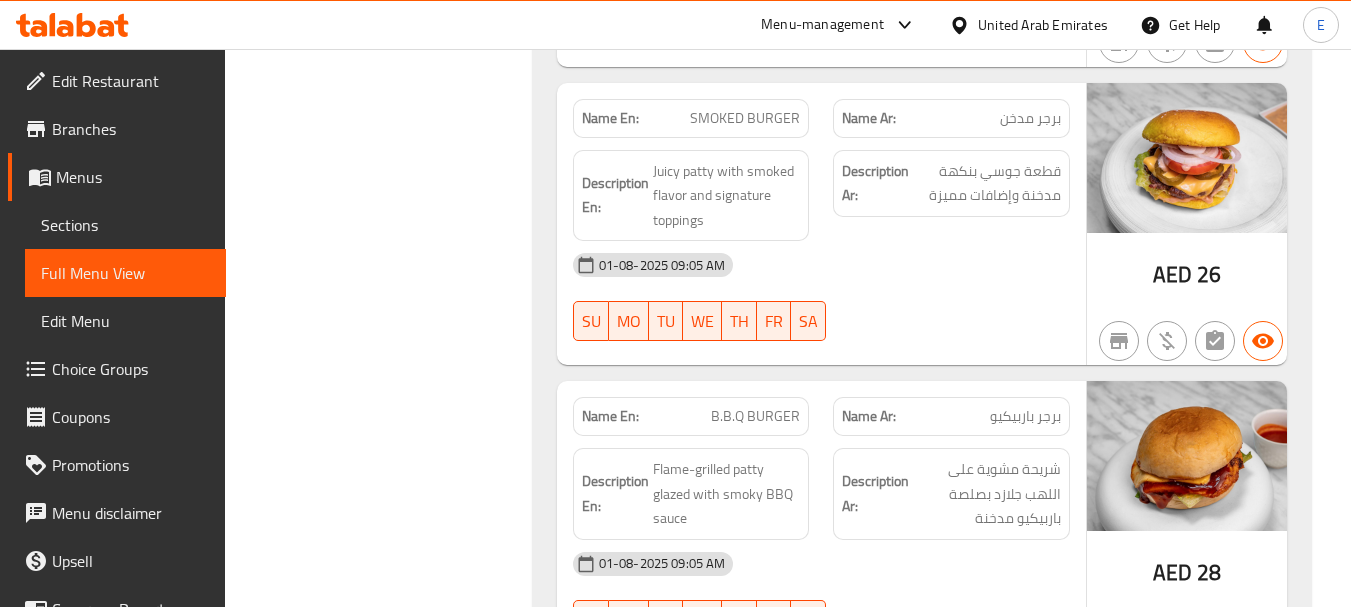 click on "برجر مدخن" at bounding box center [1032, -4678] 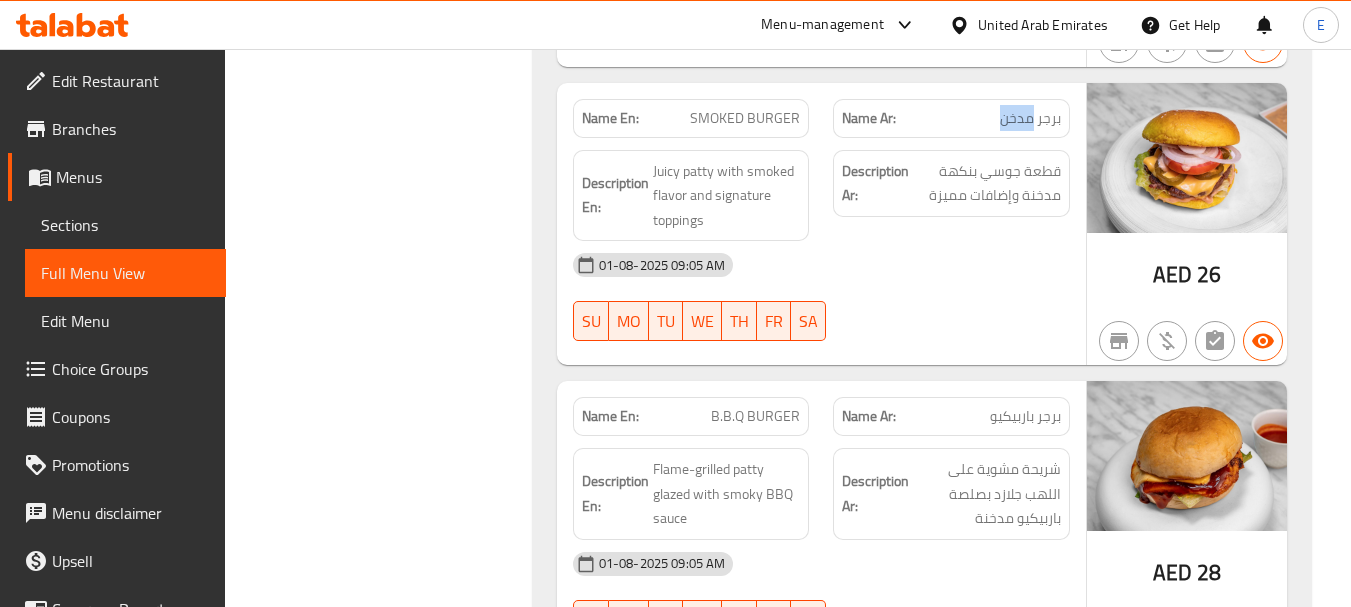 click on "برجر مدخن" at bounding box center (1032, -4678) 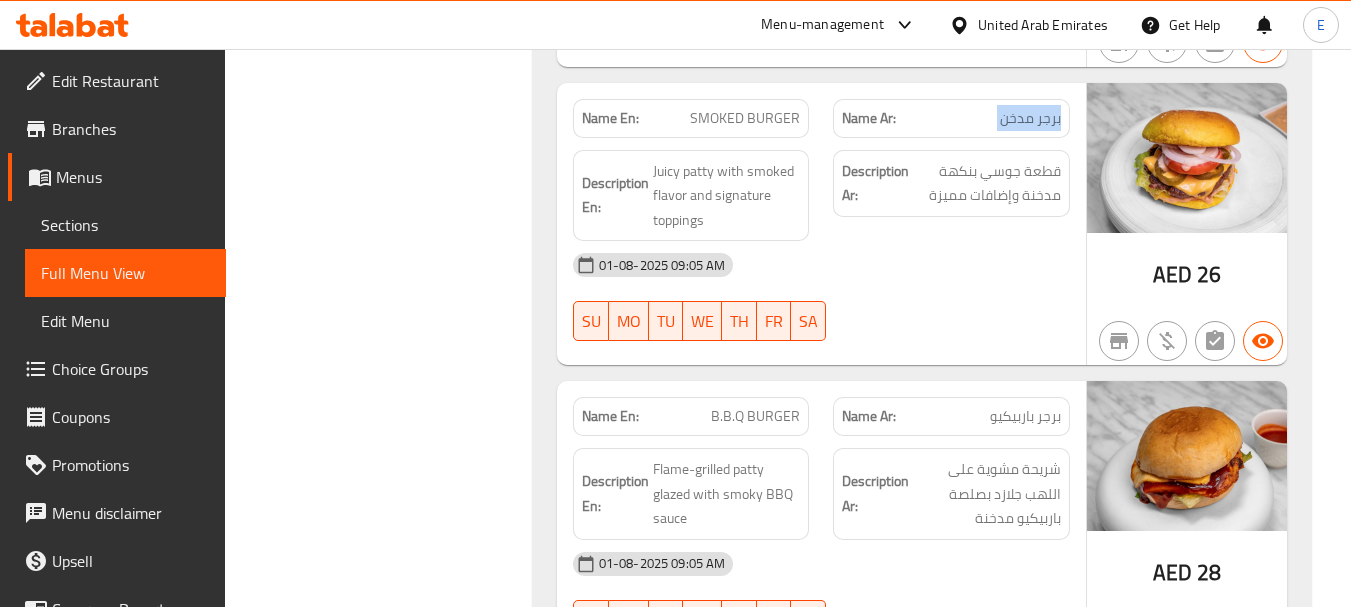 click on "برجر مدخن" at bounding box center [1032, -4678] 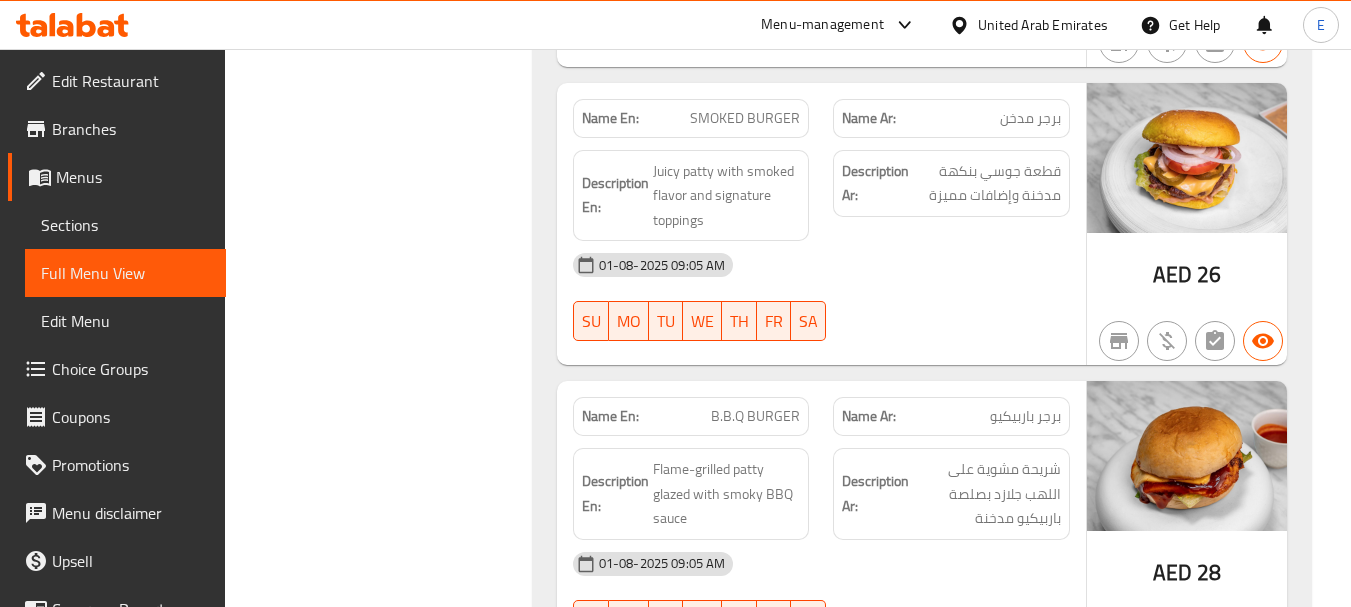 click on "SMOKED BURGER" at bounding box center [765, -4678] 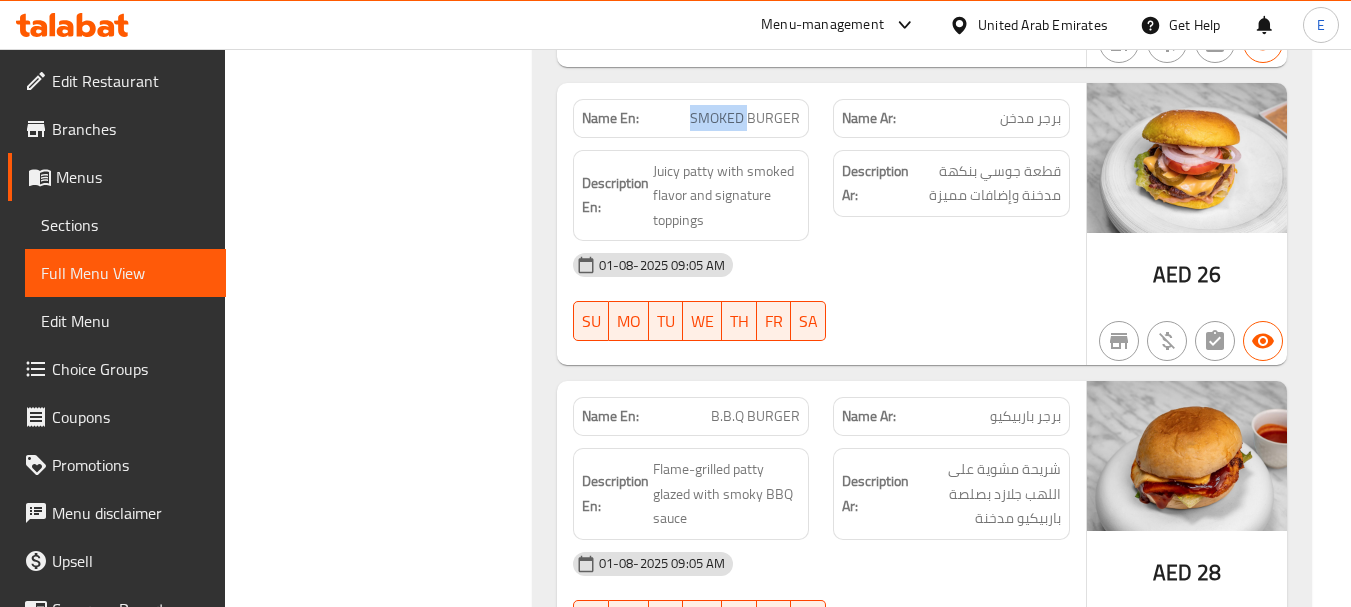 click on "SMOKED BURGER" at bounding box center (765, -4678) 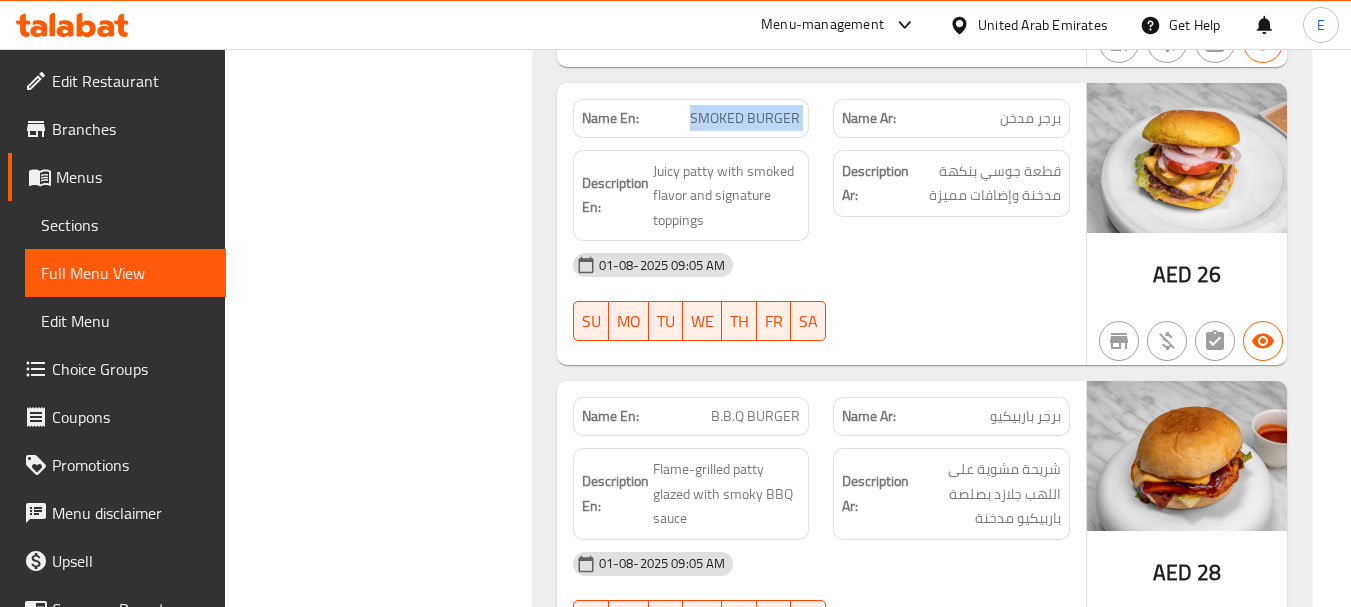 click on "SMOKED BURGER" at bounding box center [765, -4678] 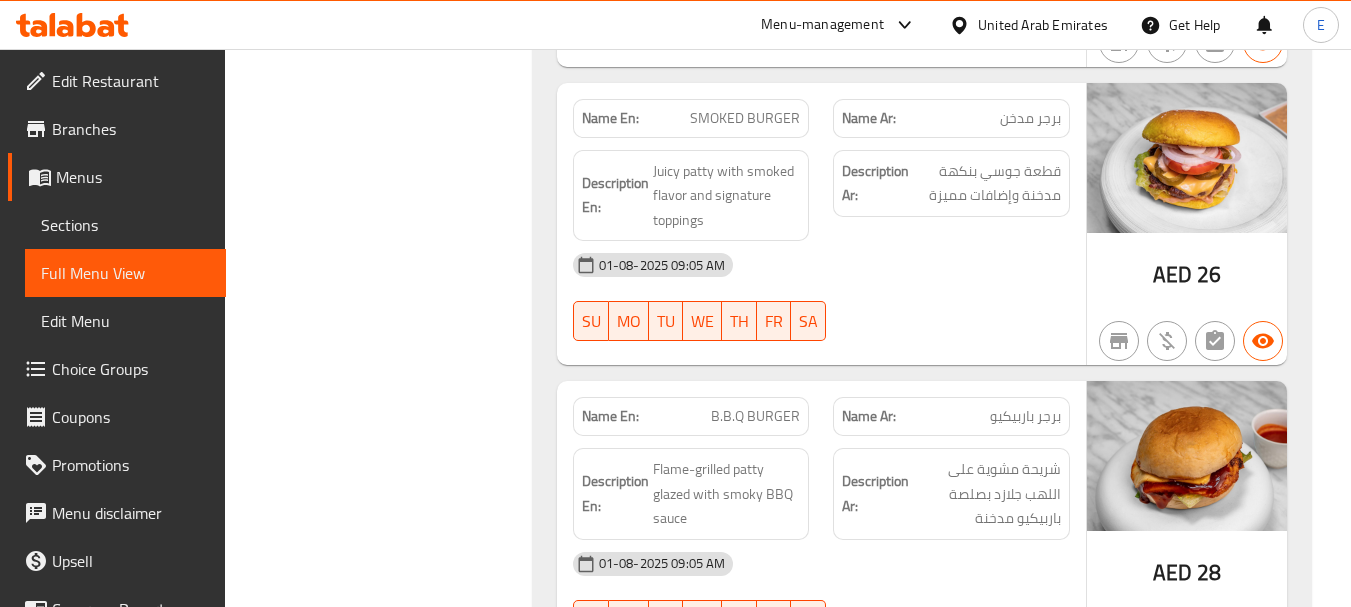 click on "01-08-2025 09:05 AM SU MO TU WE TH FR SA" at bounding box center [821, -4498] 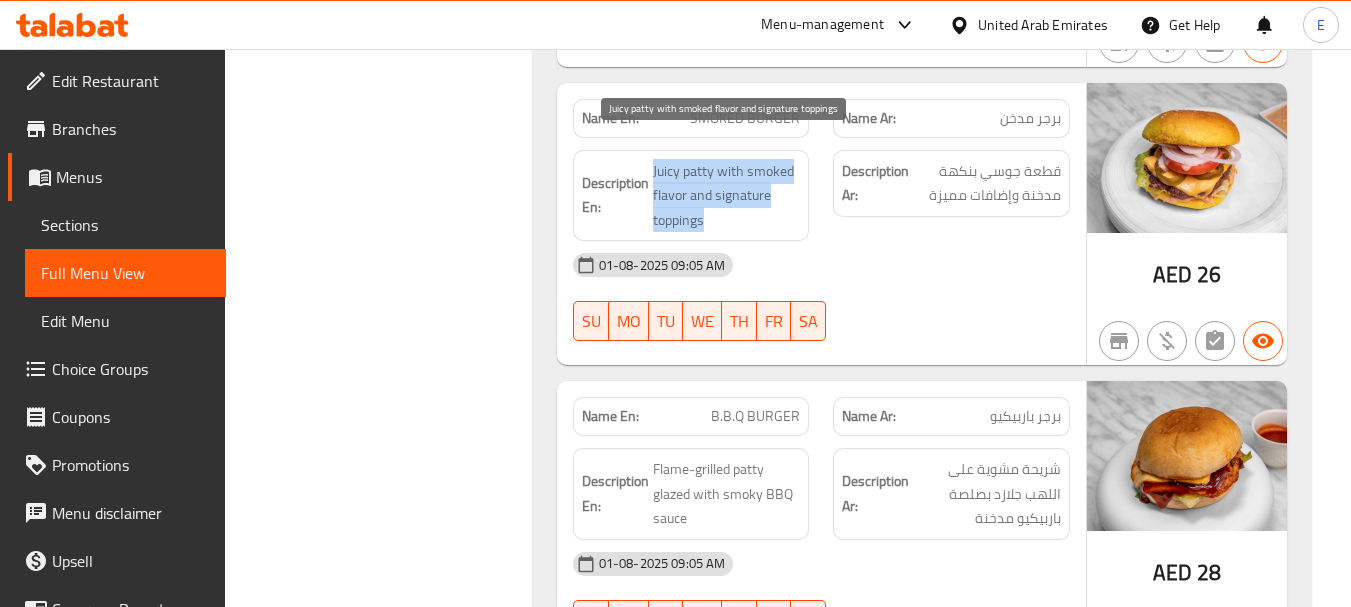 drag, startPoint x: 646, startPoint y: 132, endPoint x: 788, endPoint y: 195, distance: 155.34799 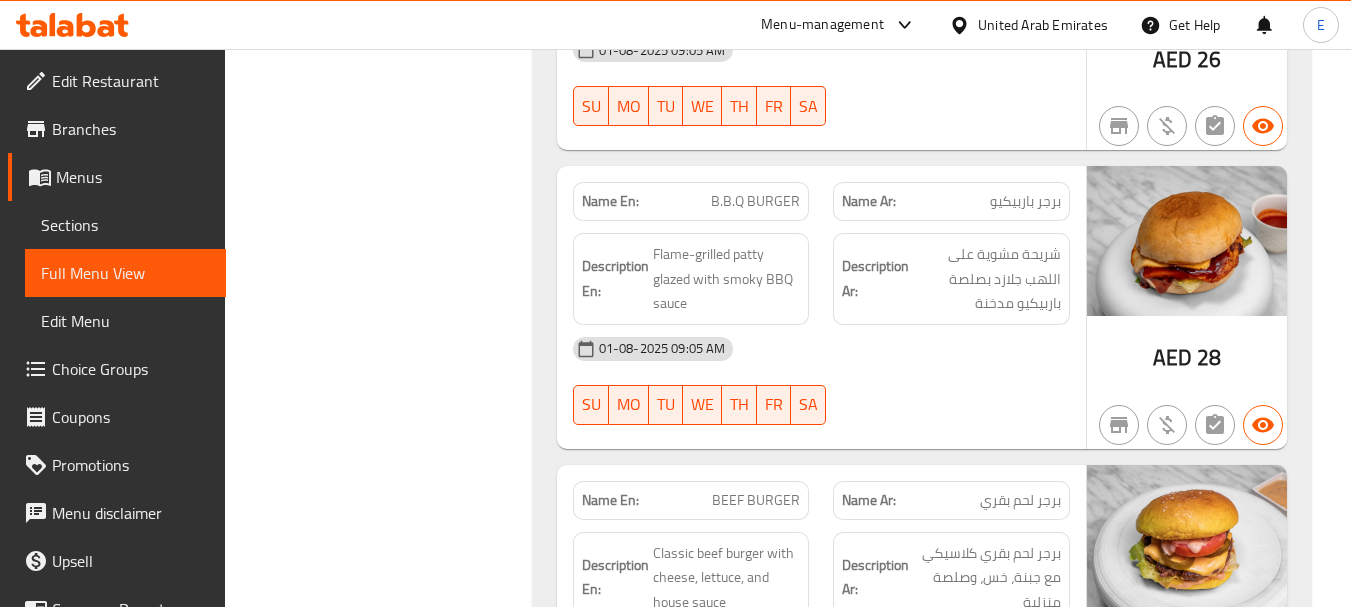 scroll, scrollTop: 6100, scrollLeft: 0, axis: vertical 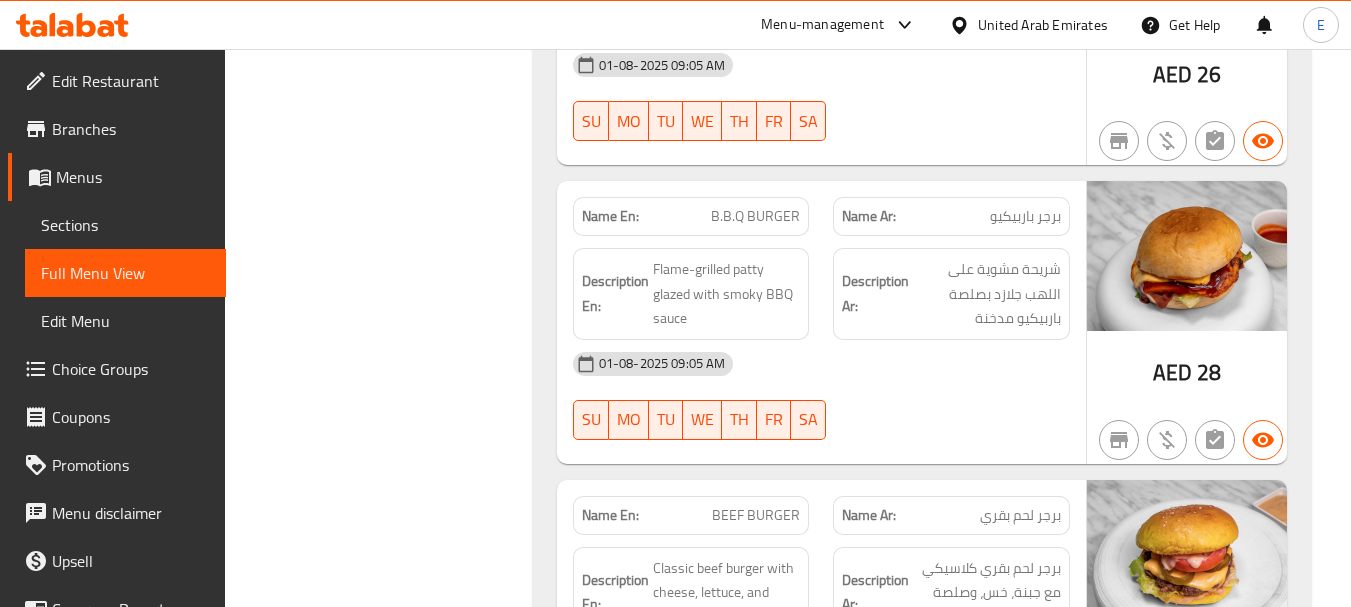 click on "Name En: B.B.Q BURGER" at bounding box center (691, -4579) 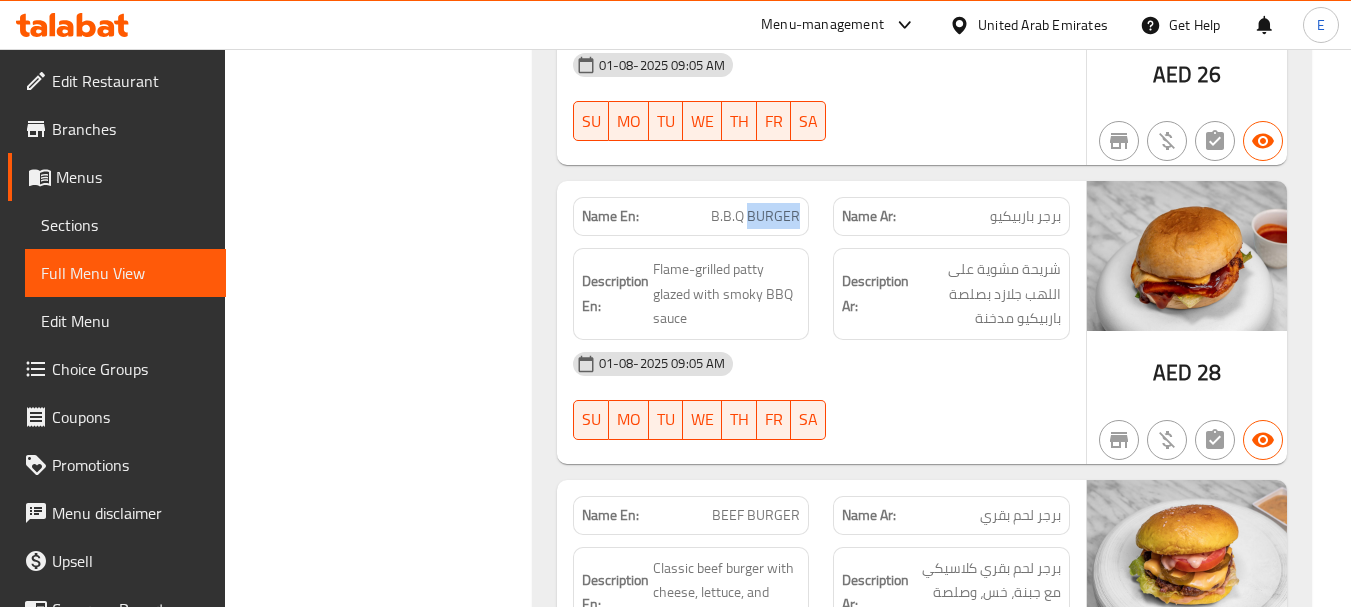 click on "Name En: B.B.Q BURGER" at bounding box center (691, -4579) 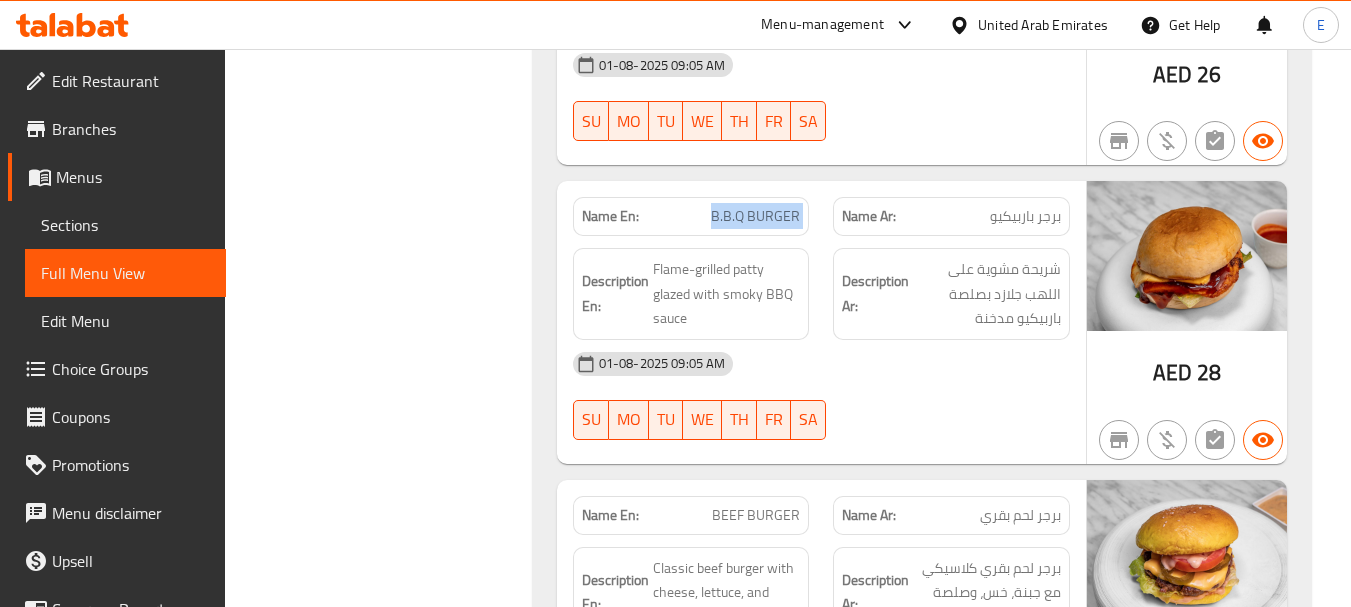 click on "Name En: B.B.Q BURGER" at bounding box center (691, -4579) 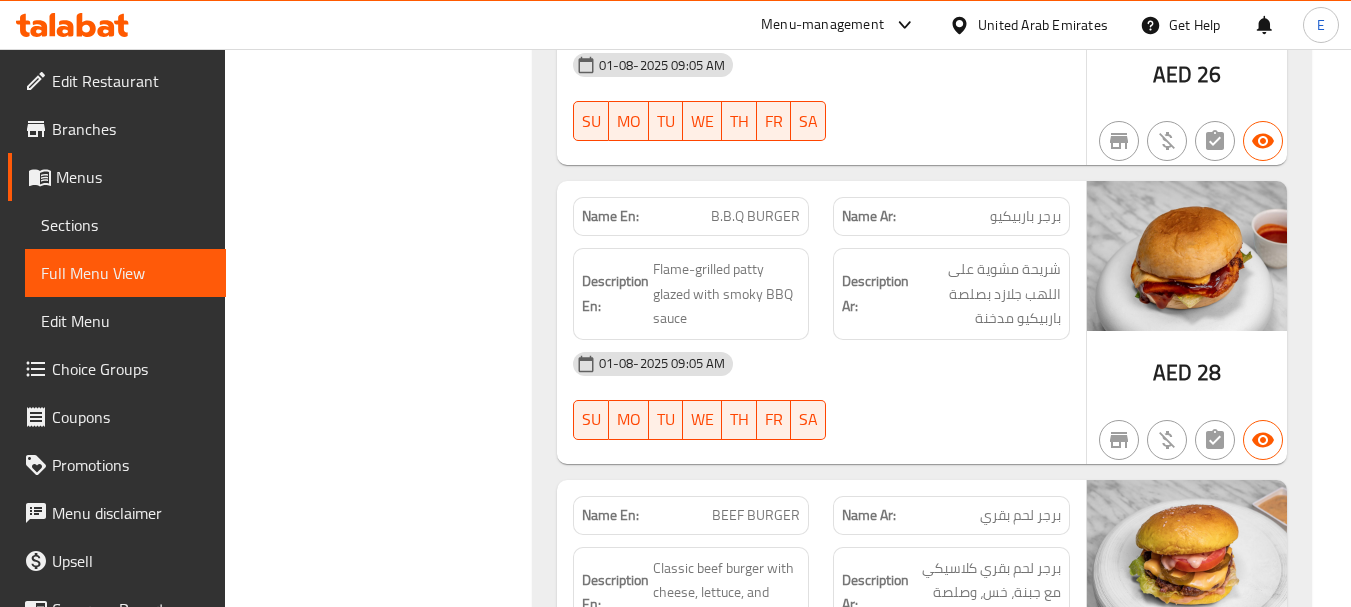 click on "برجر باربيكيو" at bounding box center (1018, -4579) 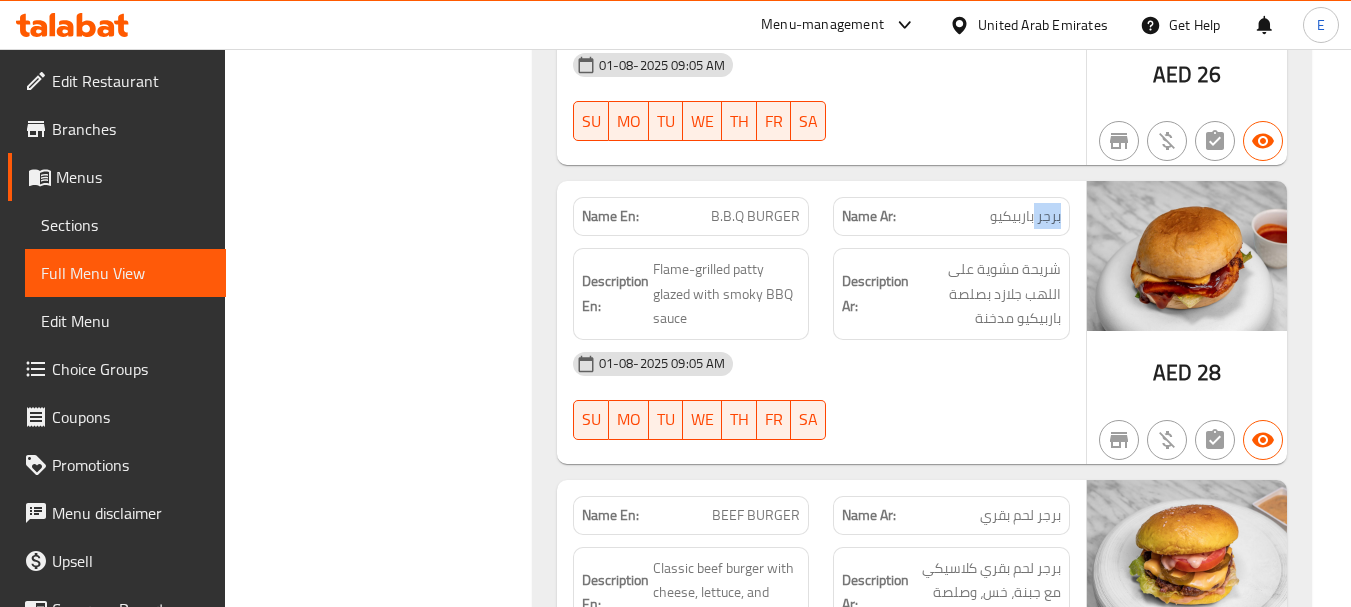 click on "برجر باربيكيو" at bounding box center [1018, -4579] 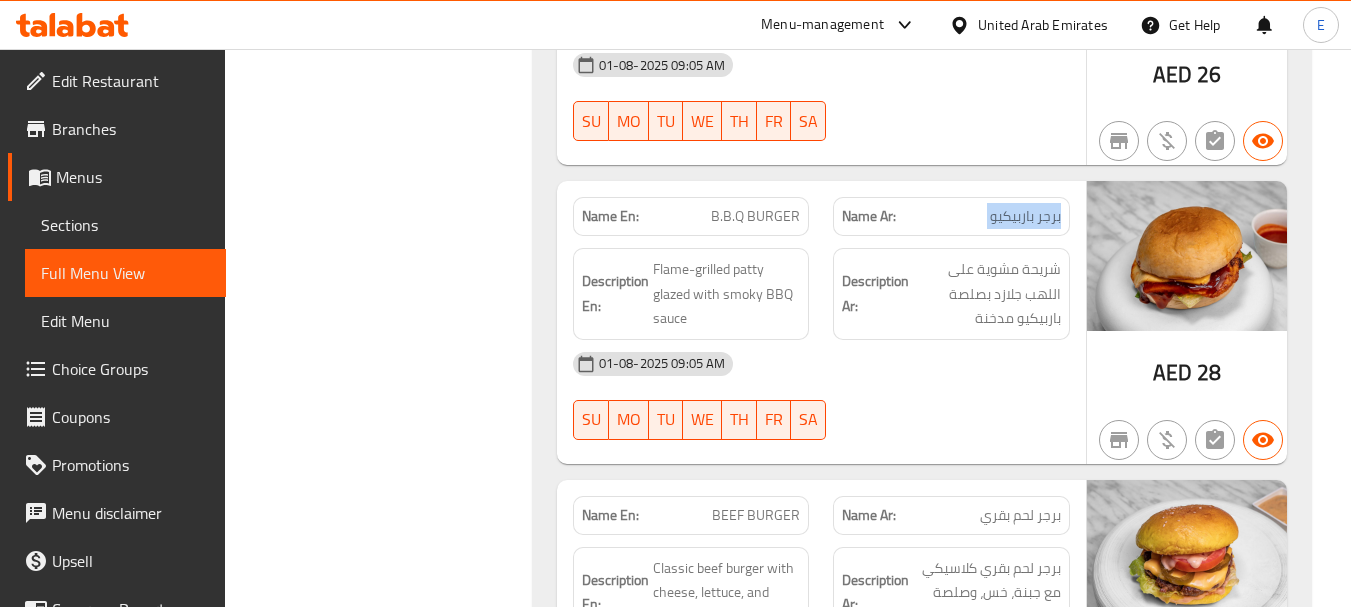 click on "برجر باربيكيو" at bounding box center (1018, -4579) 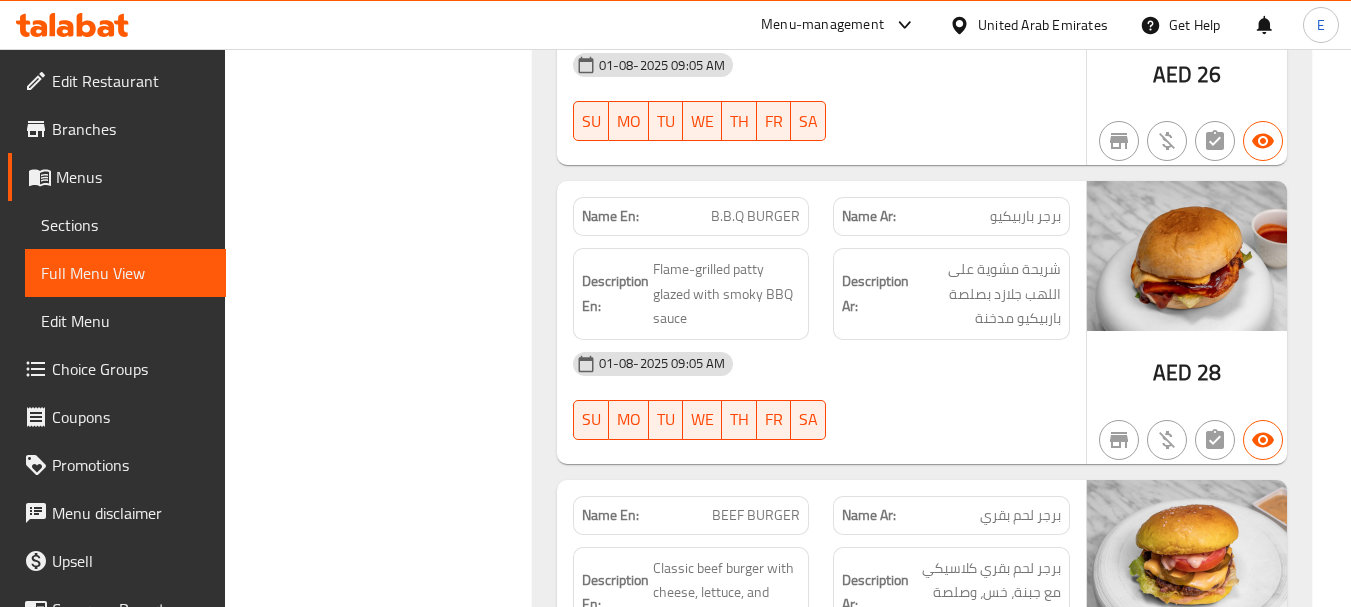 click on "Description En: Flame-grilled patty glazed with smoky BBQ sauce" at bounding box center [691, -4501] 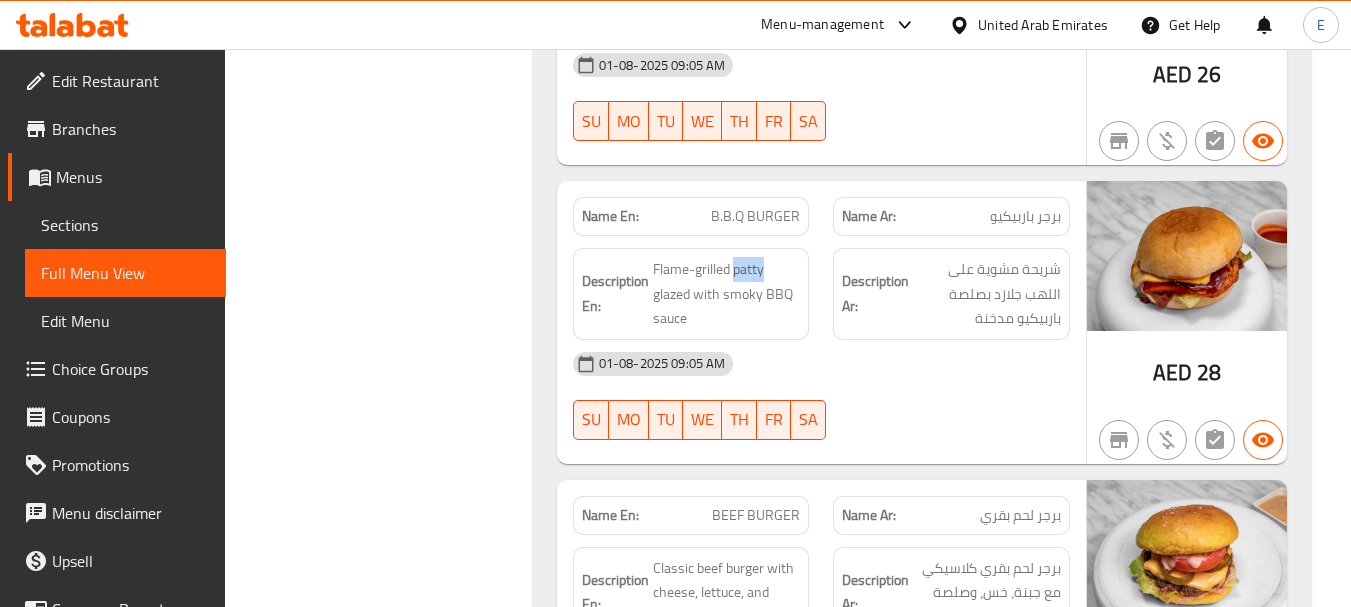 click on "Description En: Flame-grilled patty glazed with smoky BBQ sauce" at bounding box center [691, -4501] 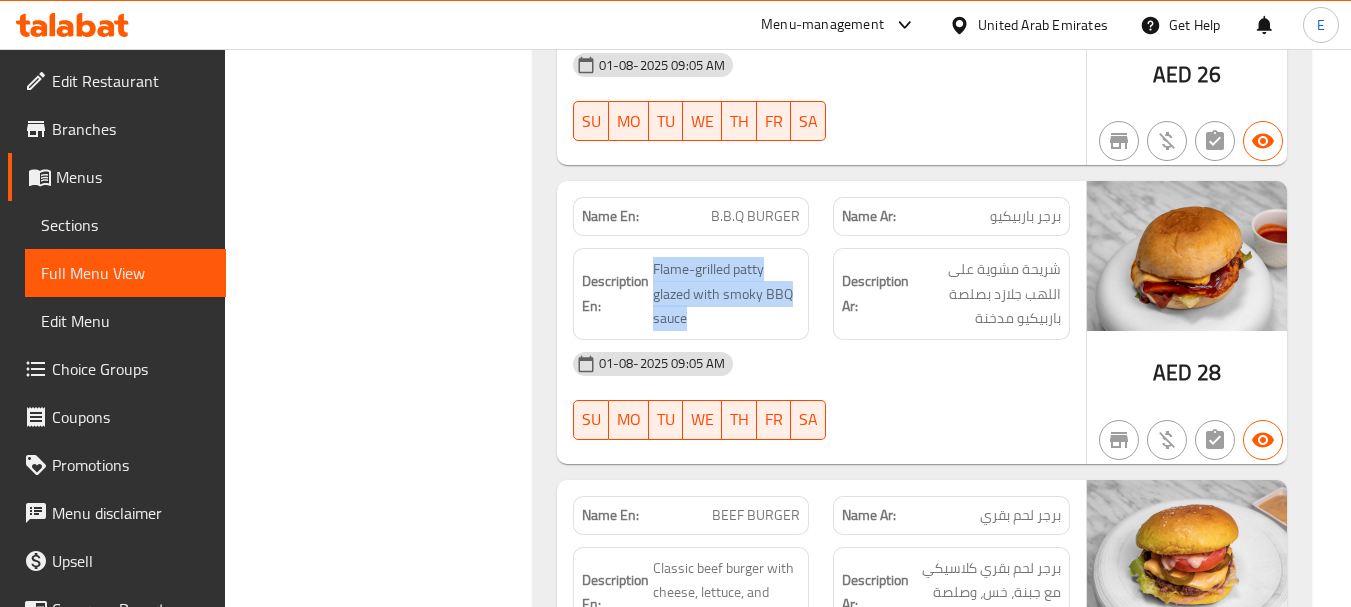 click on "Description En: Flame-grilled patty glazed with smoky BBQ sauce" at bounding box center [691, -4501] 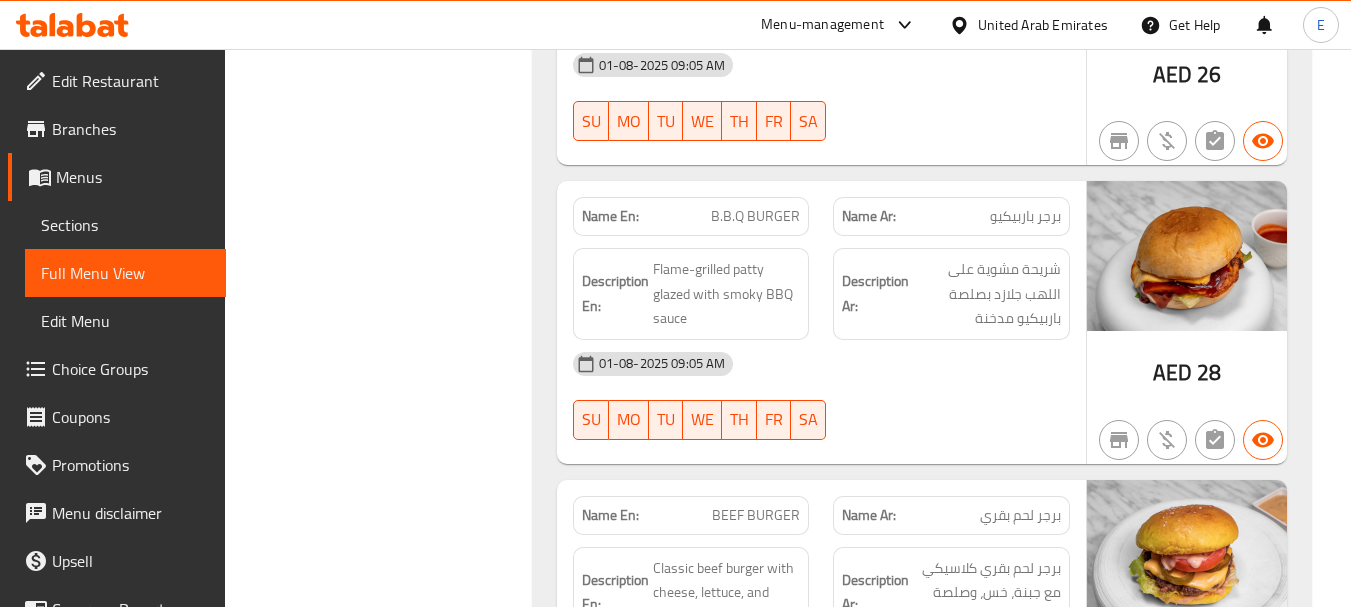 click on "Description En: Flame-grilled patty glazed with smoky BBQ sauce" at bounding box center (691, -4501) 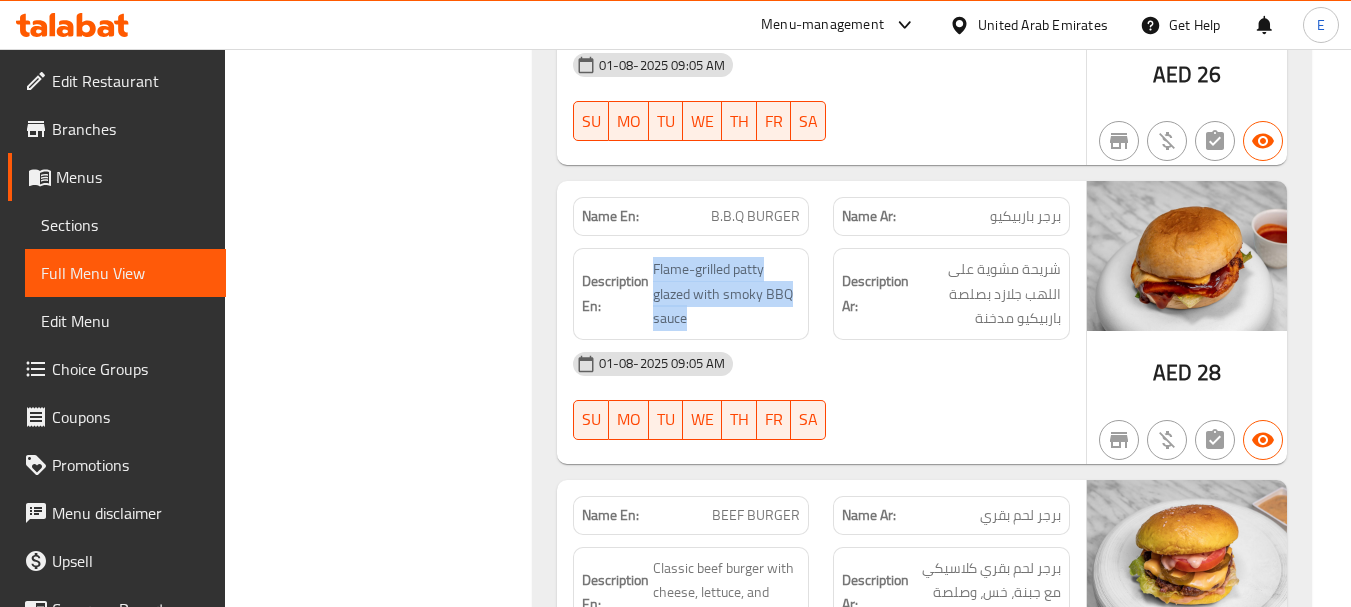 click on "Description En: Flame-grilled patty glazed with smoky BBQ sauce" at bounding box center (691, -4501) 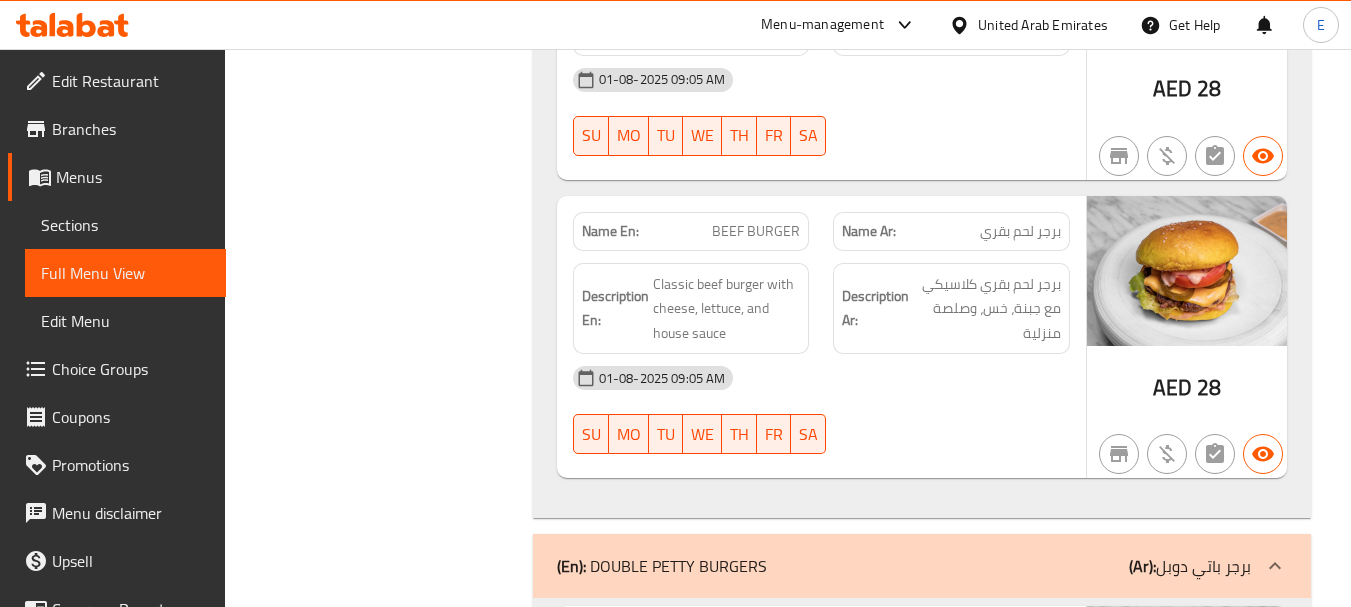 scroll, scrollTop: 6400, scrollLeft: 0, axis: vertical 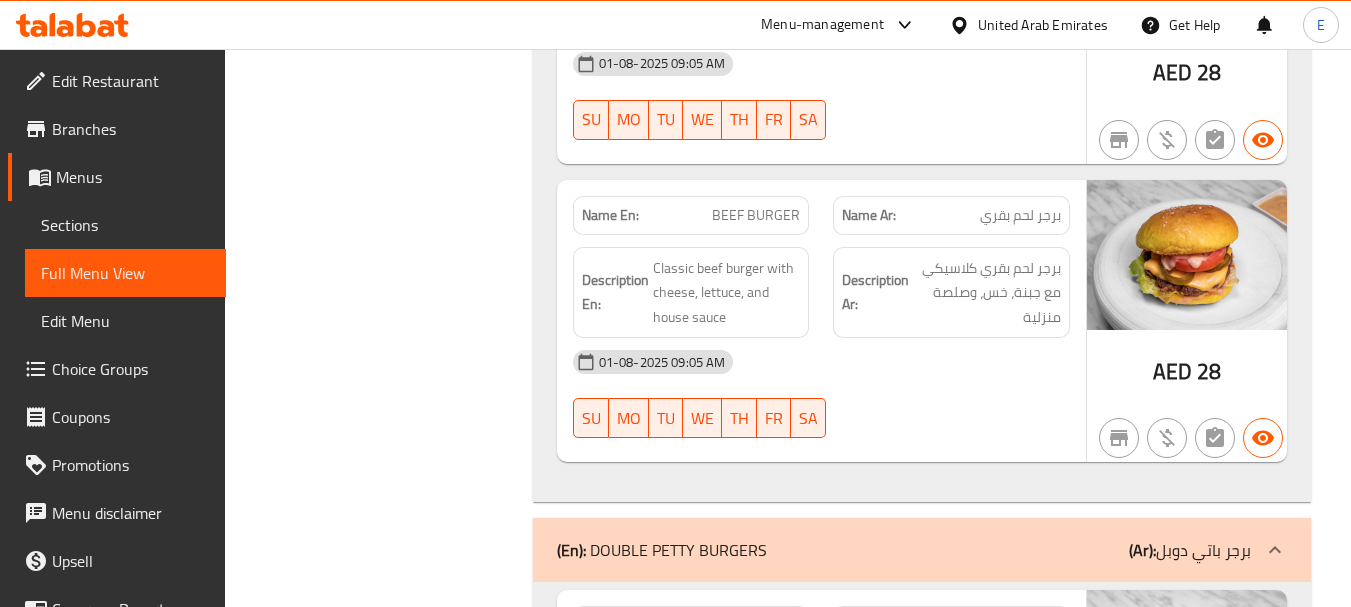 click on "AED" at bounding box center (1172, -4424) 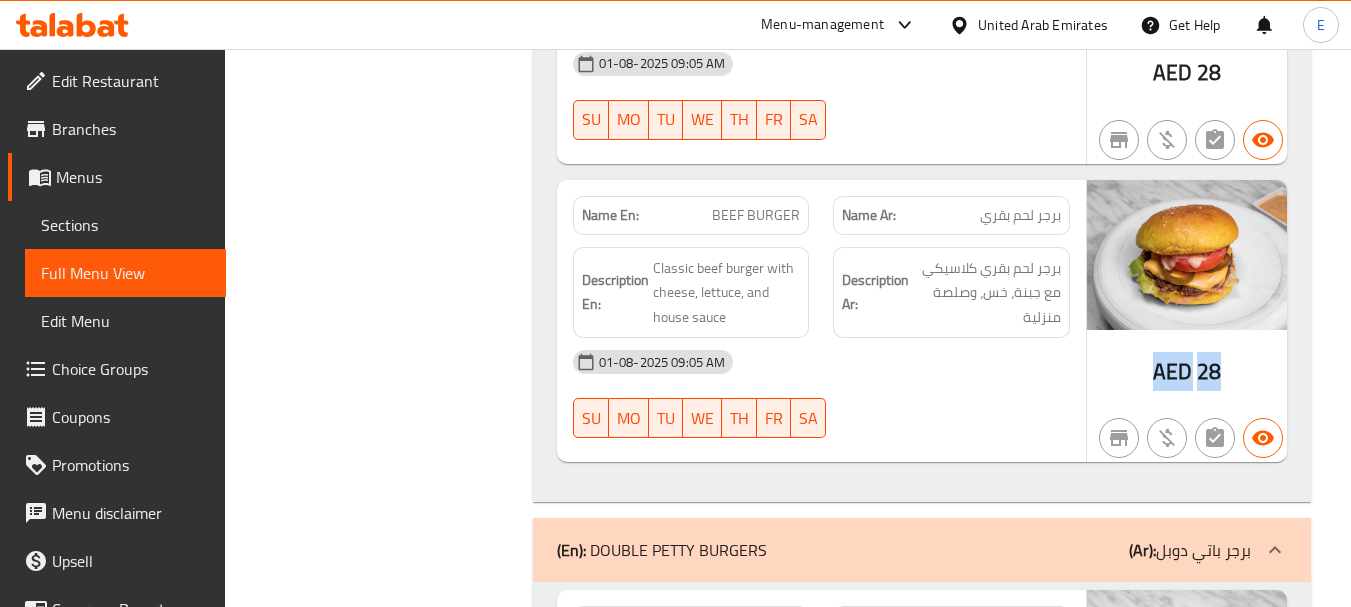 click on "AED" at bounding box center (1172, -4424) 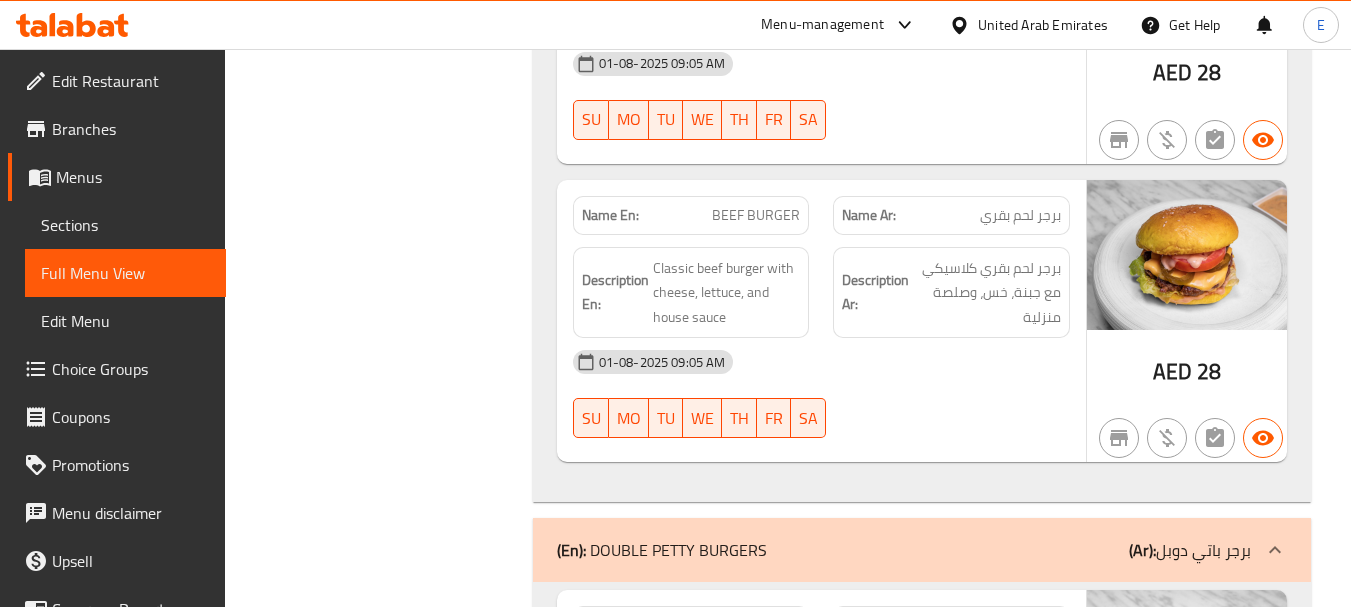 click on "Name Ar: برجر لحم بقري" at bounding box center (951, -4581) 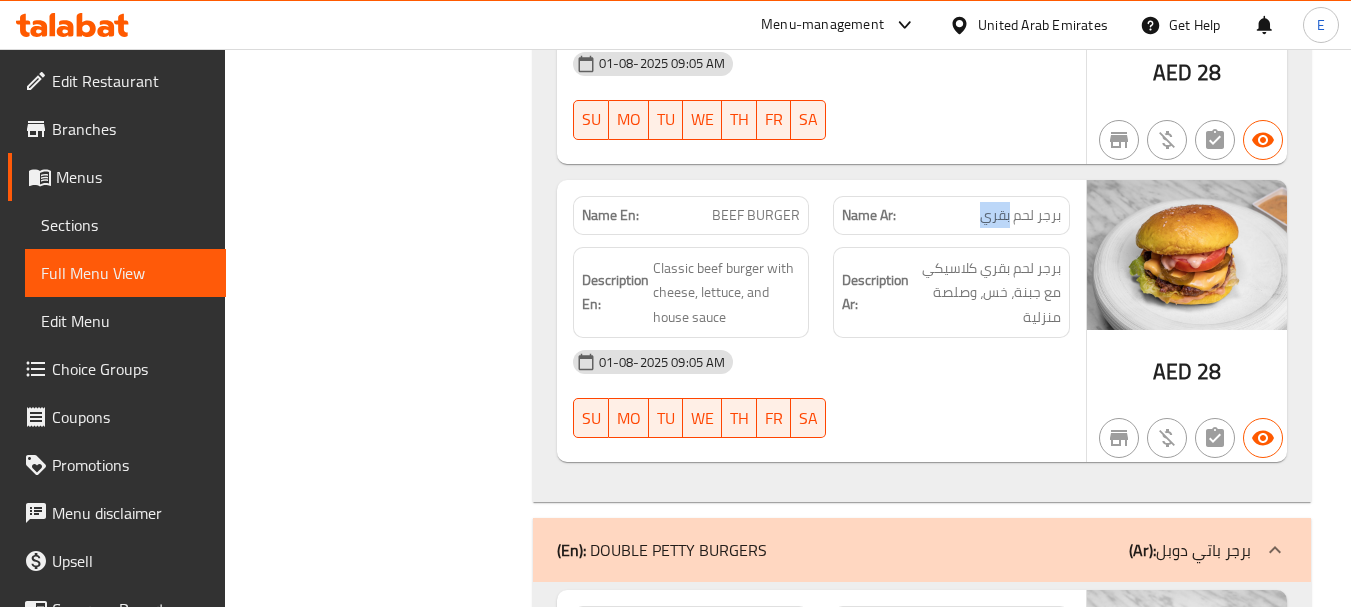 click on "Name Ar: برجر لحم بقري" at bounding box center [951, -4581] 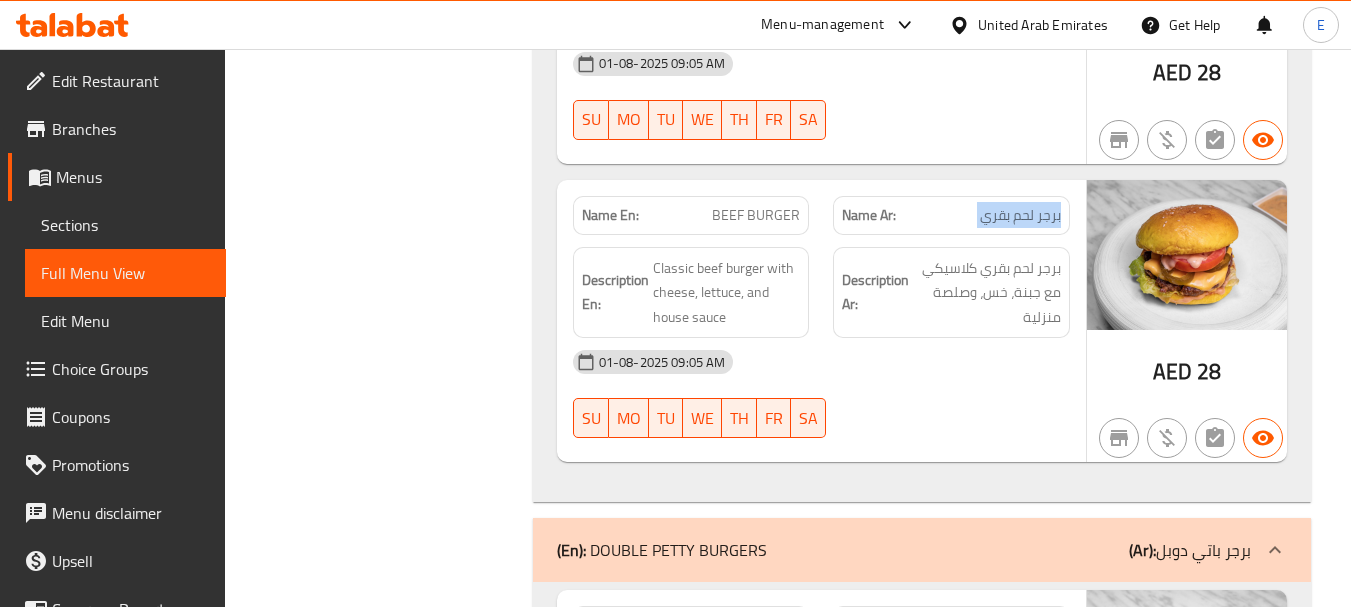 click on "Name Ar: برجر لحم بقري" at bounding box center [951, -4581] 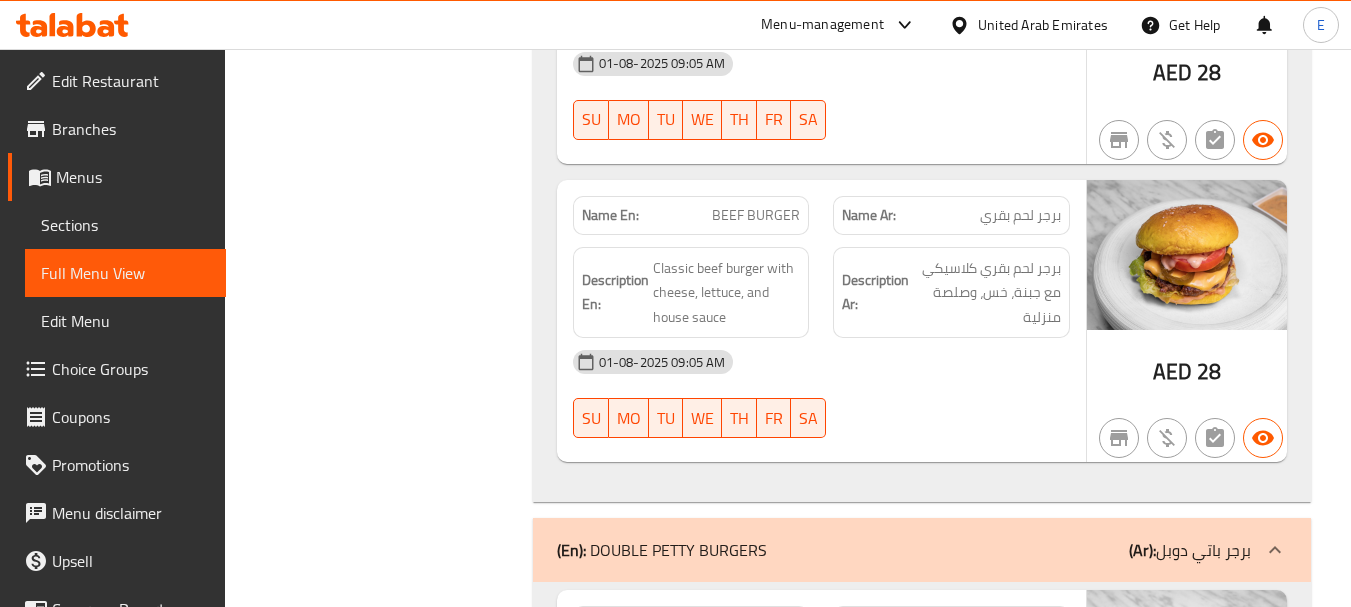 click on "BEEF BURGER" at bounding box center [722, -4581] 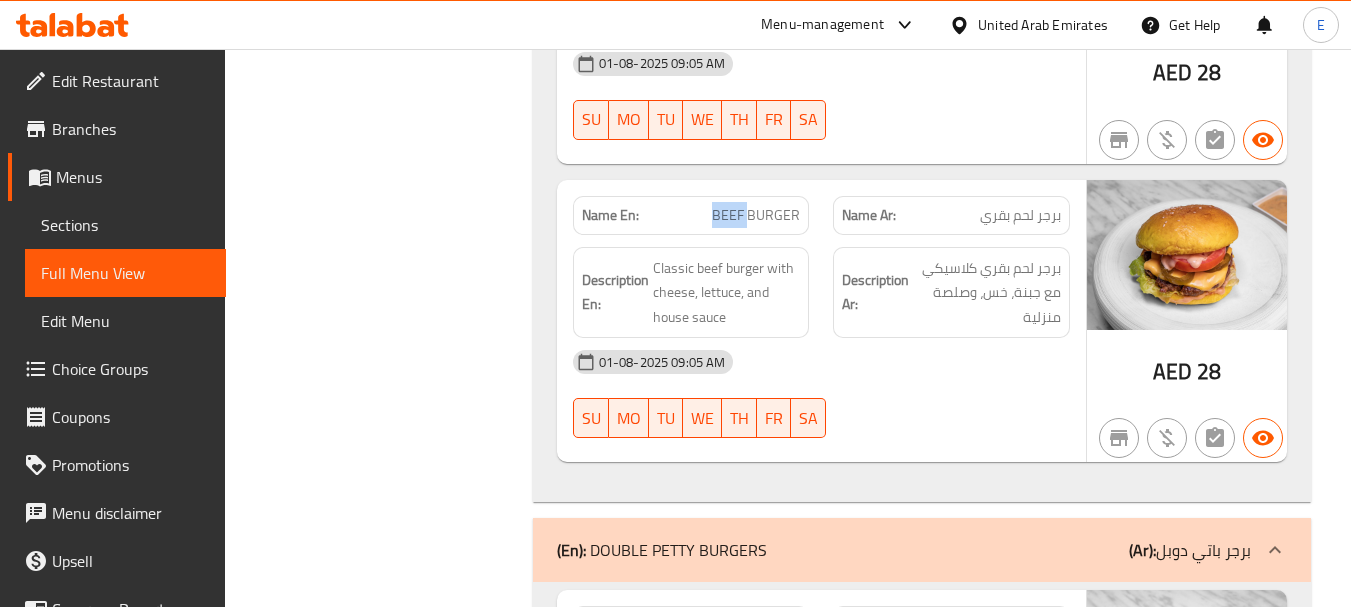 click on "BEEF BURGER" at bounding box center (722, -4581) 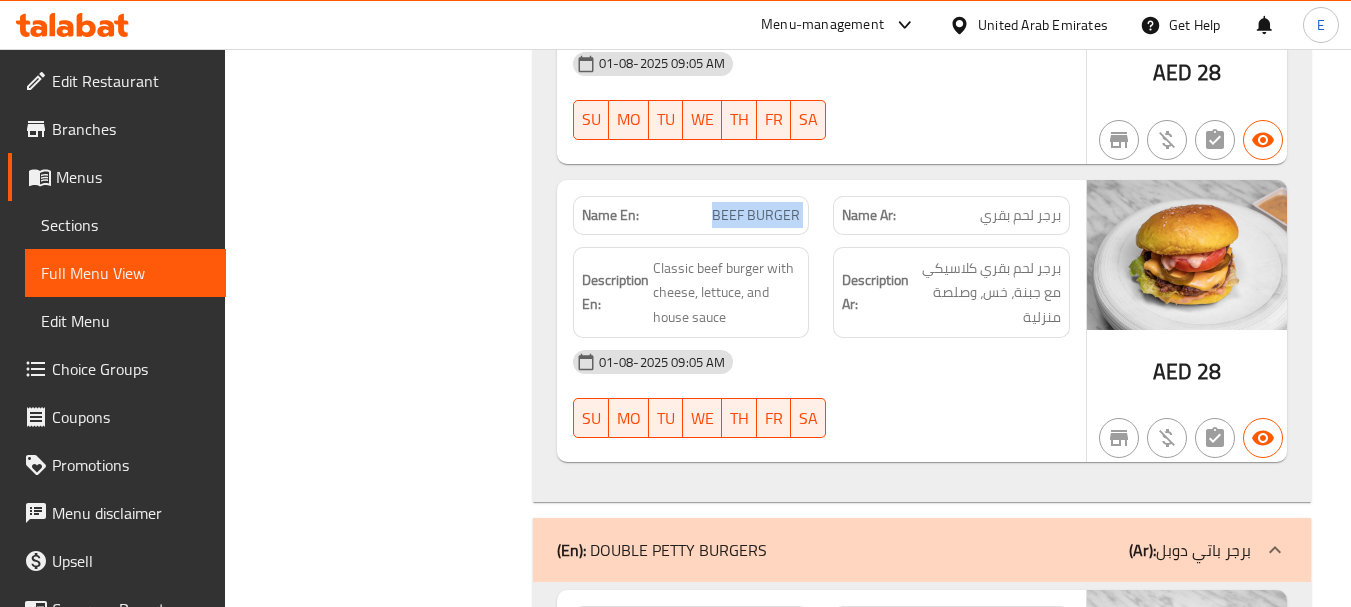 click on "BEEF BURGER" at bounding box center (722, -4581) 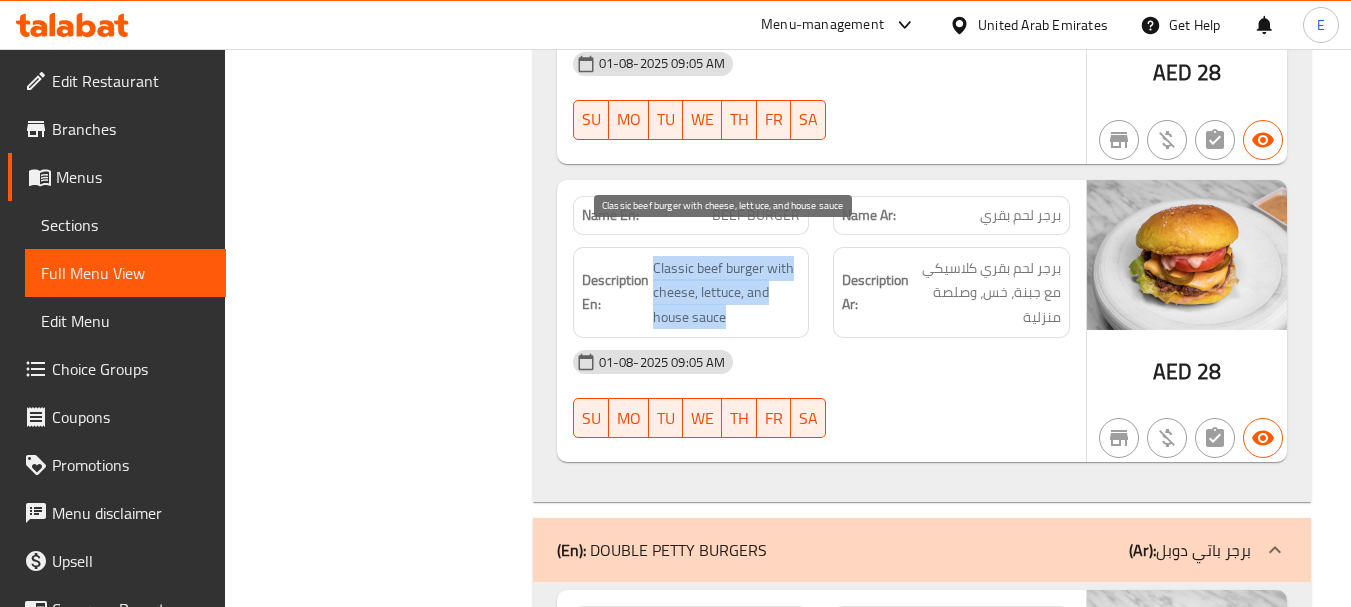 drag, startPoint x: 650, startPoint y: 230, endPoint x: 782, endPoint y: 286, distance: 143.38759 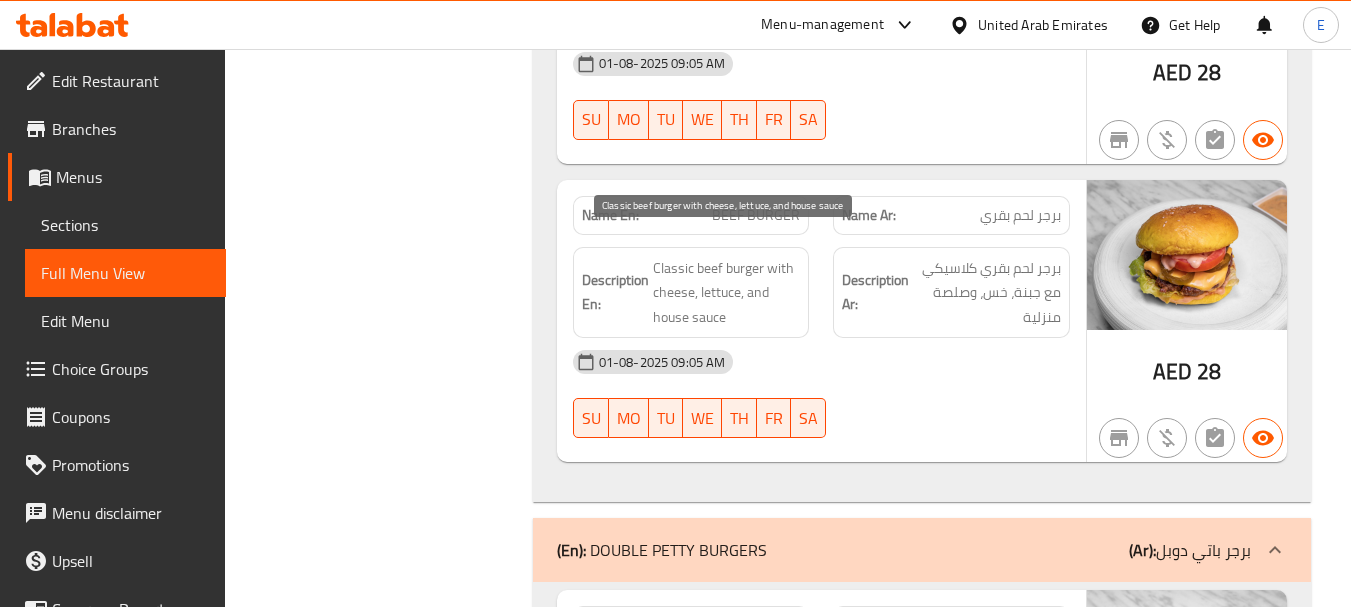click on "Classic beef burger with cheese, lettuce, and house sauce" at bounding box center (727, 293) 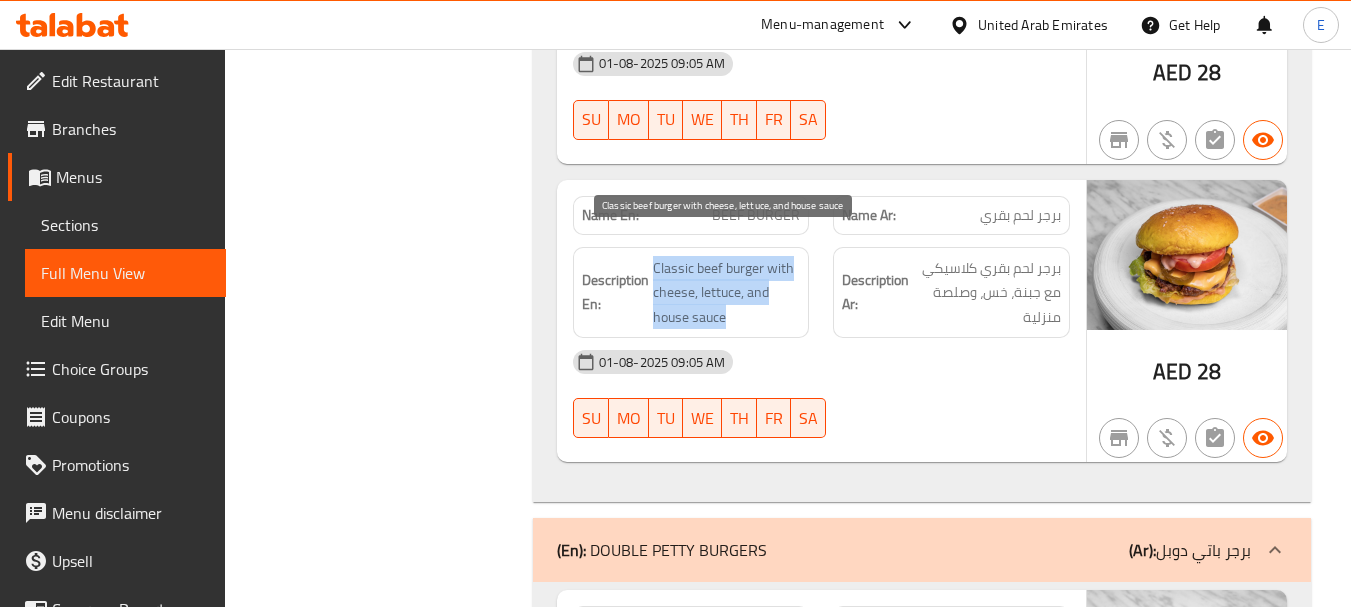 click on "Classic beef burger with cheese, lettuce, and house sauce" at bounding box center [727, 293] 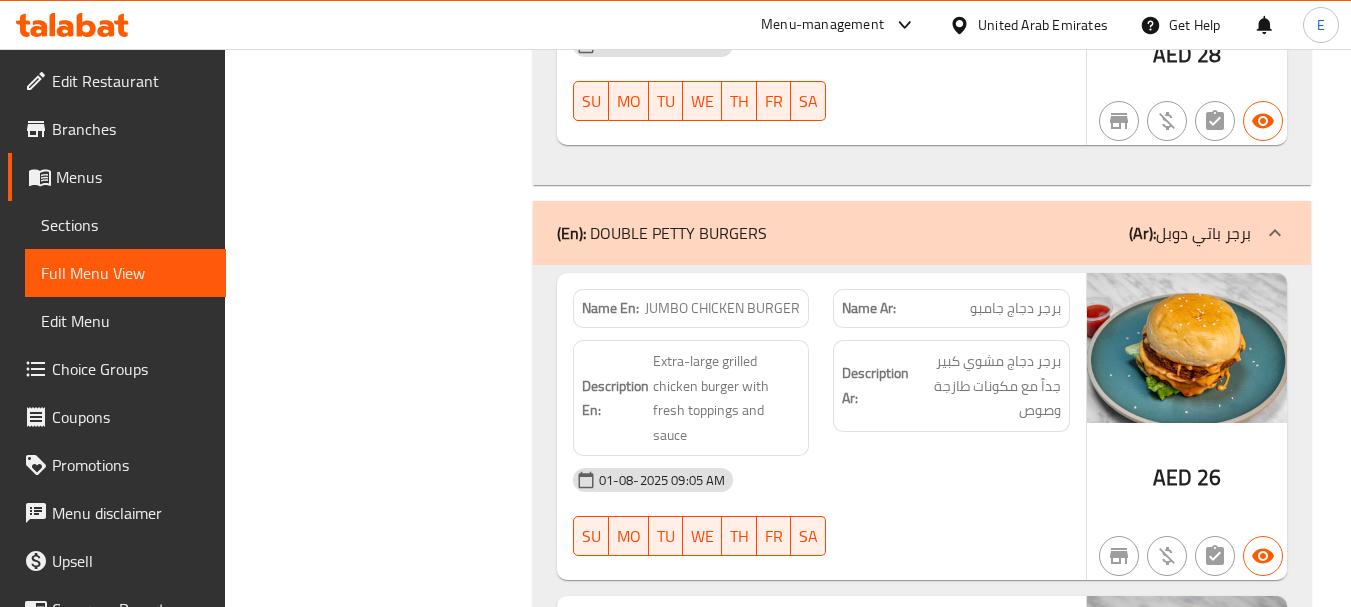 scroll, scrollTop: 6800, scrollLeft: 0, axis: vertical 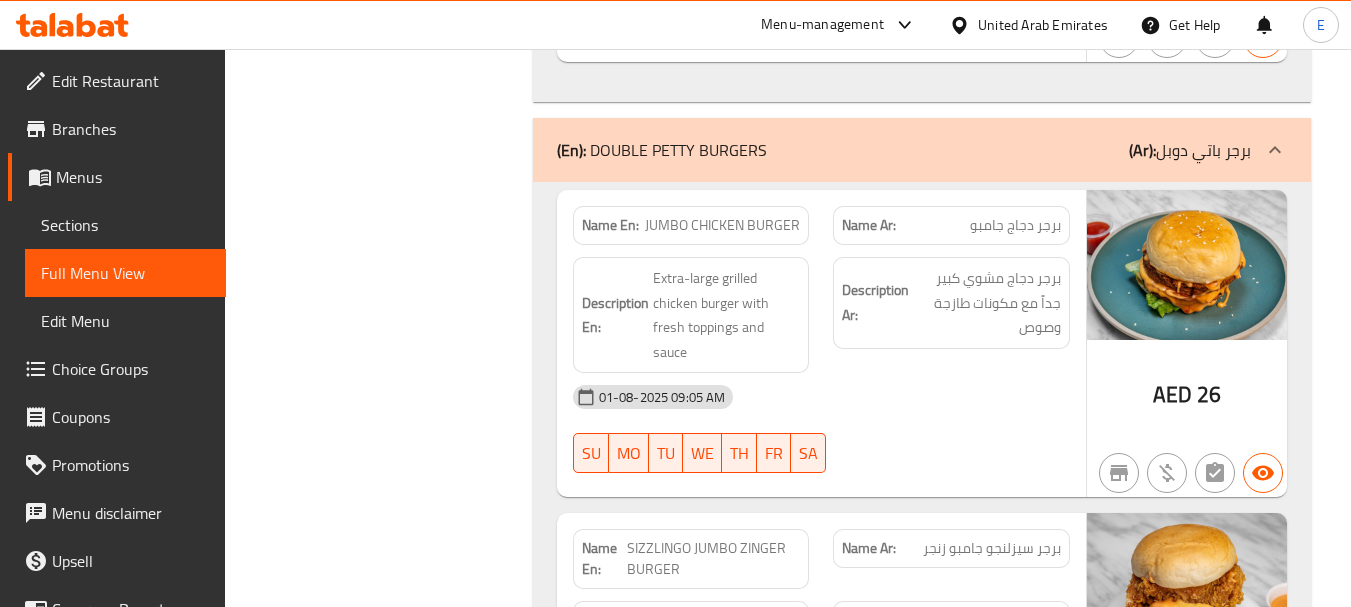 click on "برجر دجاج جامبو" at bounding box center (1033, -6424) 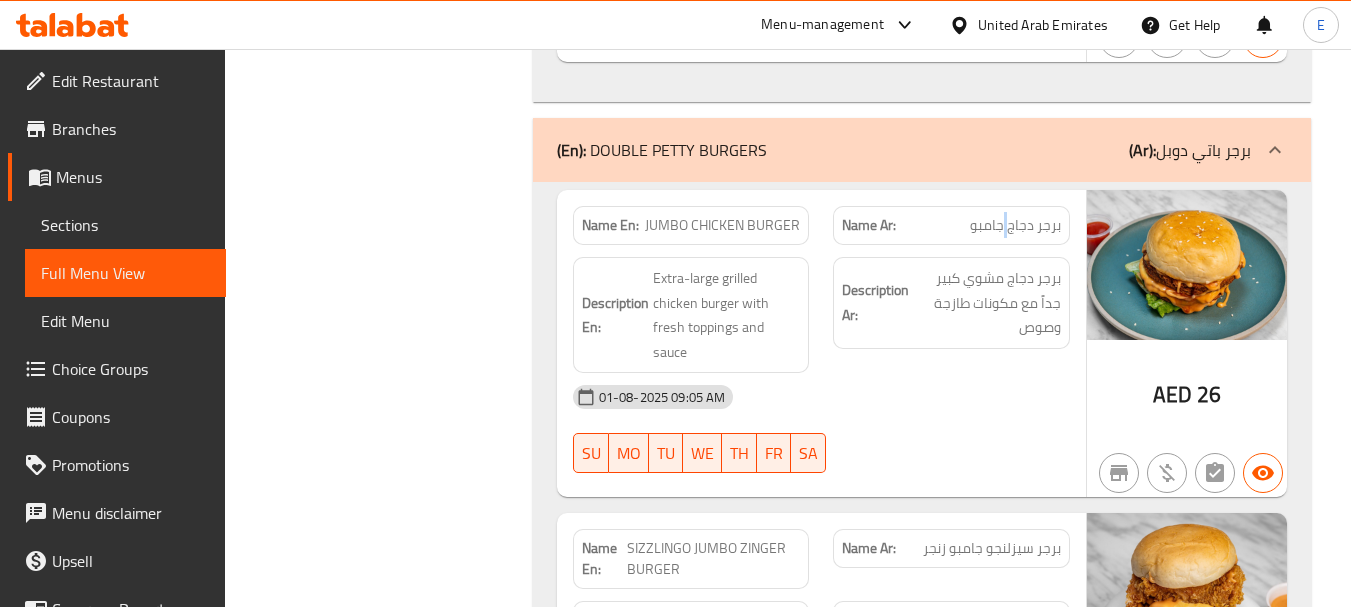 click on "برجر دجاج جامبو" at bounding box center (1033, -6424) 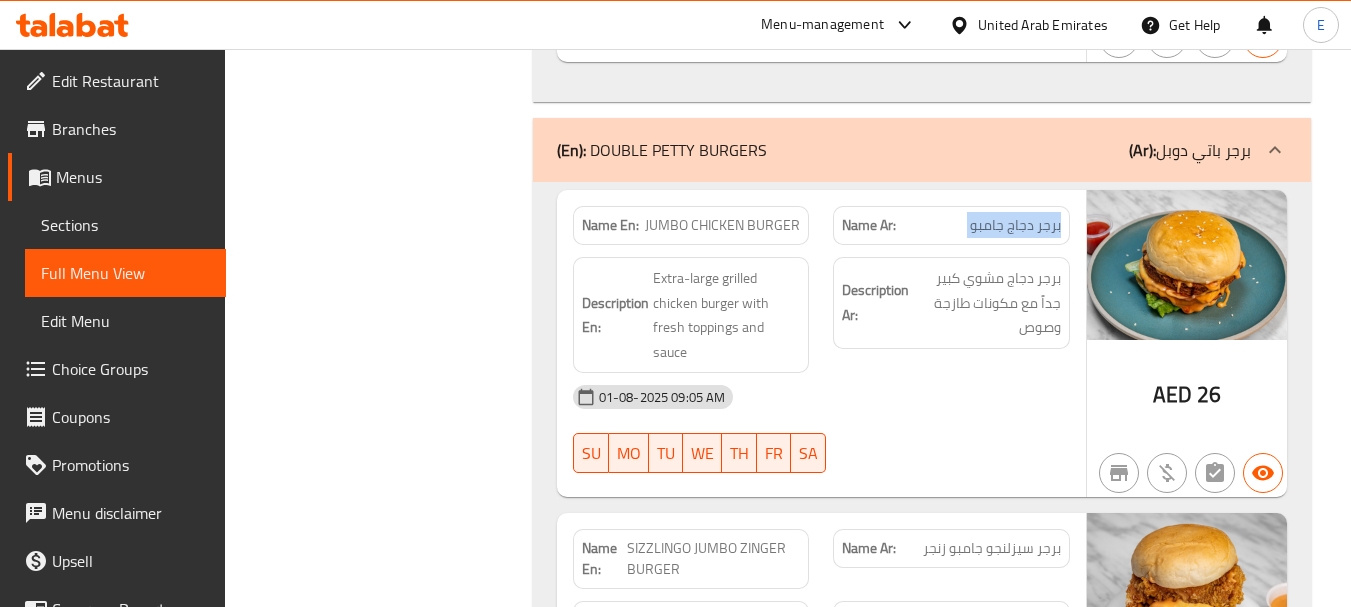 click on "برجر دجاج جامبو" at bounding box center [1033, -6424] 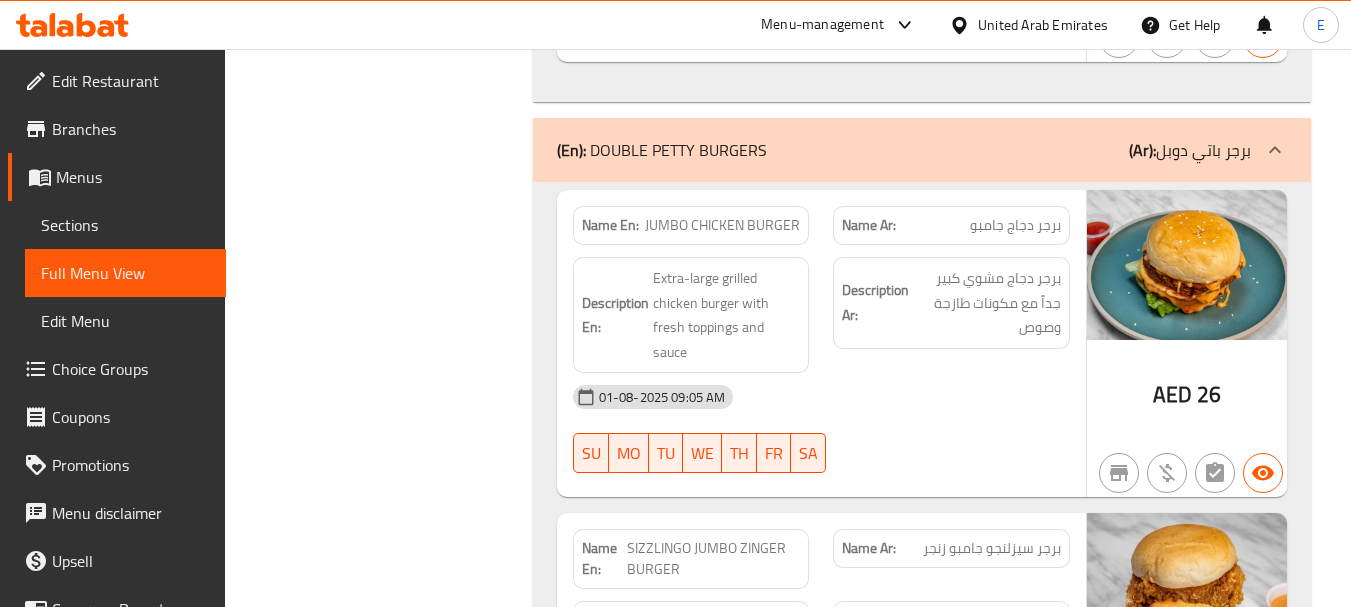 click on "Name En: JUMBO CHICKEN BURGER" at bounding box center (691, -6424) 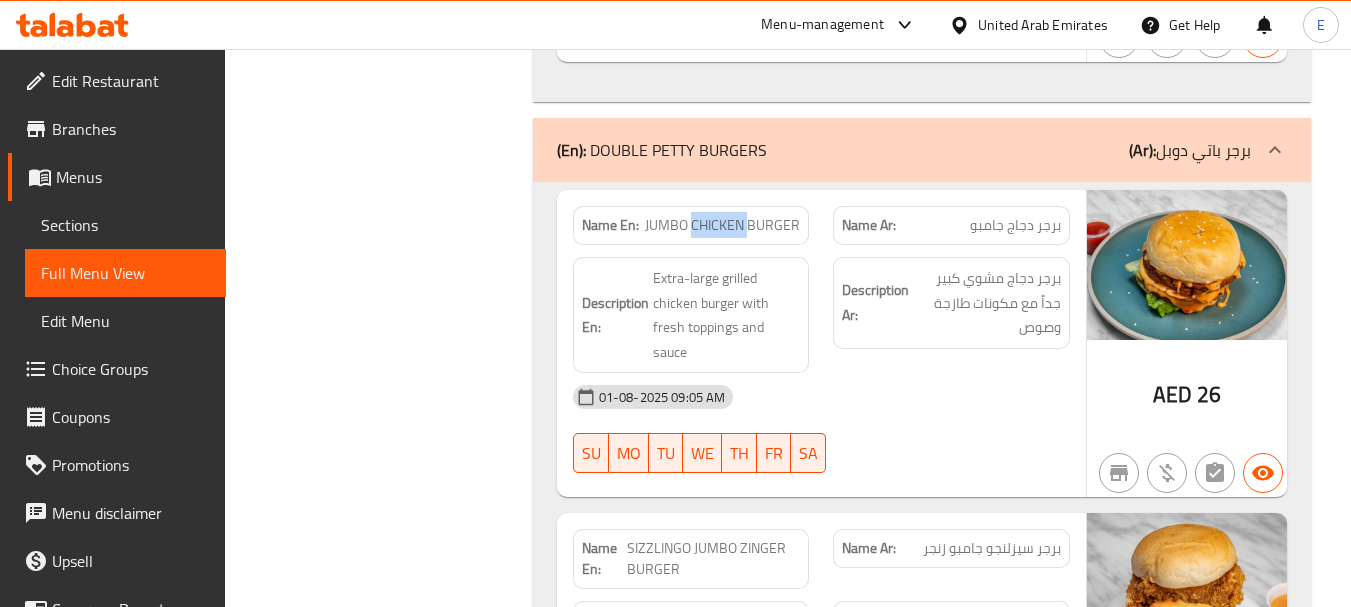 click on "Name En: JUMBO CHICKEN BURGER" at bounding box center [691, -6424] 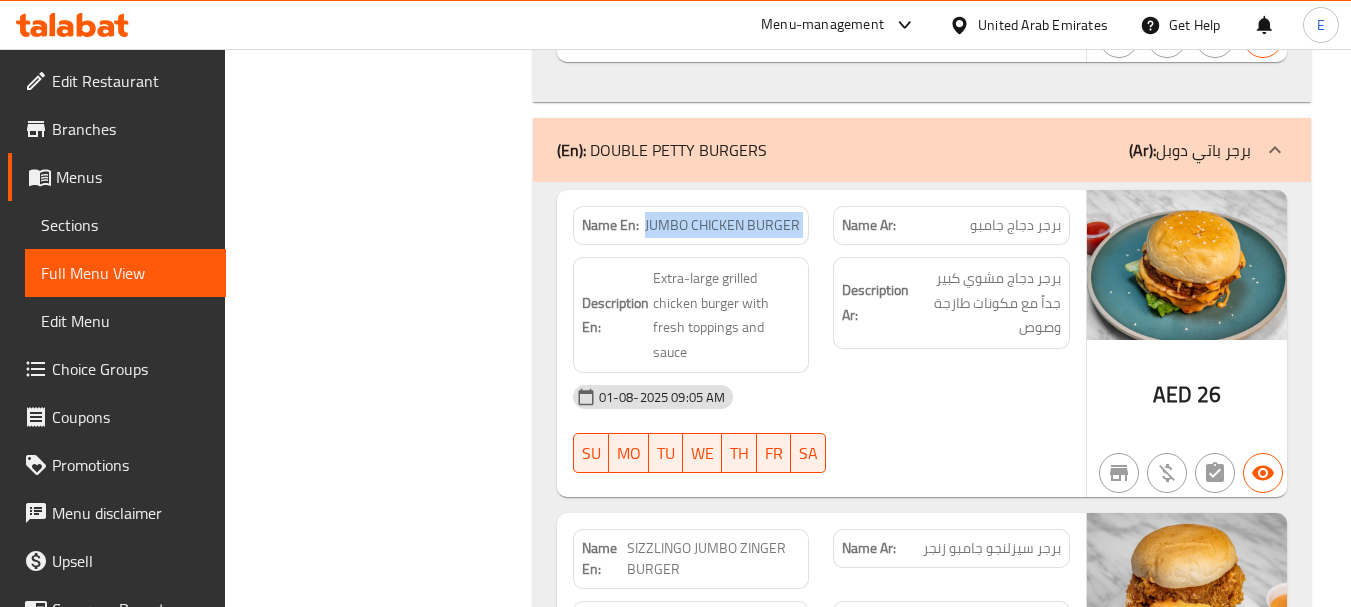 click on "Name En: JUMBO CHICKEN BURGER" at bounding box center (691, -6424) 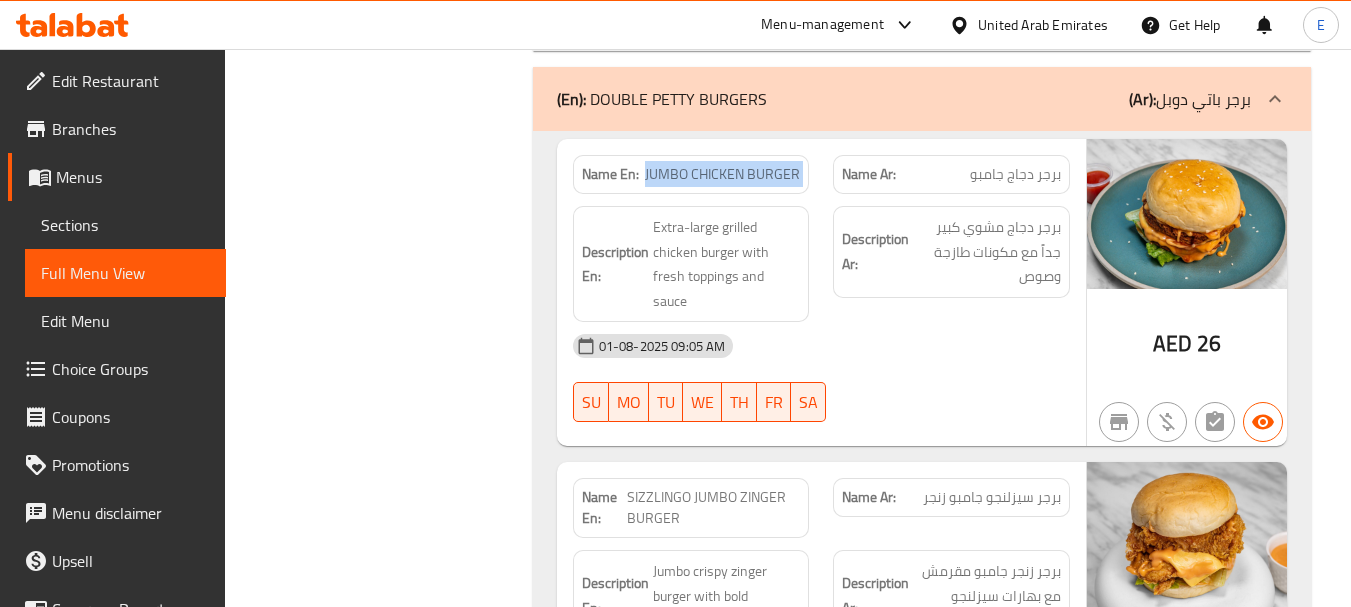 scroll, scrollTop: 6900, scrollLeft: 0, axis: vertical 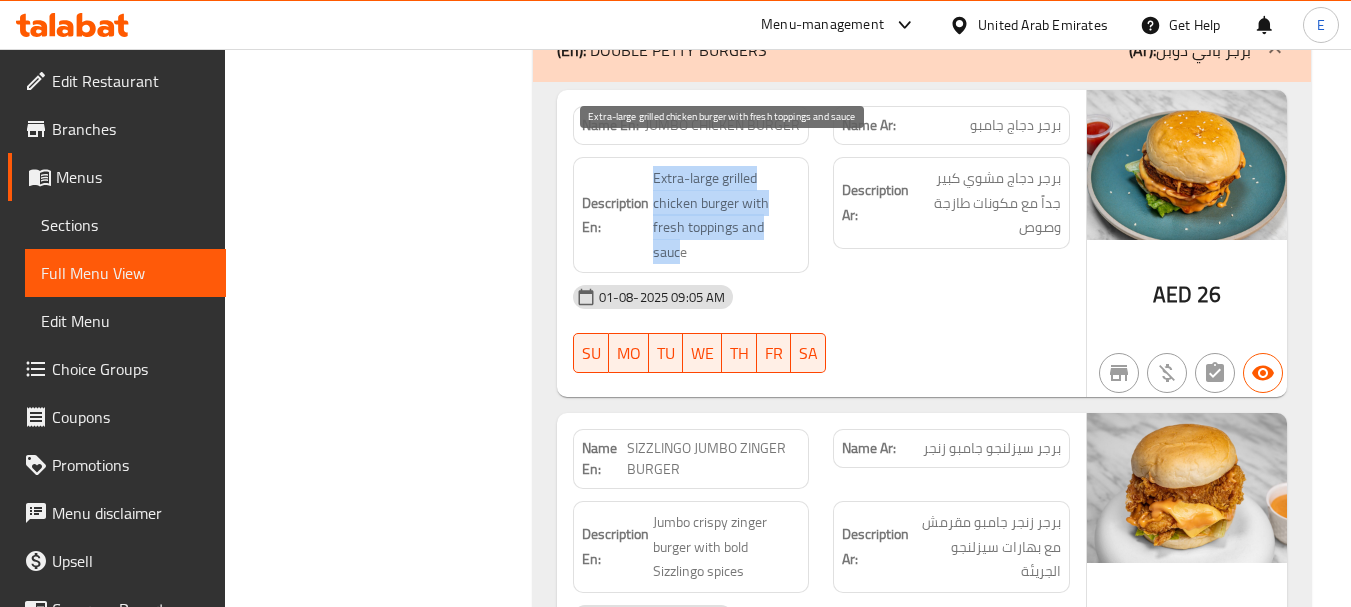 drag, startPoint x: 649, startPoint y: 140, endPoint x: 790, endPoint y: 208, distance: 156.54073 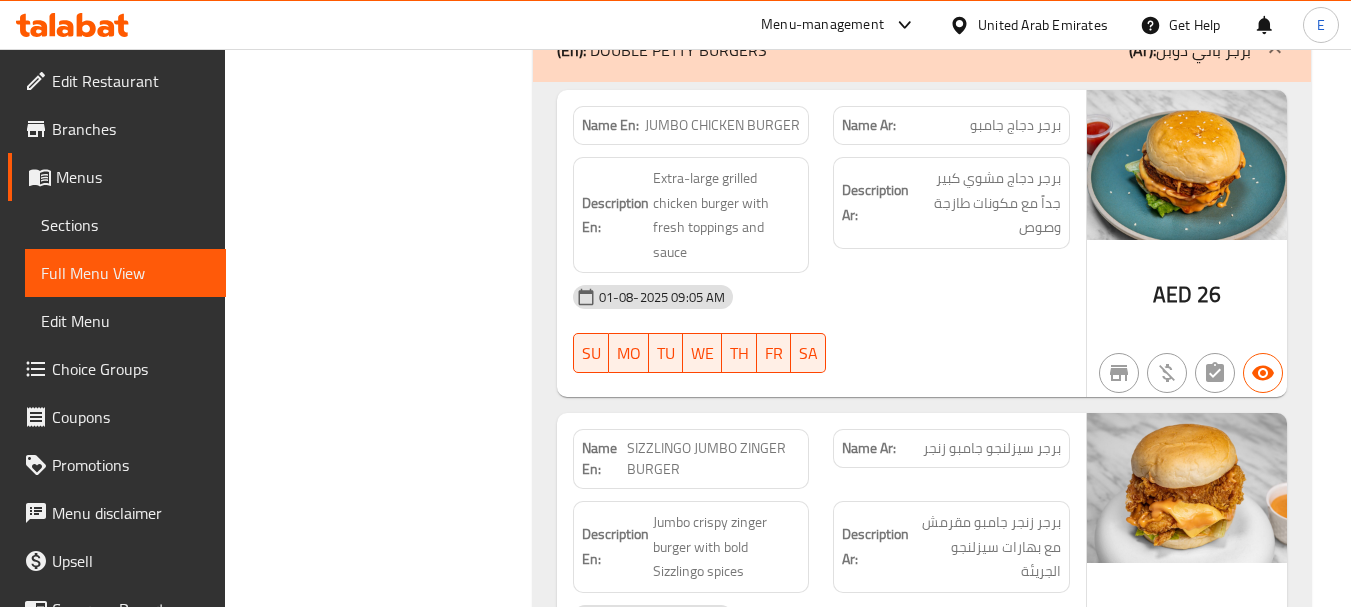 click on "01-08-2025 09:05 AM" at bounding box center [821, -6401] 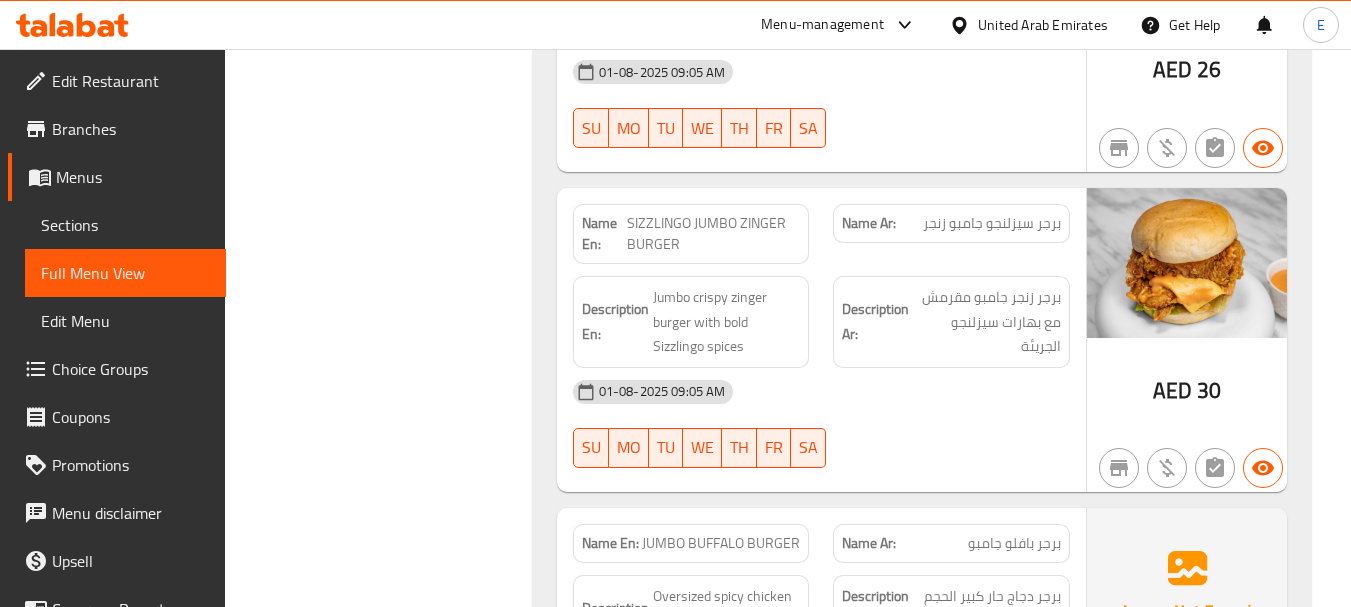 scroll, scrollTop: 7200, scrollLeft: 0, axis: vertical 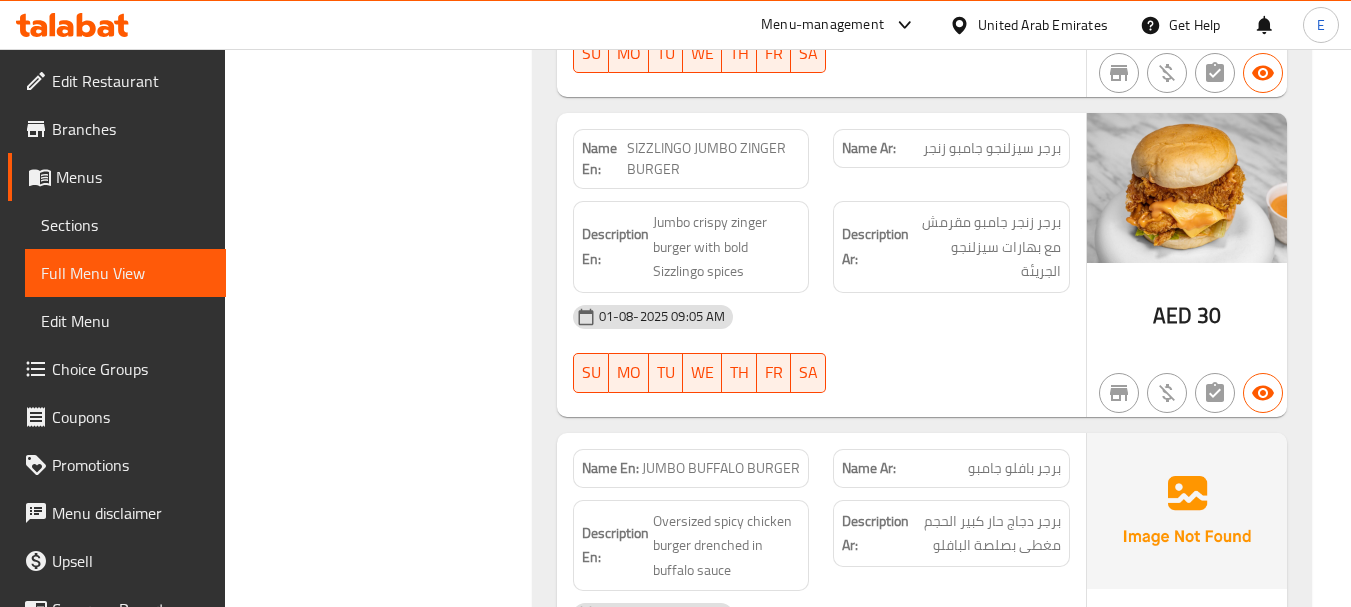 click on "برجر سيزلنجو جامبو زنجر" at bounding box center (1008, -6550) 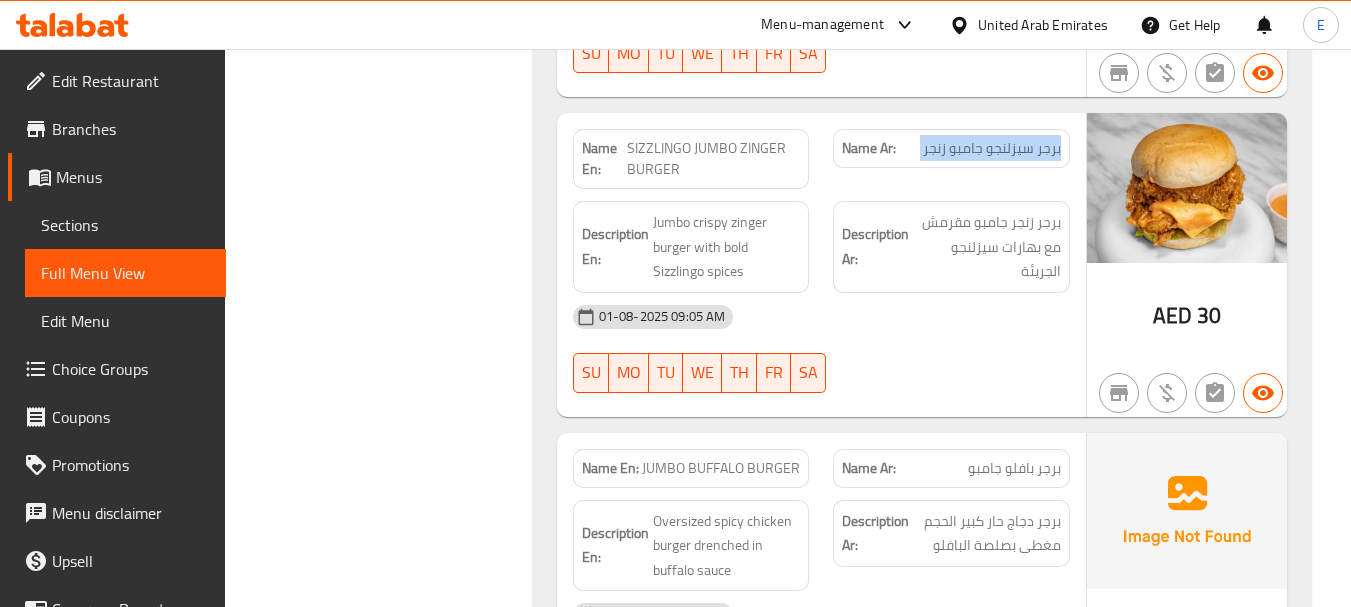 click on "برجر سيزلنجو جامبو زنجر" at bounding box center [1008, -6550] 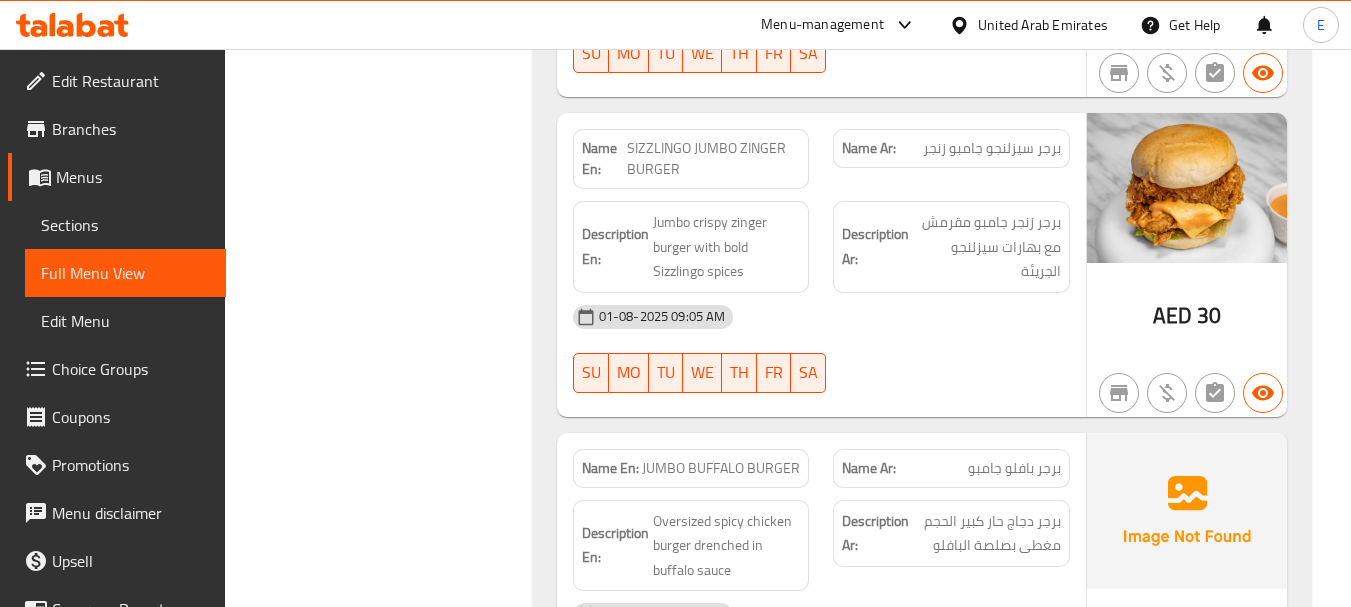 click on "SIZZLINGO JUMBO ZINGER BURGER" at bounding box center [763, -6550] 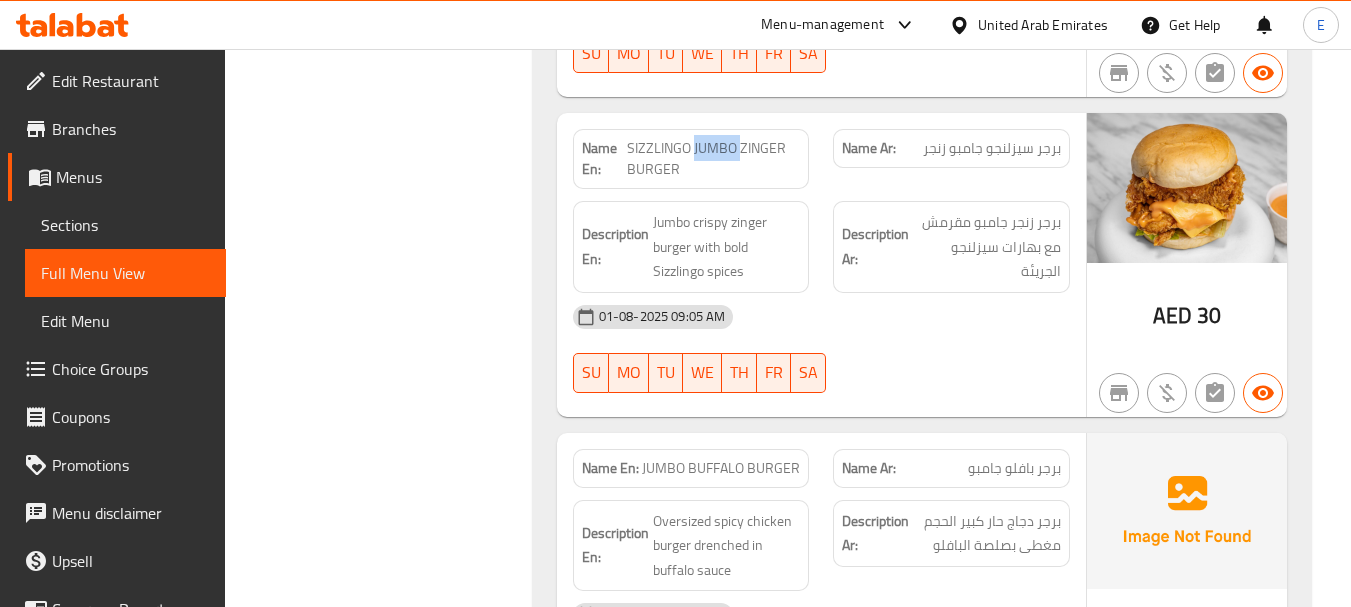click on "SIZZLINGO JUMBO ZINGER BURGER" at bounding box center (763, -6550) 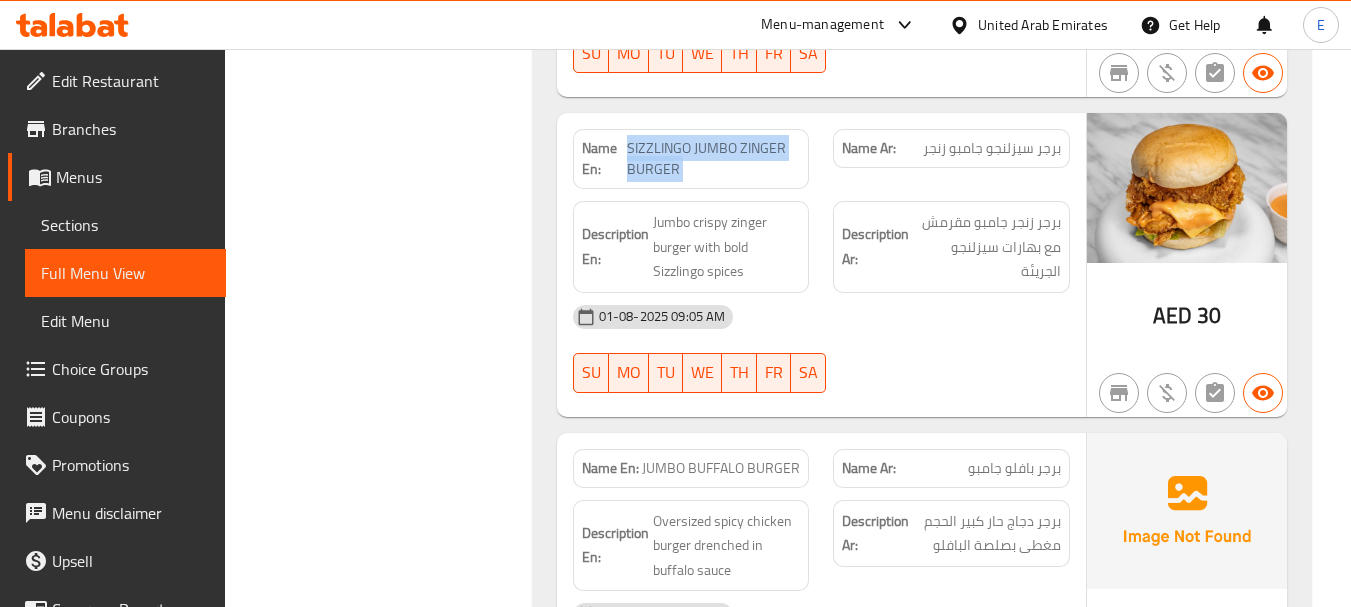 click on "SIZZLINGO JUMBO ZINGER BURGER" at bounding box center (763, -6550) 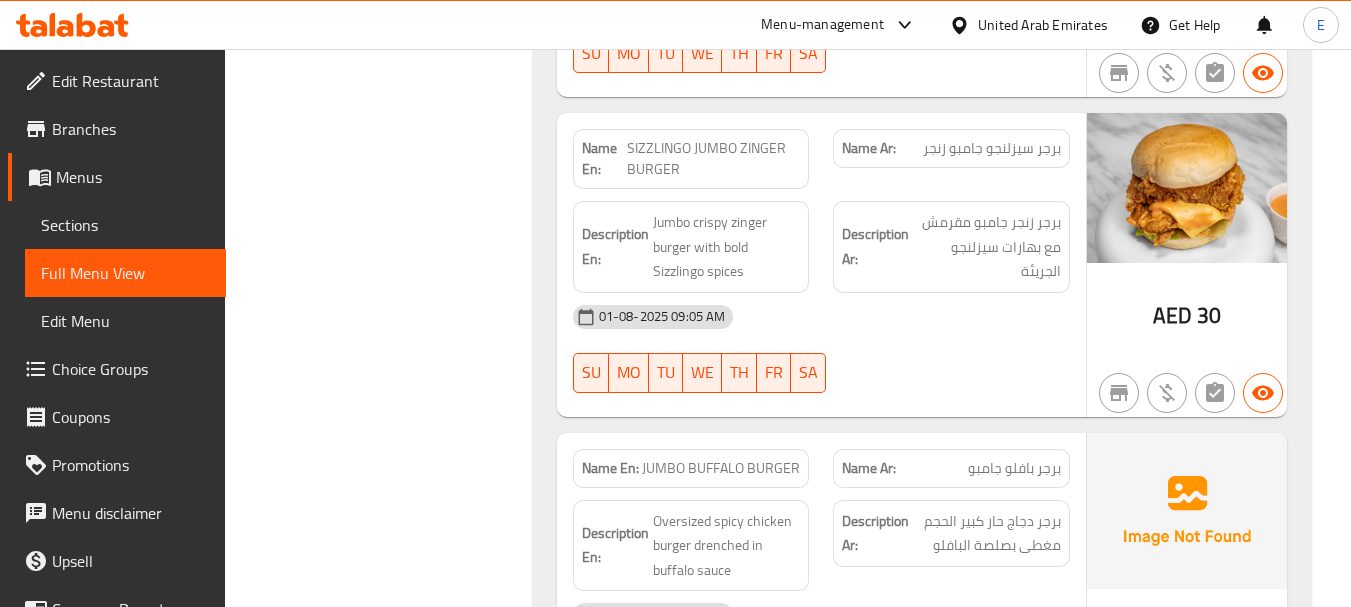 drag, startPoint x: 870, startPoint y: 251, endPoint x: 848, endPoint y: 243, distance: 23.409399 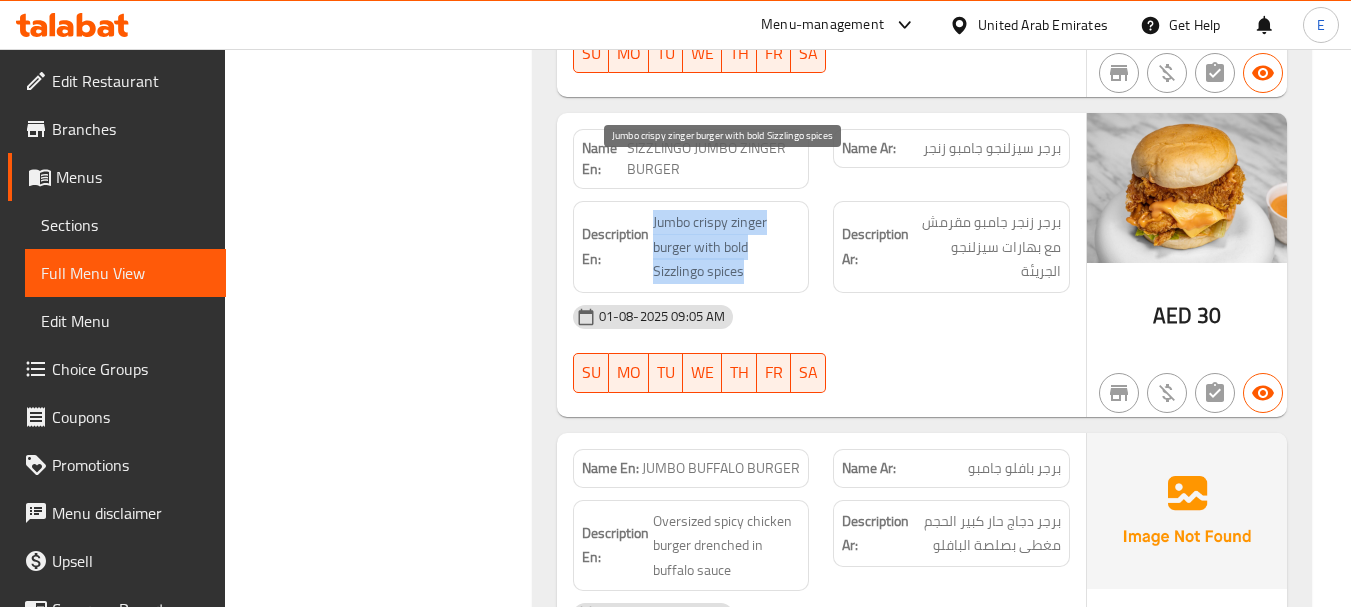 drag, startPoint x: 646, startPoint y: 157, endPoint x: 752, endPoint y: 223, distance: 124.86793 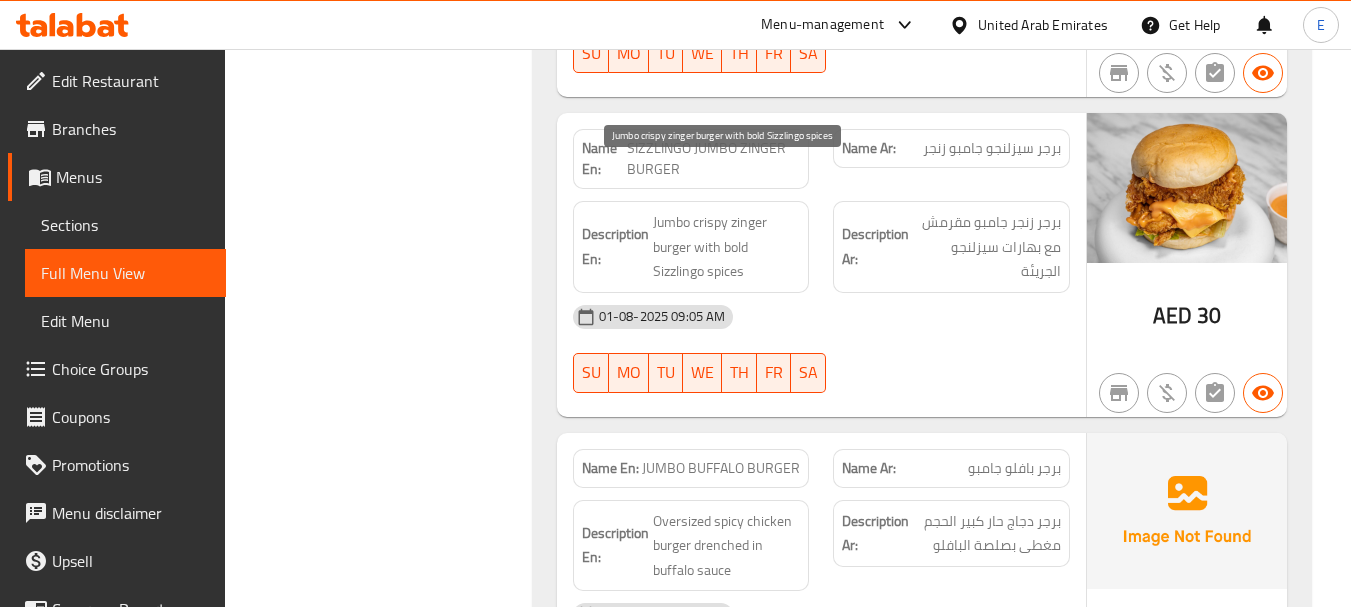 click on "Jumbo crispy zinger burger with bold Sizzlingo spices" at bounding box center (727, 247) 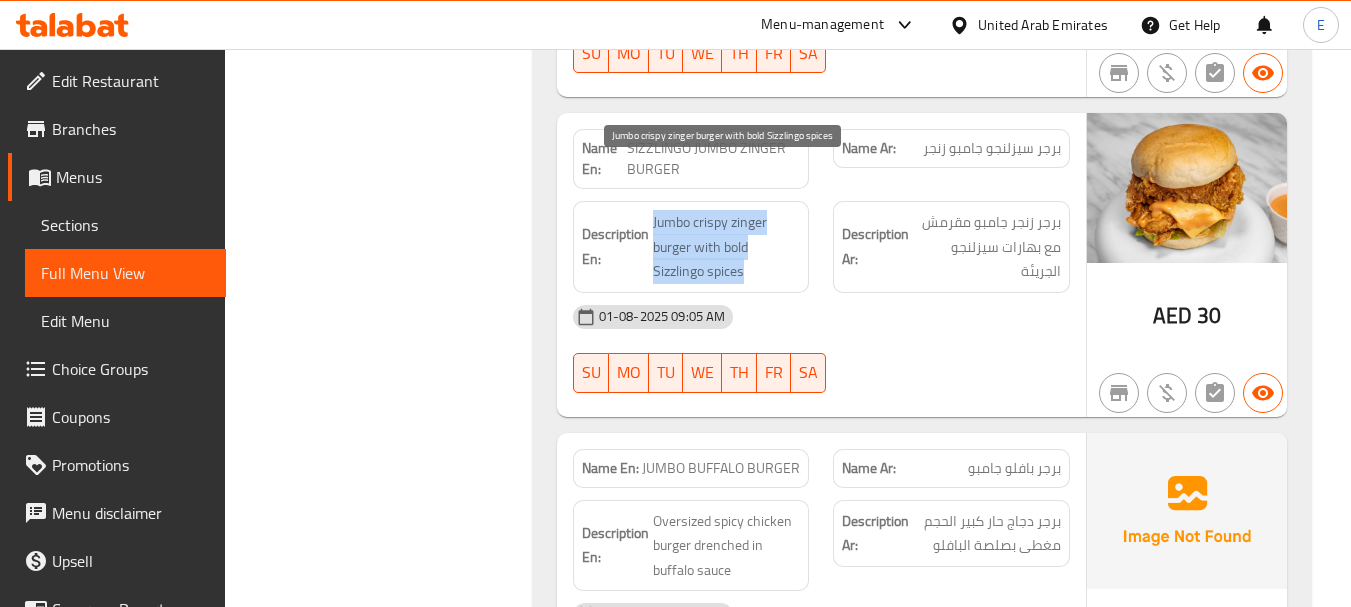 click on "Jumbo crispy zinger burger with bold Sizzlingo spices" at bounding box center [727, 247] 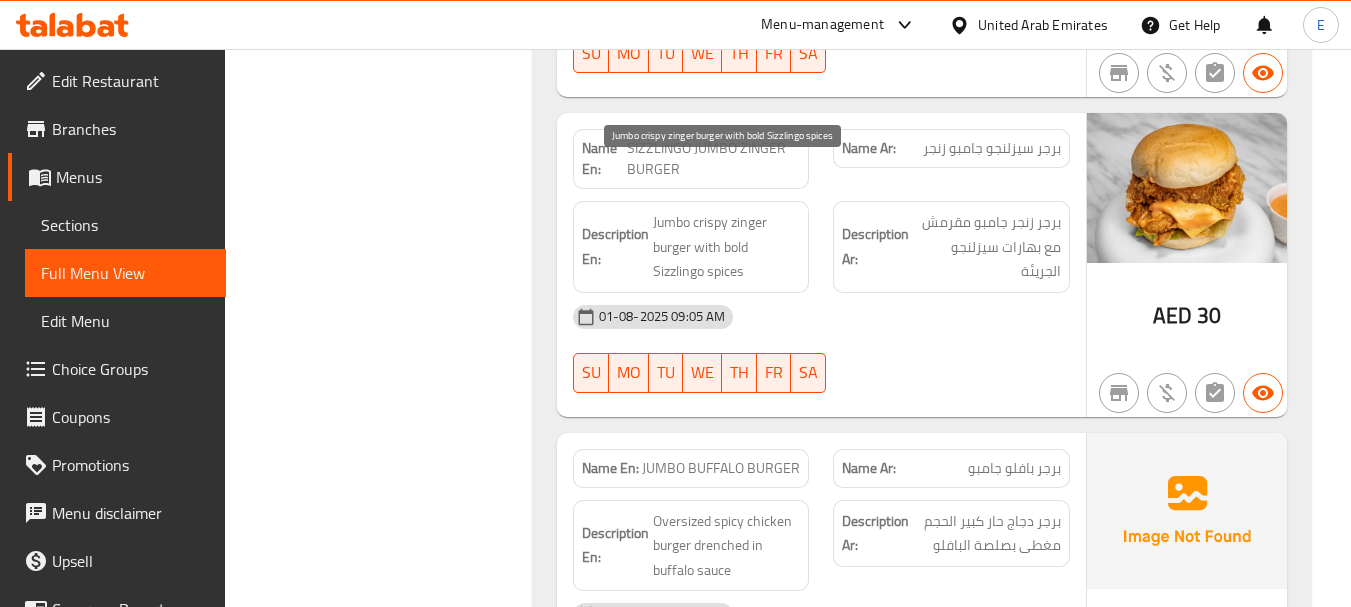 click on "01-08-2025 09:05 AM" at bounding box center (821, -6427) 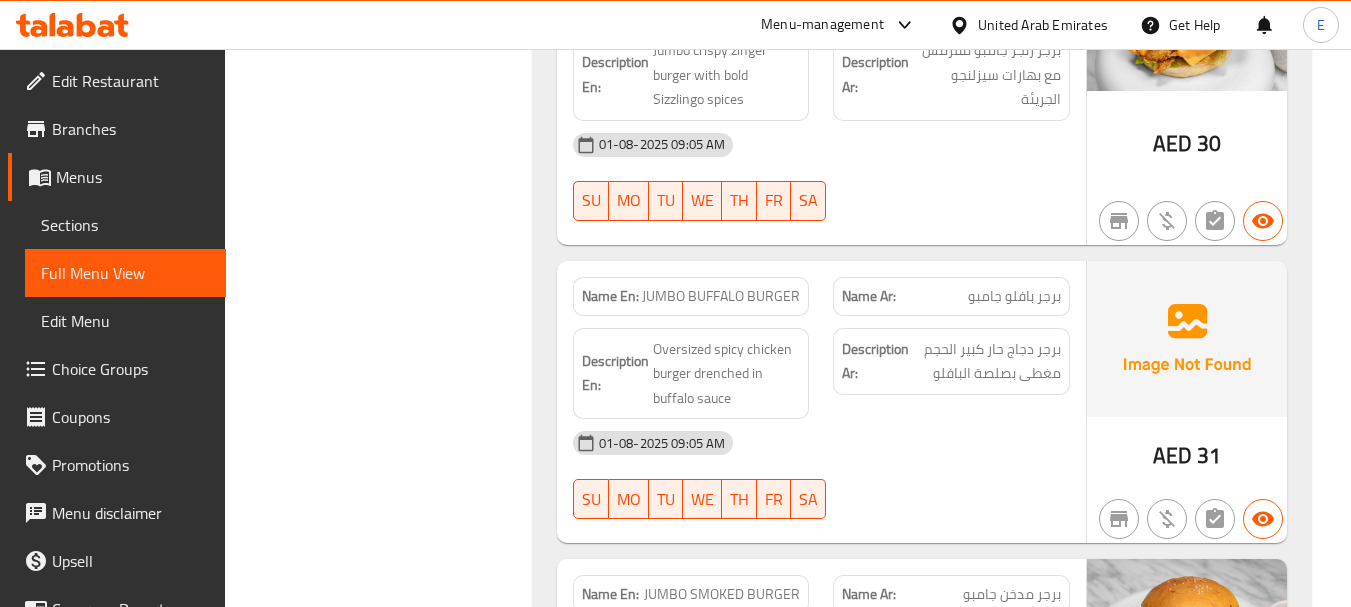 scroll, scrollTop: 7500, scrollLeft: 0, axis: vertical 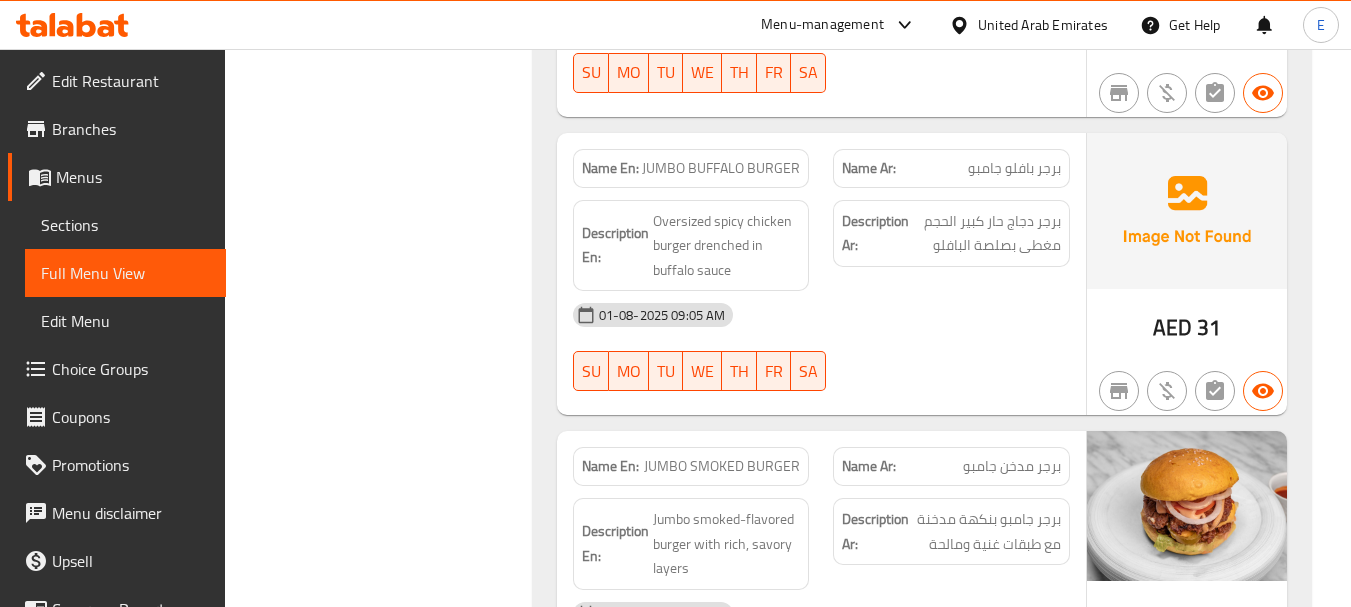 click on "AED" at bounding box center [1172, -6420] 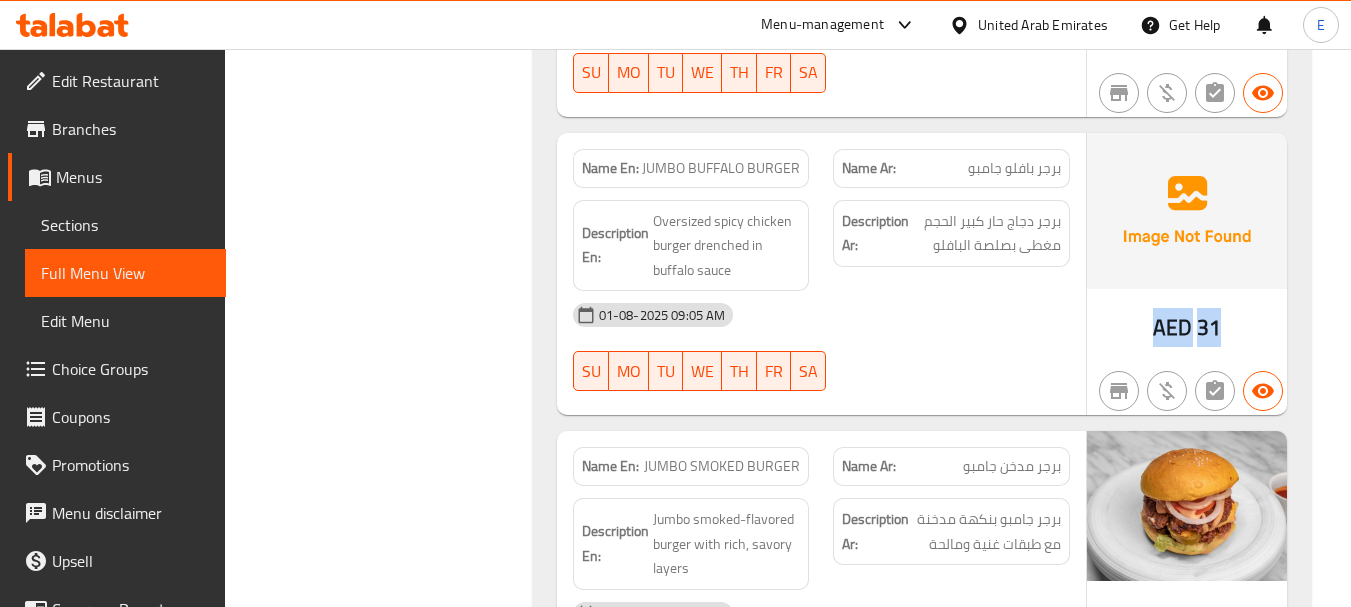 click on "AED" at bounding box center (1172, -6420) 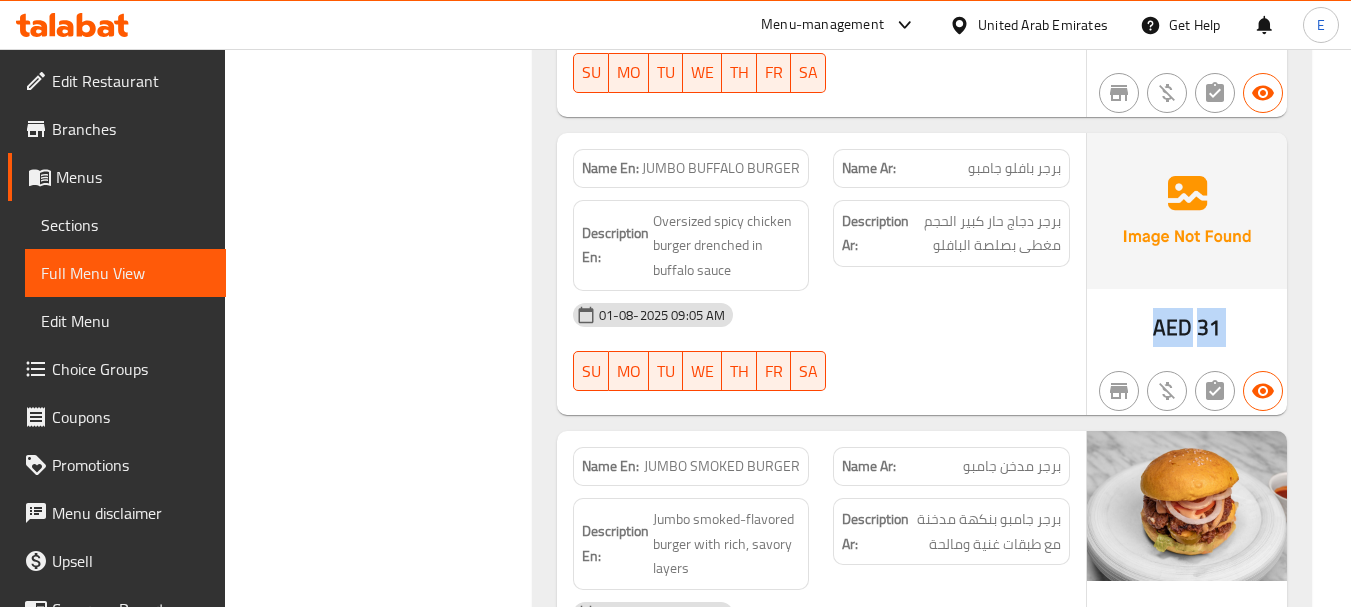 click on "AED" at bounding box center (1172, -6420) 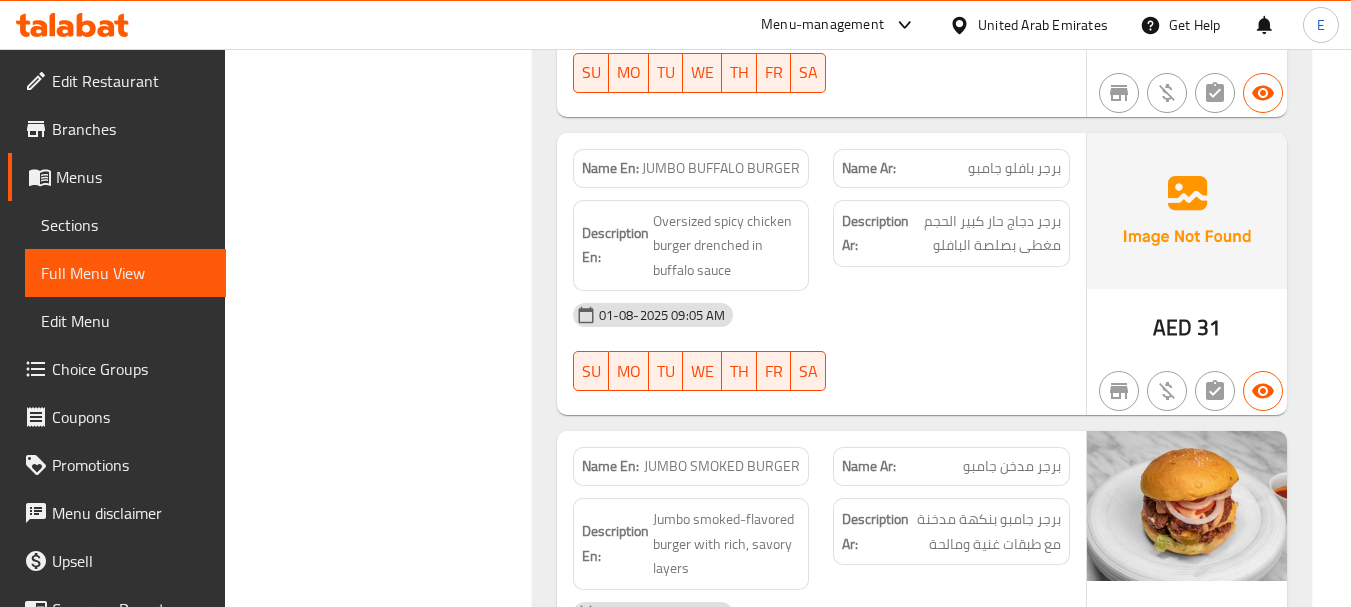click on "JUMBO BUFFALO BURGER" at bounding box center [756, -6576] 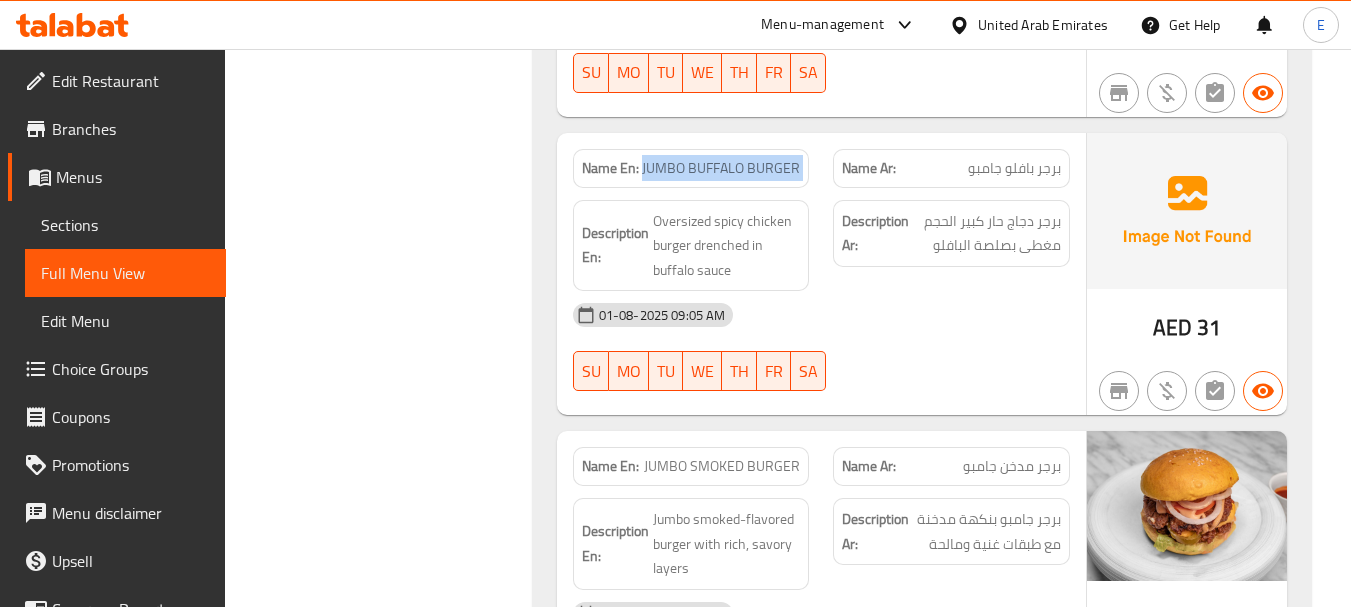 click on "JUMBO BUFFALO BURGER" at bounding box center [756, -6576] 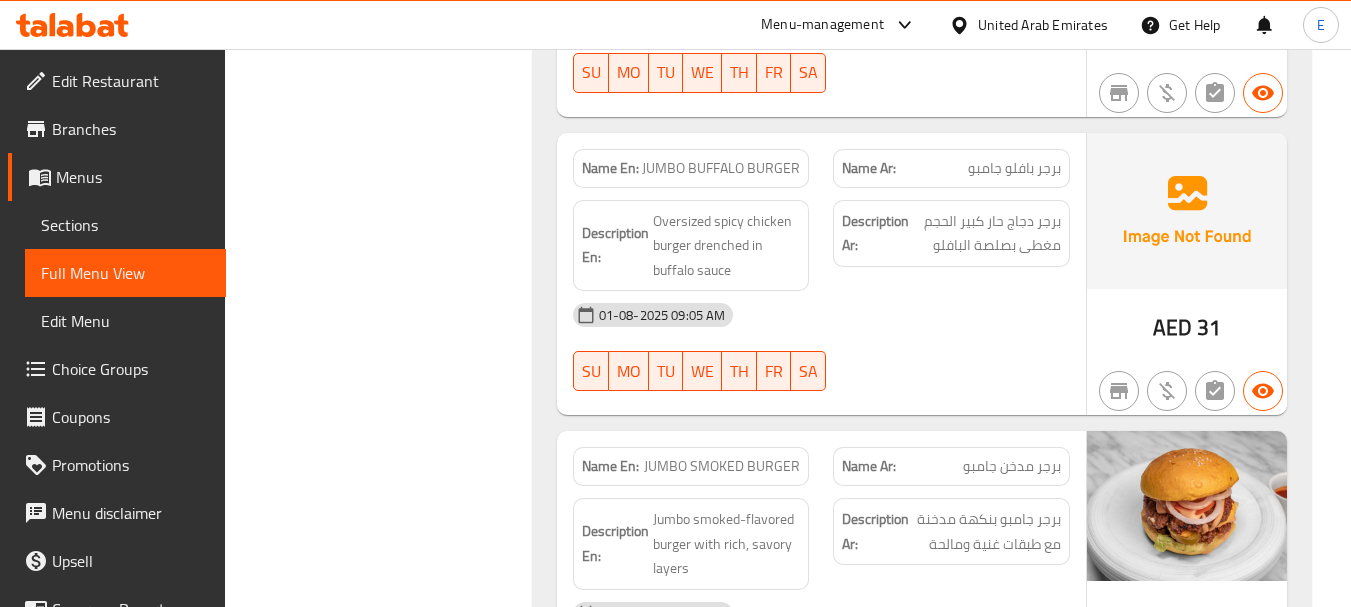 click on "برجر بافلو جامبو" at bounding box center (1032, -6576) 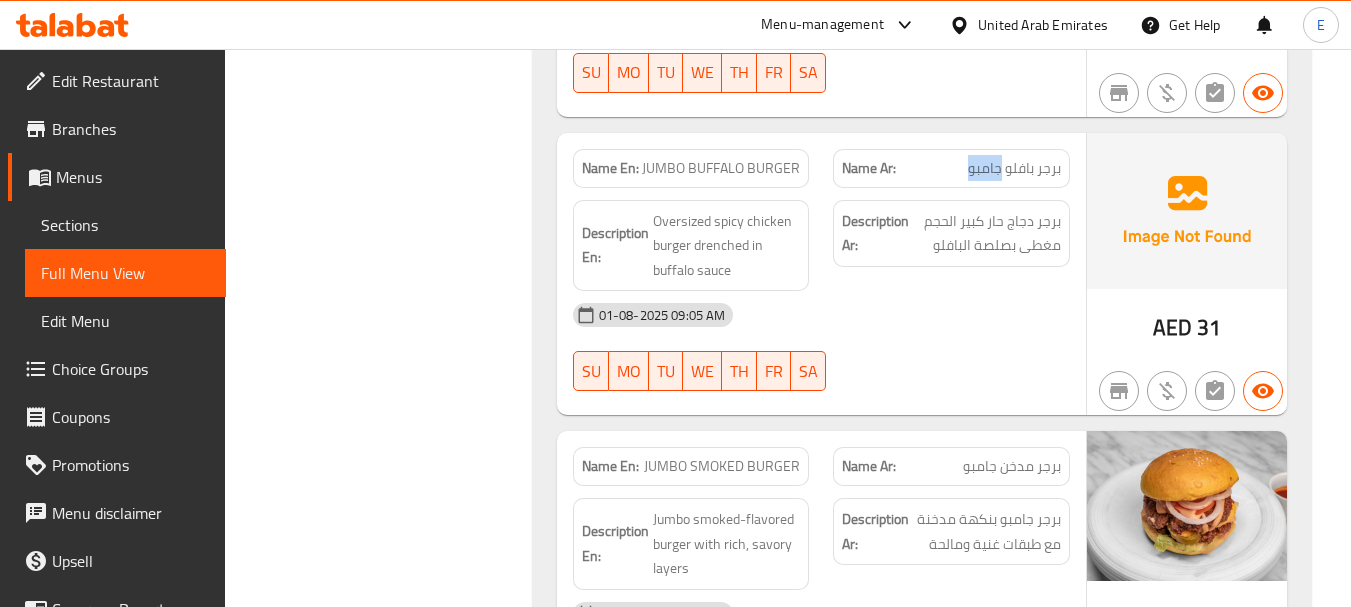 click on "برجر بافلو جامبو" at bounding box center [1032, -6576] 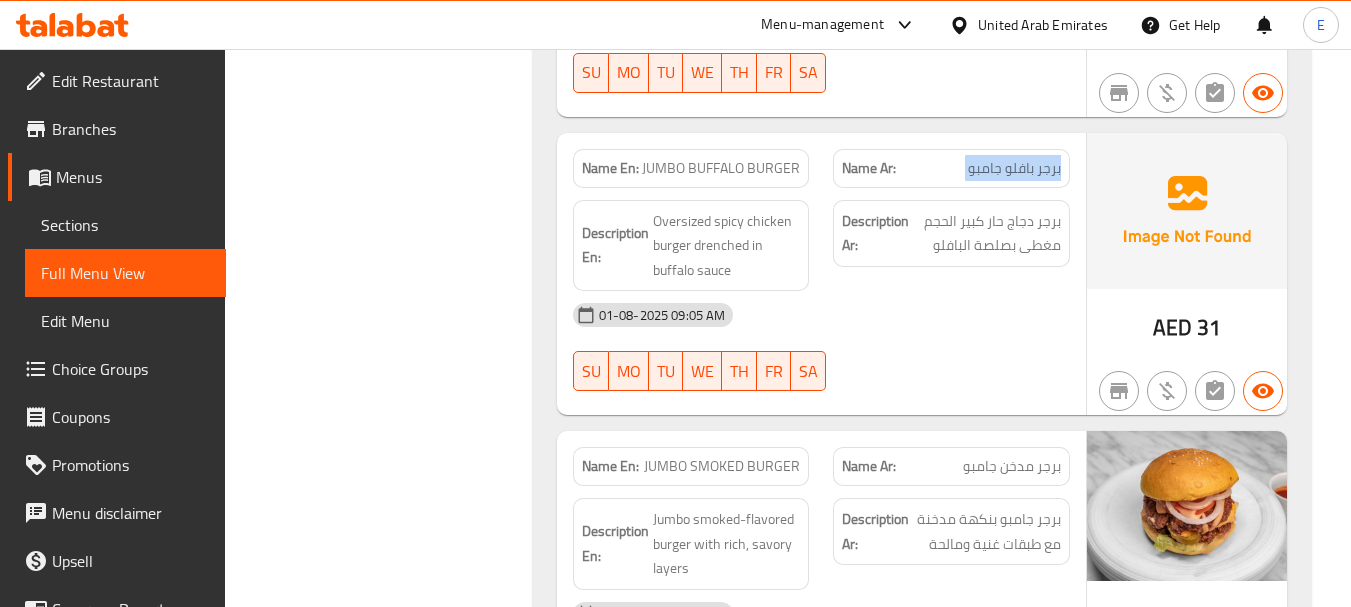 click on "برجر بافلو جامبو" at bounding box center [1032, -6576] 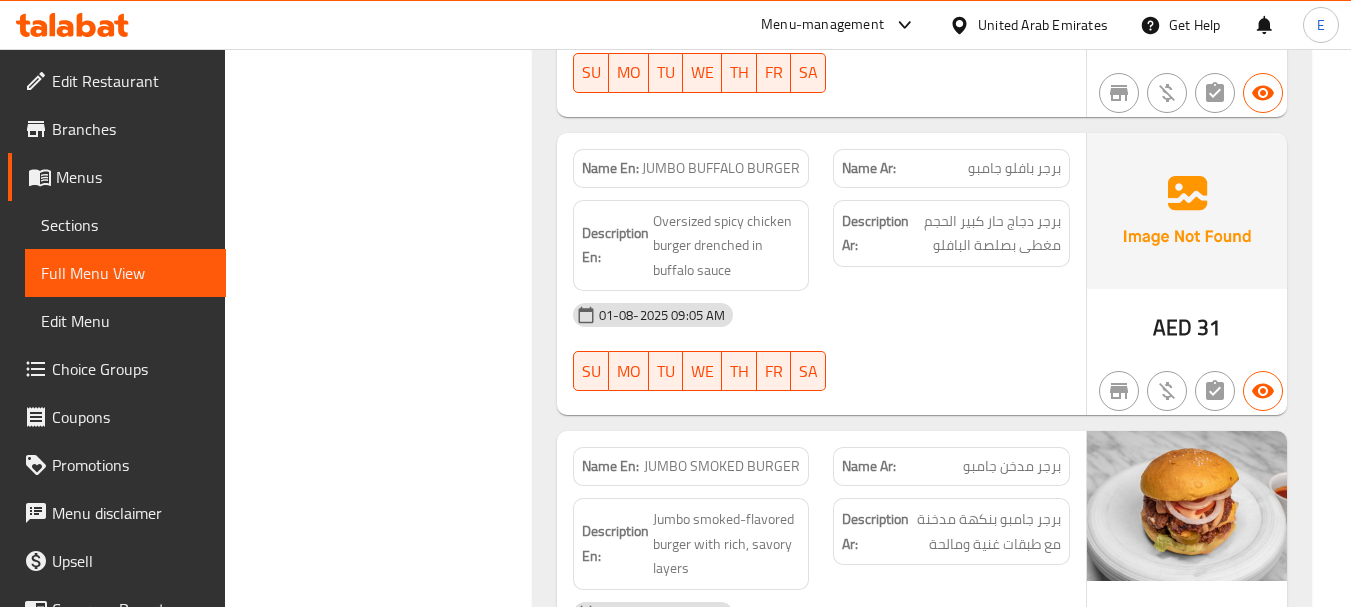 click on "01-08-2025 09:05 AM" at bounding box center [821, -6429] 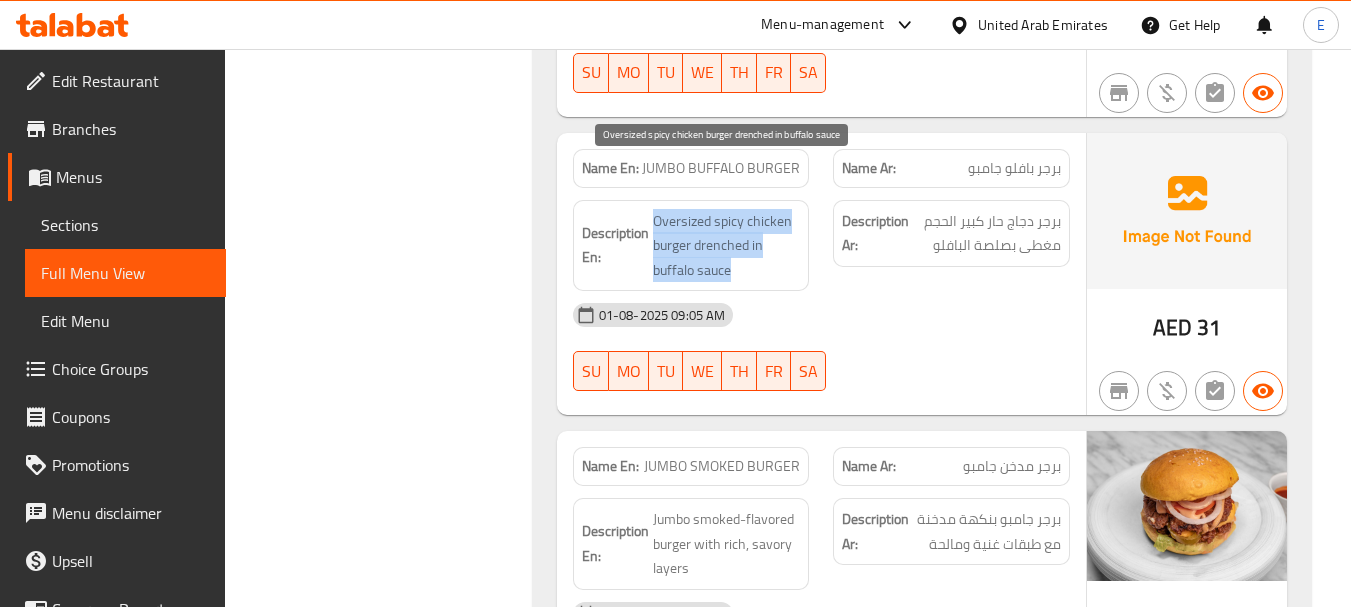 drag, startPoint x: 652, startPoint y: 161, endPoint x: 766, endPoint y: 215, distance: 126.14278 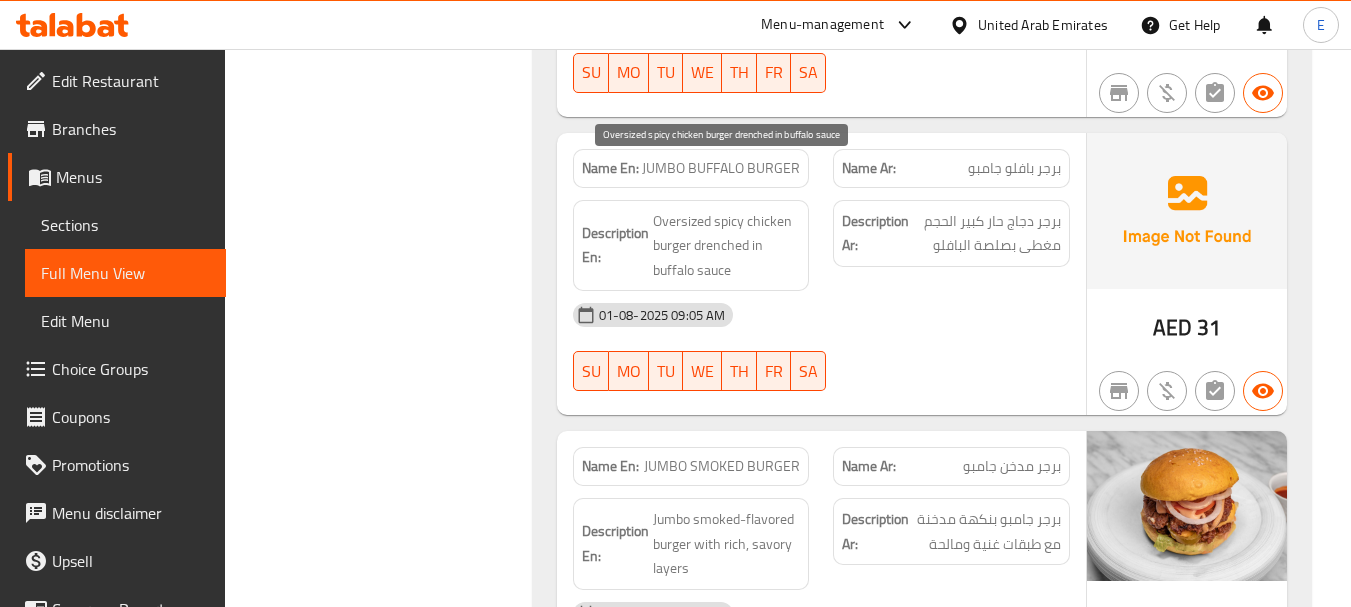 click on "Oversized spicy chicken burger drenched in buffalo sauce" at bounding box center [727, 246] 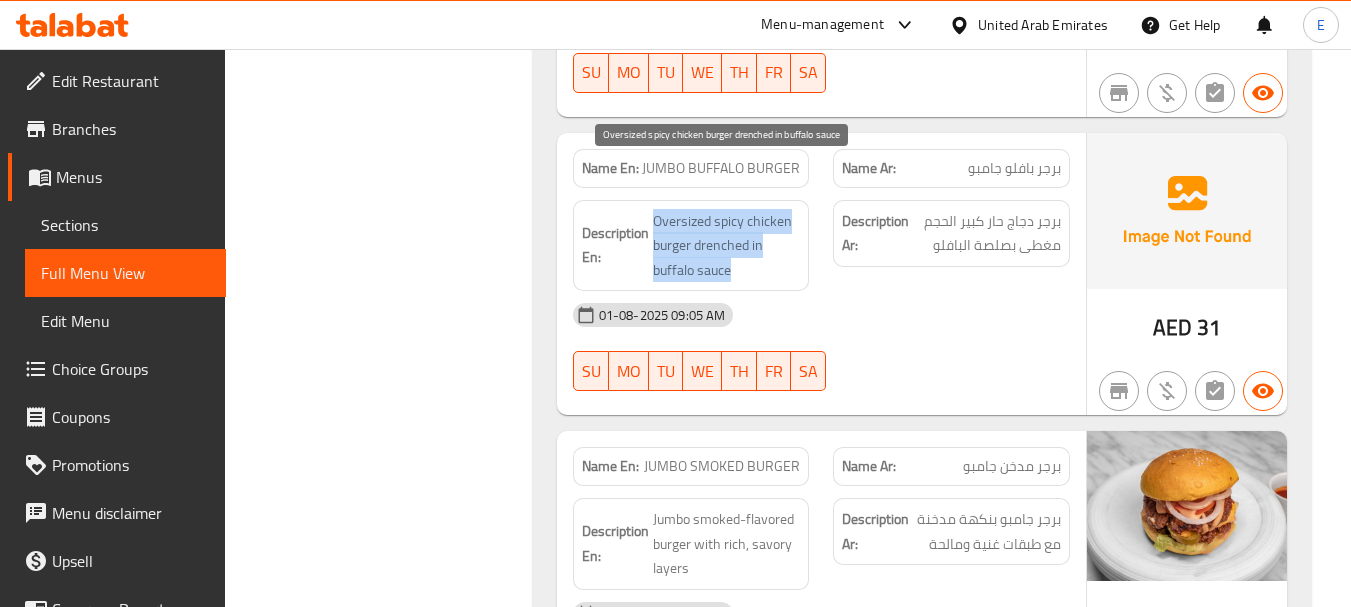 click on "Oversized spicy chicken burger drenched in buffalo sauce" at bounding box center (727, 246) 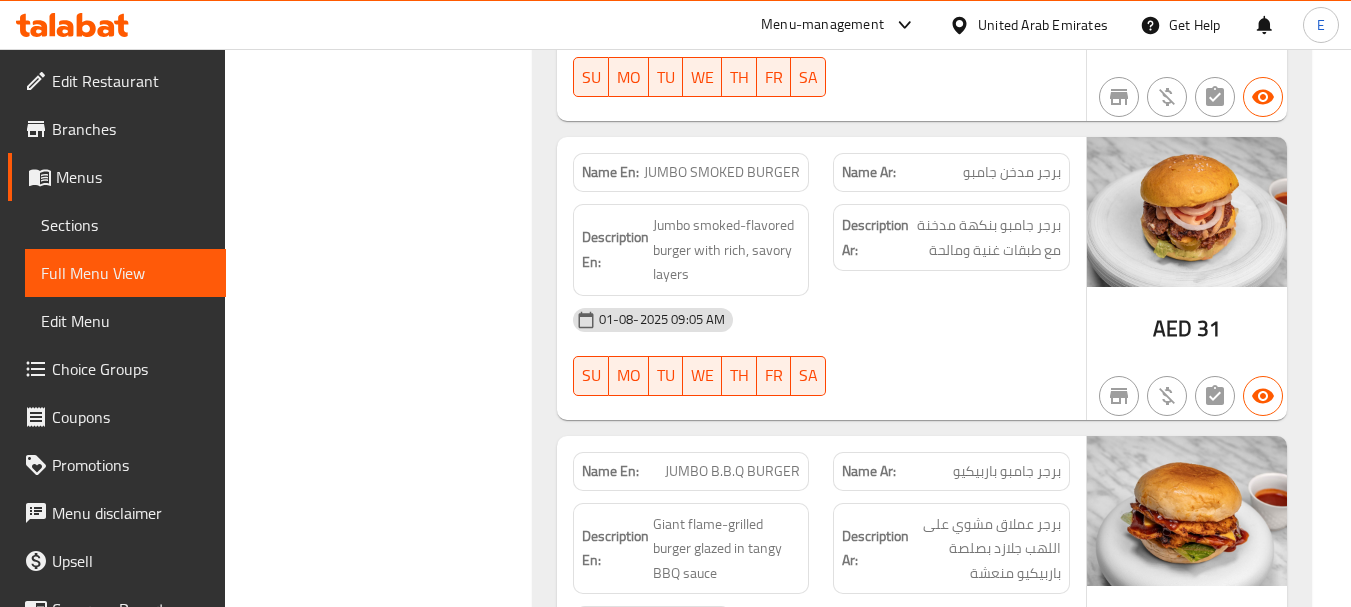 scroll, scrollTop: 7800, scrollLeft: 0, axis: vertical 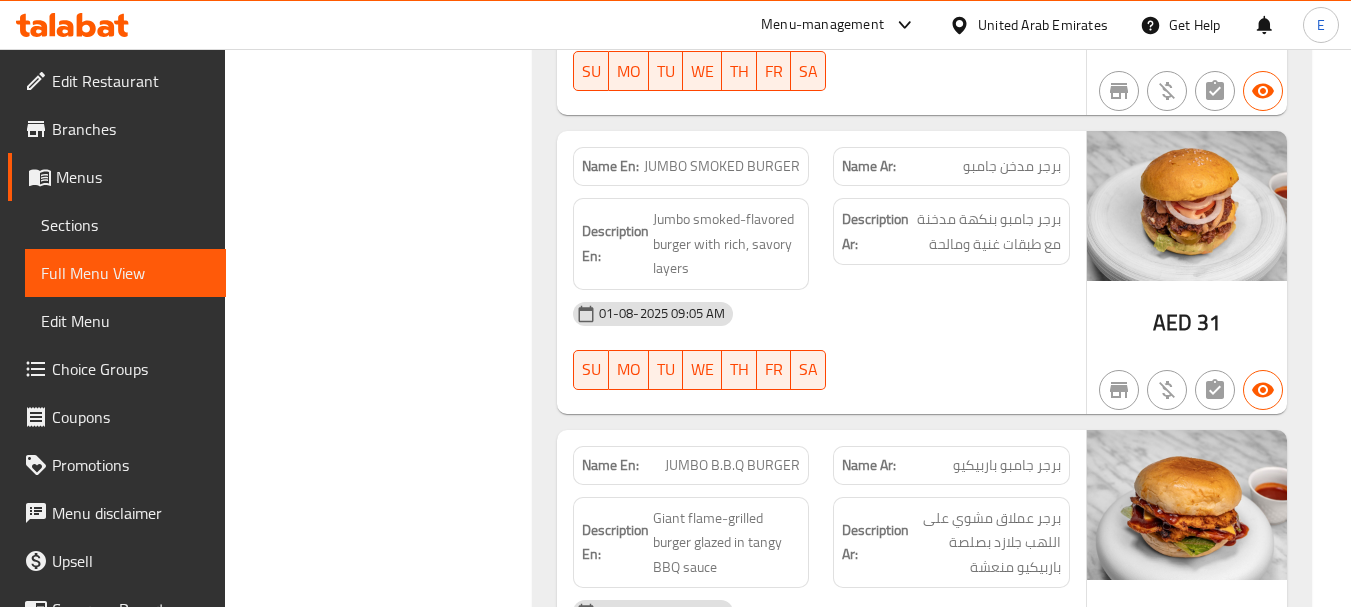 click on "AED 31" at bounding box center (1187, -6420) 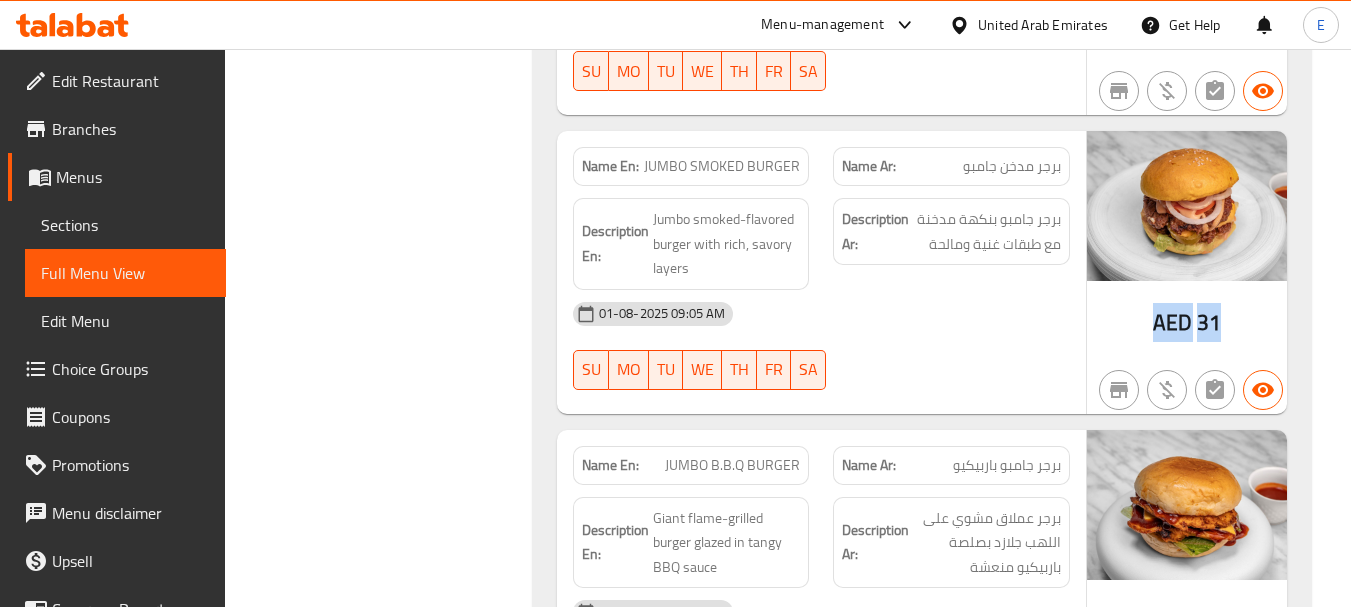 click on "AED 31" at bounding box center [1187, -6420] 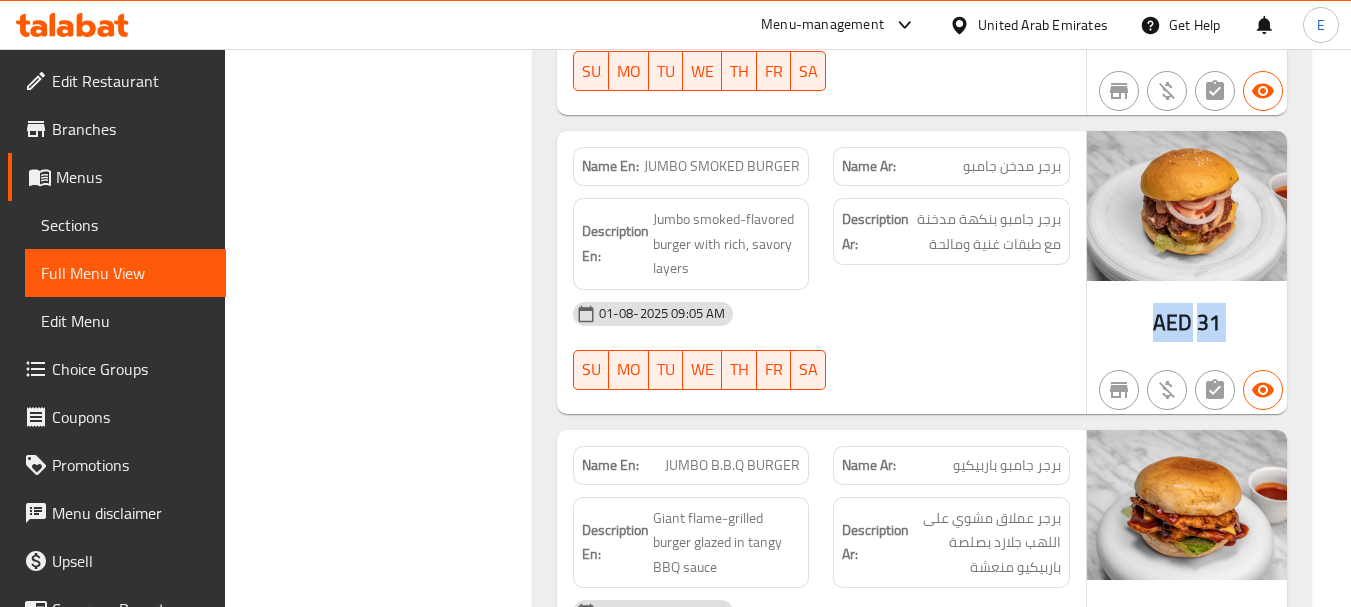 click on "AED 31" at bounding box center (1187, -6420) 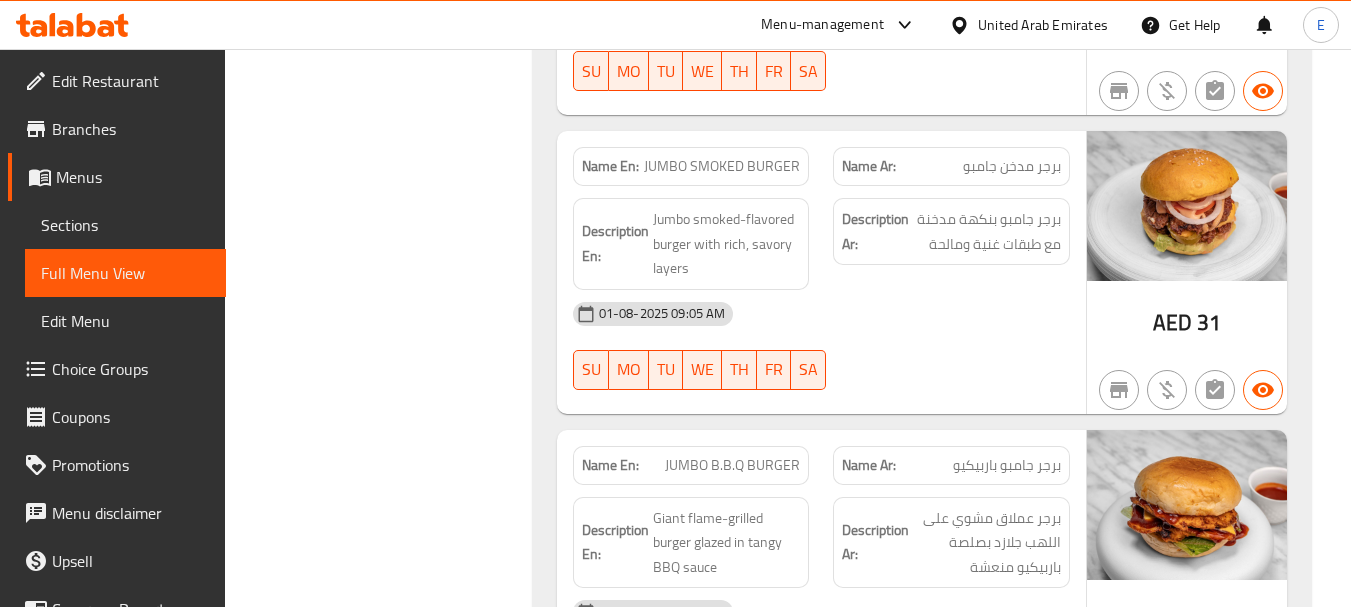 click on "برجر مدخن جامبو" at bounding box center [1032, -6578] 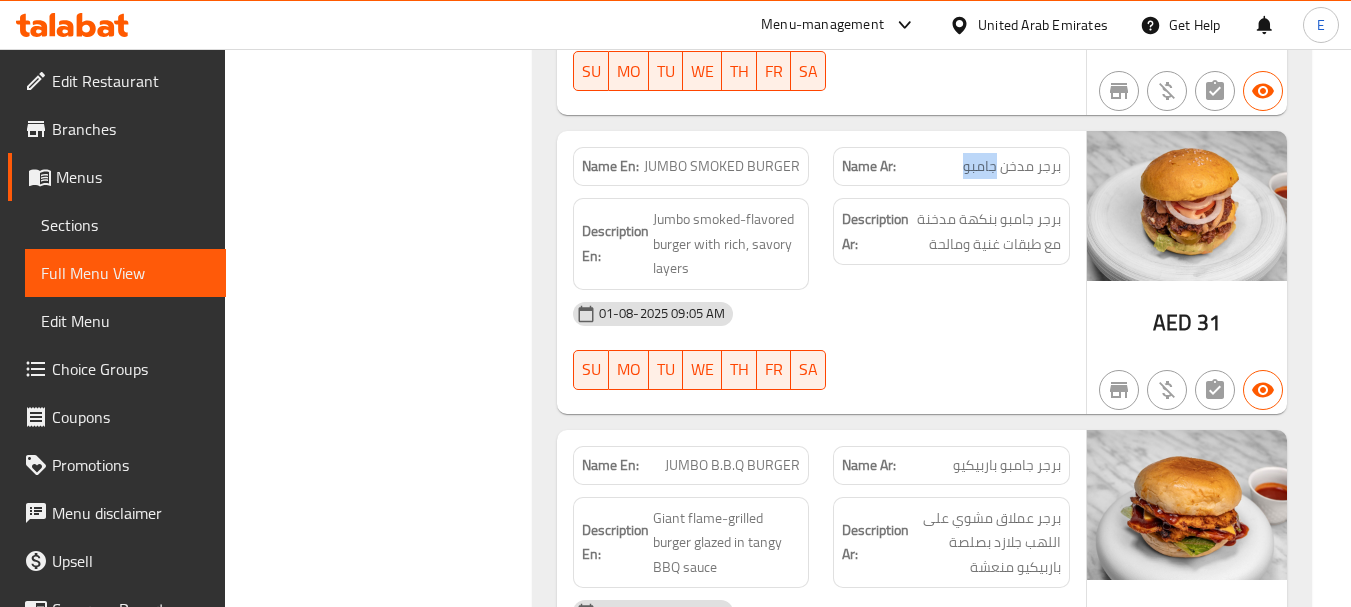 click on "برجر مدخن جامبو" at bounding box center (1032, -6578) 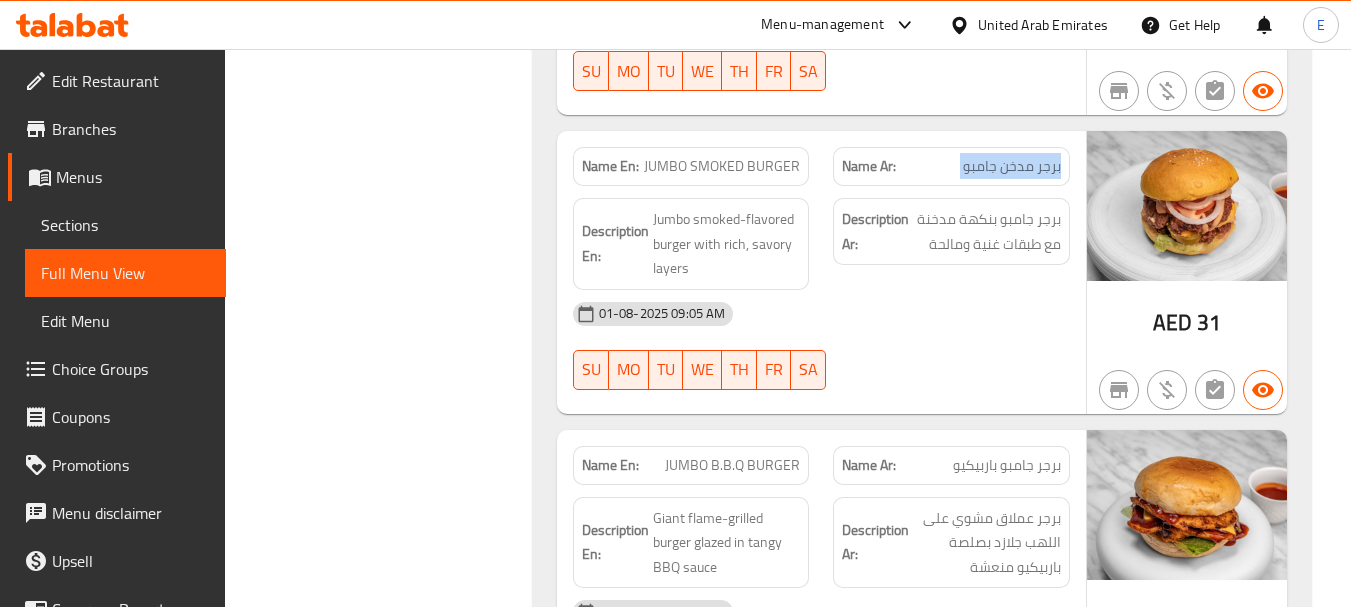 click on "برجر مدخن جامبو" at bounding box center [1032, -6578] 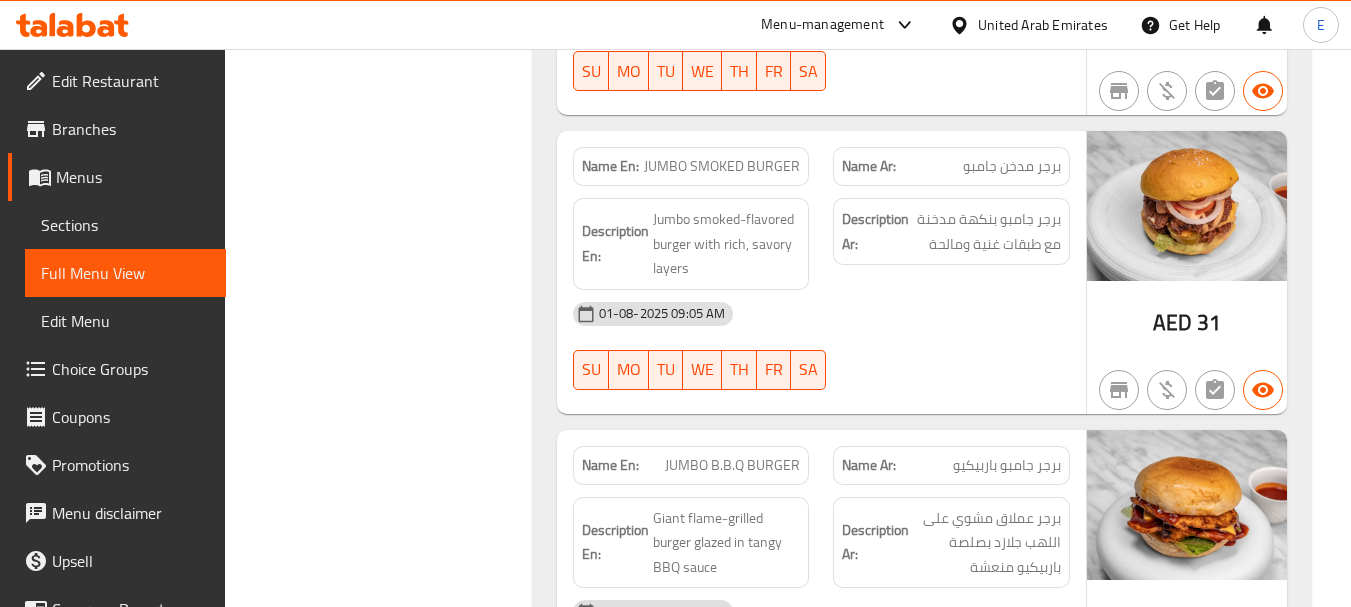 click on "JUMBO SMOKED BURGER" at bounding box center [765, -6578] 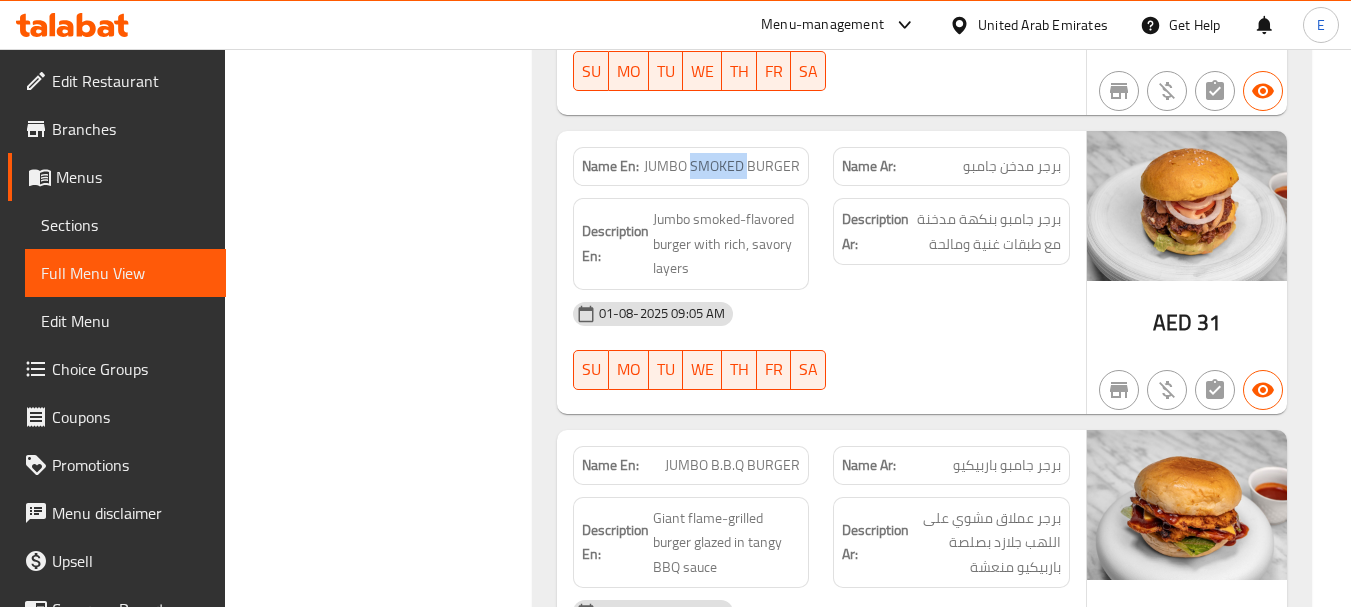 click on "JUMBO SMOKED BURGER" at bounding box center (765, -6578) 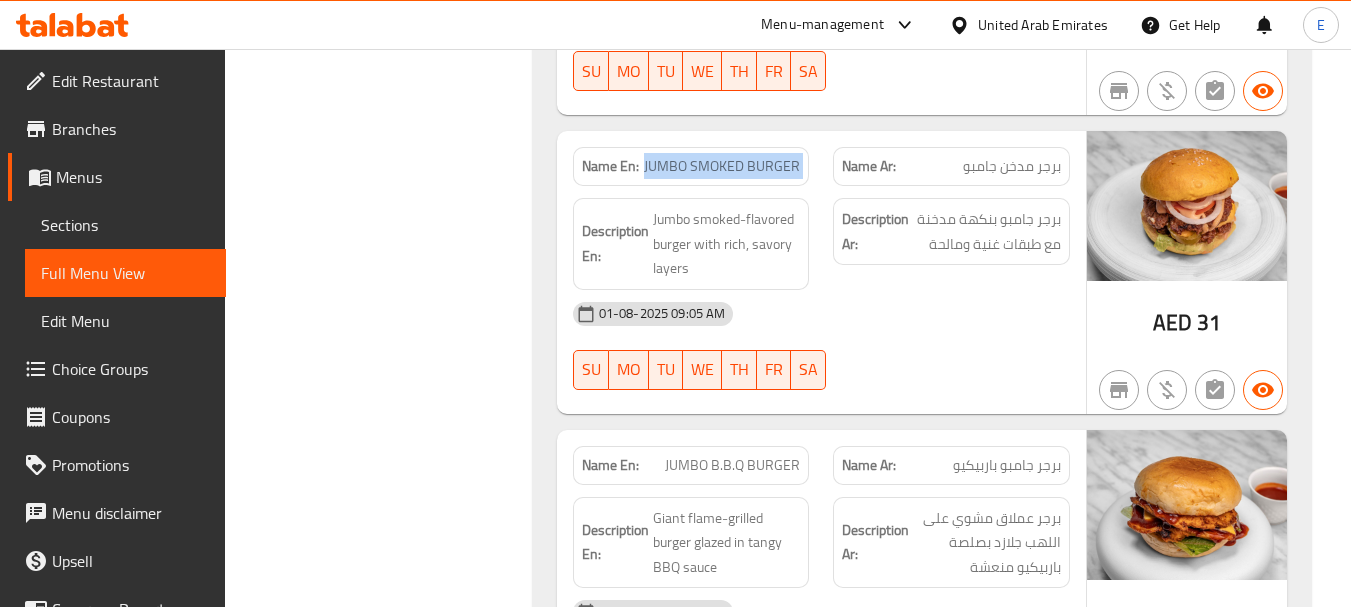 click on "JUMBO SMOKED BURGER" at bounding box center [765, -6578] 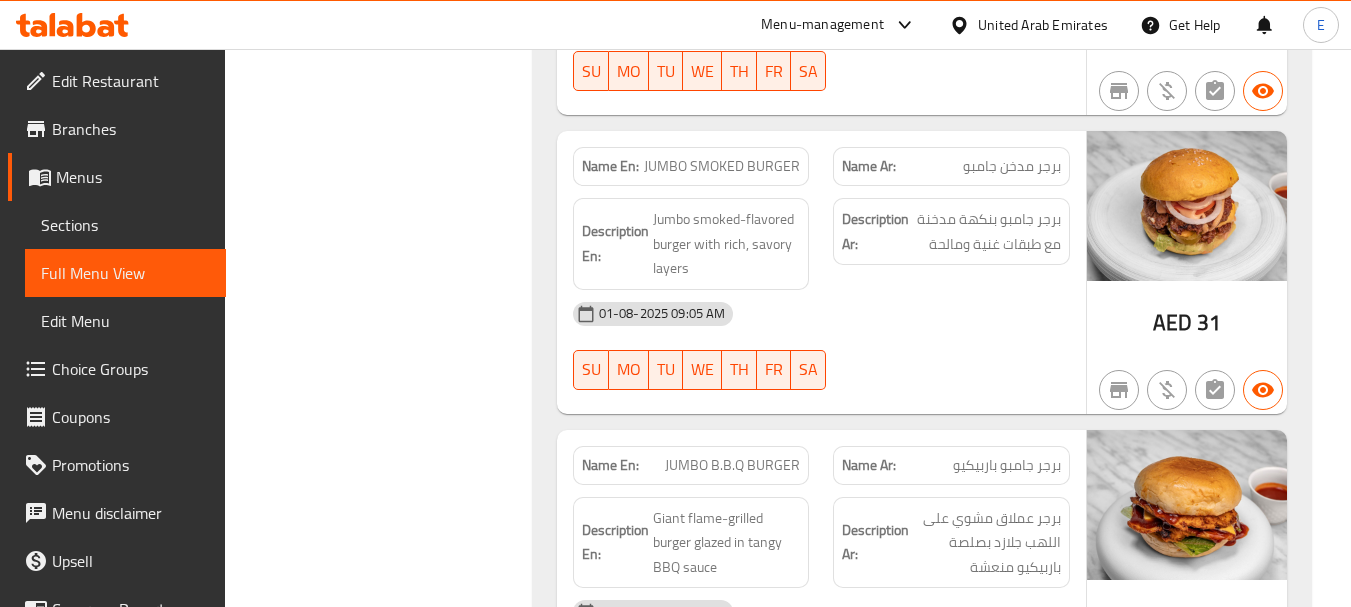 click on "Description Ar: برجر جامبو بنكهة مدخنة مع طبقات غنية ومالحة" at bounding box center [951, -6500] 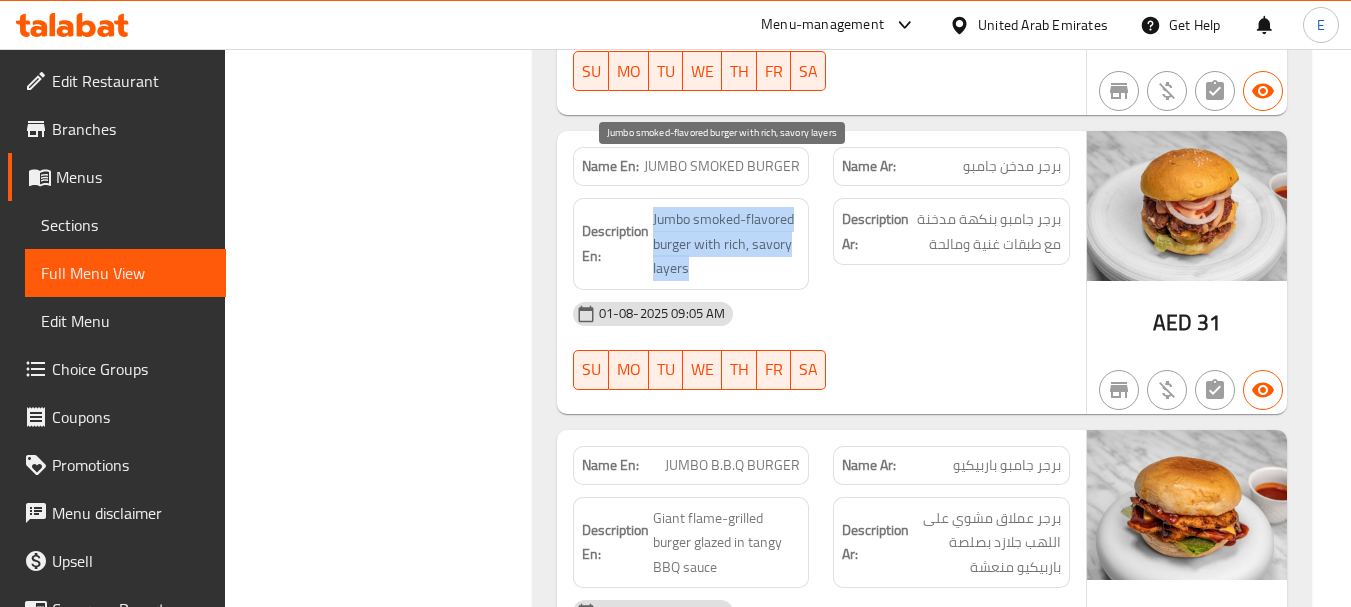 drag, startPoint x: 651, startPoint y: 154, endPoint x: 789, endPoint y: 222, distance: 153.84407 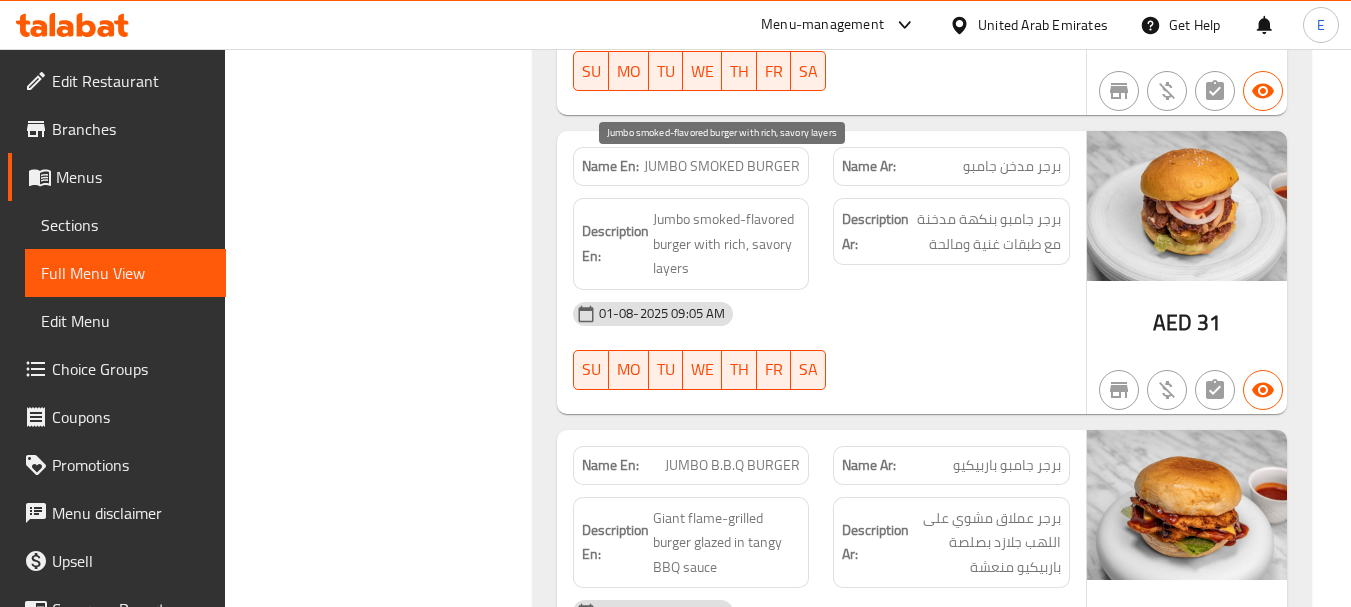 click on "Jumbo smoked-flavored burger with rich, savory layers" at bounding box center [727, 244] 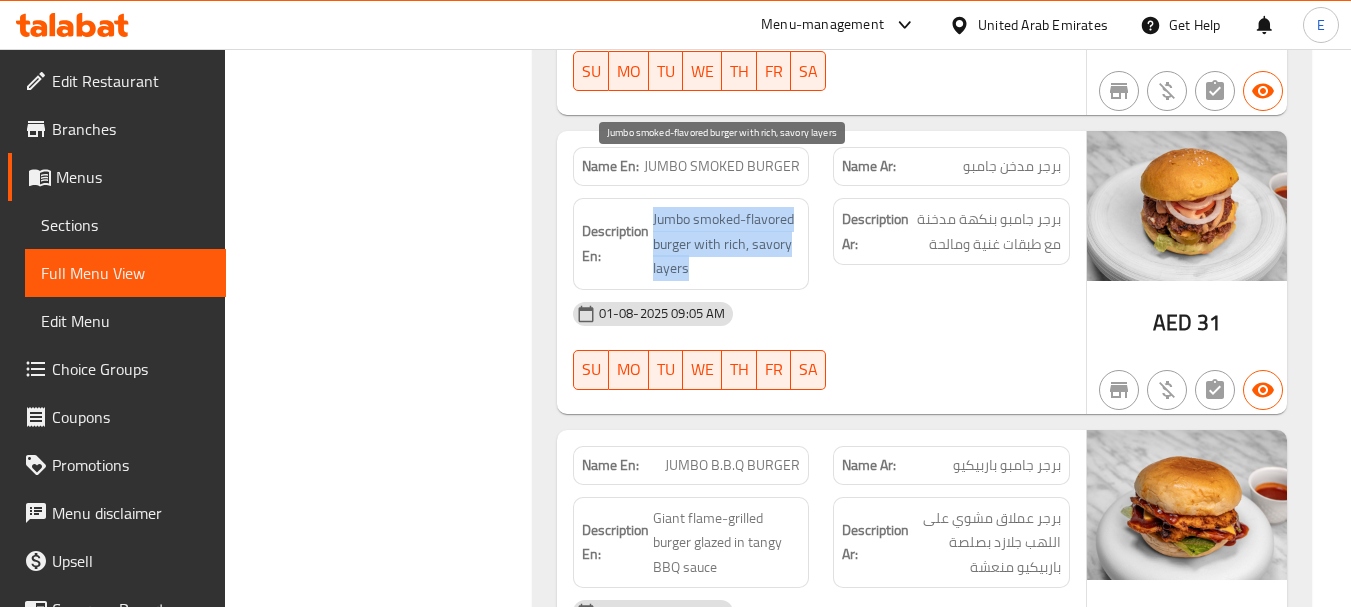 click on "Jumbo smoked-flavored burger with rich, savory layers" at bounding box center (727, 244) 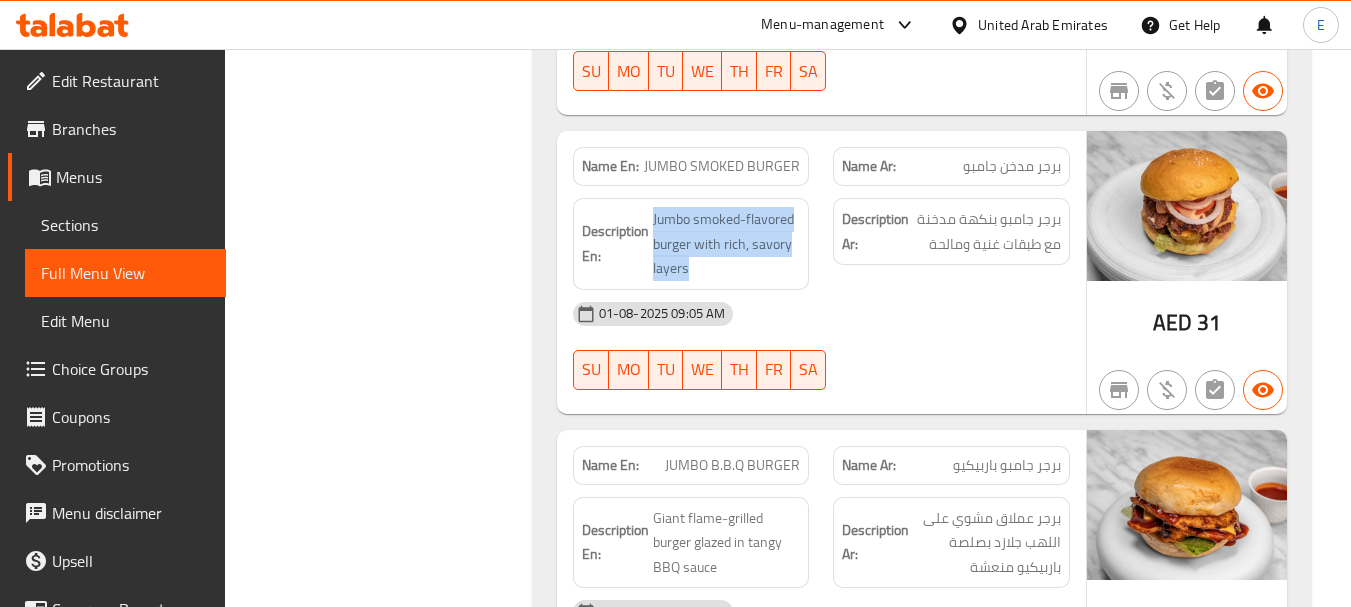click on "01-08-2025 09:05 AM" at bounding box center [821, -6430] 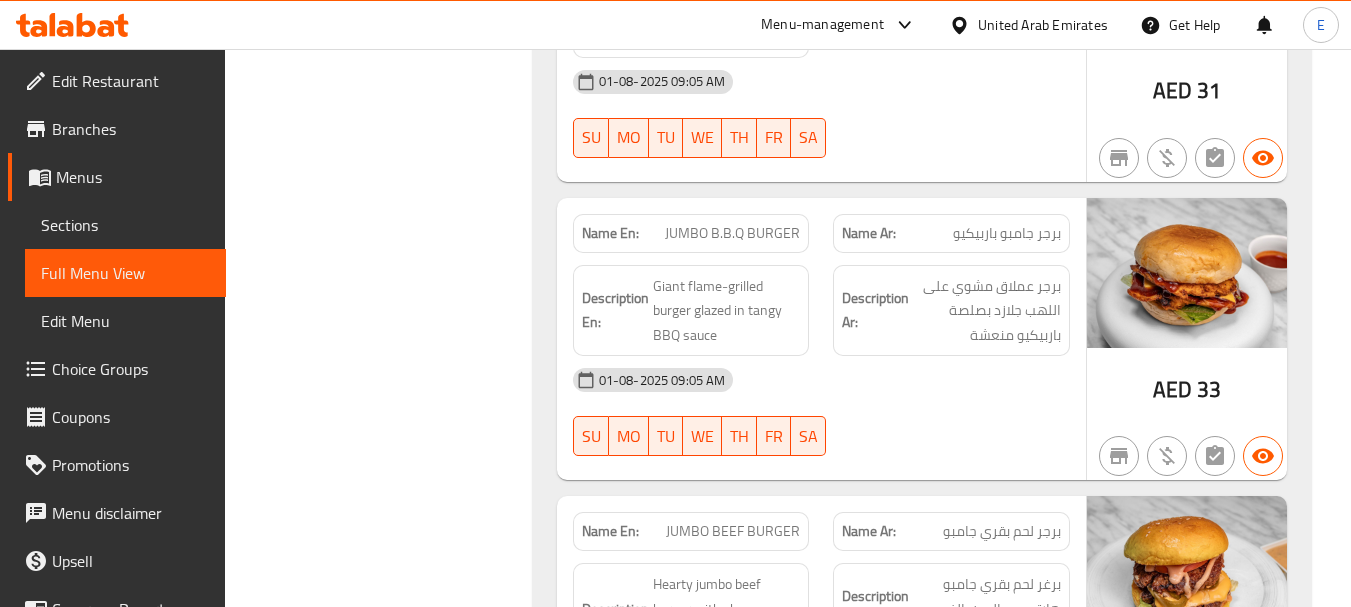 scroll, scrollTop: 8100, scrollLeft: 0, axis: vertical 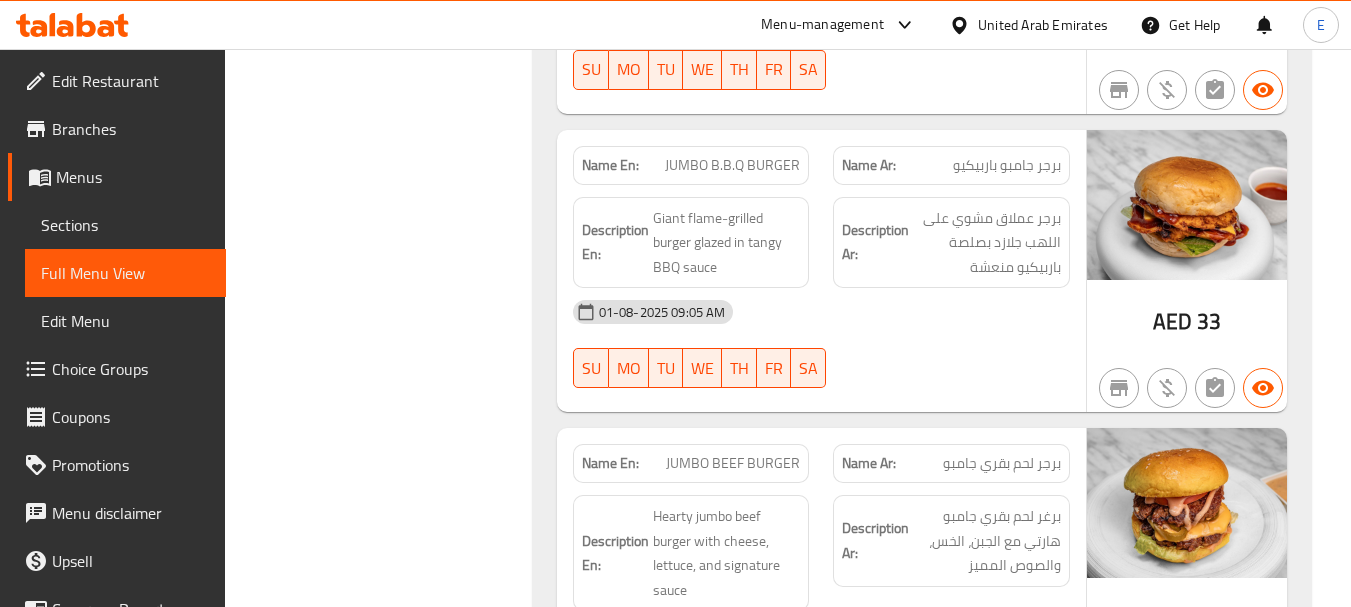 click on "برجر جامبو باربيكيو" at bounding box center [1018, -6579] 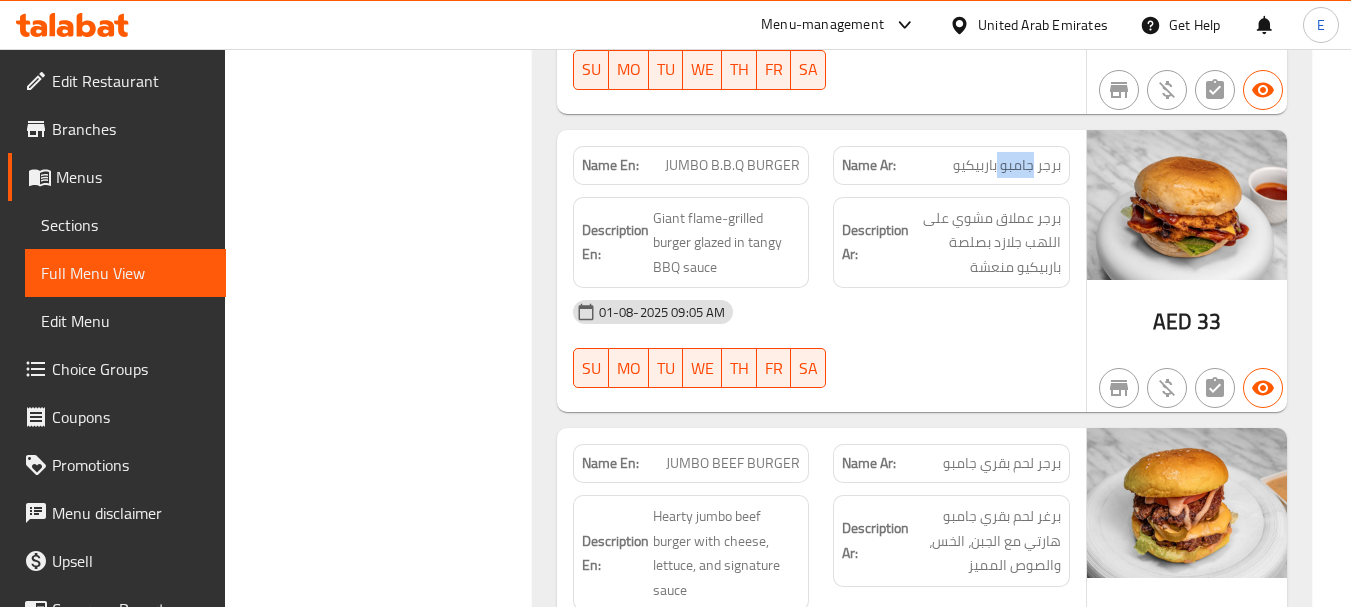 click on "برجر جامبو باربيكيو" at bounding box center [1018, -6579] 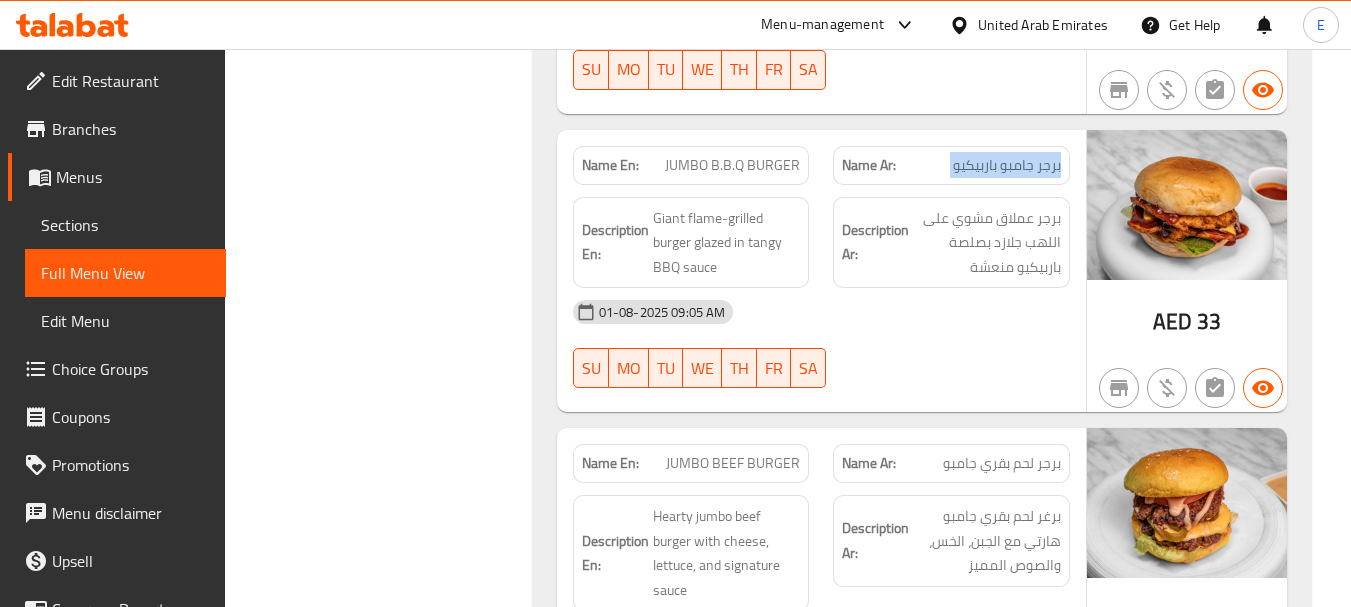 click on "برجر جامبو باربيكيو" at bounding box center [1018, -6579] 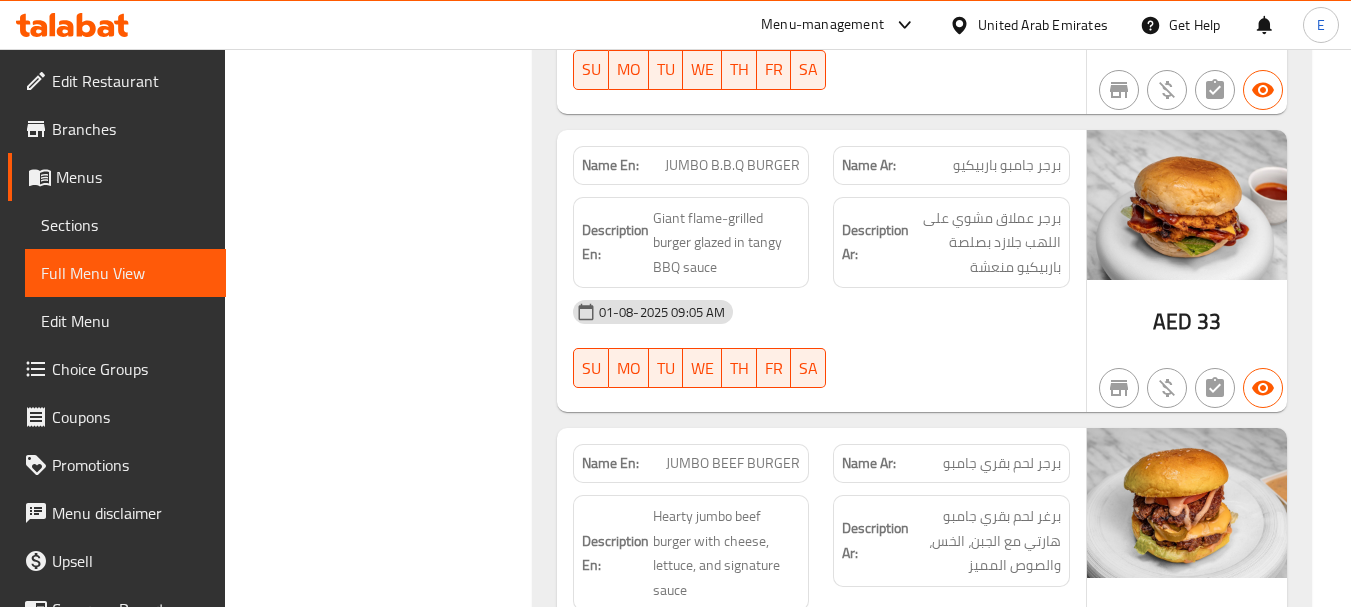 click on "JUMBO B.B.Q BURGER" at bounding box center (735, -6579) 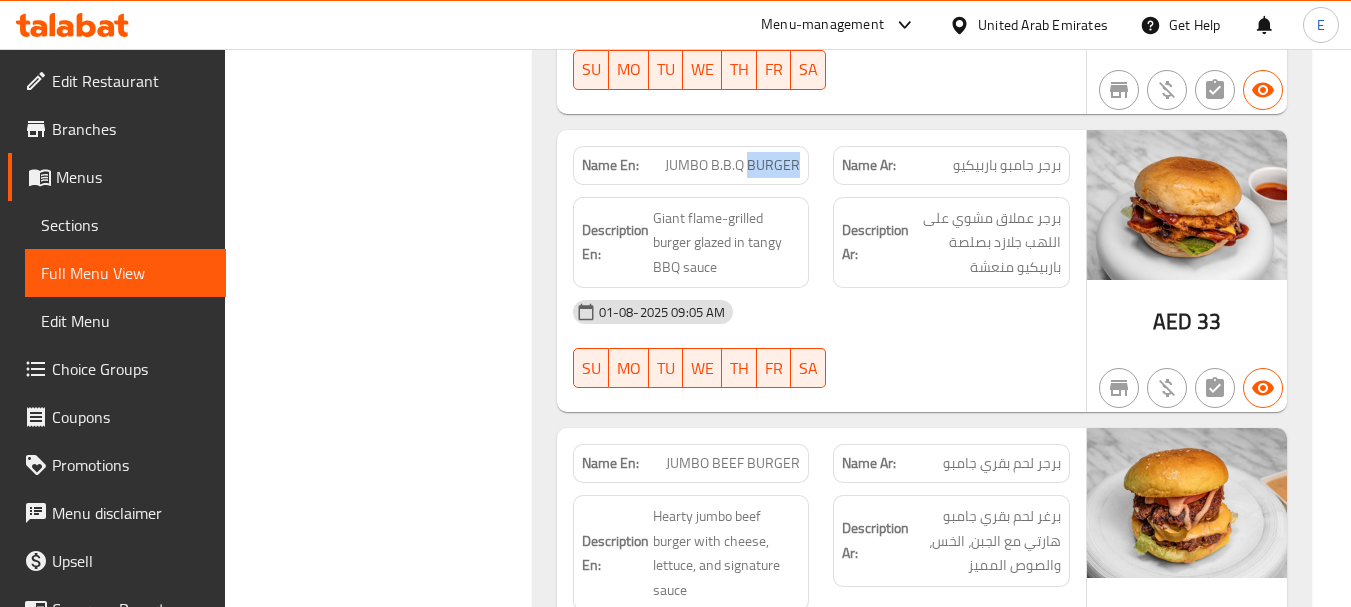 click on "JUMBO B.B.Q BURGER" at bounding box center [735, -6579] 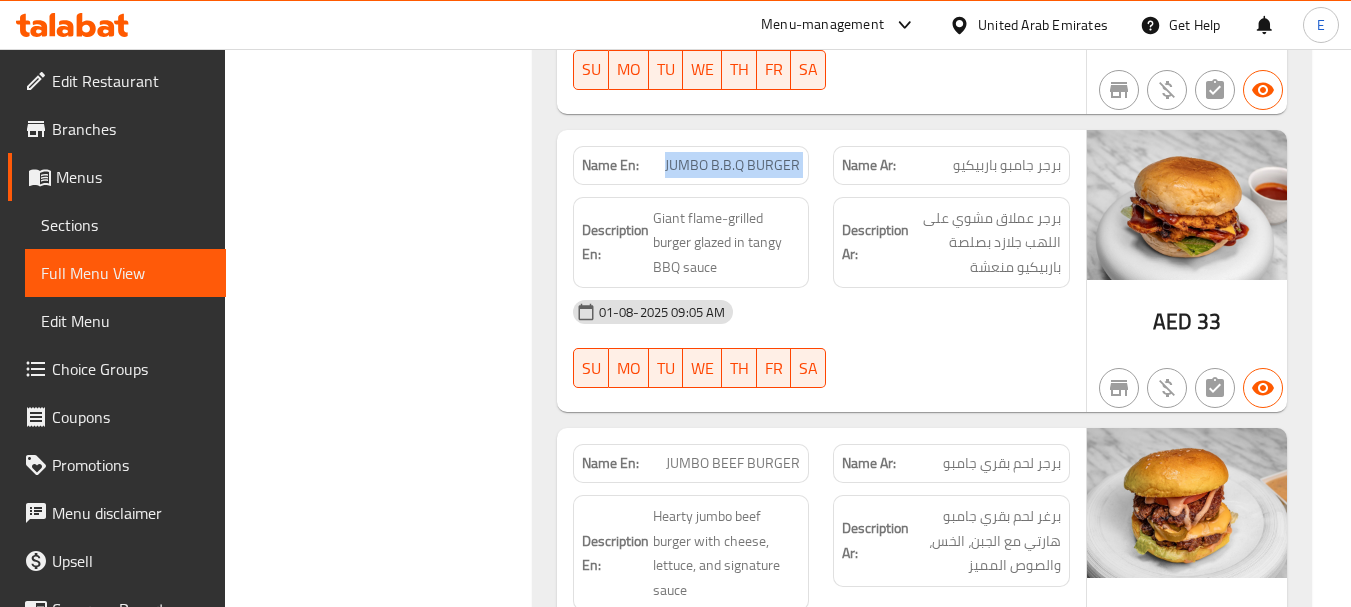 click on "JUMBO B.B.Q BURGER" at bounding box center [735, -6579] 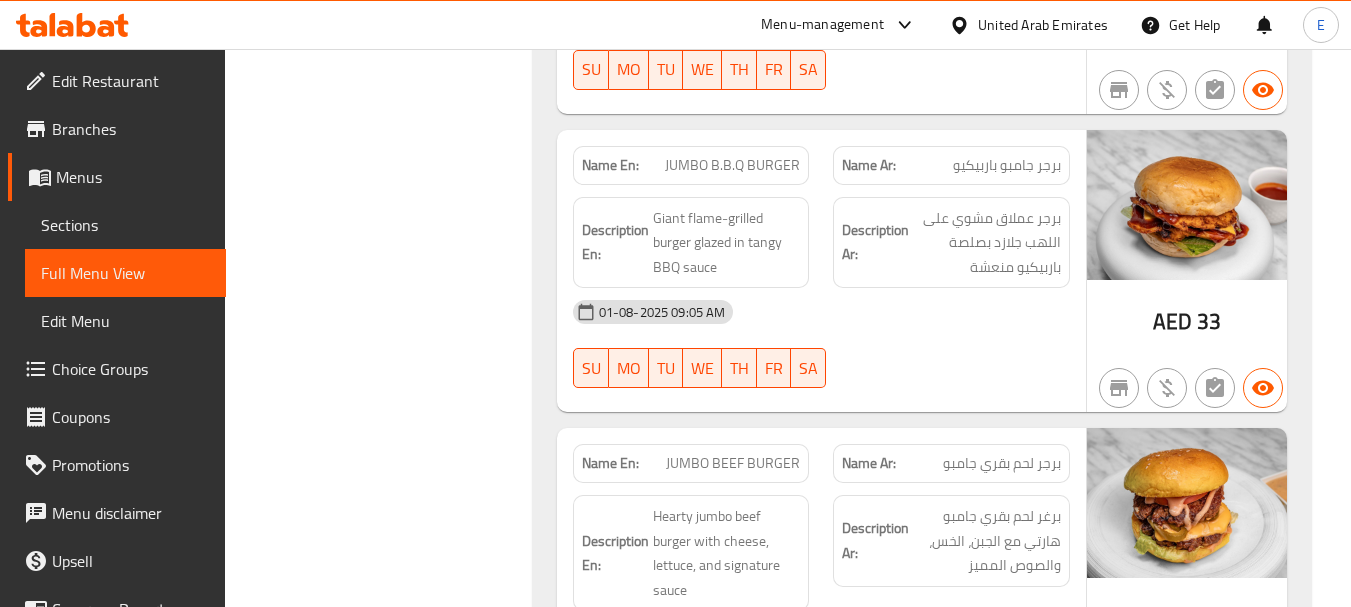 click on "برجر عملاق مشوي على اللهب جلازد بصلصة باربيكيو منعشة" at bounding box center (987, -6501) 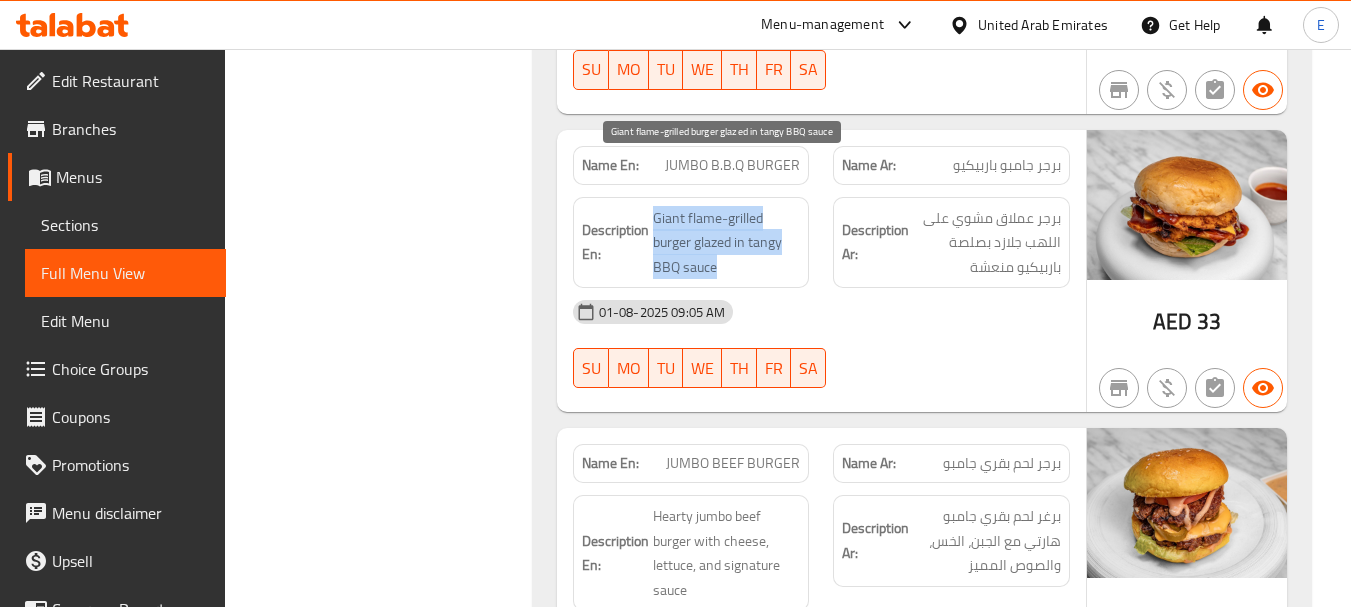 drag, startPoint x: 673, startPoint y: 163, endPoint x: 782, endPoint y: 214, distance: 120.34118 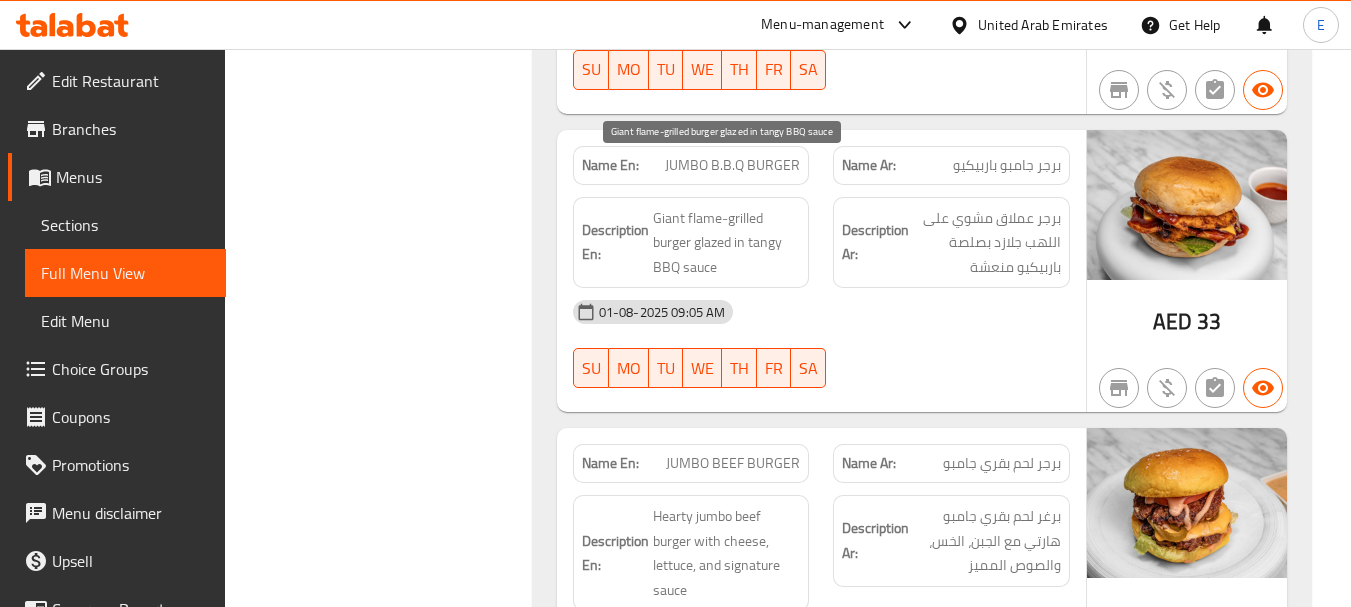 click on "Giant flame-grilled burger glazed in tangy BBQ sauce" at bounding box center (727, 243) 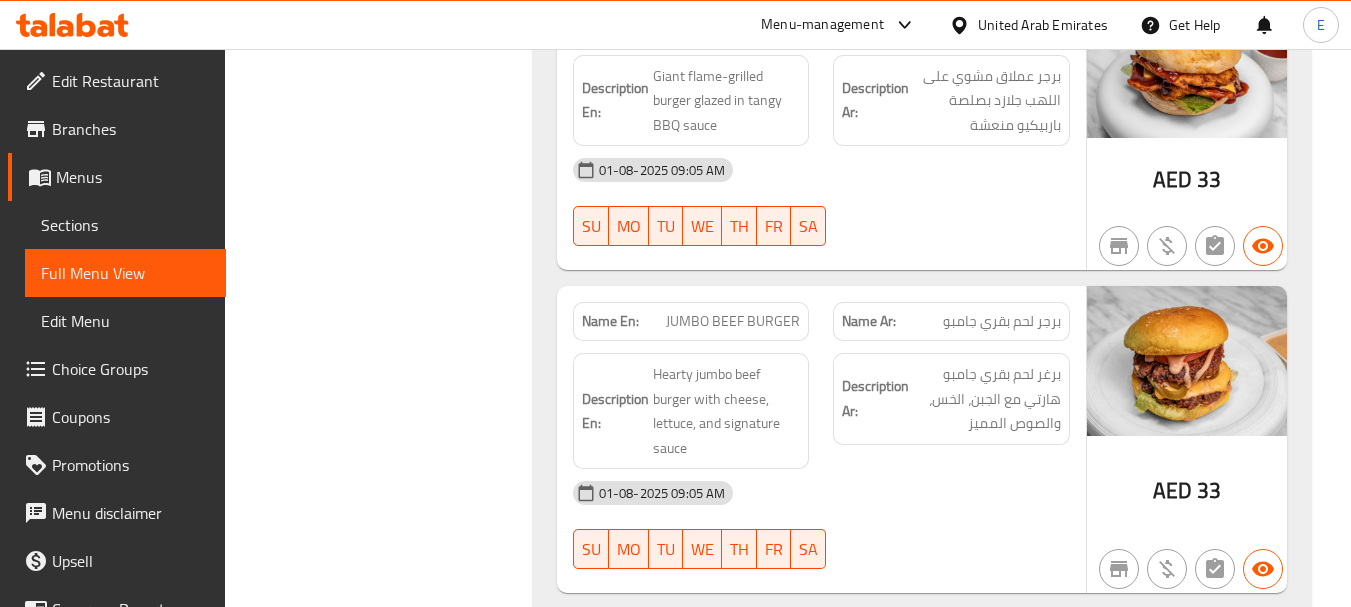 scroll, scrollTop: 8400, scrollLeft: 0, axis: vertical 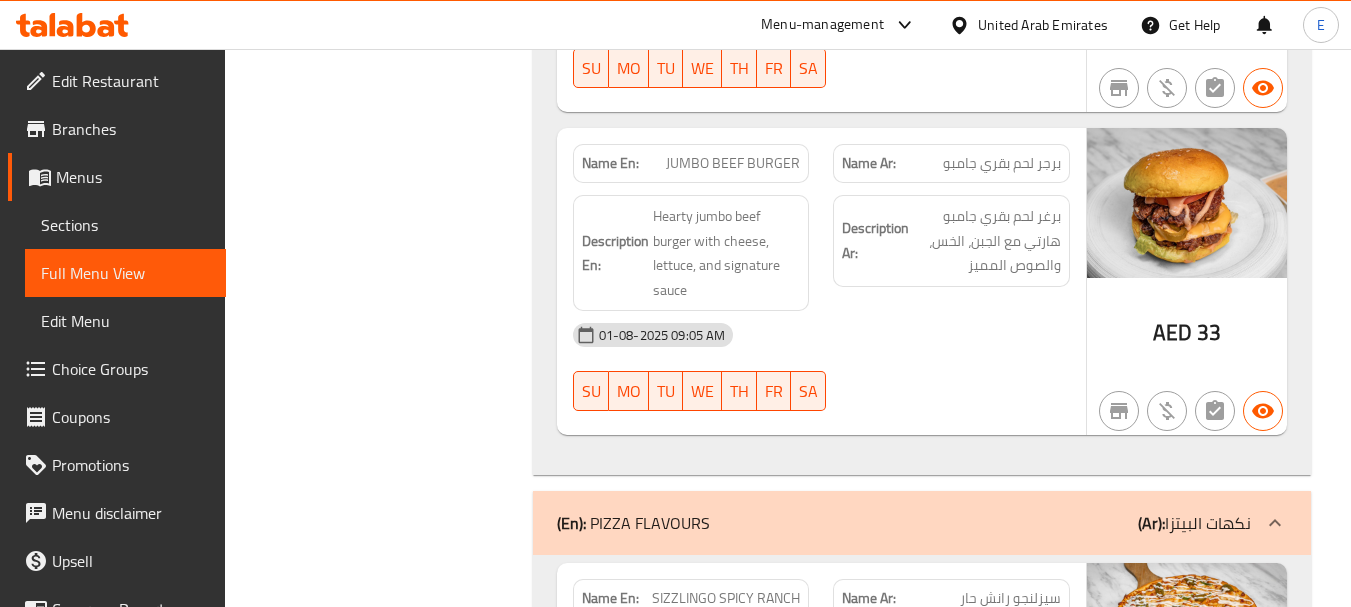 click on "برجر لحم بقري جامبو" at bounding box center (980, -6581) 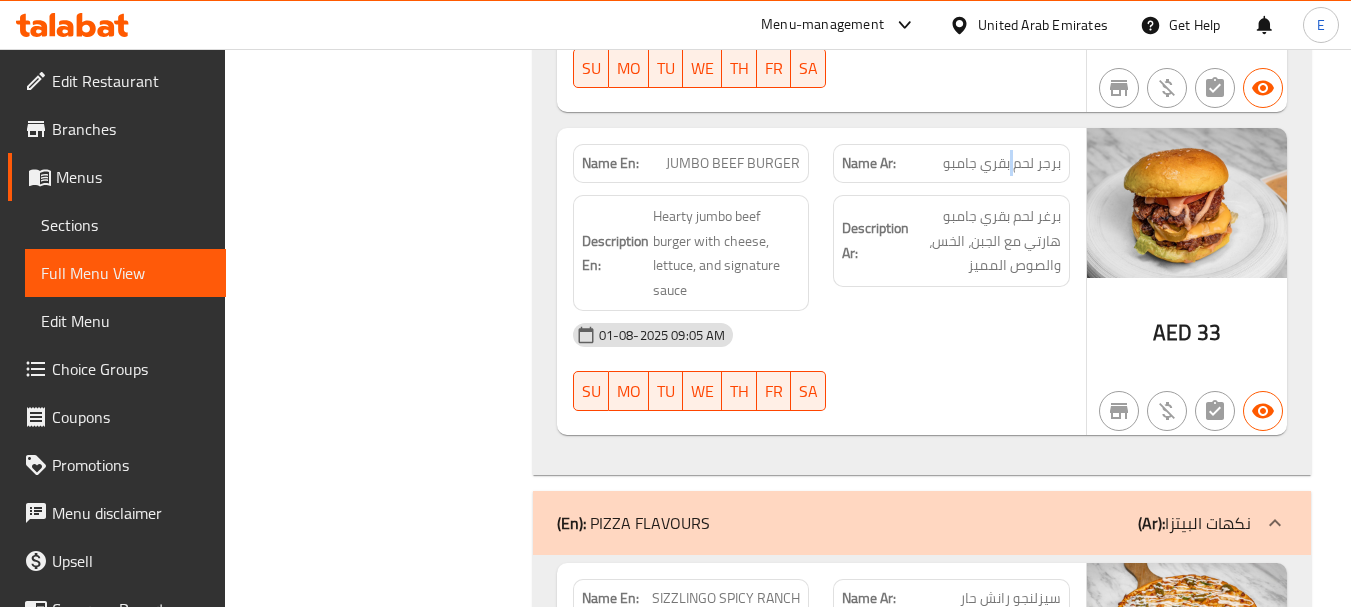 click on "برجر لحم بقري جامبو" at bounding box center (980, -6581) 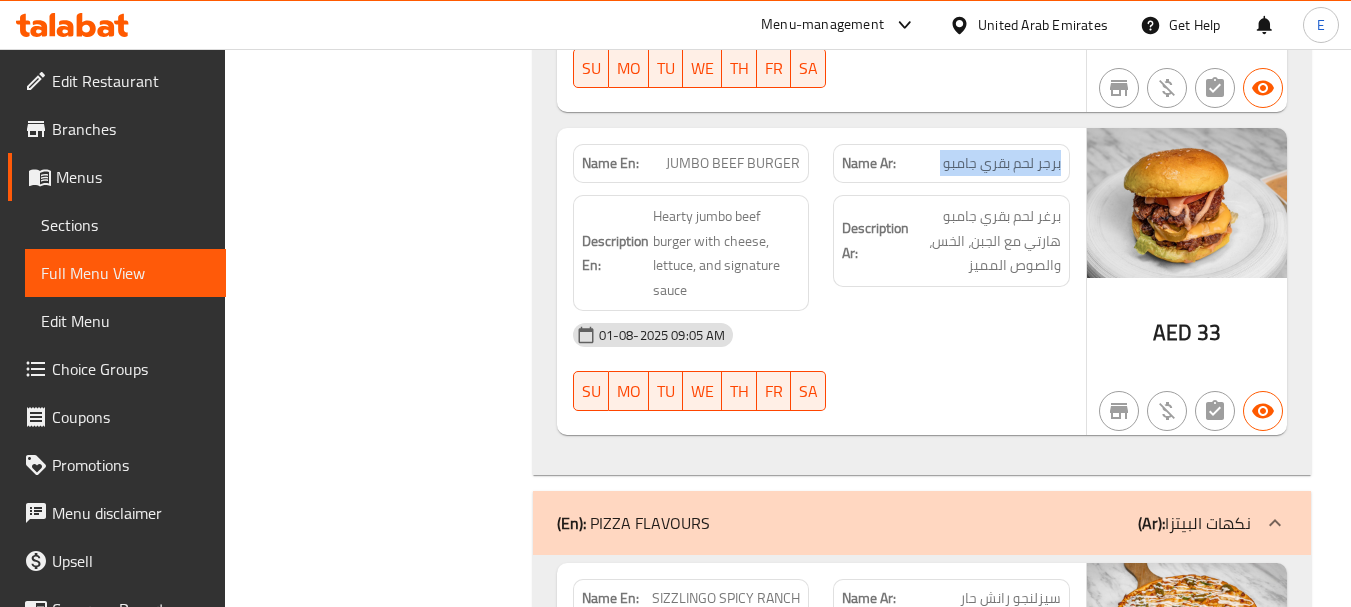 click on "برجر لحم بقري جامبو" at bounding box center (980, -6581) 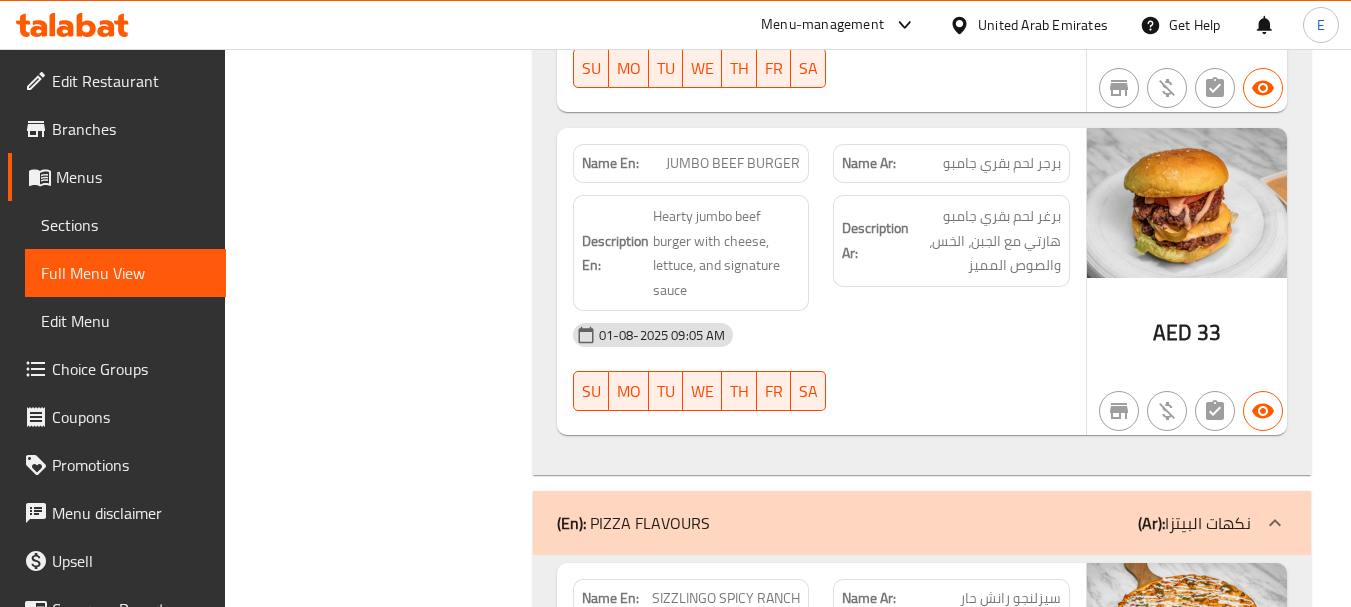 click on "JUMBO BEEF BURGER" at bounding box center (722, -6581) 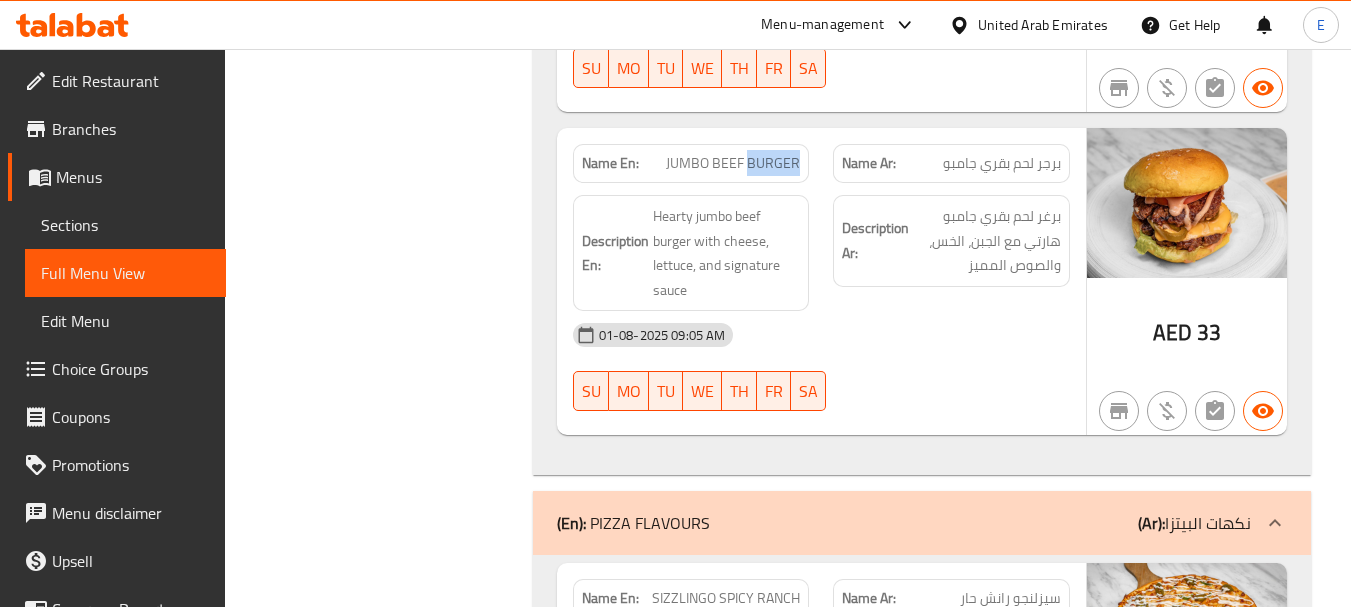 click on "JUMBO BEEF BURGER" at bounding box center (722, -6581) 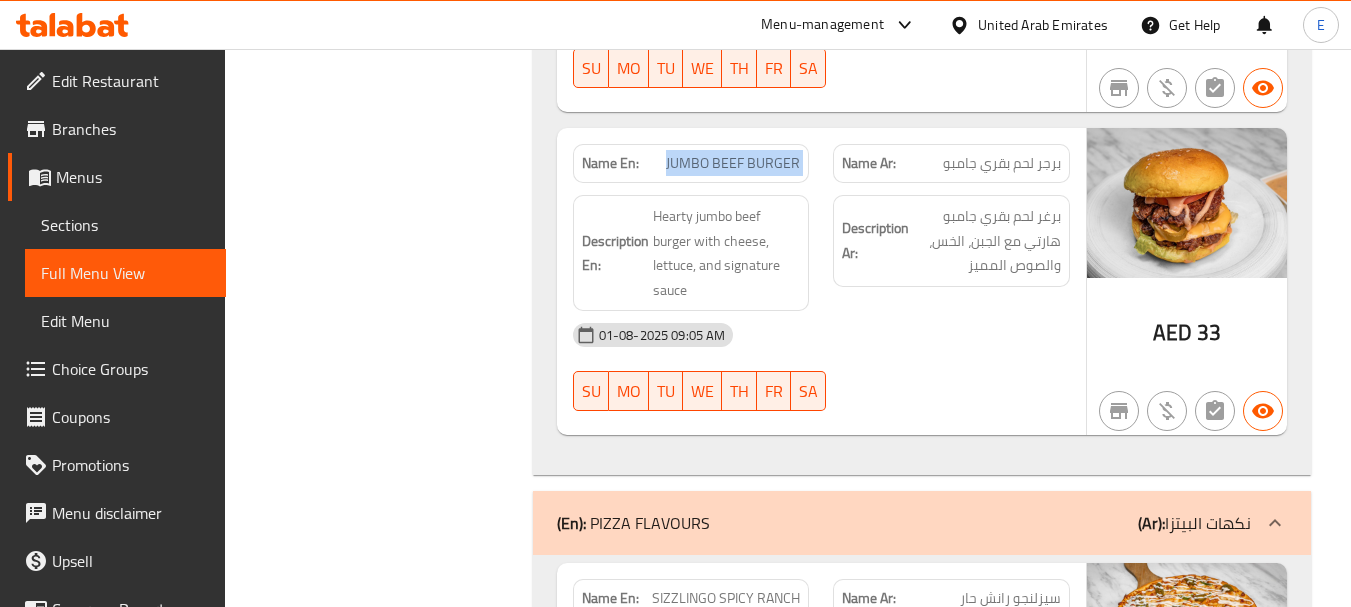 click on "JUMBO BEEF BURGER" at bounding box center [722, -6581] 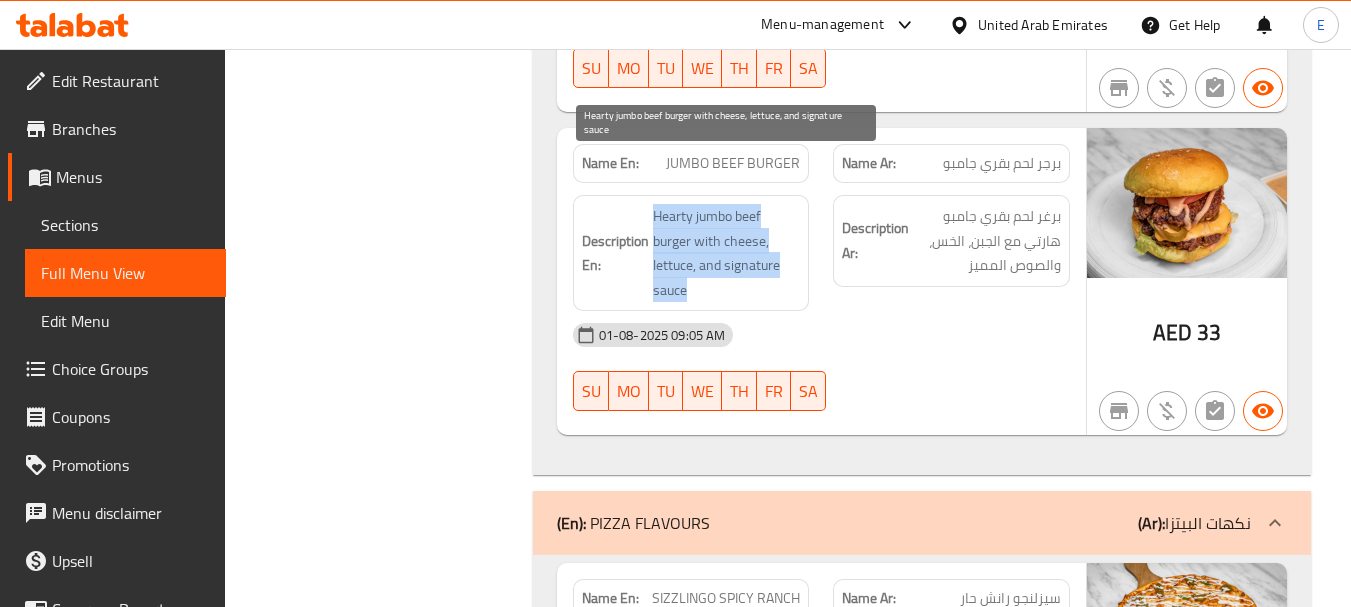 drag, startPoint x: 638, startPoint y: 162, endPoint x: 787, endPoint y: 231, distance: 164.2011 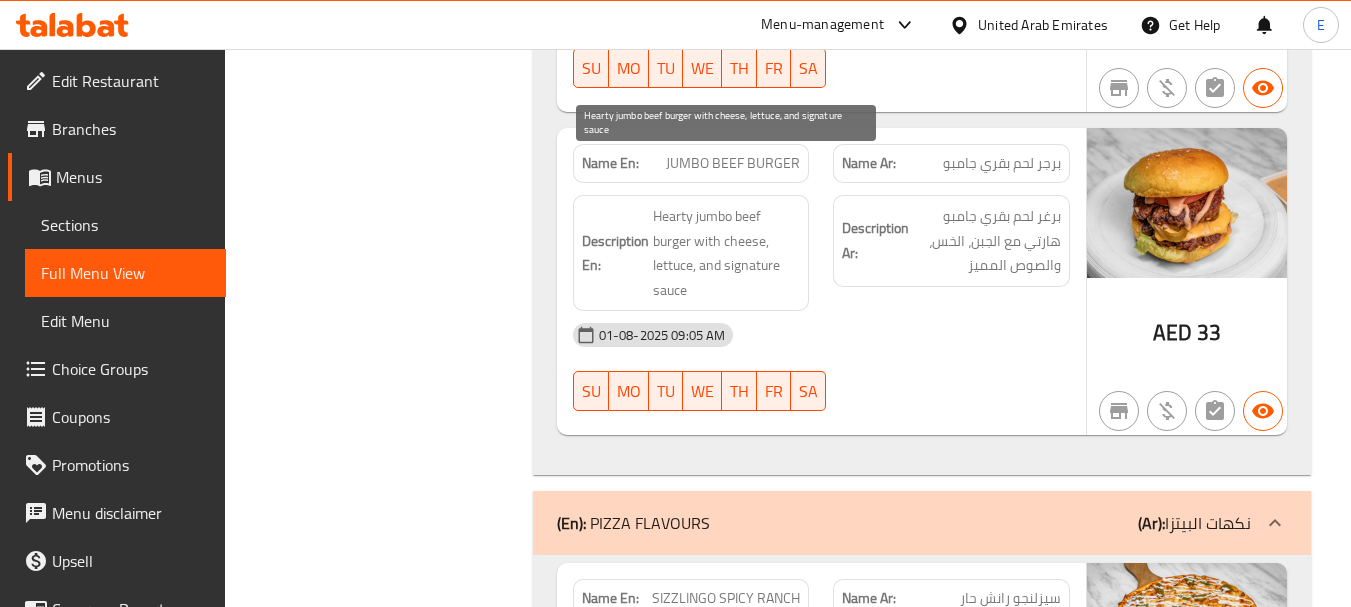 click on "Hearty jumbo beef burger with cheese, lettuce, and signature sauce" at bounding box center [727, 253] 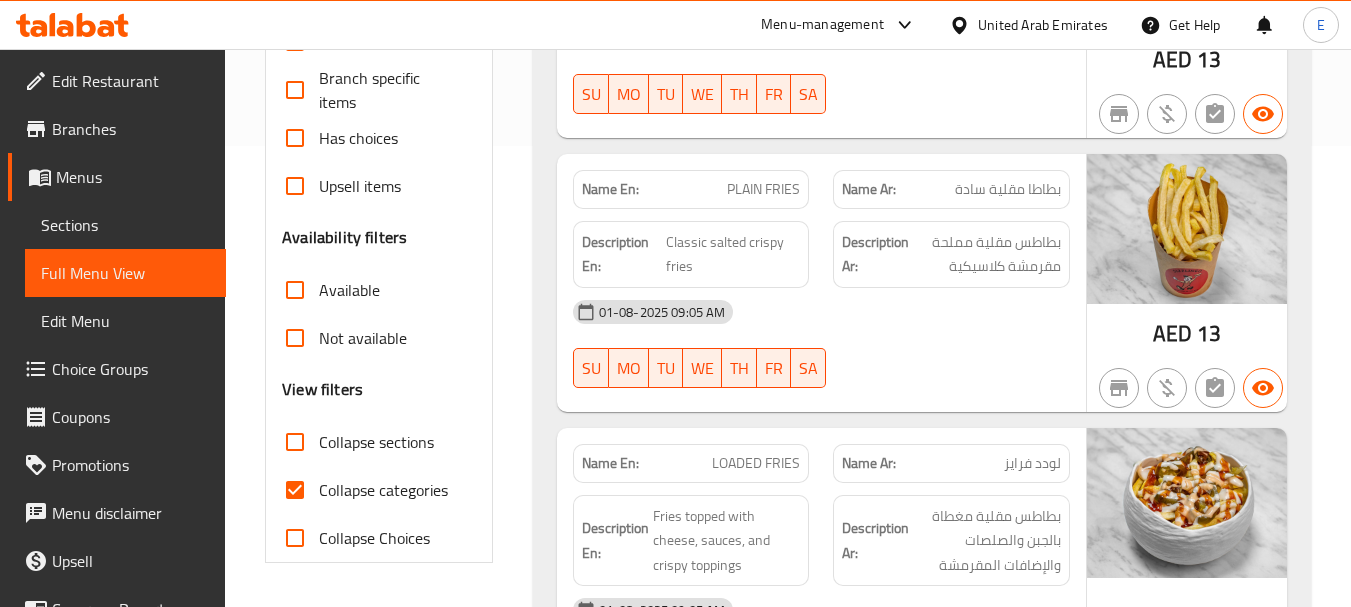 scroll, scrollTop: 500, scrollLeft: 0, axis: vertical 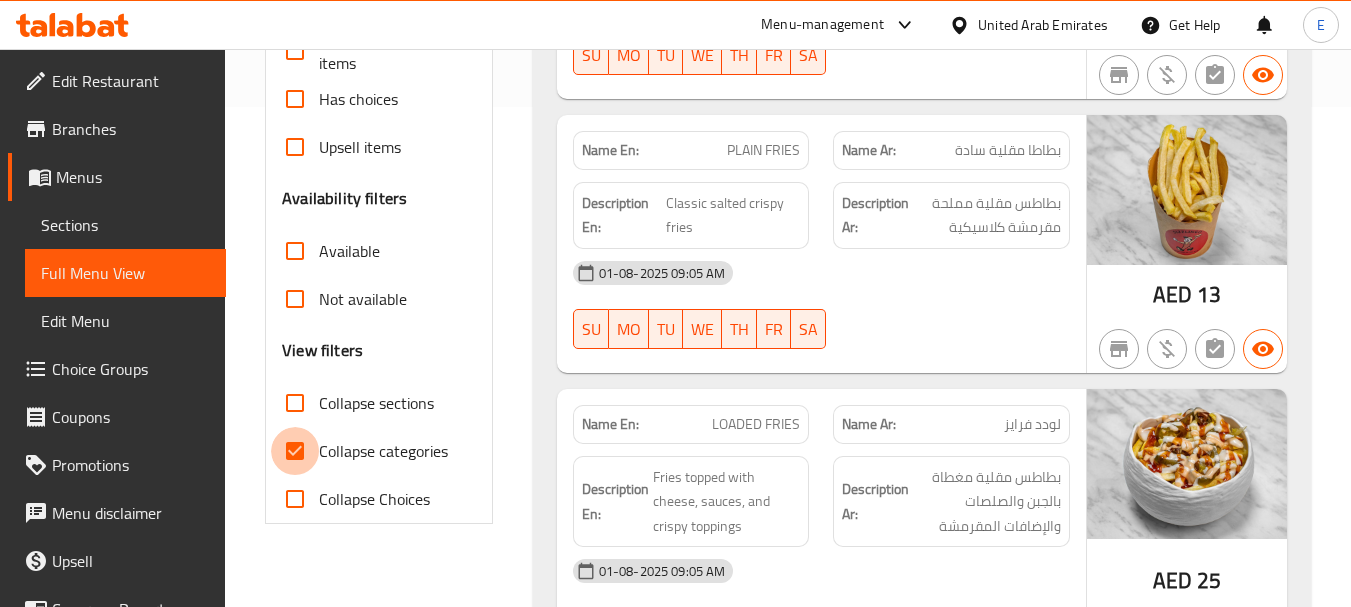 click on "Collapse categories" at bounding box center (295, 451) 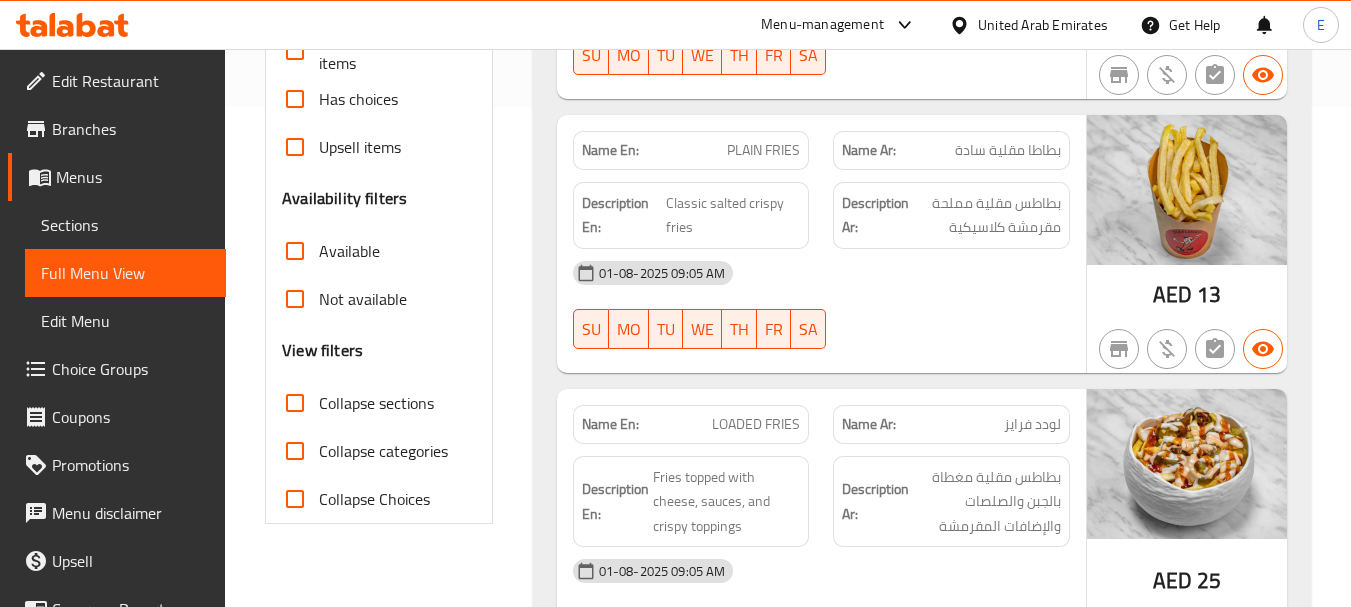 click on "Collapse sections" at bounding box center [295, 403] 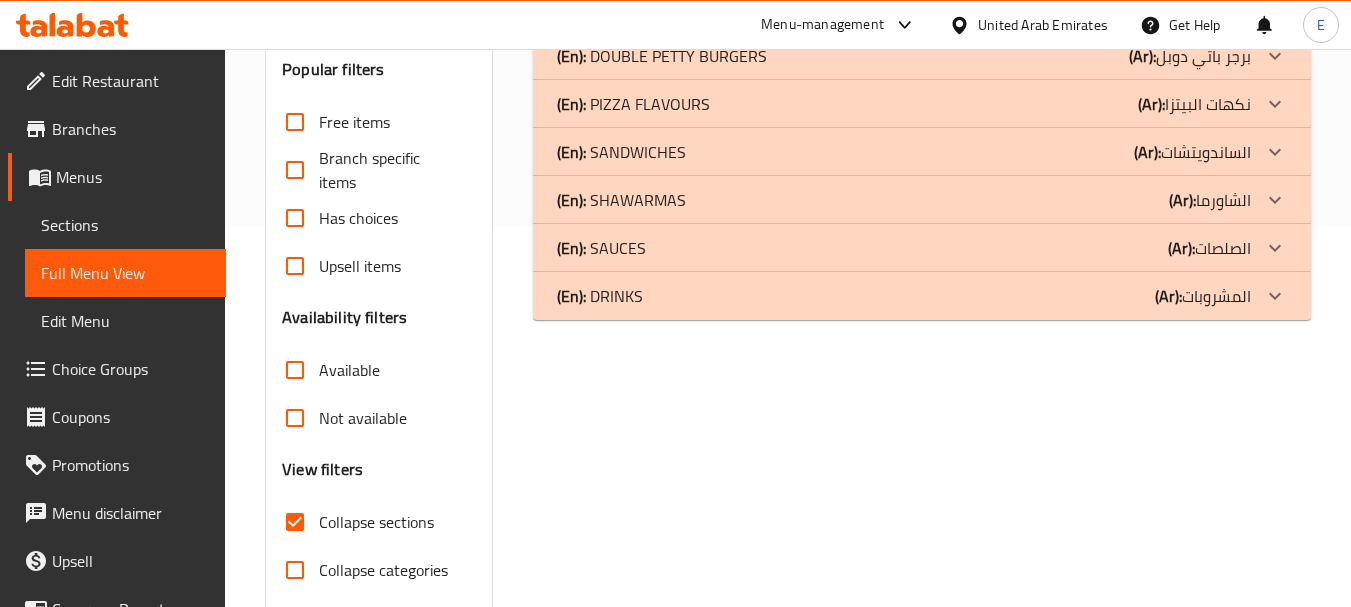scroll, scrollTop: 257, scrollLeft: 0, axis: vertical 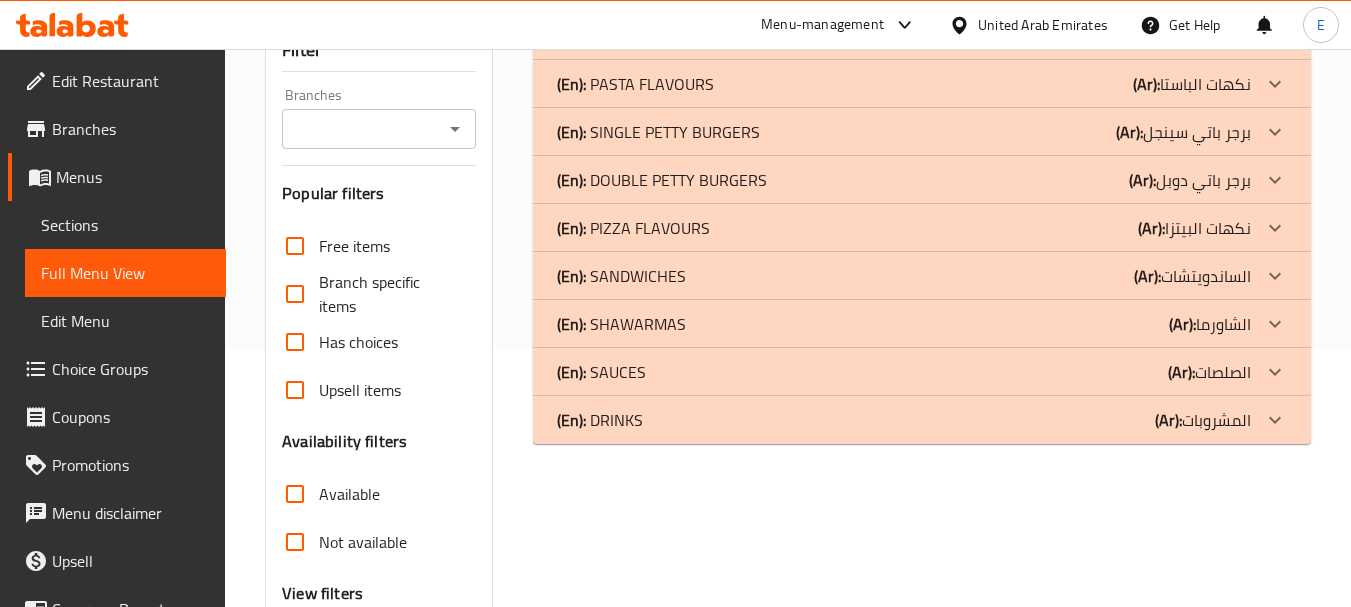 click on "(En):   PIZZA FLAVOURS (Ar): نكهات البيتزا" at bounding box center (904, 36) 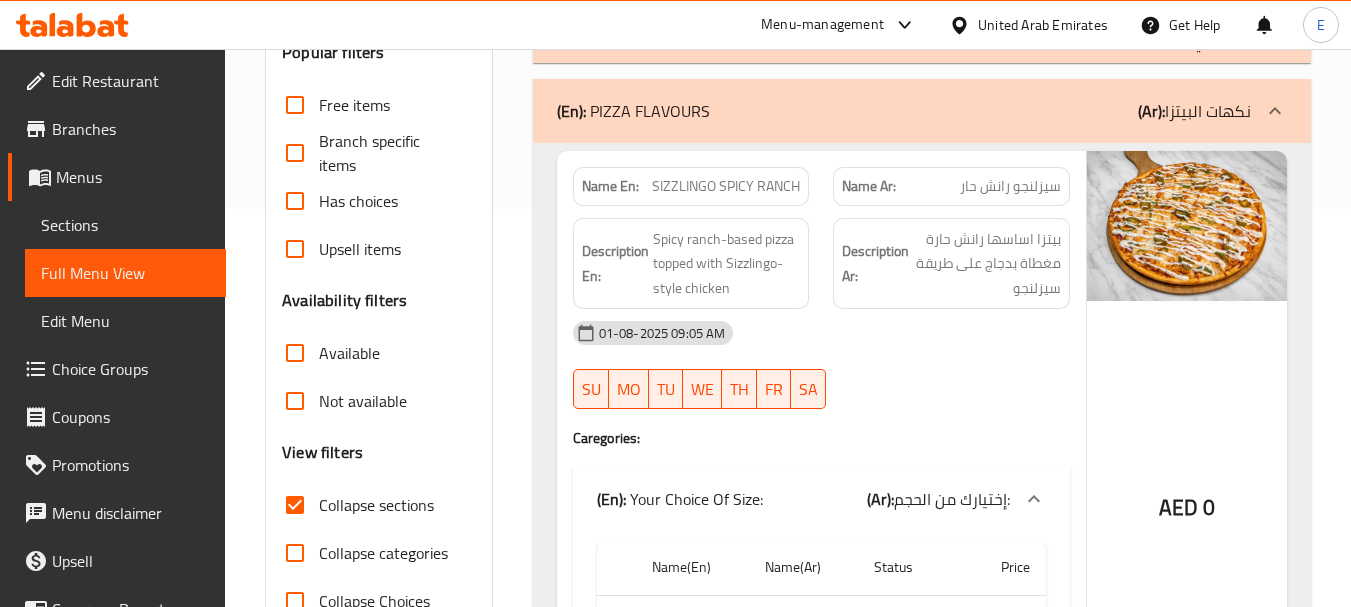 scroll, scrollTop: 457, scrollLeft: 0, axis: vertical 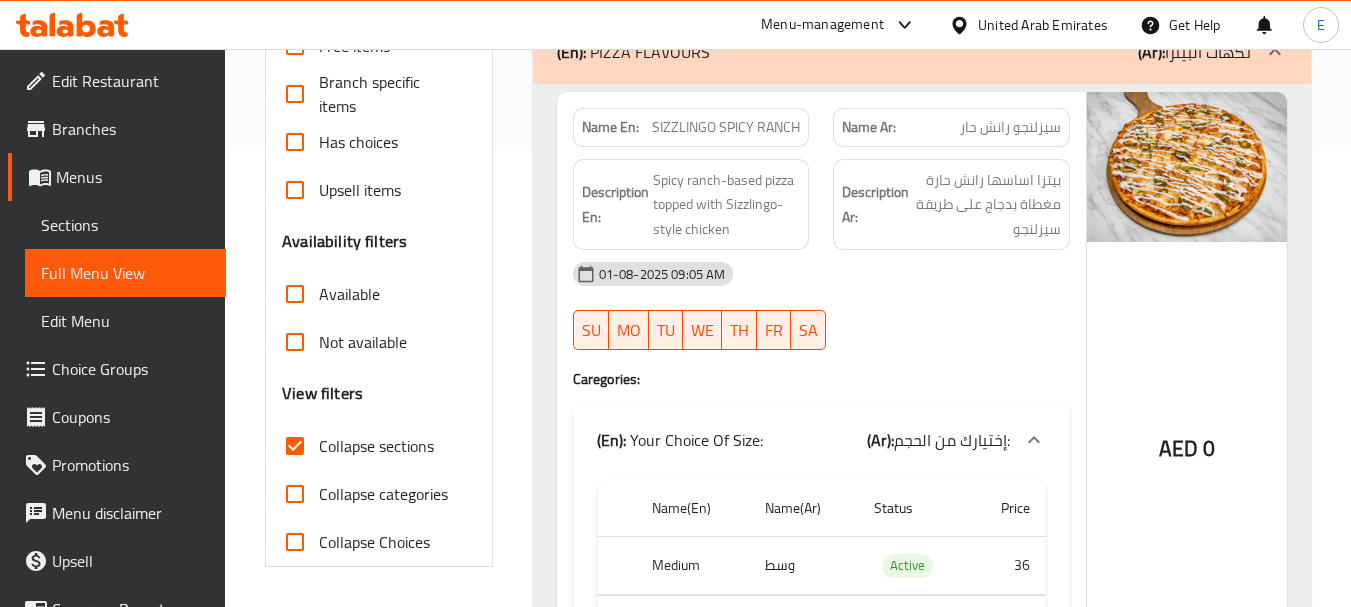 click on "سيزلنجو رانش حار" at bounding box center (1010, 127) 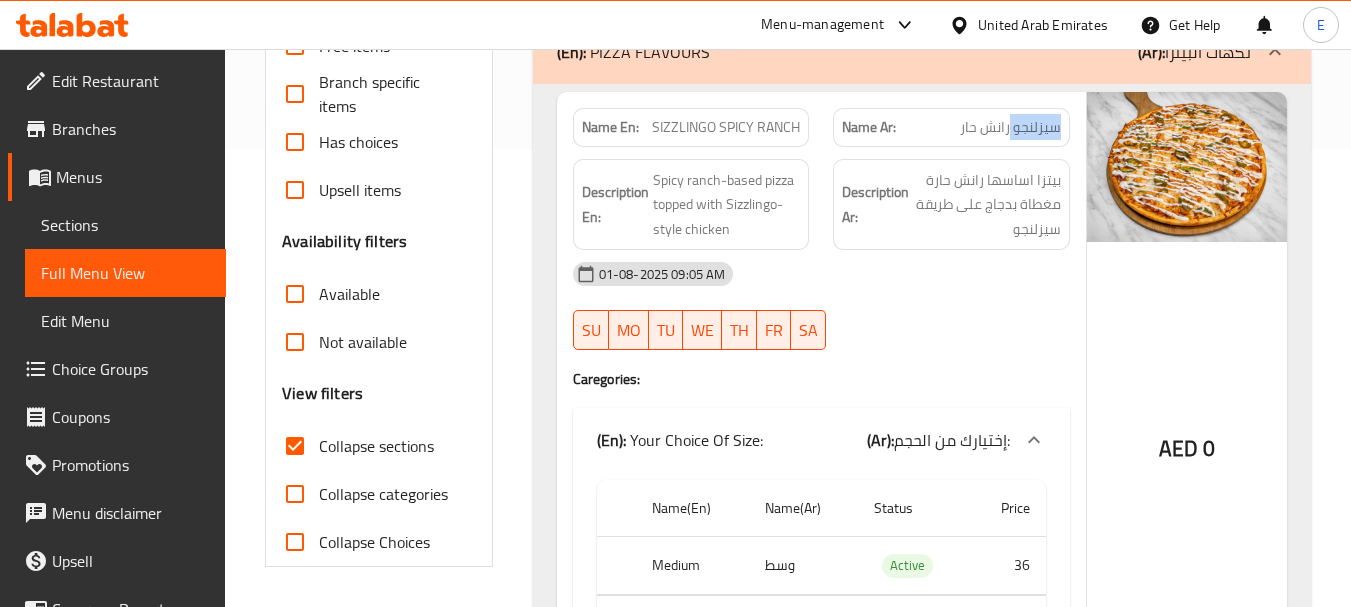 click on "سيزلنجو رانش حار" at bounding box center (1010, 127) 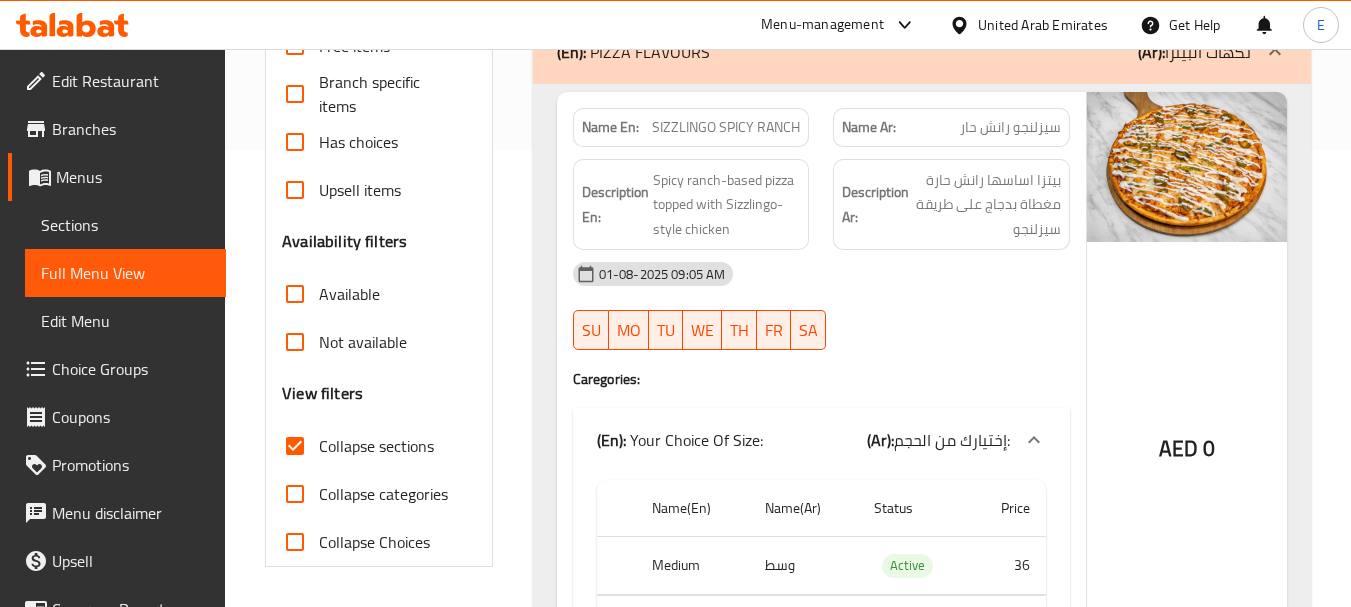 click on "SIZZLINGO SPICY RANCH" at bounding box center [726, 127] 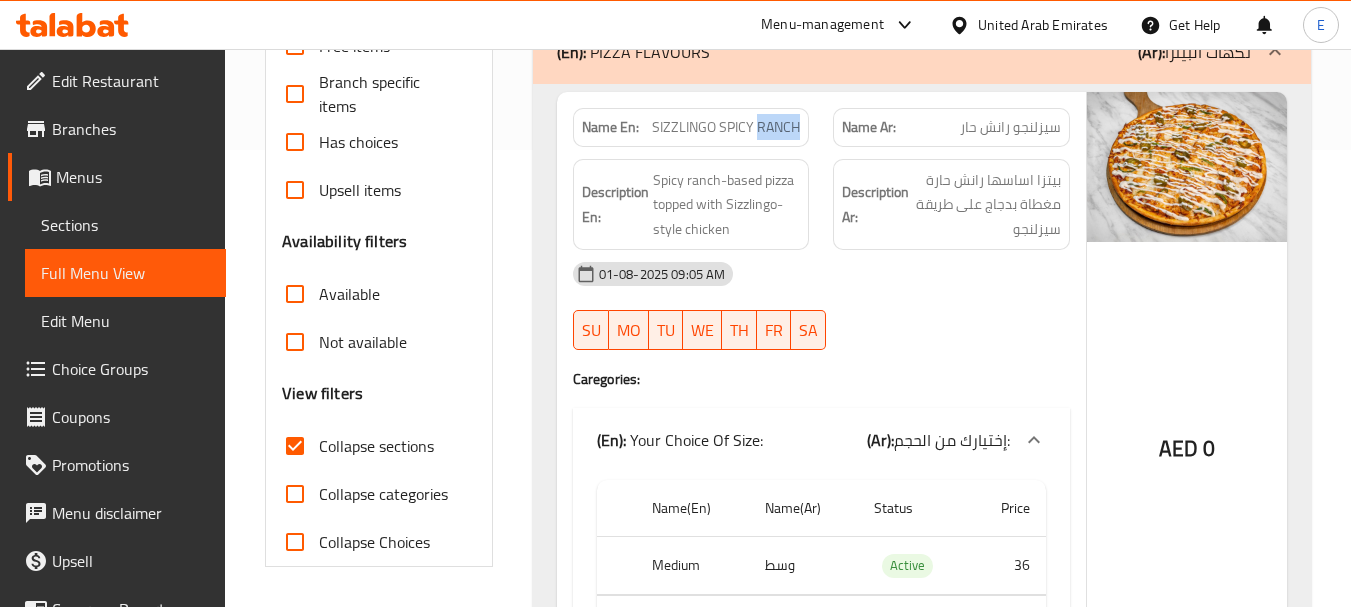 click on "SIZZLINGO SPICY RANCH" at bounding box center (726, 127) 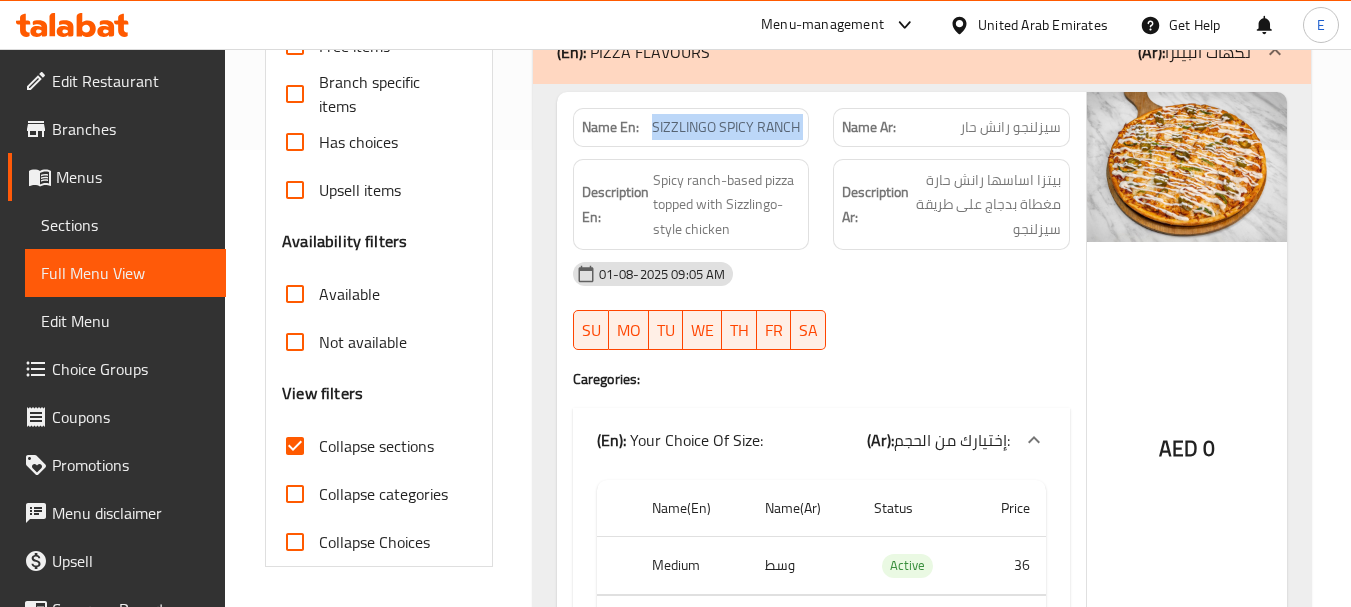 click on "SIZZLINGO SPICY RANCH" at bounding box center (726, 127) 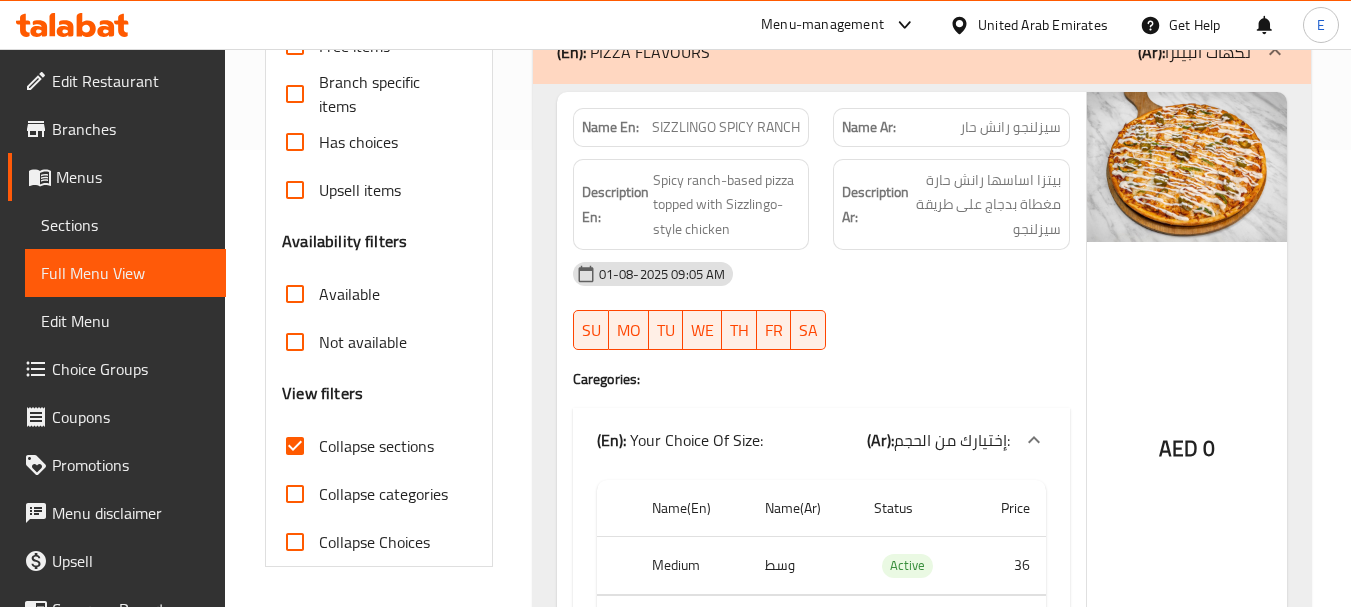 click on "Description Ar: بيتزا اساسها رانش حارة مغطاة بدجاج على طريقة سيزلنجو" at bounding box center (951, 205) 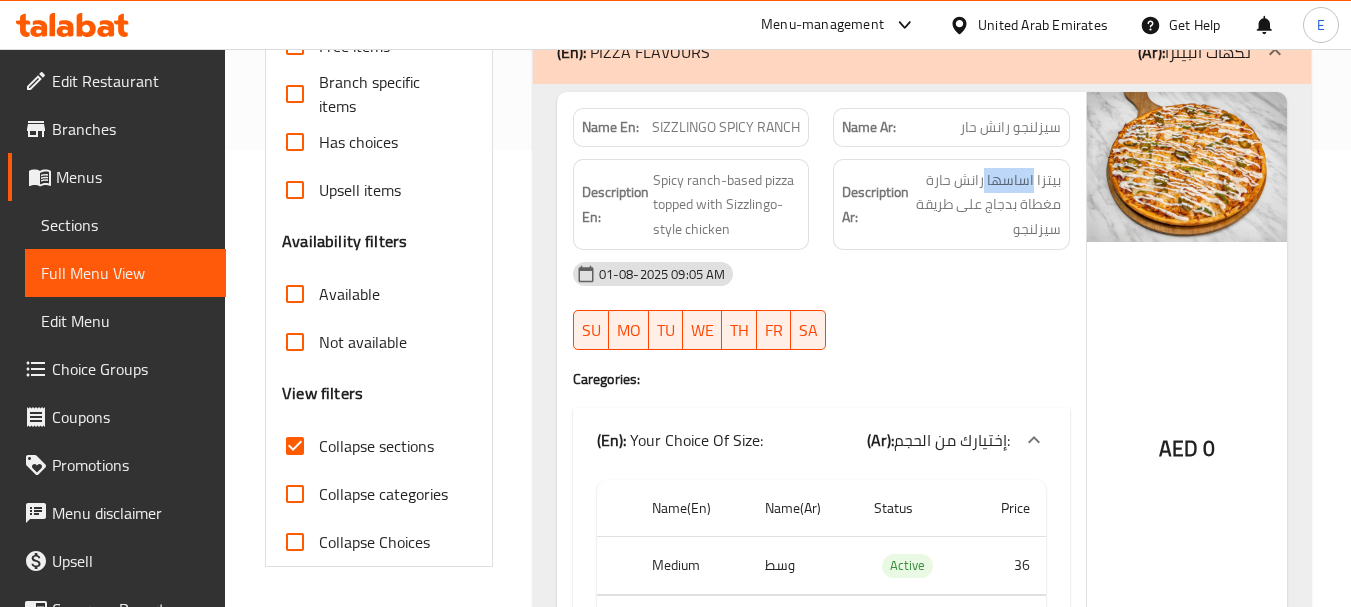 click on "Description Ar: بيتزا اساسها رانش حارة مغطاة بدجاج على طريقة سيزلنجو" at bounding box center (951, 205) 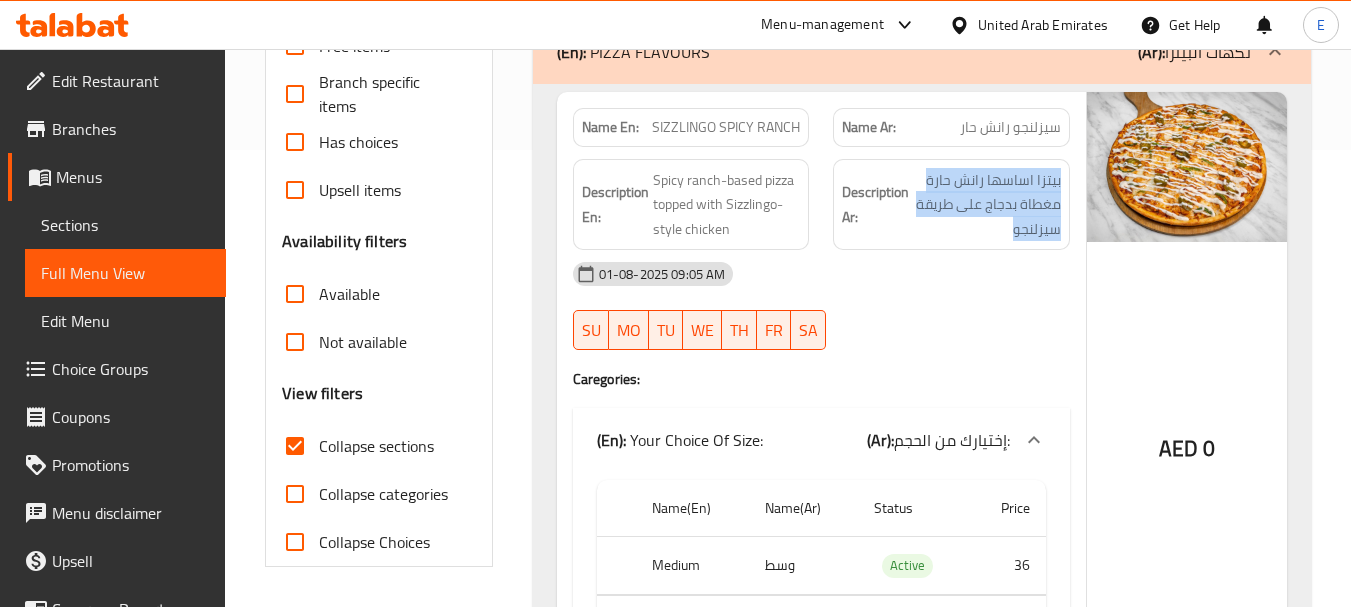 click on "Description Ar: بيتزا اساسها رانش حارة مغطاة بدجاج على طريقة سيزلنجو" at bounding box center [951, 205] 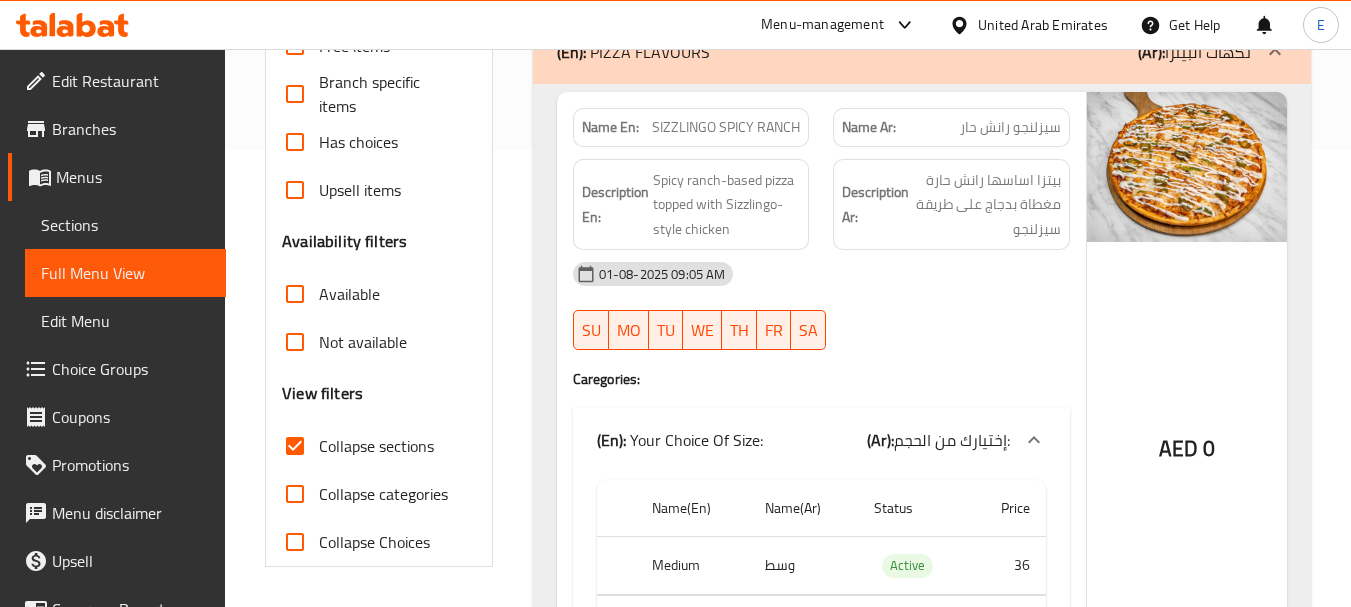 click on "Name Ar: سيزلنجو رانش حار" at bounding box center (951, 127) 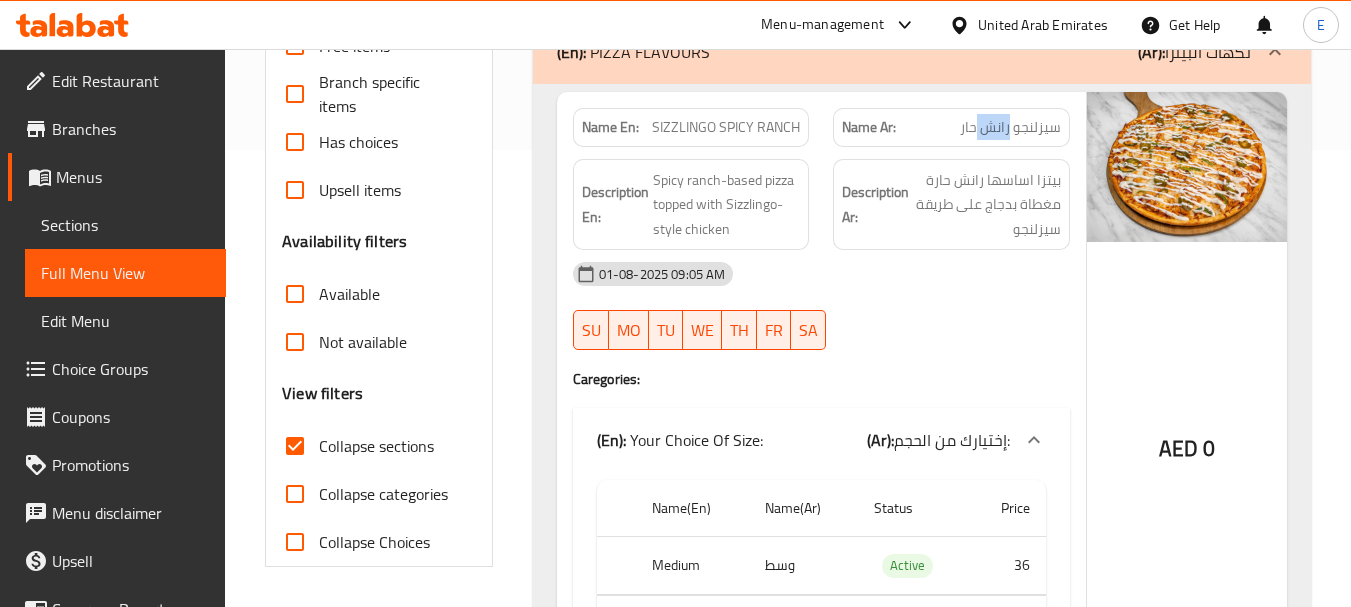 click on "Name Ar: سيزلنجو رانش حار" at bounding box center (951, 127) 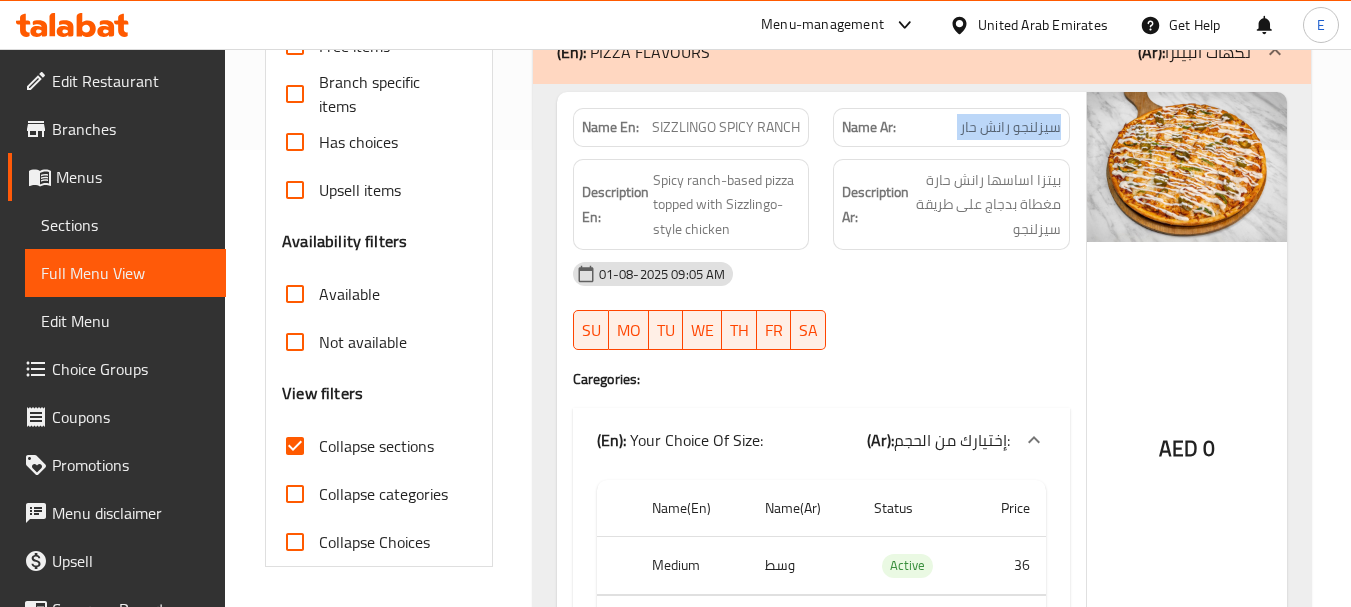 click on "Name Ar: سيزلنجو رانش حار" at bounding box center (951, 127) 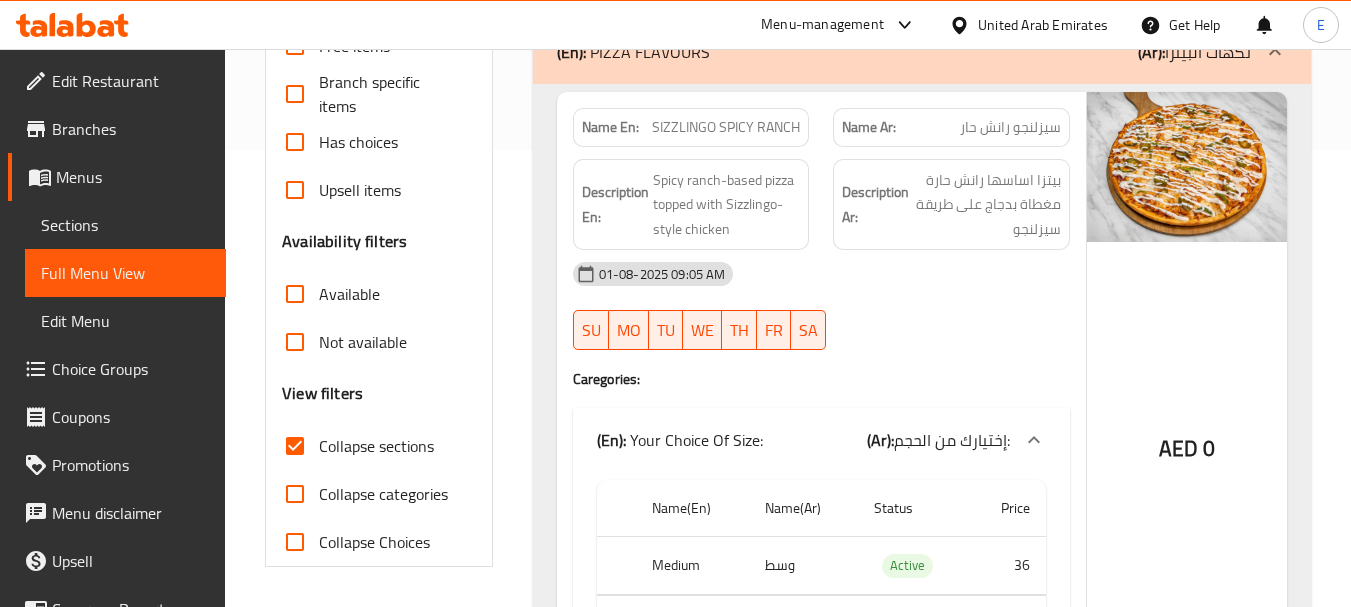 click on "SIZZLINGO SPICY RANCH" at bounding box center [726, 127] 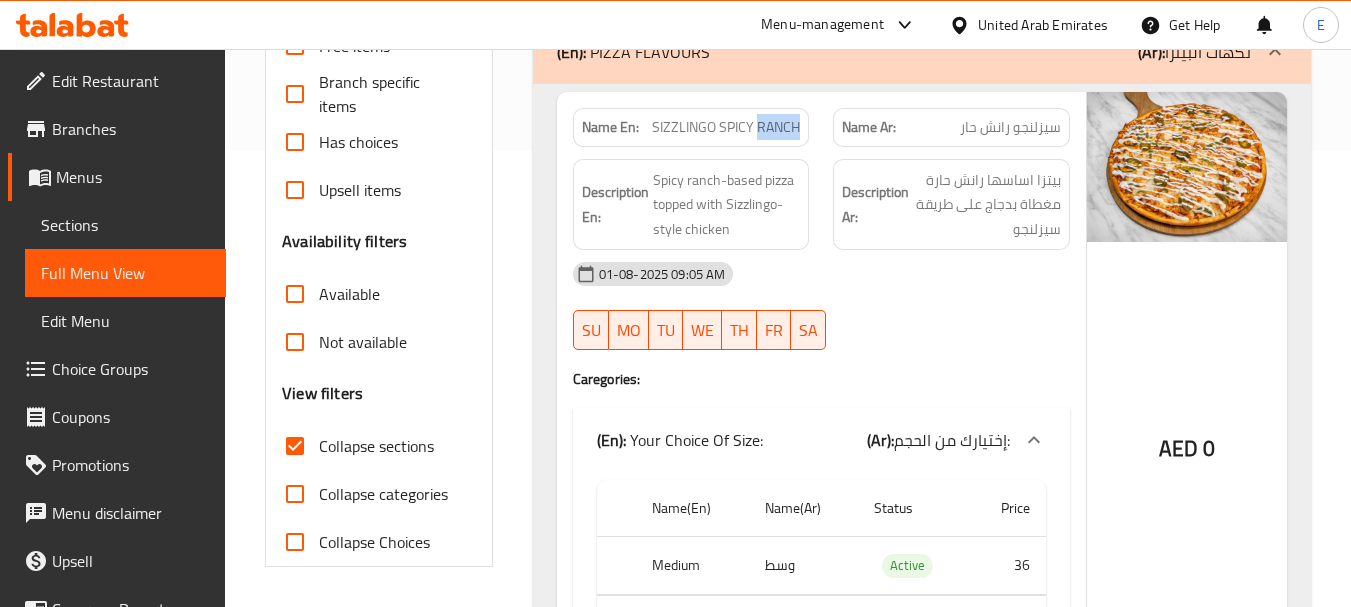 click on "SIZZLINGO SPICY RANCH" at bounding box center [726, 127] 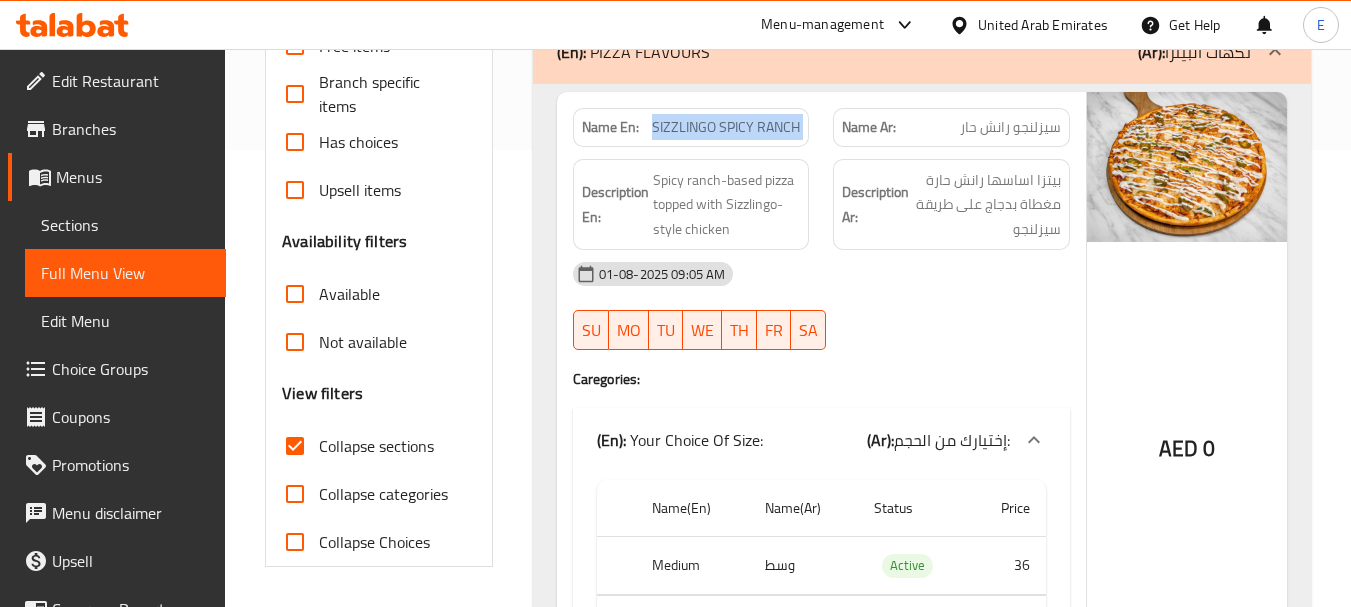 click on "SIZZLINGO SPICY RANCH" at bounding box center (726, 127) 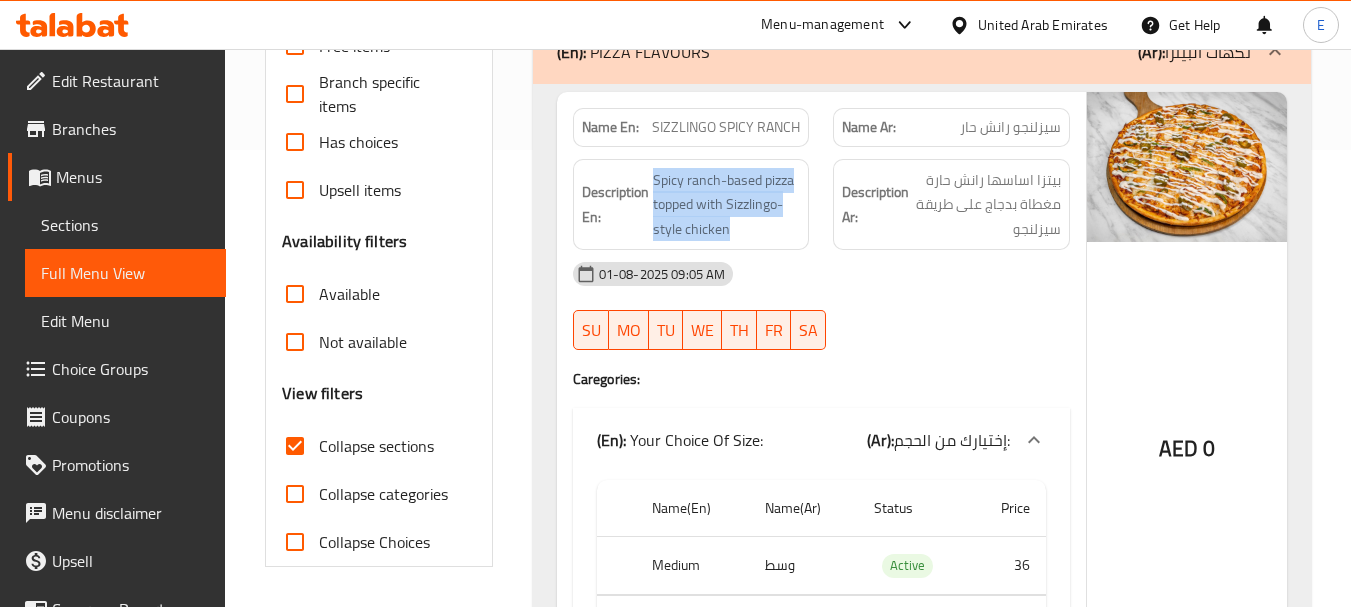 drag, startPoint x: 654, startPoint y: 169, endPoint x: 804, endPoint y: 229, distance: 161.55495 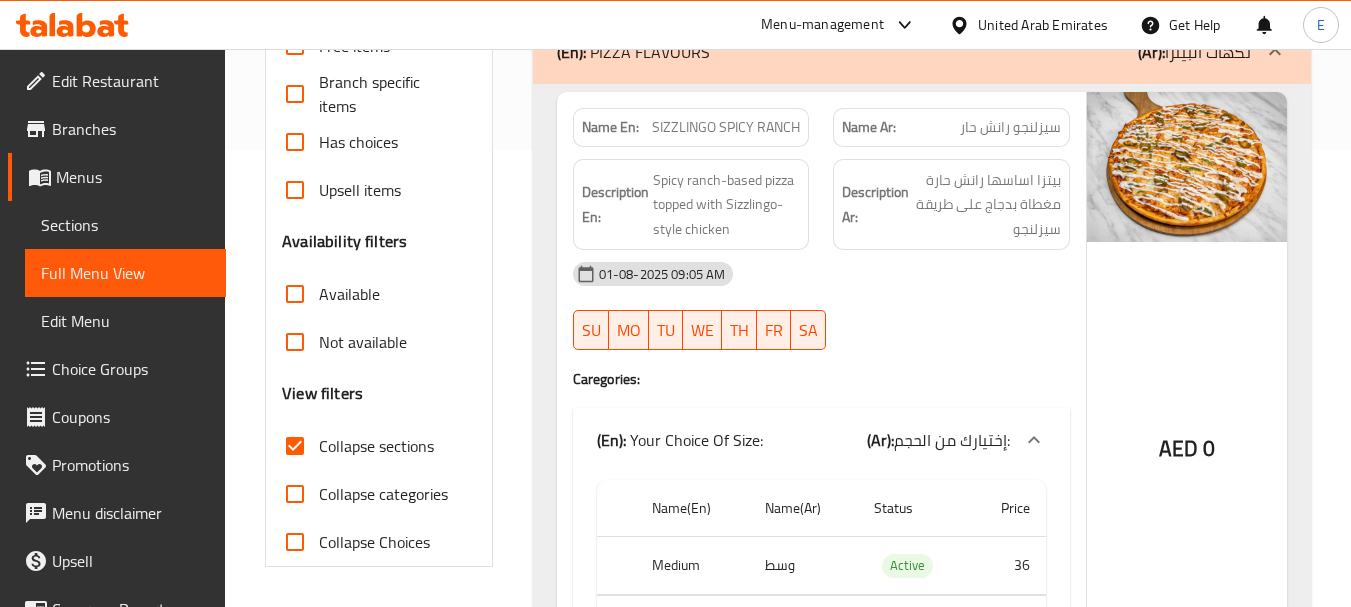 click on "Description En: Spicy ranch-based pizza topped with Sizzlingo-style chicken" at bounding box center (691, 205) 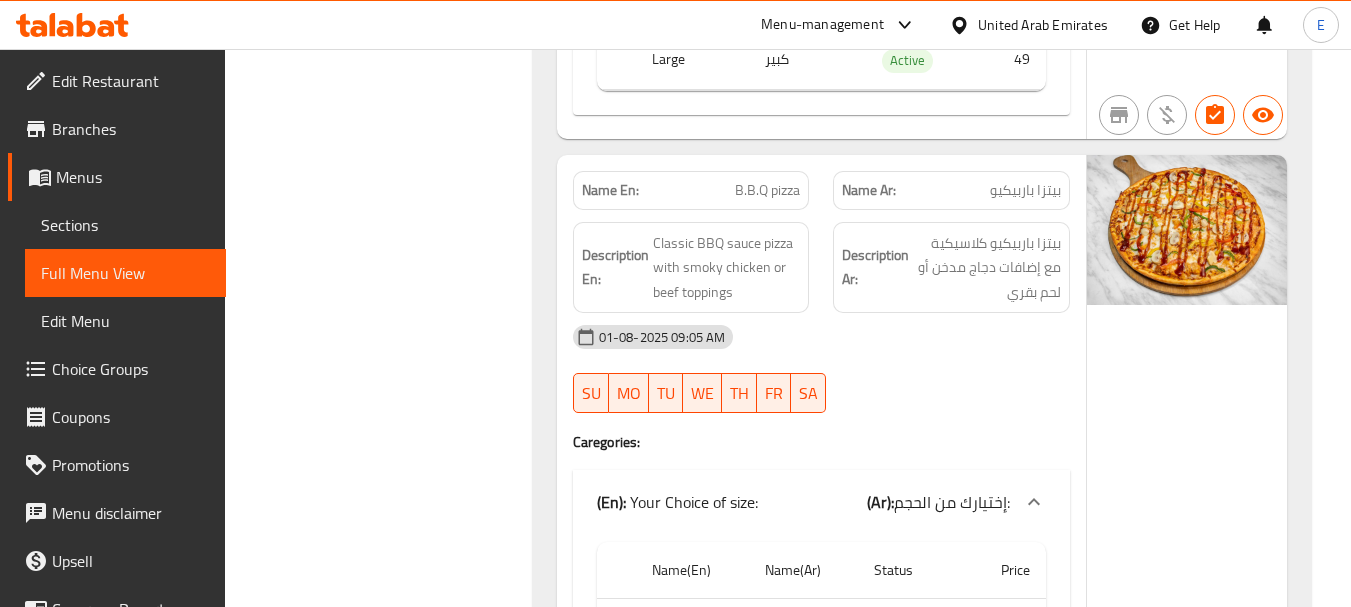 scroll, scrollTop: 1057, scrollLeft: 0, axis: vertical 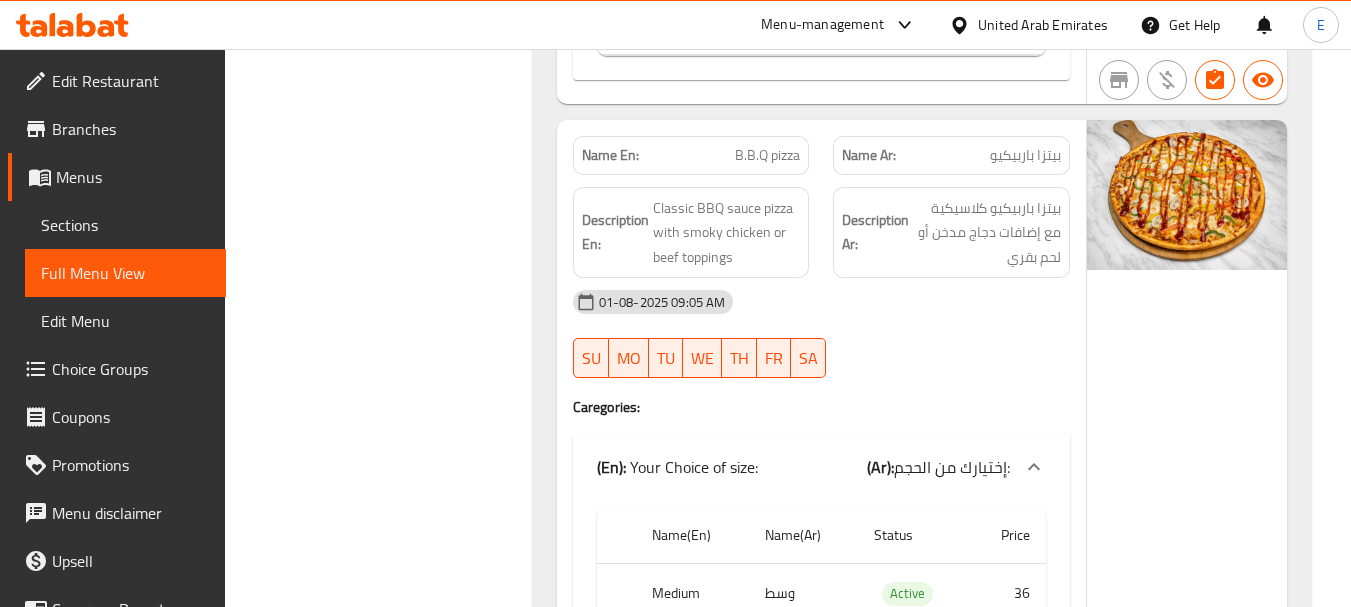 click on "B.B.Q pizza" at bounding box center (767, 155) 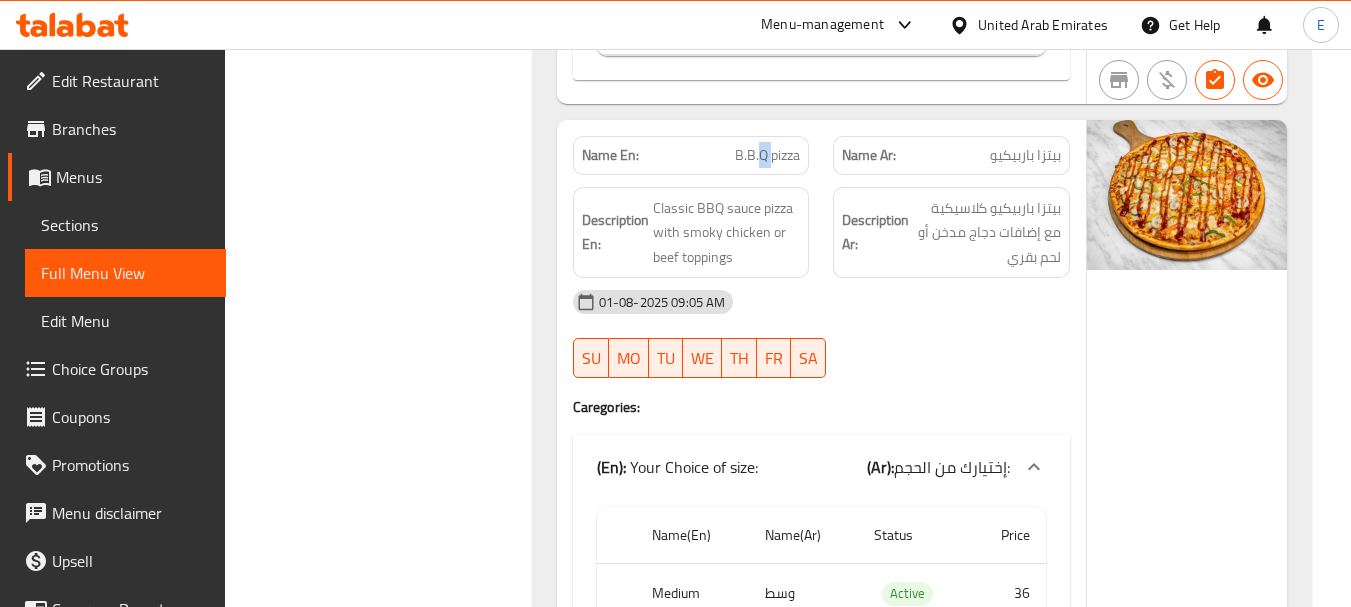 click on "B.B.Q pizza" at bounding box center (767, 155) 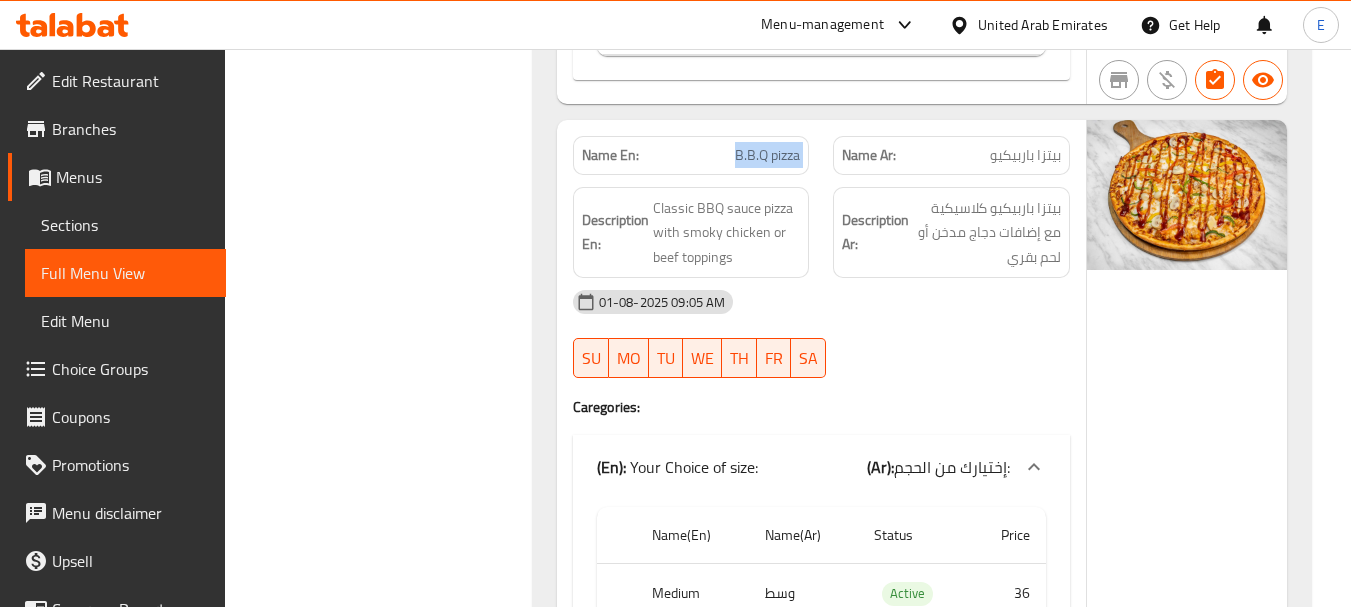click on "B.B.Q pizza" at bounding box center [767, 155] 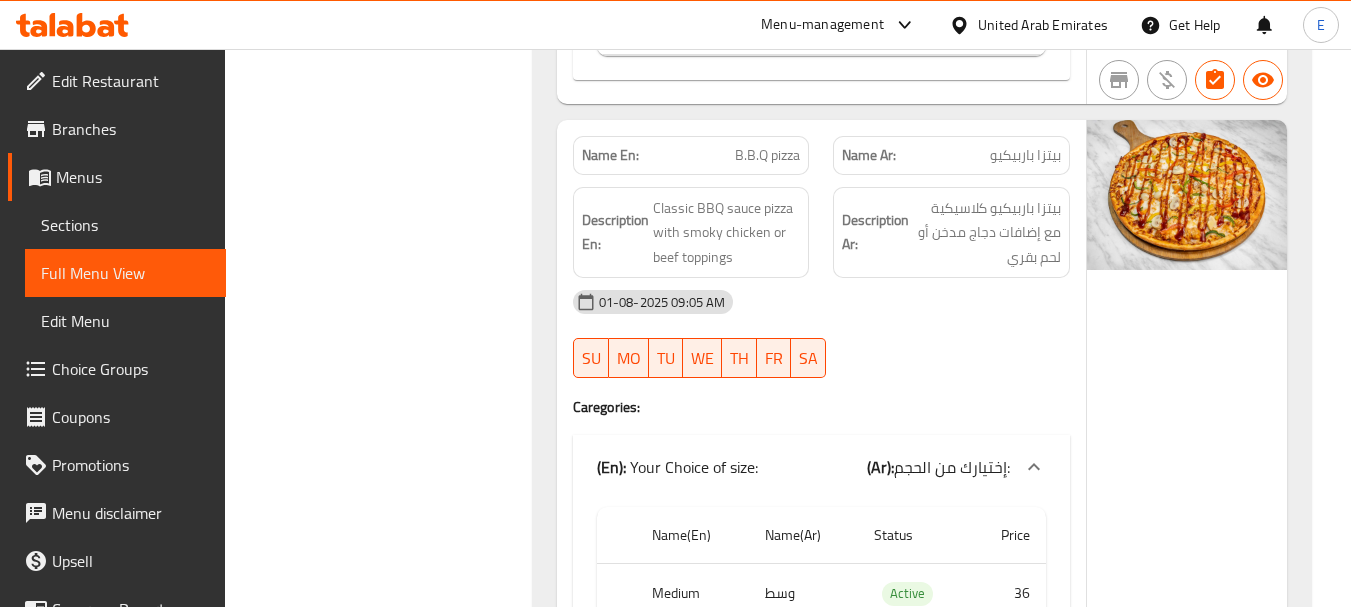 click on "بيتزا باربيكيو" at bounding box center (1025, 155) 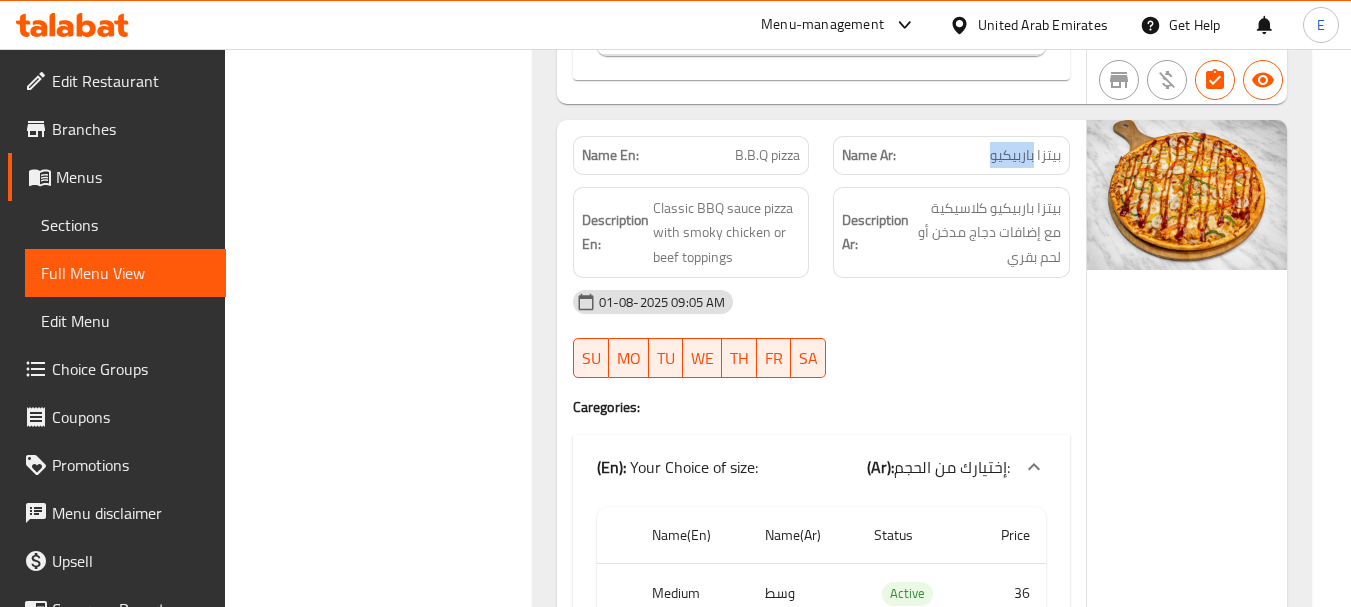 click on "بيتزا باربيكيو" at bounding box center (1025, 155) 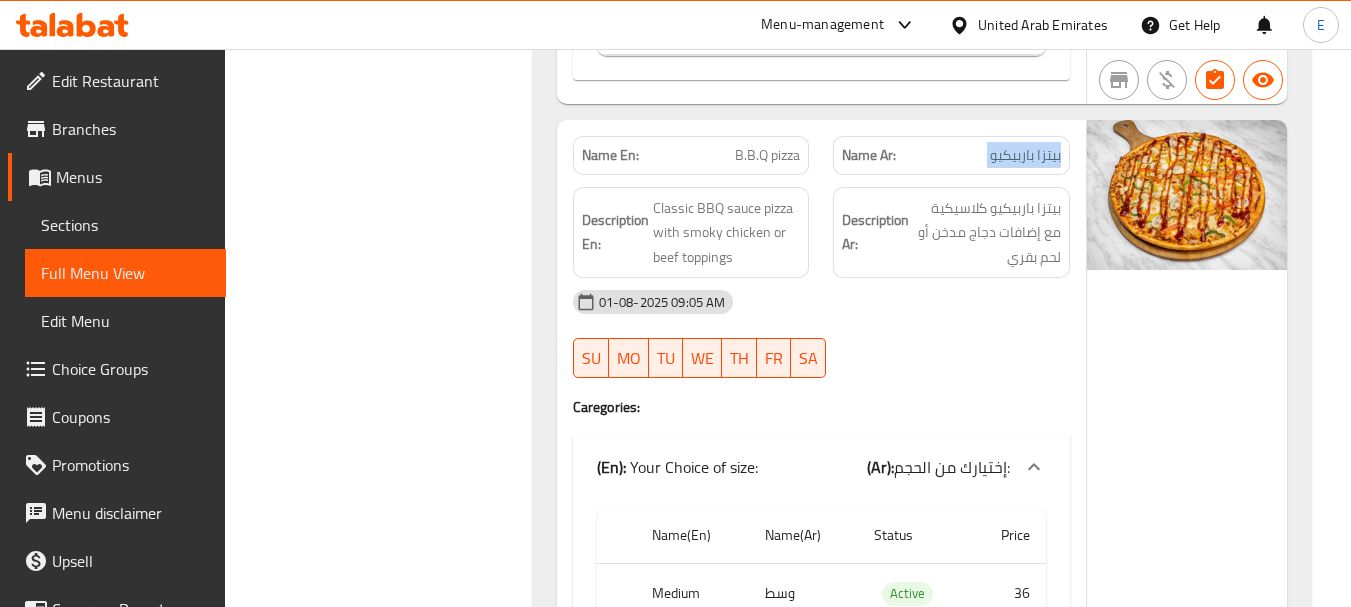 click on "بيتزا باربيكيو" at bounding box center [1025, 155] 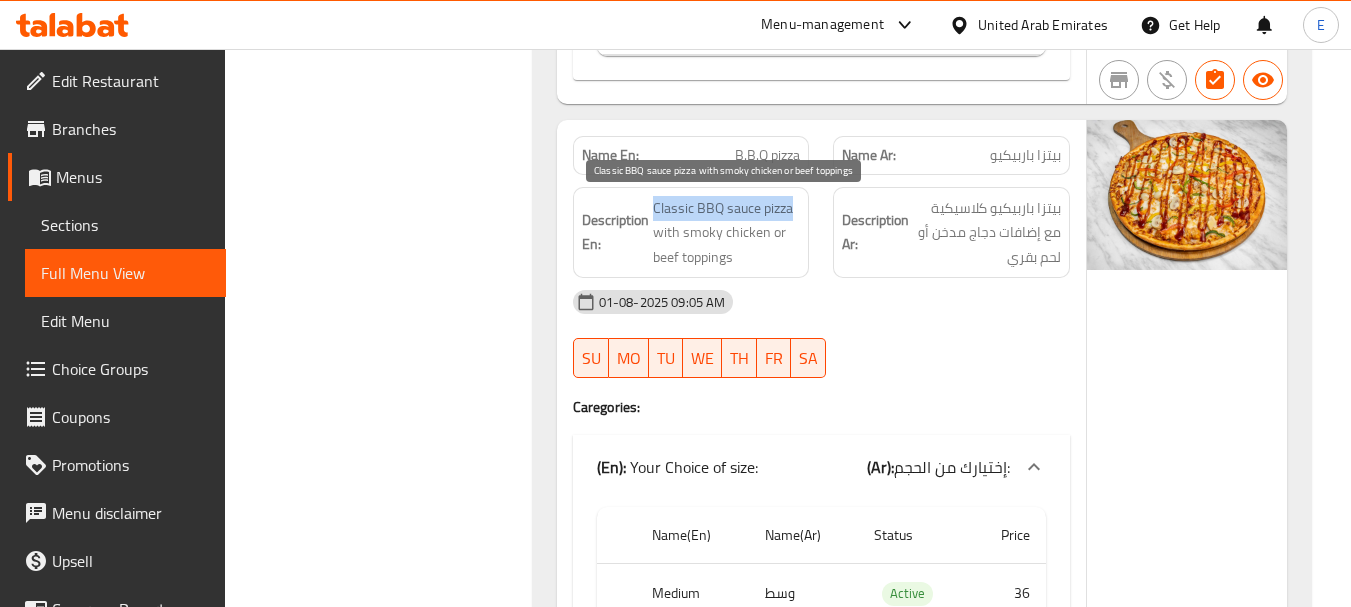 drag, startPoint x: 651, startPoint y: 205, endPoint x: 796, endPoint y: 207, distance: 145.0138 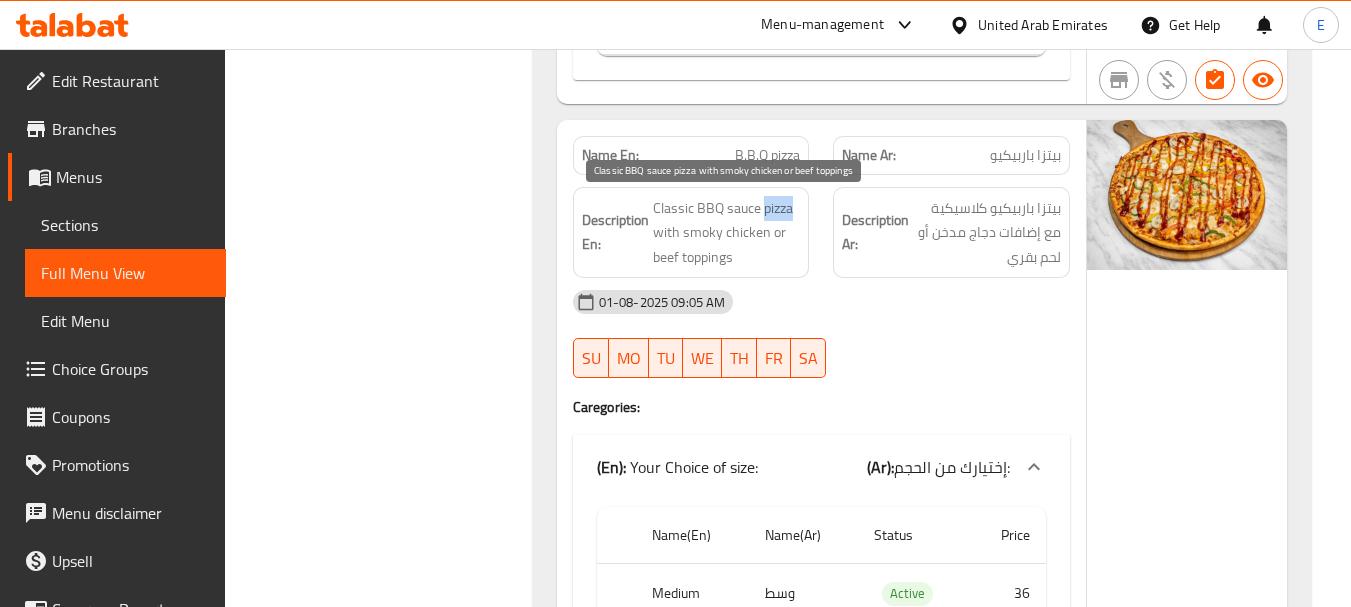 click on "Classic BBQ sauce pizza with smoky chicken or beef toppings" at bounding box center [727, 233] 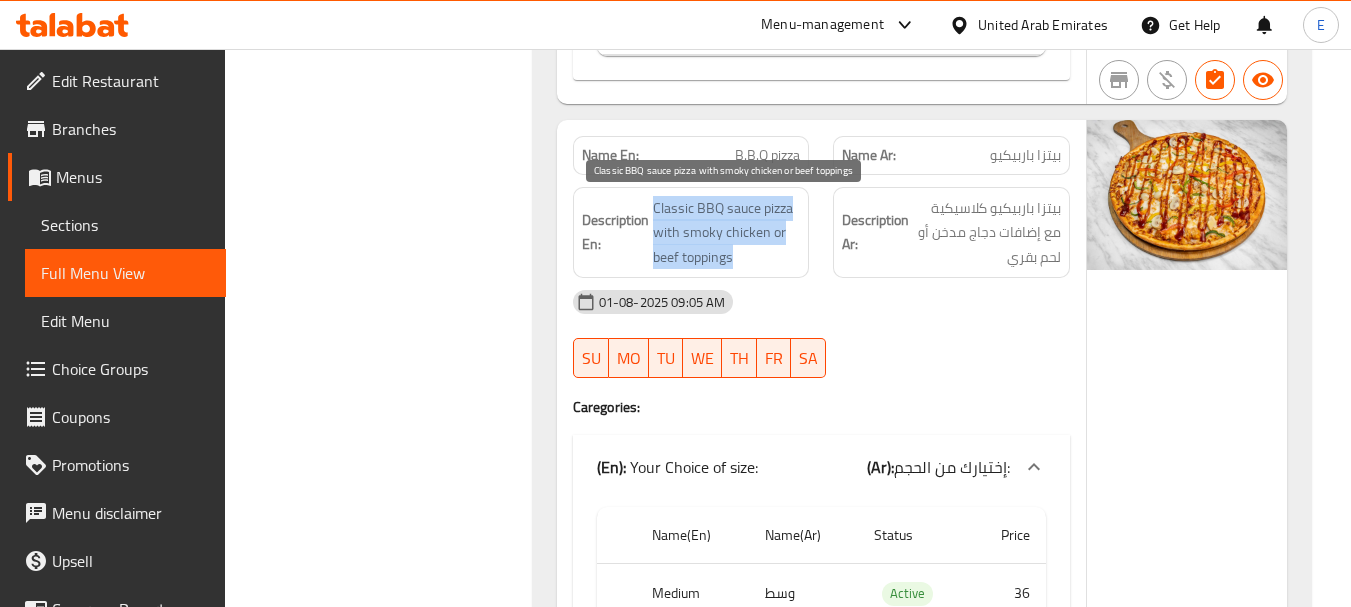 click on "Classic BBQ sauce pizza with smoky chicken or beef toppings" at bounding box center [727, 233] 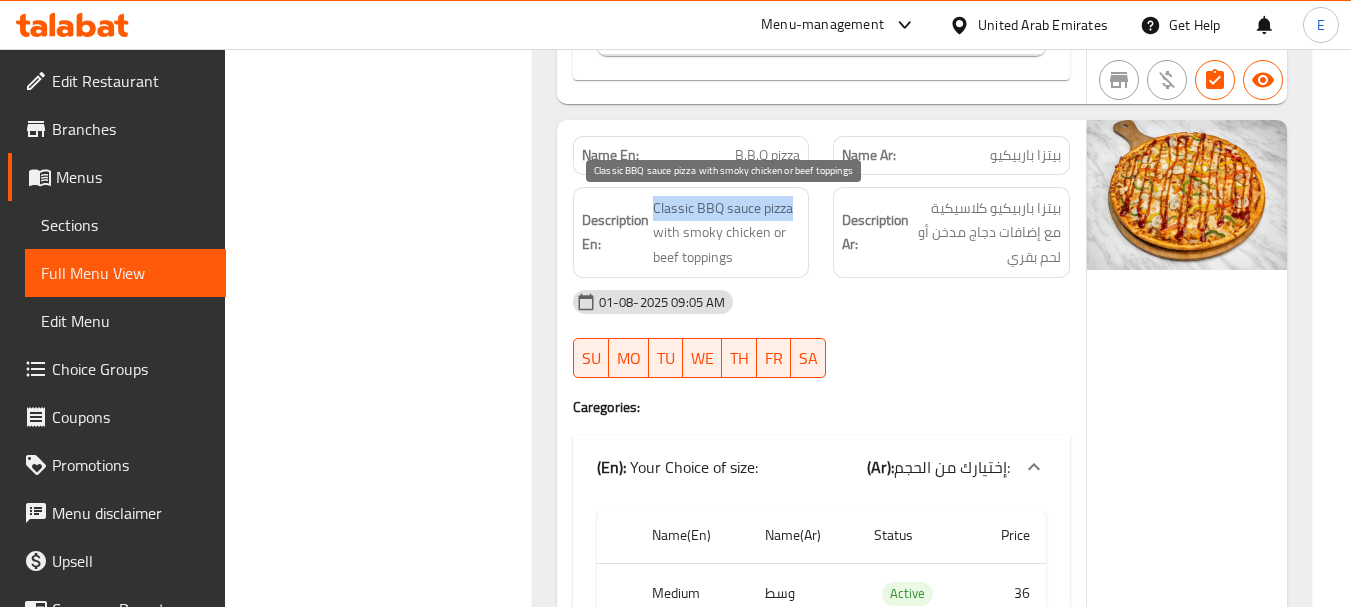 drag, startPoint x: 653, startPoint y: 204, endPoint x: 793, endPoint y: 204, distance: 140 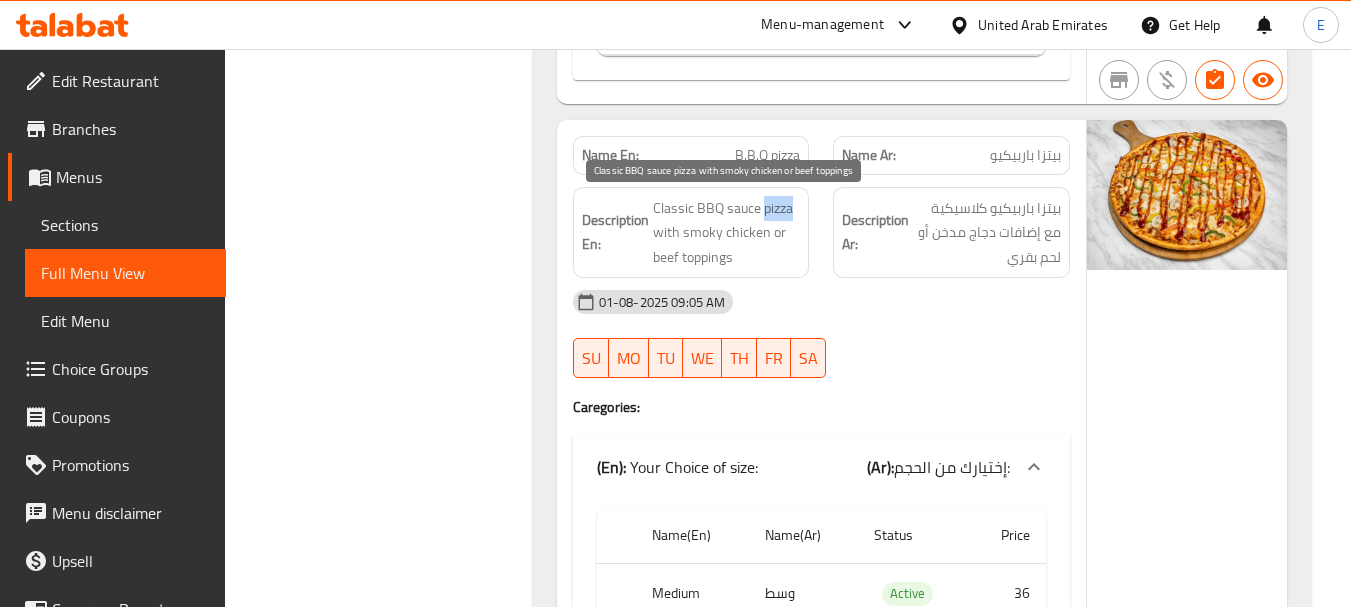 click on "Classic BBQ sauce pizza with smoky chicken or beef toppings" at bounding box center [727, 233] 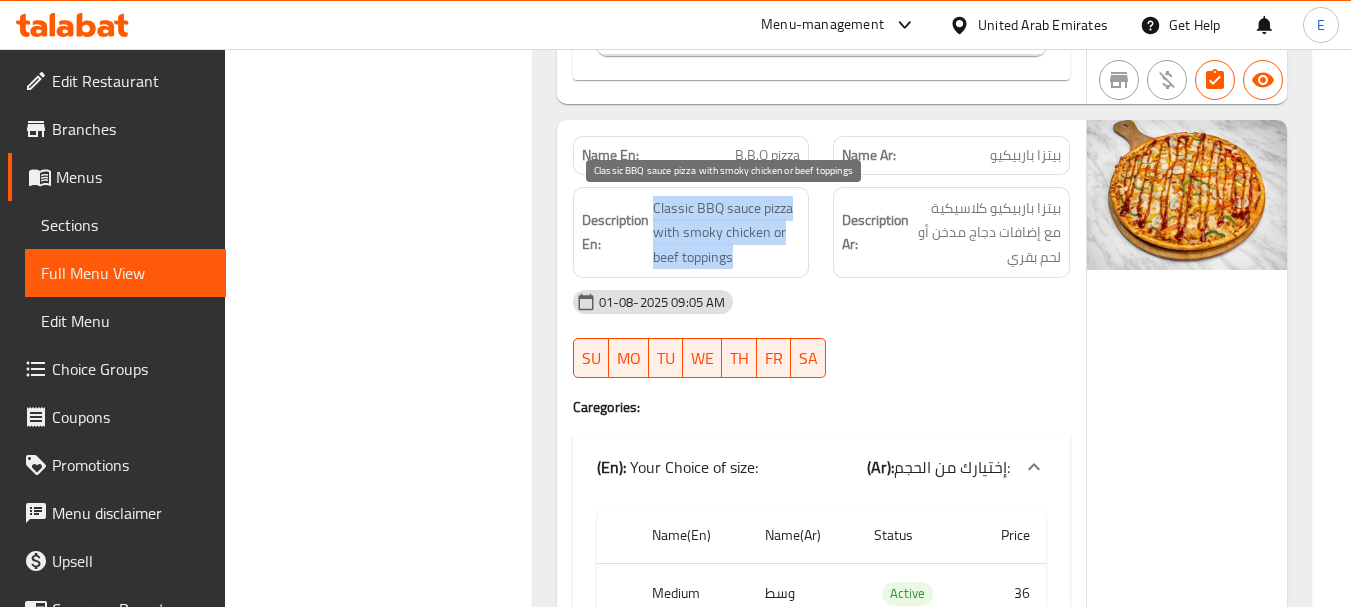 click on "Classic BBQ sauce pizza with smoky chicken or beef toppings" at bounding box center (727, 233) 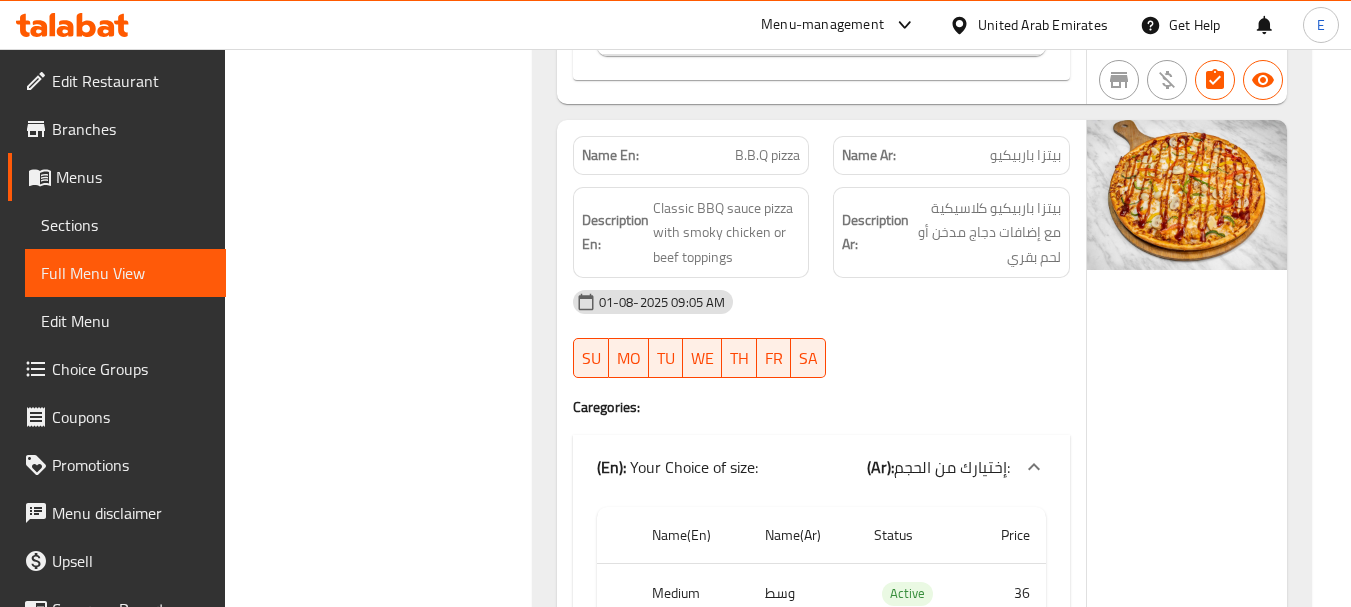 click on "B.B.Q pizza" at bounding box center (767, 155) 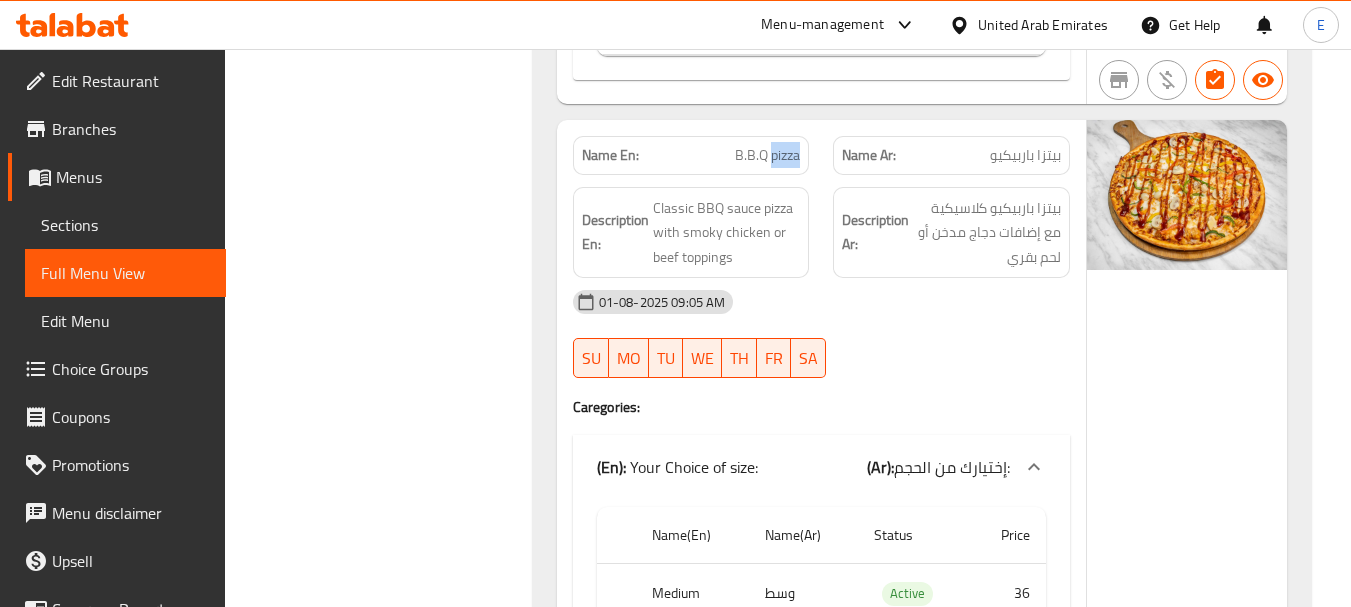 click on "B.B.Q pizza" at bounding box center [767, 155] 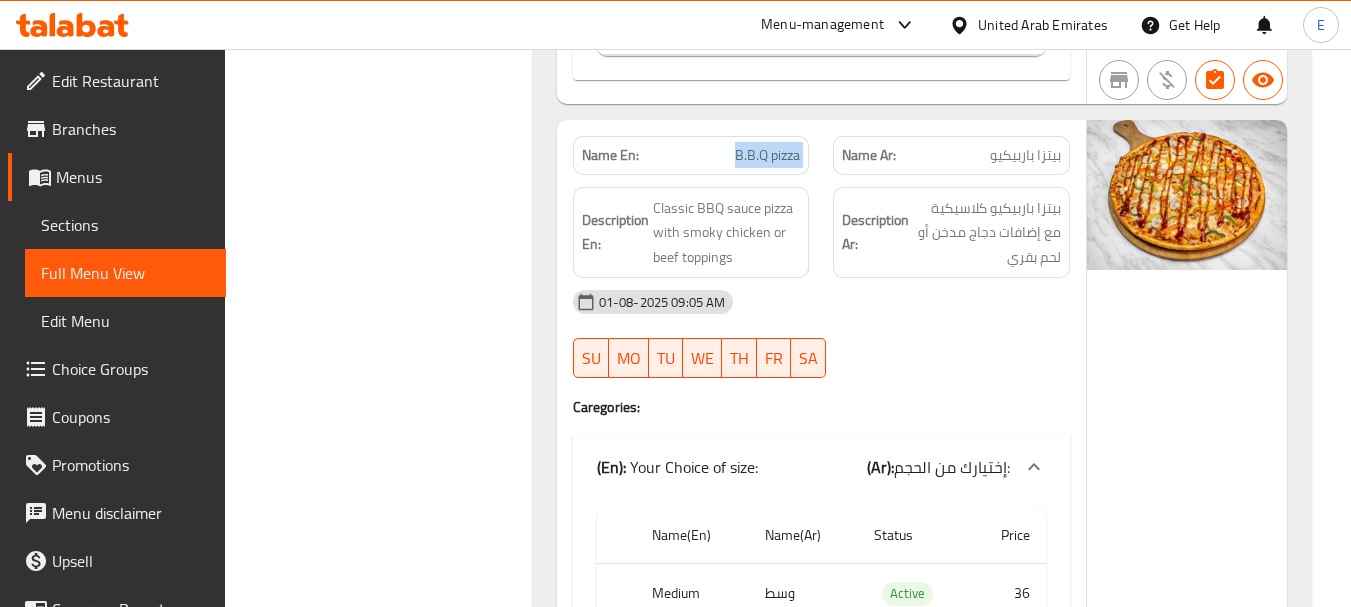 click on "B.B.Q pizza" at bounding box center (767, 155) 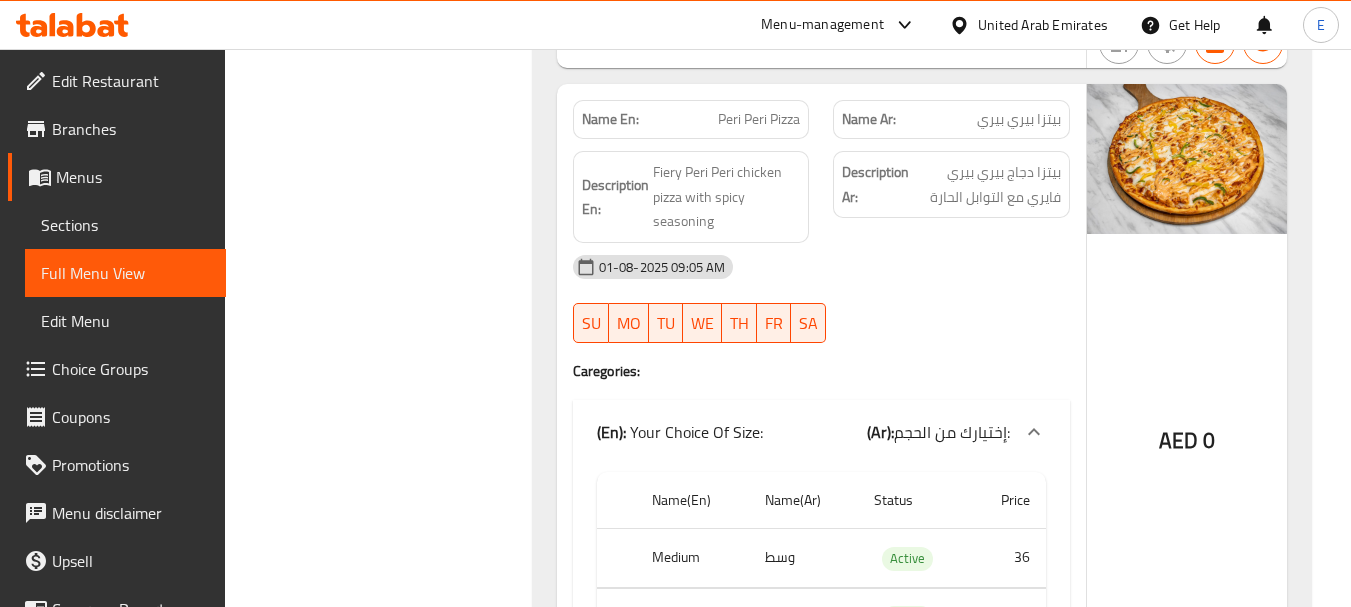 scroll, scrollTop: 2057, scrollLeft: 0, axis: vertical 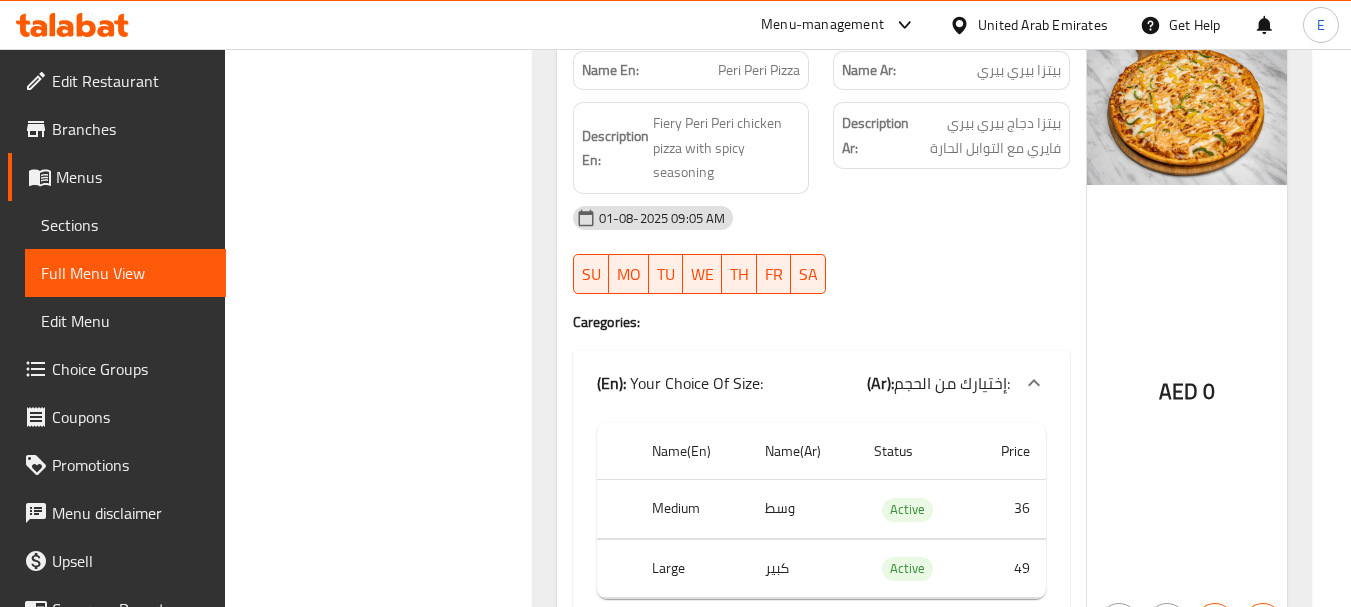 click on "بيتزا بيري بيري" at bounding box center [1019, 70] 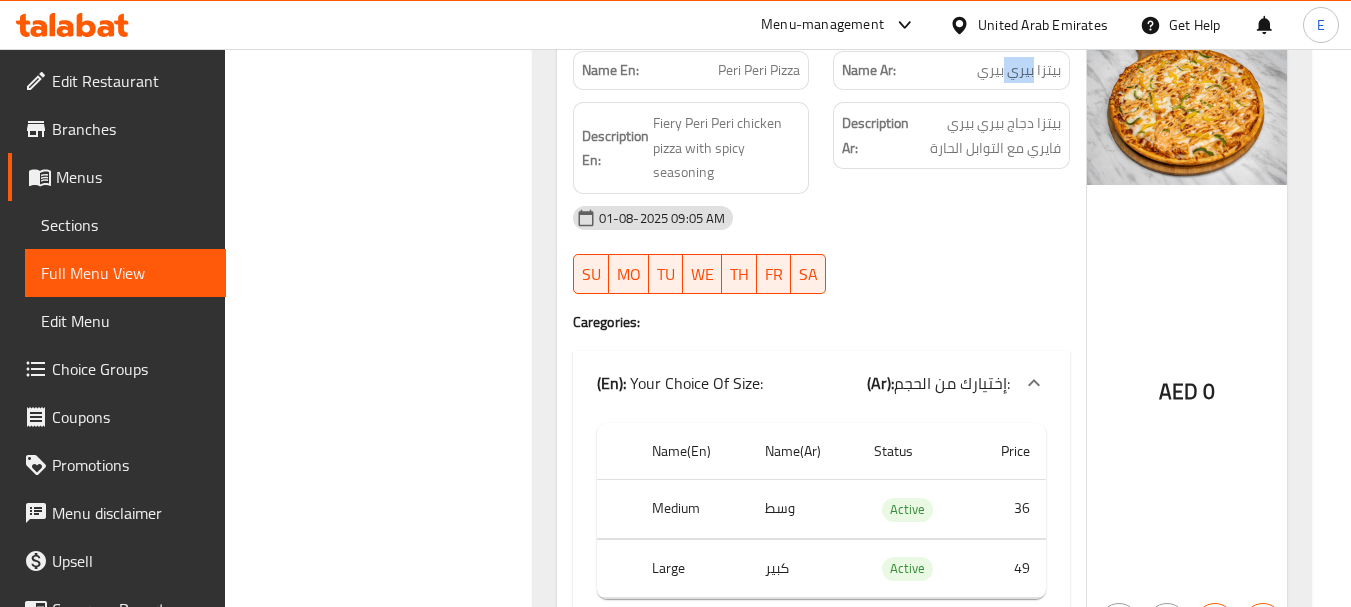 click on "بيتزا بيري بيري" at bounding box center [1019, 70] 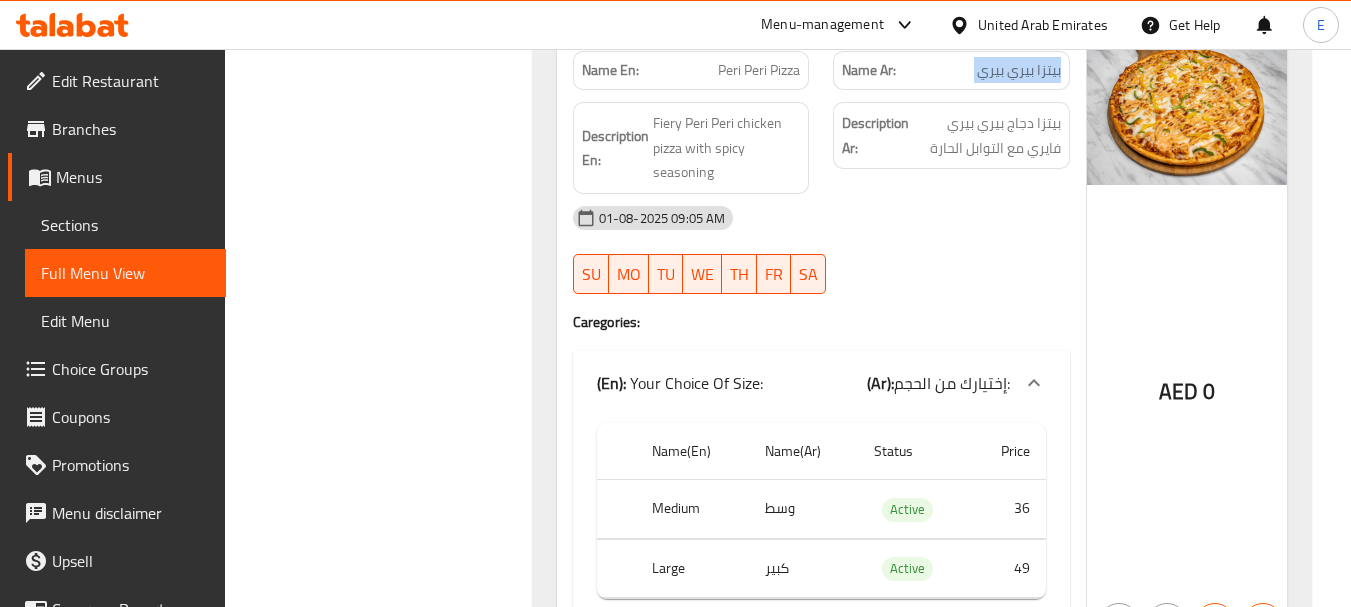 click on "بيتزا بيري بيري" at bounding box center [1019, 70] 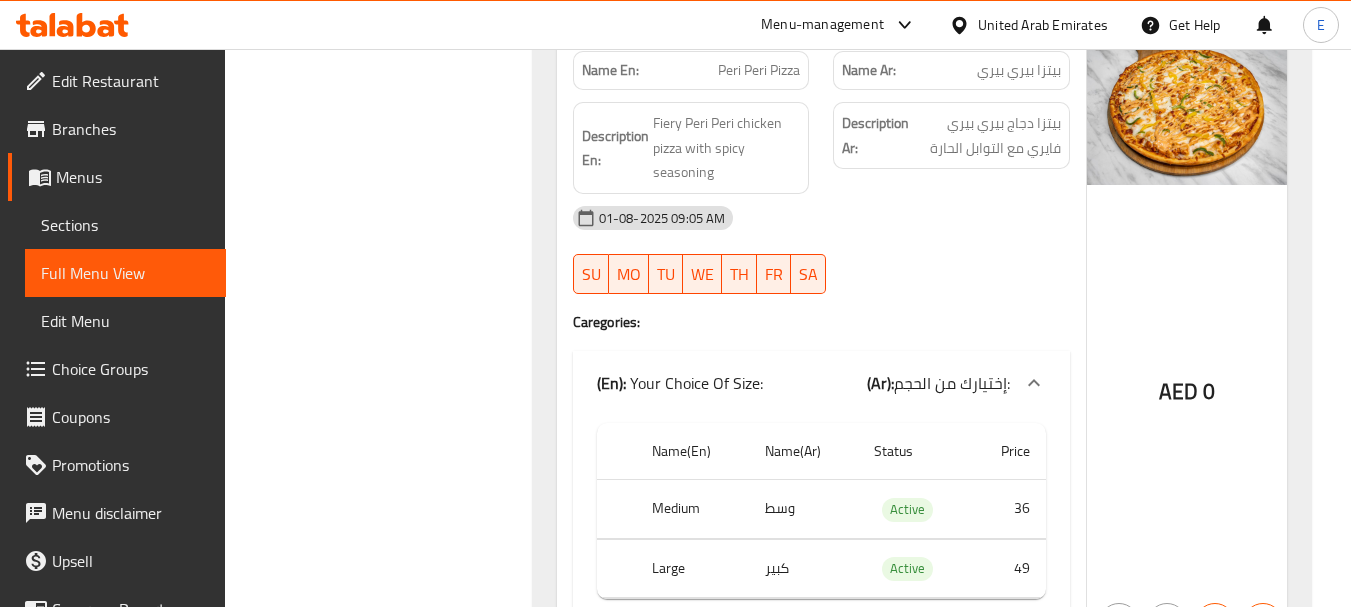 click on "Peri Peri Pizza" at bounding box center (759, 70) 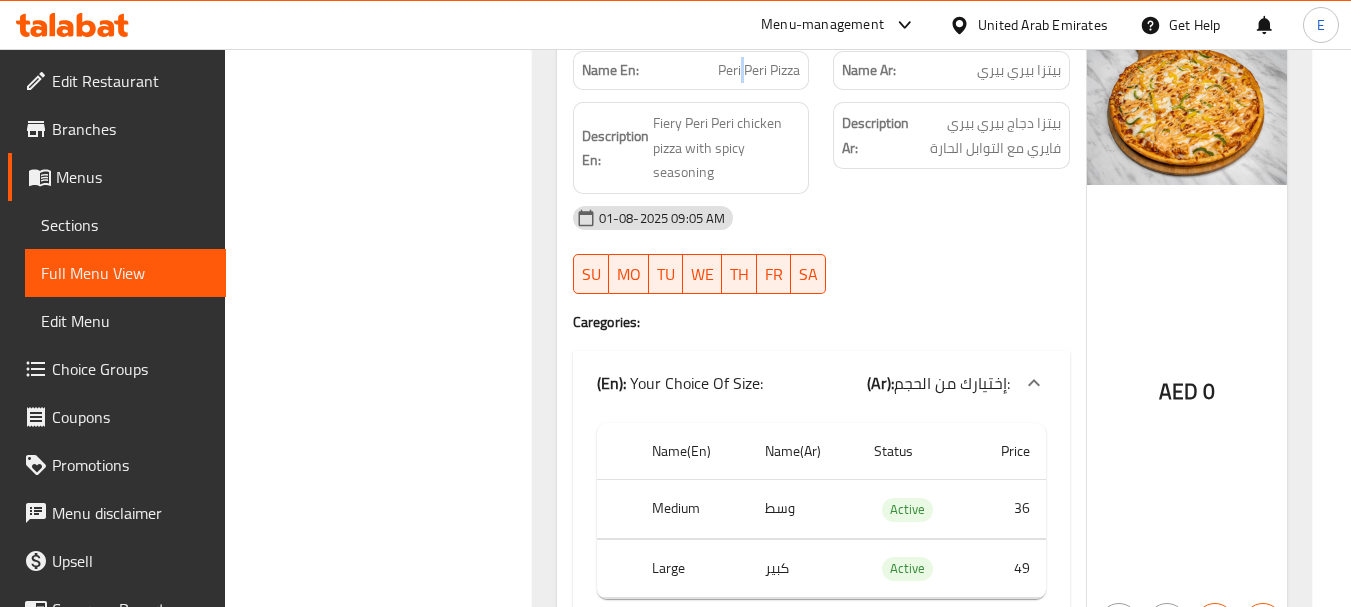click on "Peri Peri Pizza" at bounding box center (759, 70) 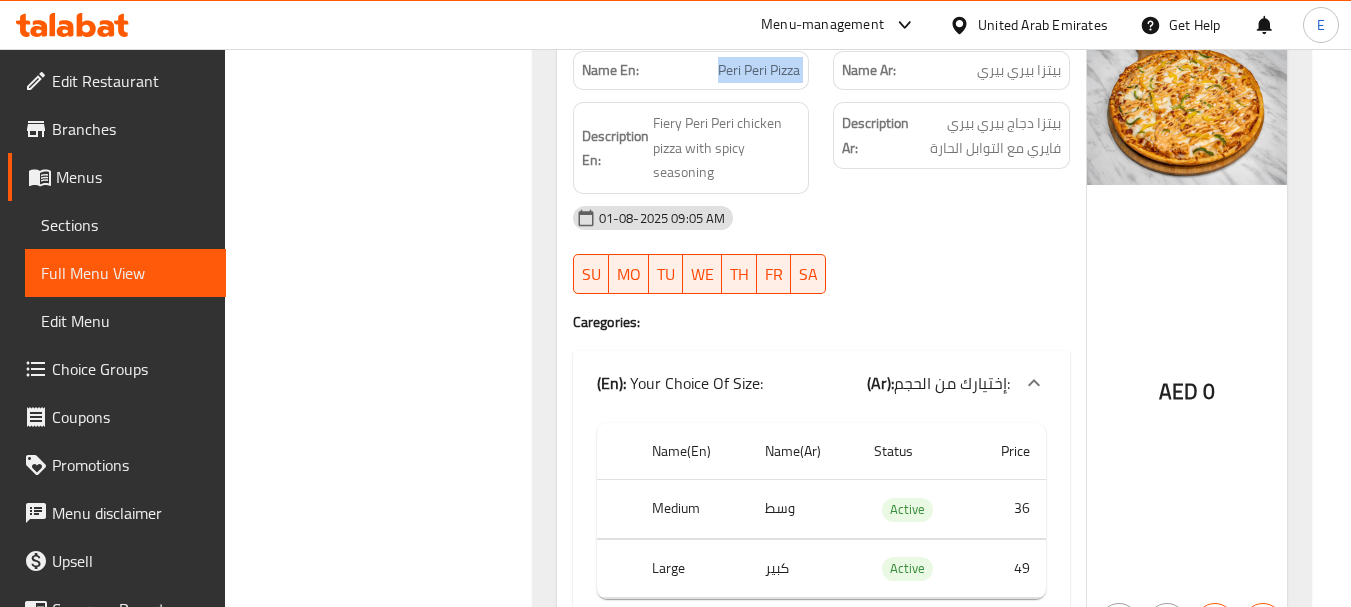 click on "Peri Peri Pizza" at bounding box center (759, 70) 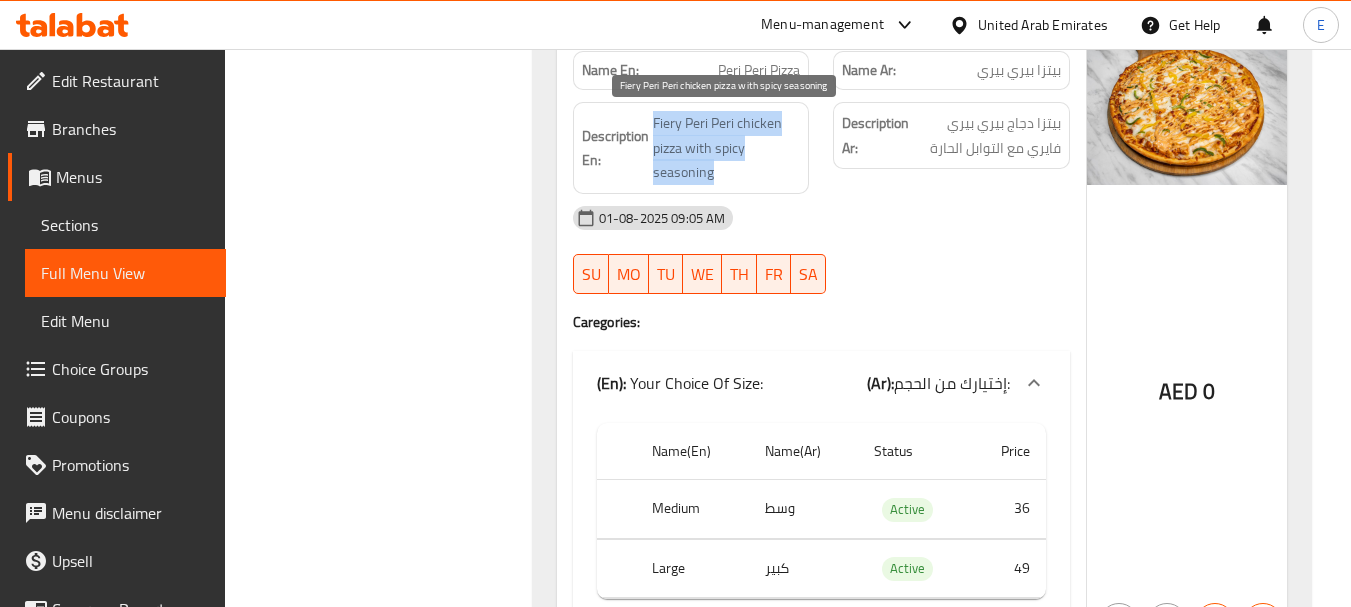 drag, startPoint x: 656, startPoint y: 116, endPoint x: 754, endPoint y: 163, distance: 108.68762 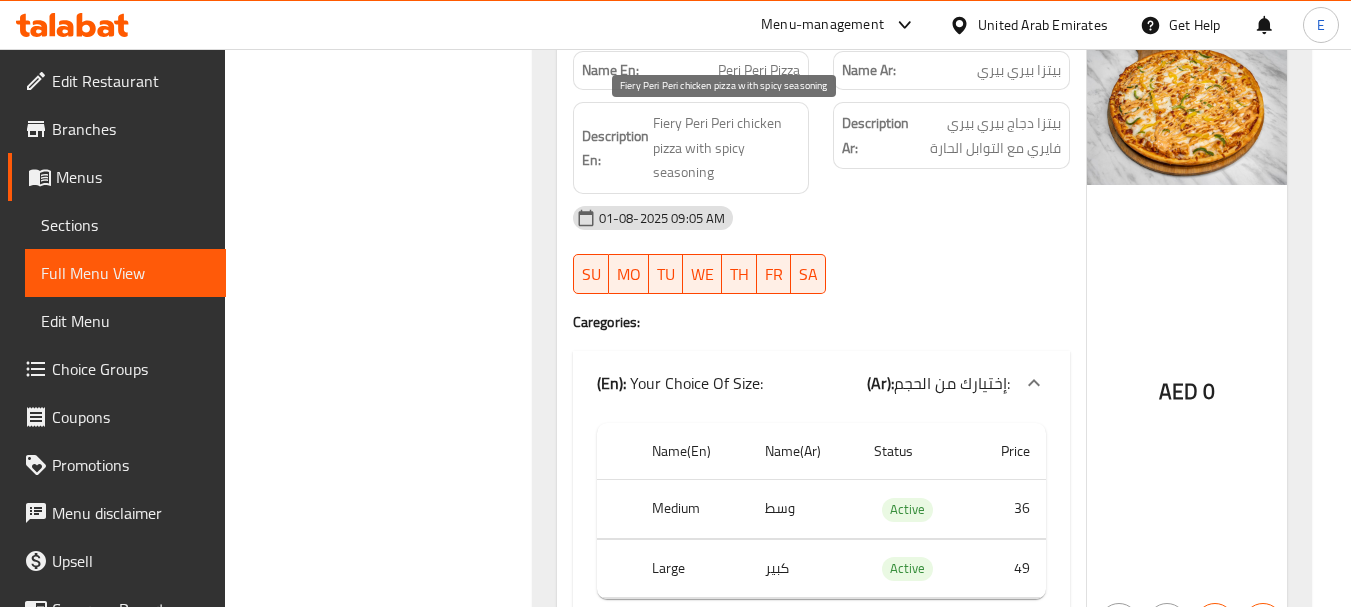 click on "Fiery Peri Peri chicken pizza with spicy seasoning" at bounding box center [727, 148] 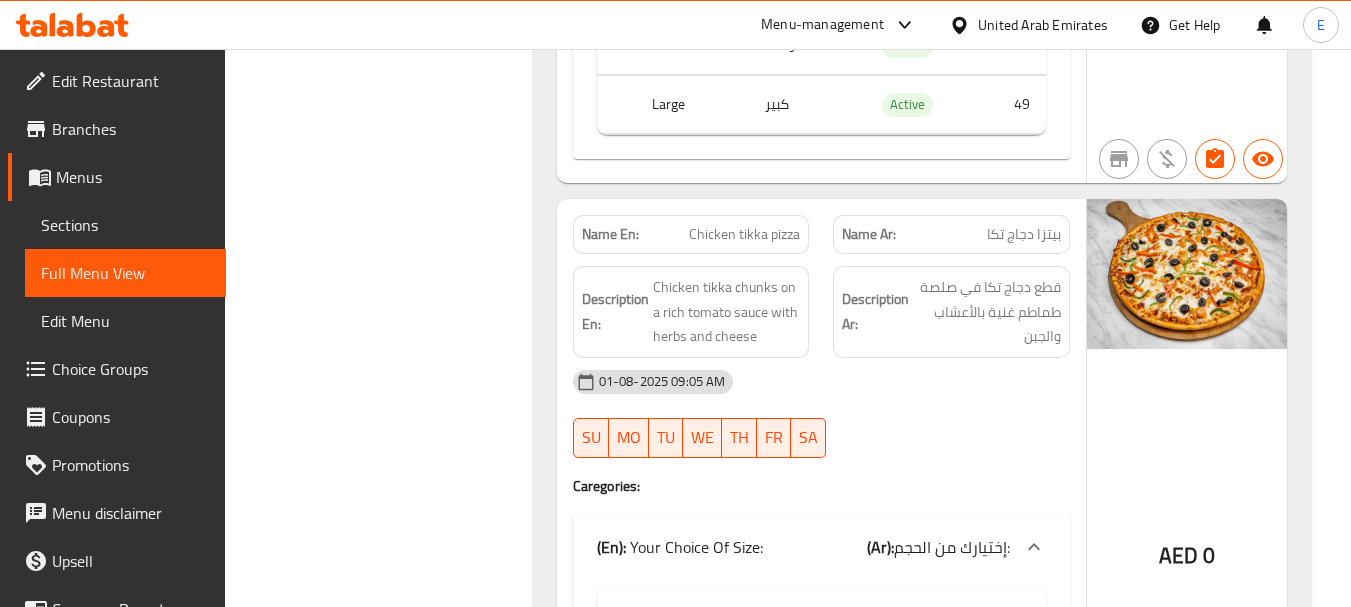scroll, scrollTop: 2657, scrollLeft: 0, axis: vertical 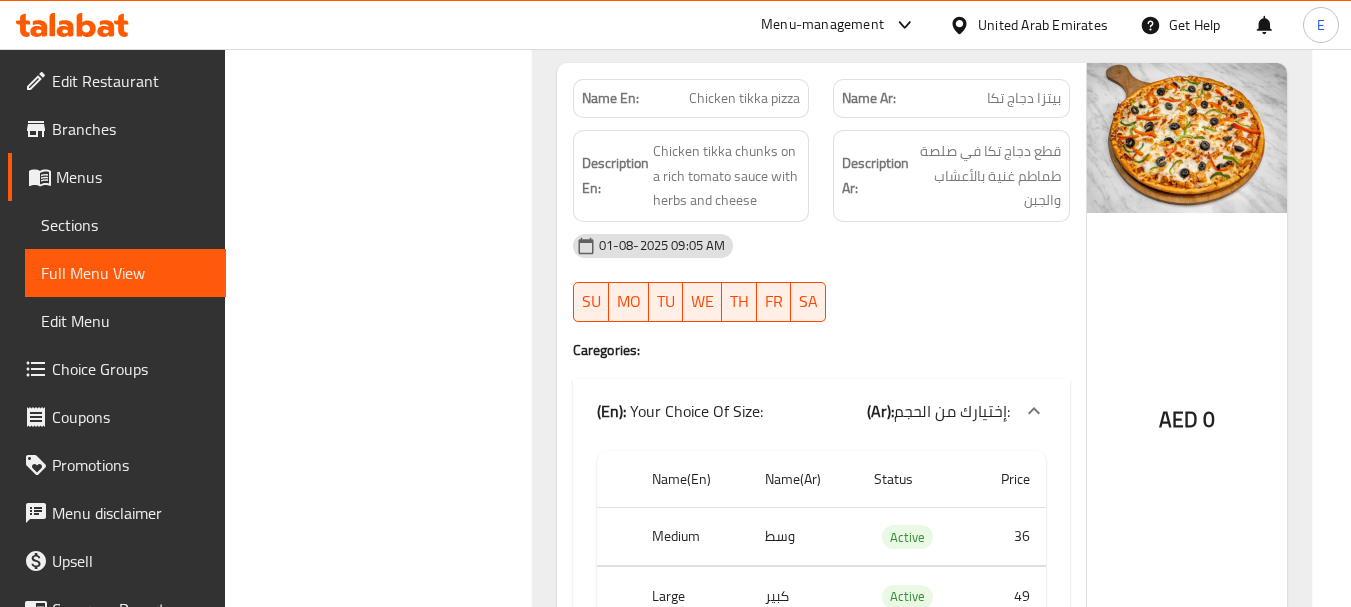 click on "بيتزا دجاج تكا" at bounding box center [1024, 98] 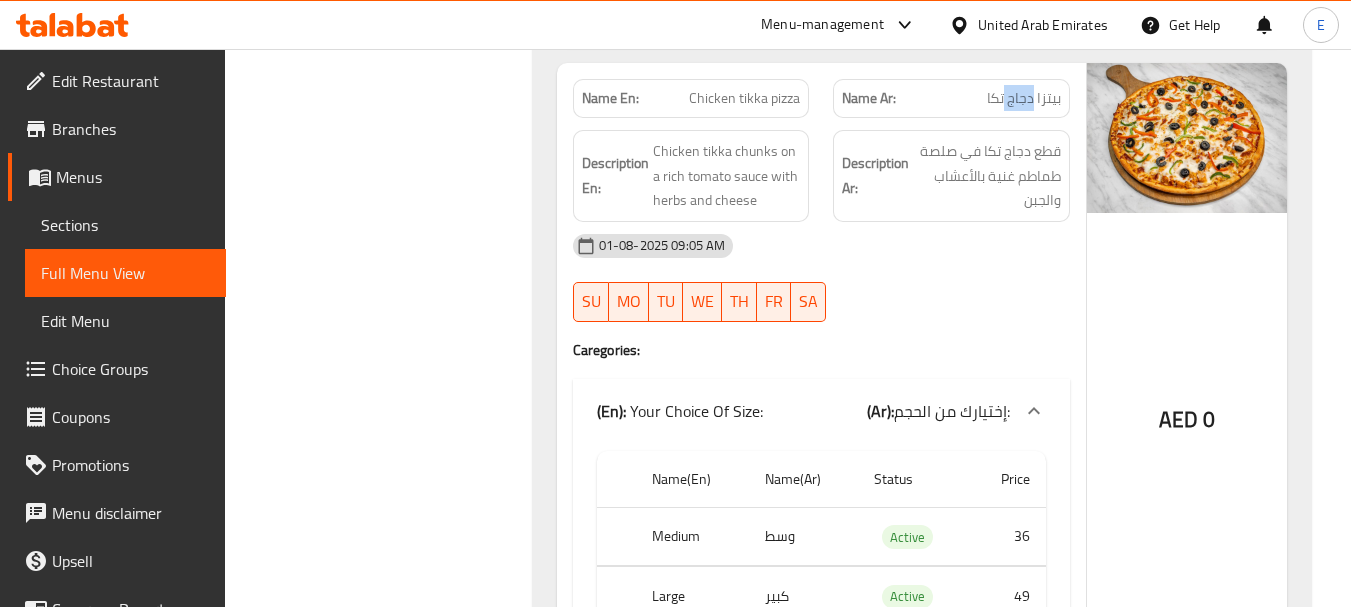 click on "بيتزا دجاج تكا" at bounding box center [1024, 98] 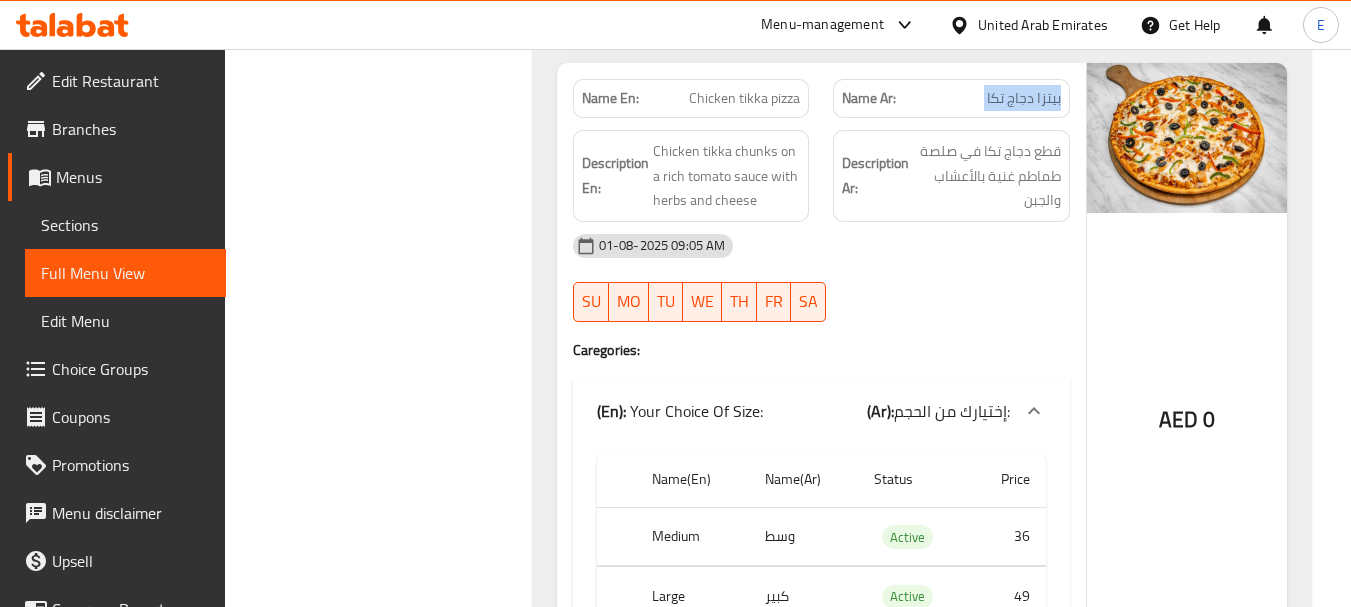 click on "بيتزا دجاج تكا" at bounding box center [1024, 98] 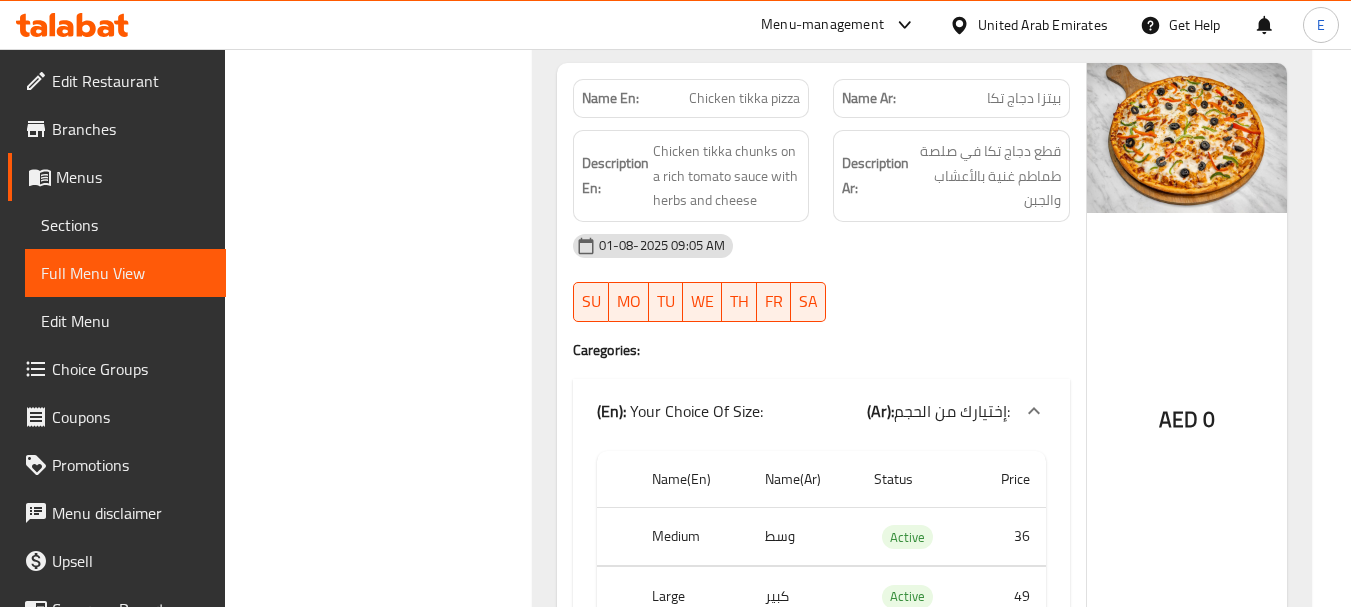 click on "Chicken tikka pizza" at bounding box center [744, 98] 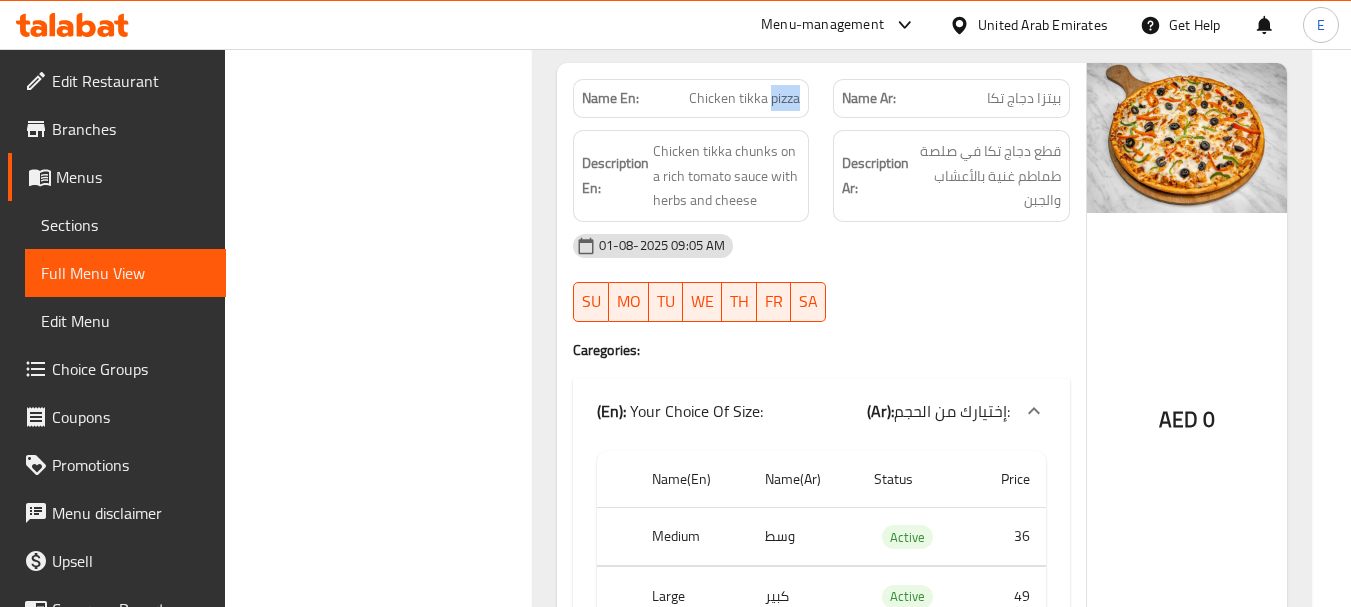 click on "Chicken tikka pizza" at bounding box center [744, 98] 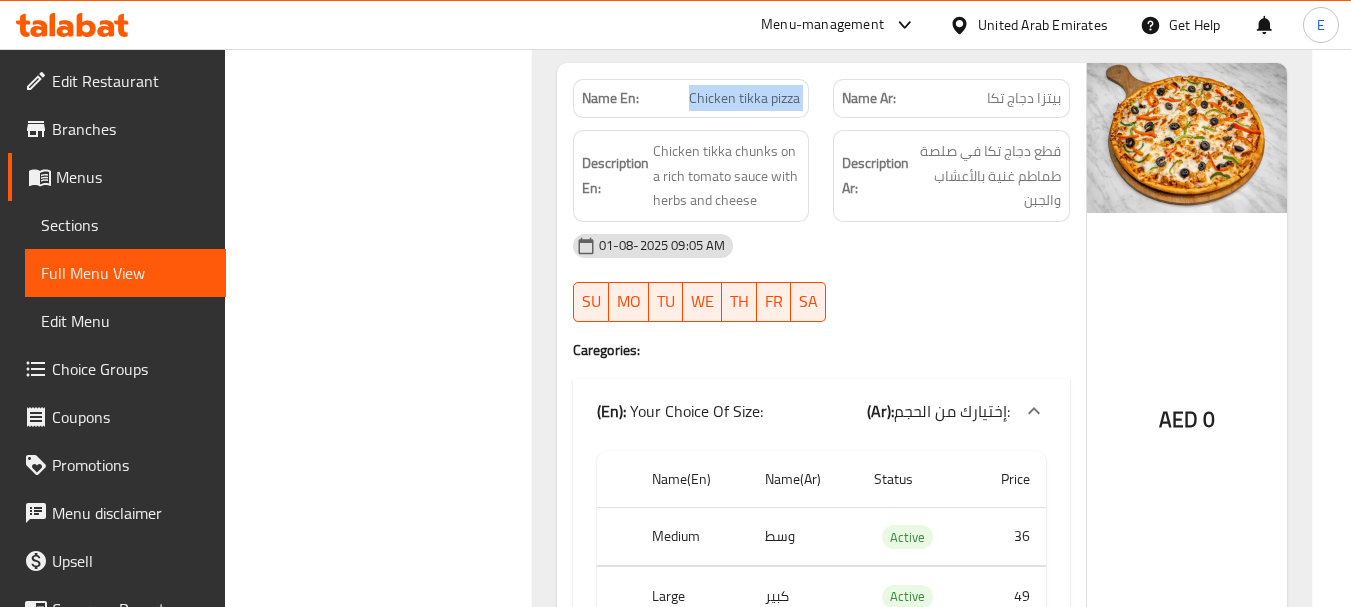 click on "Chicken tikka pizza" at bounding box center [744, 98] 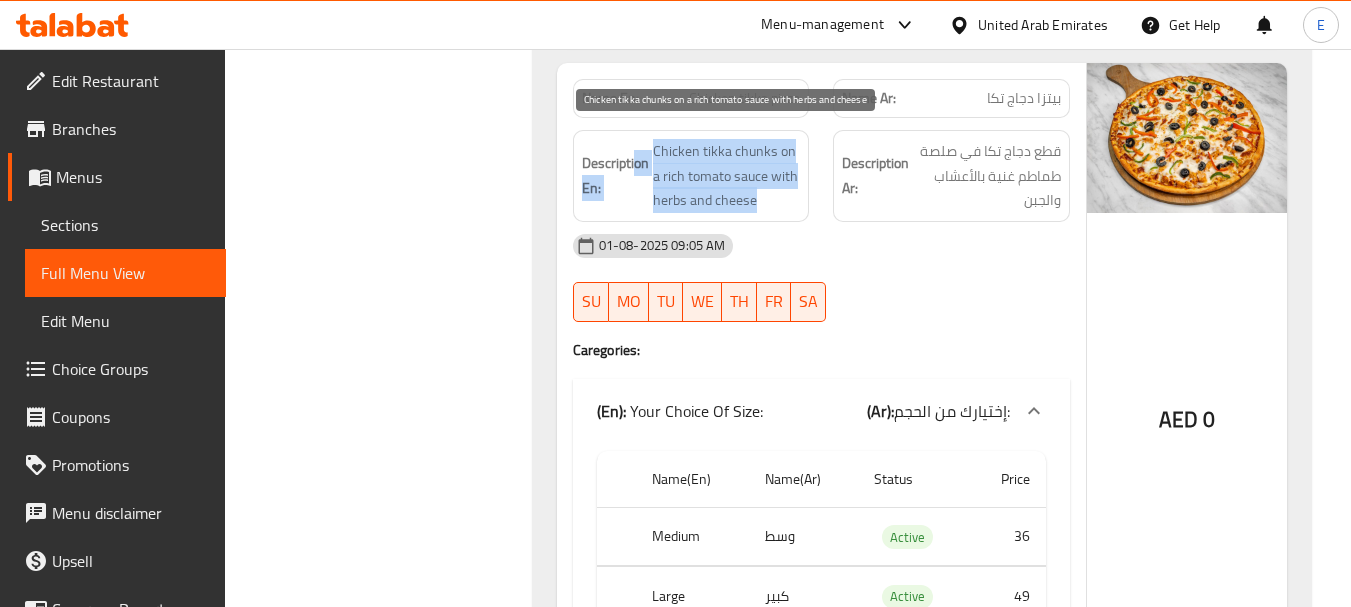 drag, startPoint x: 637, startPoint y: 140, endPoint x: 799, endPoint y: 207, distance: 175.3083 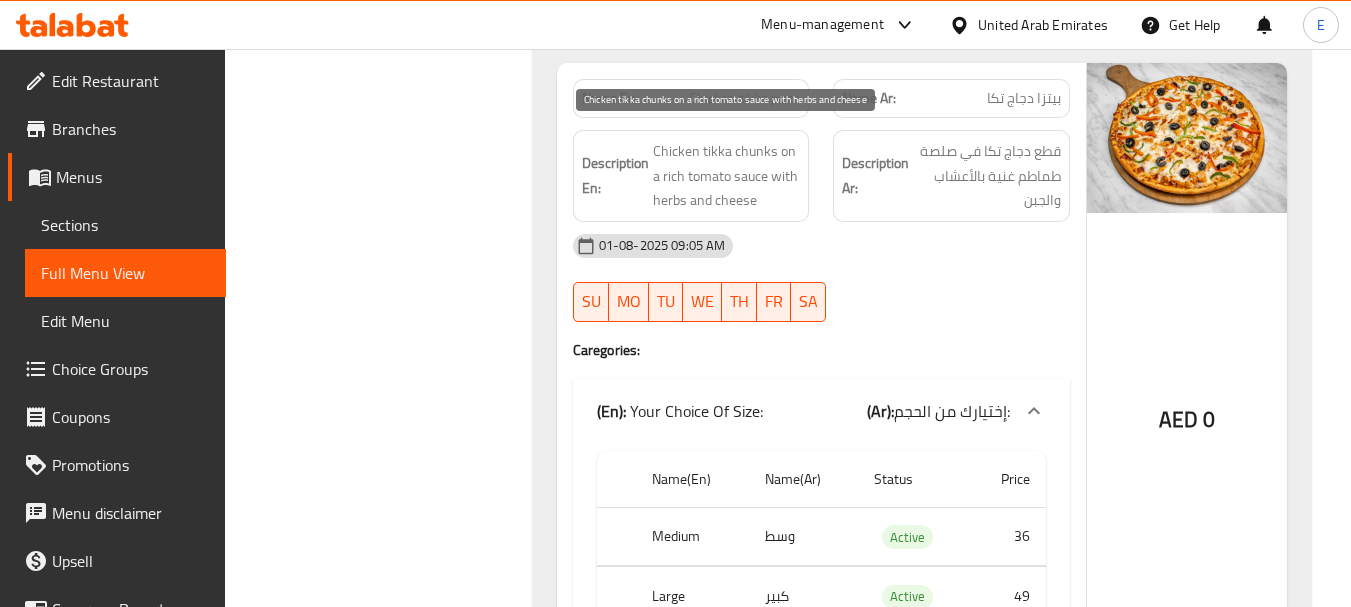 click on "Chicken tikka chunks on a rich tomato sauce with herbs and cheese" at bounding box center [727, 176] 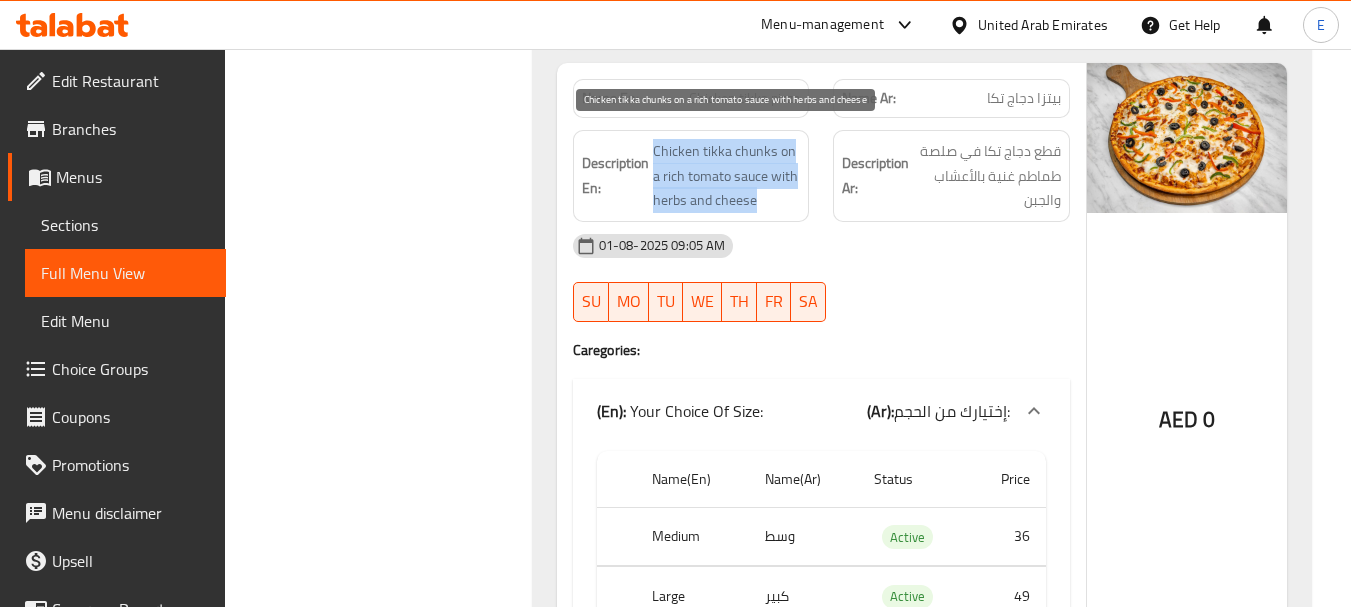 click on "Chicken tikka chunks on a rich tomato sauce with herbs and cheese" at bounding box center (727, 176) 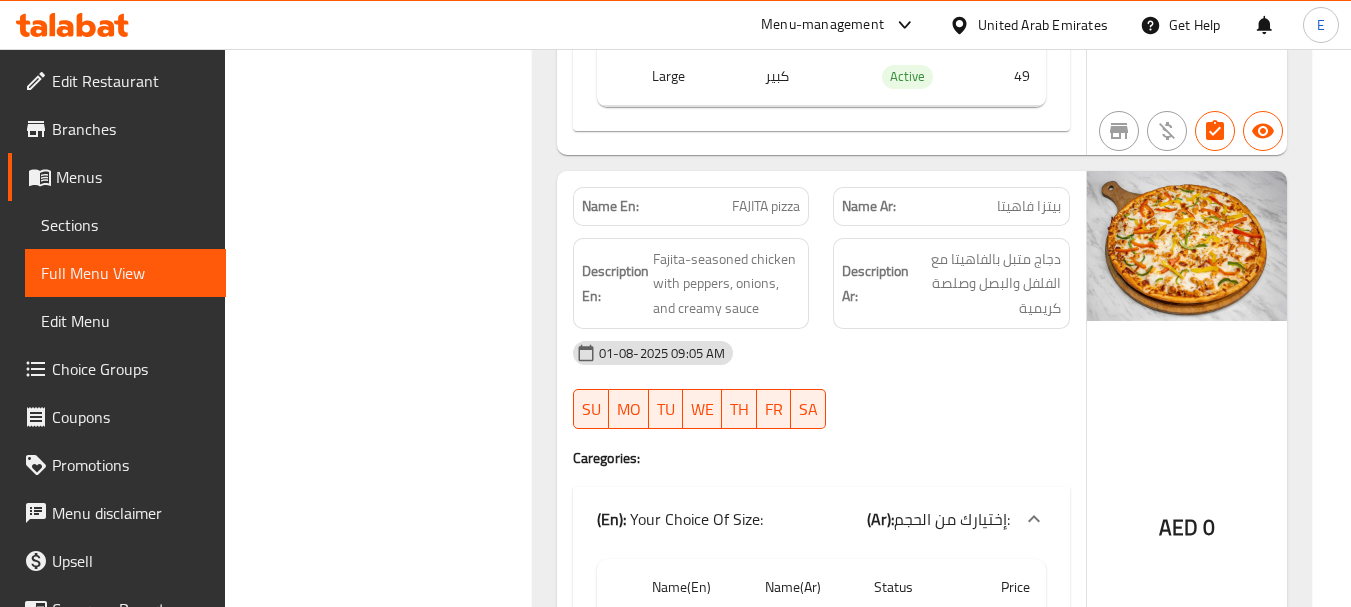 scroll, scrollTop: 3257, scrollLeft: 0, axis: vertical 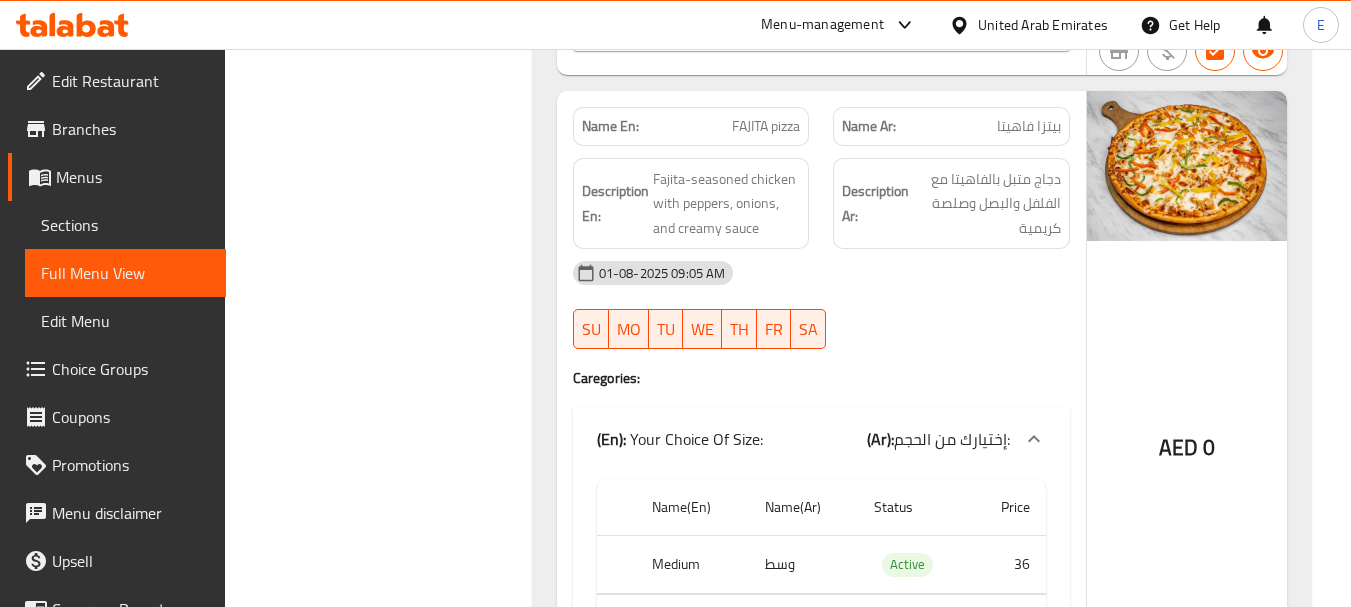 click on "بيتزا فاهيتا" at bounding box center [1029, 126] 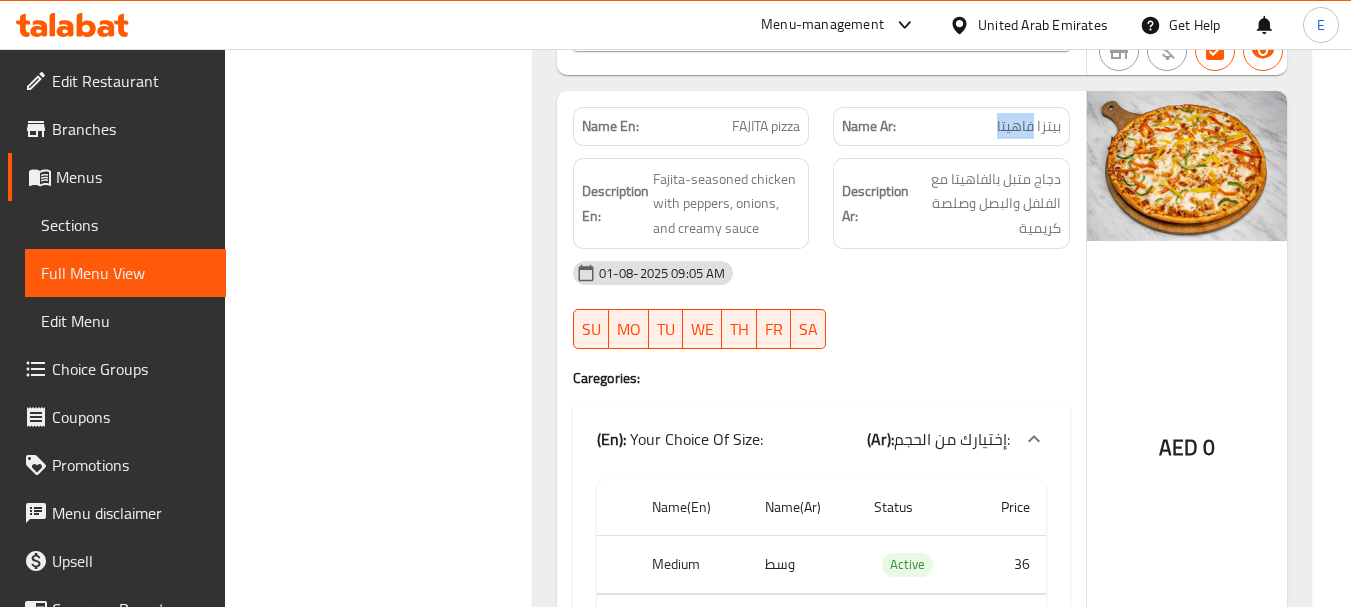 click on "بيتزا فاهيتا" at bounding box center [1029, 126] 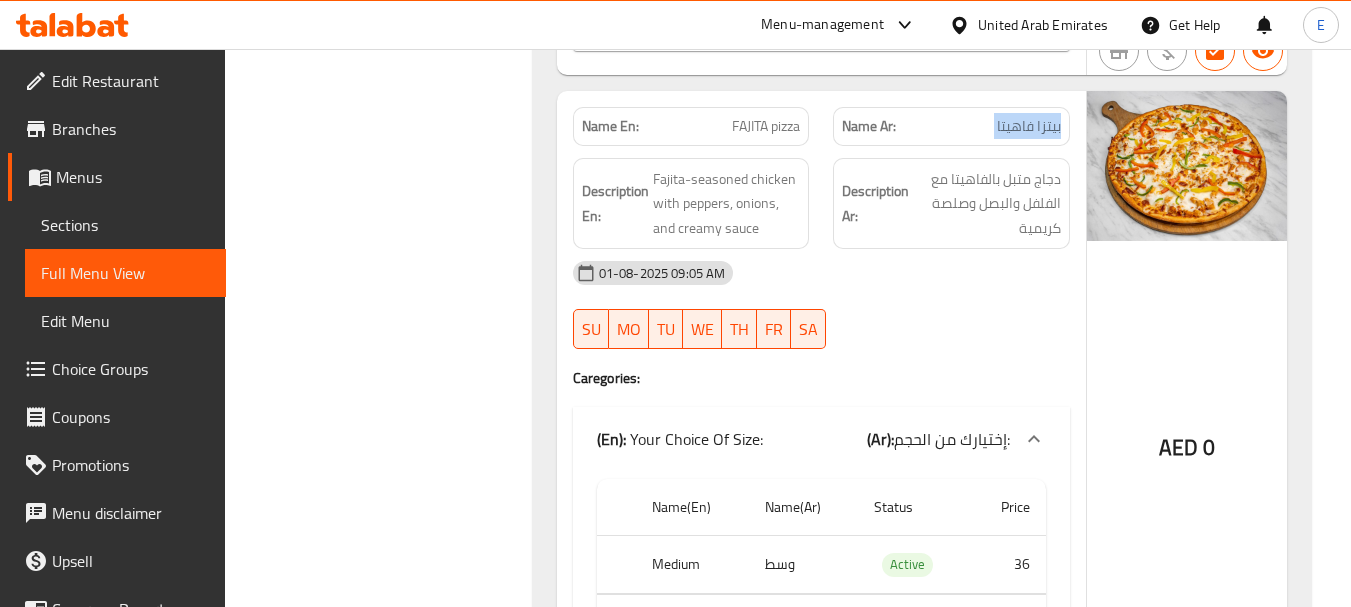 click on "بيتزا فاهيتا" at bounding box center [1029, 126] 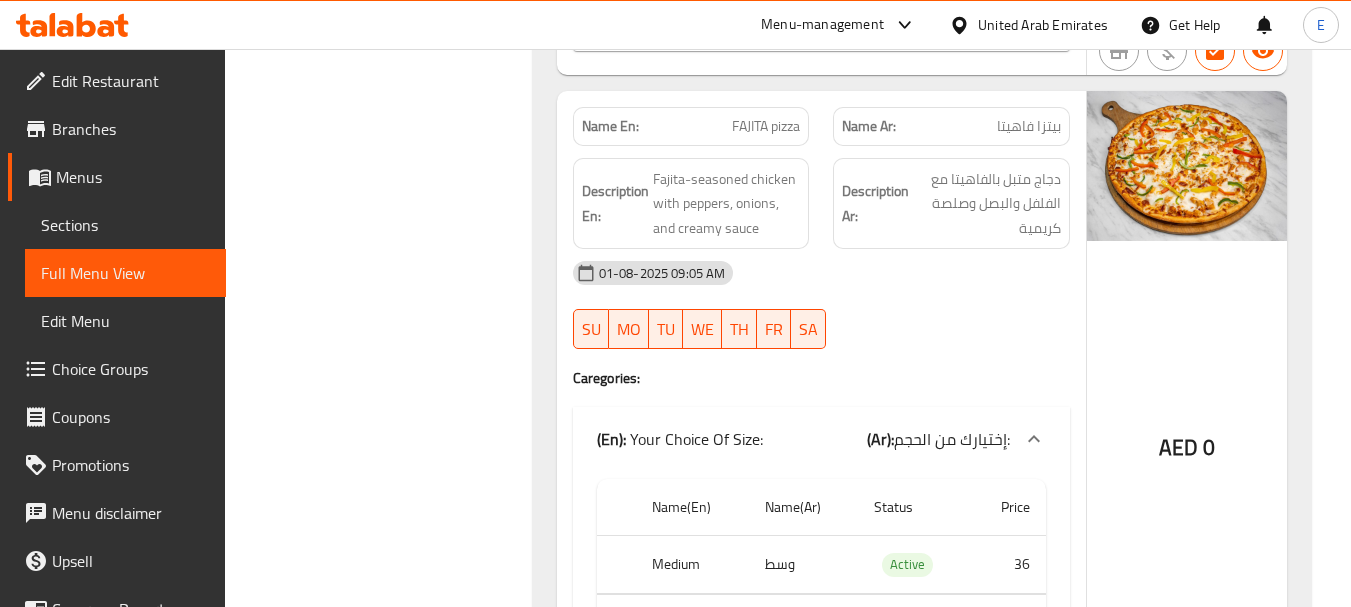 click on "FAJITA pizza" at bounding box center [766, 126] 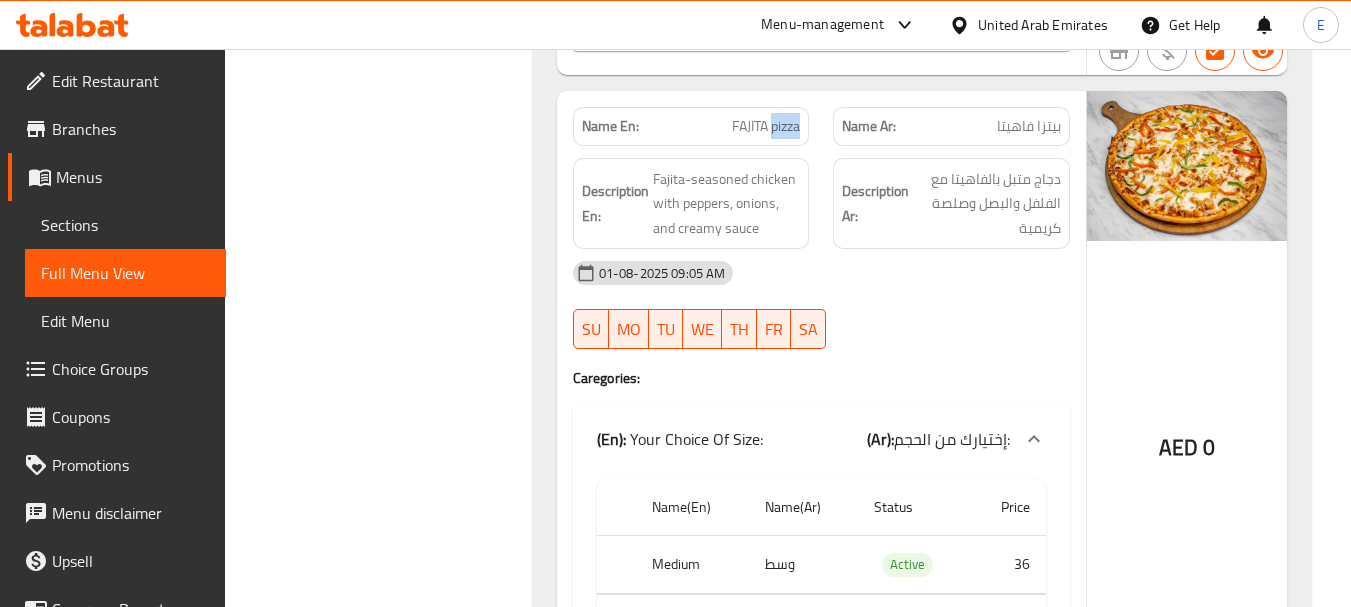 click on "FAJITA pizza" at bounding box center [766, 126] 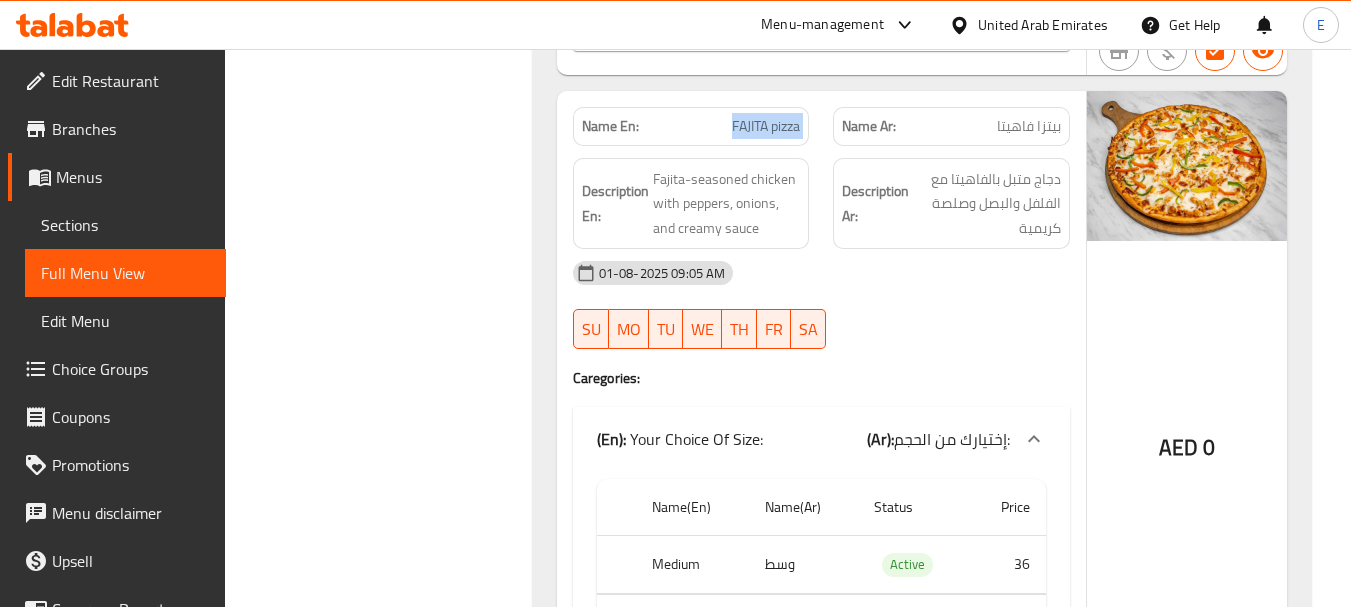 click on "FAJITA pizza" at bounding box center (766, 126) 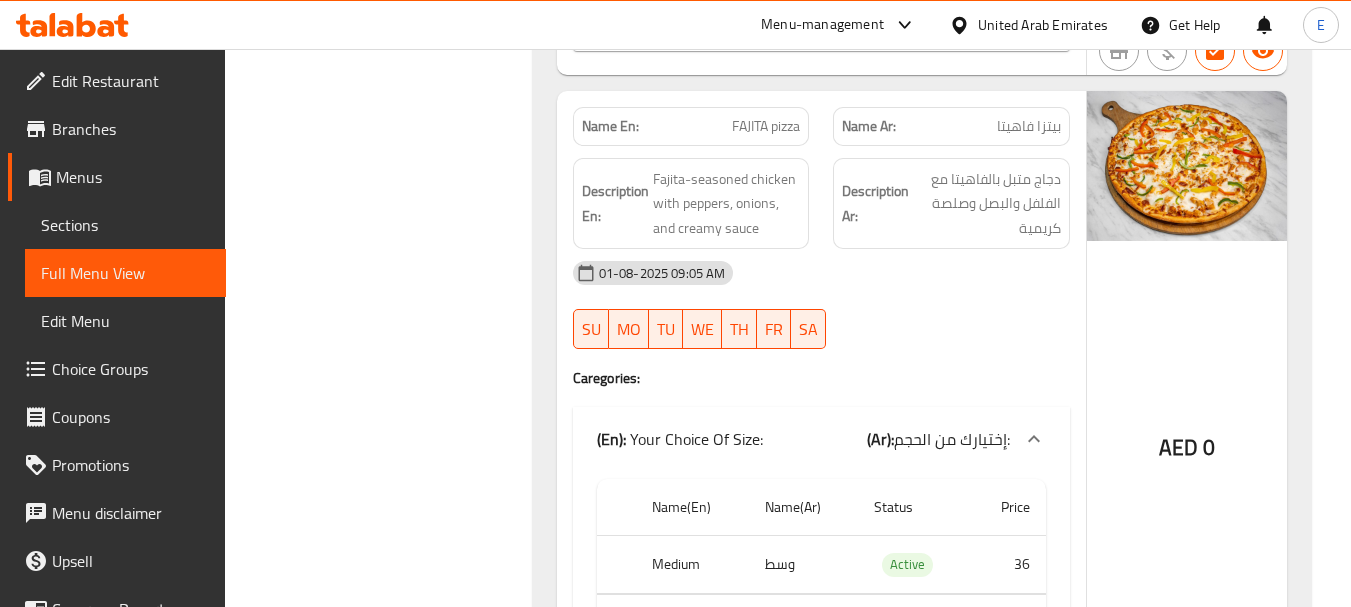 click on "01-08-2025 09:05 AM SU MO TU WE TH FR SA" at bounding box center [821, 305] 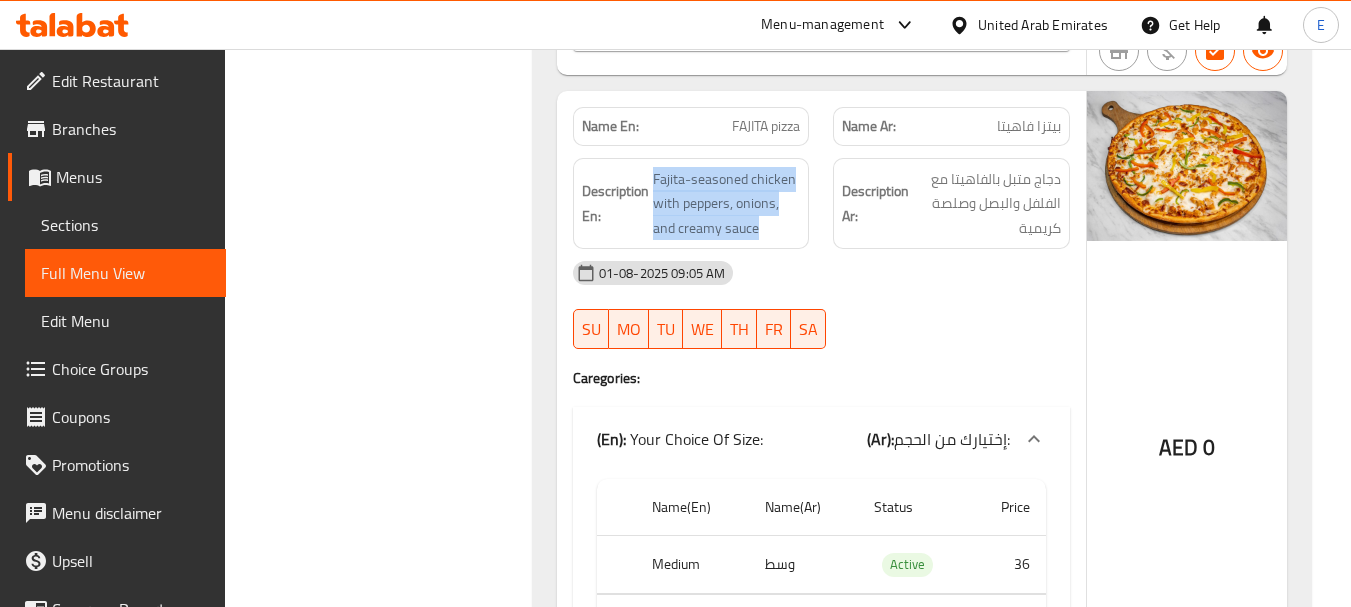 drag, startPoint x: 703, startPoint y: 182, endPoint x: 807, endPoint y: 228, distance: 113.71895 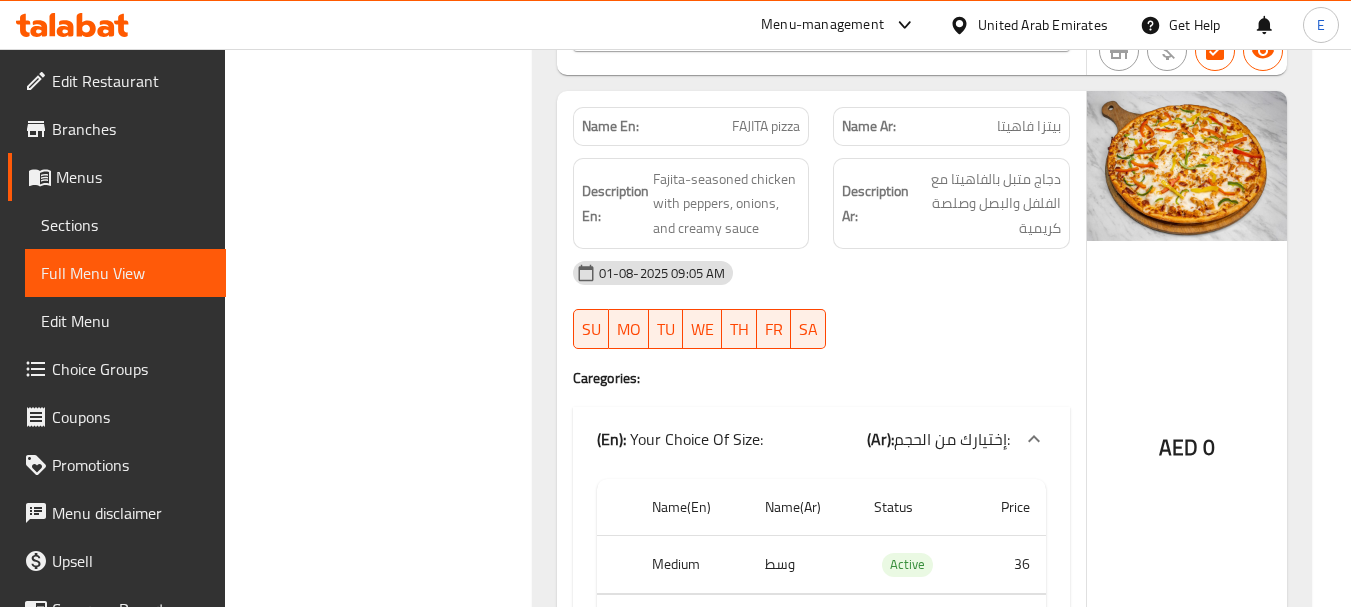 click on "Description En: Fajita-seasoned chicken with peppers, onions, and creamy sauce" at bounding box center (691, 204) 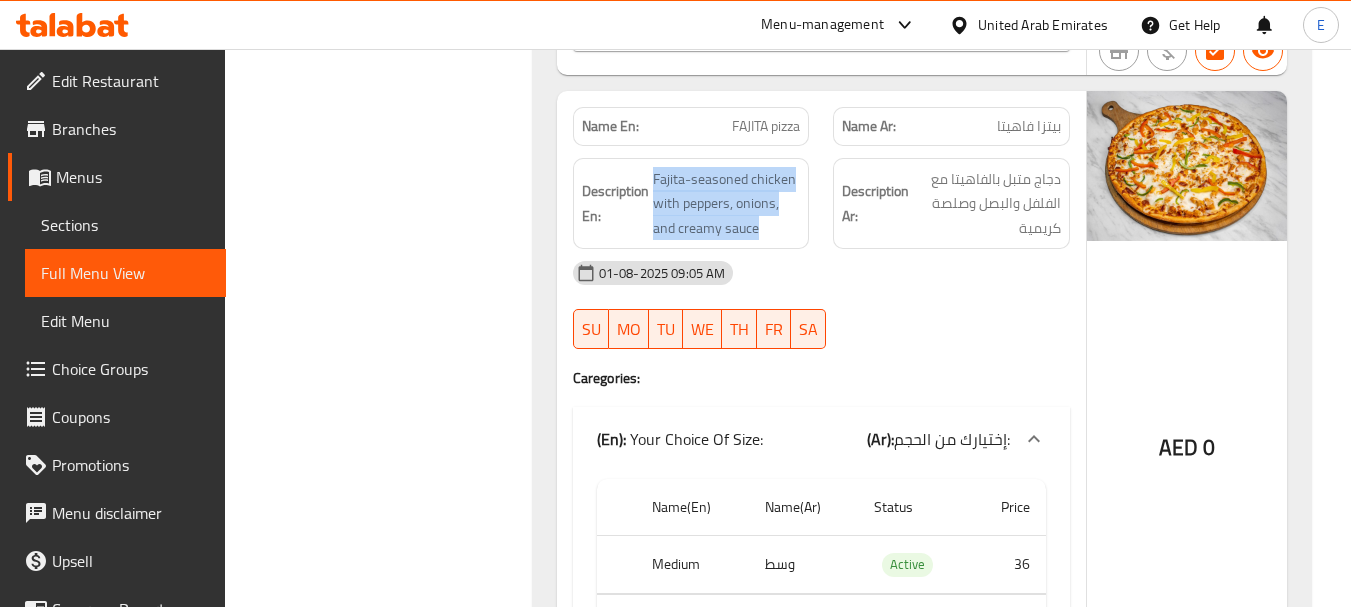 click on "Description En: Fajita-seasoned chicken with peppers, onions, and creamy sauce" at bounding box center (691, 204) 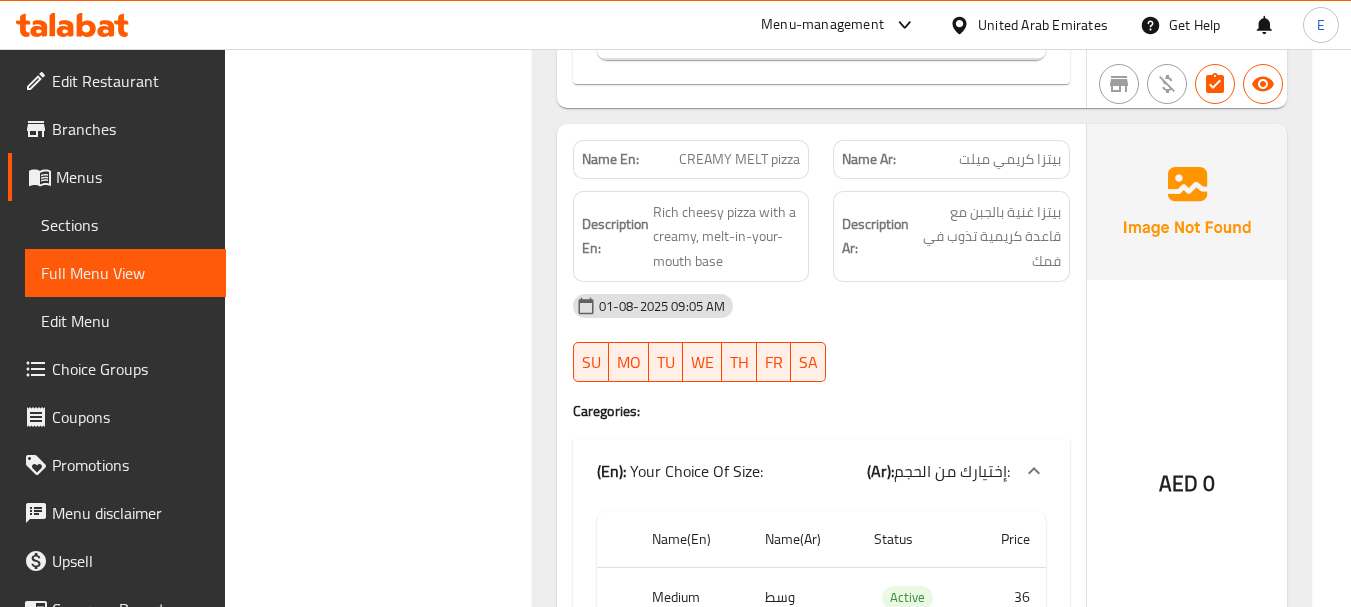 scroll, scrollTop: 3857, scrollLeft: 0, axis: vertical 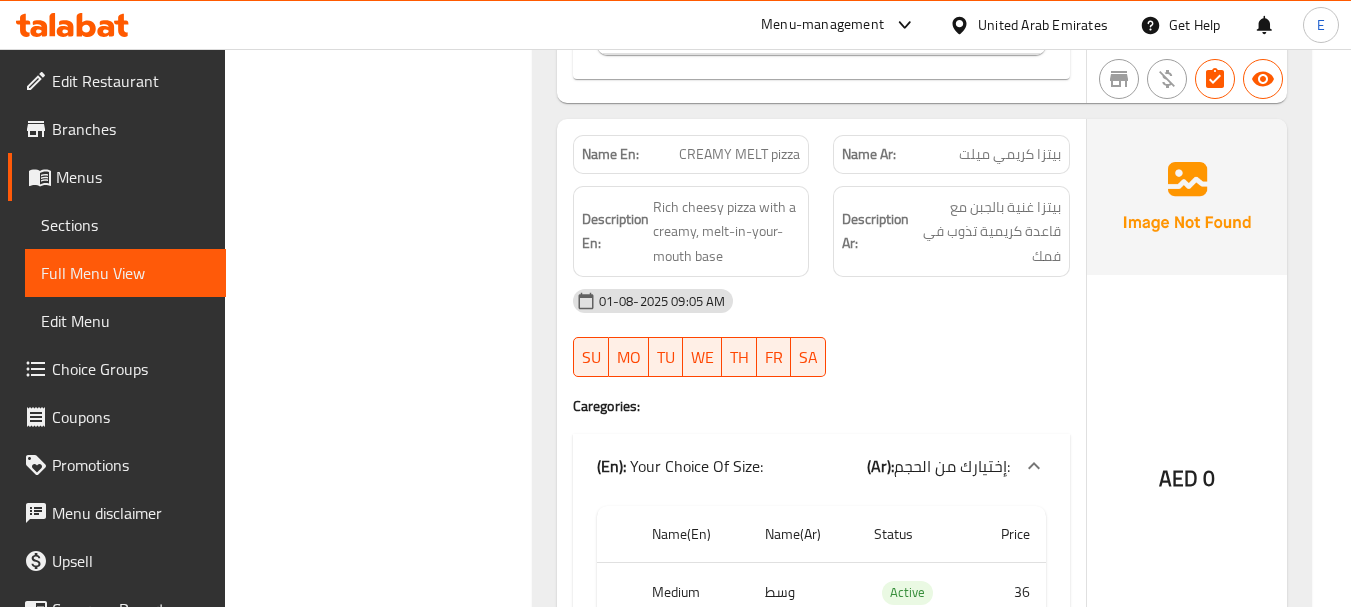 click on "CREAMY MELT pizza" at bounding box center (739, 154) 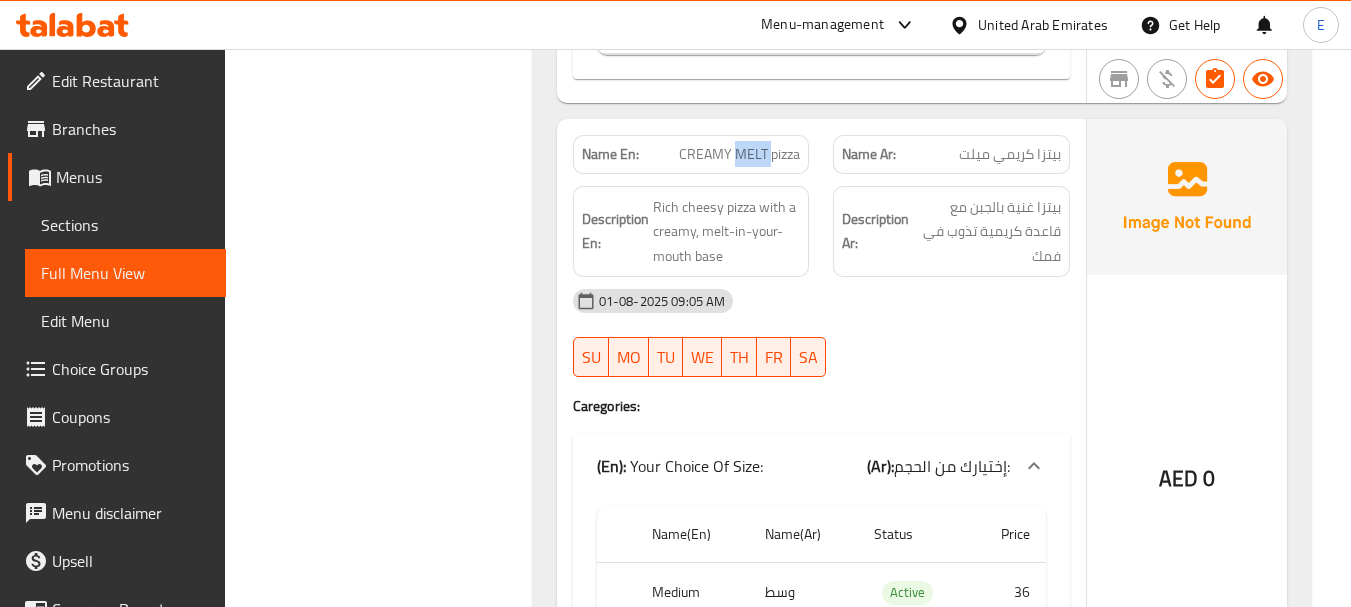 click on "CREAMY MELT pizza" at bounding box center [739, 154] 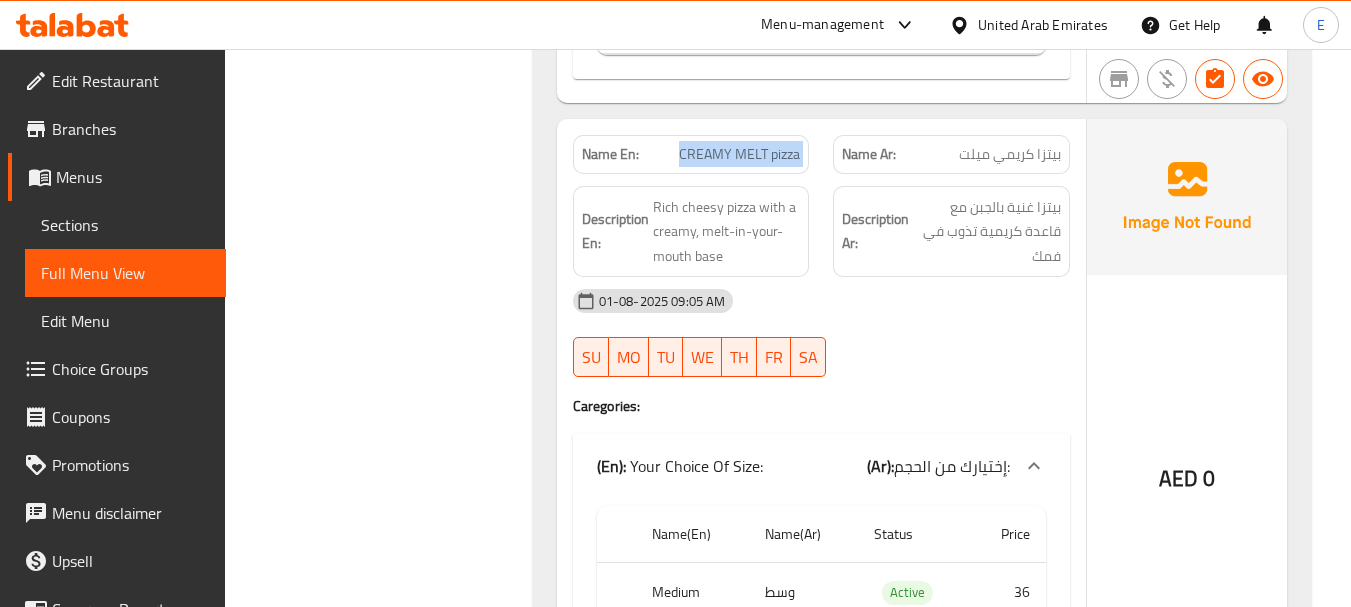 click on "CREAMY MELT pizza" at bounding box center [739, 154] 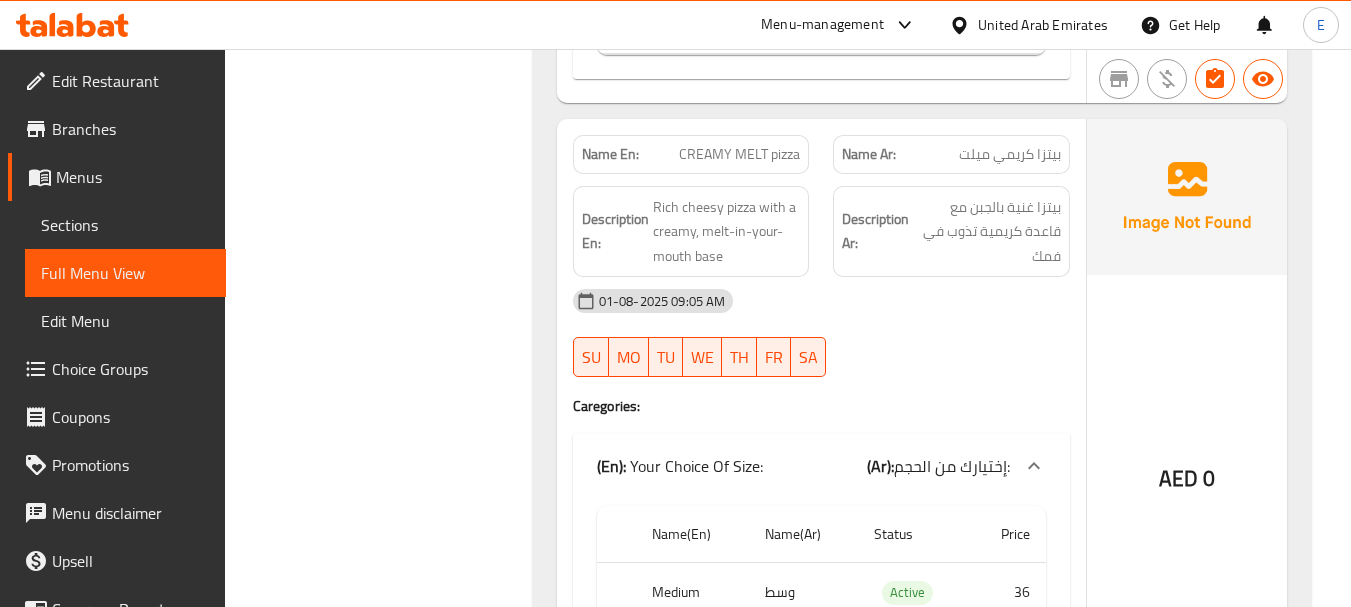 click on "Name Ar: بيتزا كريمي ميلت" at bounding box center (951, 154) 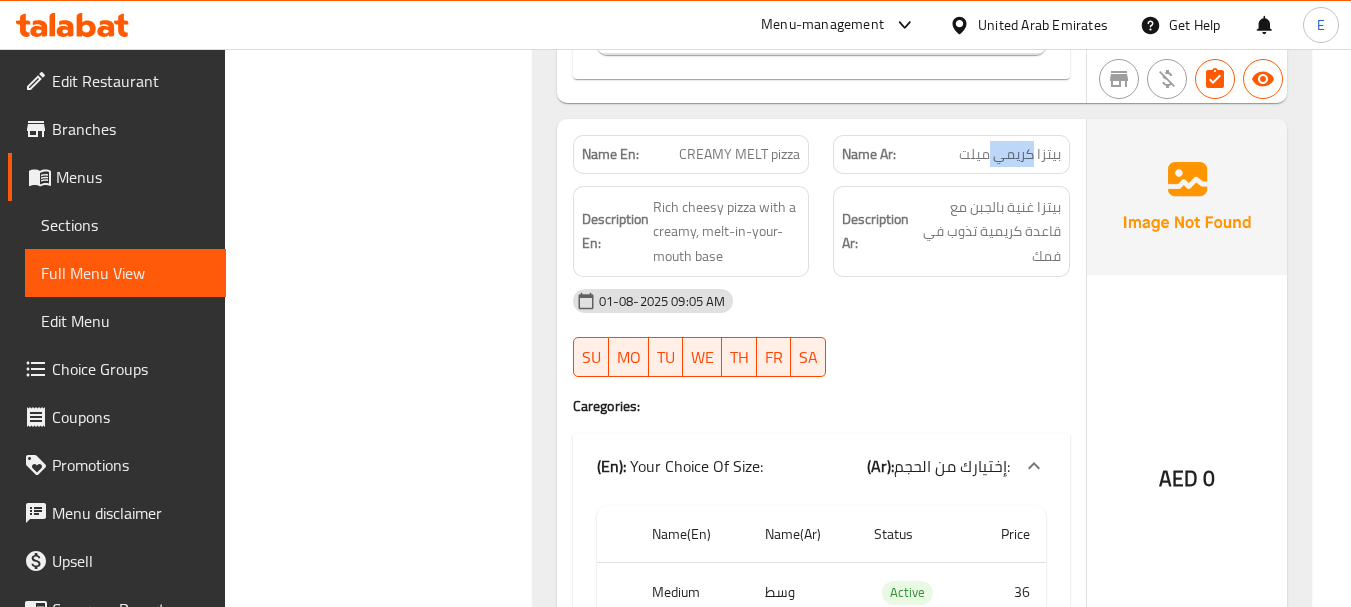 click on "Name Ar: بيتزا كريمي ميلت" at bounding box center [951, 154] 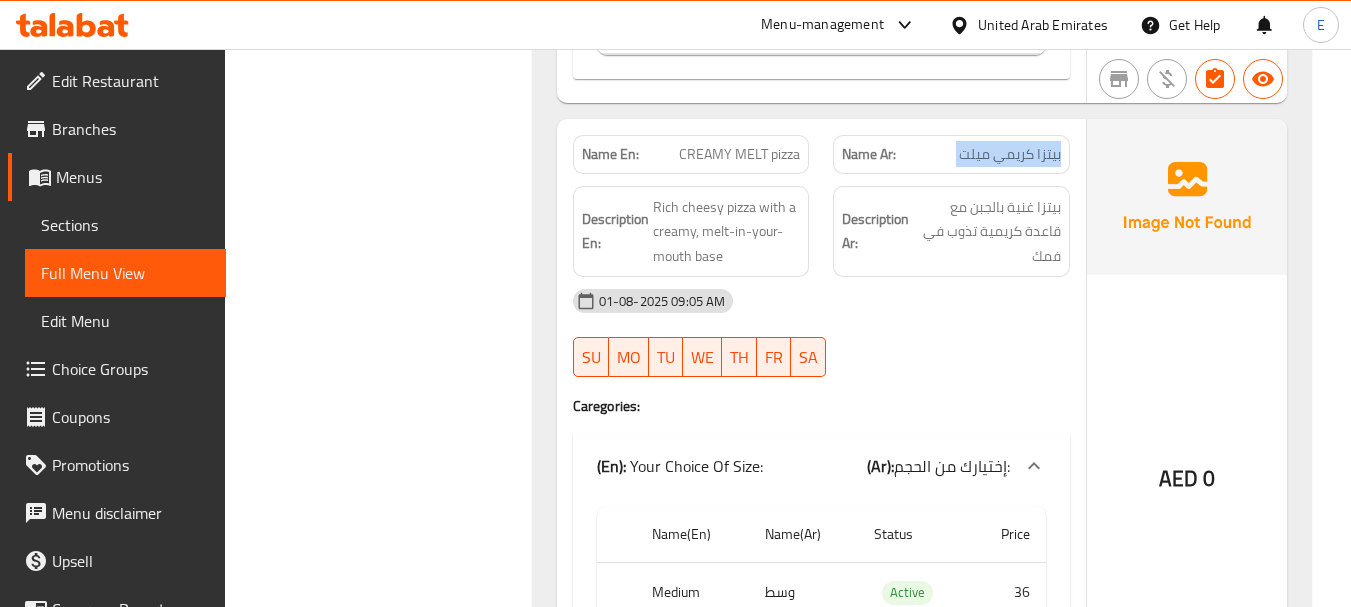 click on "Name Ar: بيتزا كريمي ميلت" at bounding box center (951, 154) 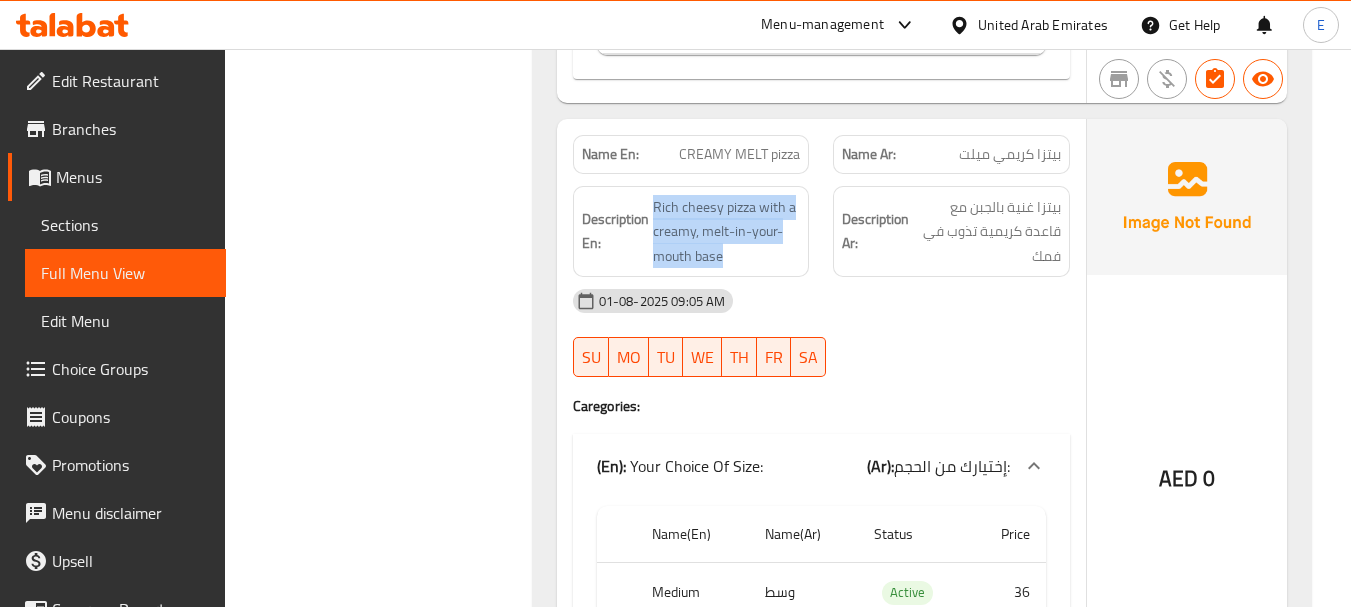 drag, startPoint x: 652, startPoint y: 206, endPoint x: 803, endPoint y: 248, distance: 156.73225 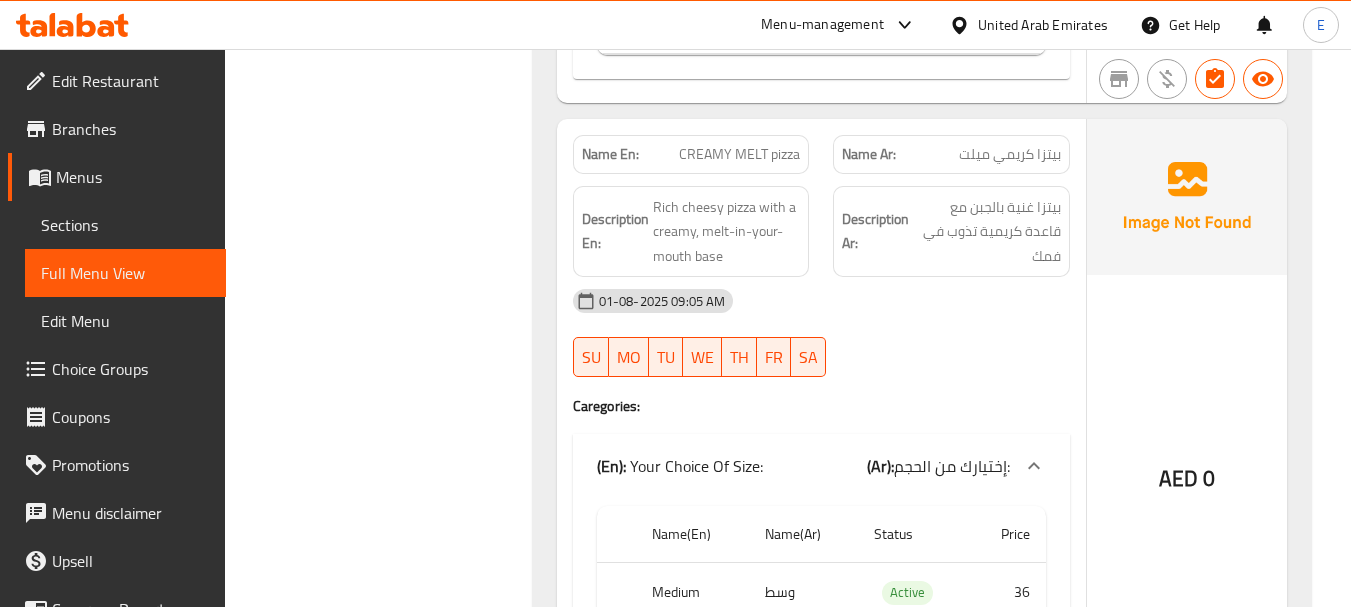 click on "Description En: Rich cheesy pizza with a creamy, melt-in-your-mouth base" at bounding box center (691, 232) 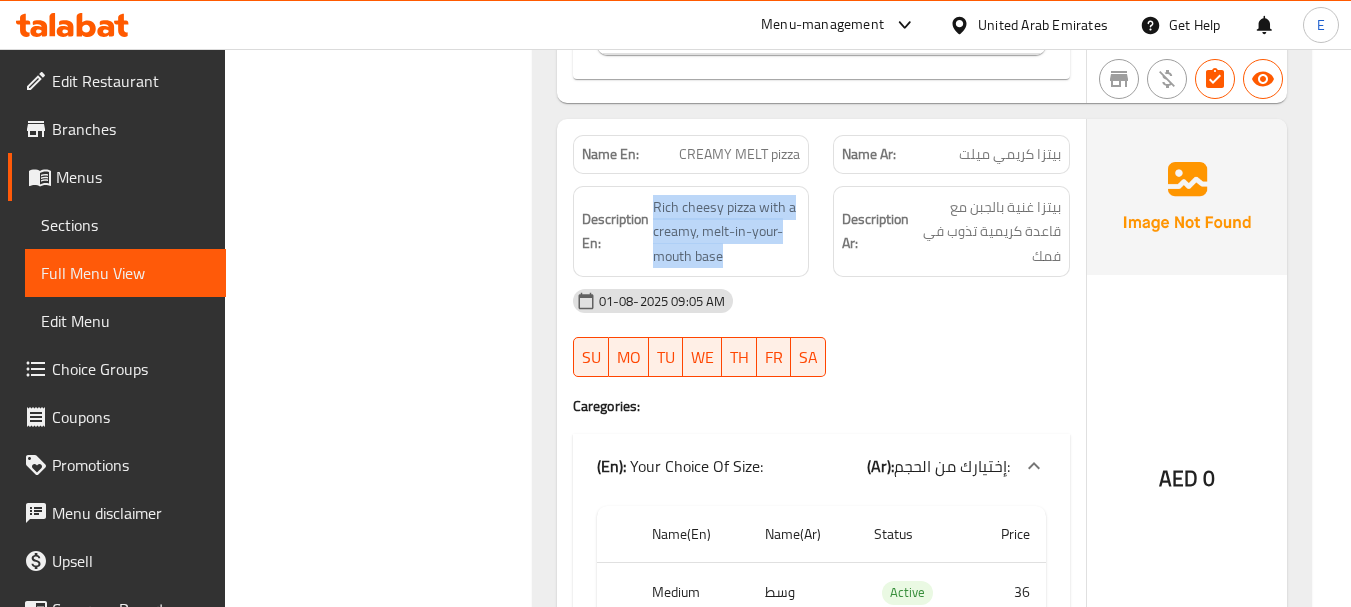 click on "Description En: Rich cheesy pizza with a creamy, melt-in-your-mouth base" at bounding box center (691, 232) 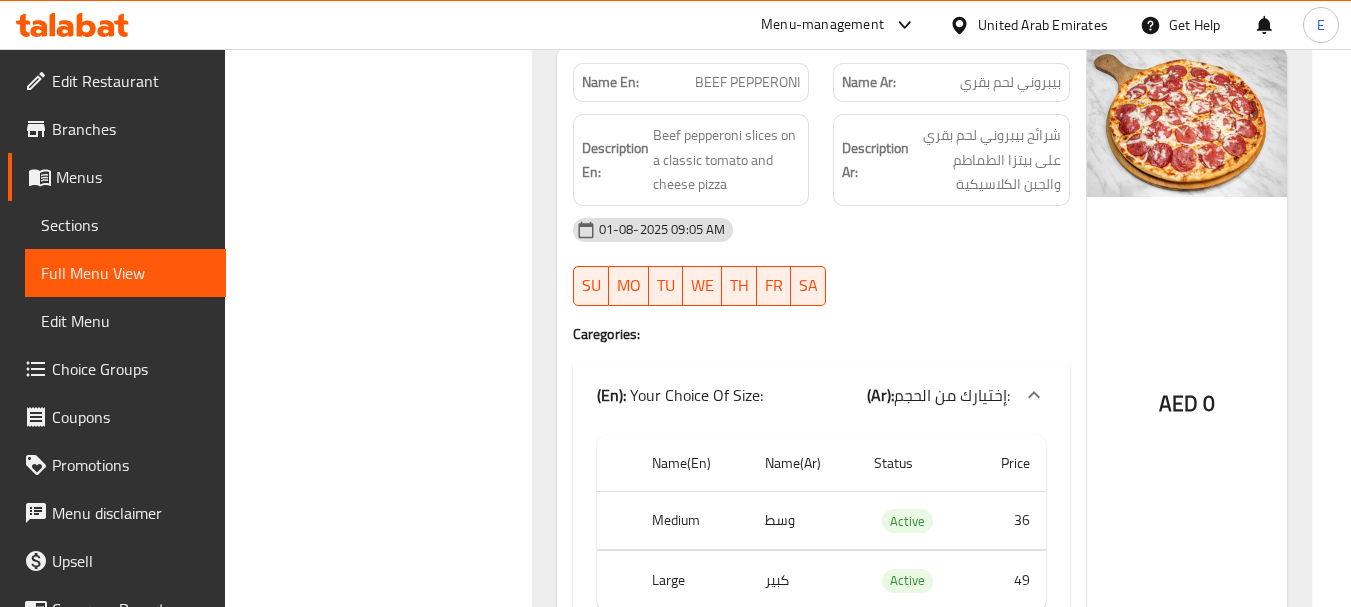 scroll, scrollTop: 4557, scrollLeft: 0, axis: vertical 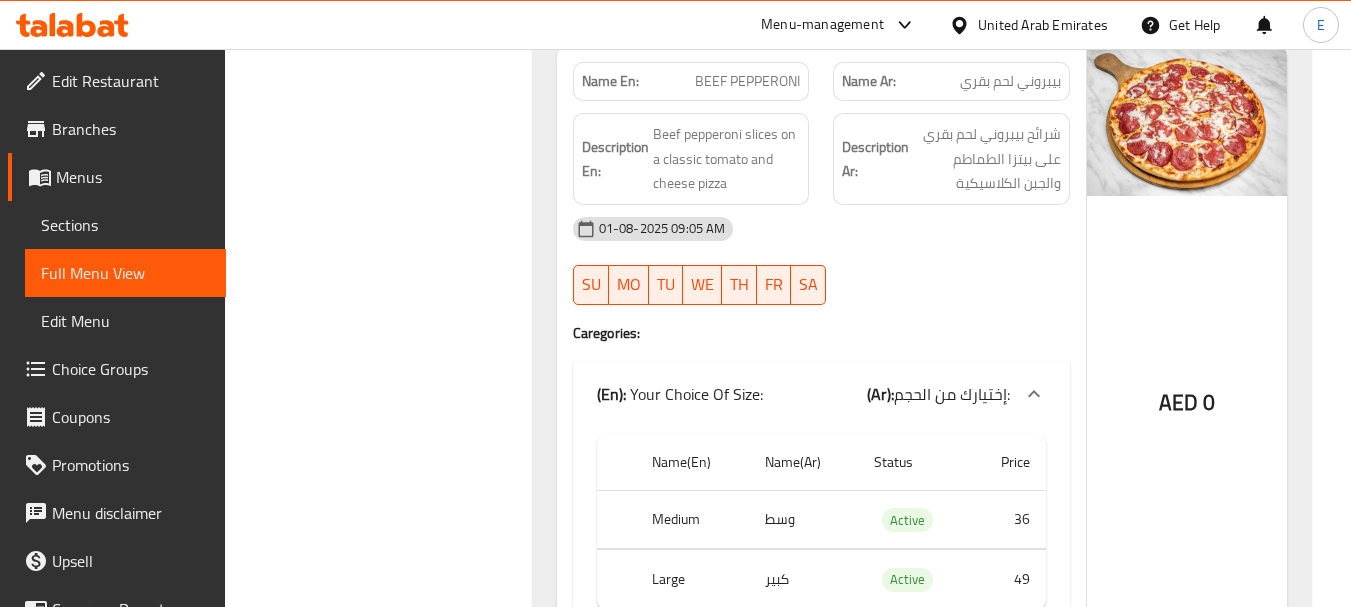 click on "بيبروني لحم بقري" at bounding box center (1010, 81) 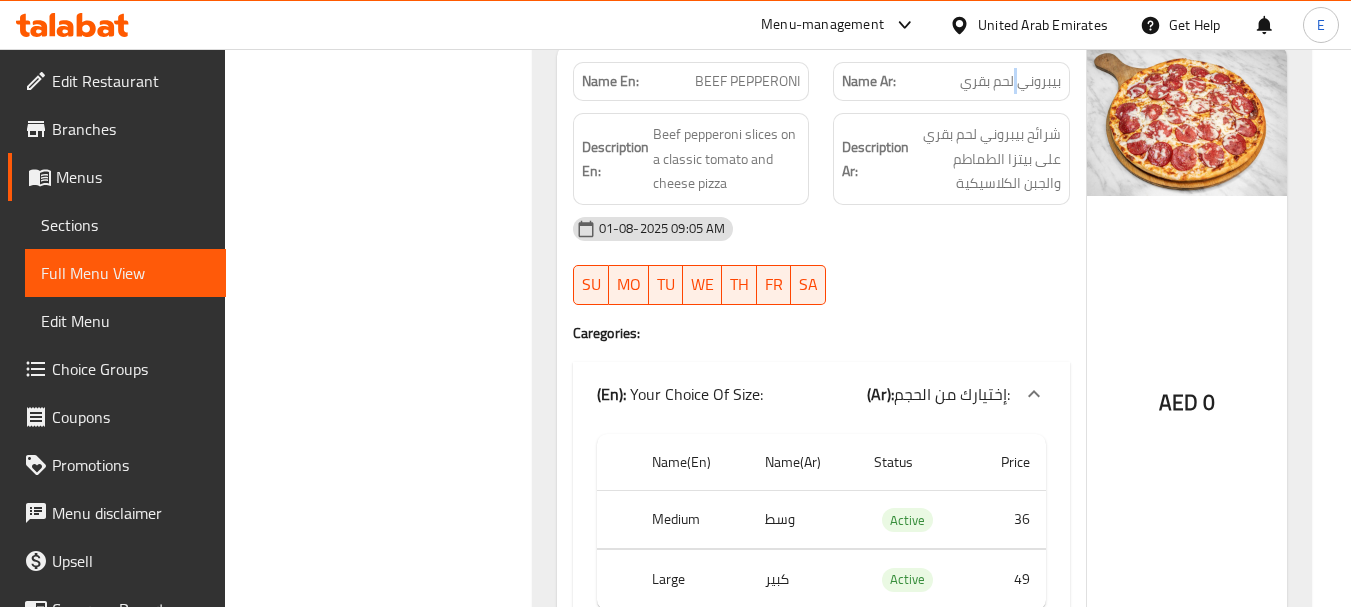 click on "بيبروني لحم بقري" at bounding box center (1010, 81) 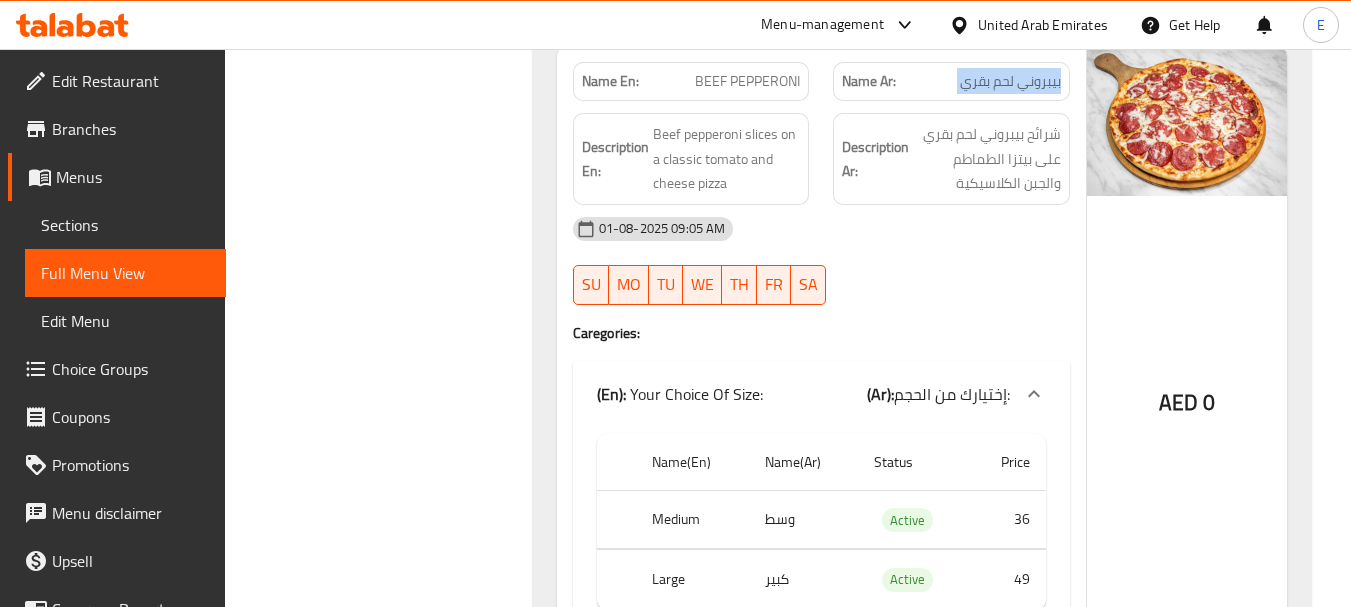 click on "بيبروني لحم بقري" at bounding box center [1010, 81] 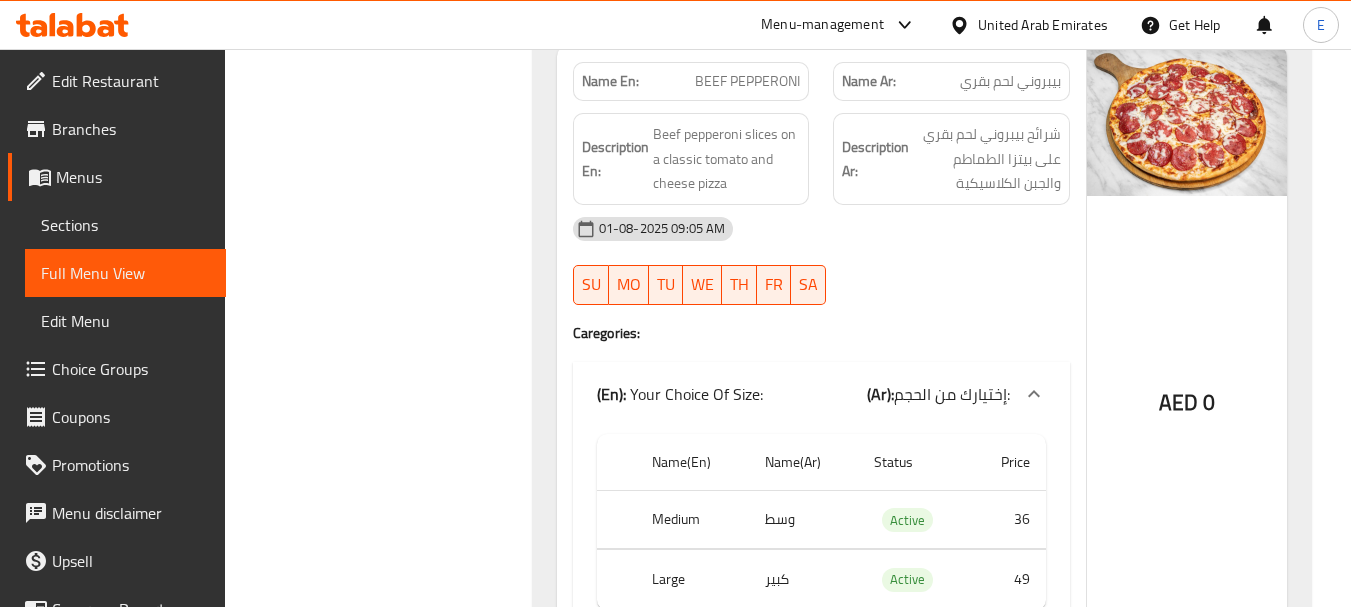 click on "BEEF PEPPERONI" at bounding box center [747, 81] 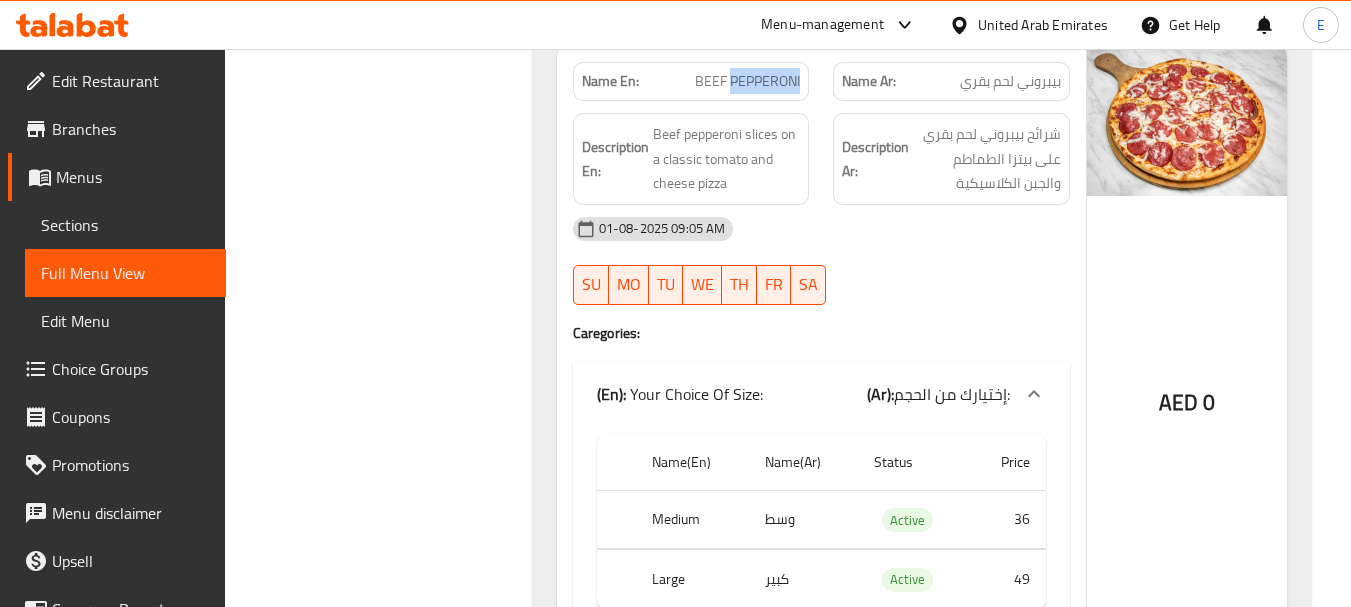 click on "BEEF PEPPERONI" at bounding box center [747, 81] 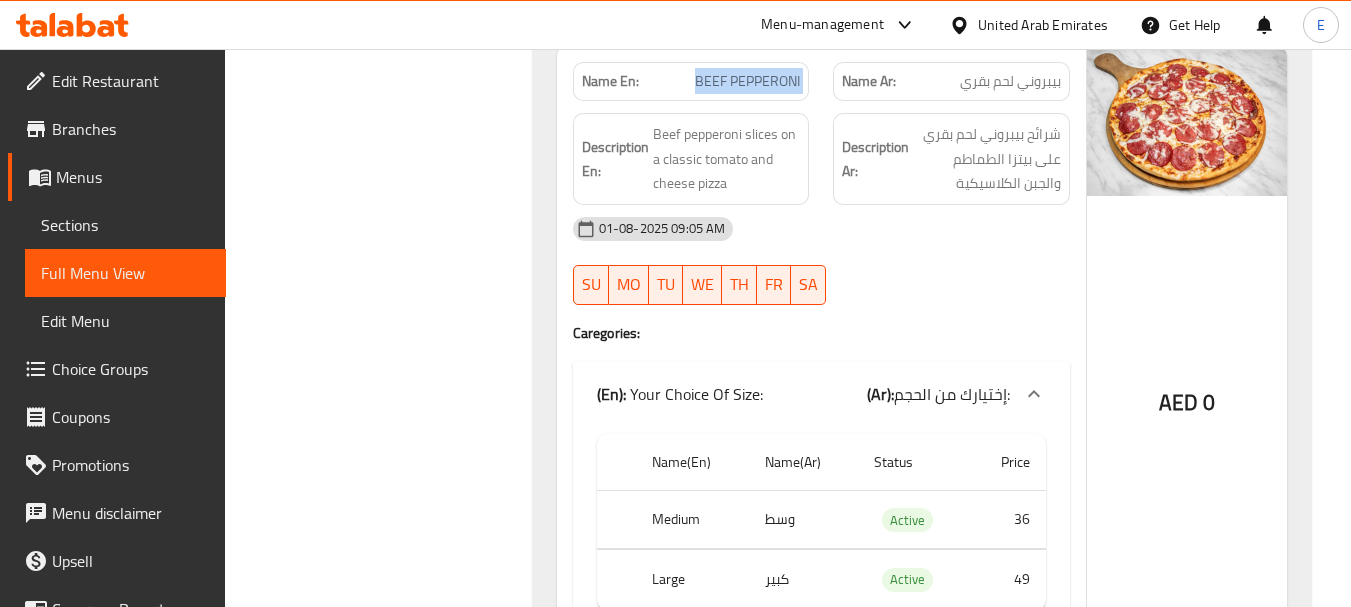 click on "BEEF PEPPERONI" at bounding box center (747, 81) 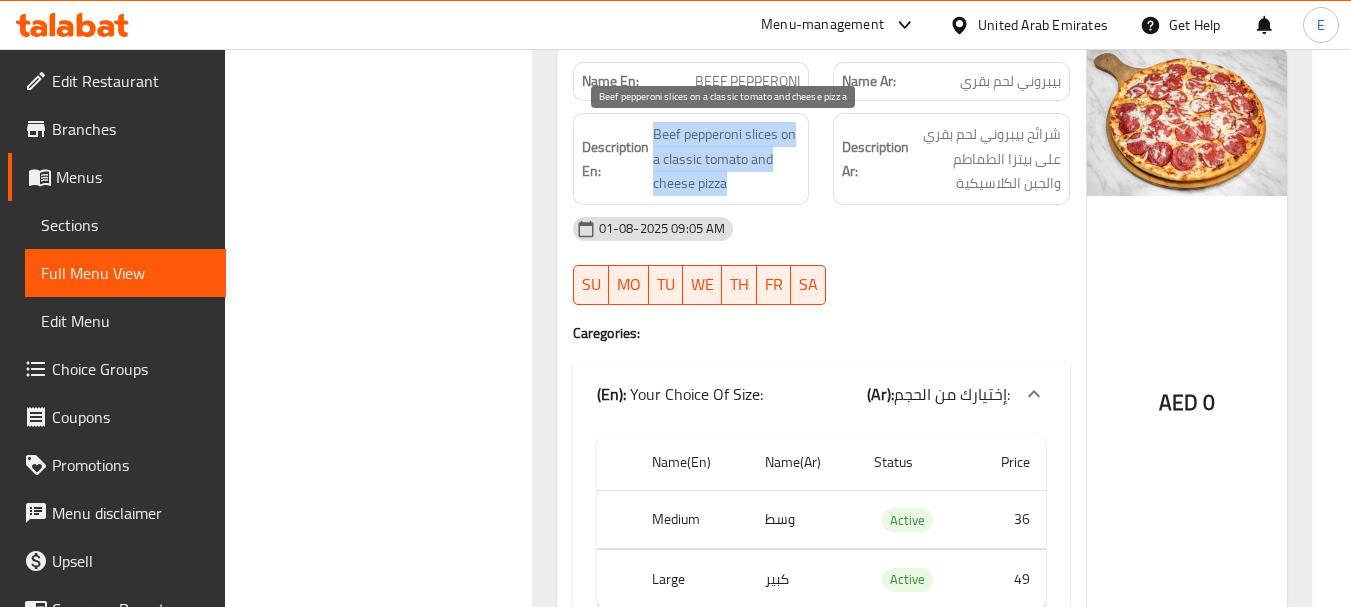 drag, startPoint x: 649, startPoint y: 121, endPoint x: 792, endPoint y: 178, distance: 153.94154 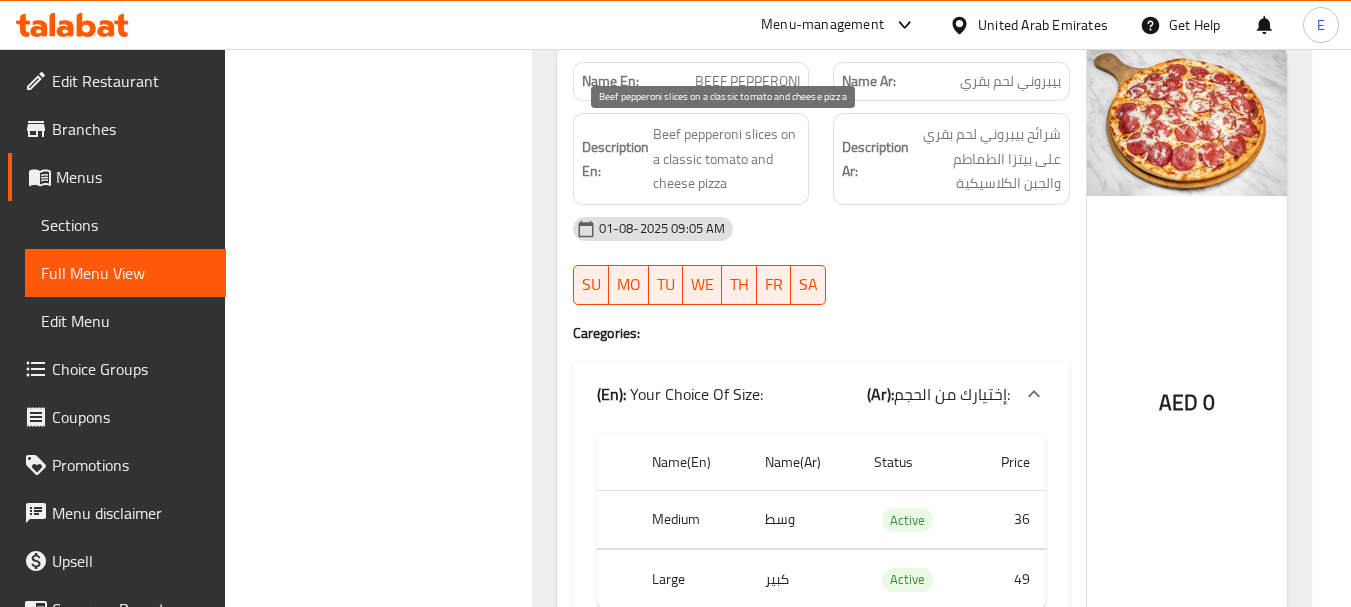 click on "Beef pepperoni slices on a classic tomato and cheese pizza" at bounding box center [727, 159] 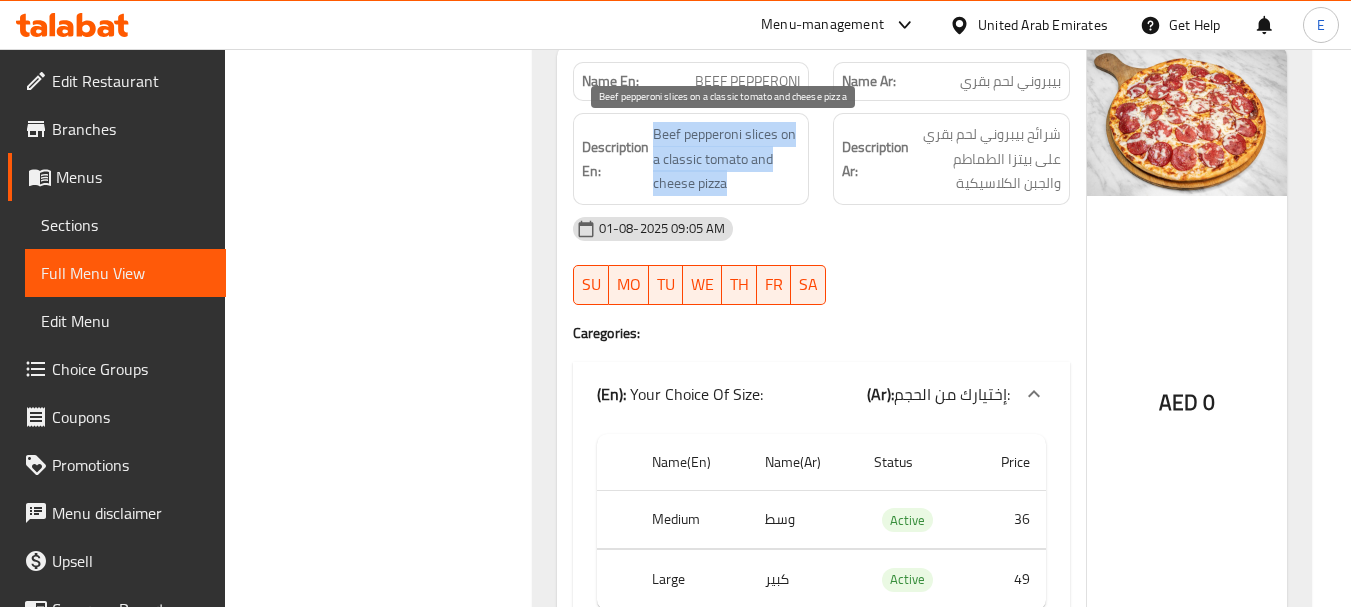 click on "Beef pepperoni slices on a classic tomato and cheese pizza" at bounding box center (727, 159) 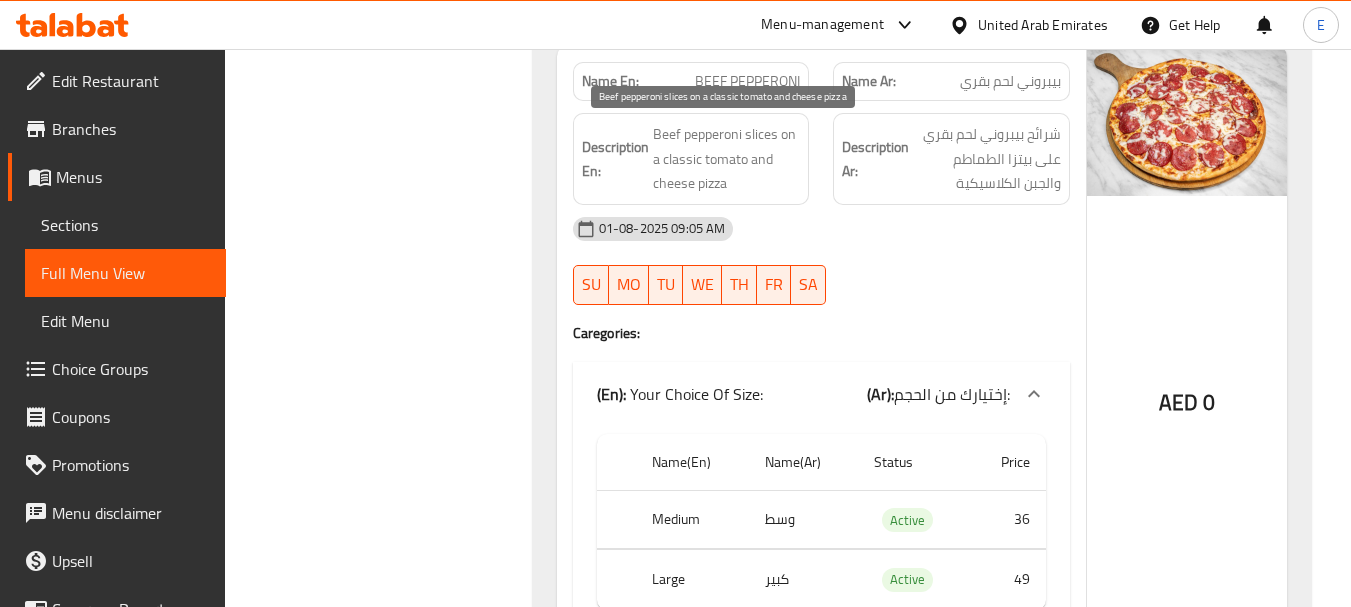 click on "Beef pepperoni slices on a classic tomato and cheese pizza" at bounding box center (727, 159) 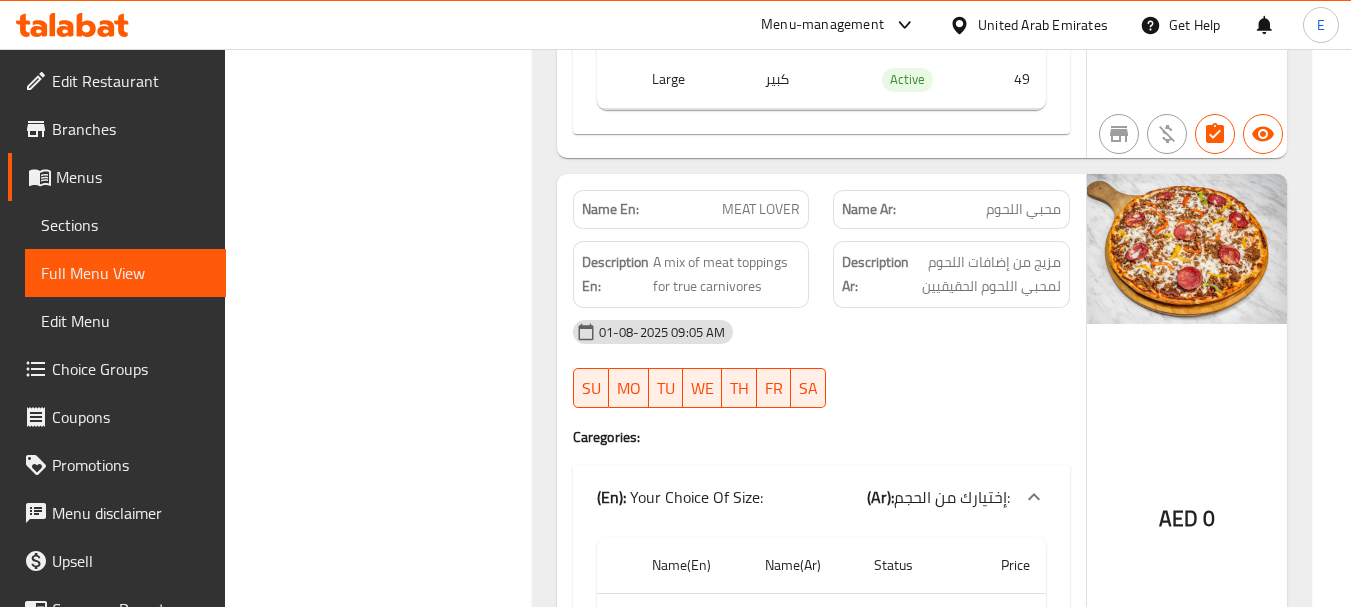scroll, scrollTop: 5157, scrollLeft: 0, axis: vertical 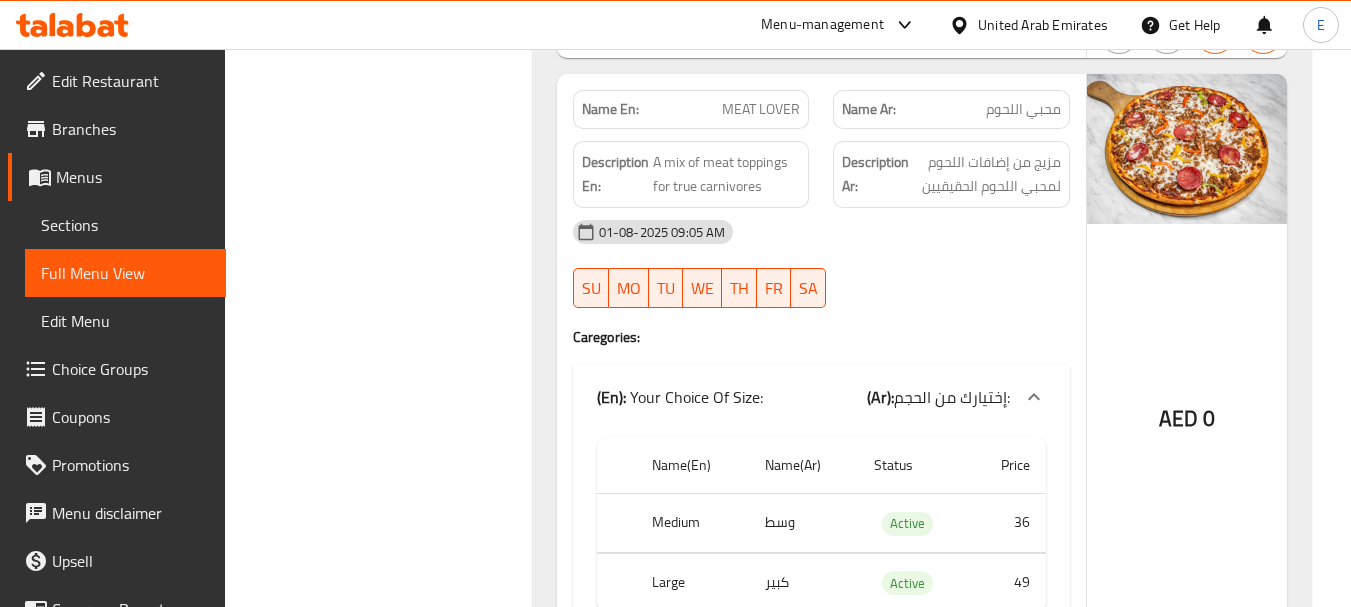 click on "محبي اللحوم" at bounding box center [1023, 109] 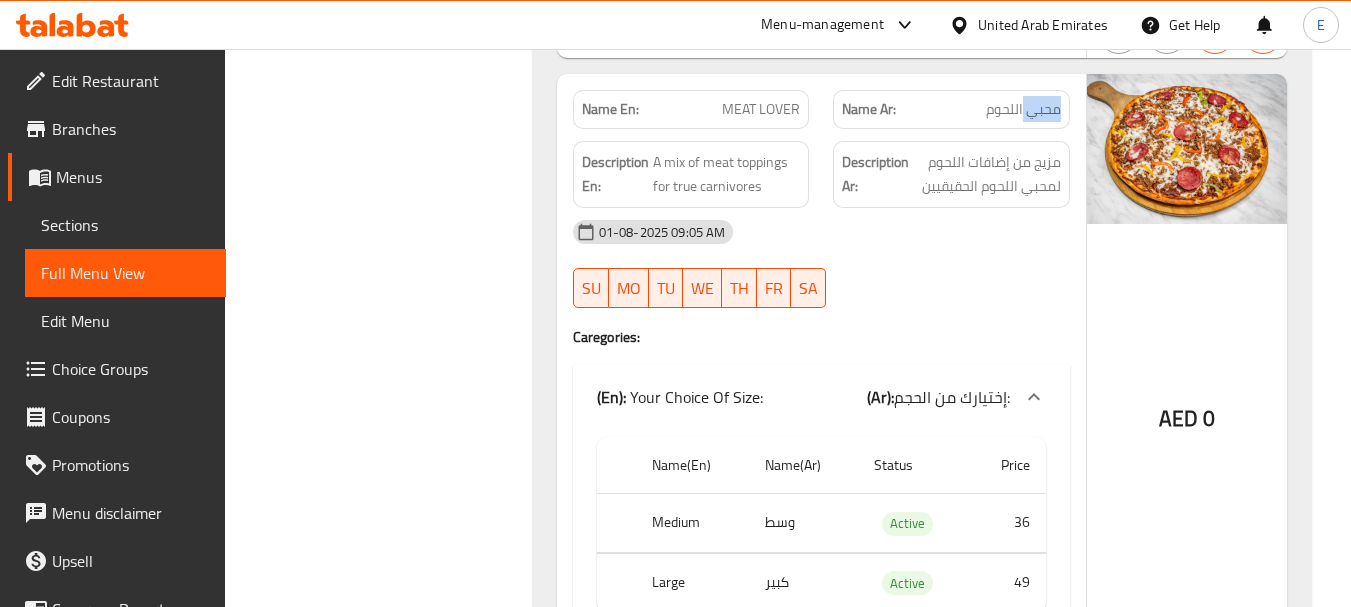 click on "محبي اللحوم" at bounding box center (1023, 109) 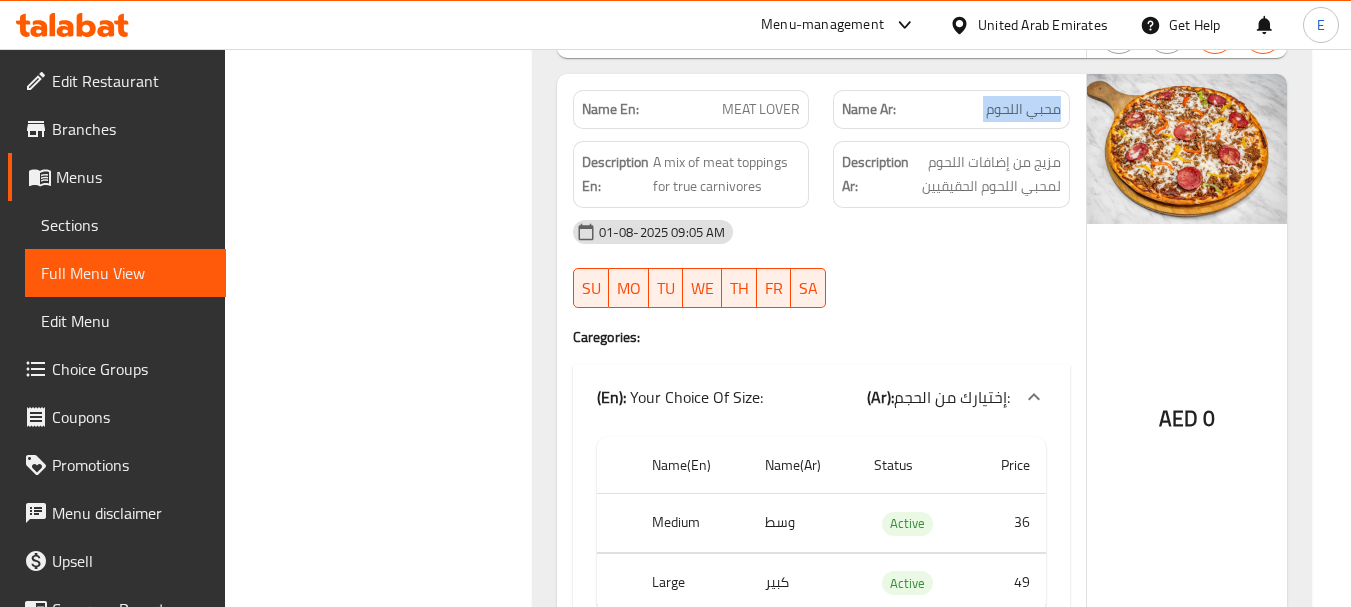 click on "محبي اللحوم" at bounding box center (1023, 109) 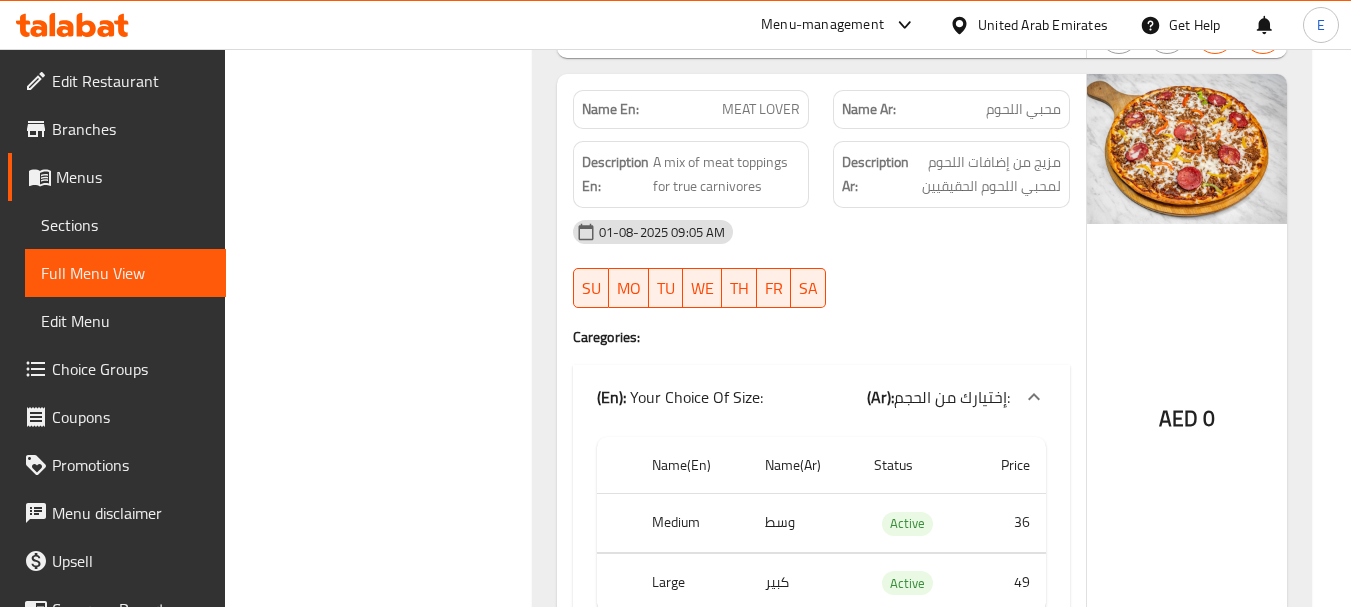 click on "MEAT LOVER" at bounding box center [761, 109] 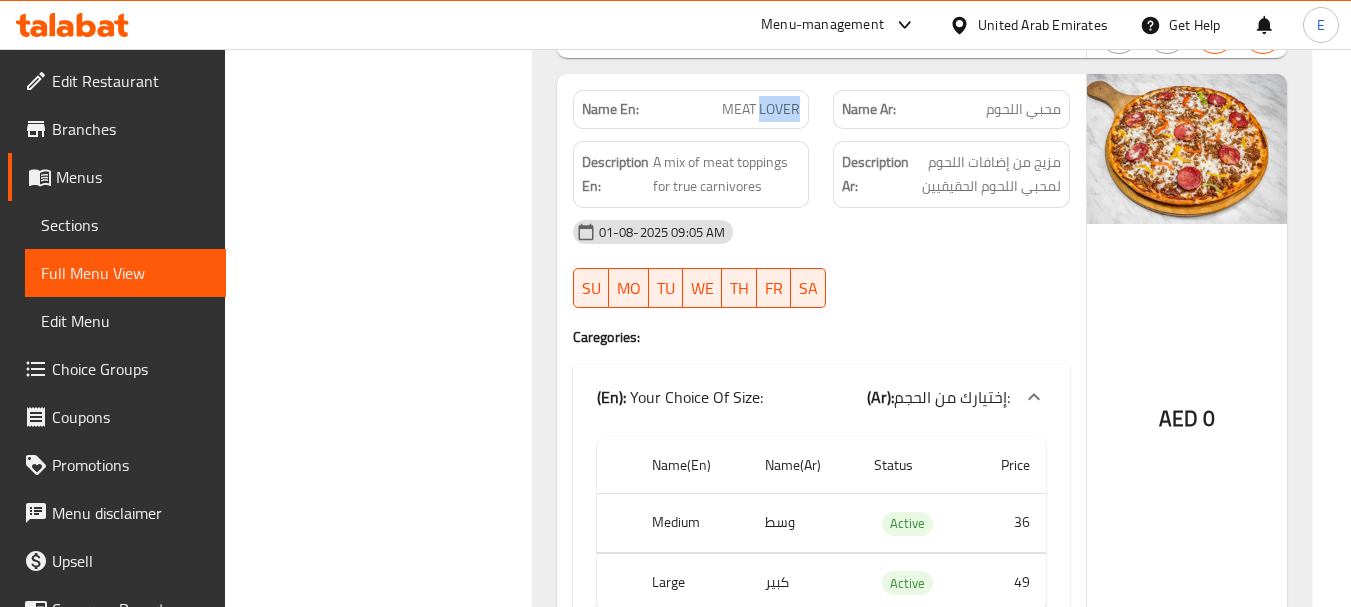click on "MEAT LOVER" at bounding box center (761, 109) 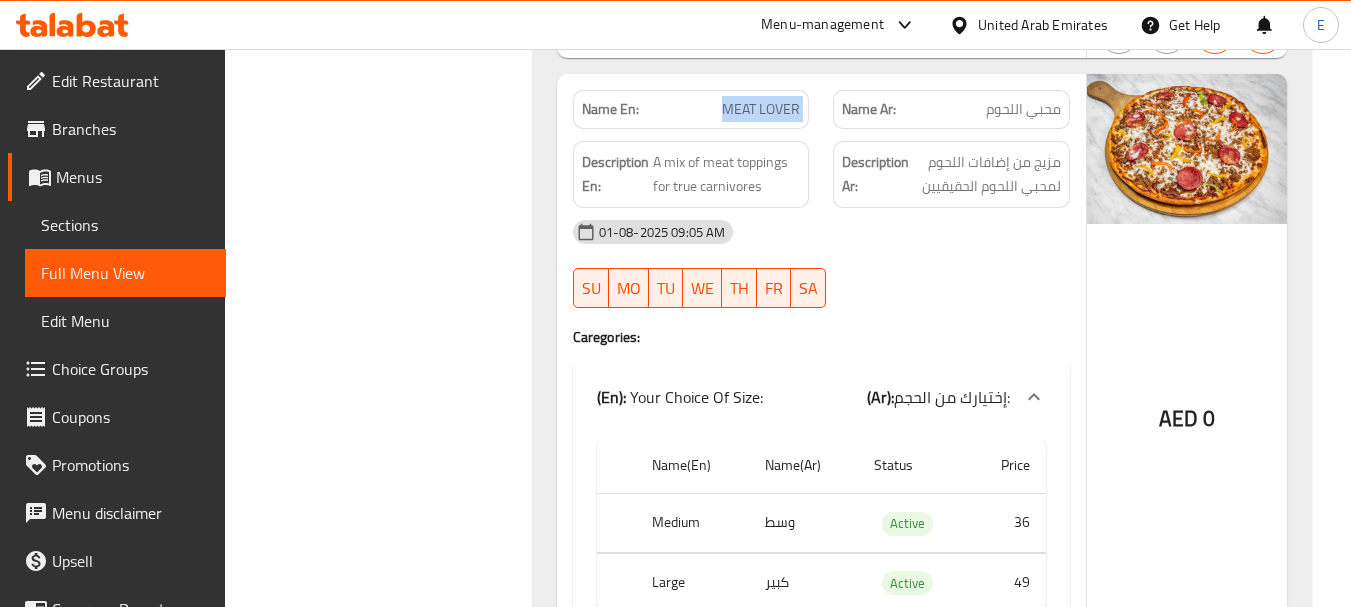 click on "MEAT LOVER" at bounding box center (761, 109) 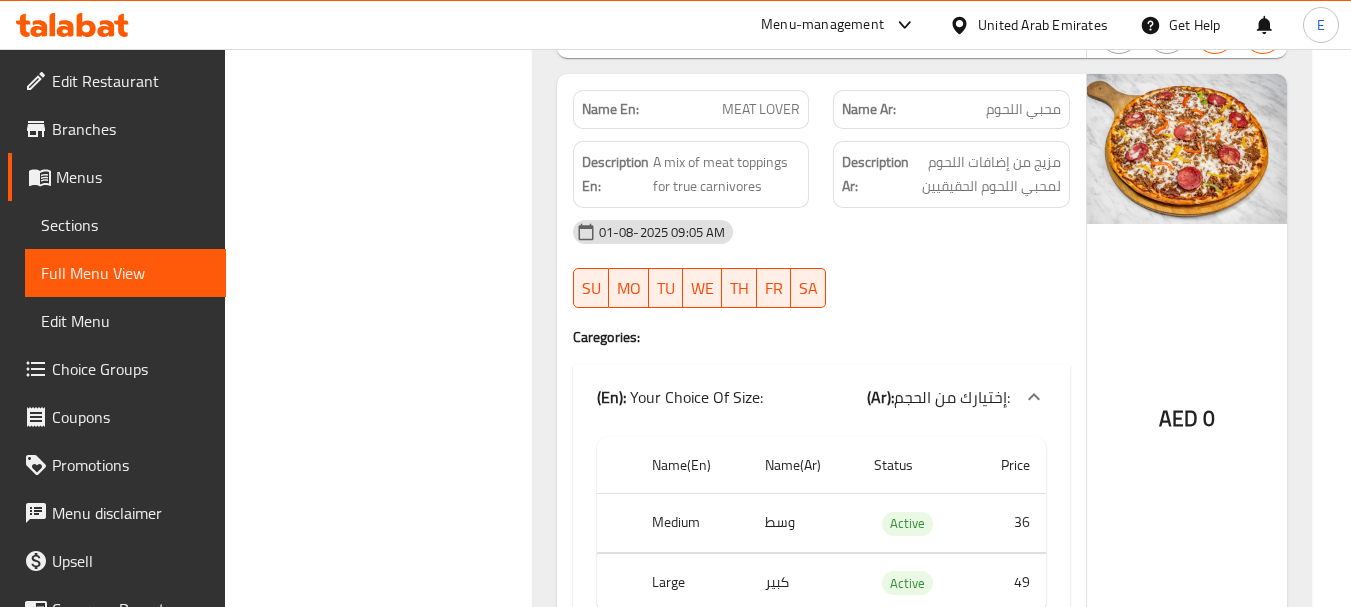 click on "01-08-2025 09:05 AM SU MO TU WE TH FR SA" at bounding box center [821, 264] 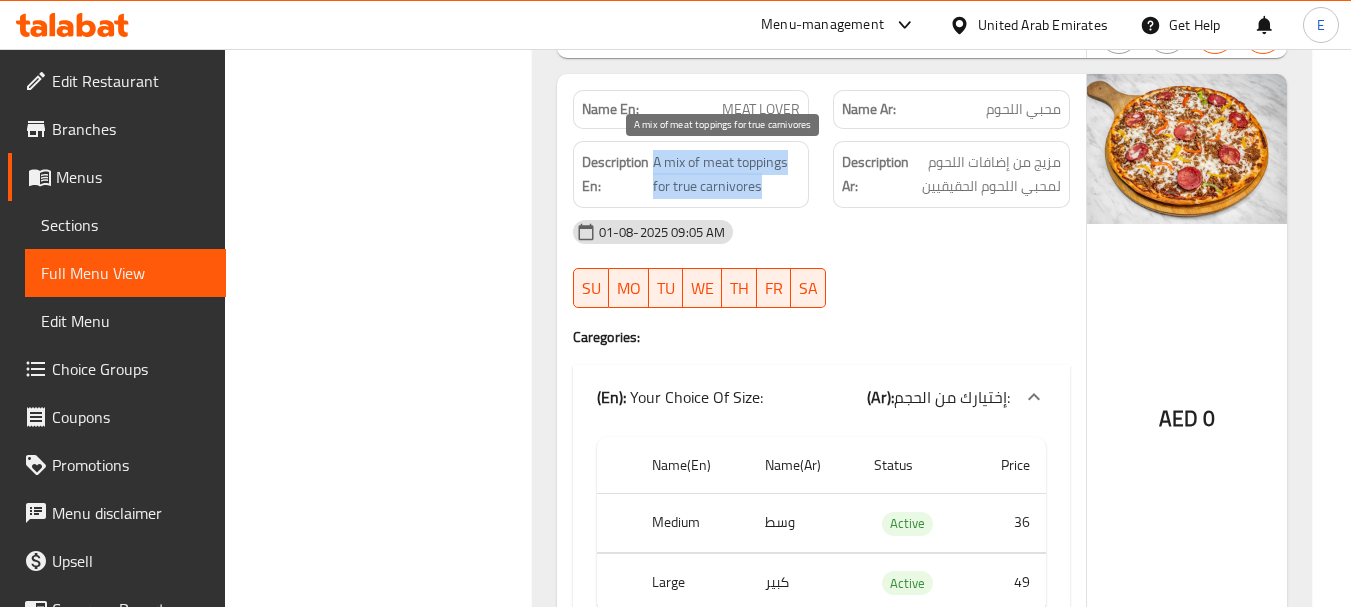 drag, startPoint x: 652, startPoint y: 154, endPoint x: 784, endPoint y: 183, distance: 135.14807 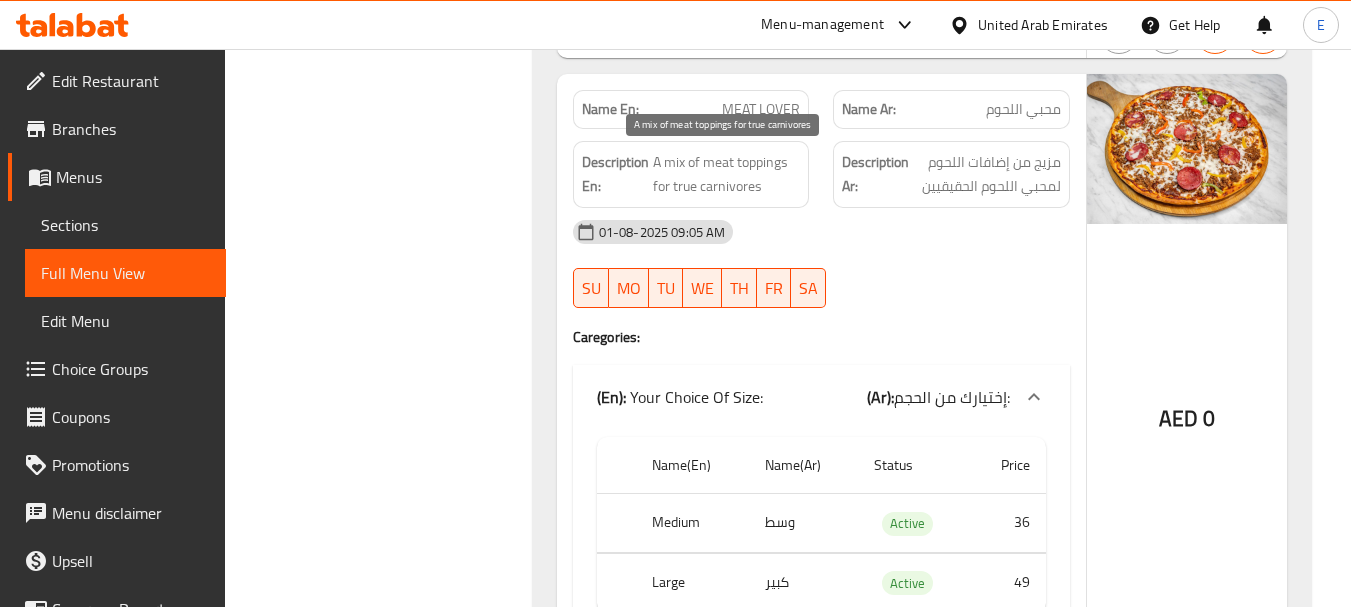 click on "A mix of meat toppings for true carnivores" at bounding box center (727, 174) 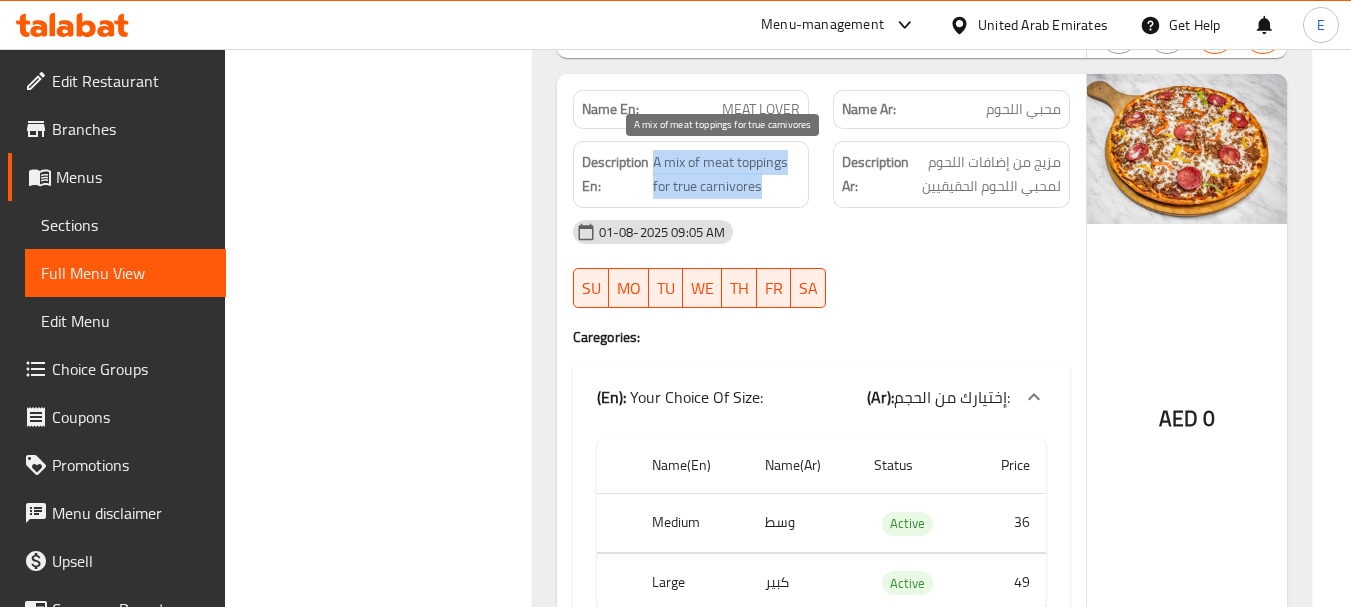 click on "A mix of meat toppings for true carnivores" at bounding box center [727, 174] 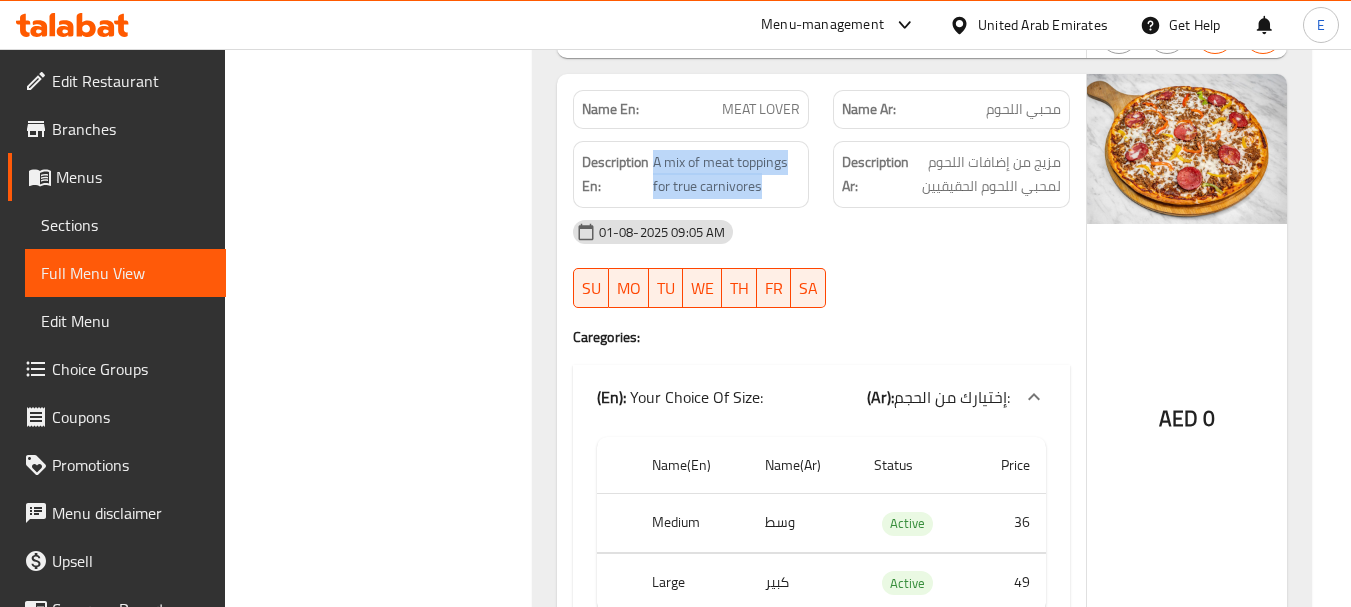 click on "01-08-2025 09:05 AM" at bounding box center [821, 232] 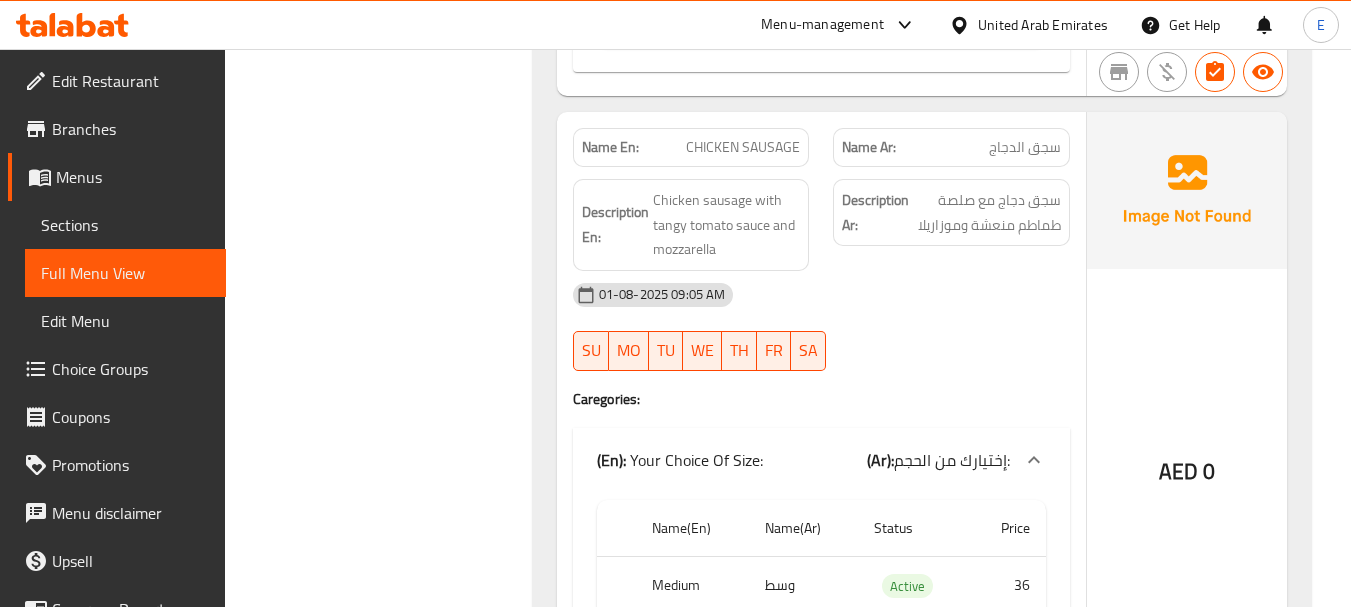 scroll, scrollTop: 5757, scrollLeft: 0, axis: vertical 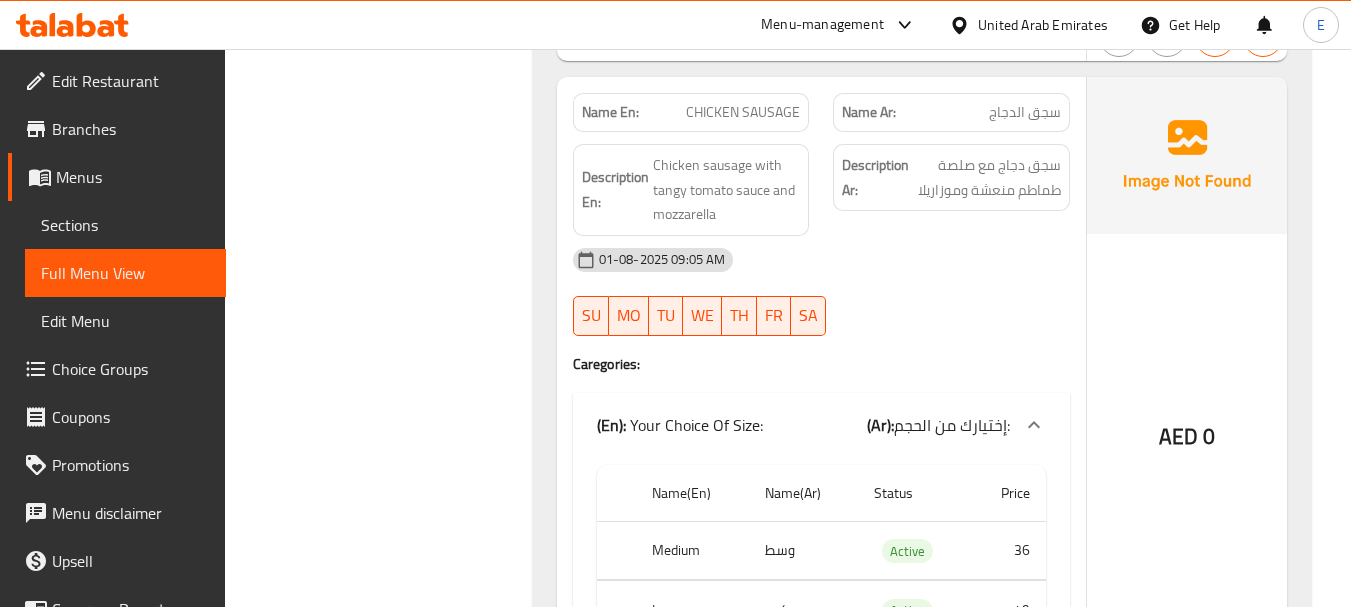 click on "سجق الدجاج" at bounding box center [1025, 112] 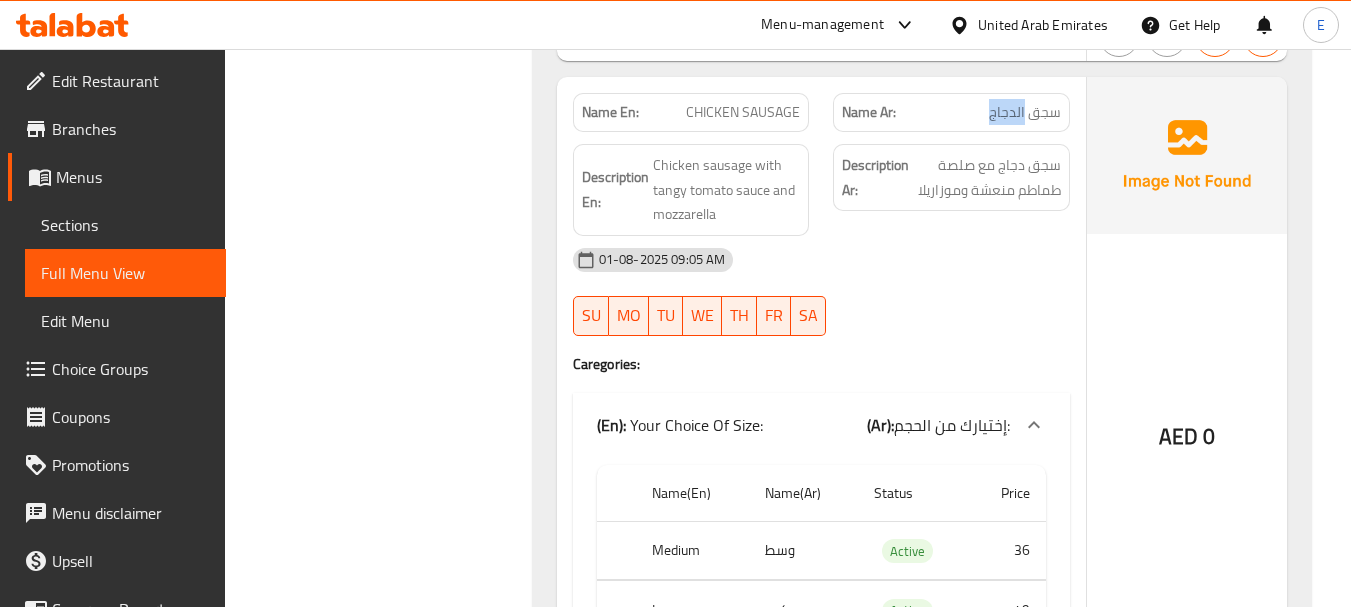 click on "سجق الدجاج" at bounding box center [1025, 112] 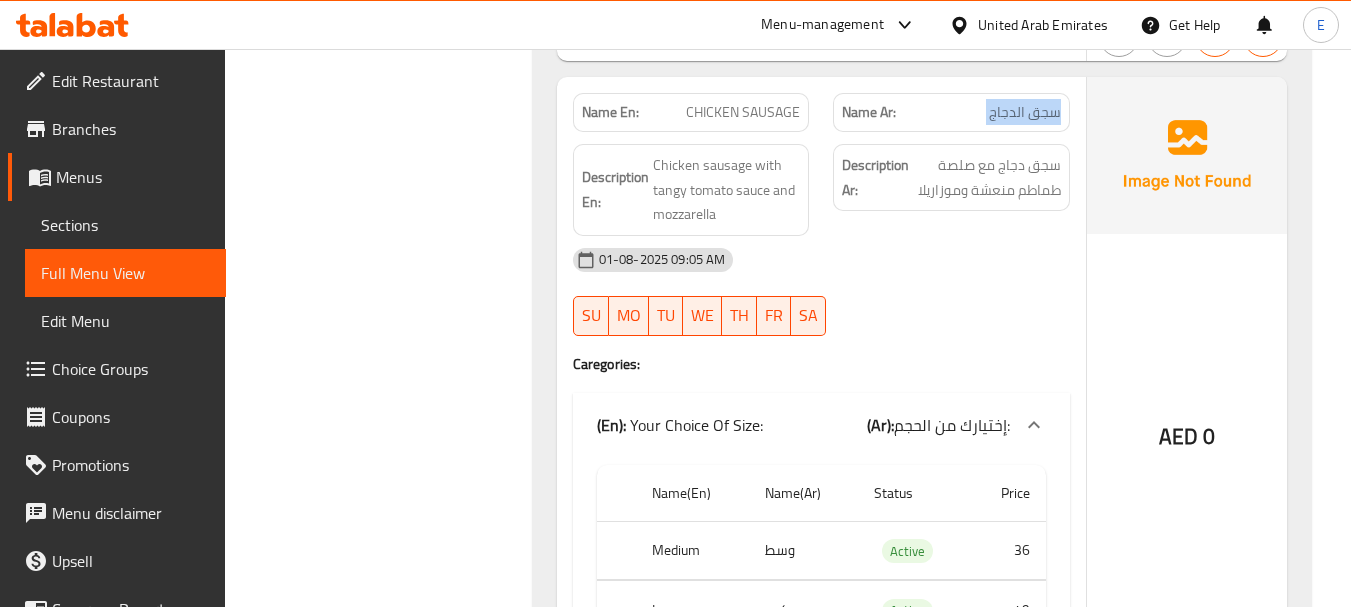 click on "سجق الدجاج" at bounding box center (1025, 112) 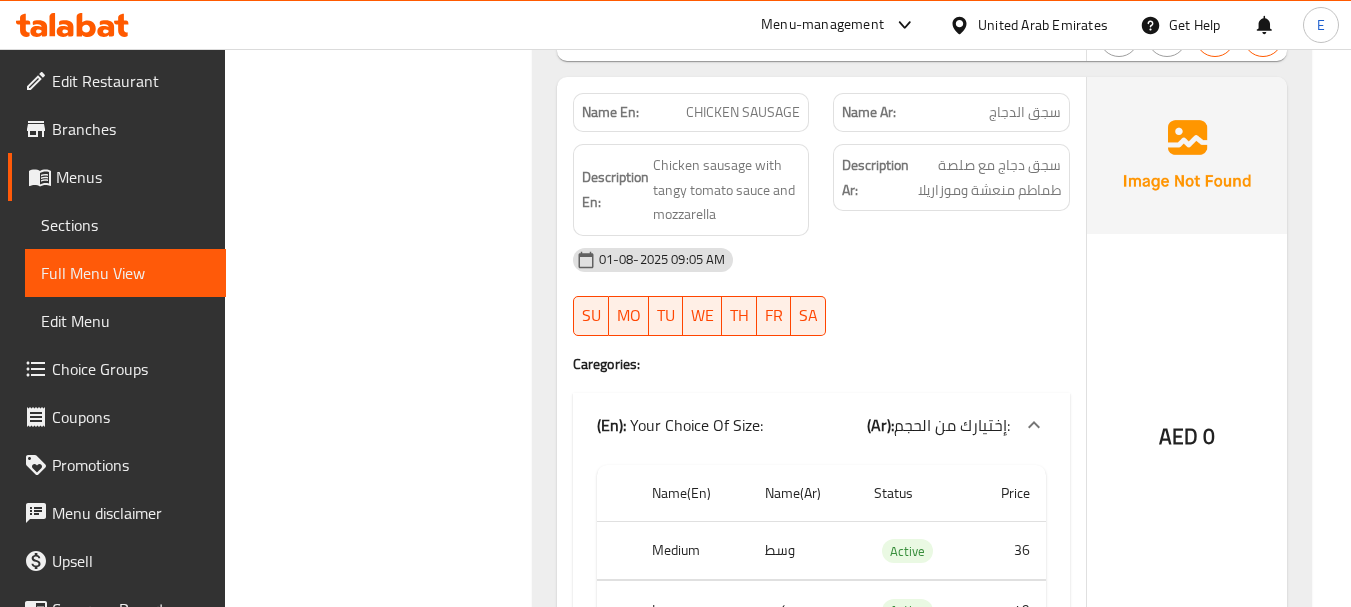 click on "Name En: CHICKEN SAUSAGE" at bounding box center (691, 112) 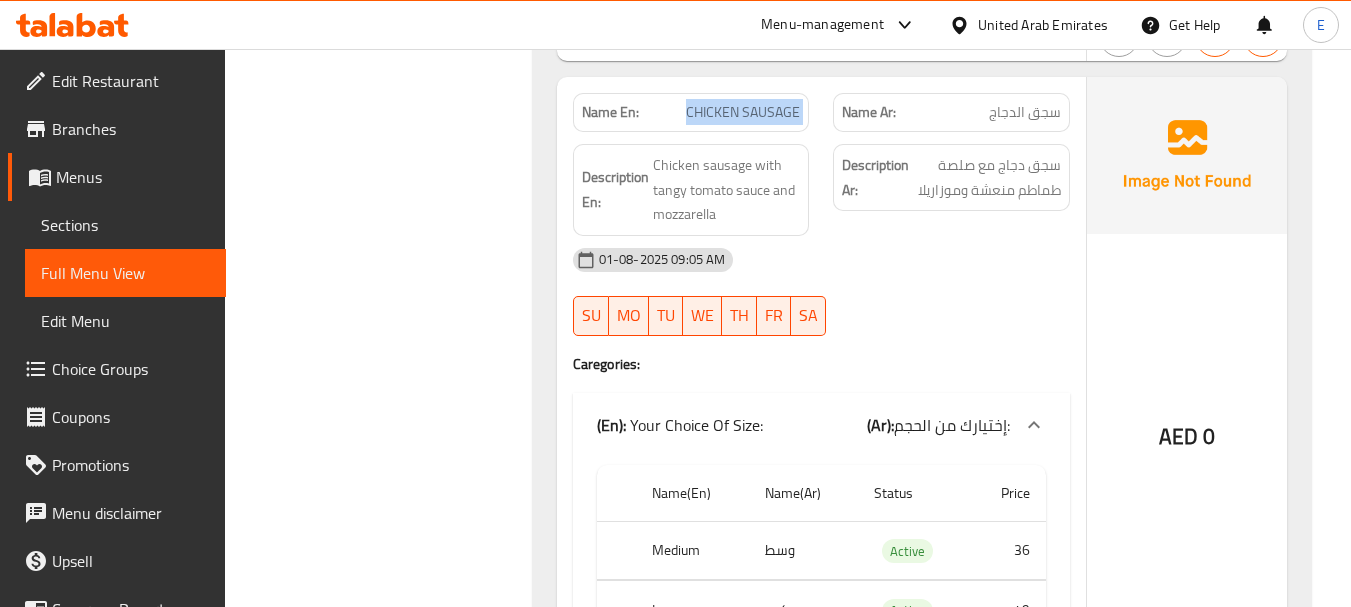 click on "Name En: CHICKEN SAUSAGE" at bounding box center (691, 112) 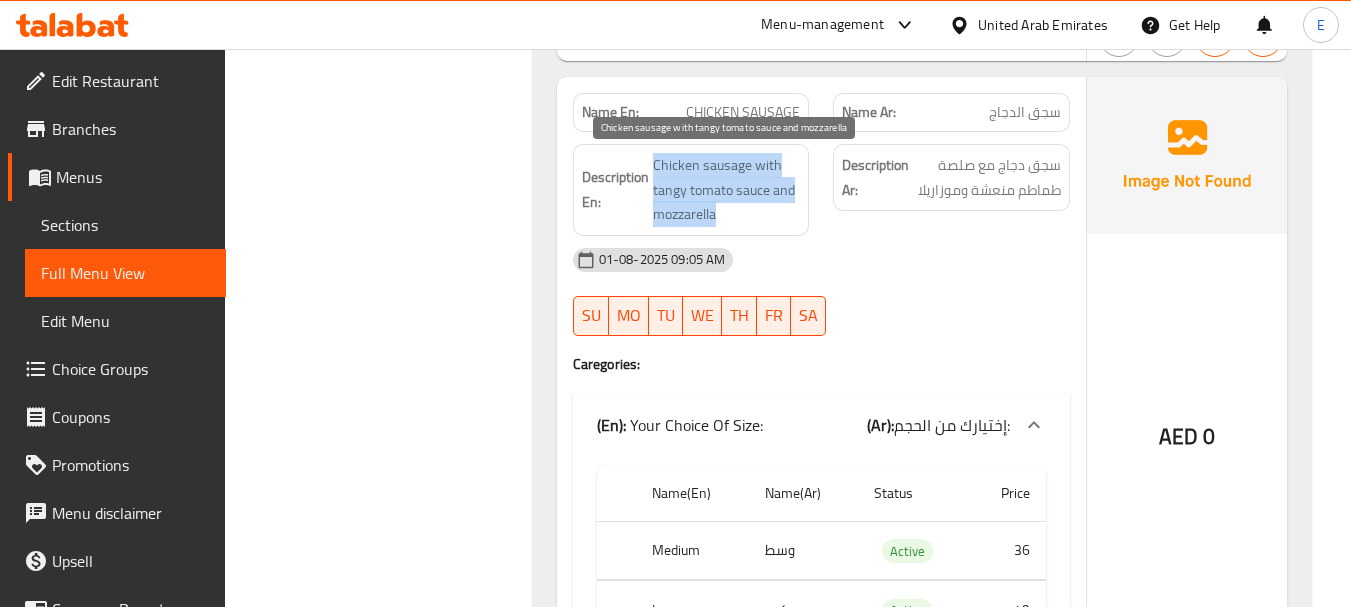 drag, startPoint x: 648, startPoint y: 158, endPoint x: 779, endPoint y: 207, distance: 139.86423 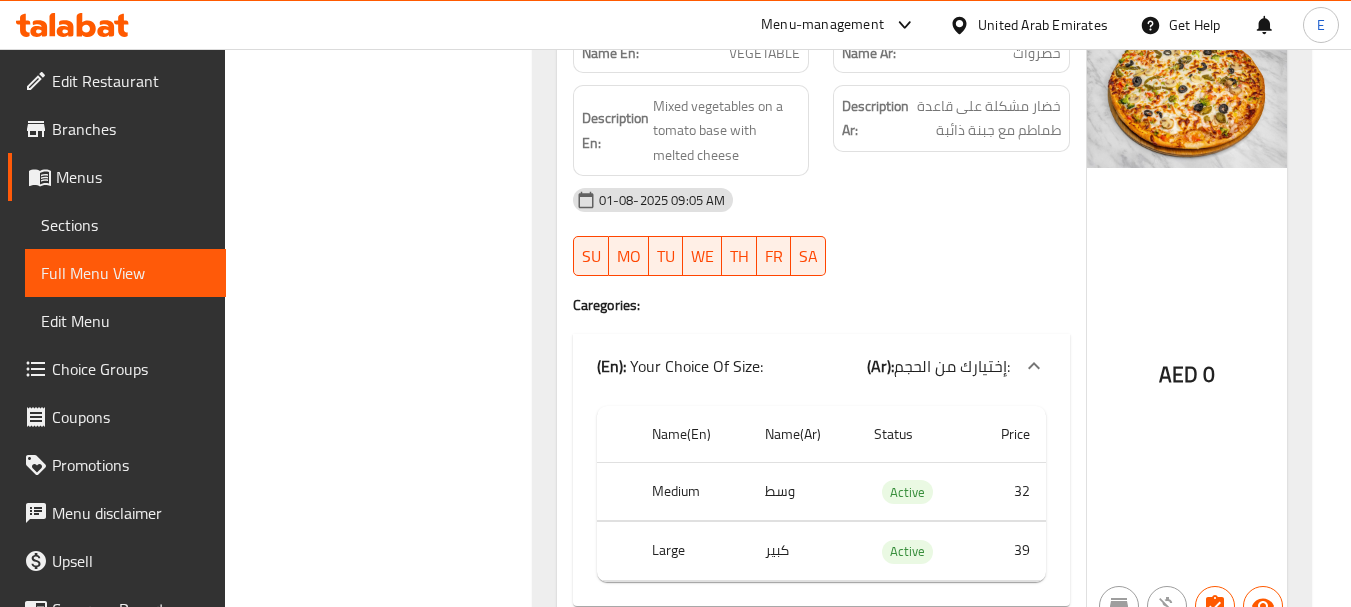 scroll, scrollTop: 6357, scrollLeft: 0, axis: vertical 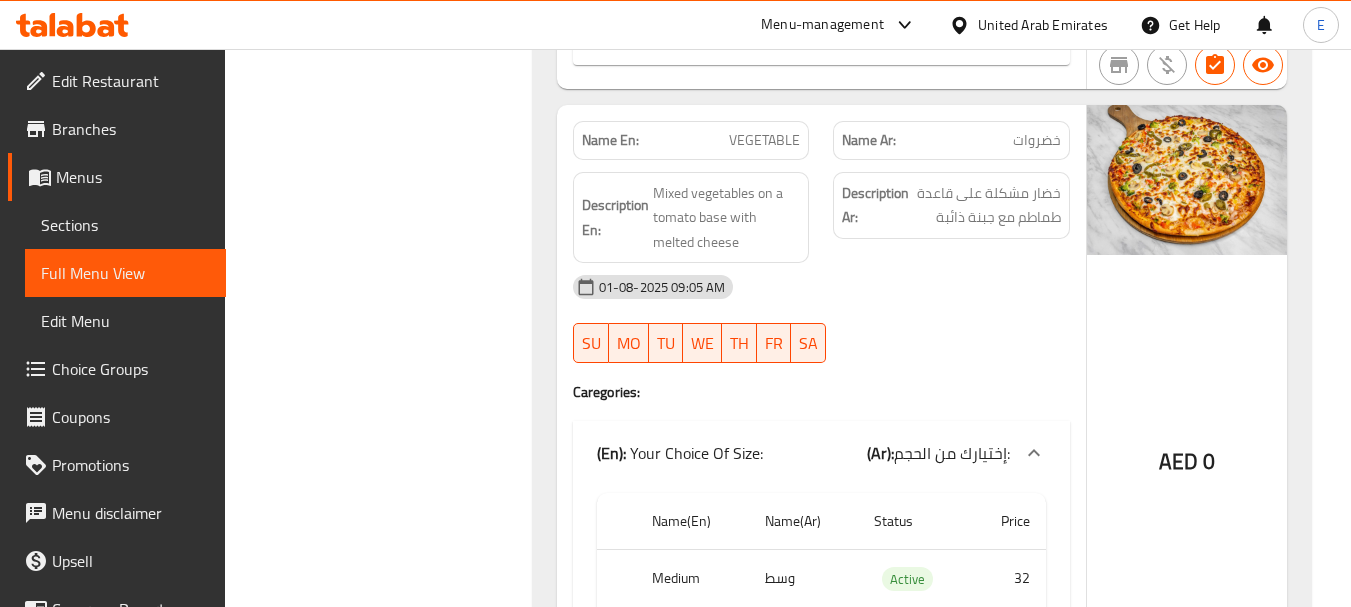 click on "VEGETABLE" at bounding box center [764, 140] 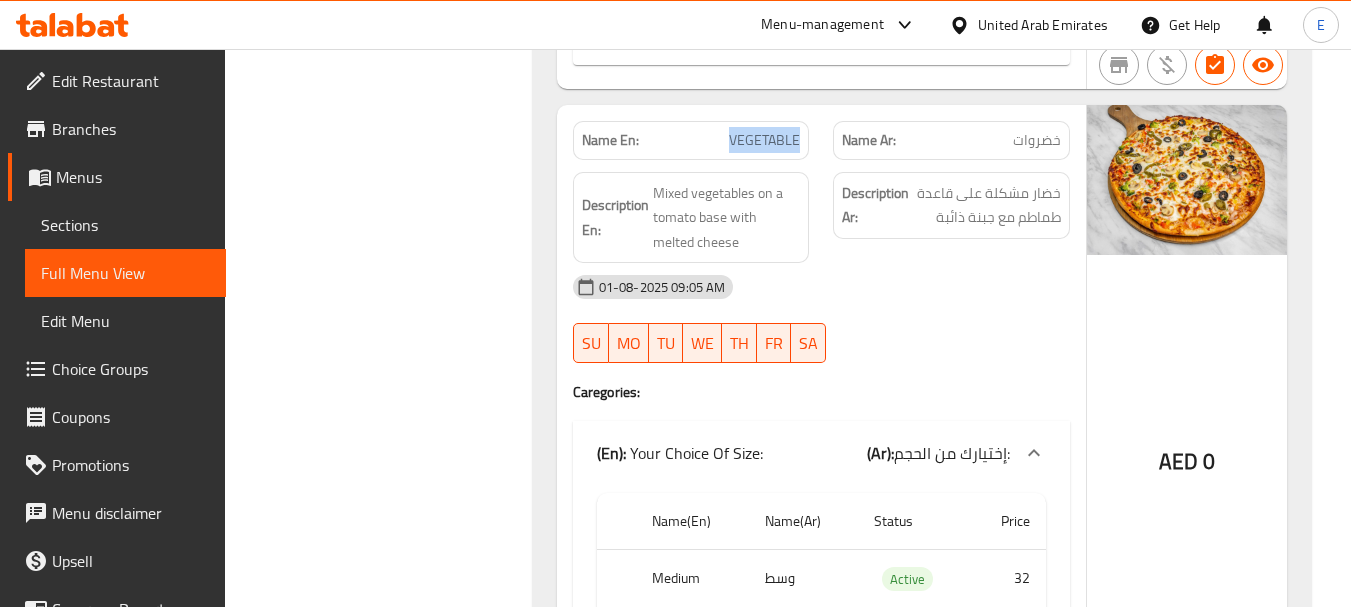 click on "VEGETABLE" at bounding box center [764, 140] 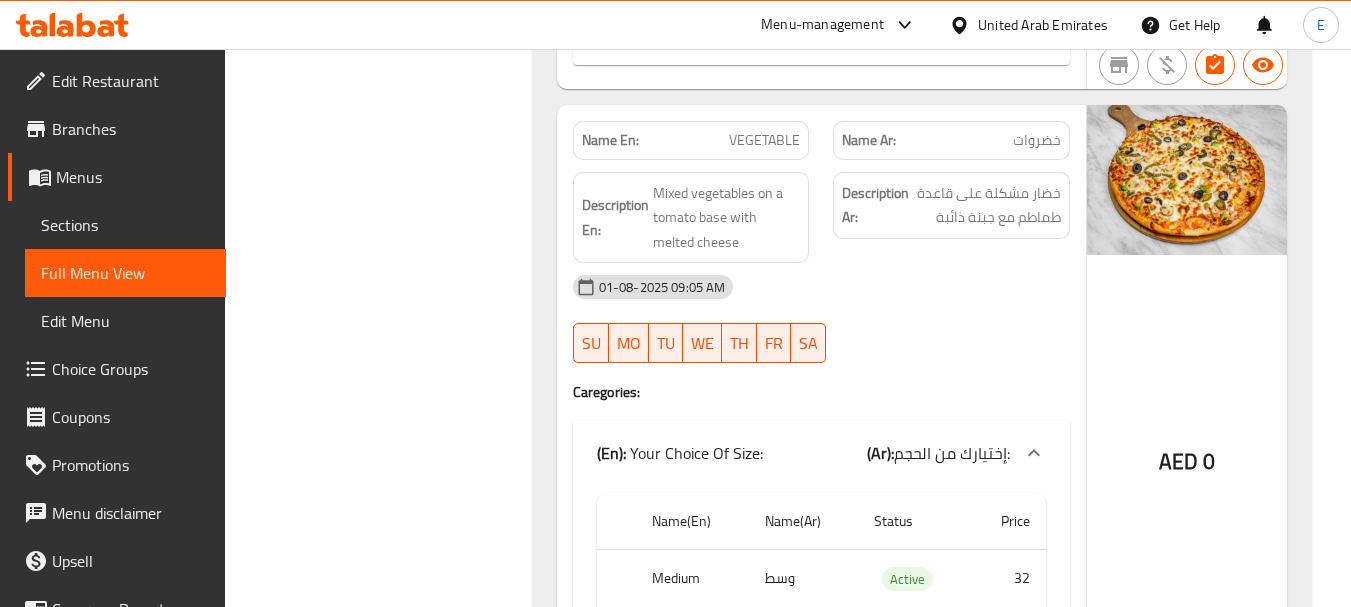 click on "خضروات" at bounding box center [1037, 140] 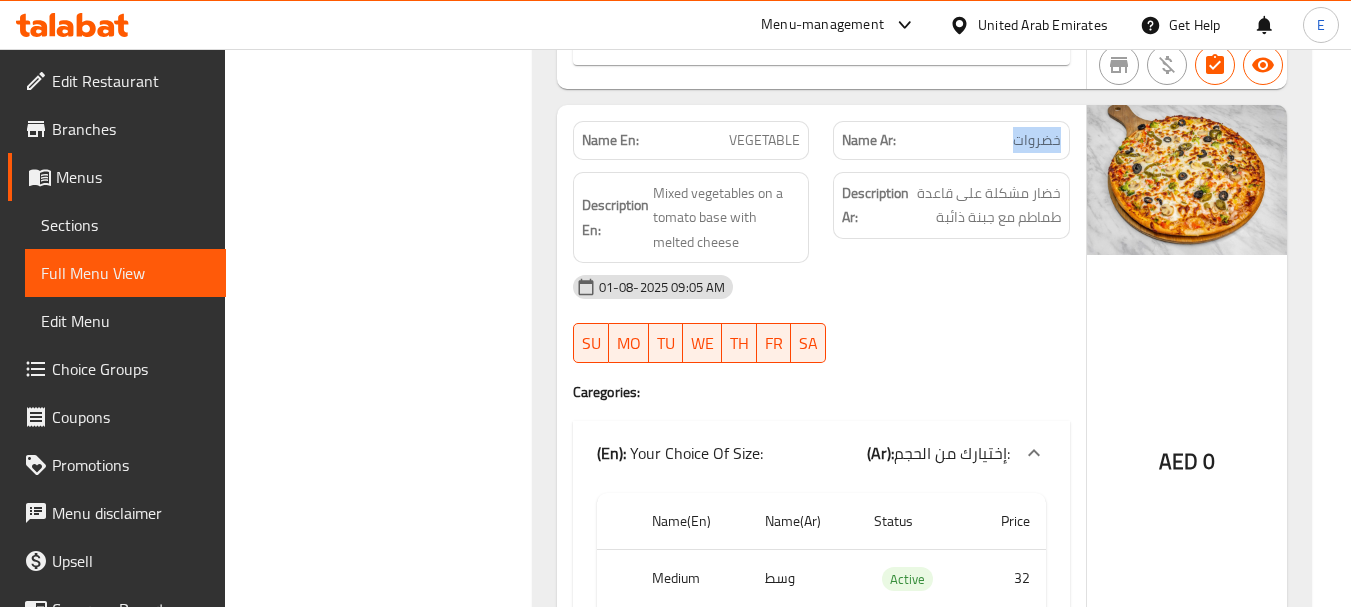 click on "خضروات" at bounding box center (1037, 140) 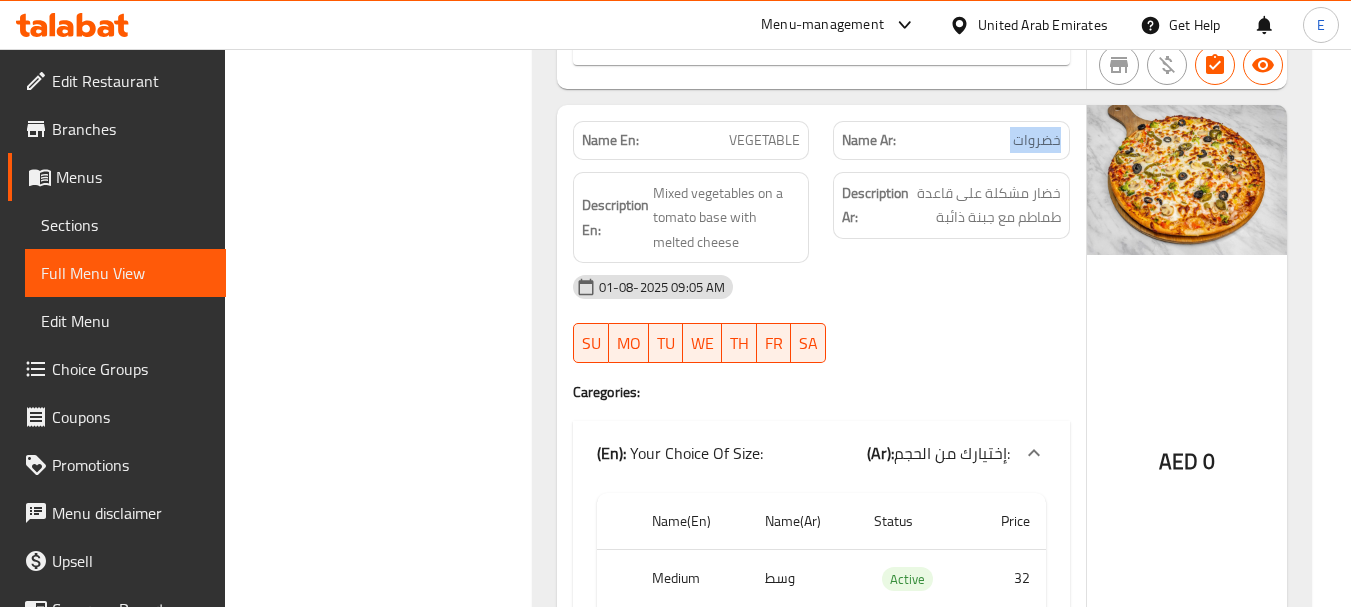 click on "خضروات" at bounding box center [1037, 140] 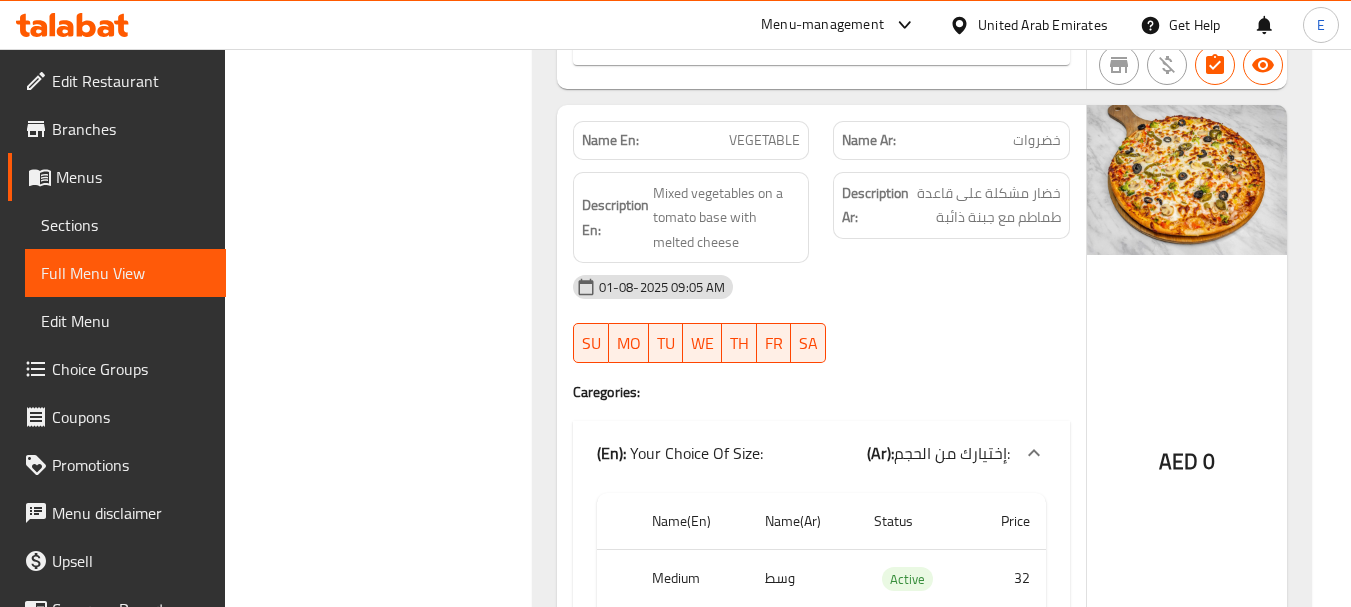 drag, startPoint x: 945, startPoint y: 270, endPoint x: 636, endPoint y: 181, distance: 321.56183 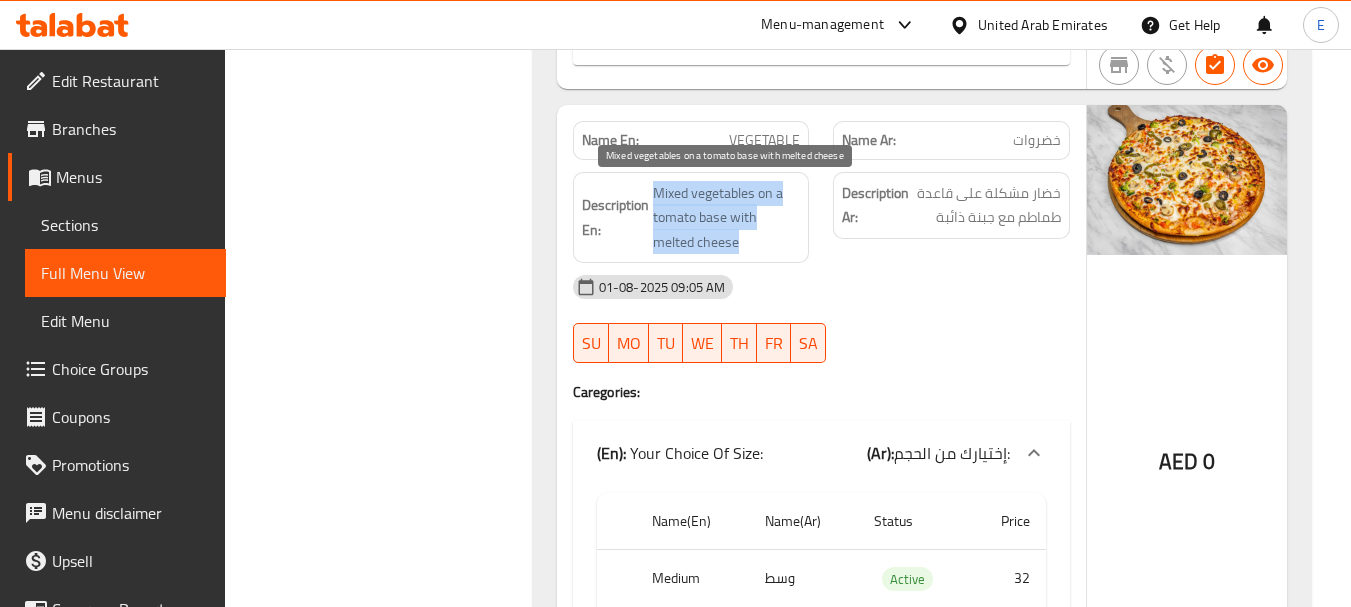 drag, startPoint x: 645, startPoint y: 181, endPoint x: 802, endPoint y: 236, distance: 166.35504 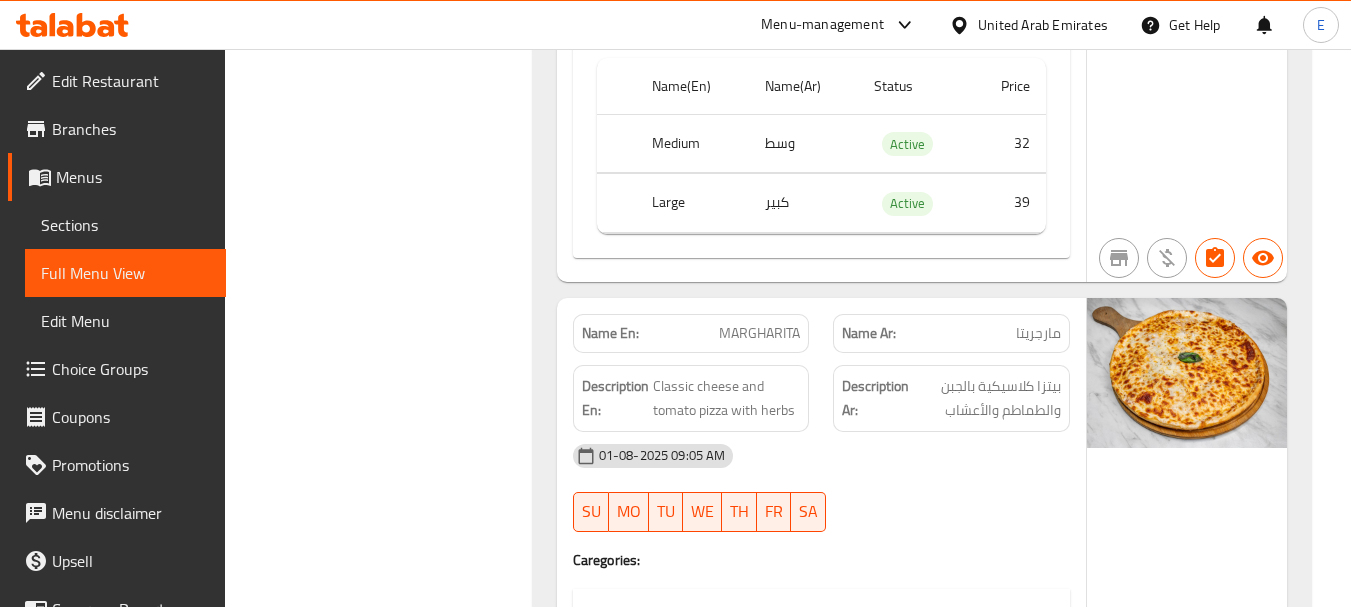 scroll, scrollTop: 6857, scrollLeft: 0, axis: vertical 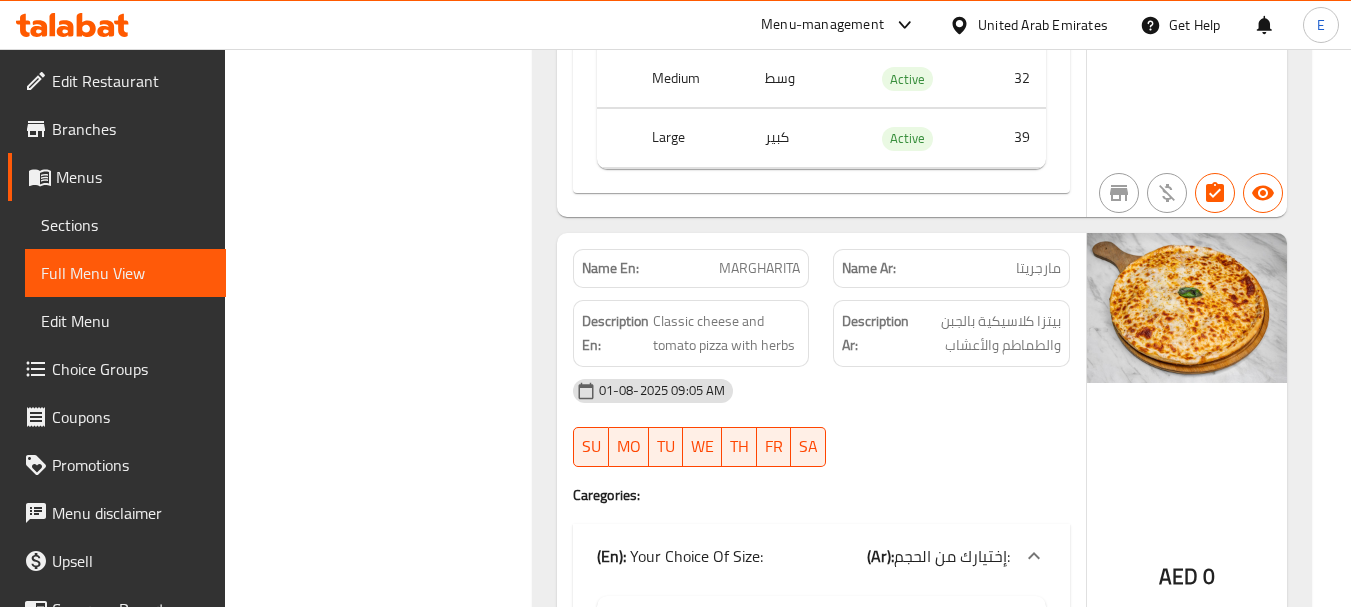 click on "مارجريتا" at bounding box center [1038, 268] 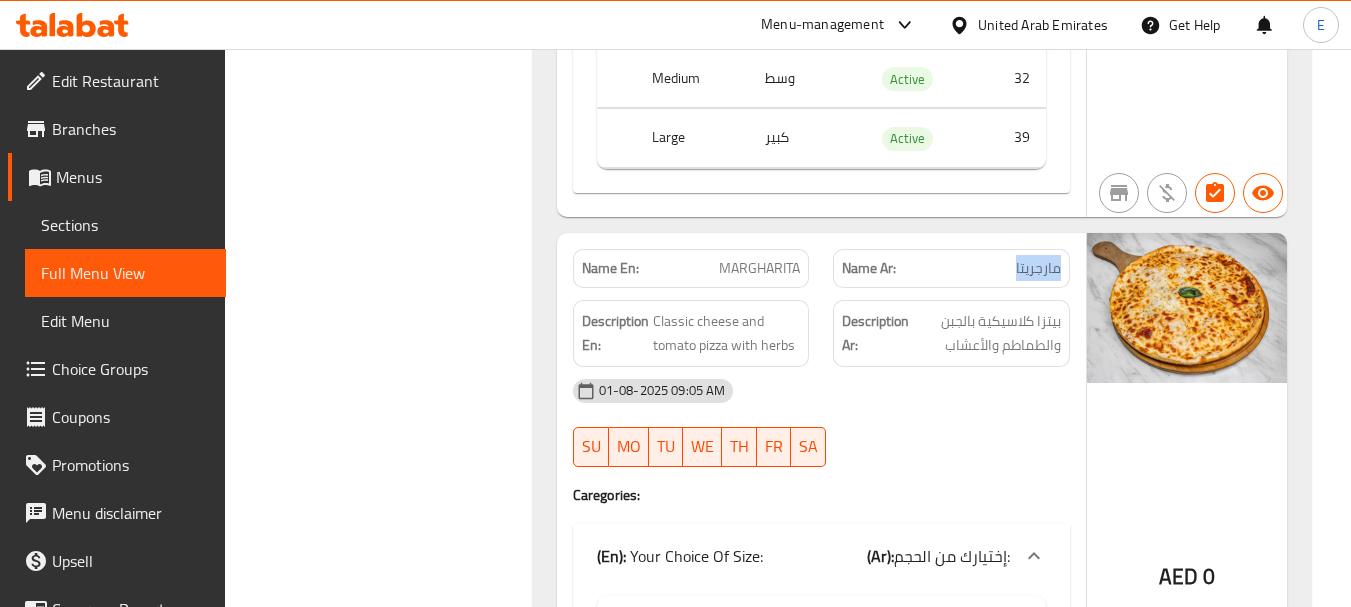 click on "مارجريتا" at bounding box center (1038, 268) 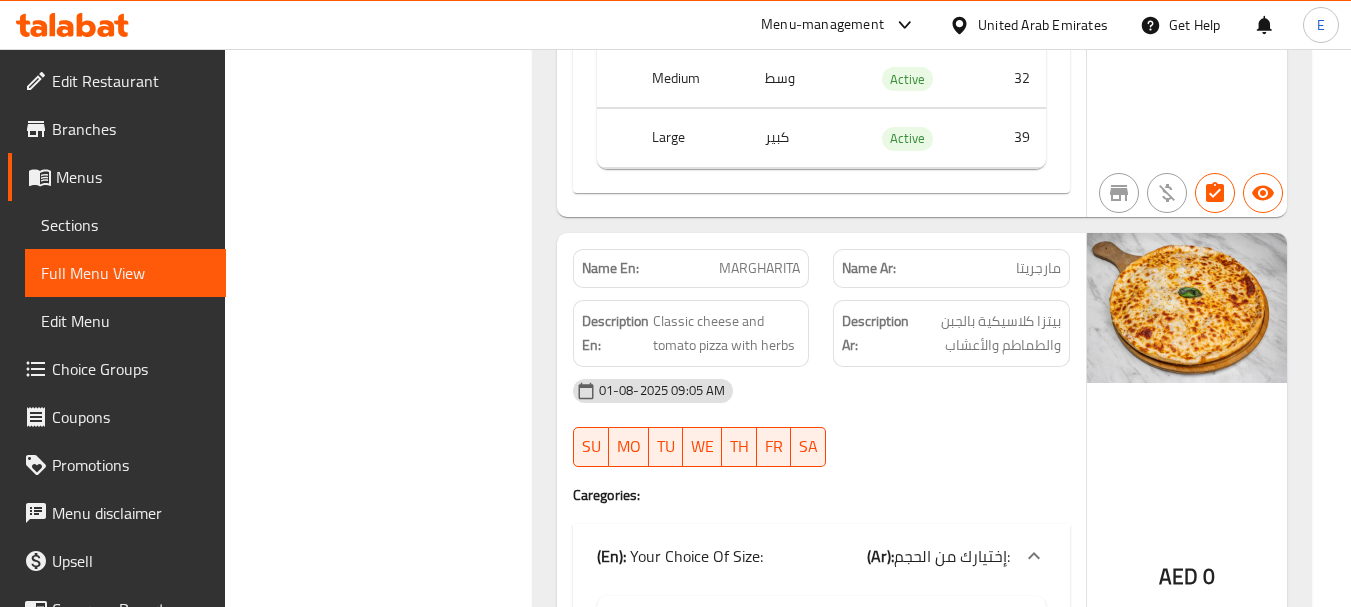 click on "MARGHARITA" at bounding box center (759, 268) 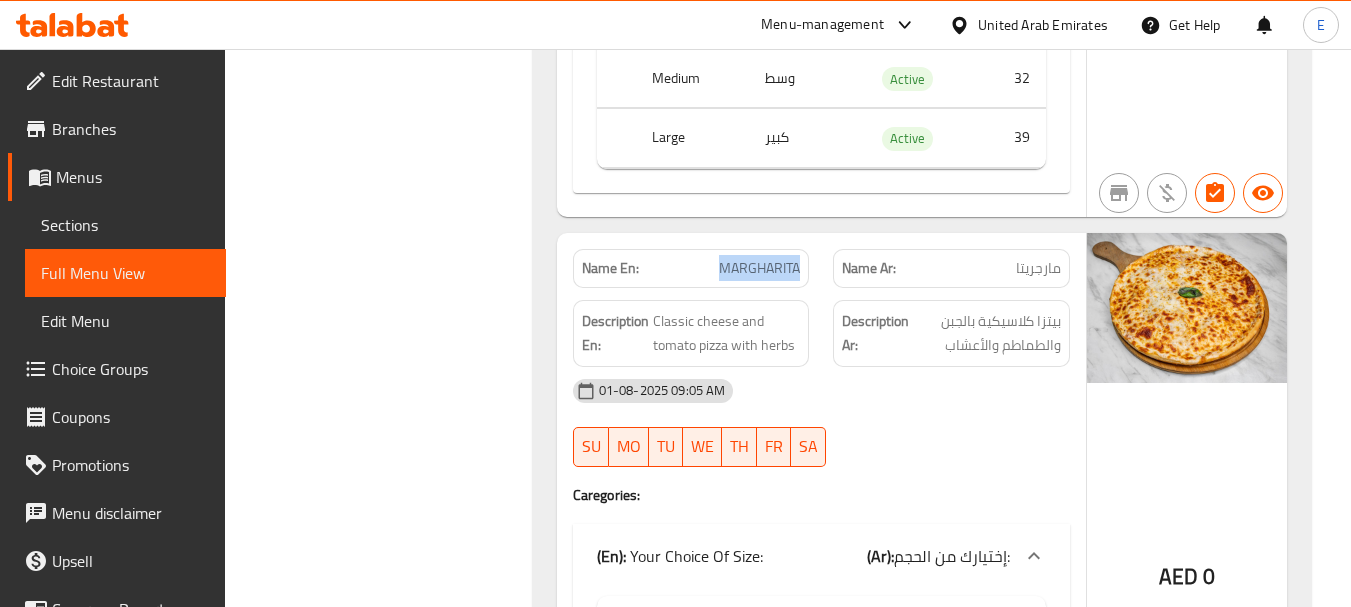 click on "MARGHARITA" at bounding box center [759, 268] 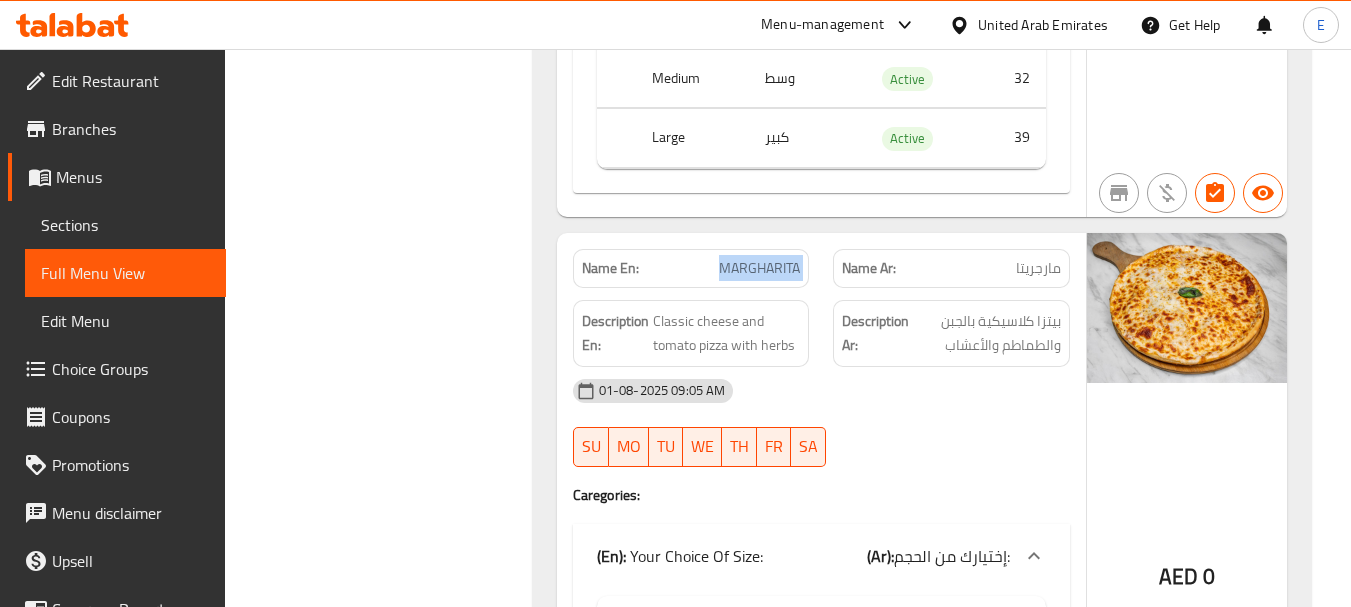 click on "MARGHARITA" at bounding box center (759, 268) 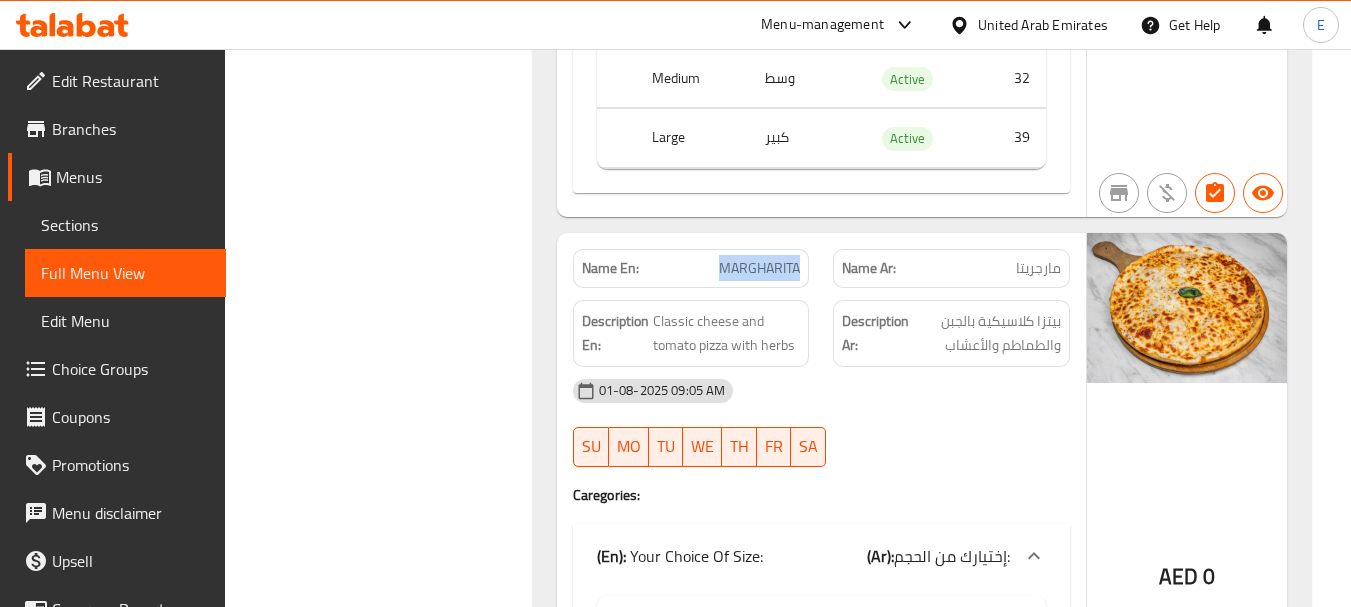 click on "MARGHARITA" at bounding box center [759, 268] 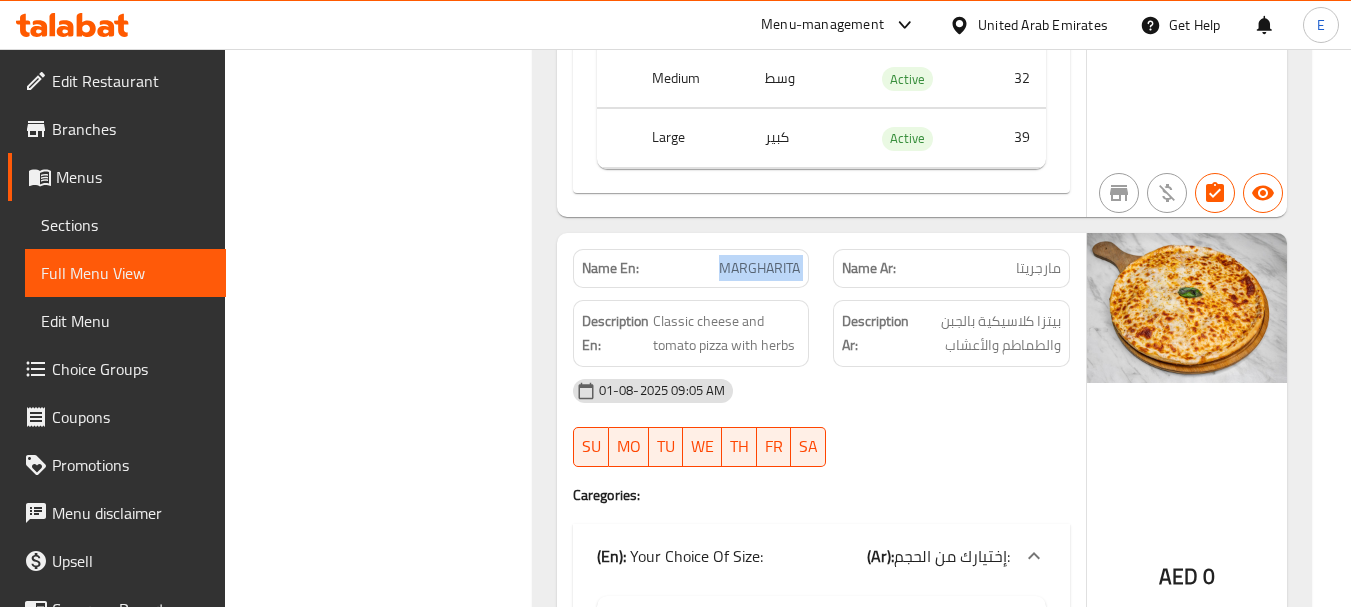 click on "MARGHARITA" at bounding box center (759, 268) 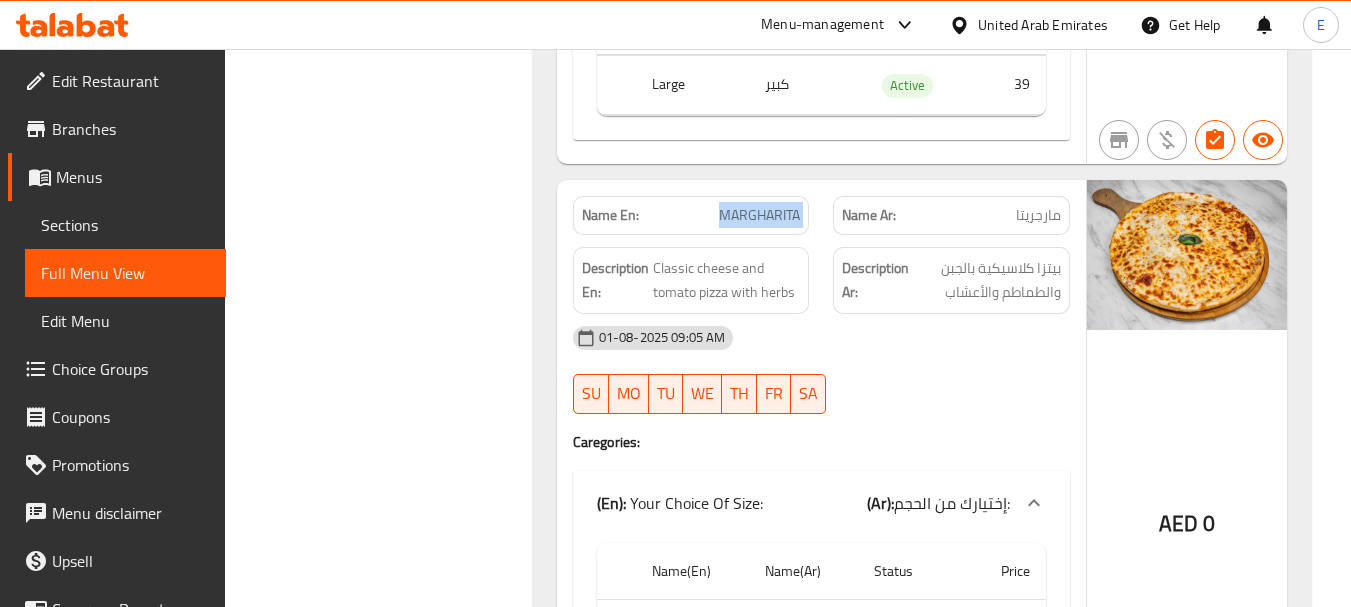 scroll, scrollTop: 6957, scrollLeft: 0, axis: vertical 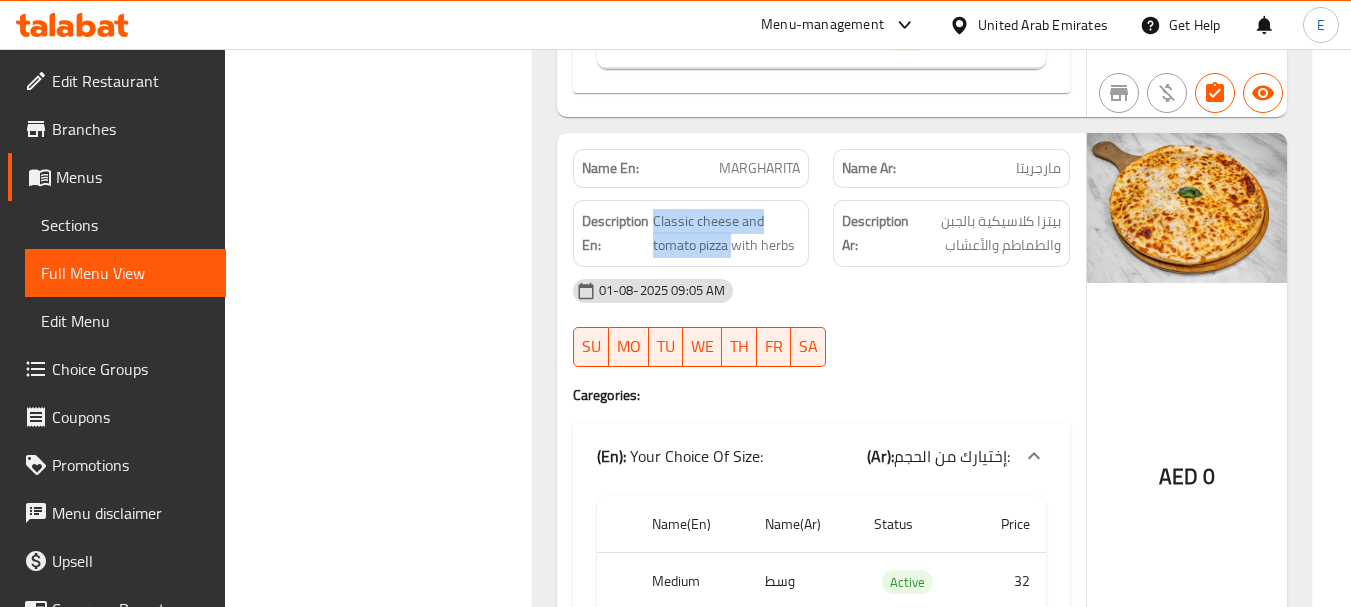 drag, startPoint x: 653, startPoint y: 222, endPoint x: 733, endPoint y: 259, distance: 88.14193 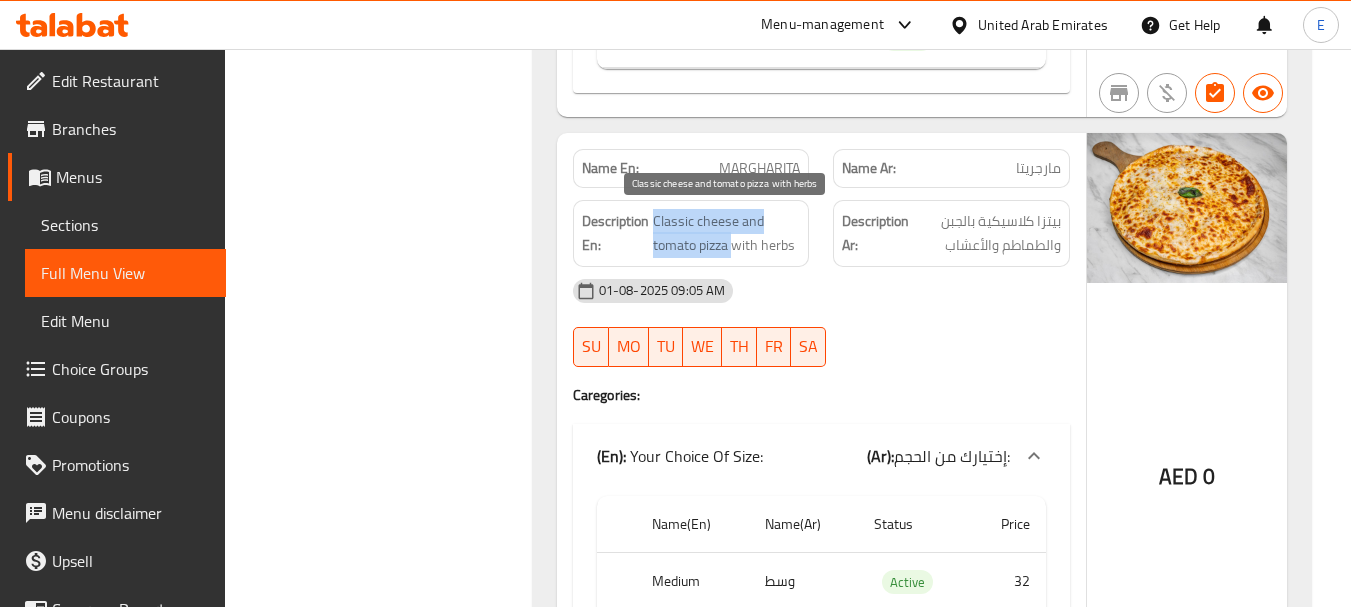 click on "Classic cheese and tomato pizza with herbs" at bounding box center (727, 233) 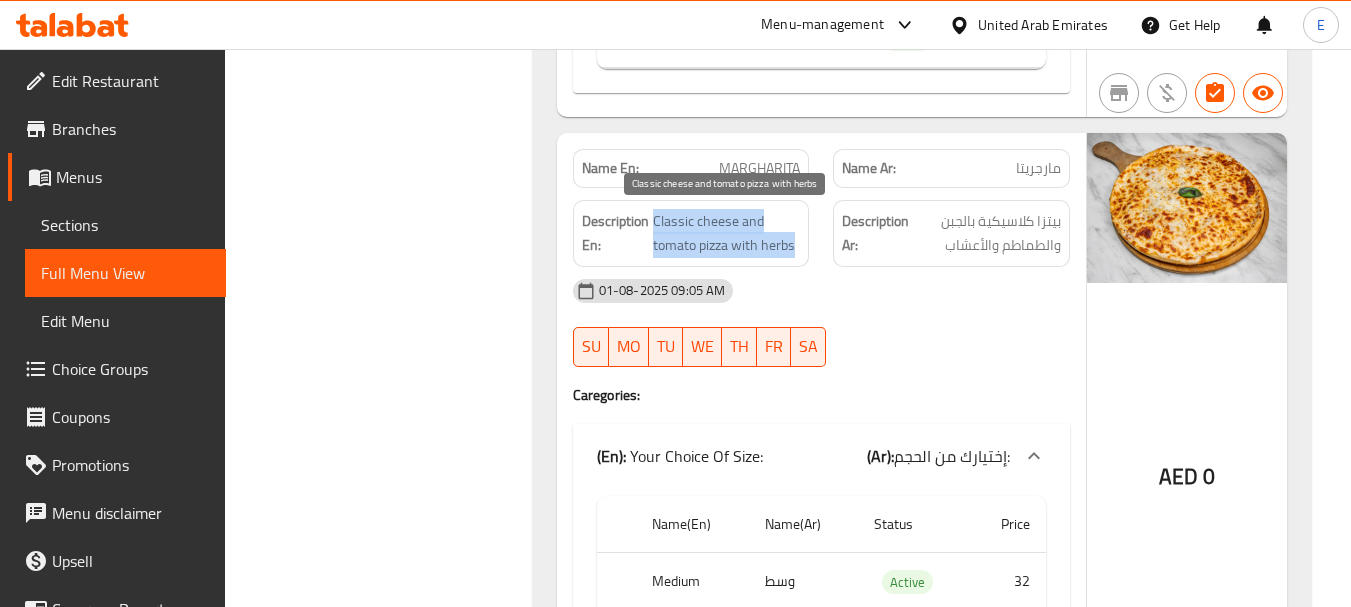 click on "Classic cheese and tomato pizza with herbs" at bounding box center (727, 233) 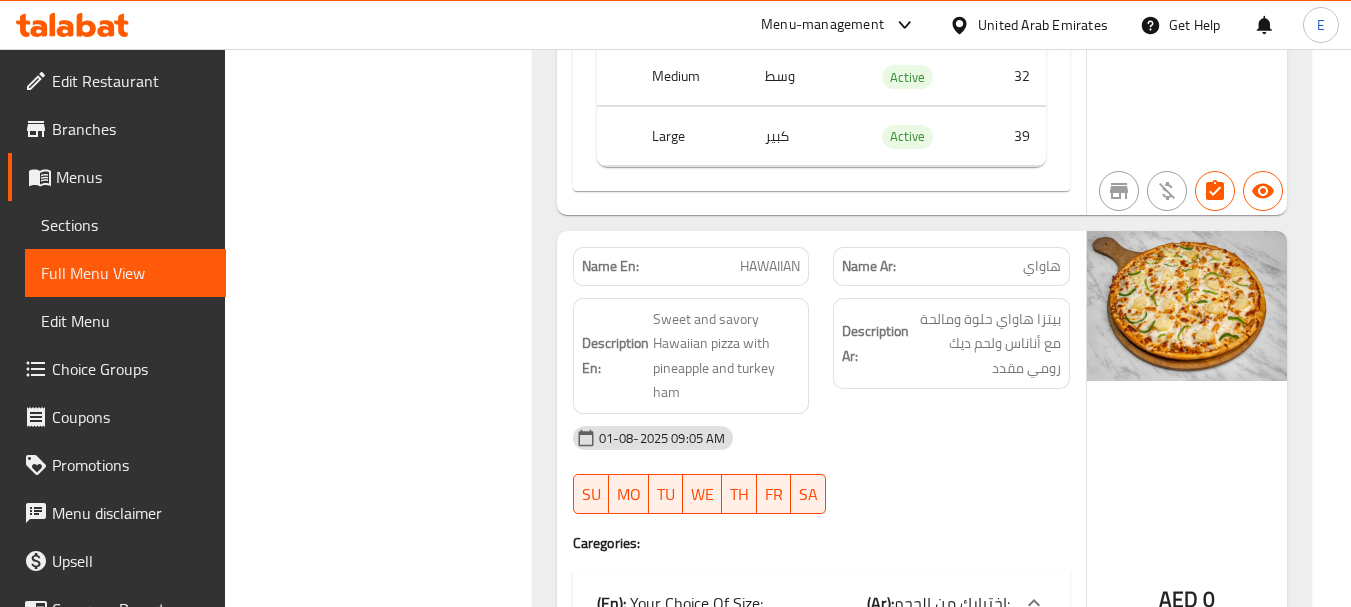 scroll, scrollTop: 7557, scrollLeft: 0, axis: vertical 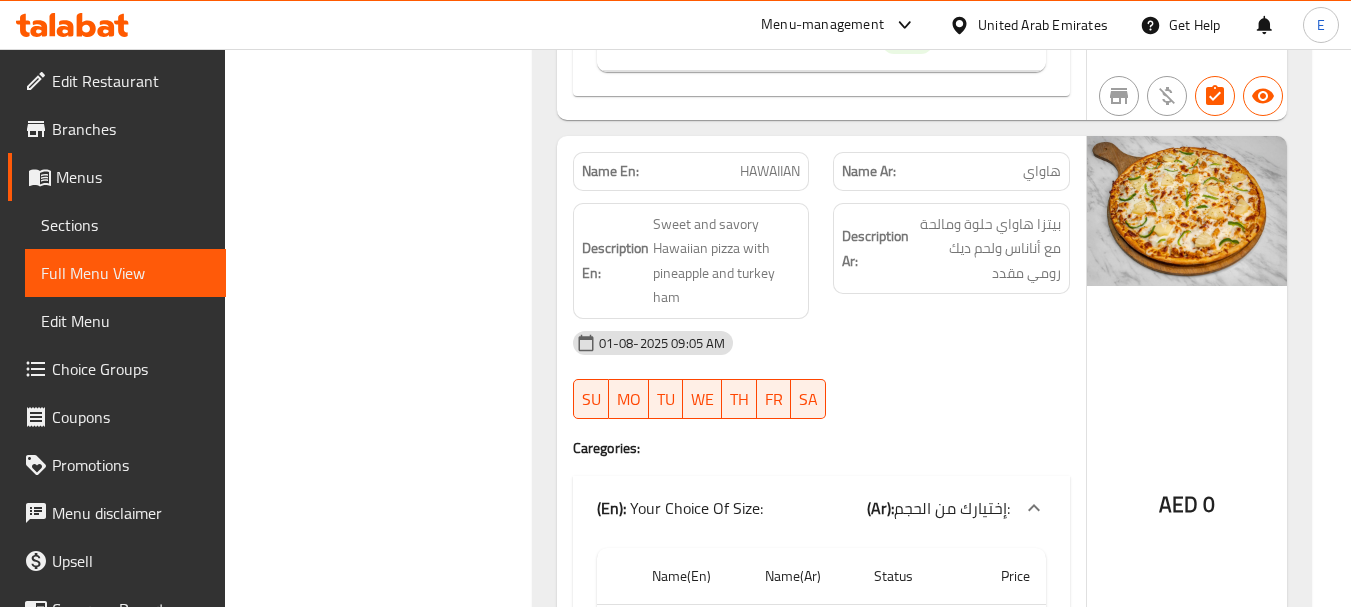 click on "هاواي" at bounding box center [1042, 171] 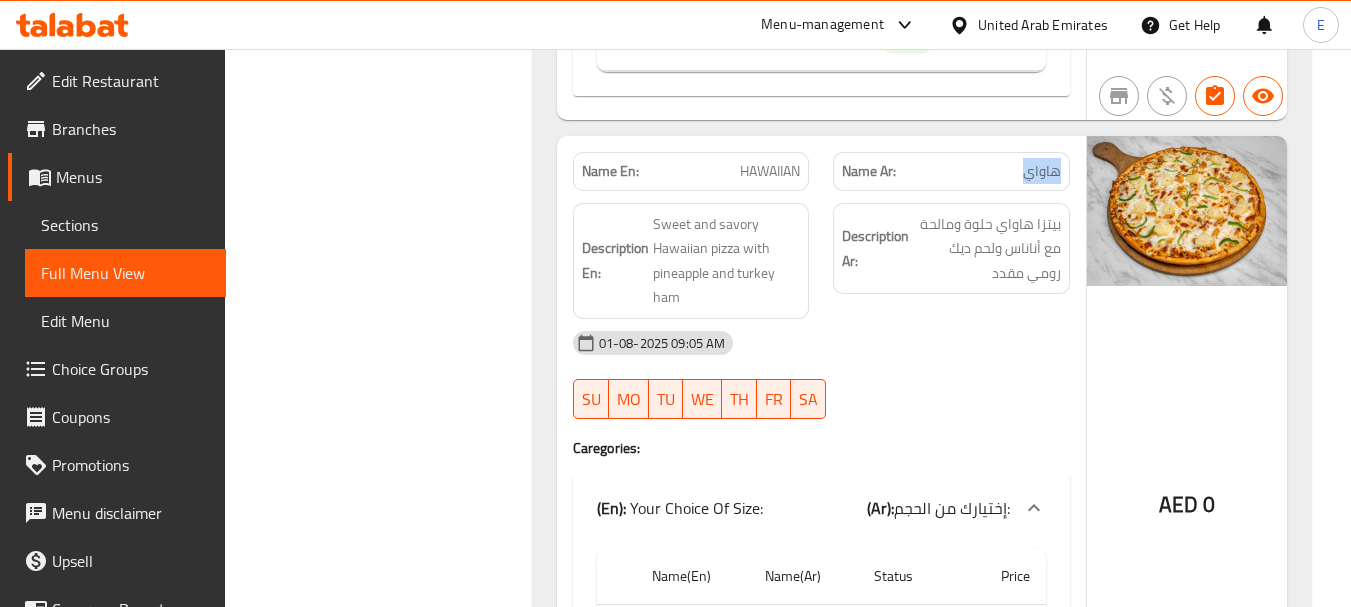 click on "هاواي" at bounding box center (1042, 171) 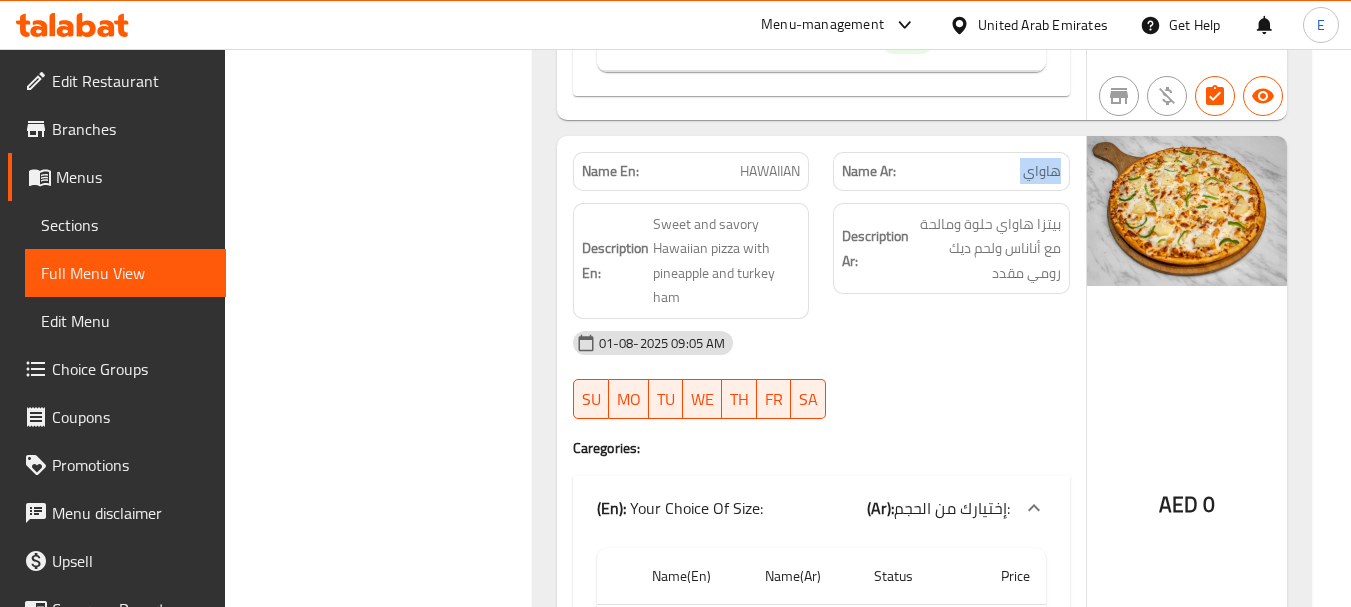 click on "هاواي" at bounding box center [1042, 171] 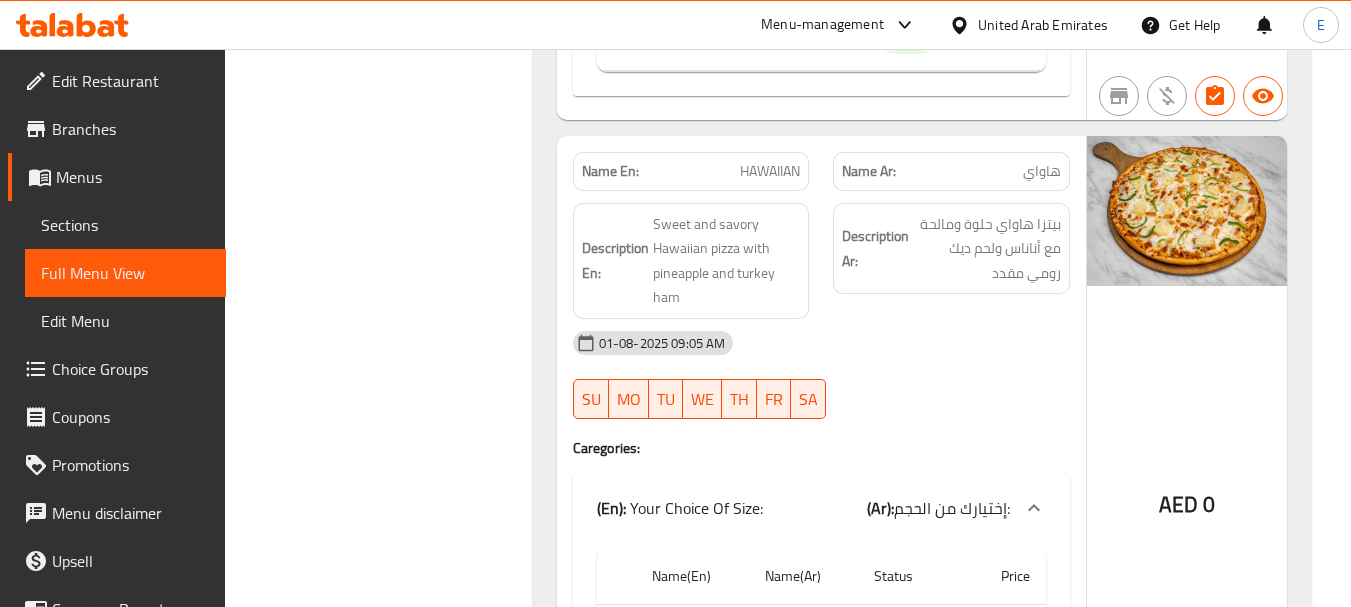 click on "HAWAIIAN" at bounding box center (770, 171) 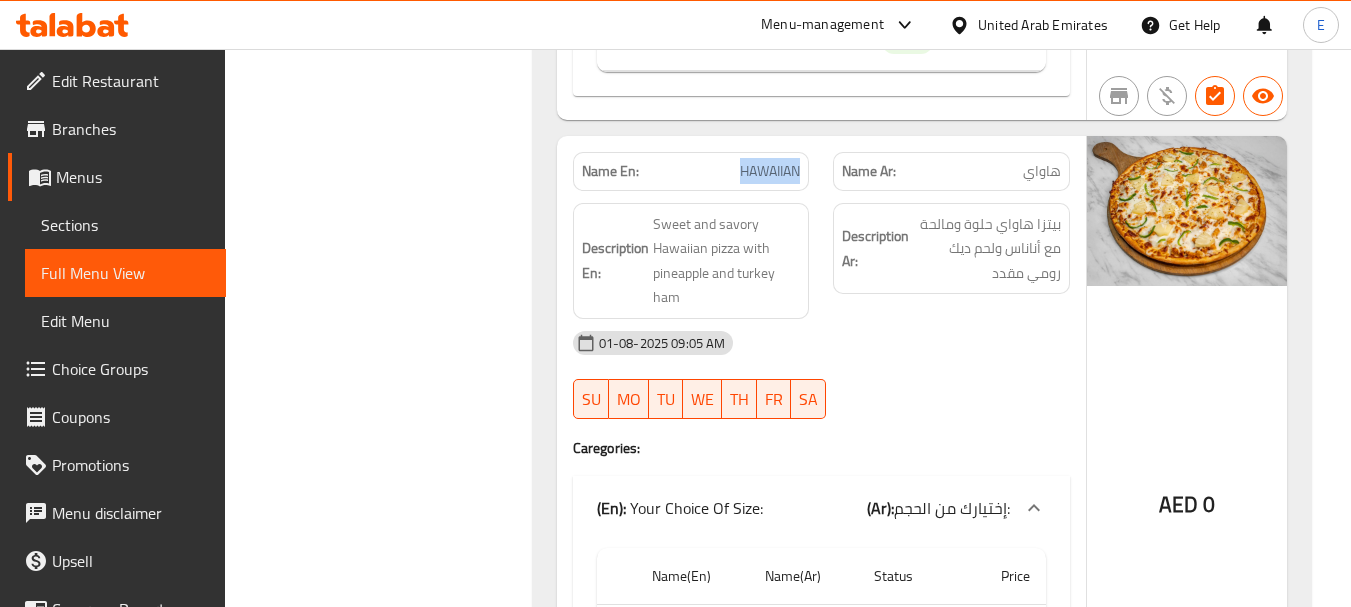 click on "HAWAIIAN" at bounding box center (770, 171) 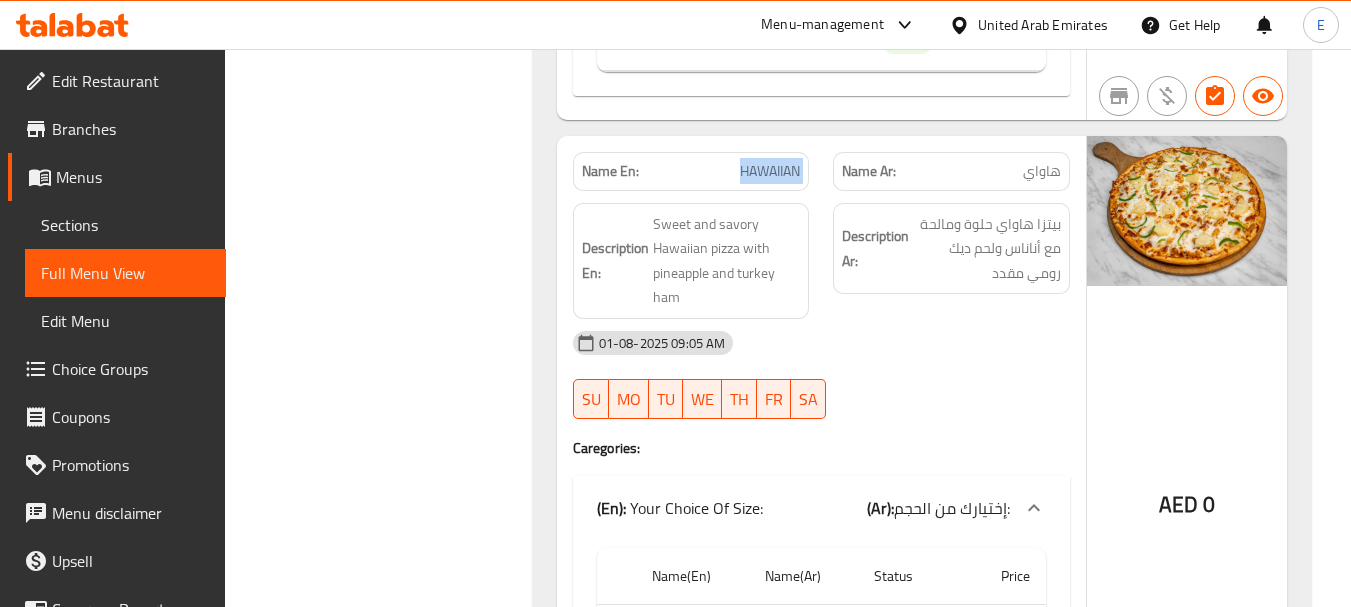 click on "HAWAIIAN" at bounding box center (770, 171) 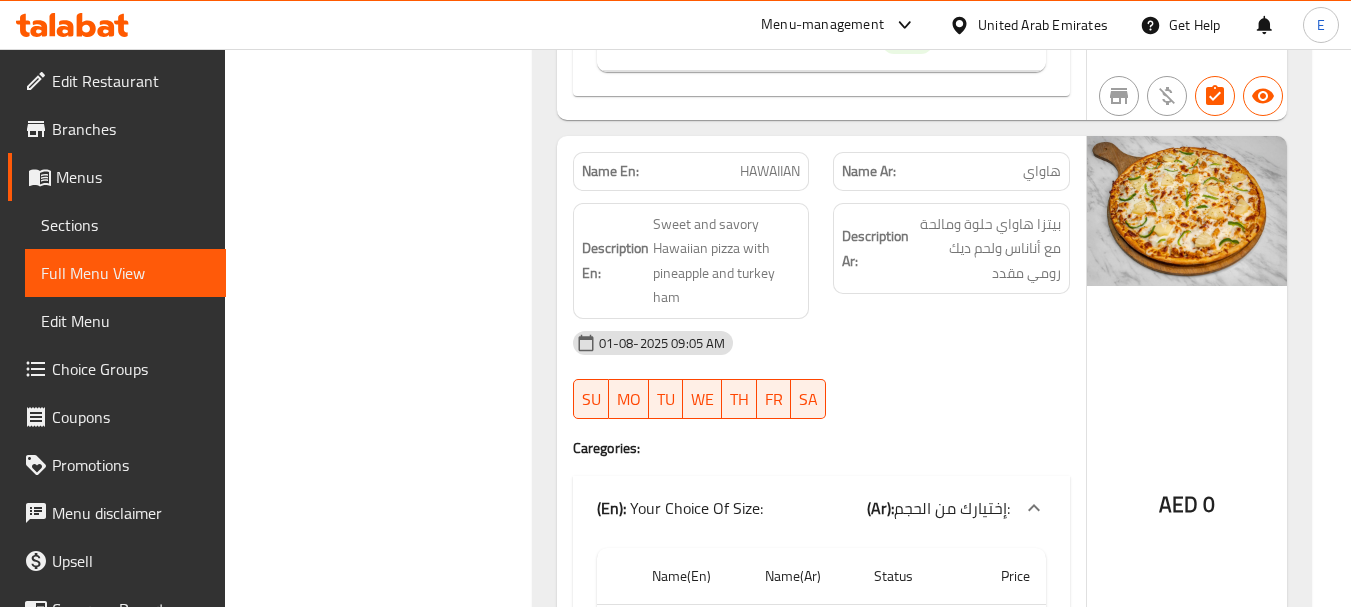click on "Description Ar: بيتزا هاواي حلوة ومالحة مع أناناس ولحم ديك رومي مقدد" at bounding box center [951, 261] 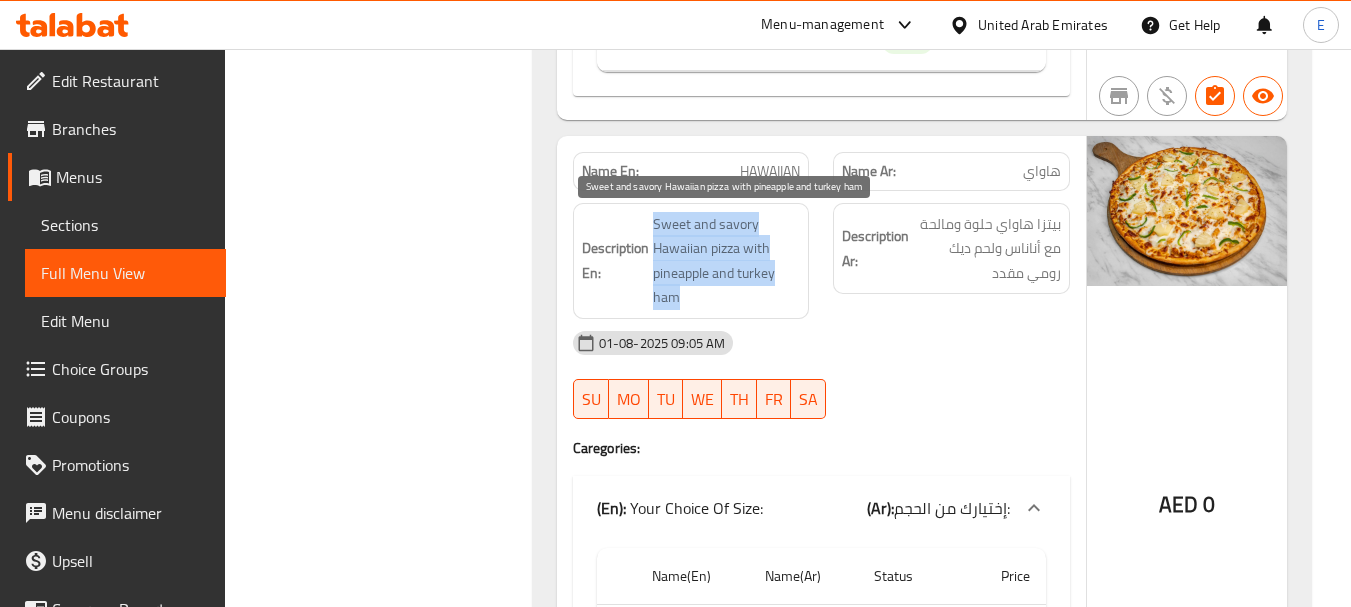 drag, startPoint x: 636, startPoint y: 212, endPoint x: 786, endPoint y: 294, distance: 170.95029 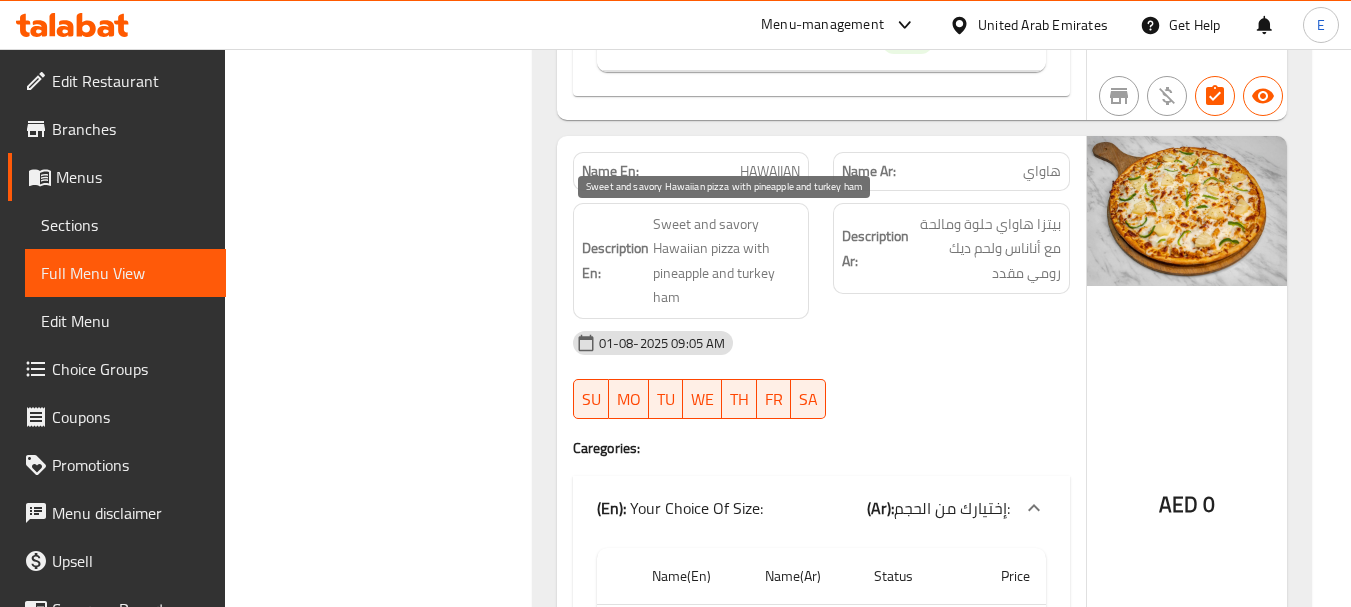 click on "Sweet and savory Hawaiian pizza with pineapple and turkey ham" at bounding box center [727, 261] 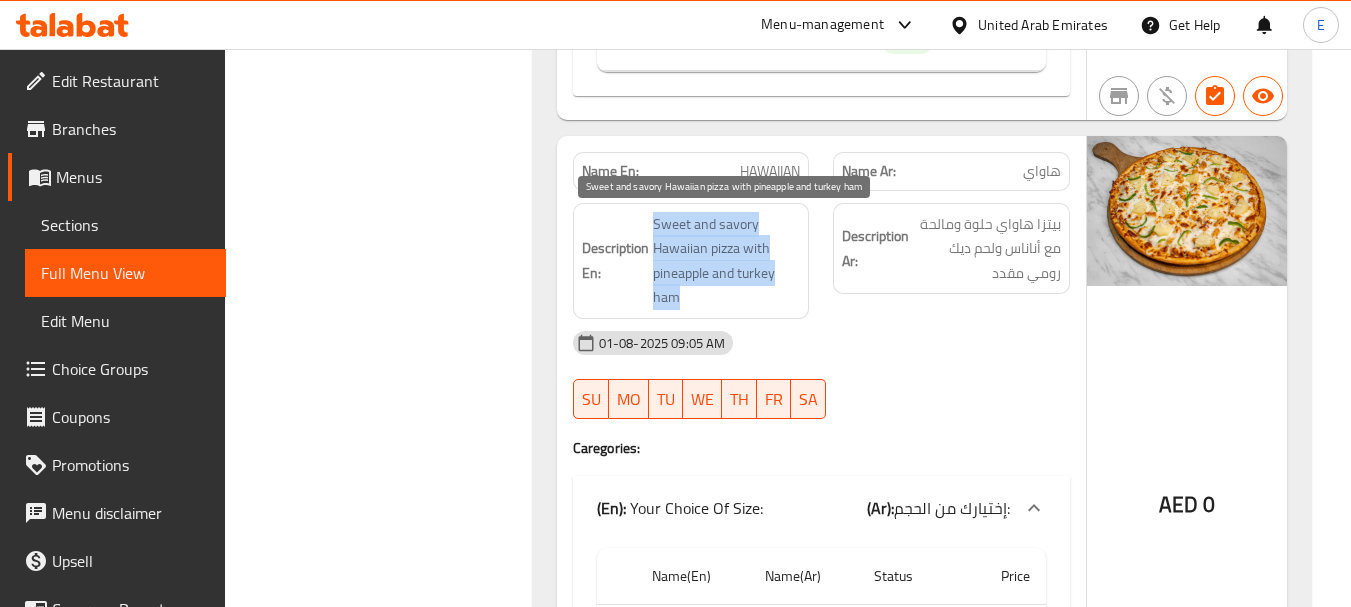click on "Sweet and savory Hawaiian pizza with pineapple and turkey ham" at bounding box center (727, 261) 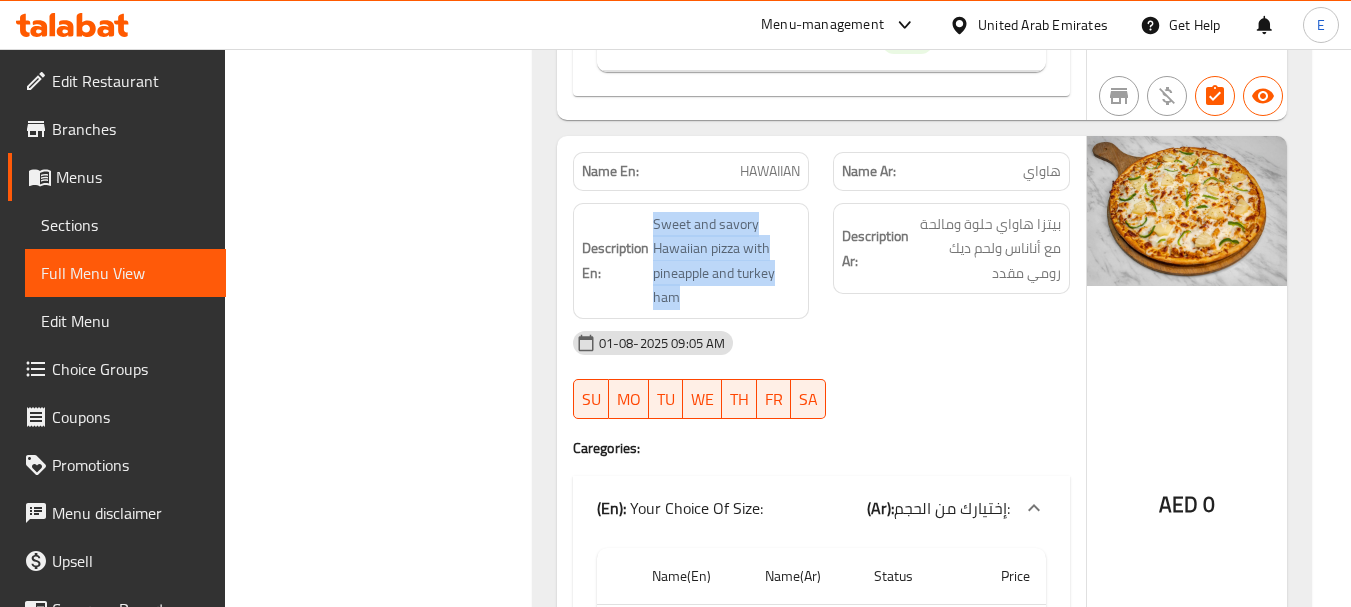 click on "01-08-2025 09:05 AM SU MO TU WE TH FR SA" at bounding box center (821, 375) 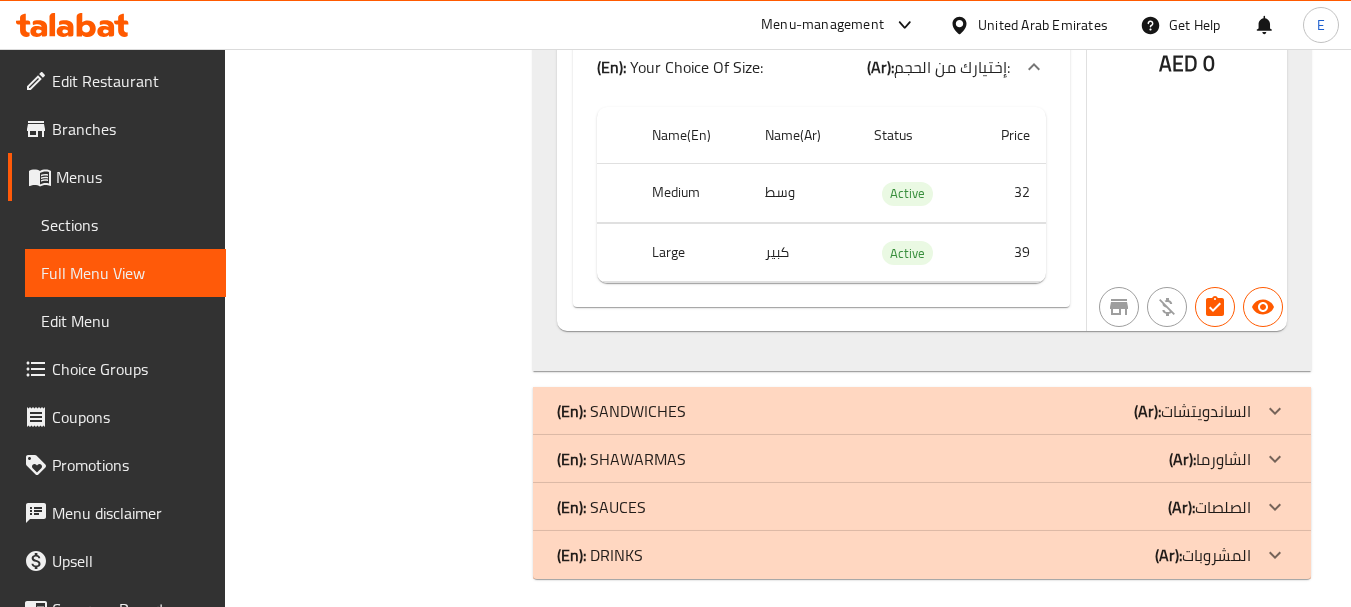 scroll, scrollTop: 8010, scrollLeft: 0, axis: vertical 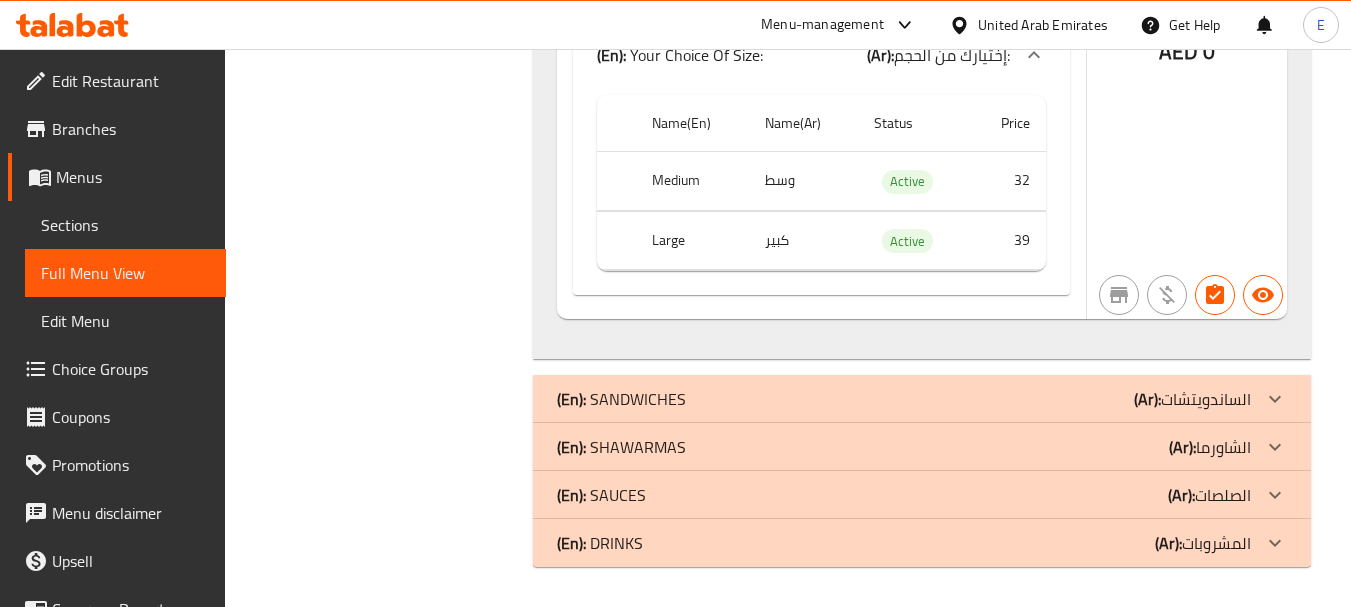click on "(Ar): الساندويتشات" at bounding box center [1208, -7717] 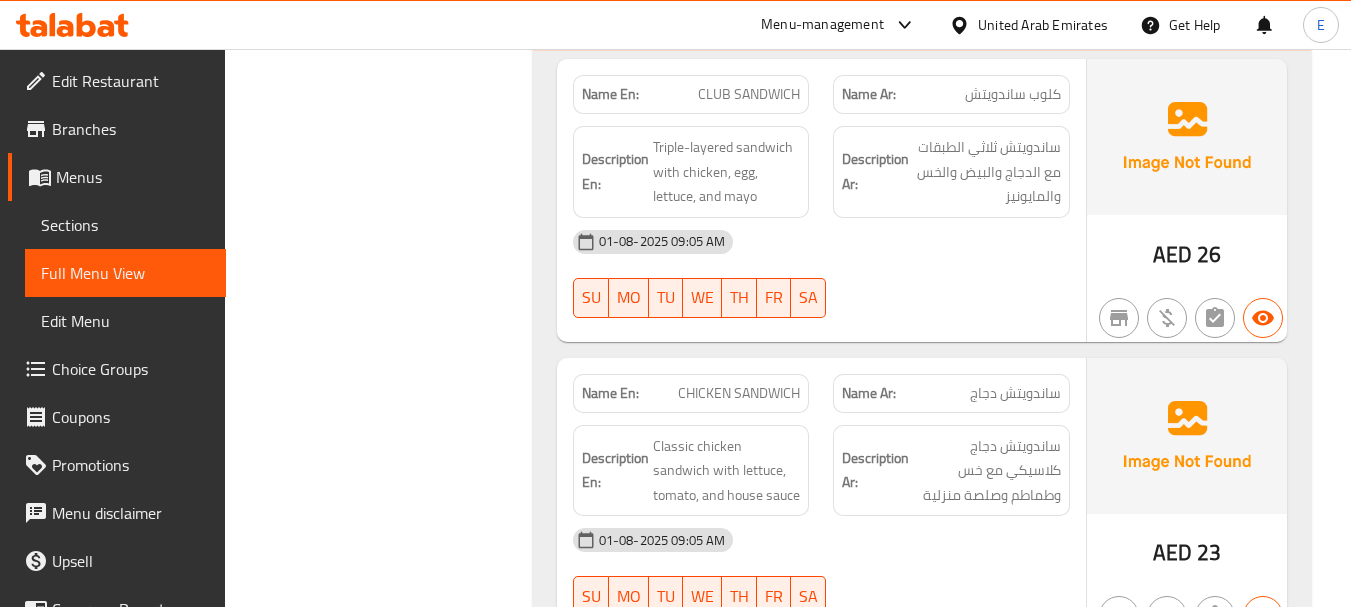 scroll, scrollTop: 8410, scrollLeft: 0, axis: vertical 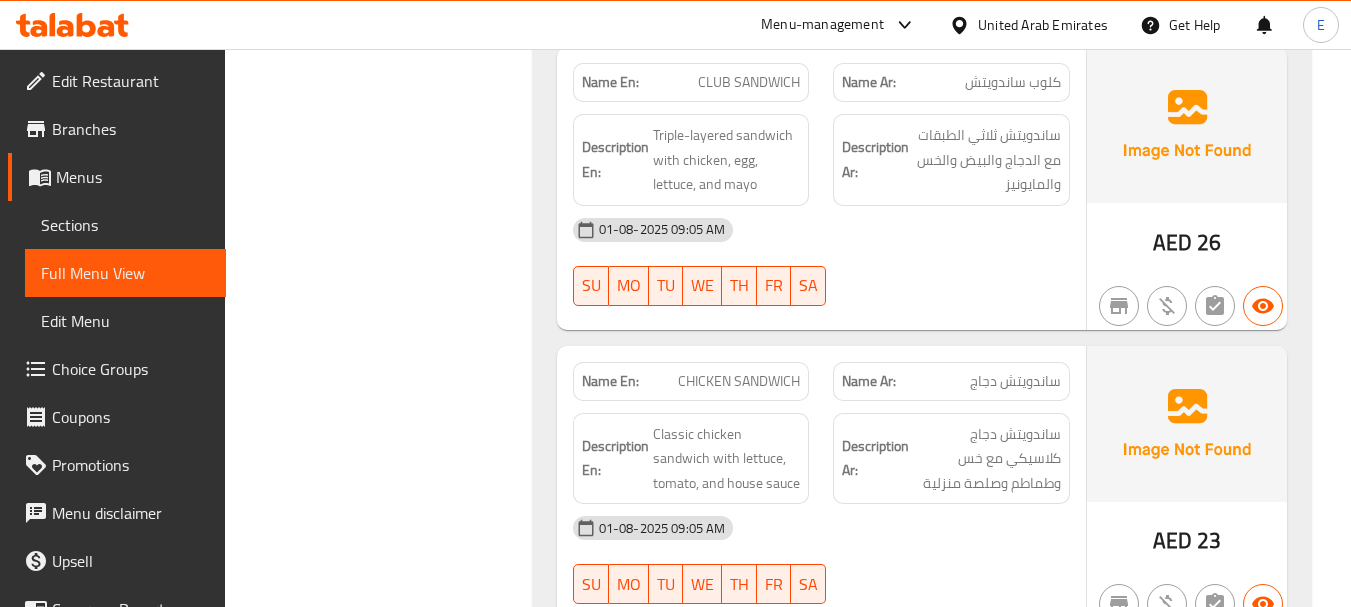 click on "AED" at bounding box center (1178, -7505) 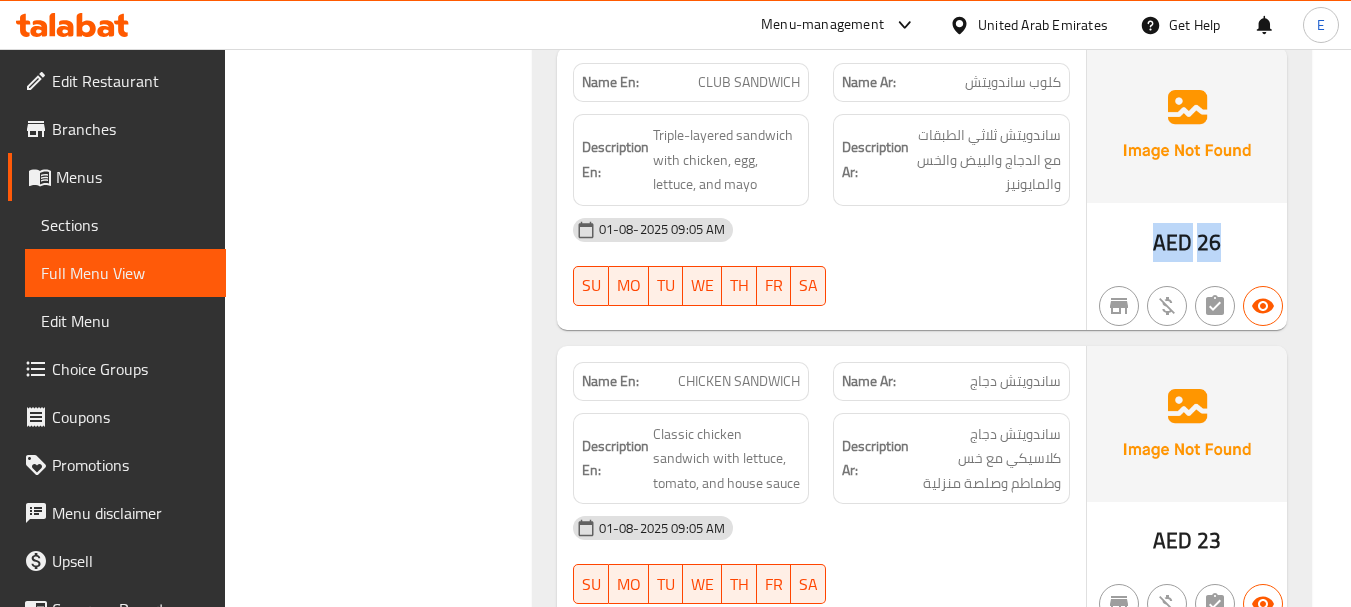 click on "AED" at bounding box center (1178, -7505) 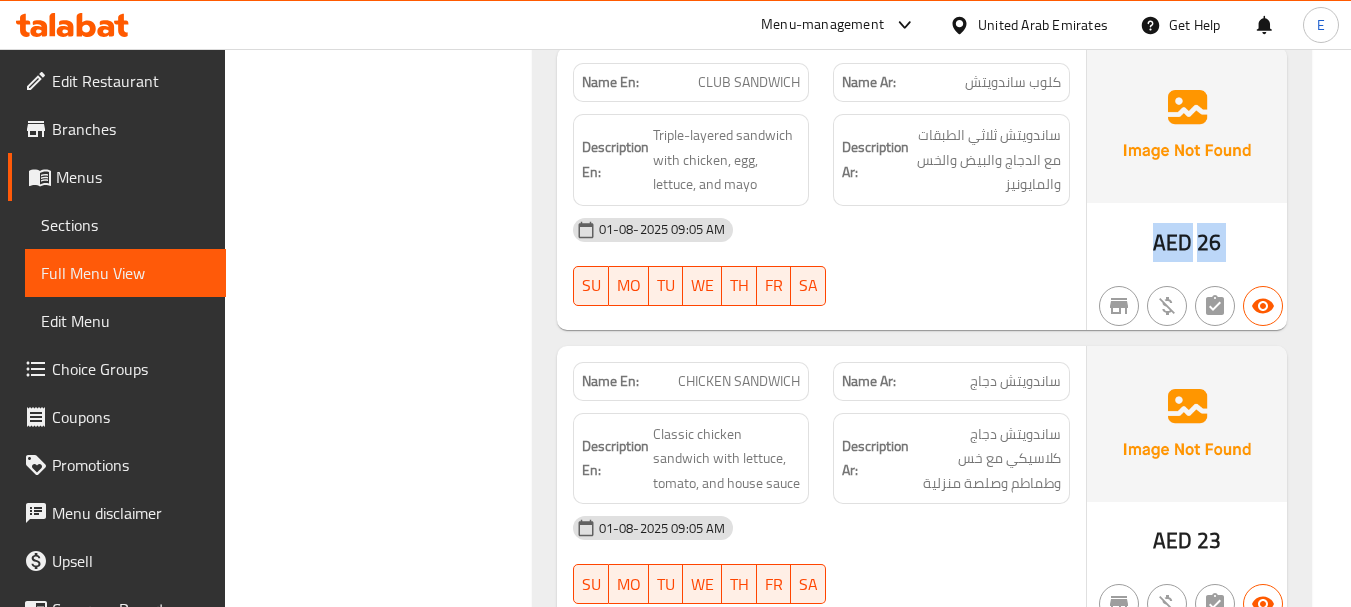 click on "AED" at bounding box center (1178, -7505) 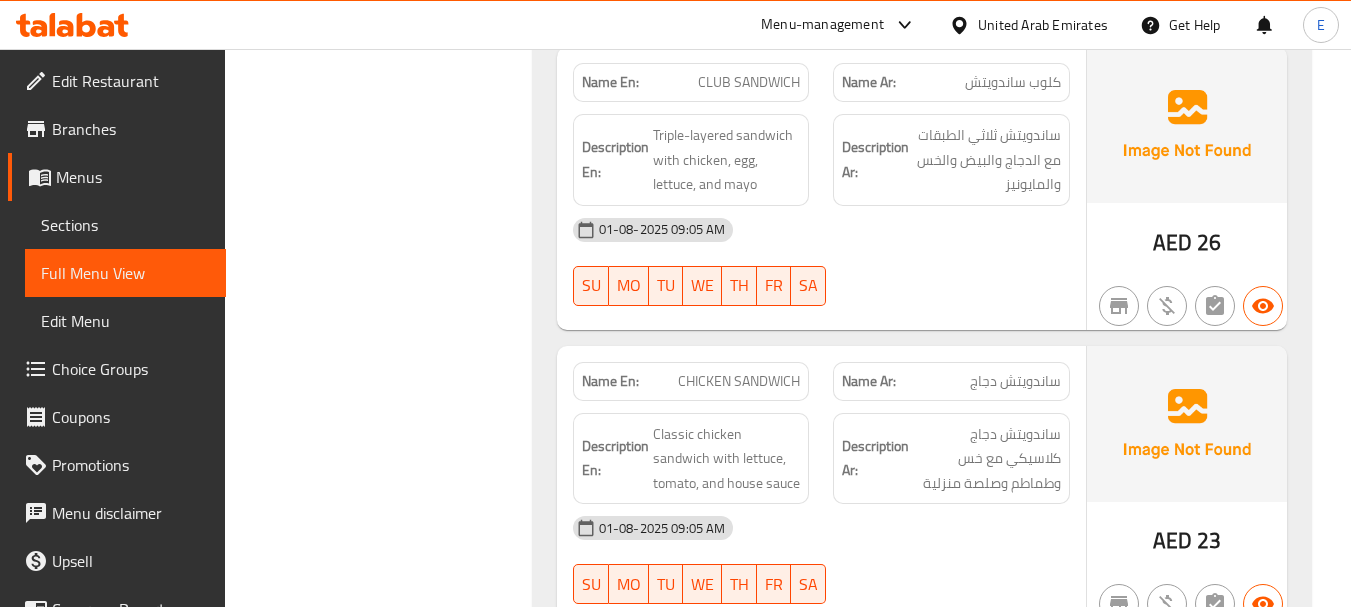 click on "CLUB SANDWICH" at bounding box center [726, -7826] 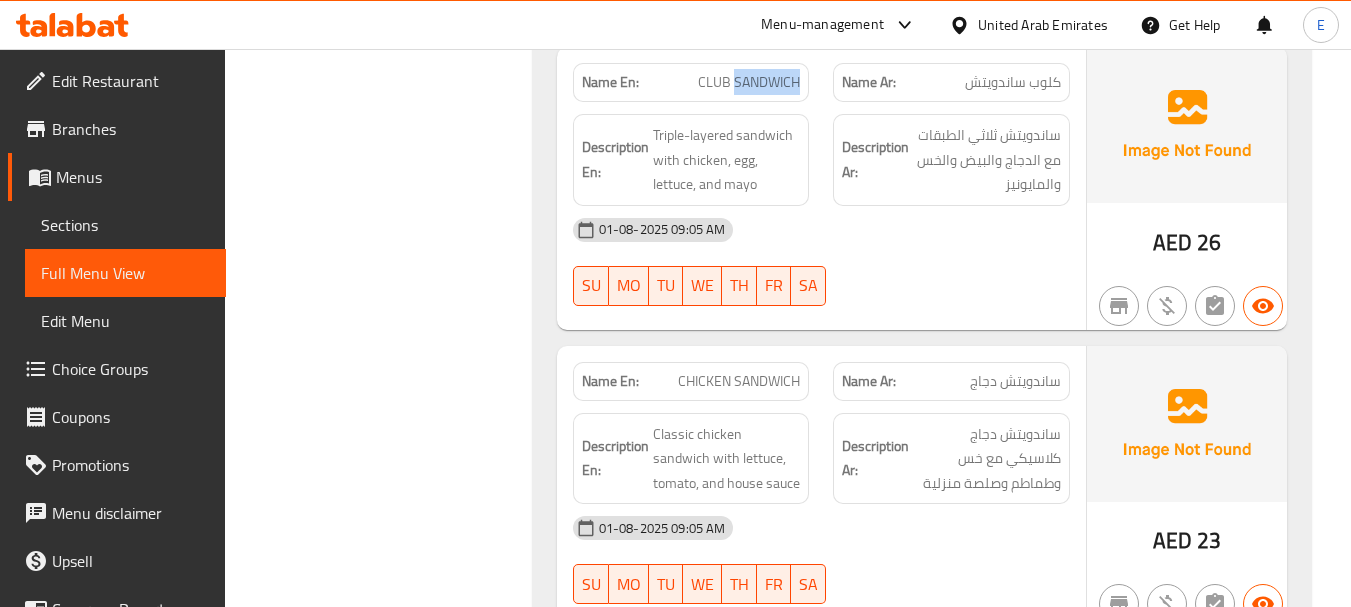 click on "CLUB SANDWICH" at bounding box center (726, -7826) 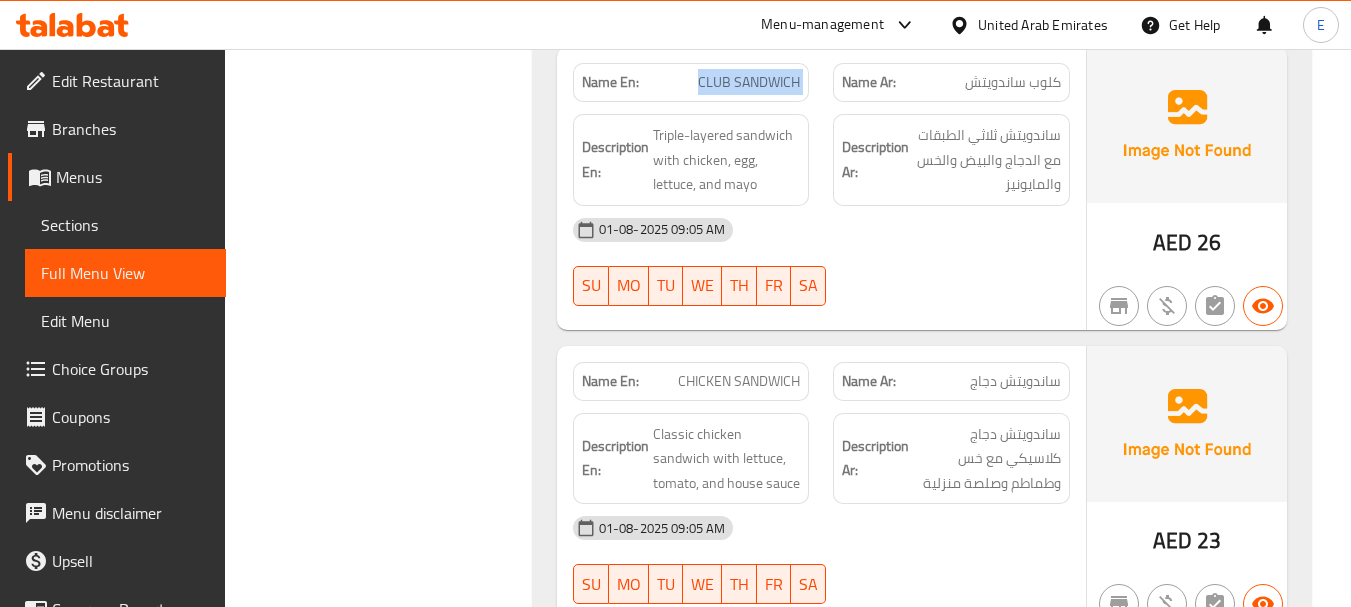 click on "CLUB SANDWICH" at bounding box center (726, -7826) 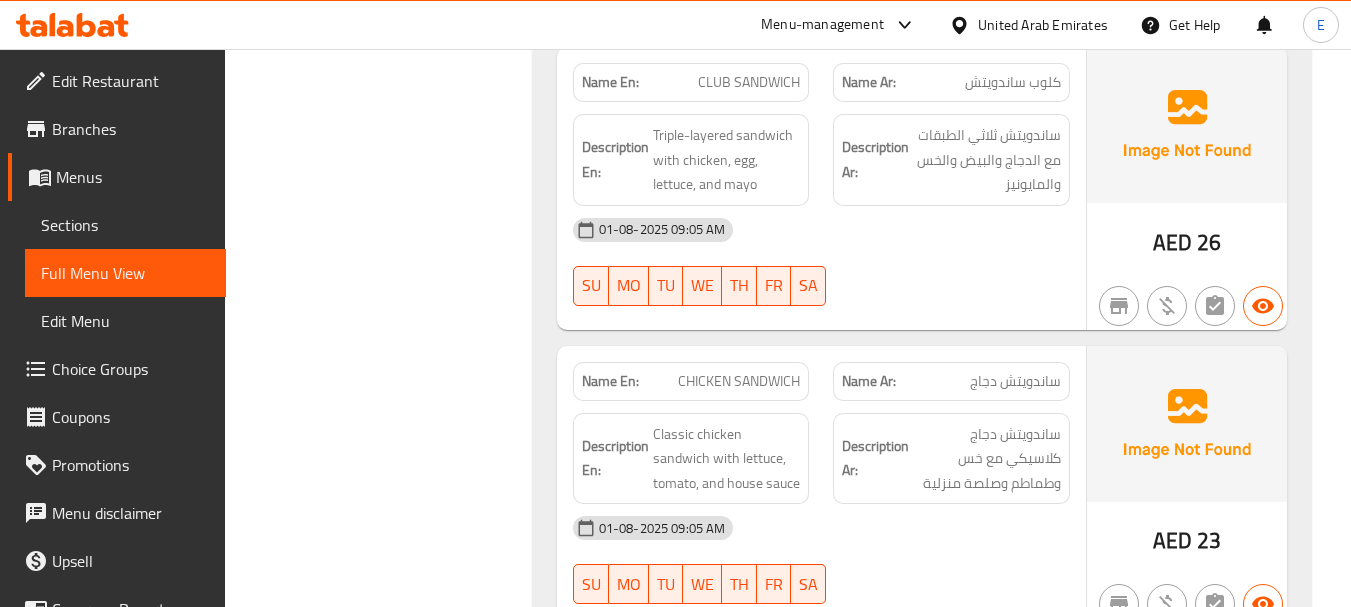 click on "Name Ar: كلوب ساندويتش" at bounding box center [951, -7826] 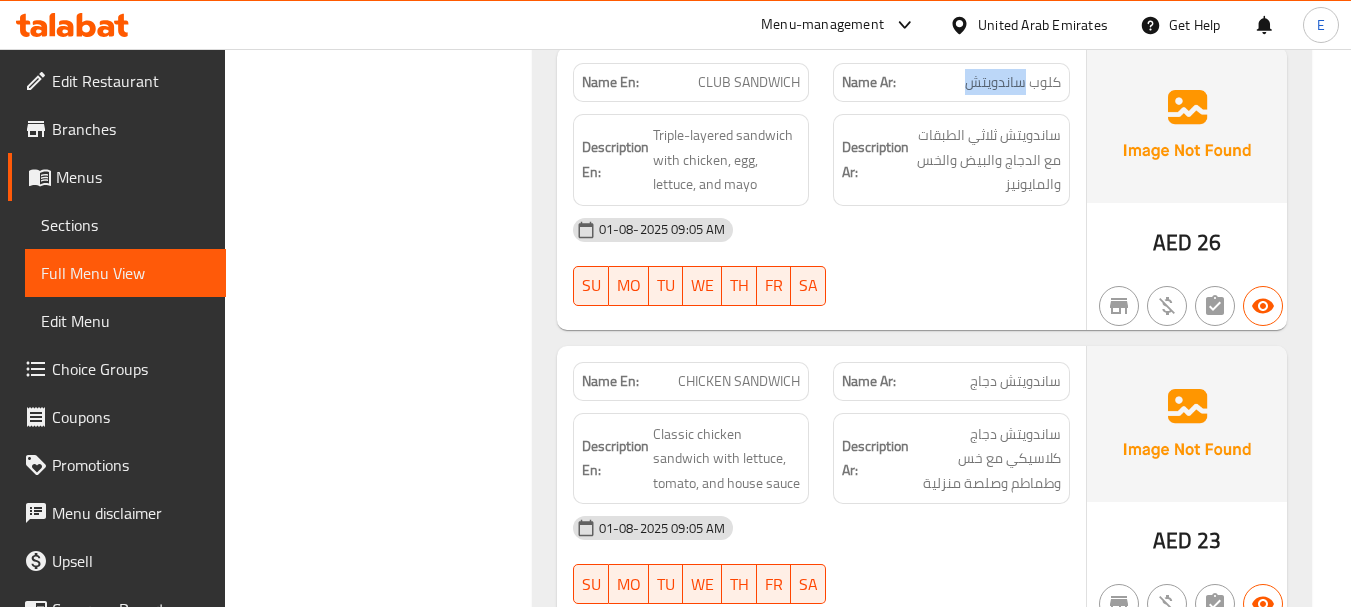 click on "Name Ar: كلوب ساندويتش" at bounding box center (951, -7826) 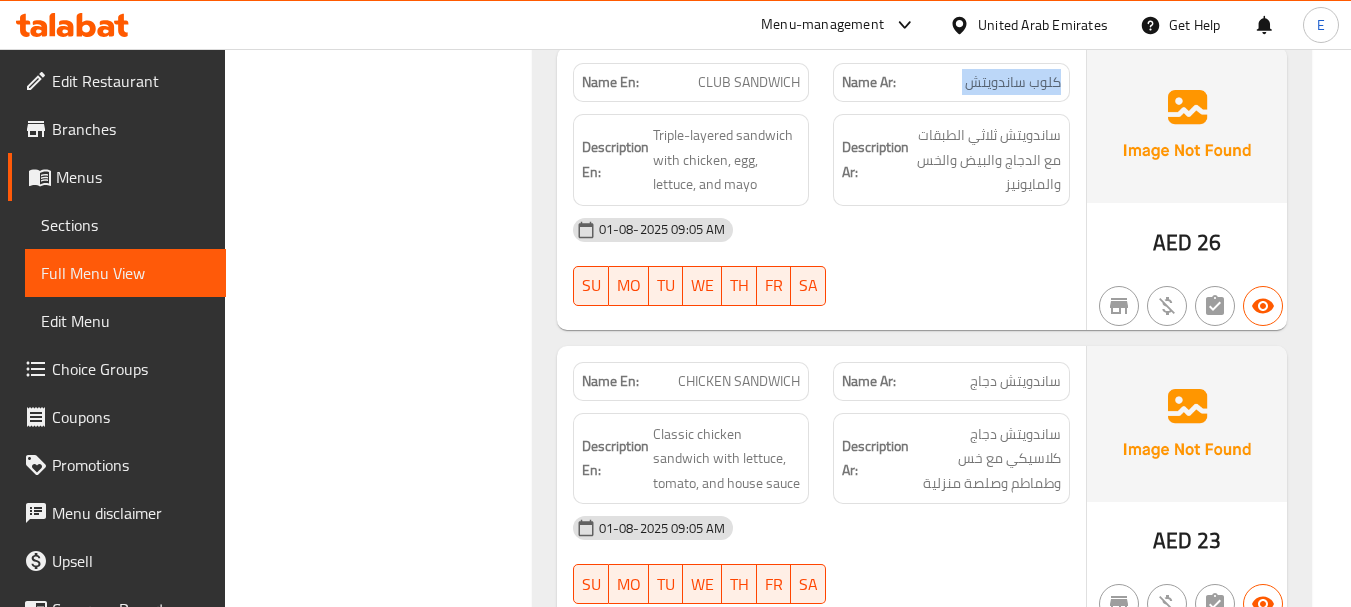 click on "Name Ar: كلوب ساندويتش" at bounding box center [951, -7826] 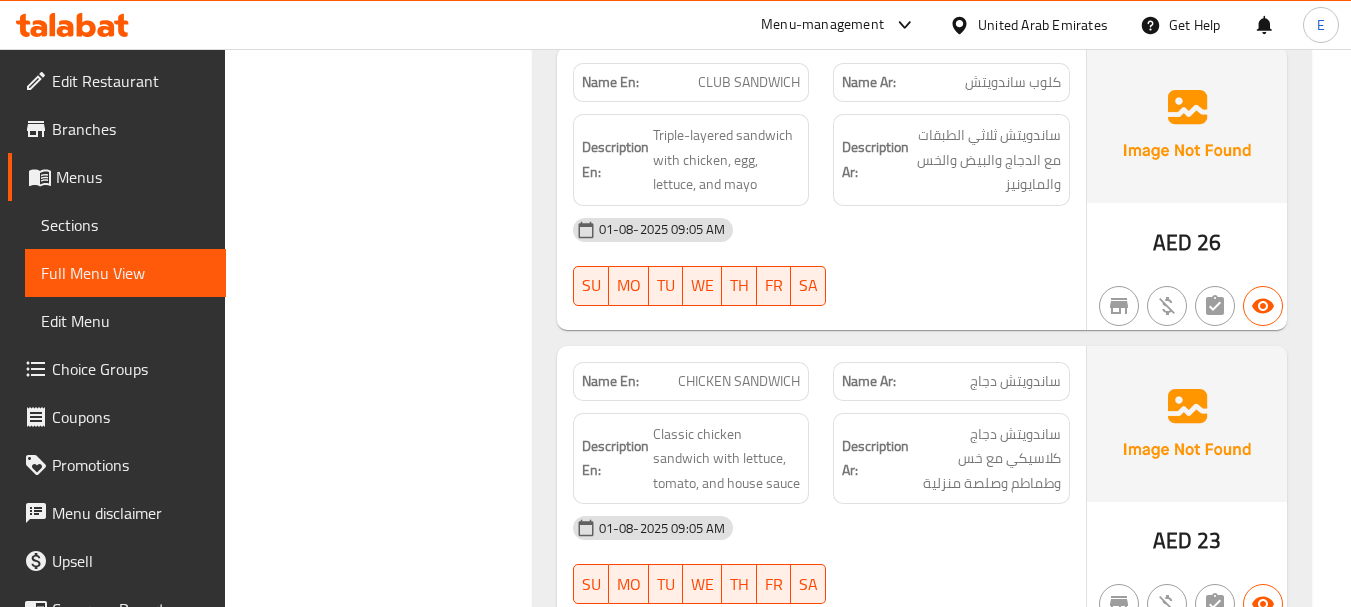 click on "01-08-2025 09:05 AM SU MO TU WE TH FR SA" at bounding box center (821, -7647) 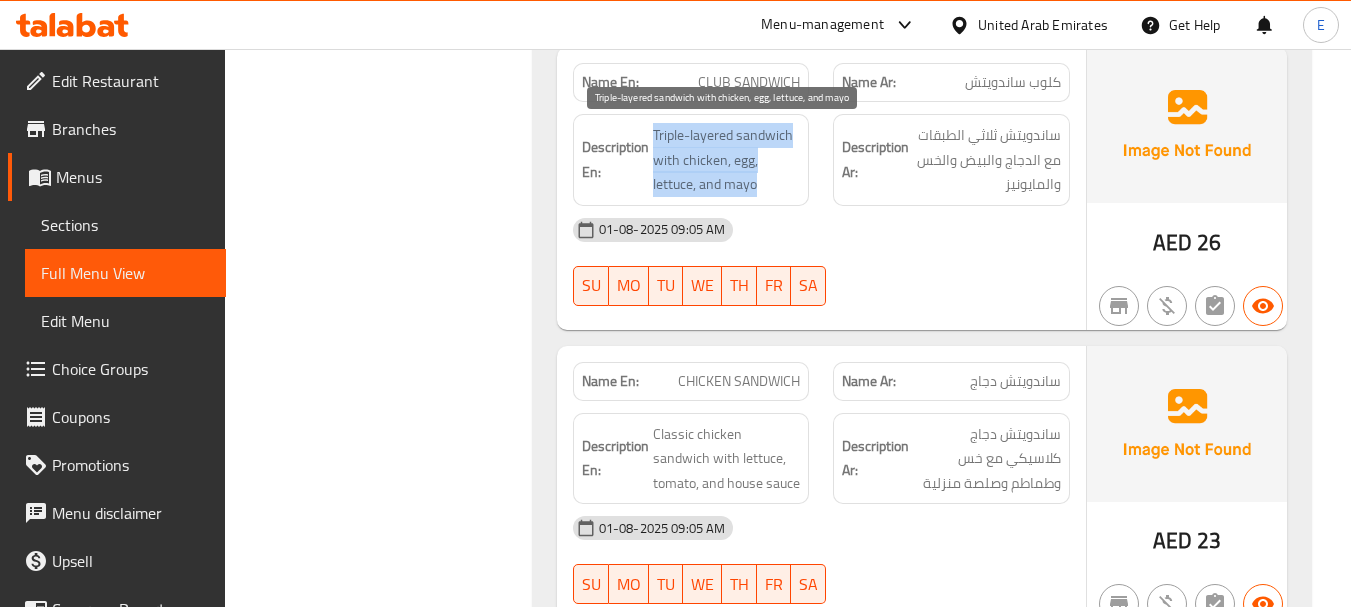 drag, startPoint x: 646, startPoint y: 126, endPoint x: 800, endPoint y: 184, distance: 164.56001 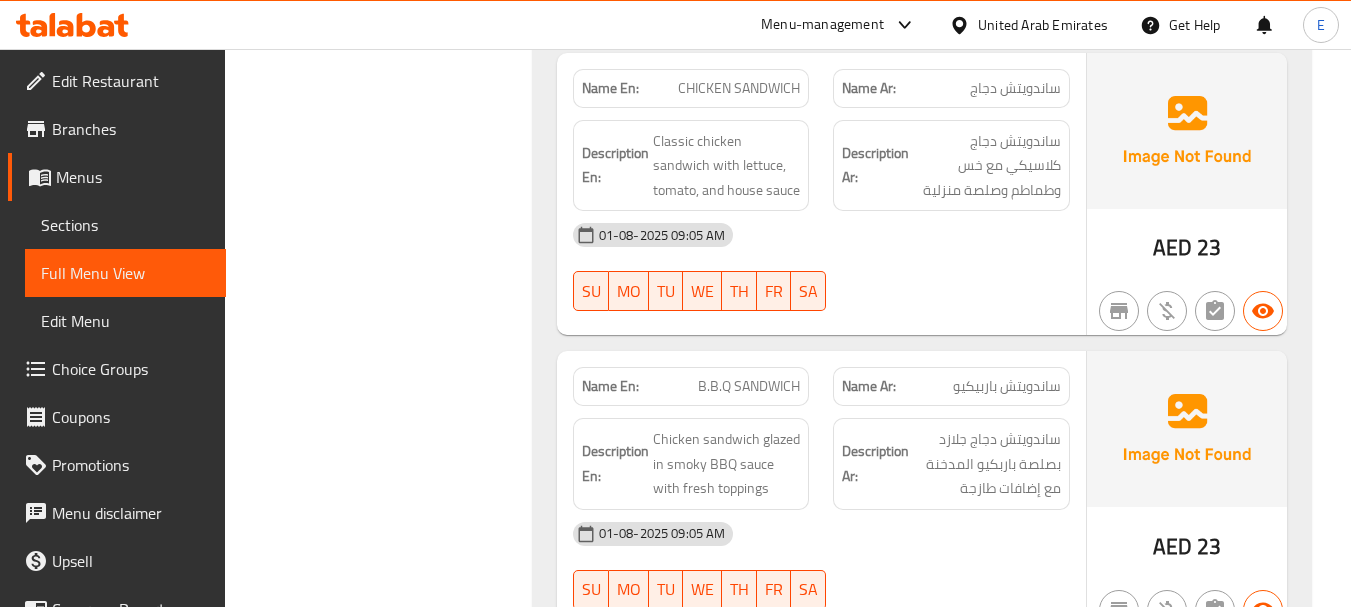 scroll, scrollTop: 8710, scrollLeft: 0, axis: vertical 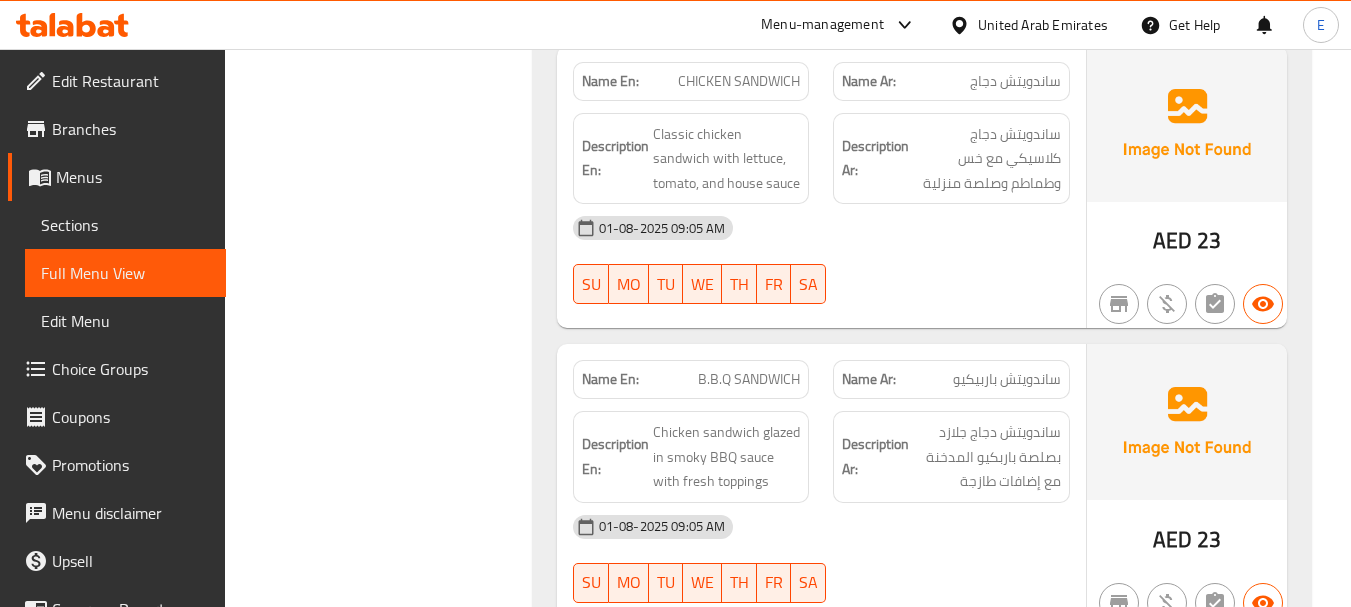 click on "Name En: CHICKEN SANDWICH" at bounding box center (691, -7498) 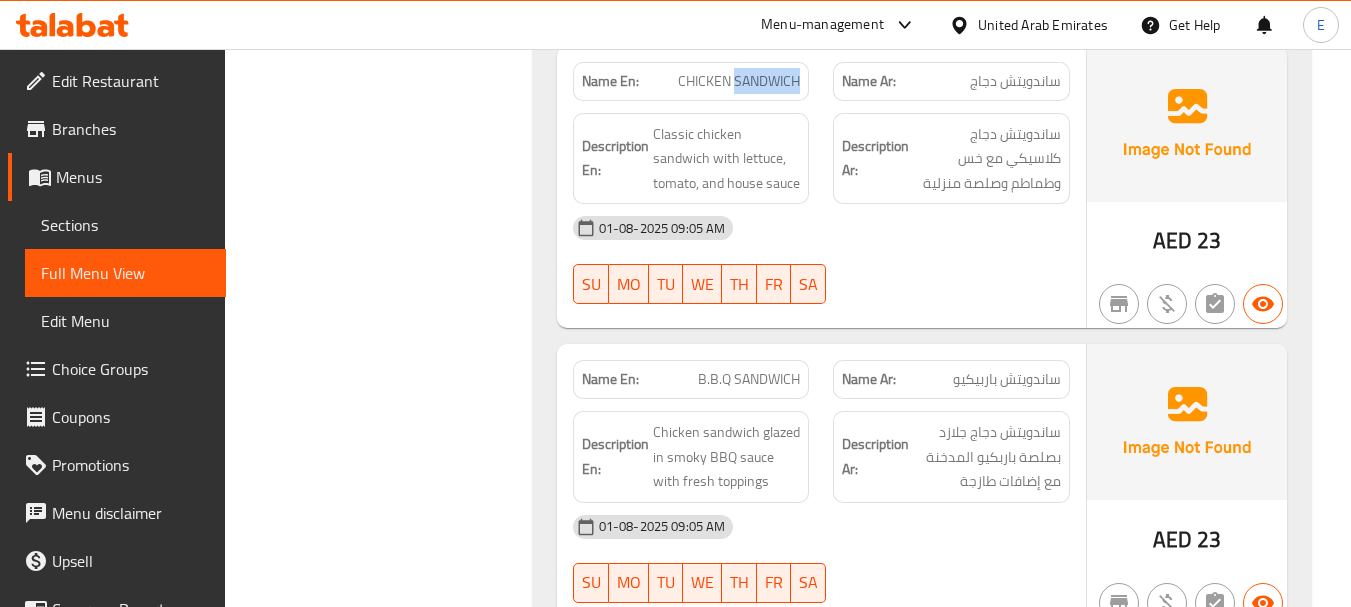 click on "Name En: CHICKEN SANDWICH" at bounding box center (691, -7498) 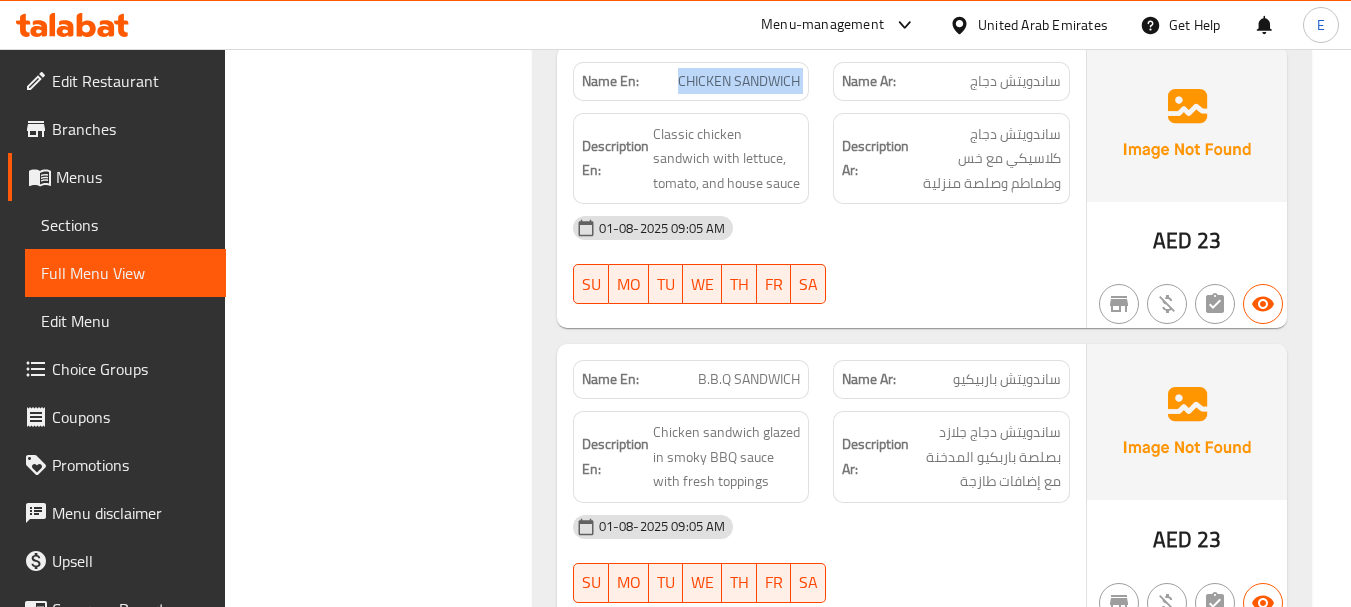 click on "Name En: CHICKEN SANDWICH" at bounding box center [691, -7498] 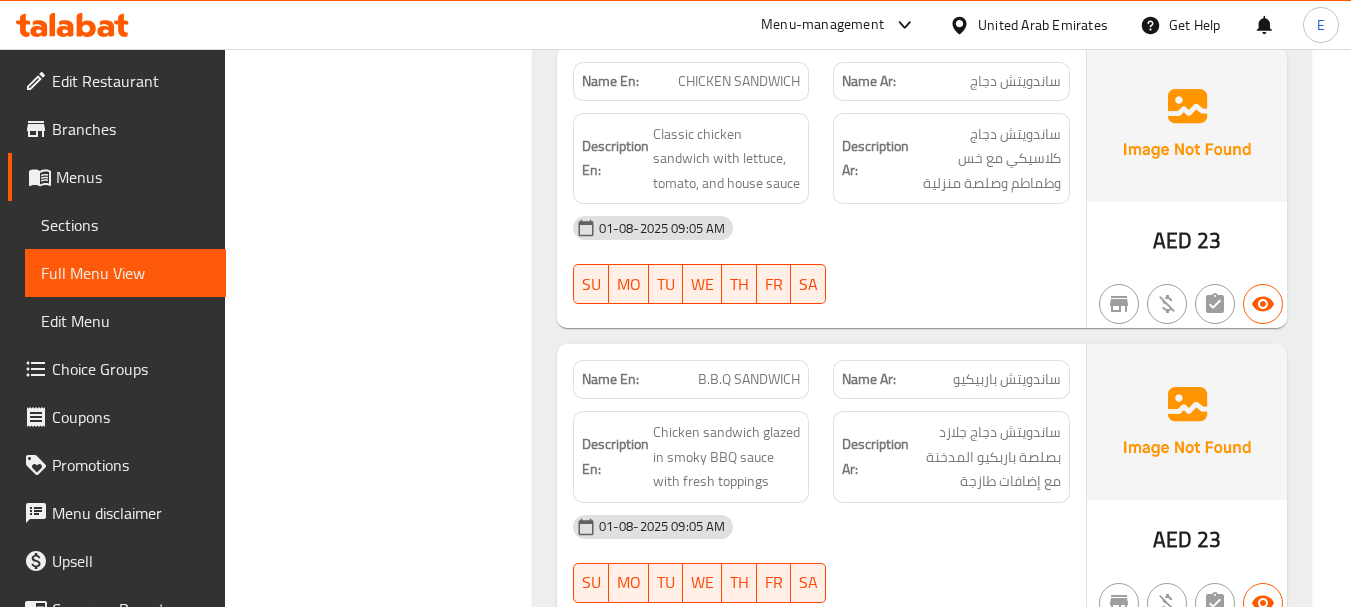 click on "ساندويتش دجاج" at bounding box center (1025, -7498) 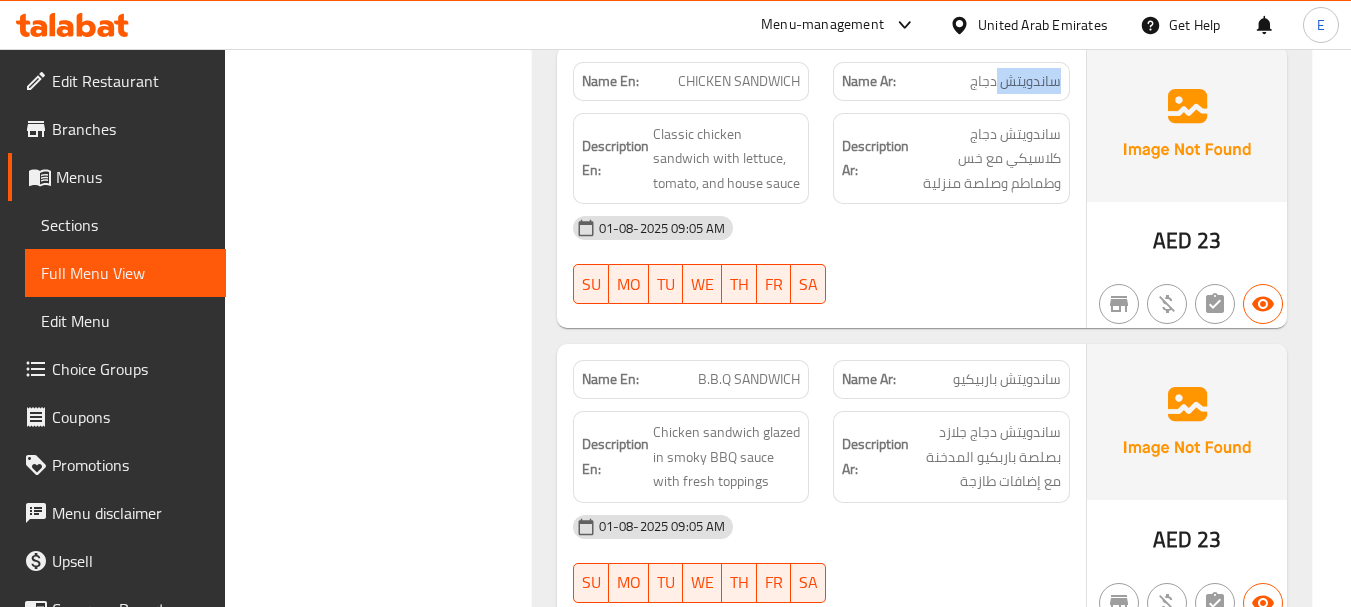 click on "ساندويتش دجاج" at bounding box center [1025, -7498] 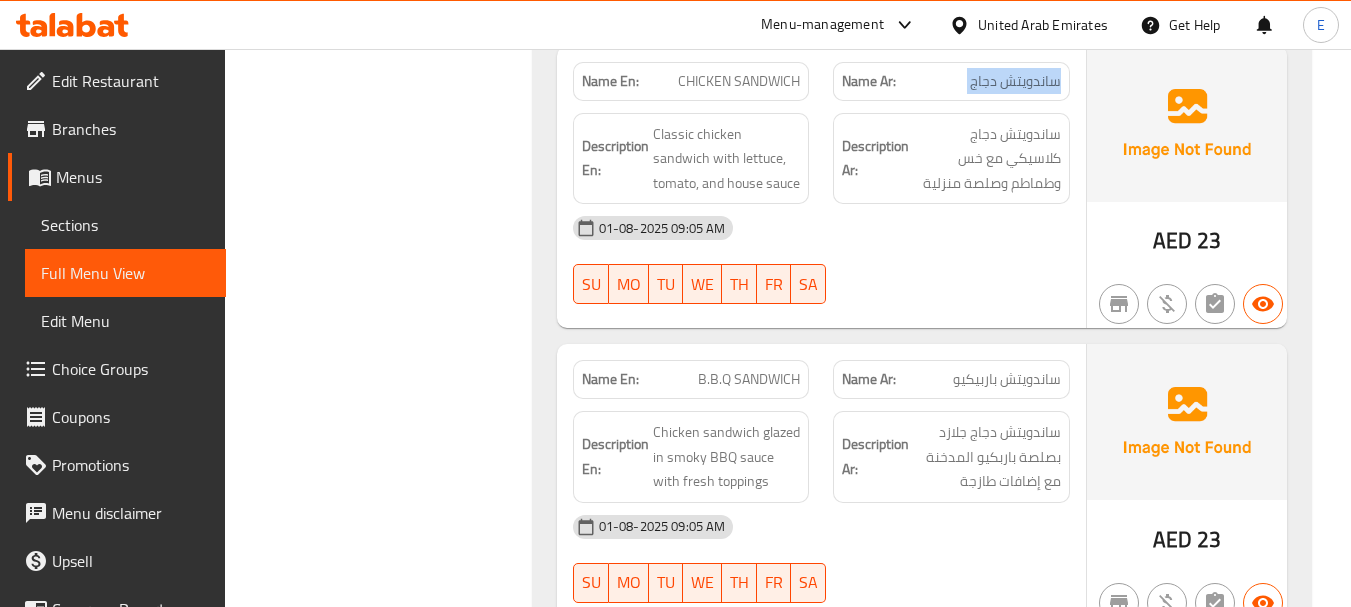click on "ساندويتش دجاج" at bounding box center (1025, -7498) 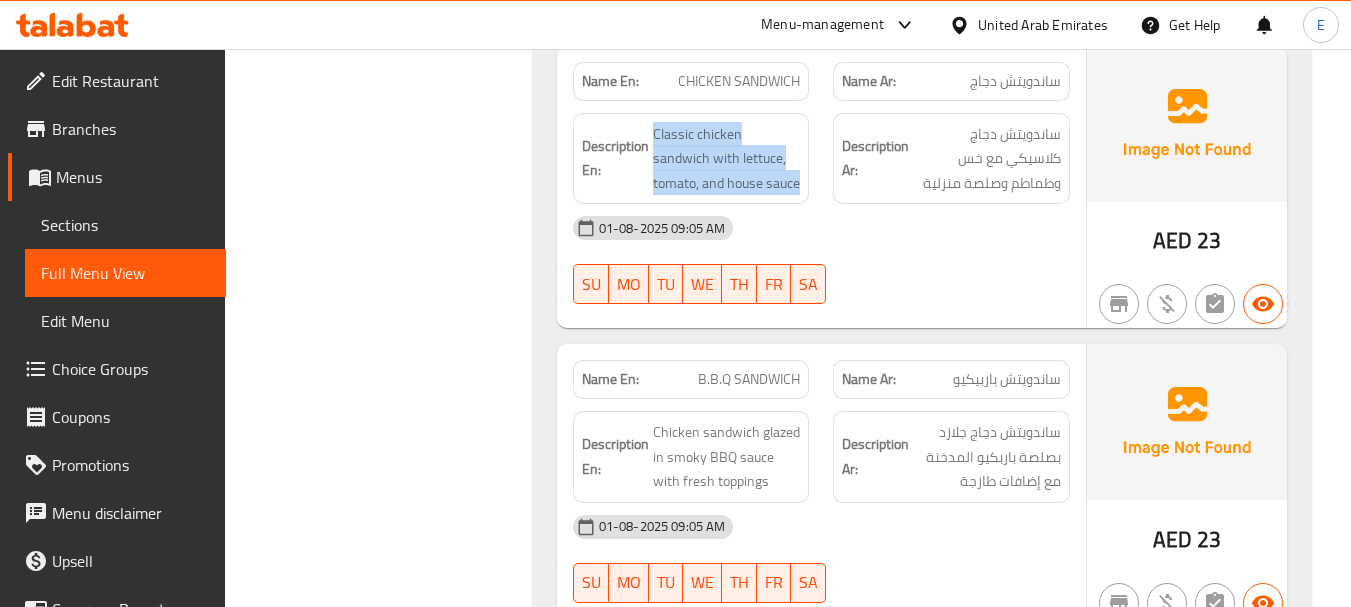 drag, startPoint x: 646, startPoint y: 119, endPoint x: 831, endPoint y: 129, distance: 185.27008 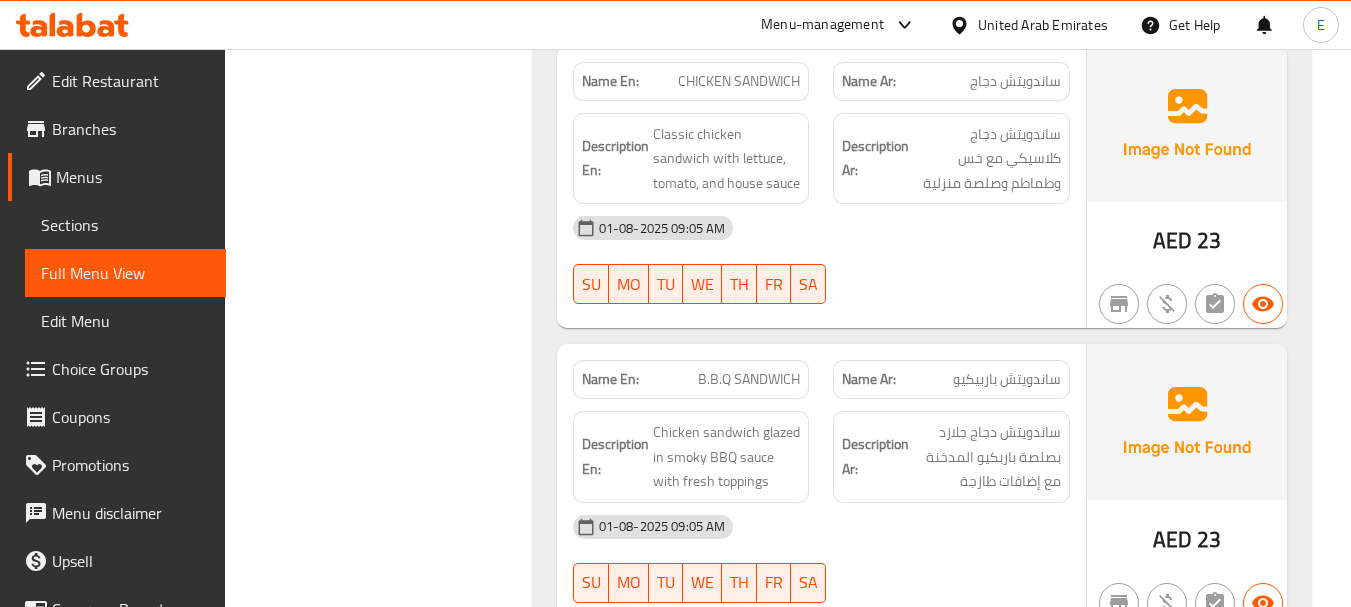 click on "01-08-2025 09:05 AM" at bounding box center (821, -7351) 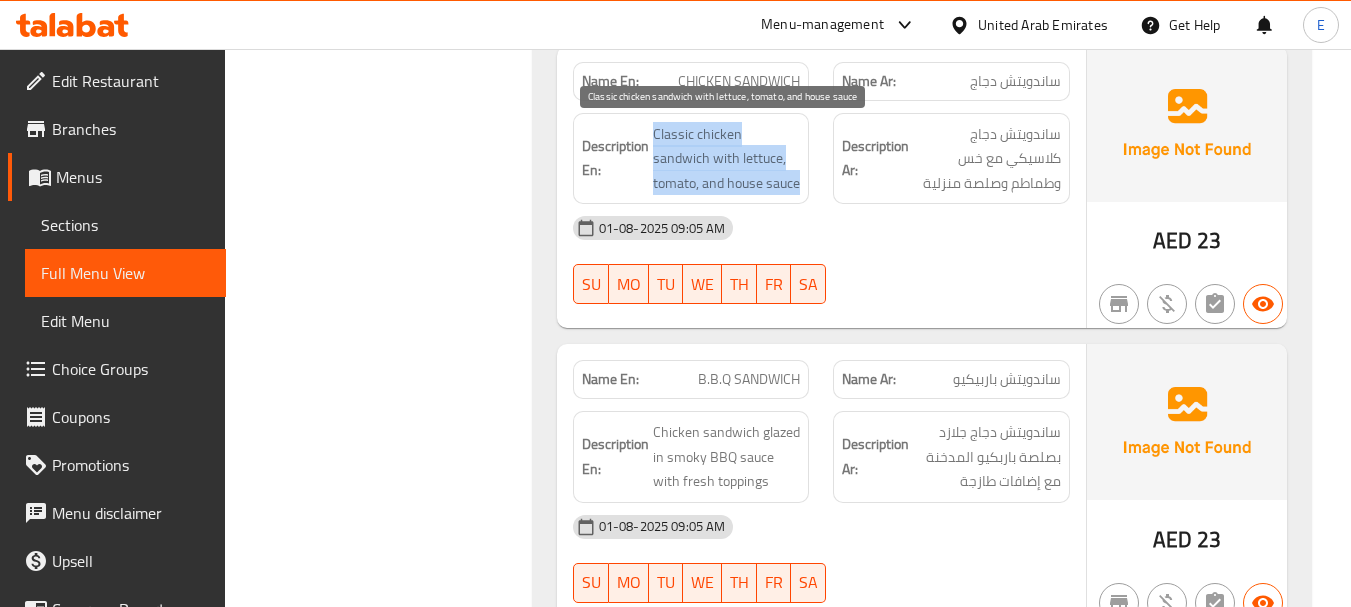 drag, startPoint x: 652, startPoint y: 130, endPoint x: 791, endPoint y: 191, distance: 151.79591 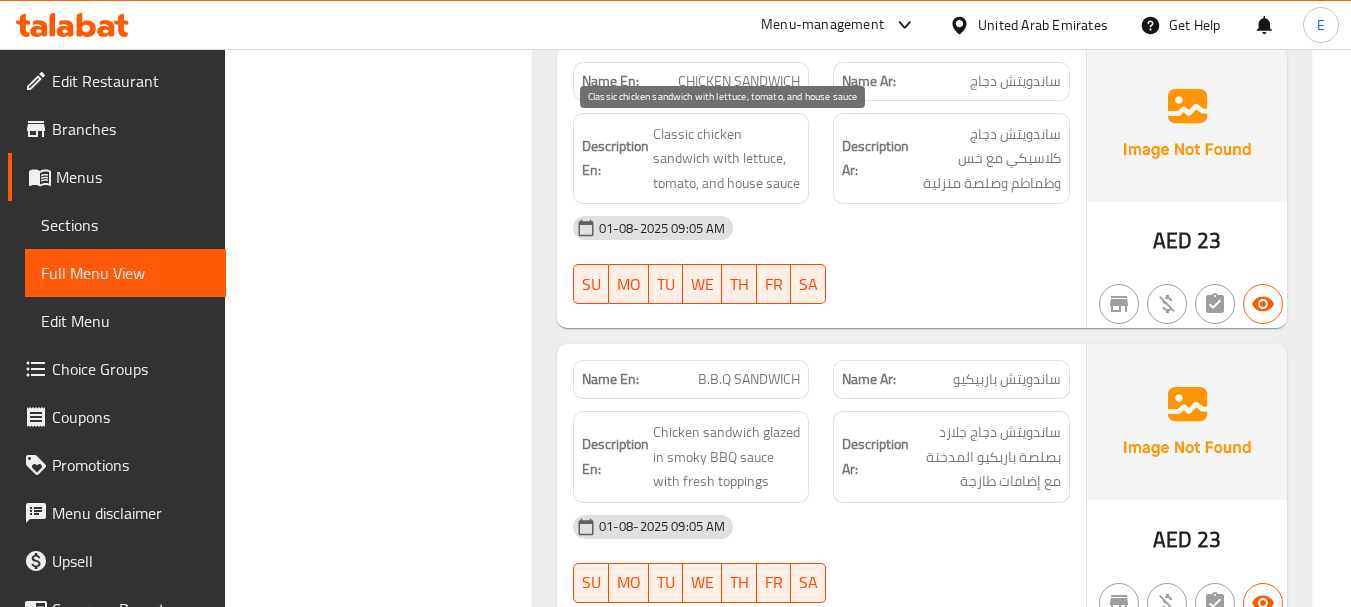 click on "Classic chicken sandwich with lettuce, tomato, and house sauce" at bounding box center [727, 159] 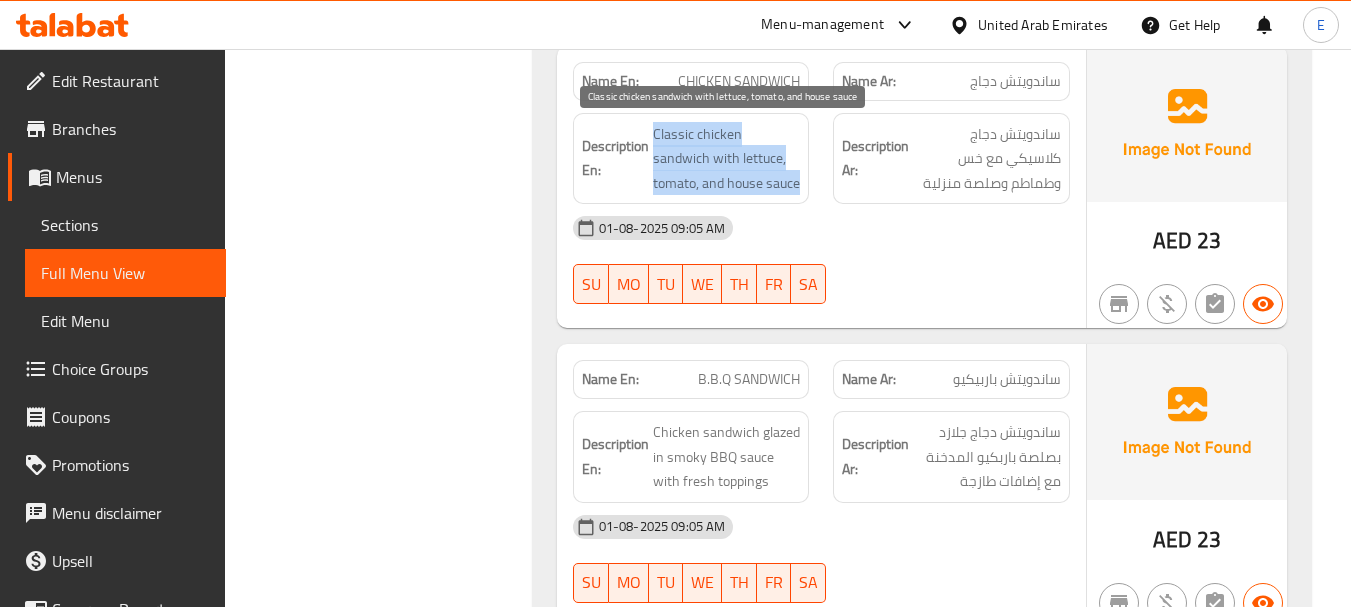 click on "Classic chicken sandwich with lettuce, tomato, and house sauce" at bounding box center (727, 159) 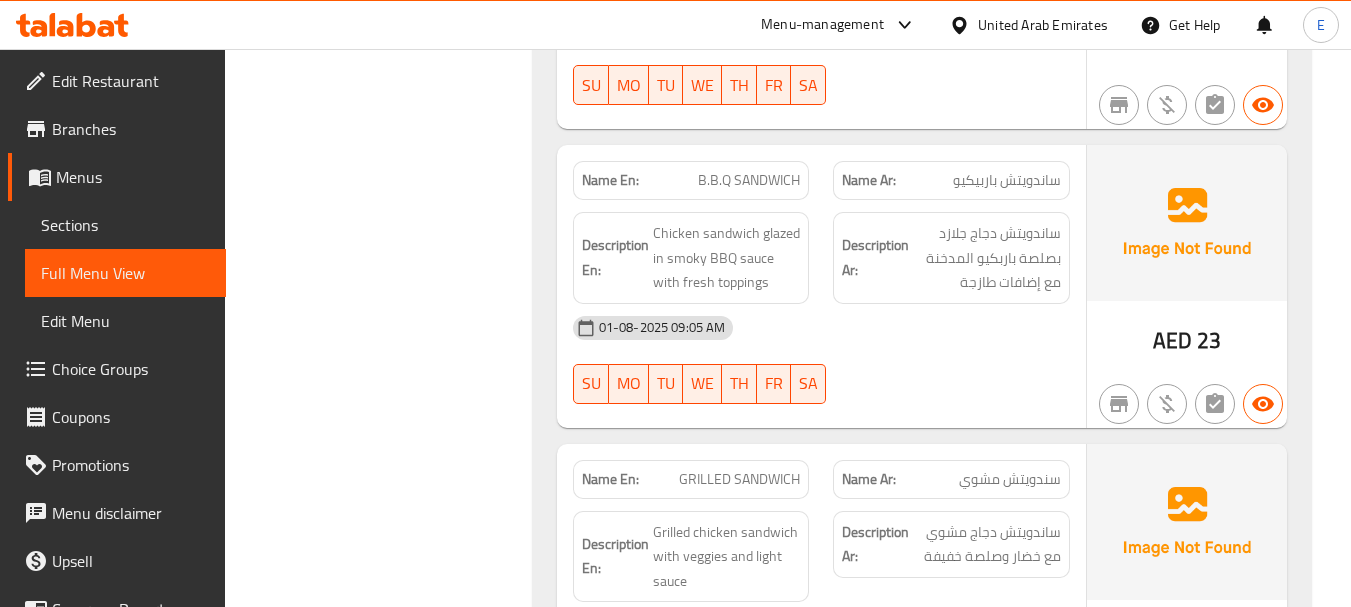 scroll, scrollTop: 9010, scrollLeft: 0, axis: vertical 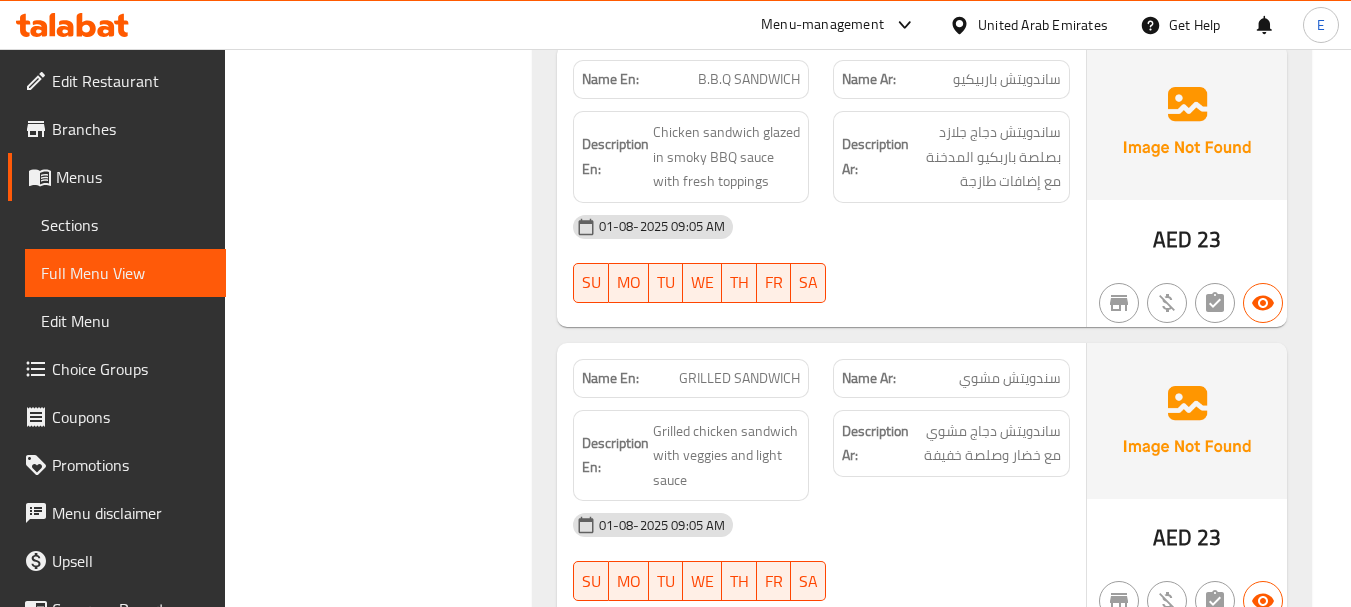 click on "23" at bounding box center (1209, -6562) 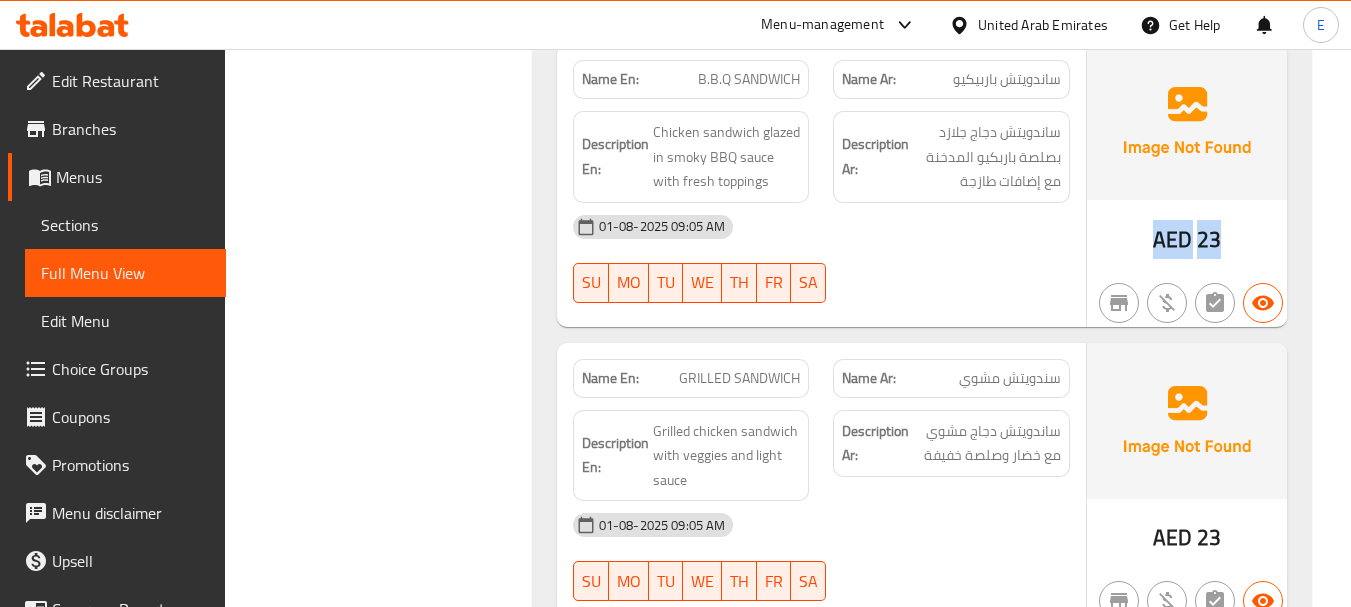 click on "23" at bounding box center (1209, -6562) 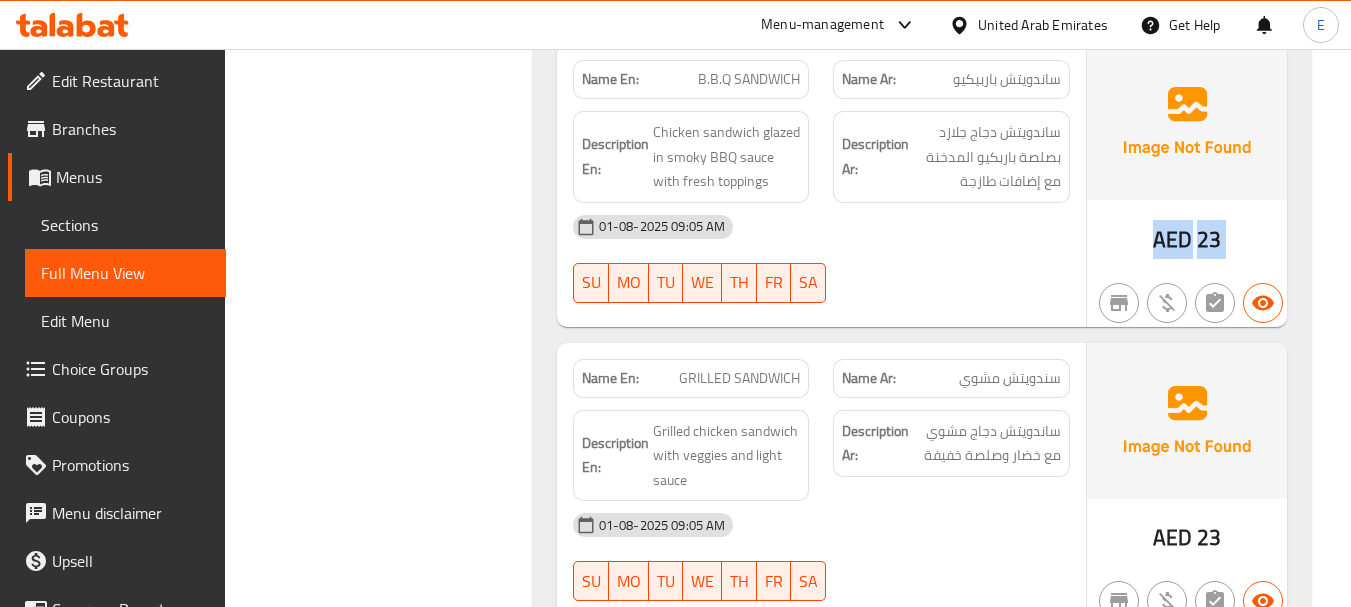 click on "23" at bounding box center (1209, -6562) 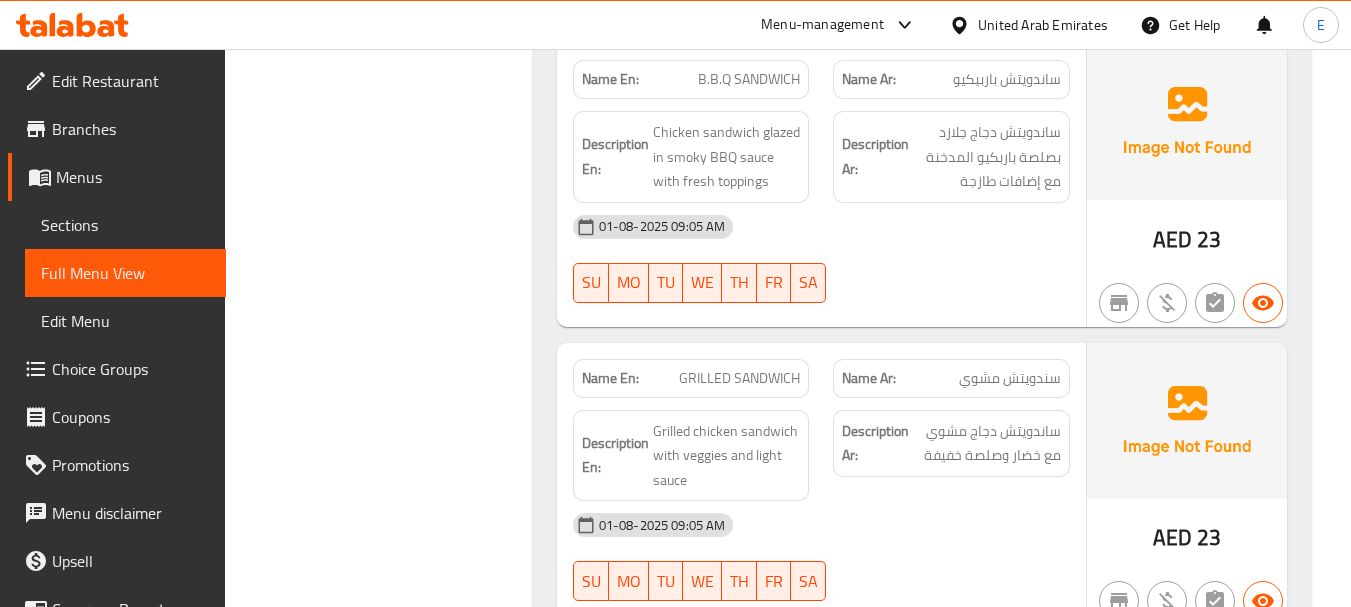 click on "ساندويتش باربيكيو" at bounding box center (1019, -6883) 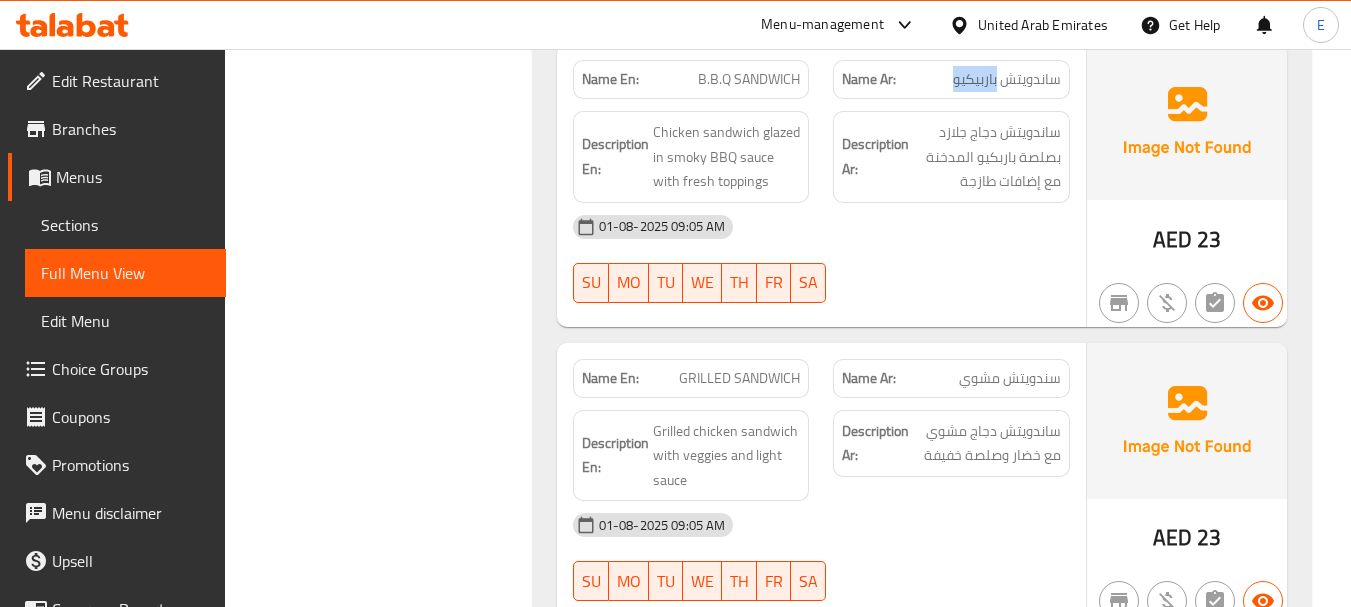 click on "ساندويتش باربيكيو" at bounding box center [1019, -6883] 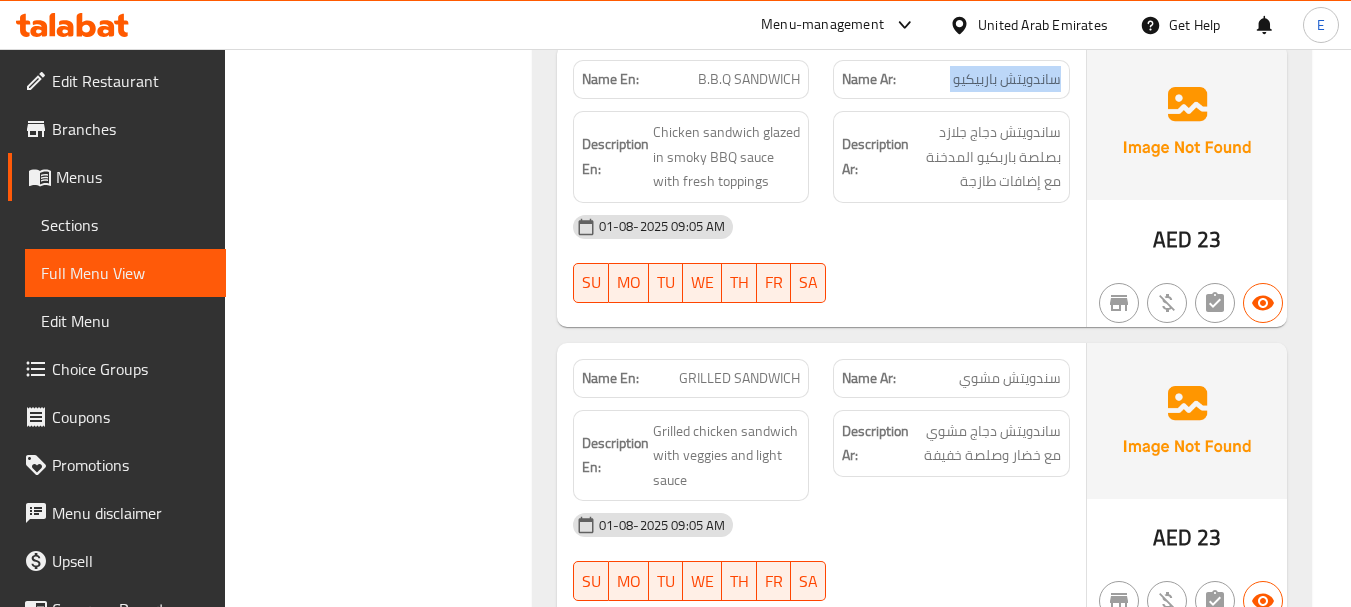 click on "ساندويتش باربيكيو" at bounding box center [1019, -6883] 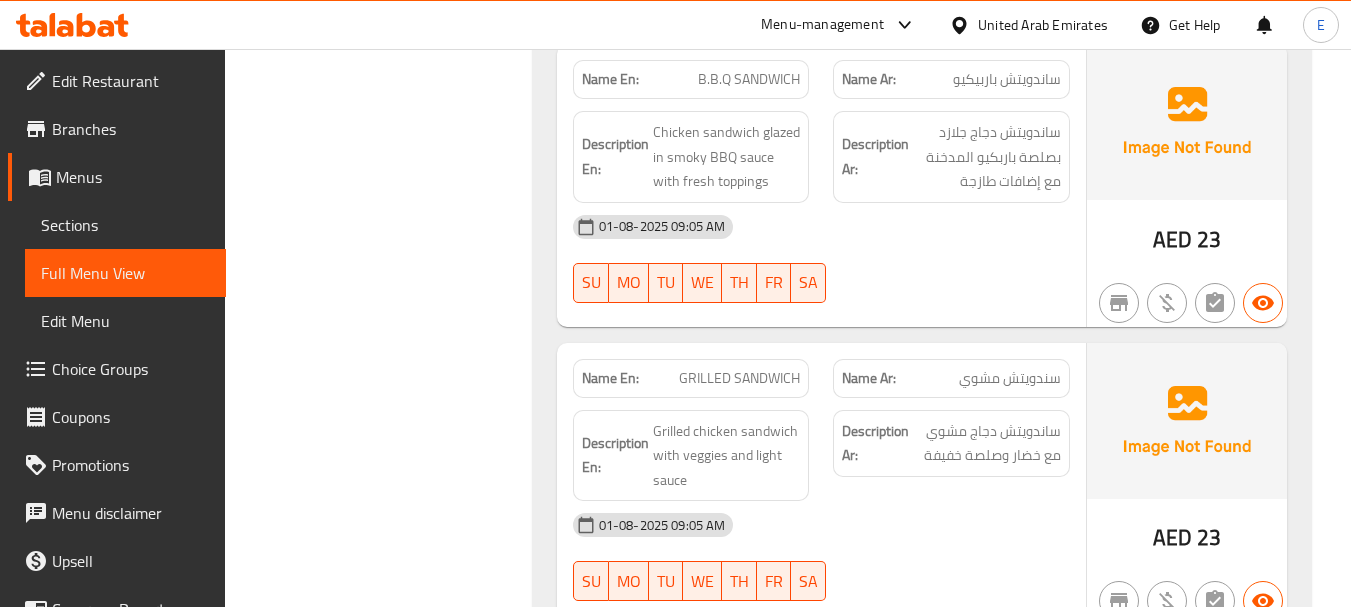 click on "B.B.Q SANDWICH" at bounding box center (759, -6883) 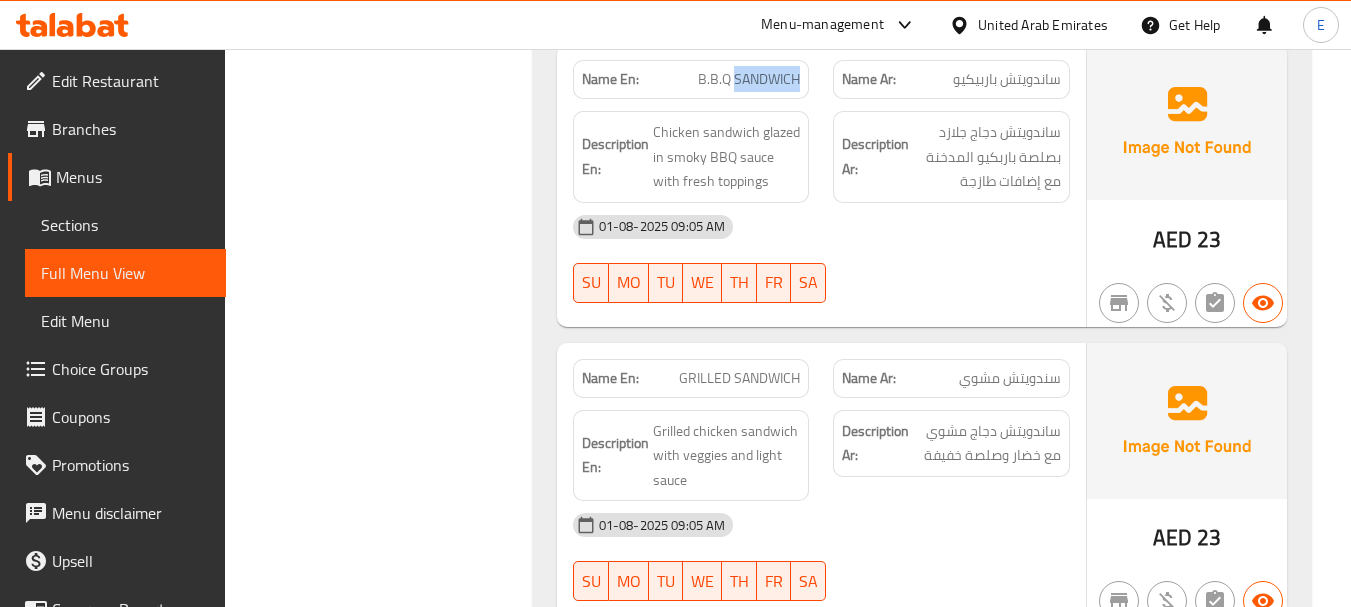 click on "B.B.Q SANDWICH" at bounding box center (759, -6883) 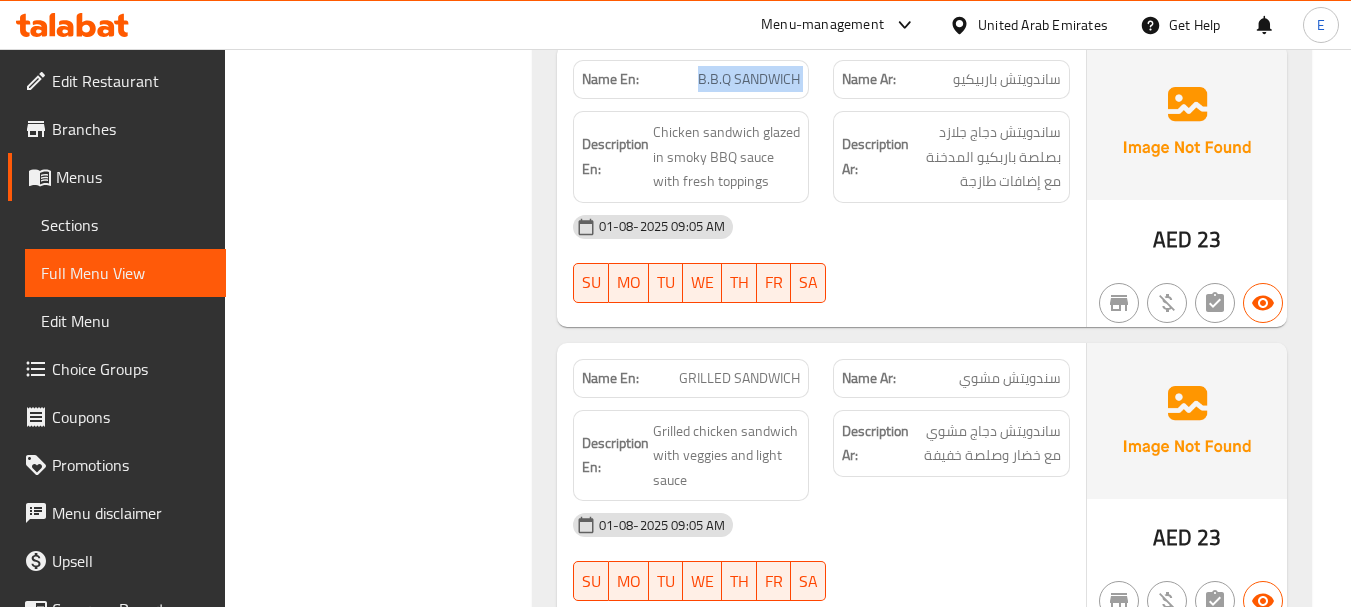 click on "B.B.Q SANDWICH" at bounding box center (759, -6883) 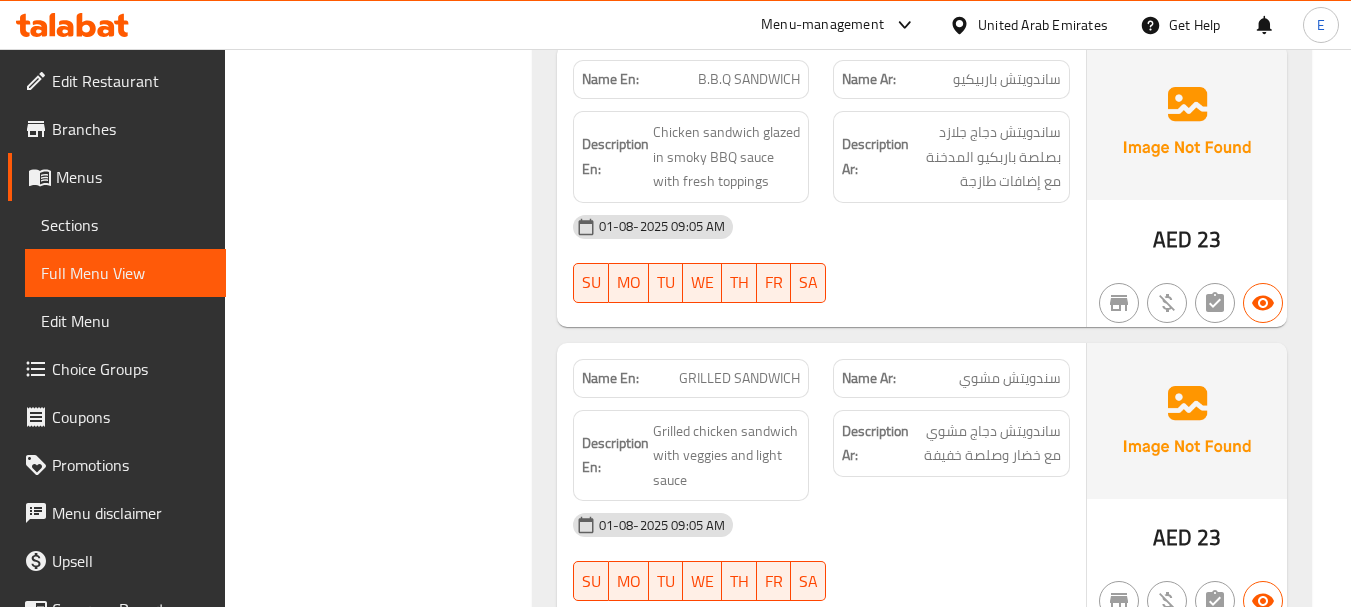 click on "01-08-2025 09:05 AM SU MO TU WE TH FR SA" at bounding box center (821, -6703) 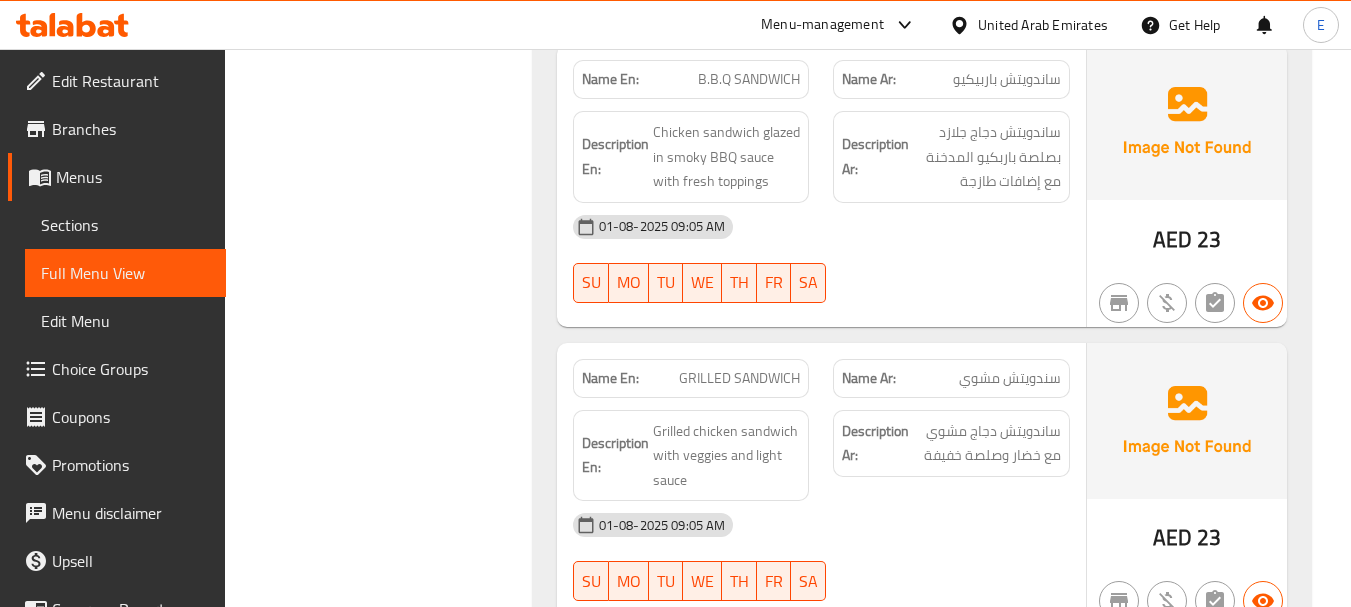 click on "Name En: B.B.Q SANDWICH" at bounding box center (691, -6883) 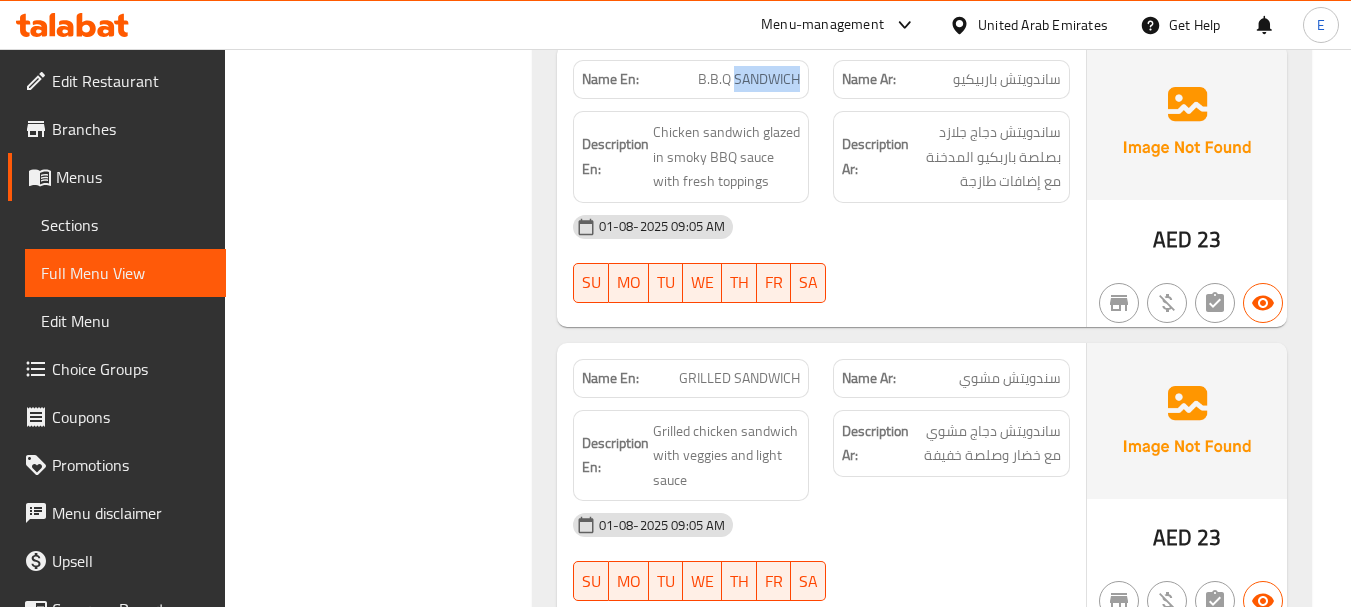 click on "Name En: B.B.Q SANDWICH" at bounding box center (691, -6883) 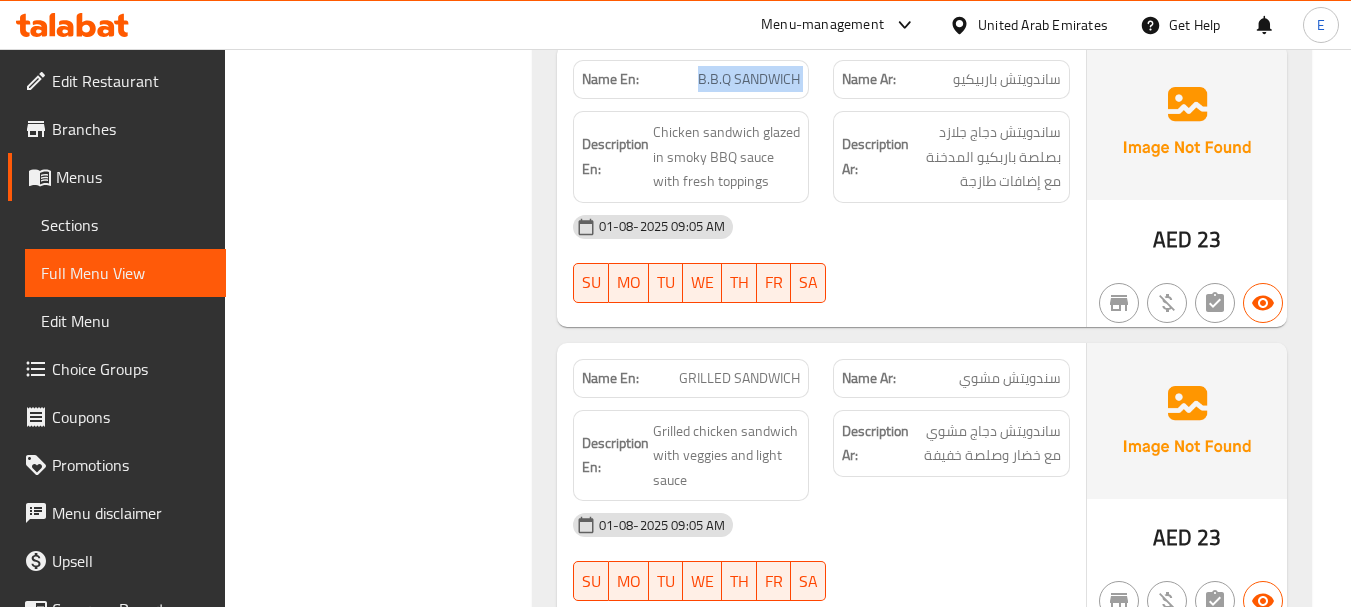 click on "Name En: B.B.Q SANDWICH" at bounding box center (691, -6883) 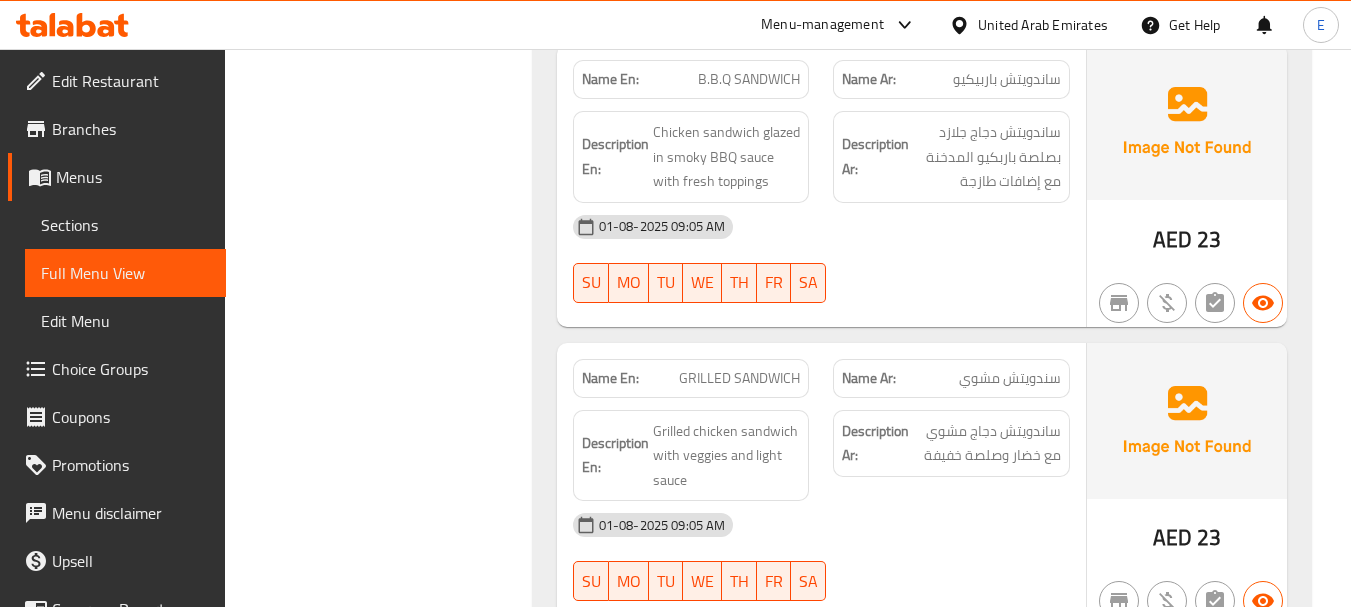 click on "ساندويتش باربيكيو" at bounding box center [1019, -6883] 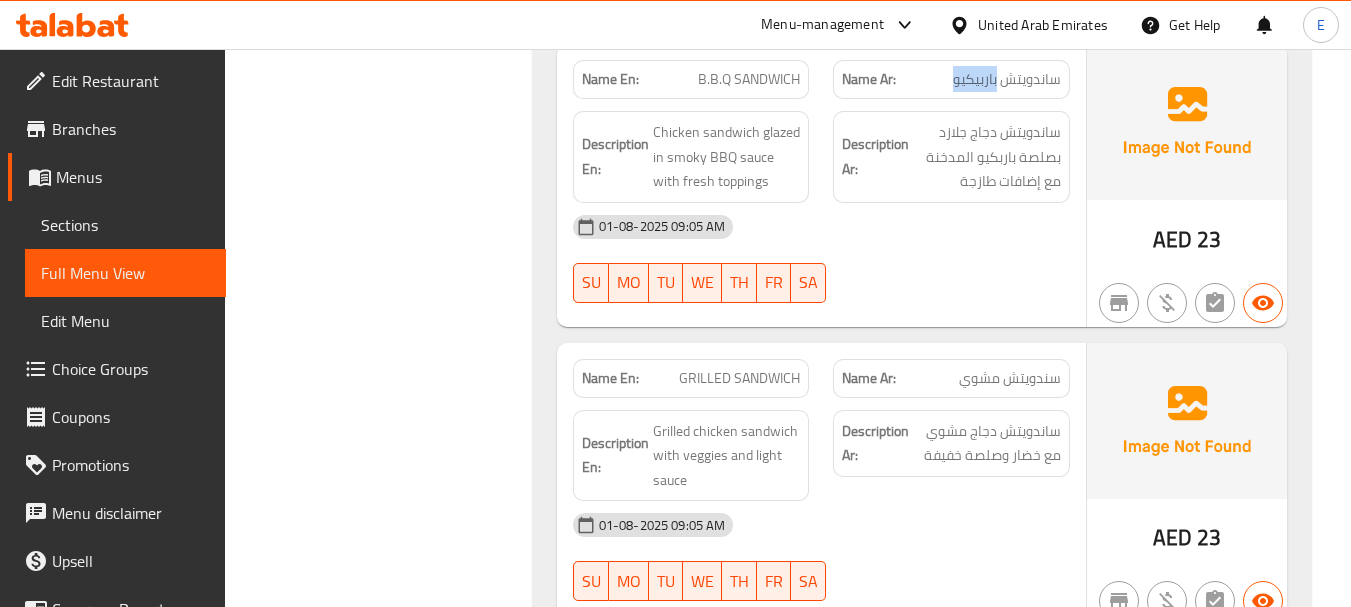 click on "ساندويتش باربيكيو" at bounding box center [1019, -6883] 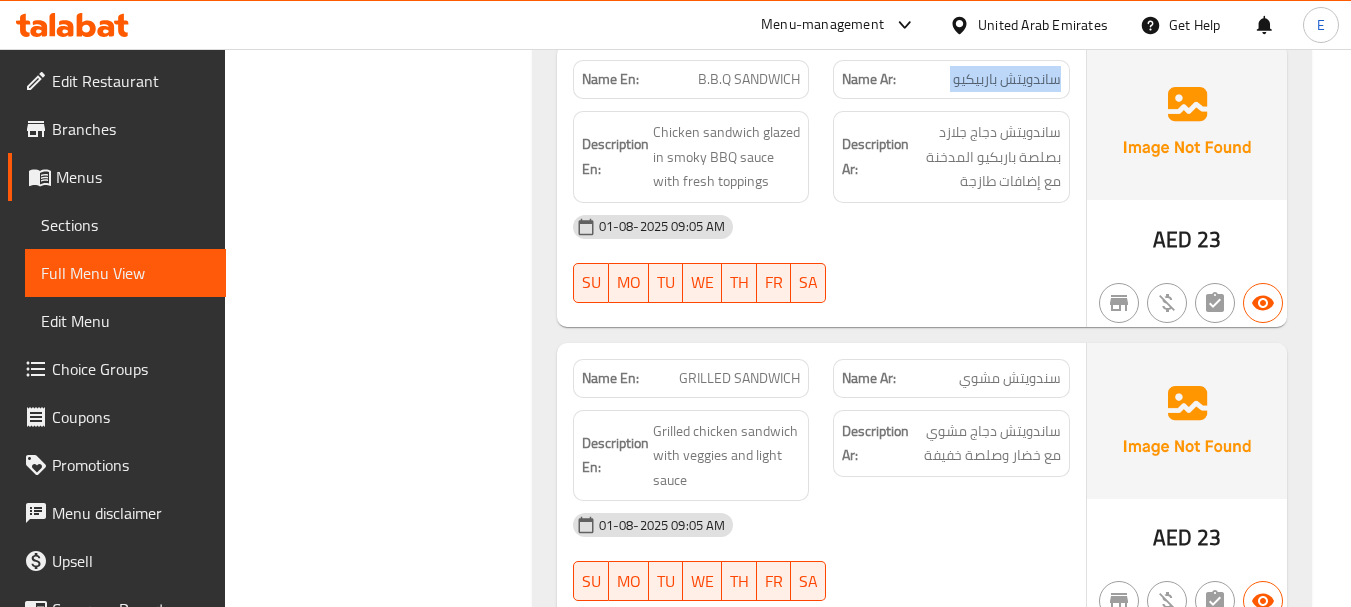 click on "ساندويتش باربيكيو" at bounding box center [1019, -6883] 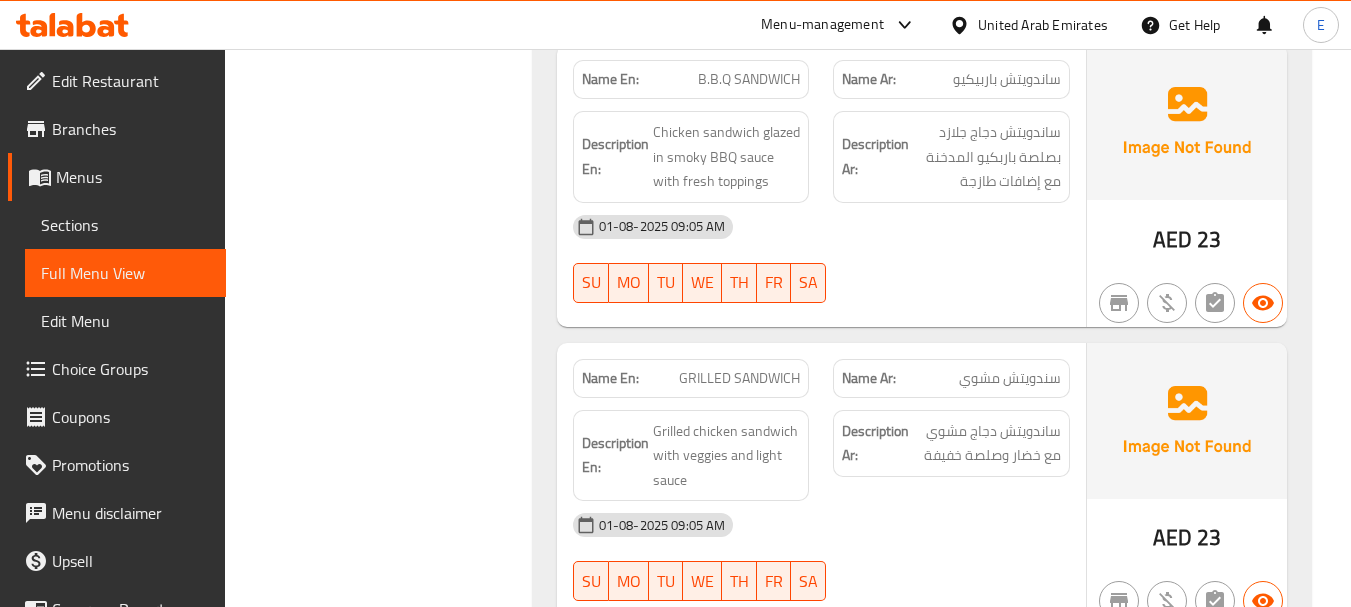 drag, startPoint x: 953, startPoint y: 164, endPoint x: 895, endPoint y: 147, distance: 60.440052 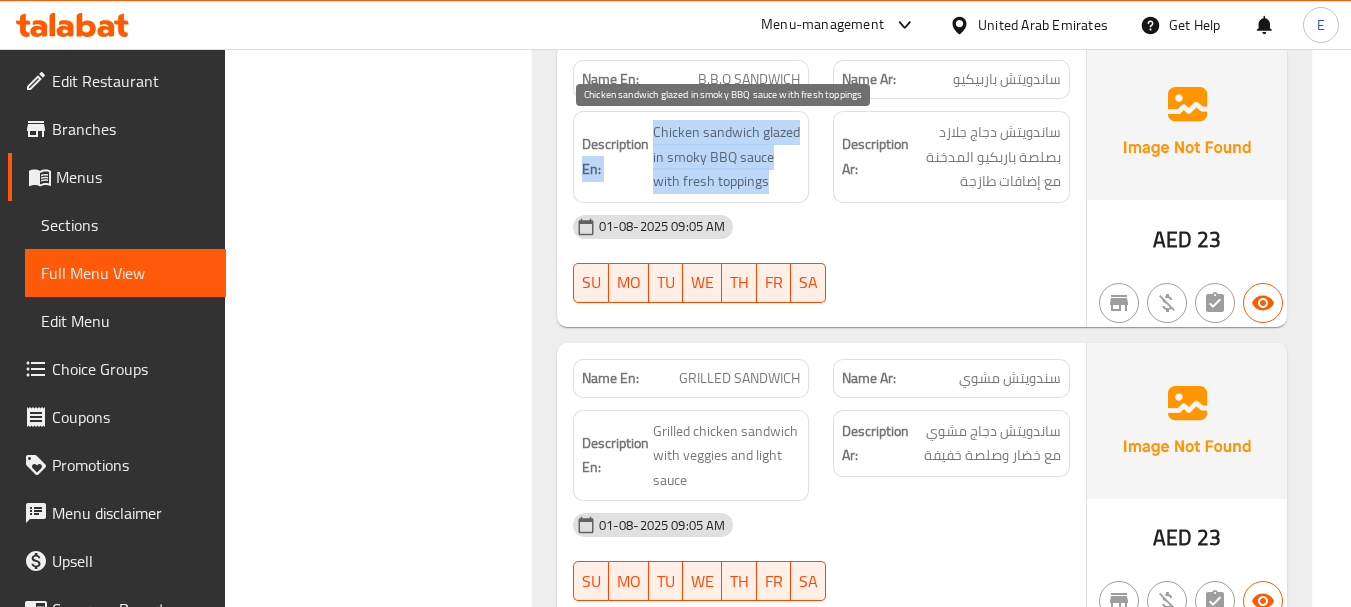 drag, startPoint x: 694, startPoint y: 135, endPoint x: 785, endPoint y: 185, distance: 103.8316 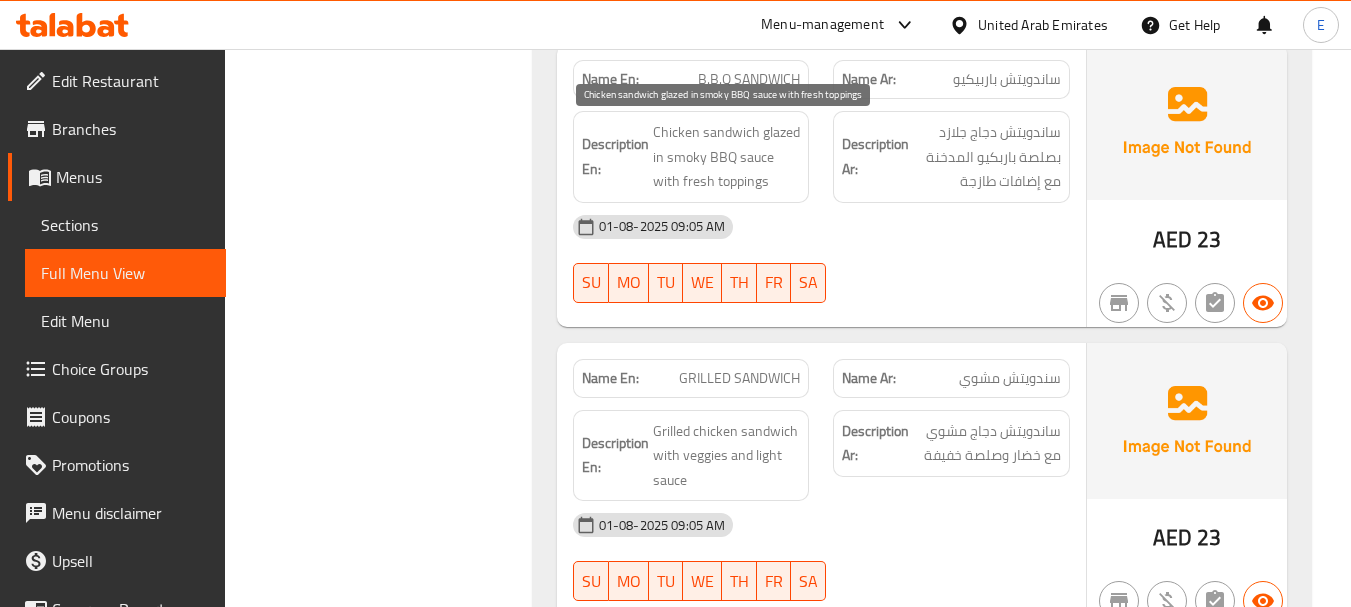 click on "Chicken sandwich glazed in smoky BBQ sauce with fresh toppings" at bounding box center [727, 157] 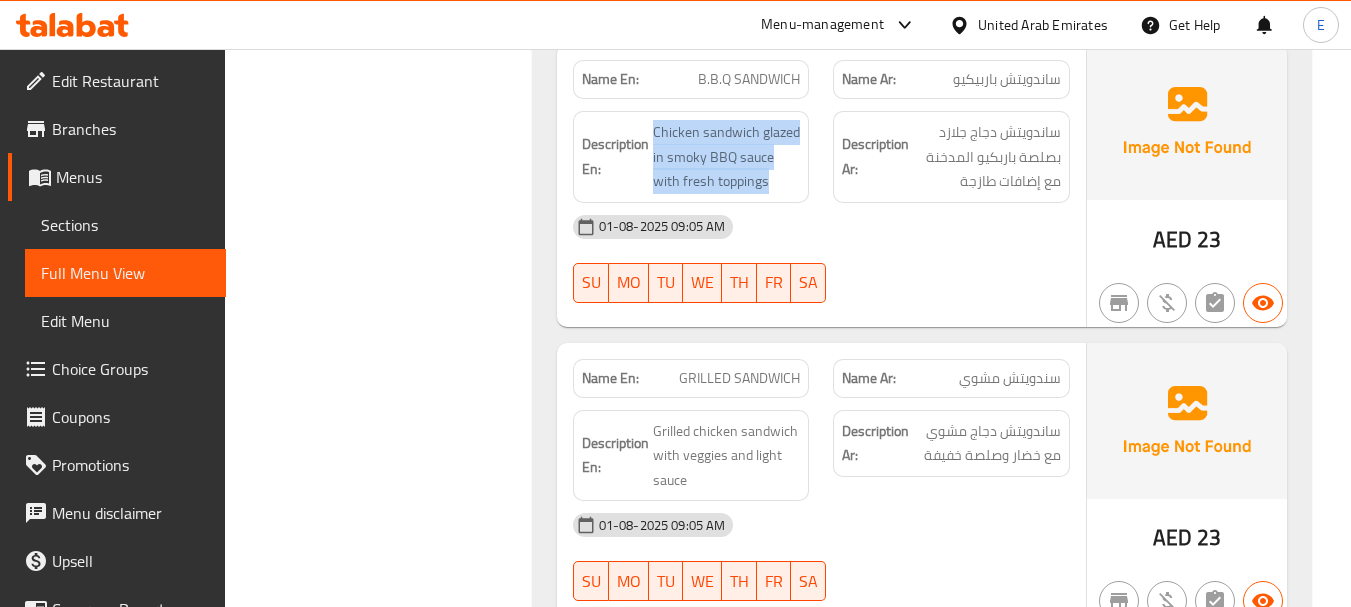drag, startPoint x: 652, startPoint y: 131, endPoint x: 809, endPoint y: 174, distance: 162.78206 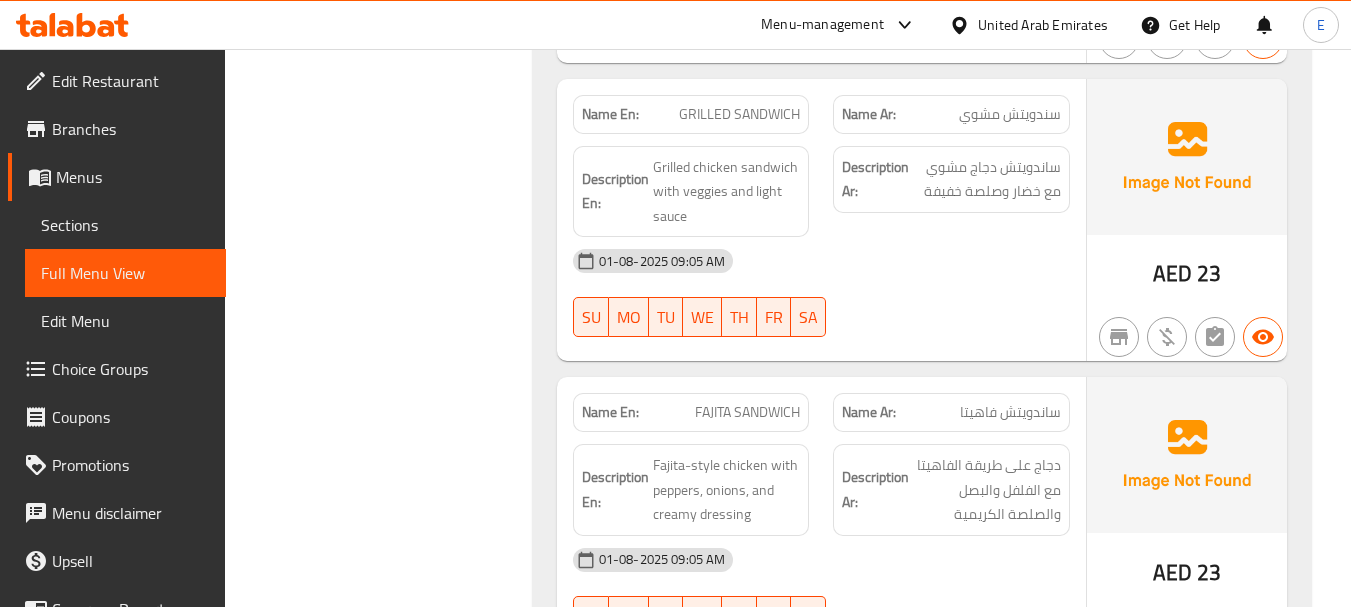 scroll, scrollTop: 9310, scrollLeft: 0, axis: vertical 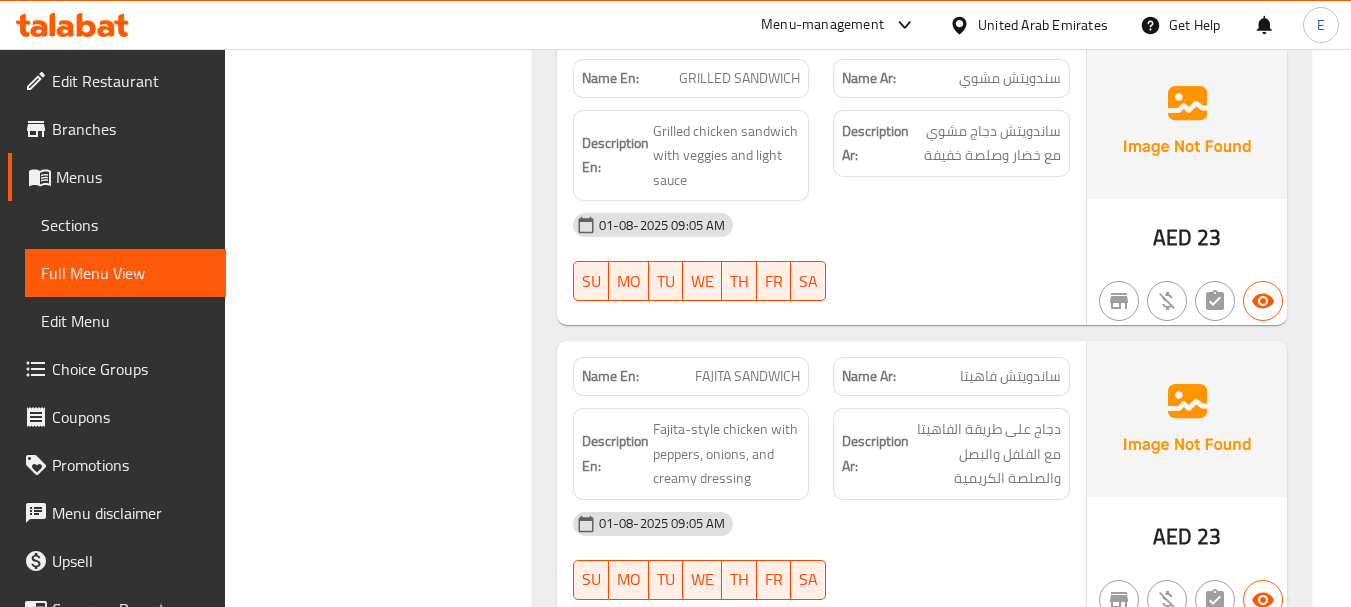 click on "GRILLED SANDWICH" at bounding box center (744, -6555) 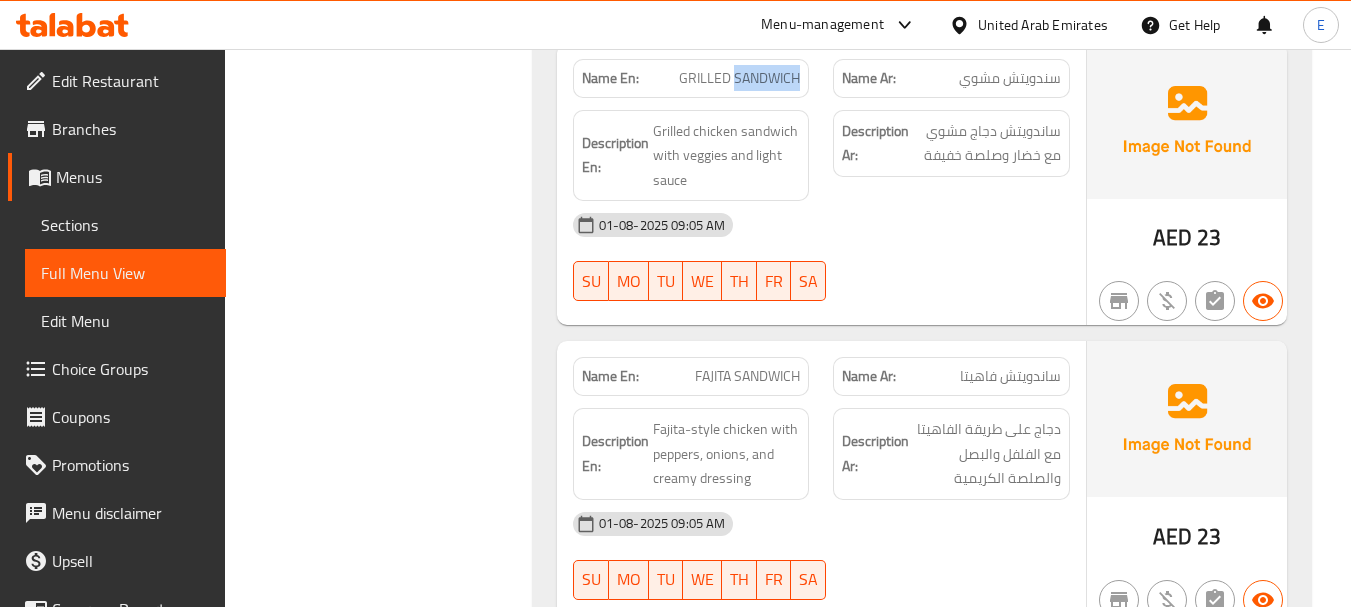 click on "GRILLED SANDWICH" at bounding box center (744, -6555) 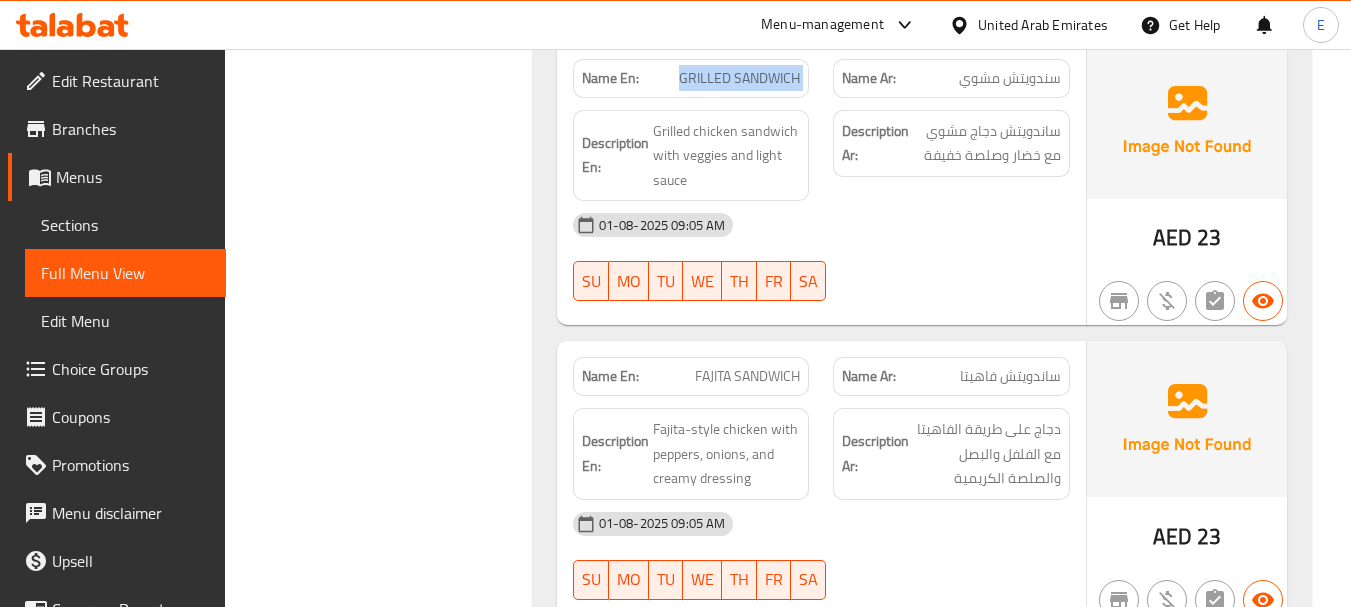 drag, startPoint x: 759, startPoint y: 85, endPoint x: 960, endPoint y: 88, distance: 201.02238 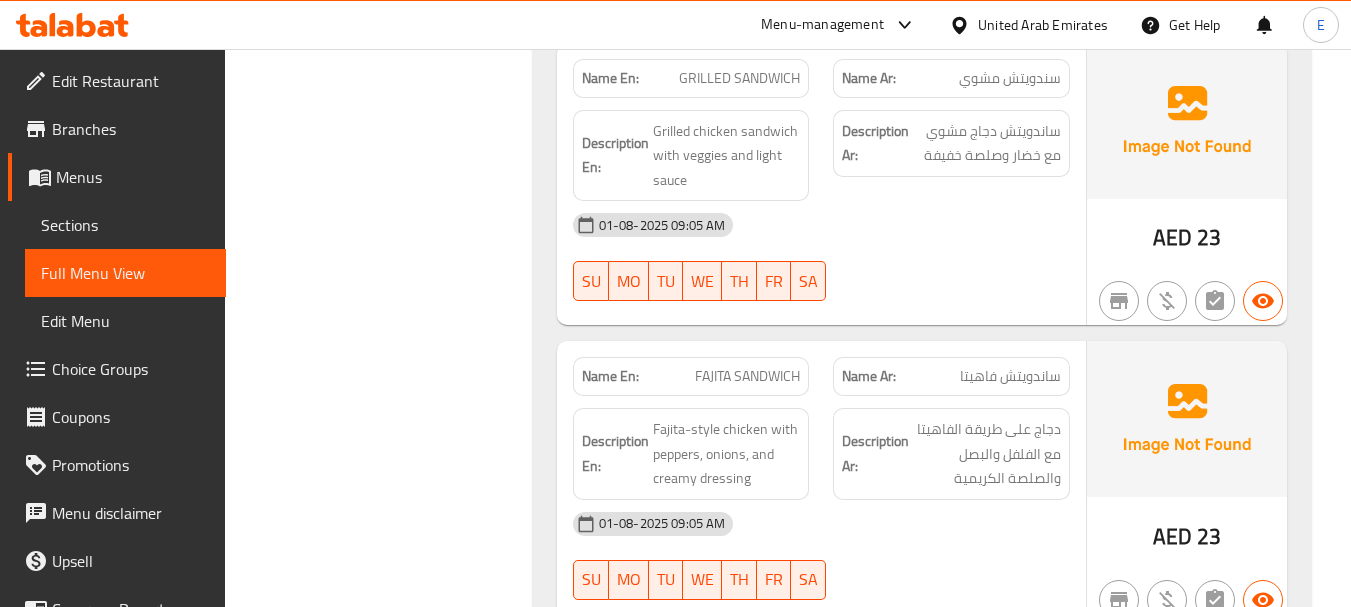 click on "سندويتش مشوي" at bounding box center [1024, -6555] 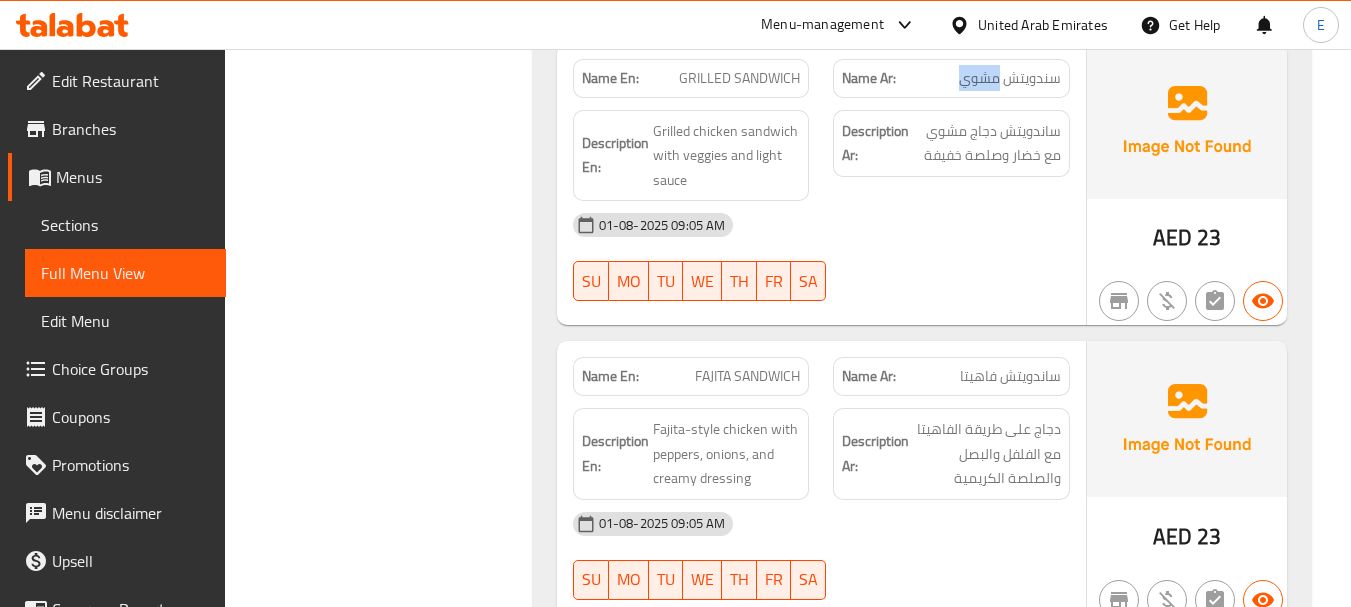 click on "سندويتش مشوي" at bounding box center [1024, -6555] 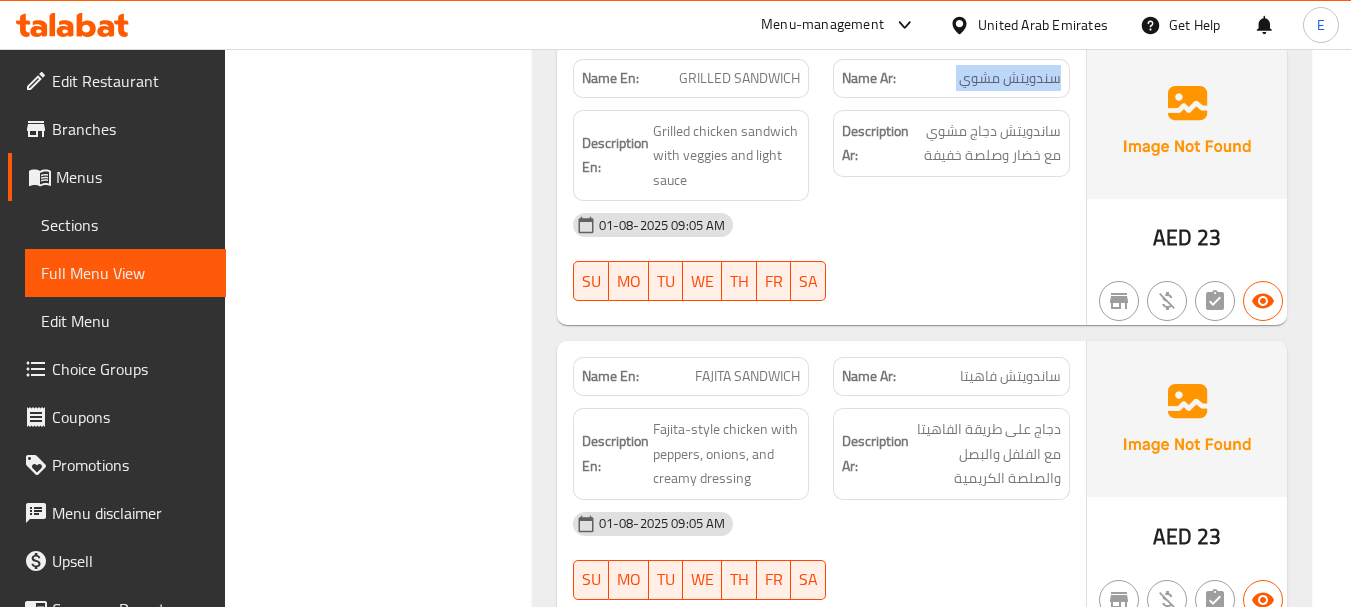 click on "سندويتش مشوي" at bounding box center [1024, -6555] 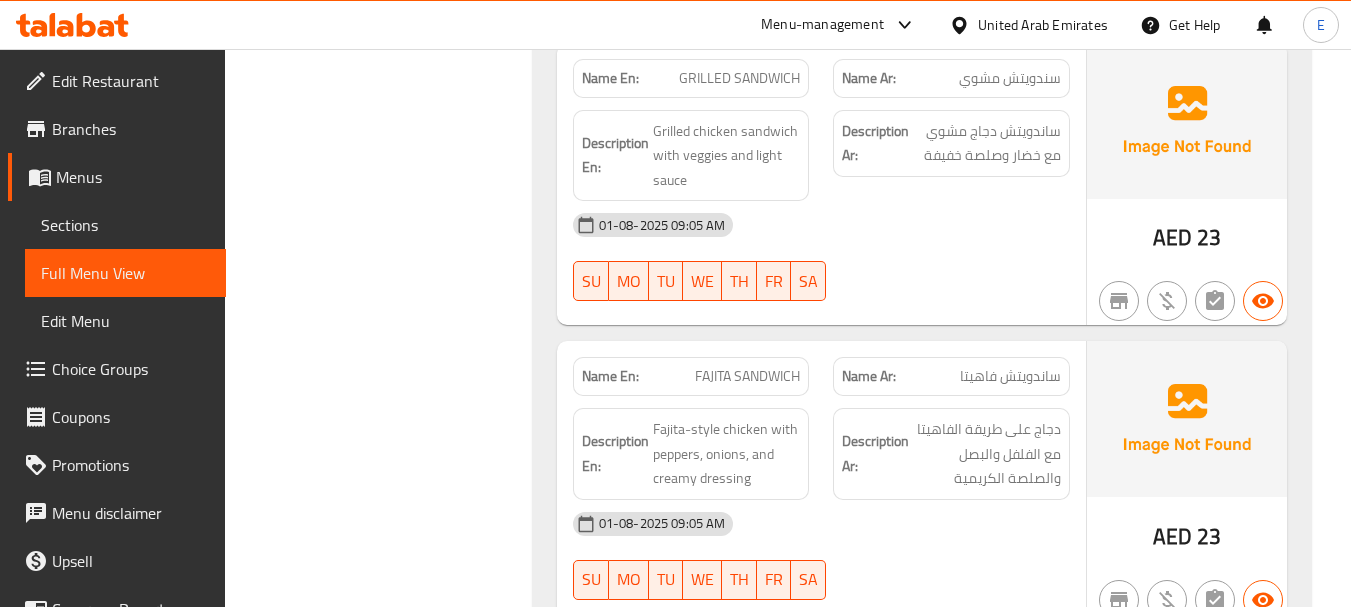 click on "01-08-2025 09:05 AM SU MO TU WE TH FR SA" at bounding box center [821, -6375] 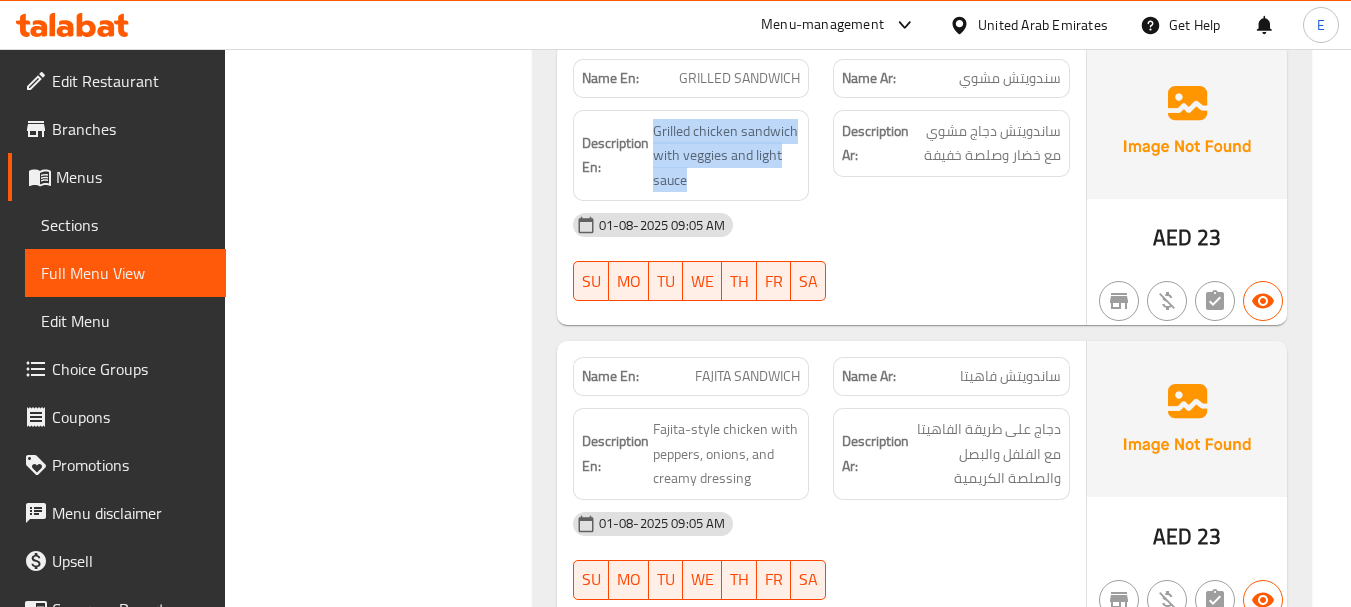drag, startPoint x: 649, startPoint y: 122, endPoint x: 801, endPoint y: 177, distance: 161.64467 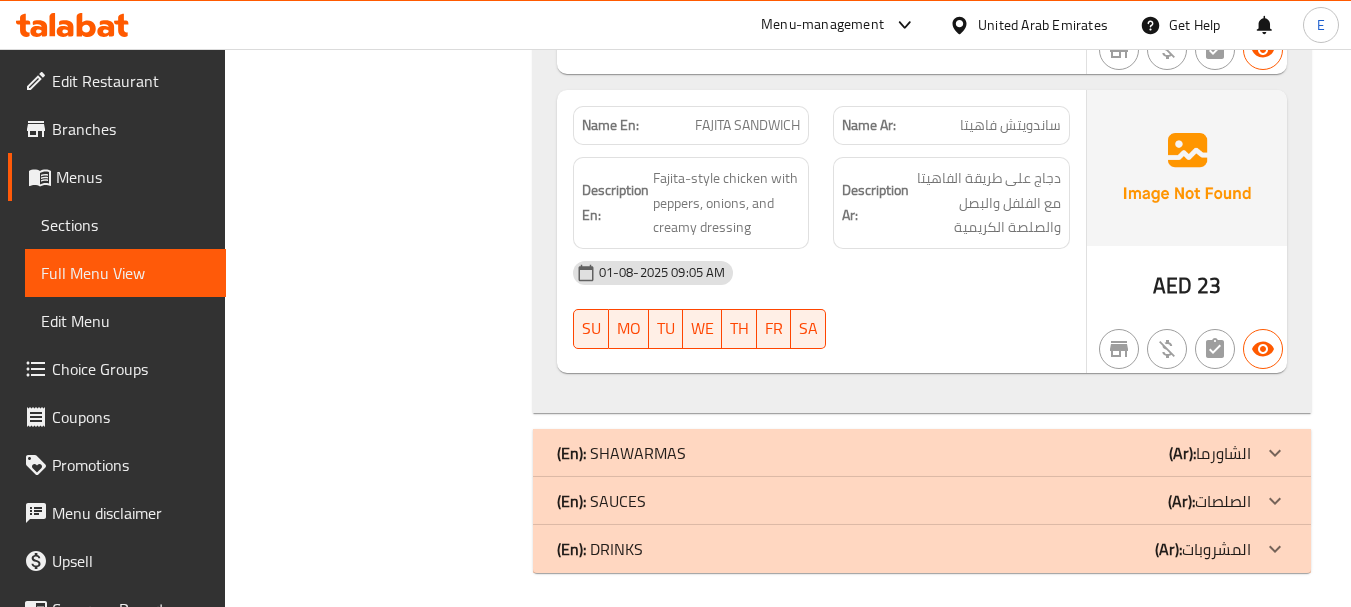 scroll, scrollTop: 9567, scrollLeft: 0, axis: vertical 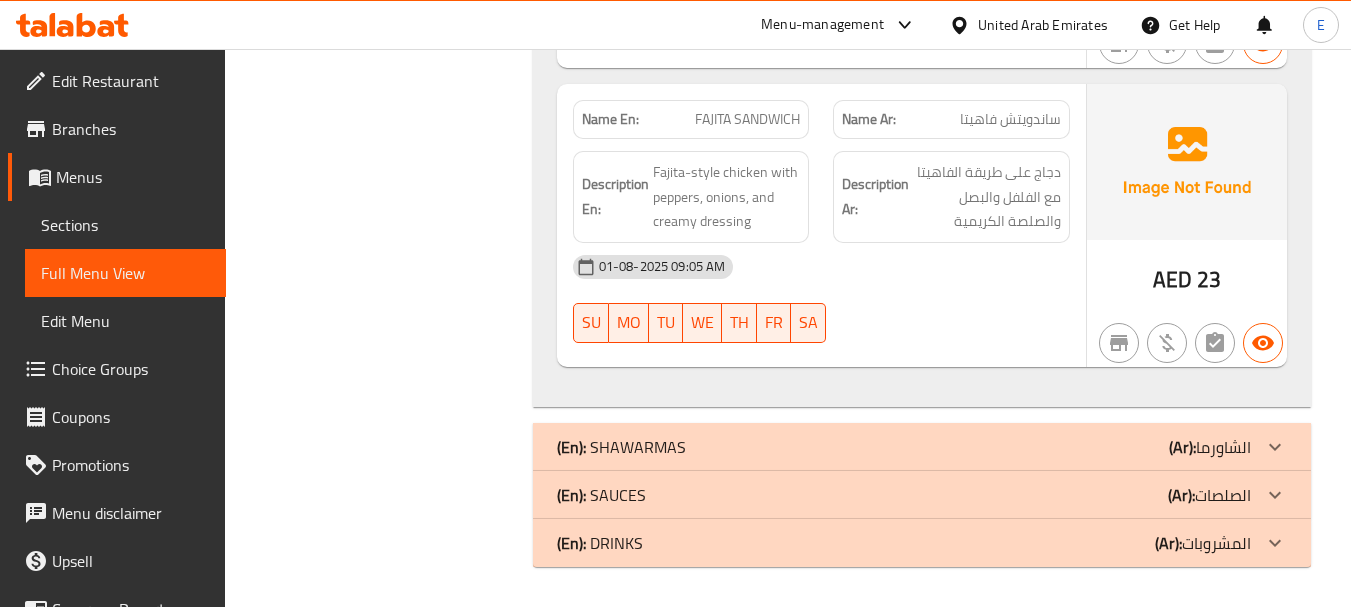click on "ساندويتش فاهيتا" at bounding box center (1029, -6184) 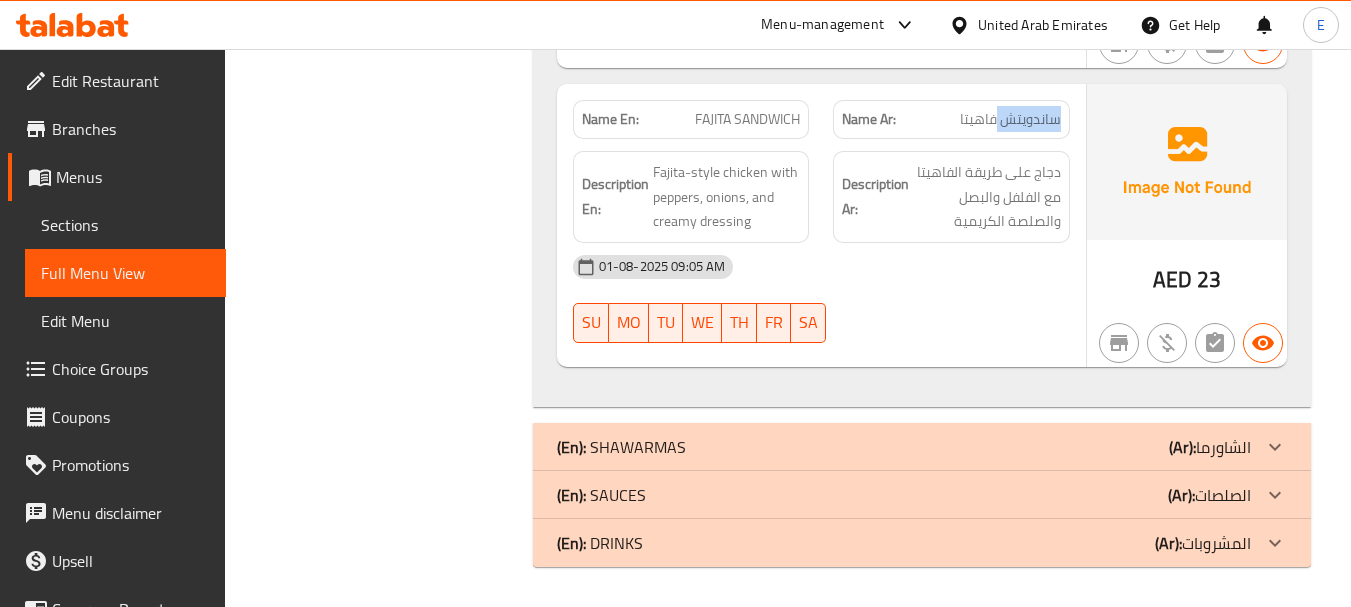 click on "ساندويتش فاهيتا" at bounding box center [1029, -6184] 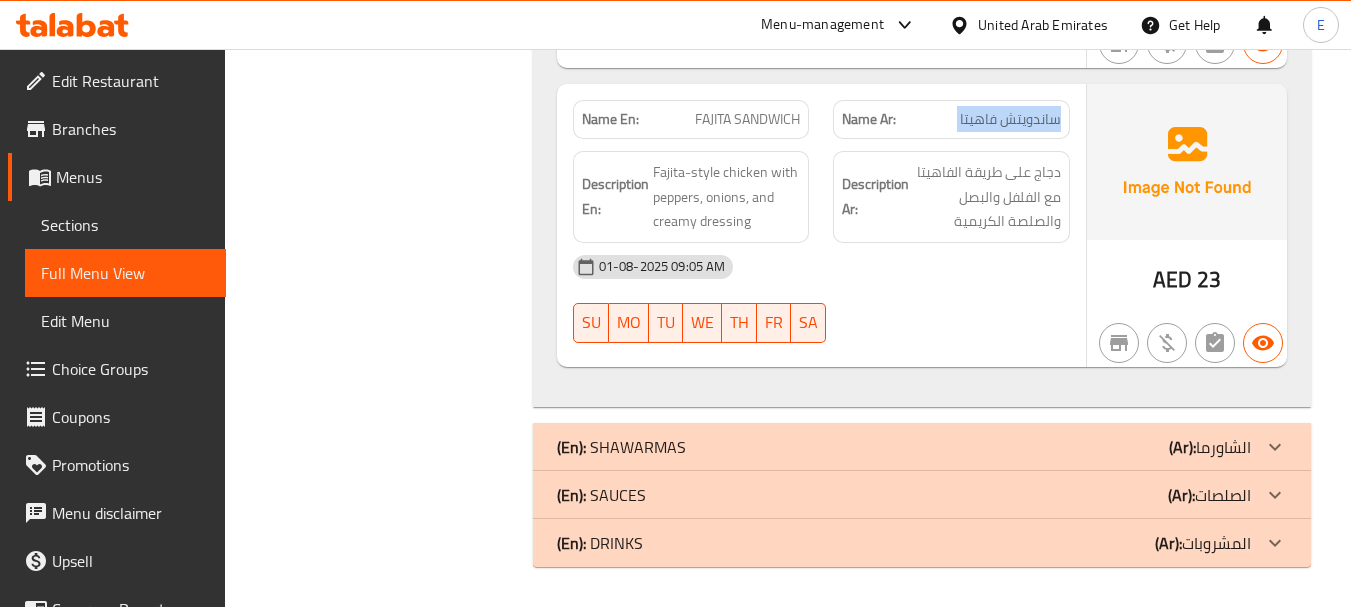 click on "ساندويتش فاهيتا" at bounding box center [1029, -6184] 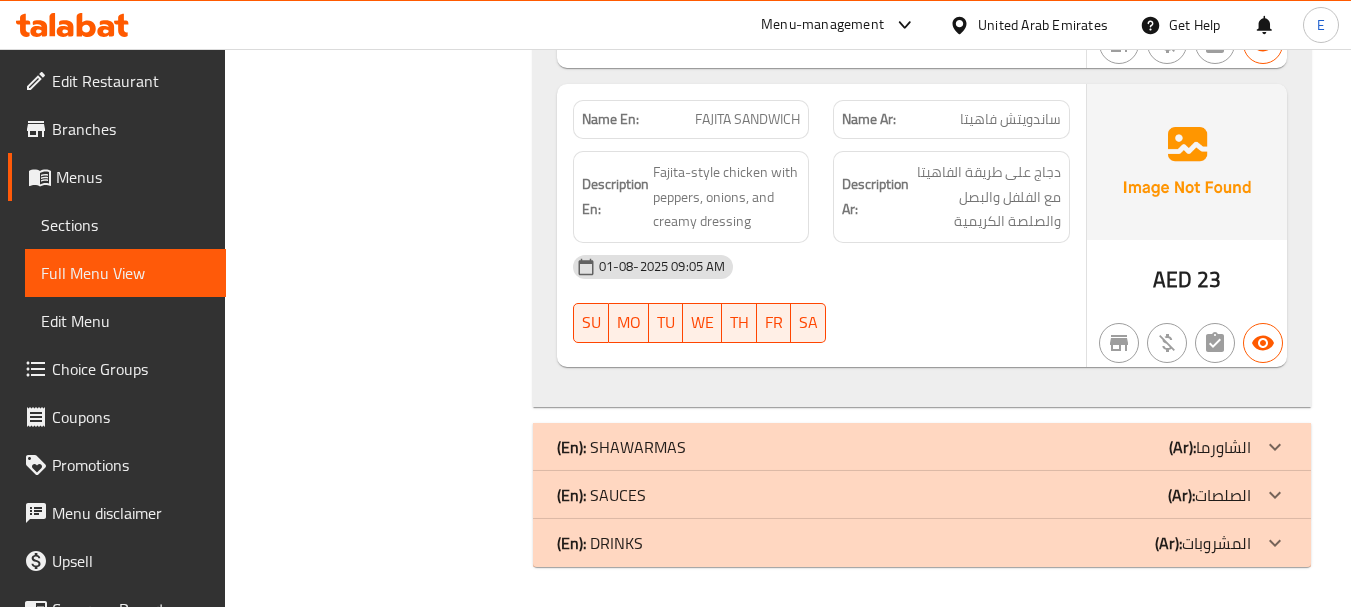 click on "FAJITA SANDWICH" at bounding box center [766, -6184] 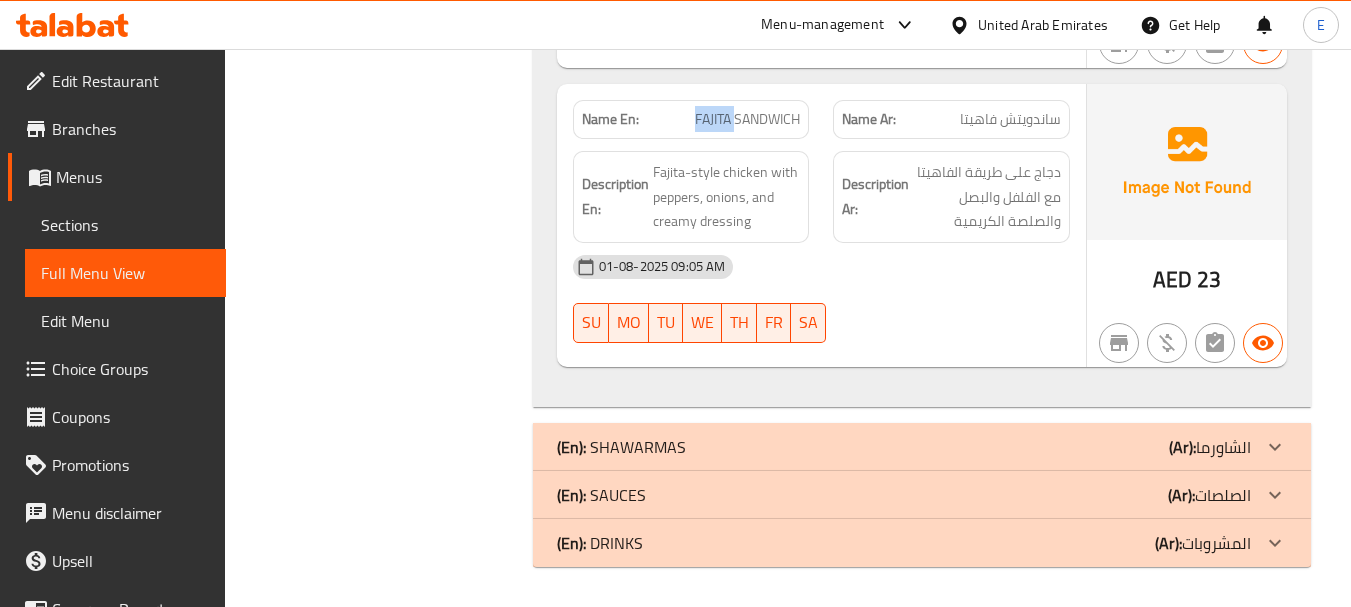 click on "FAJITA SANDWICH" at bounding box center [766, -6184] 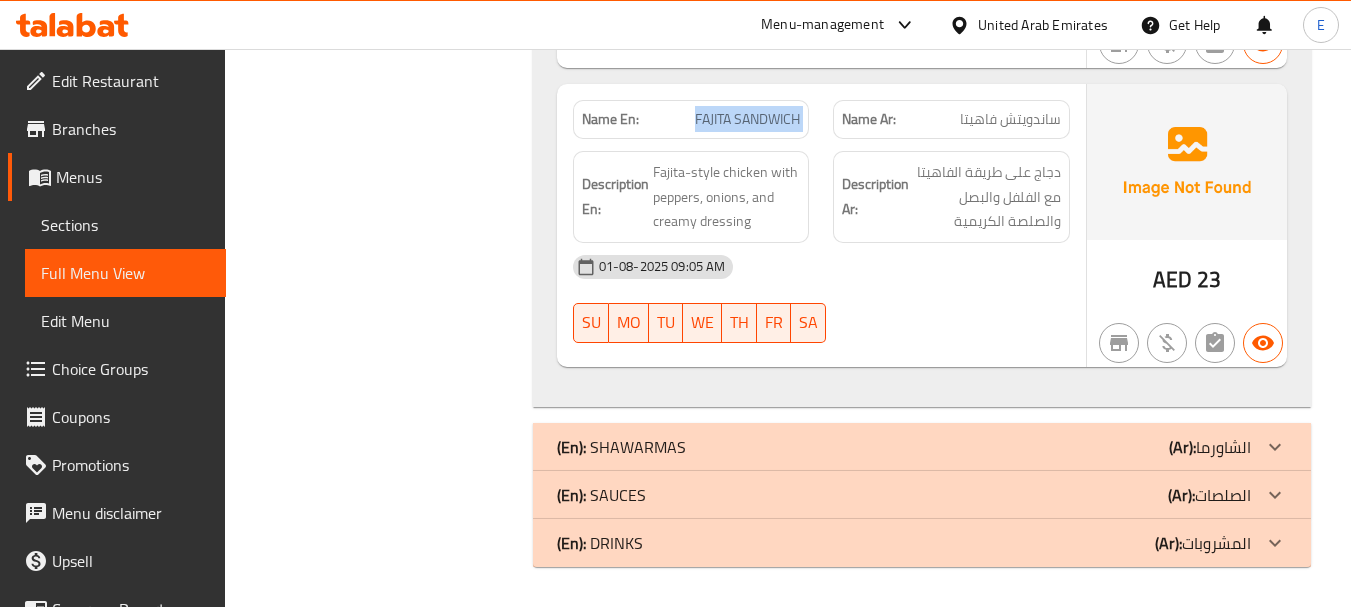 click on "FAJITA SANDWICH" at bounding box center (766, -6184) 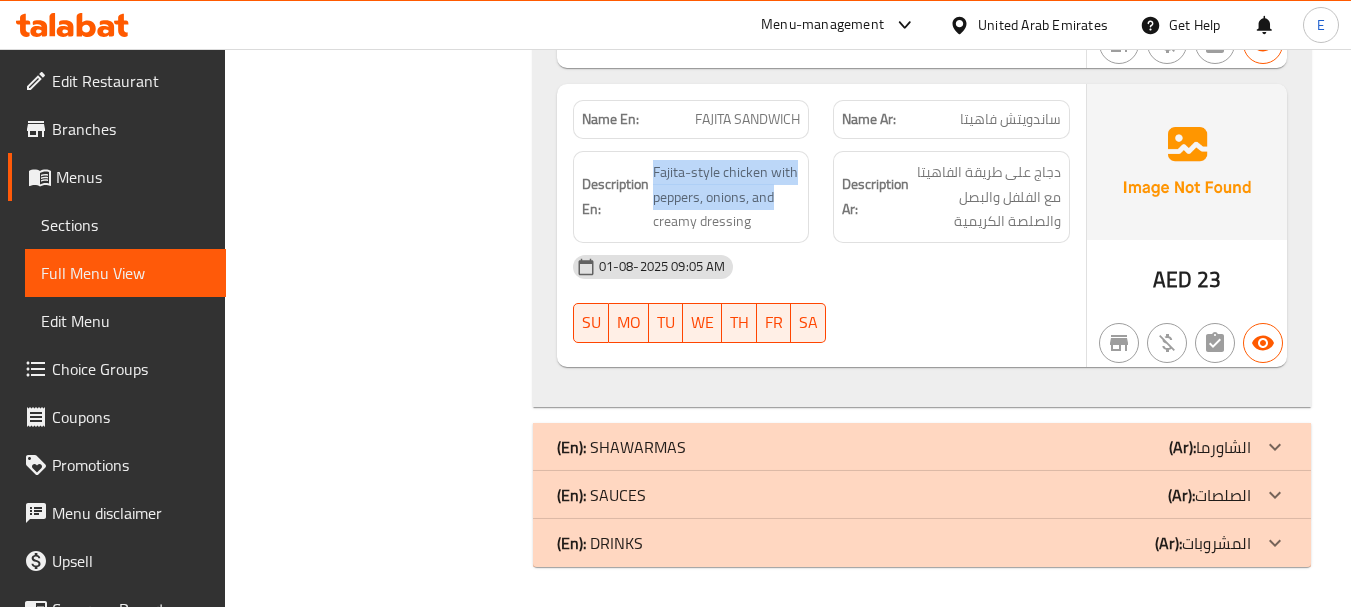 drag, startPoint x: 653, startPoint y: 168, endPoint x: 804, endPoint y: 208, distance: 156.20819 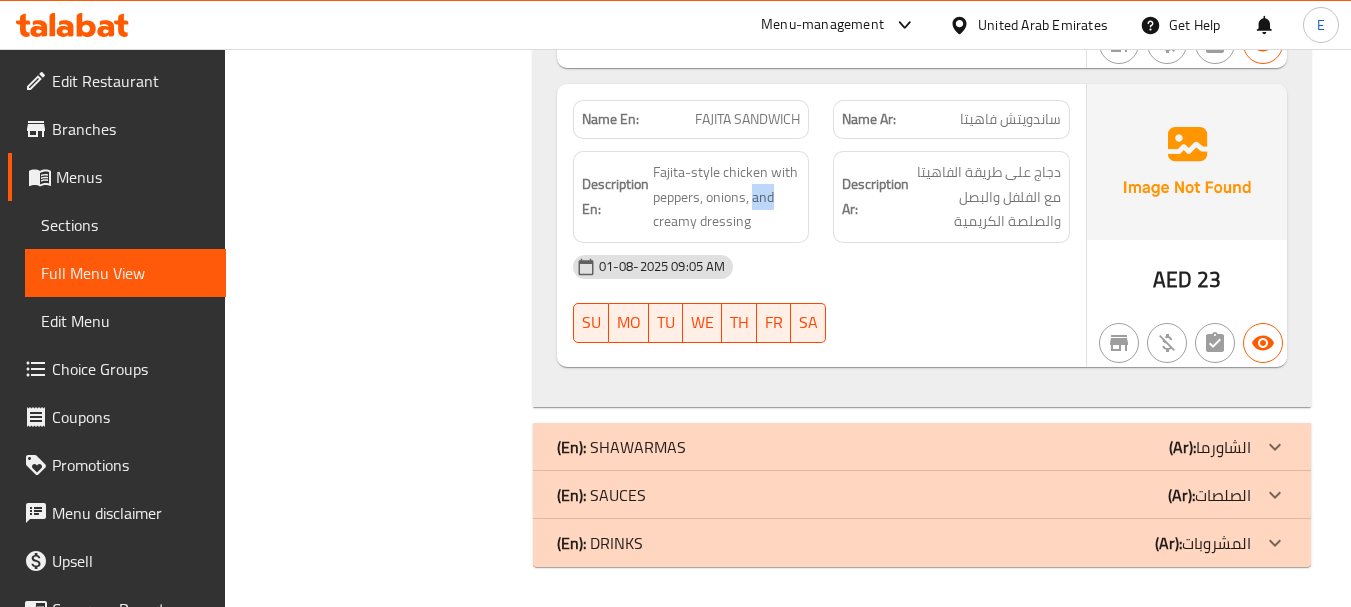click on "Description En: Fajita-style chicken with peppers, onions, and creamy dressing" at bounding box center [691, -6106] 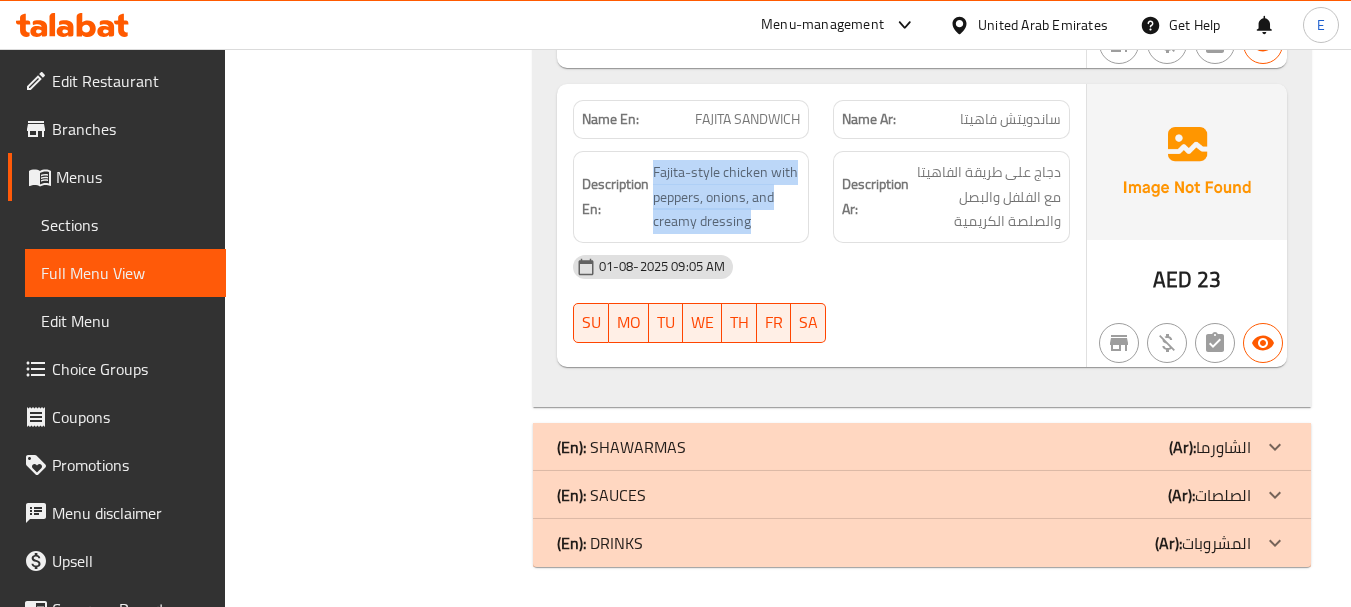 click on "Description En: Fajita-style chicken with peppers, onions, and creamy dressing" at bounding box center [691, -6106] 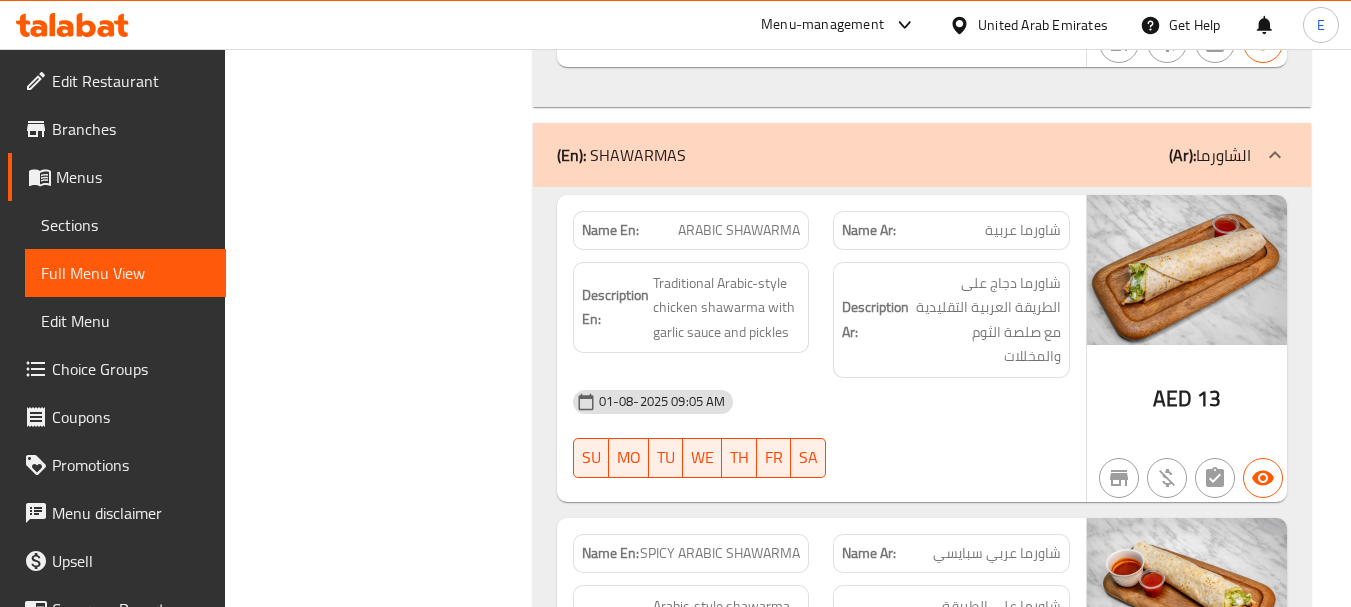 scroll, scrollTop: 9967, scrollLeft: 0, axis: vertical 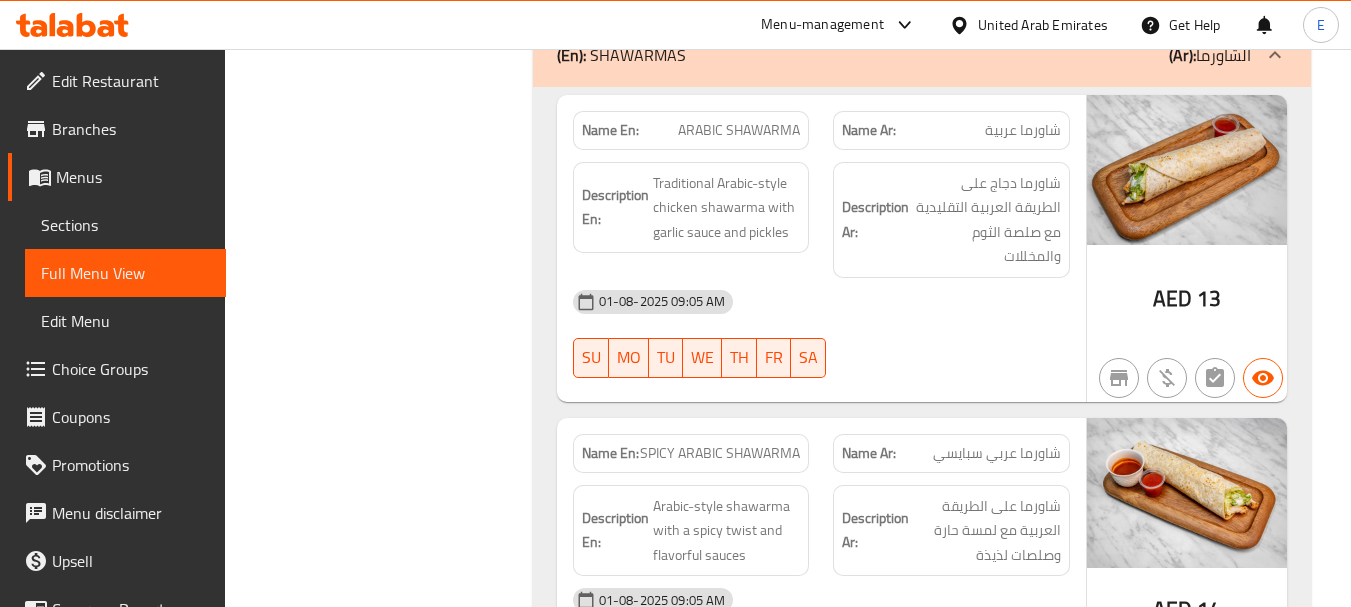 click on "ARABIC SHAWARMA" at bounding box center [726, -9383] 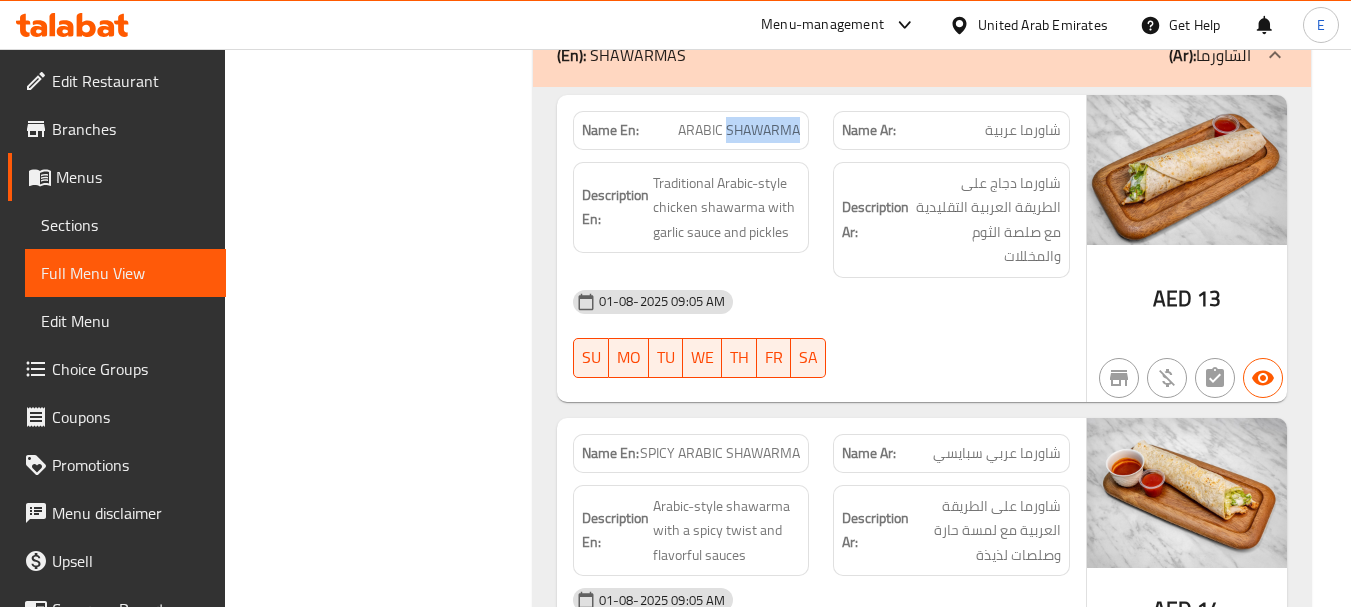 click on "ARABIC SHAWARMA" at bounding box center (726, -9383) 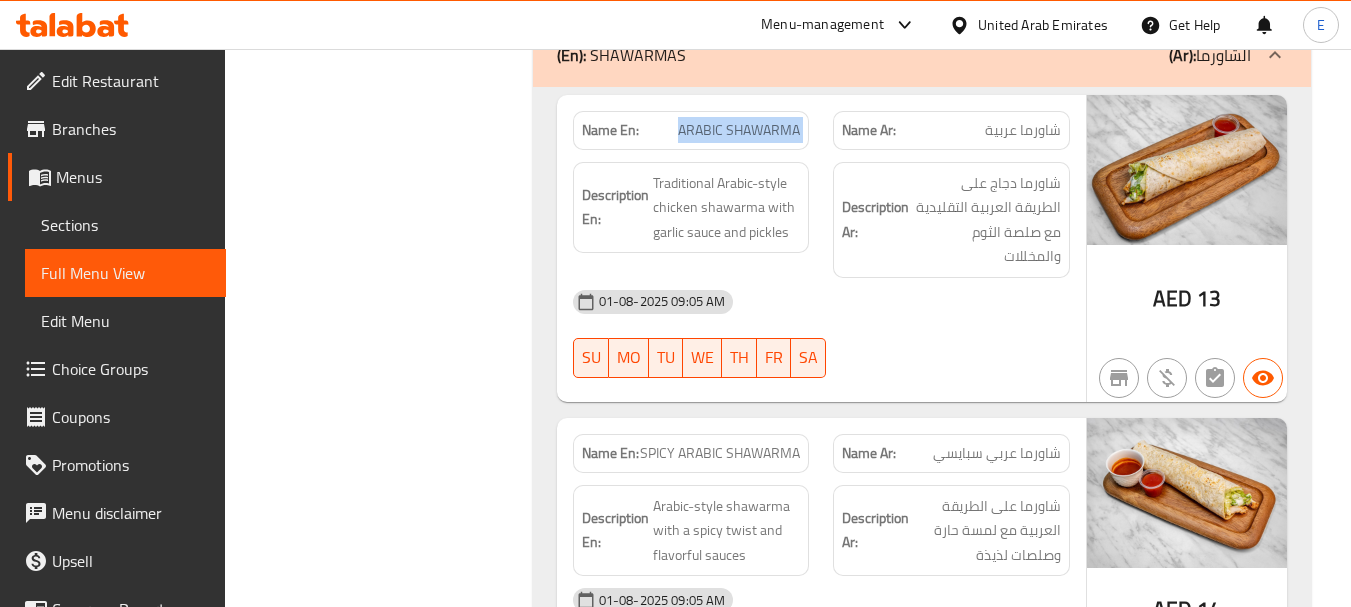 click on "ARABIC SHAWARMA" at bounding box center [726, -9383] 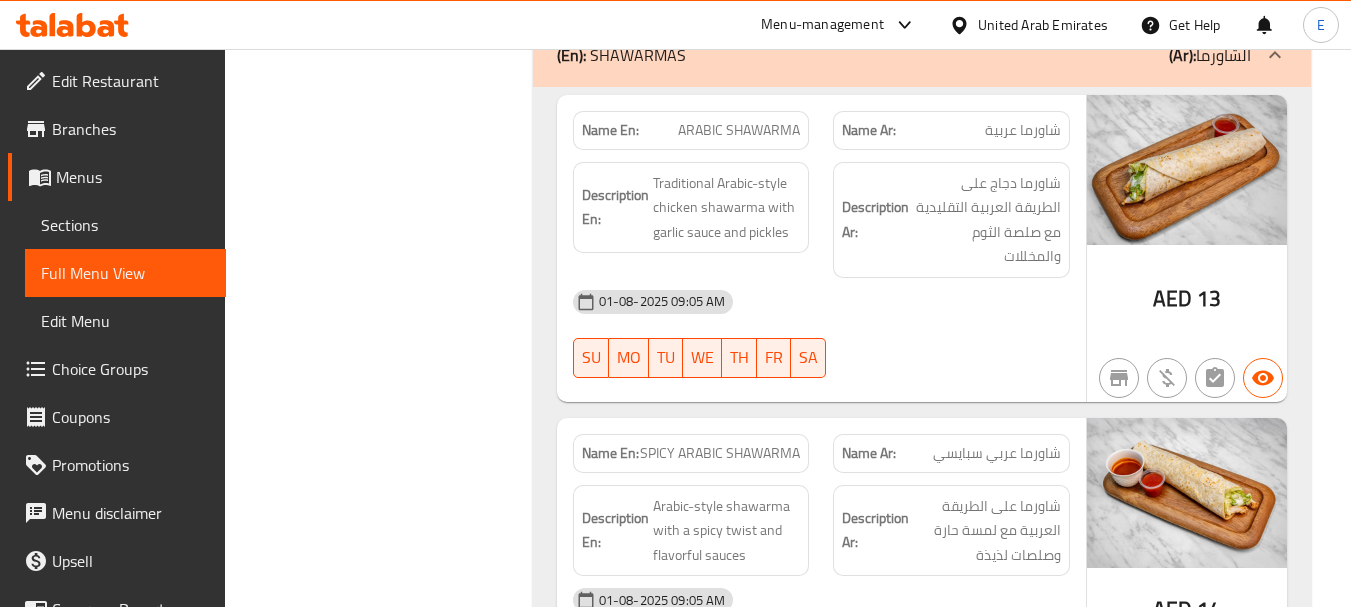 drag, startPoint x: 903, startPoint y: 303, endPoint x: 883, endPoint y: 300, distance: 20.22375 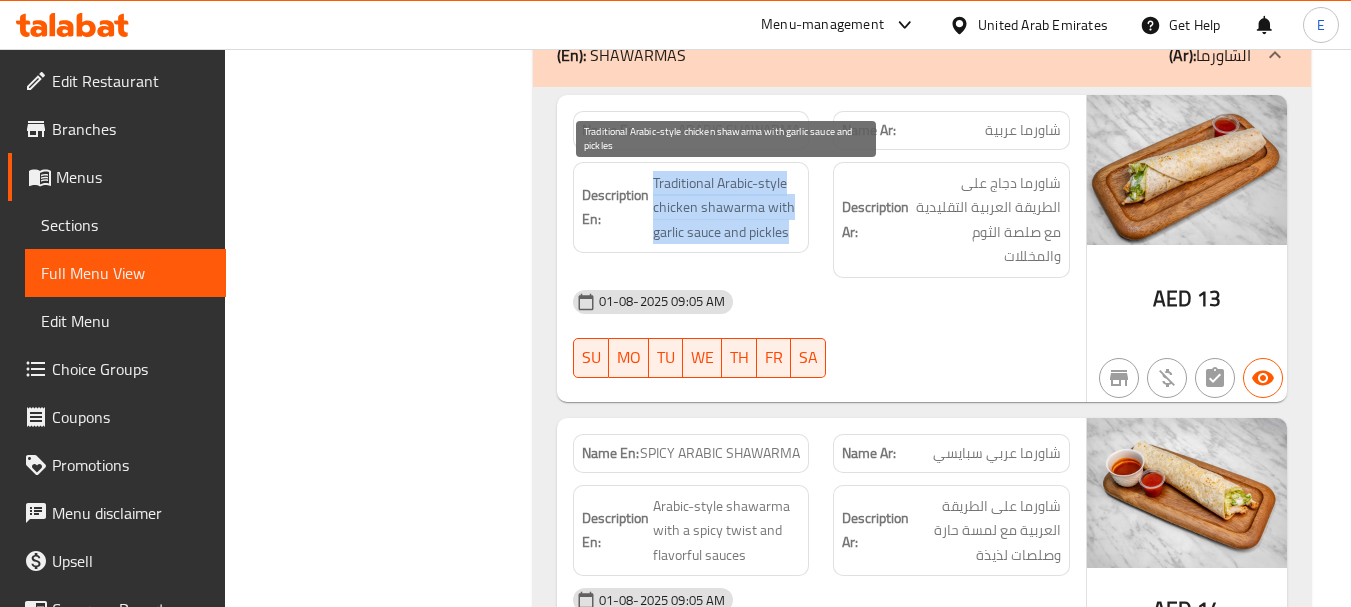 drag, startPoint x: 650, startPoint y: 170, endPoint x: 799, endPoint y: 236, distance: 162.96318 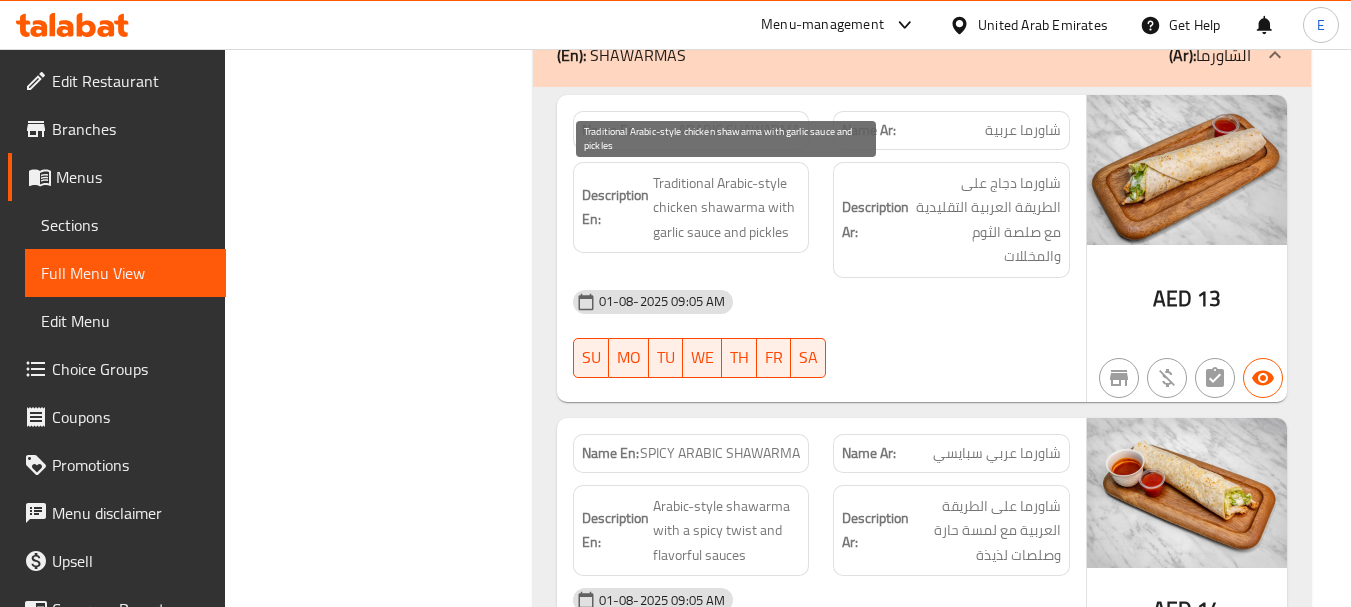 click on "Traditional Arabic-style chicken shawarma with garlic sauce and pickles" at bounding box center [727, 208] 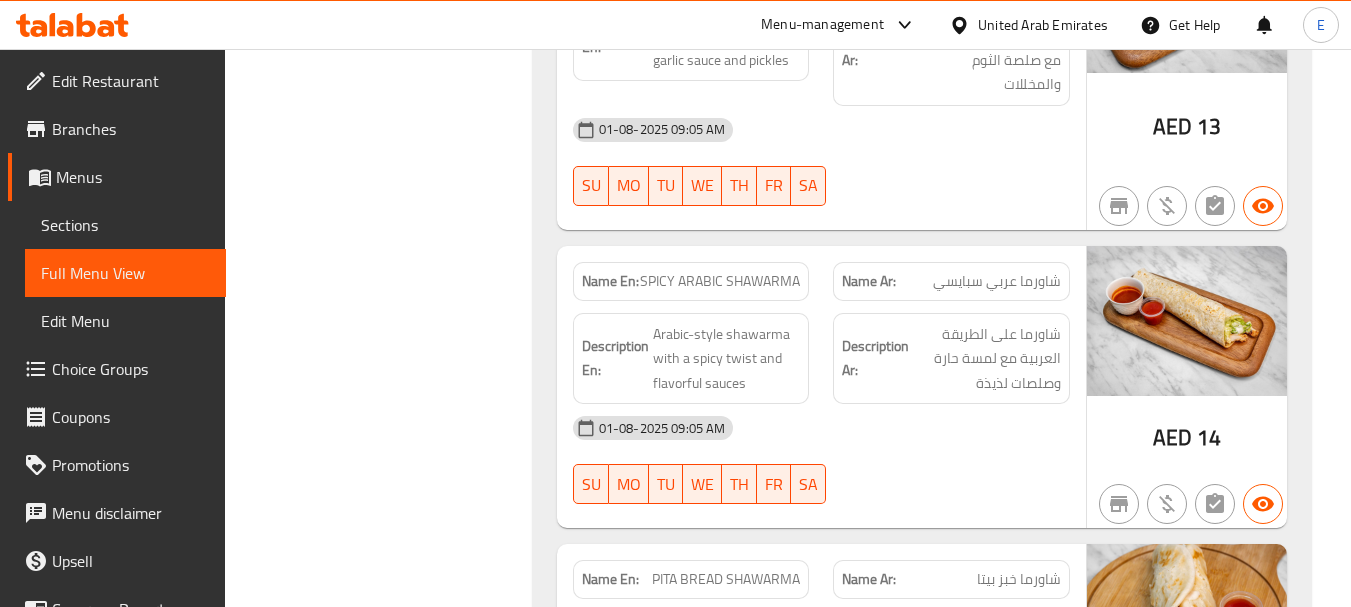scroll, scrollTop: 10267, scrollLeft: 0, axis: vertical 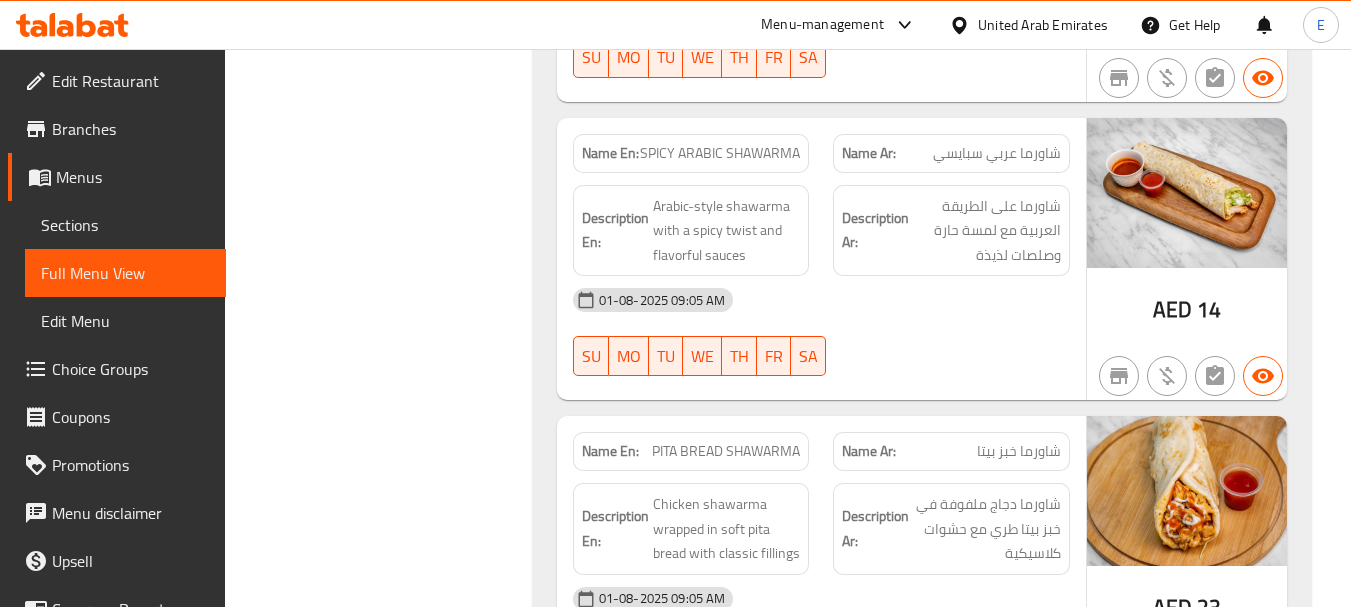 click on "شاورما عربي سبايسي" at bounding box center (1025, -9055) 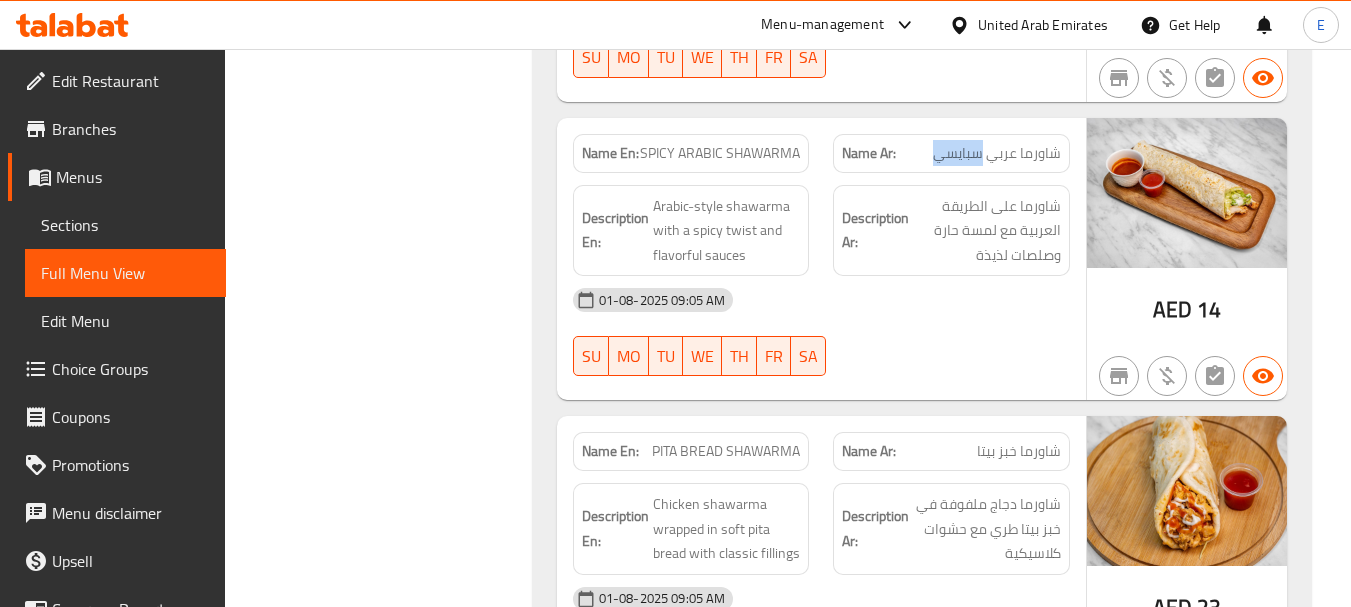 click on "شاورما عربي سبايسي" at bounding box center (1025, -9055) 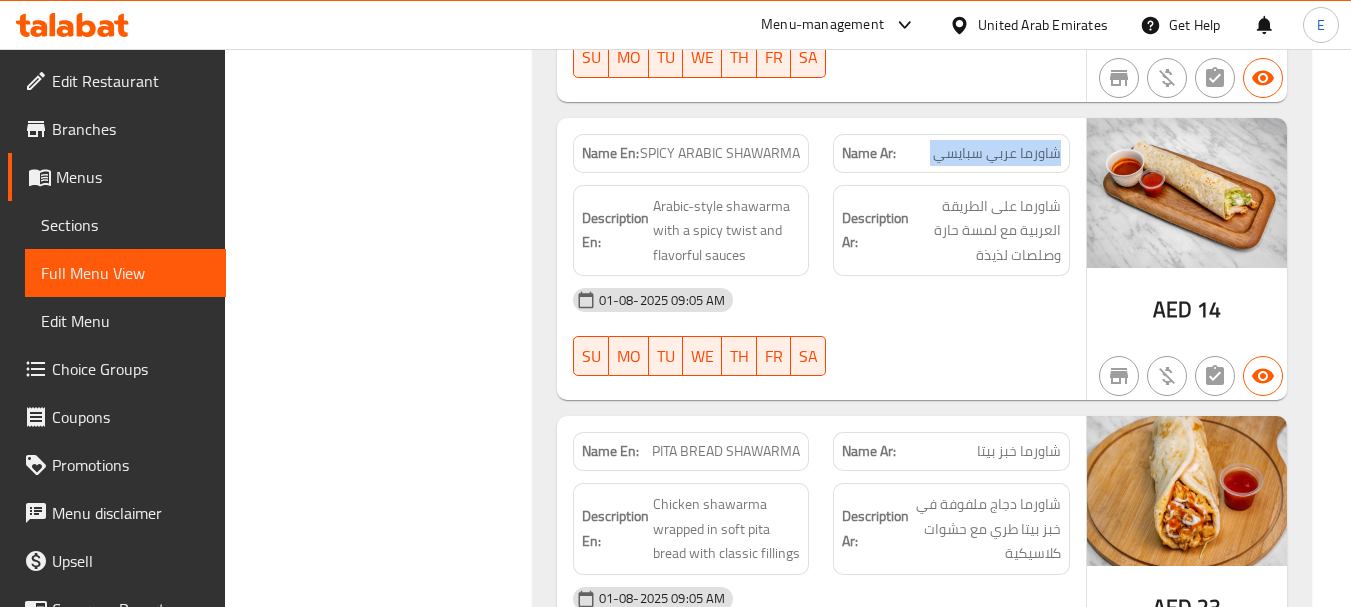 click on "شاورما عربي سبايسي" at bounding box center (1025, -9055) 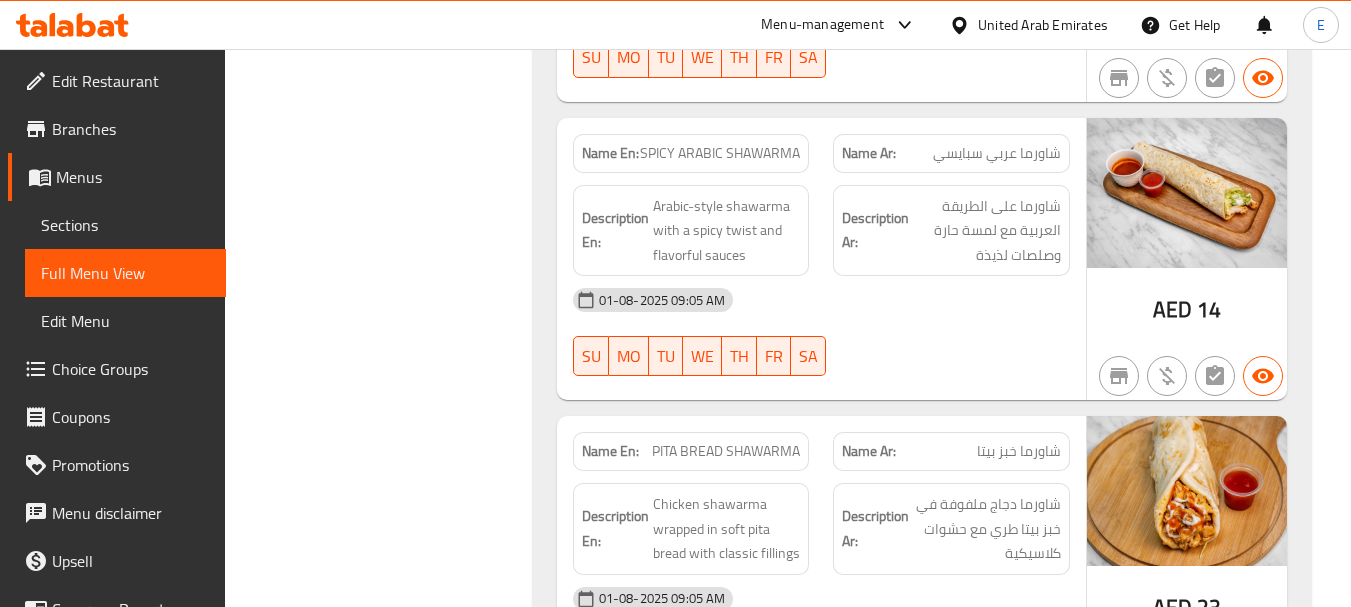 click on "SPICY ARABIC SHAWARMA" at bounding box center (767, -9055) 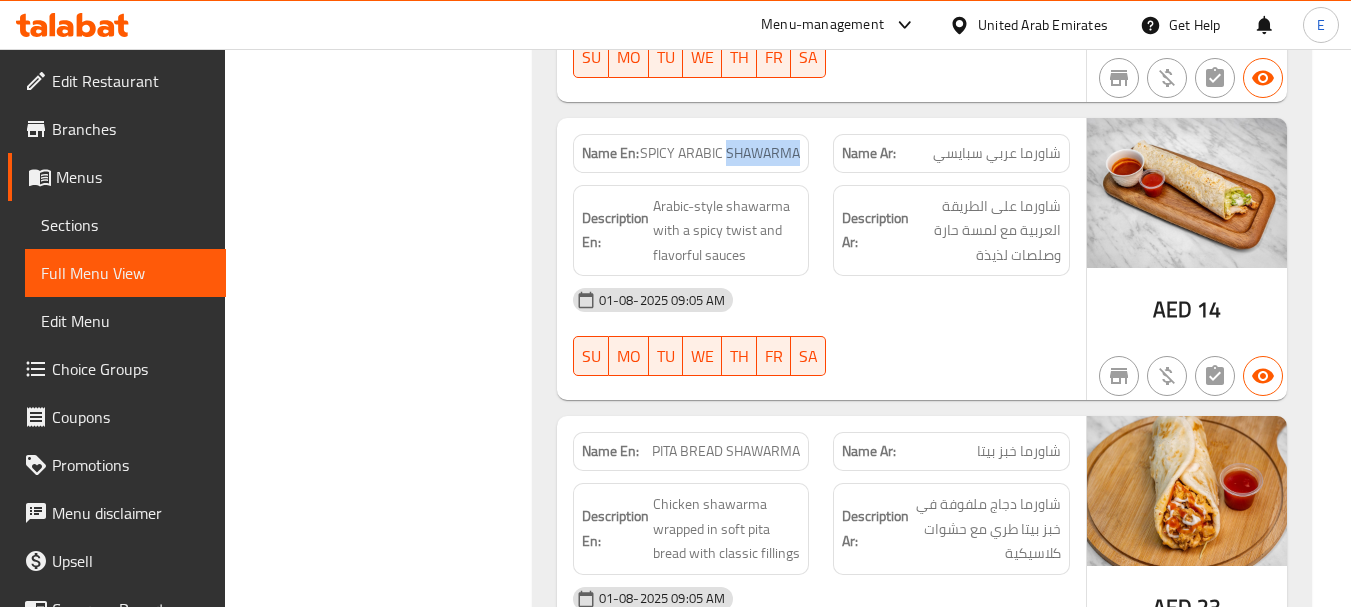 click on "SPICY ARABIC SHAWARMA" at bounding box center (767, -9055) 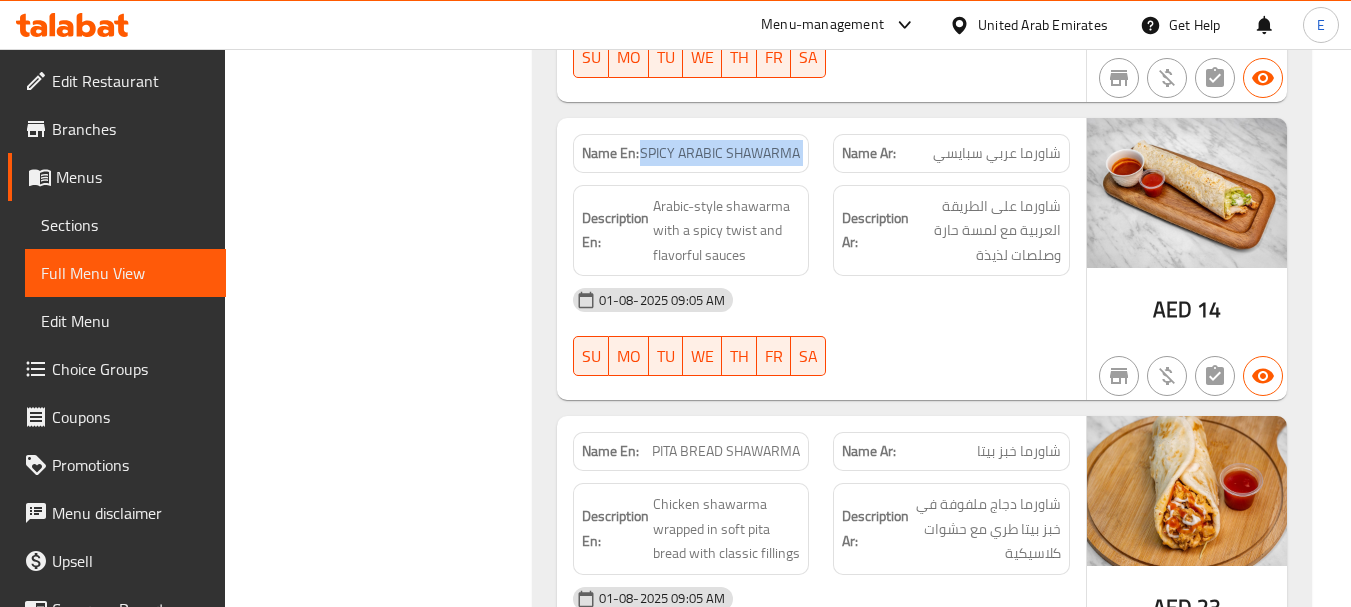 click on "SPICY ARABIC SHAWARMA" at bounding box center [767, -9055] 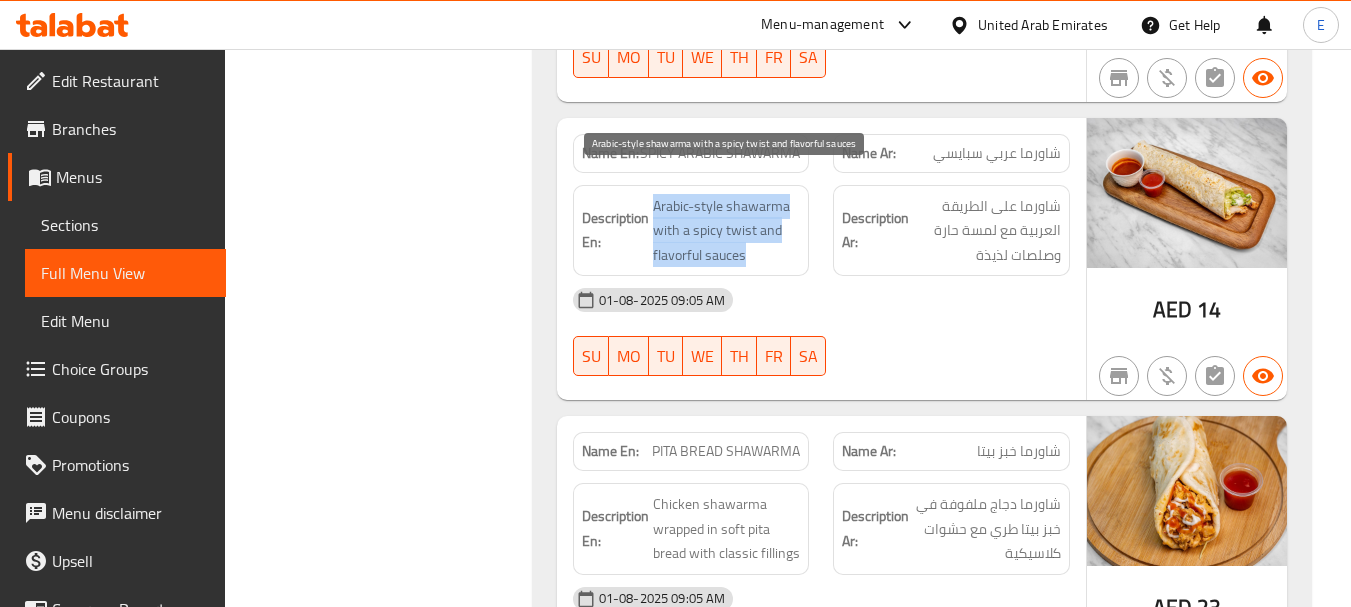 drag, startPoint x: 648, startPoint y: 175, endPoint x: 787, endPoint y: 227, distance: 148.40822 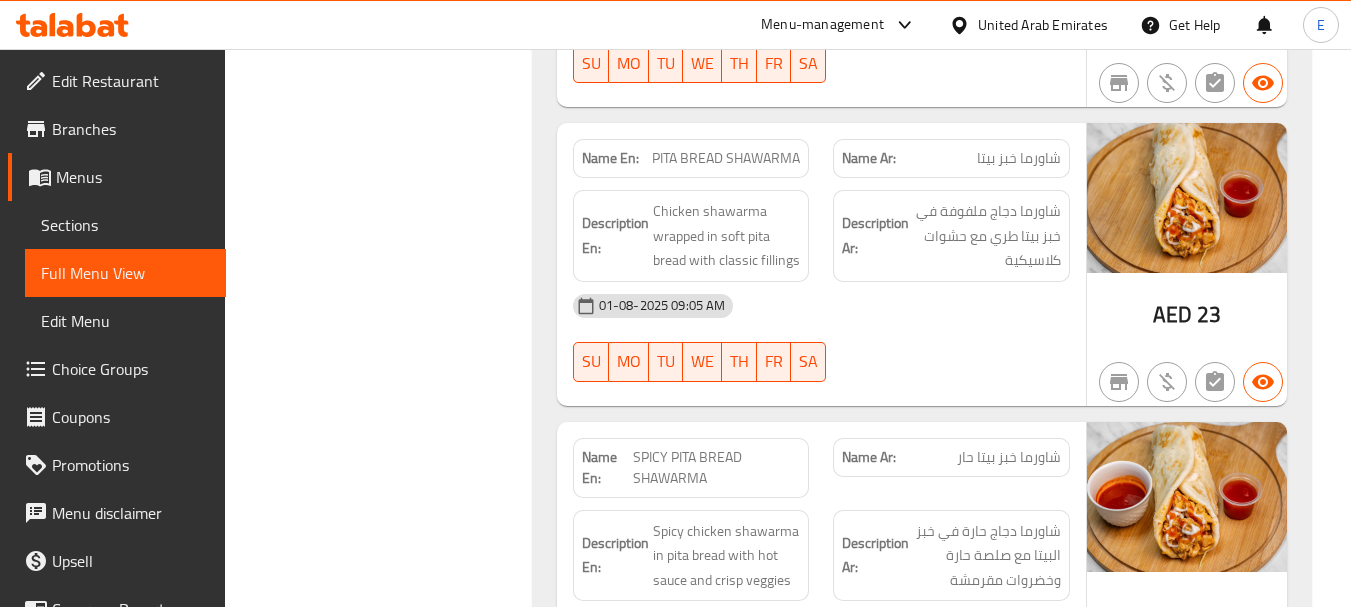 scroll, scrollTop: 10567, scrollLeft: 0, axis: vertical 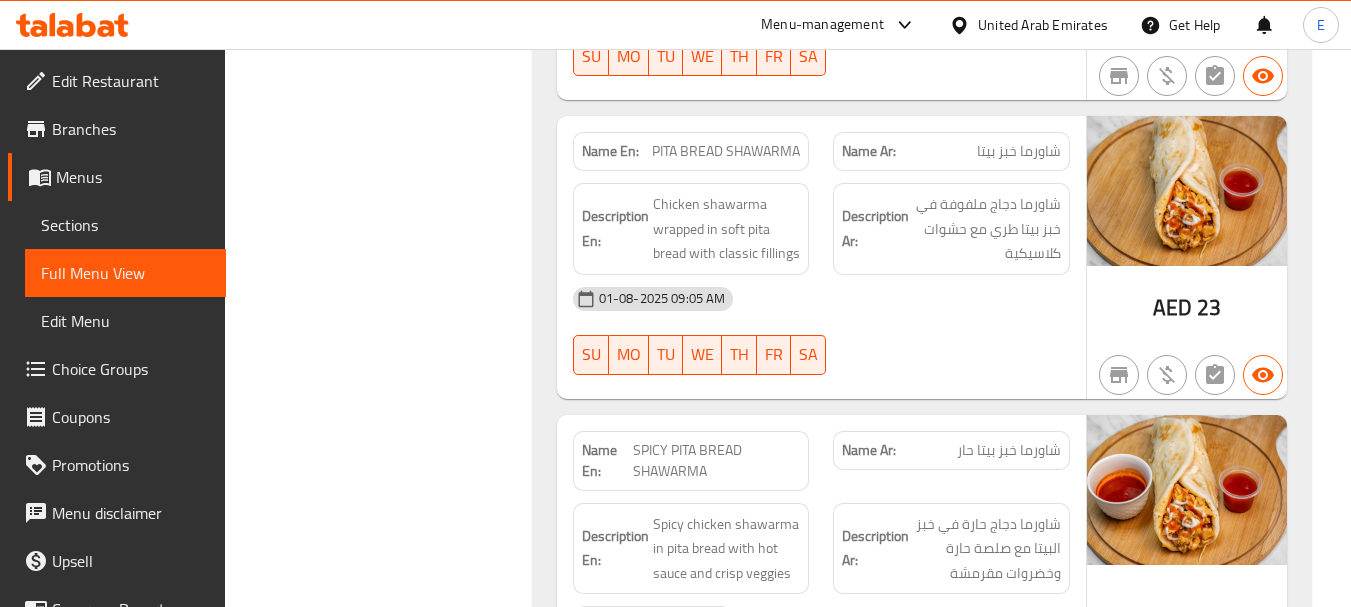 click on "PITA BREAD SHAWARMA" at bounding box center (759, -8440) 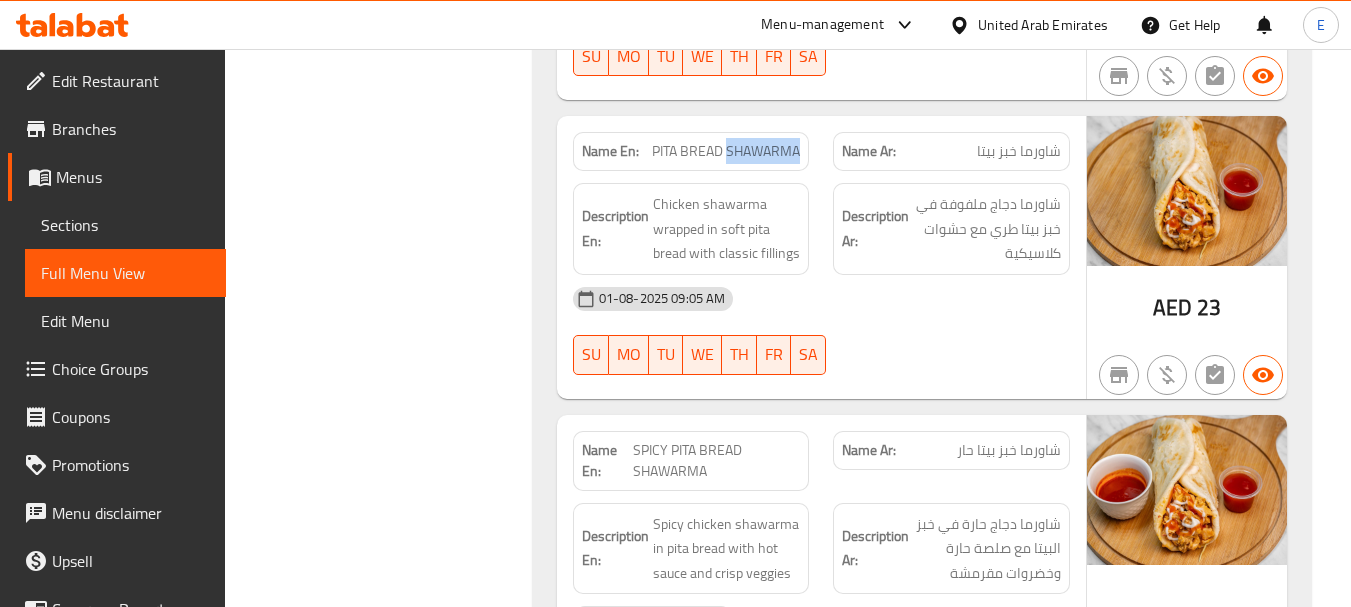 click on "PITA BREAD SHAWARMA" at bounding box center (759, -8440) 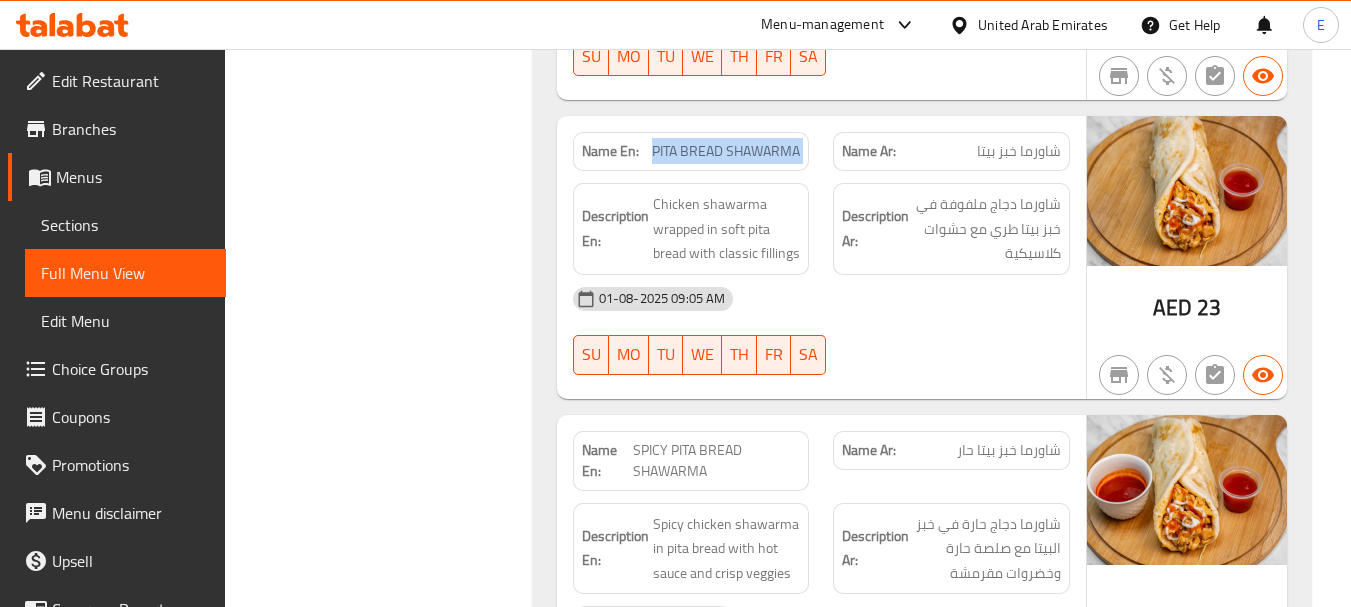click on "PITA BREAD SHAWARMA" at bounding box center (759, -8440) 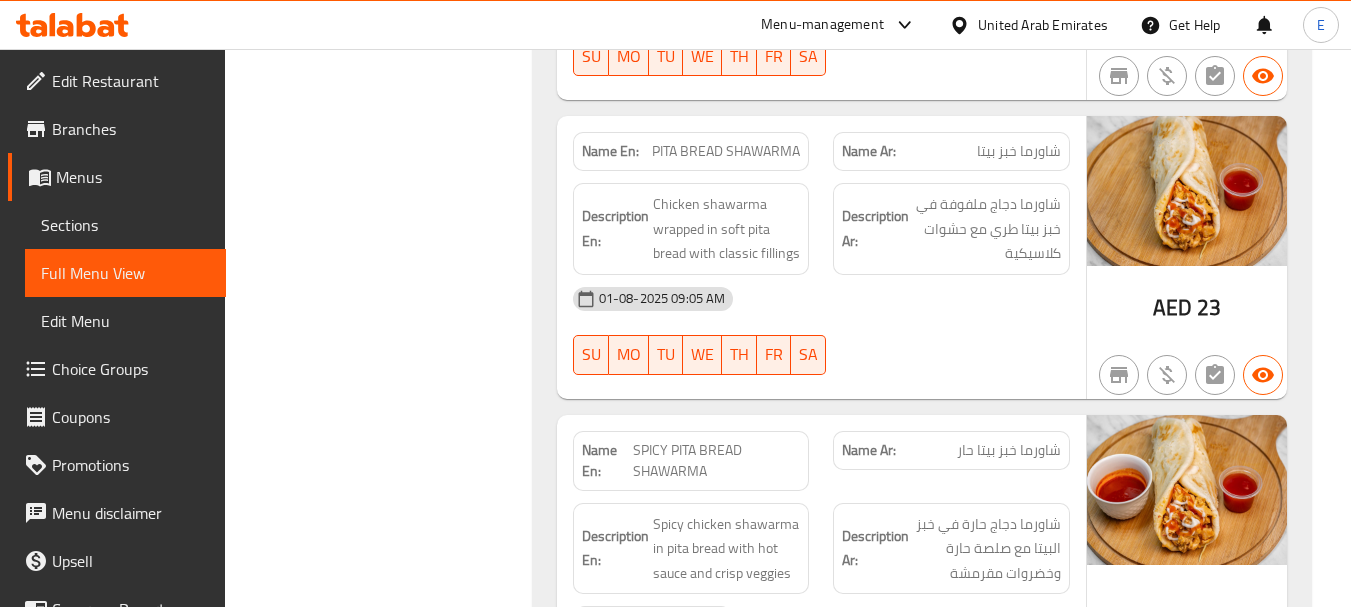 click on "Name Ar: شاورما خبز بيتا" at bounding box center (951, -8440) 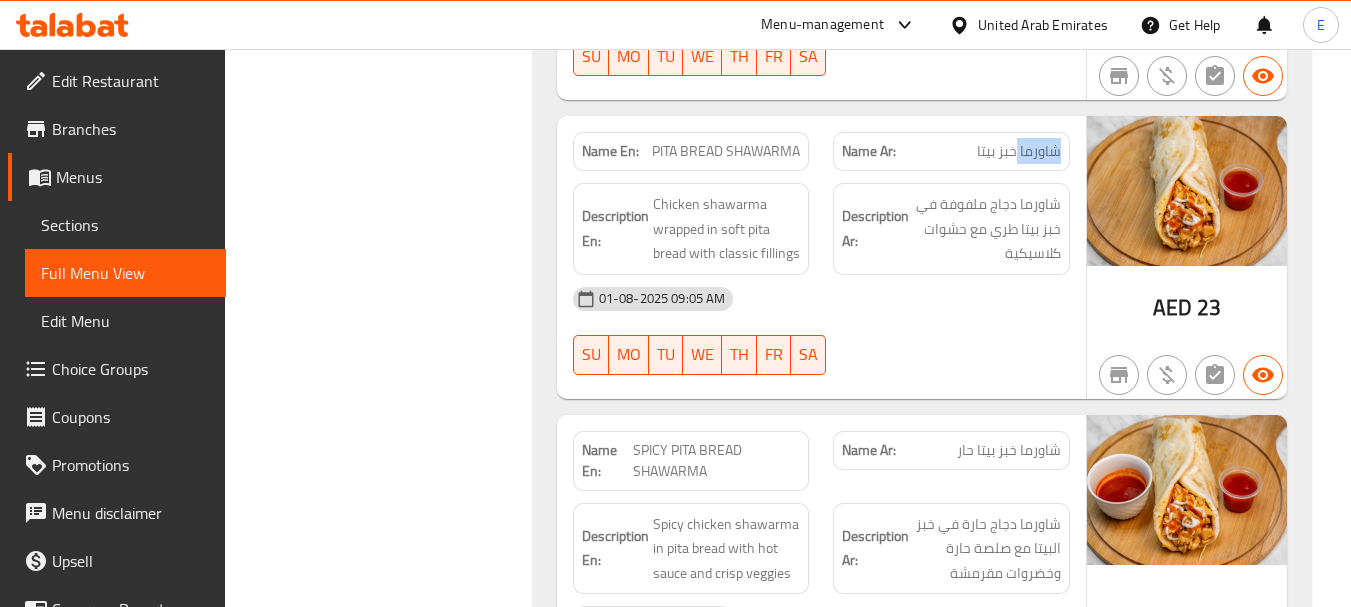click on "Name Ar: شاورما خبز بيتا" at bounding box center [951, -8440] 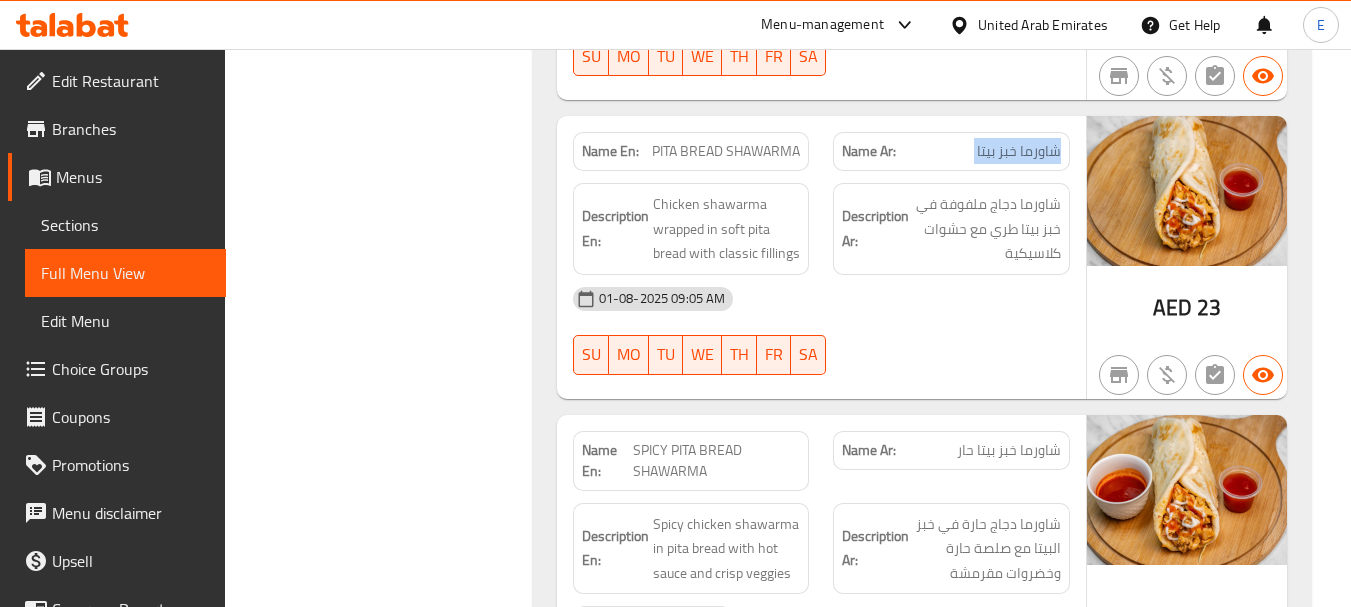 click on "Name Ar: شاورما خبز بيتا" at bounding box center [951, -8440] 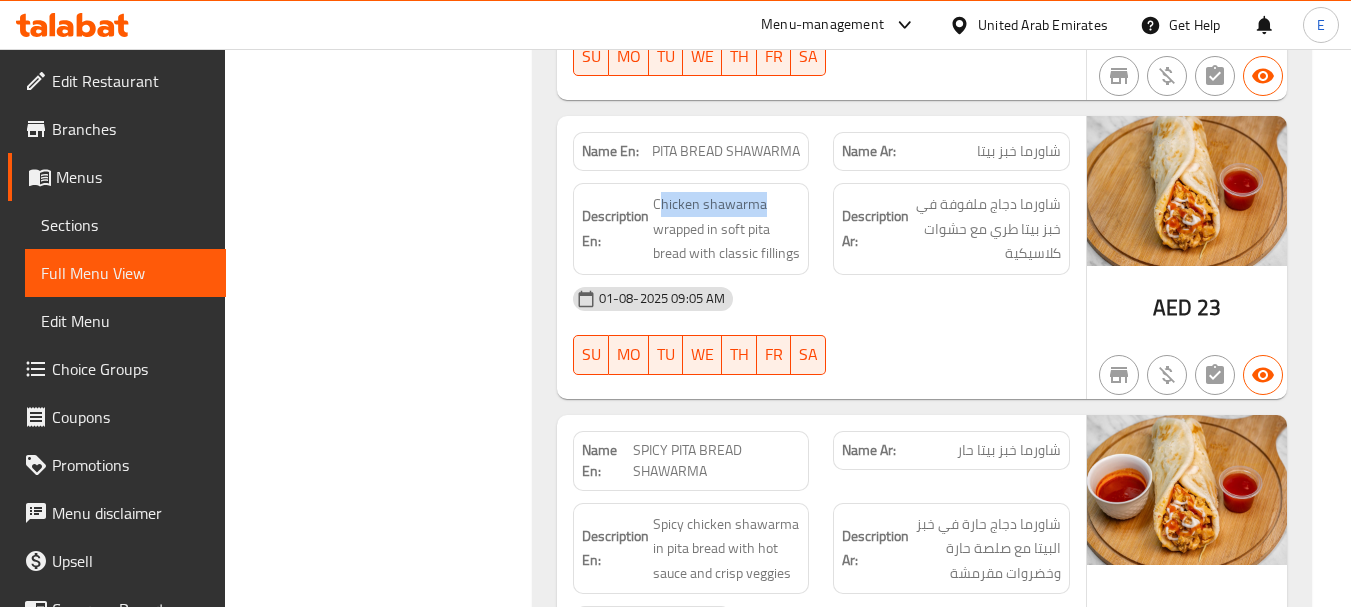 drag, startPoint x: 680, startPoint y: 180, endPoint x: 802, endPoint y: 179, distance: 122.0041 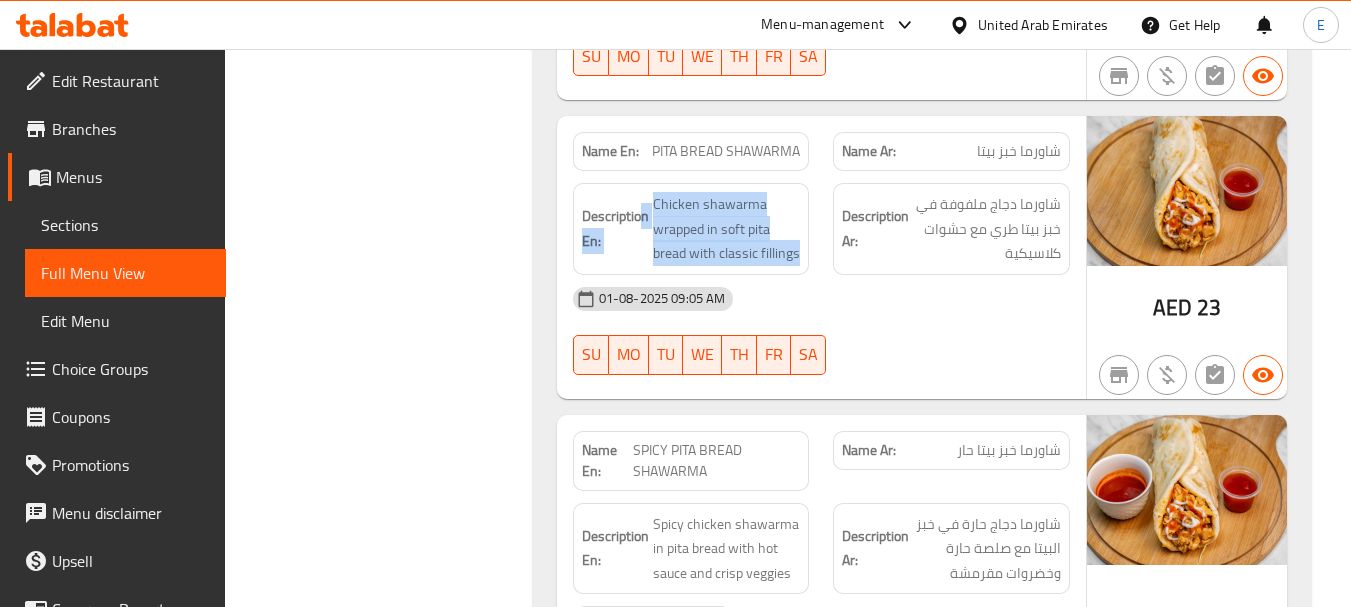 drag, startPoint x: 642, startPoint y: 172, endPoint x: 811, endPoint y: 239, distance: 181.79659 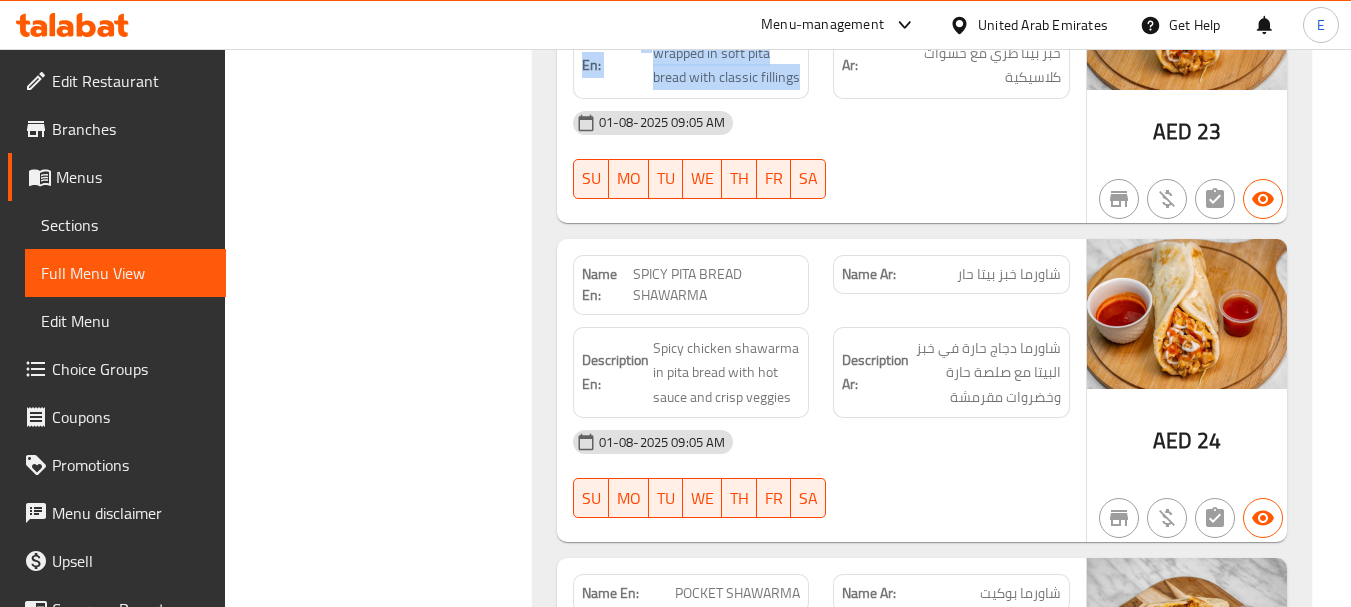 scroll, scrollTop: 10867, scrollLeft: 0, axis: vertical 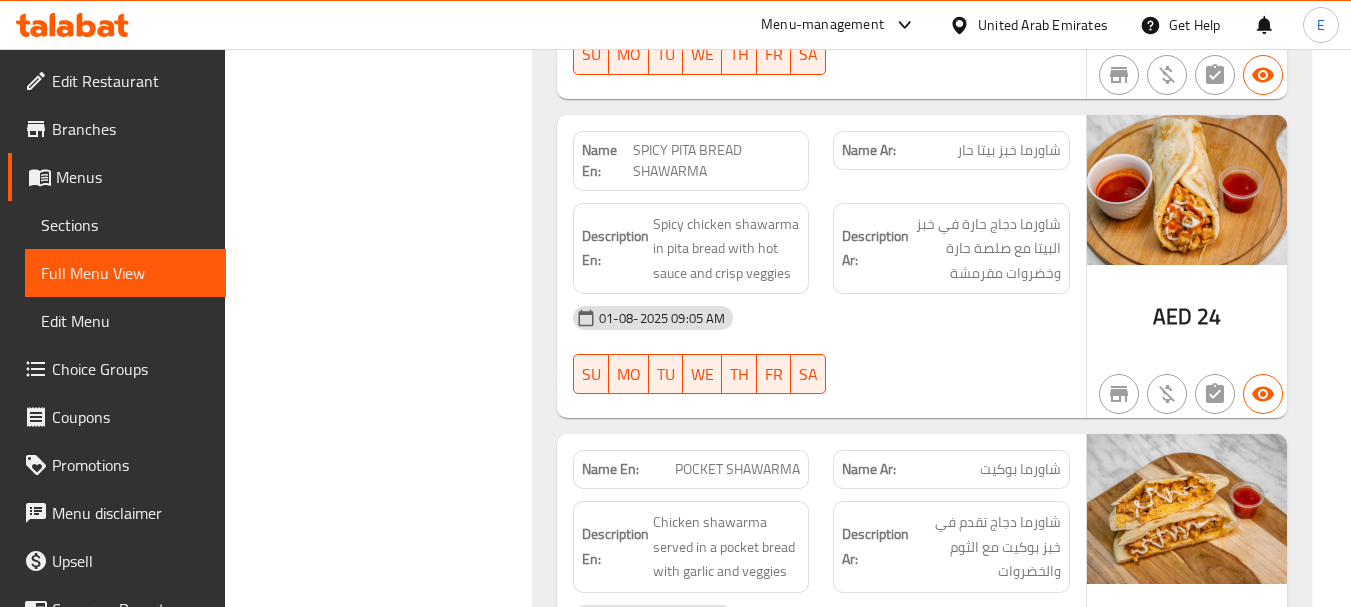 click on "SPICY PITA BREAD SHAWARMA" at bounding box center (744, -8112) 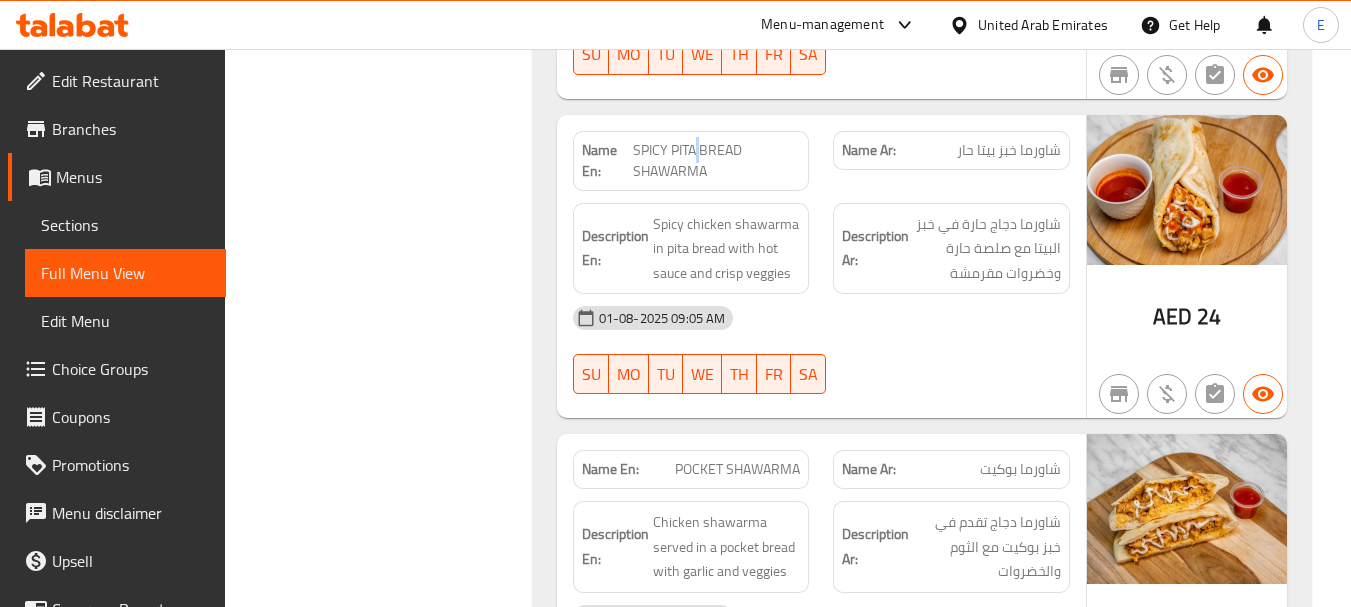 click on "SPICY PITA BREAD SHAWARMA" at bounding box center [744, -8112] 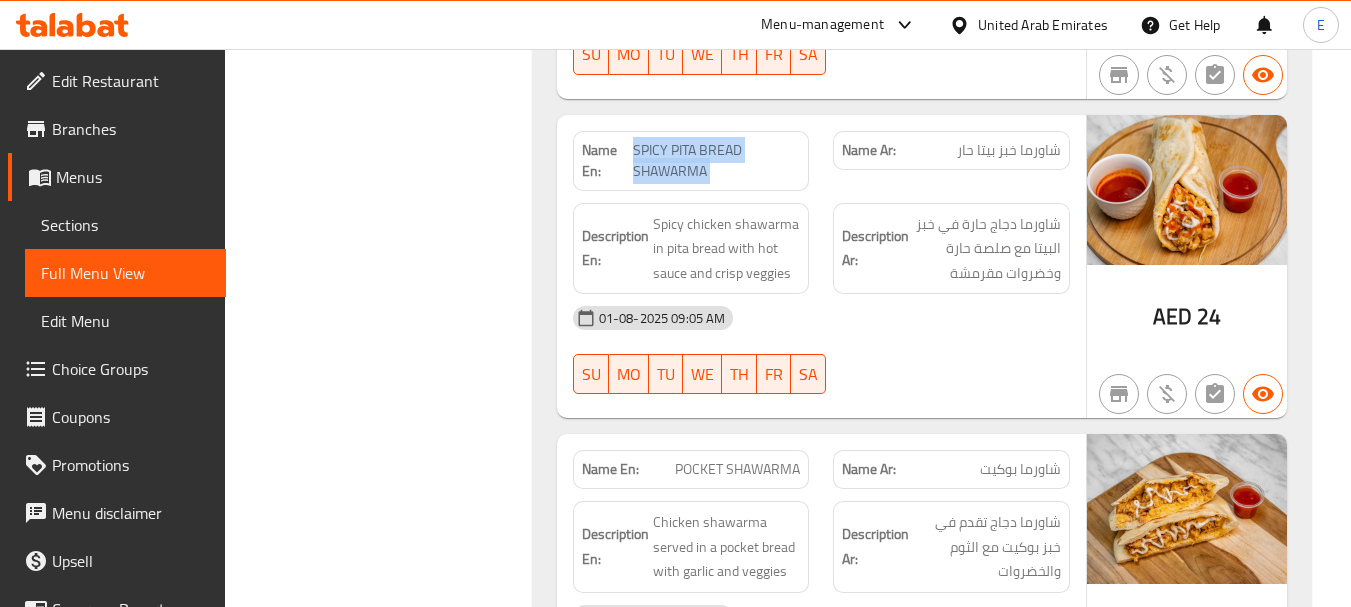 click on "SPICY PITA BREAD SHAWARMA" at bounding box center [744, -8112] 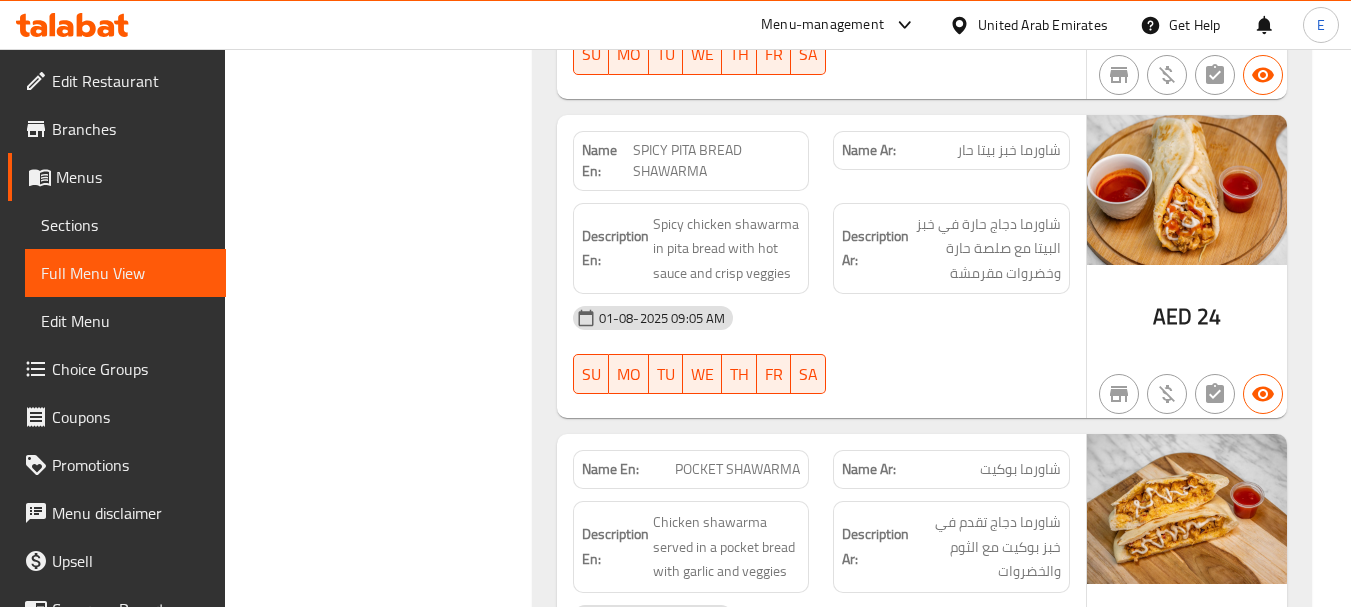 click on "شاورما خبز بيتا حار" at bounding box center (1024, -8112) 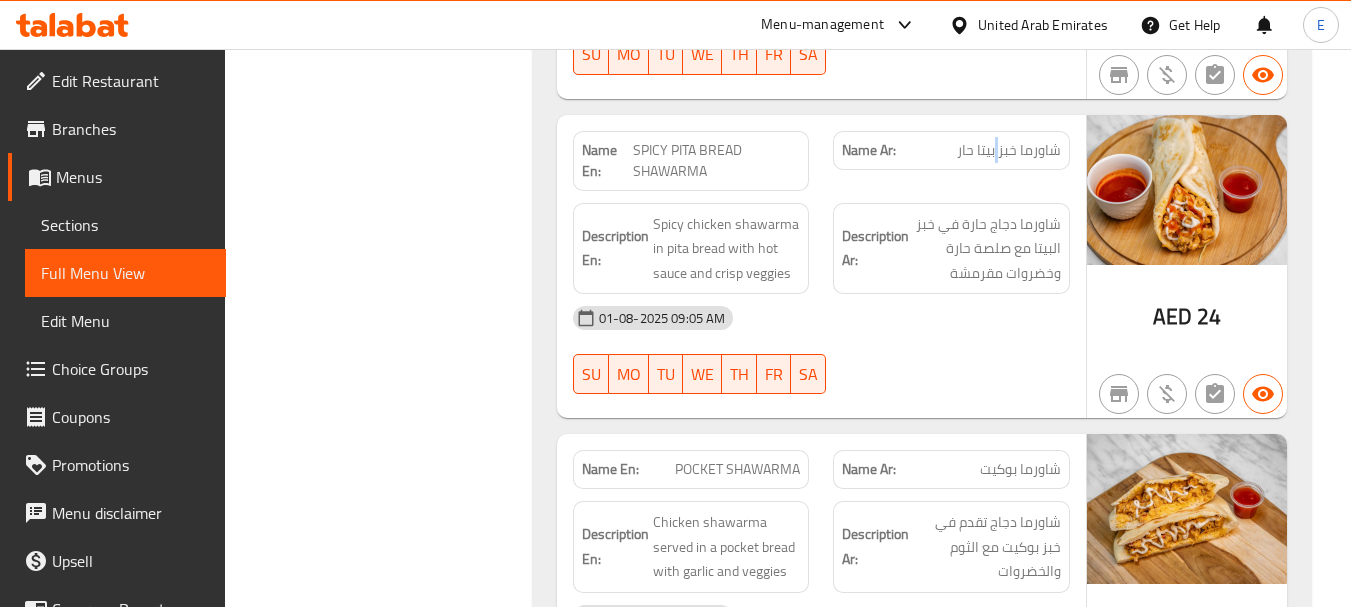 click on "شاورما خبز بيتا حار" at bounding box center [1024, -8112] 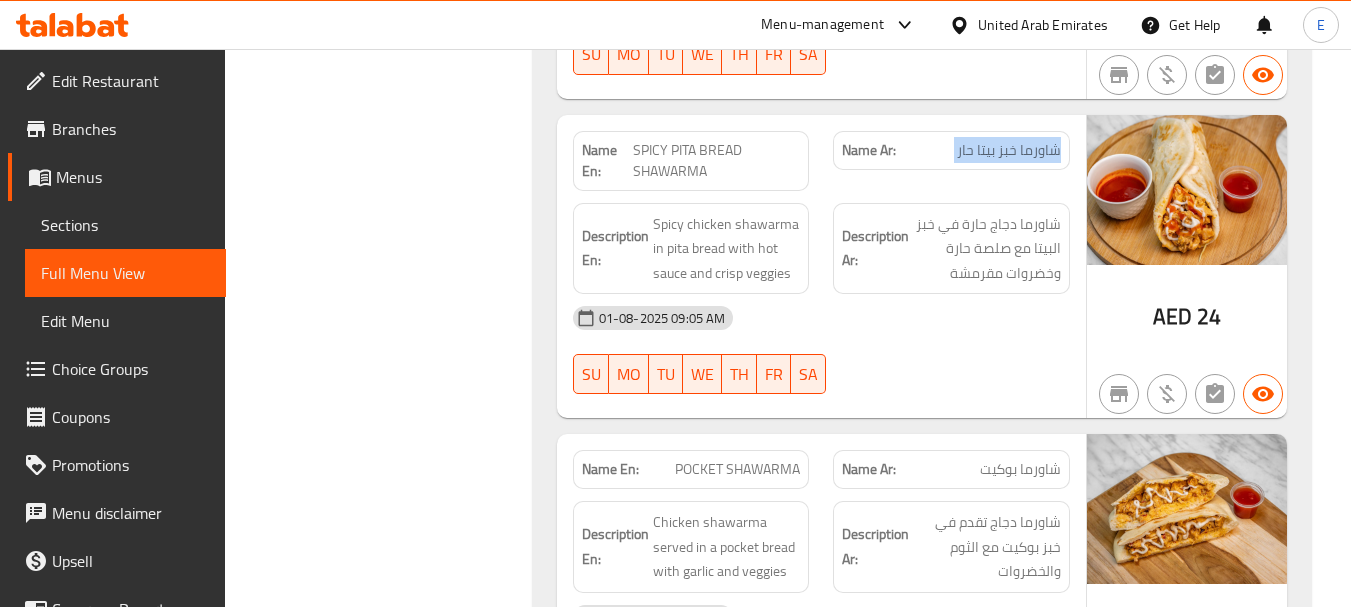 click on "شاورما خبز بيتا حار" at bounding box center (1024, -8112) 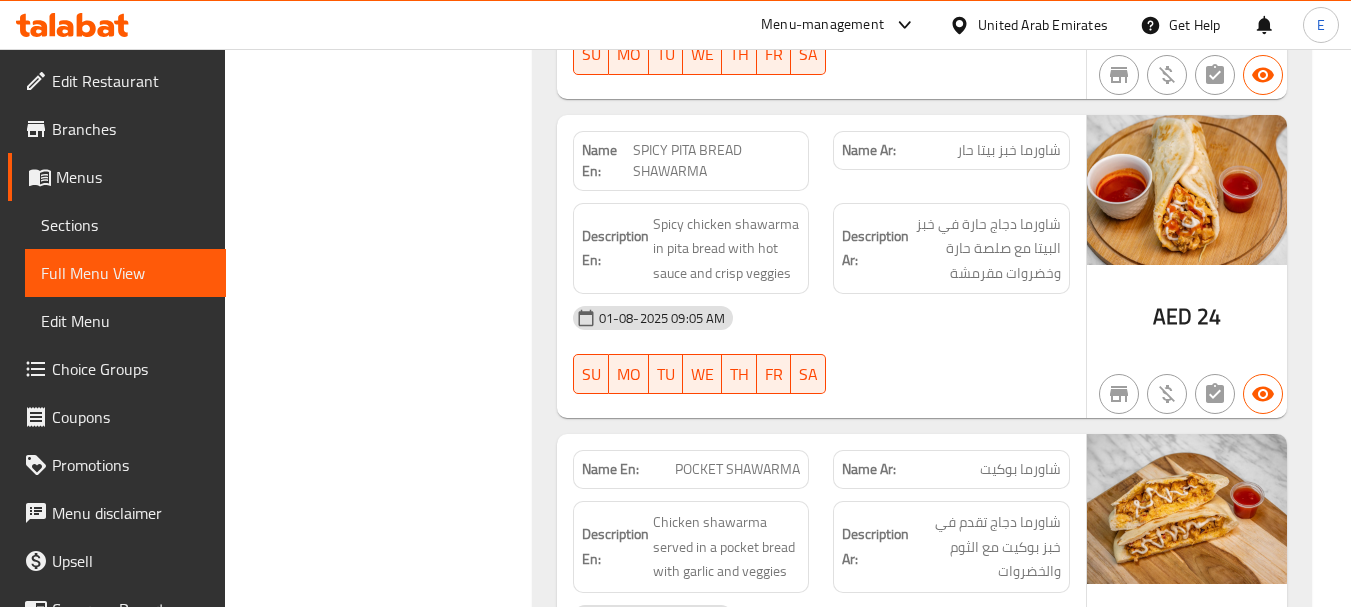 click on "01-08-2025 09:05 AM SU MO TU WE TH FR SA" at bounding box center [821, -7932] 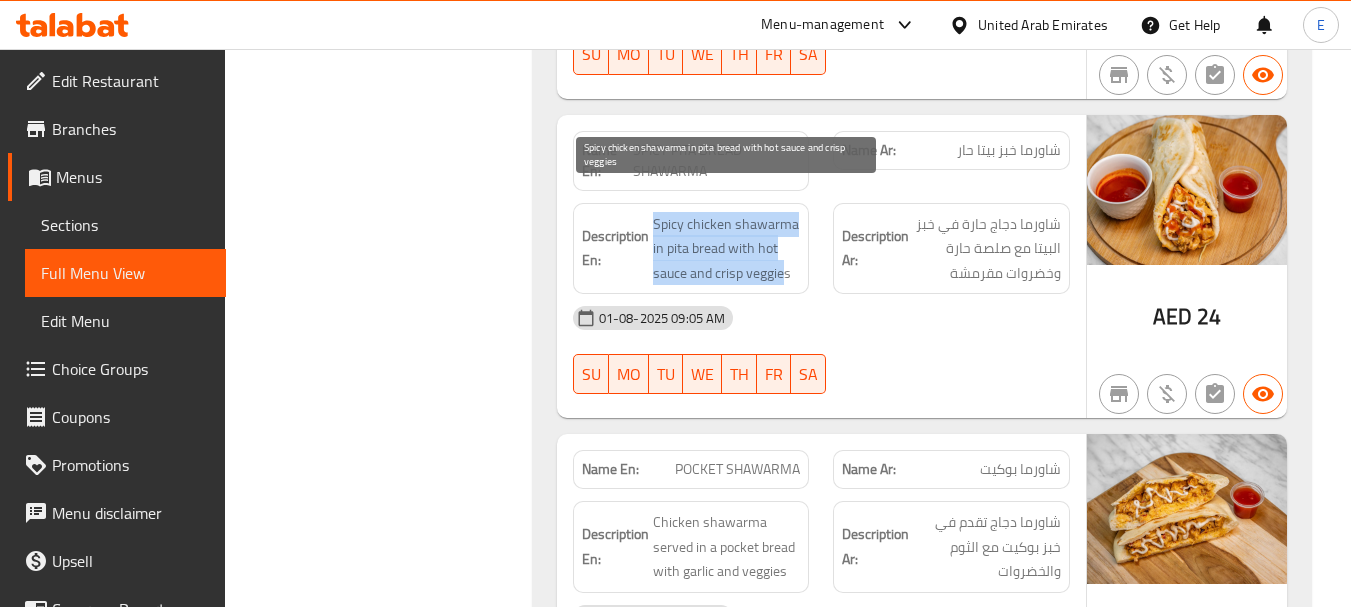 drag, startPoint x: 696, startPoint y: 184, endPoint x: 786, endPoint y: 247, distance: 109.859 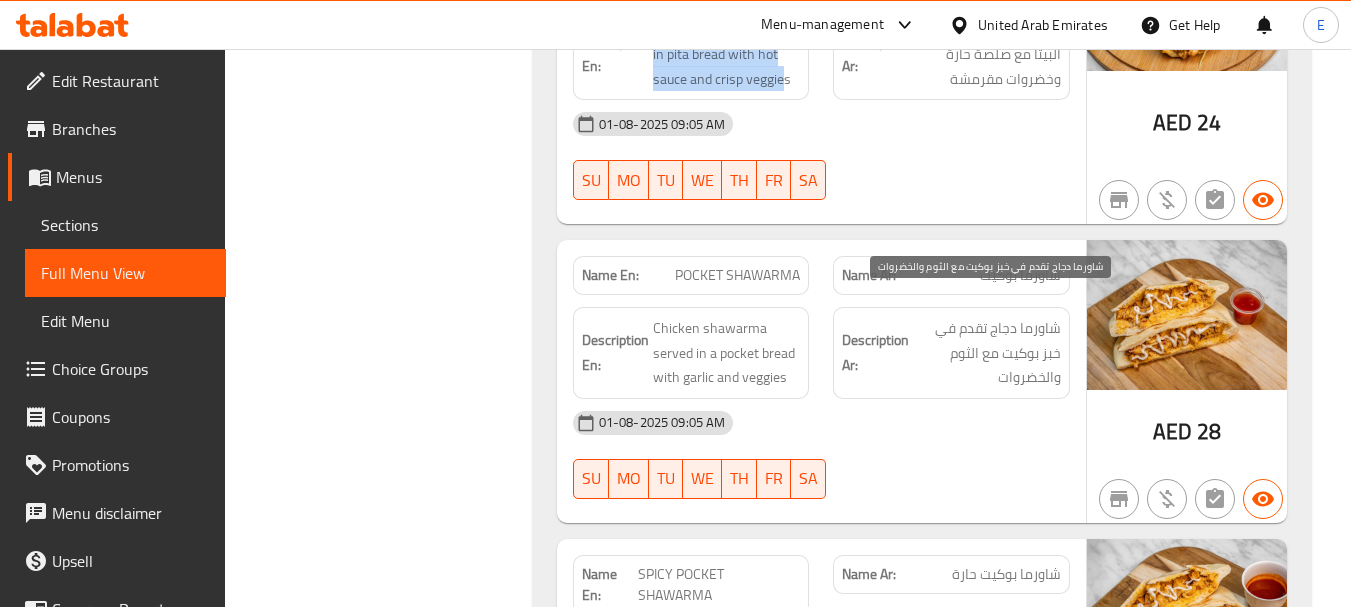 scroll, scrollTop: 11167, scrollLeft: 0, axis: vertical 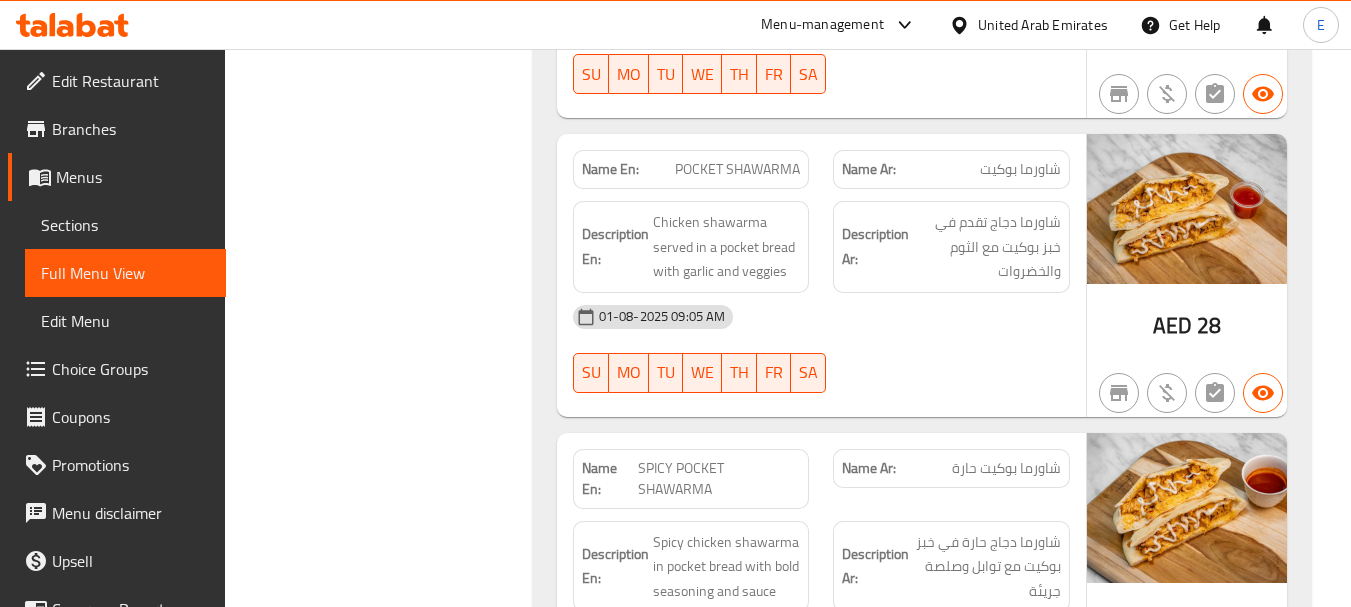 click on "POCKET SHAWARMA" at bounding box center (766, -7784) 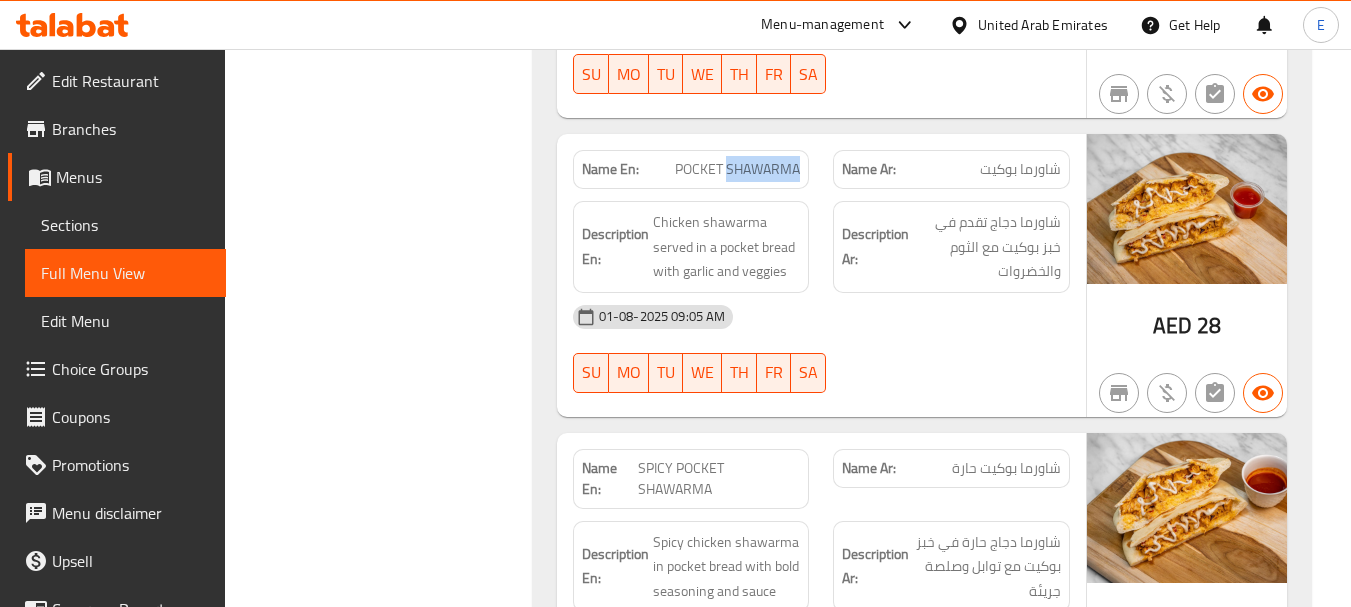 click on "POCKET SHAWARMA" at bounding box center (766, -7784) 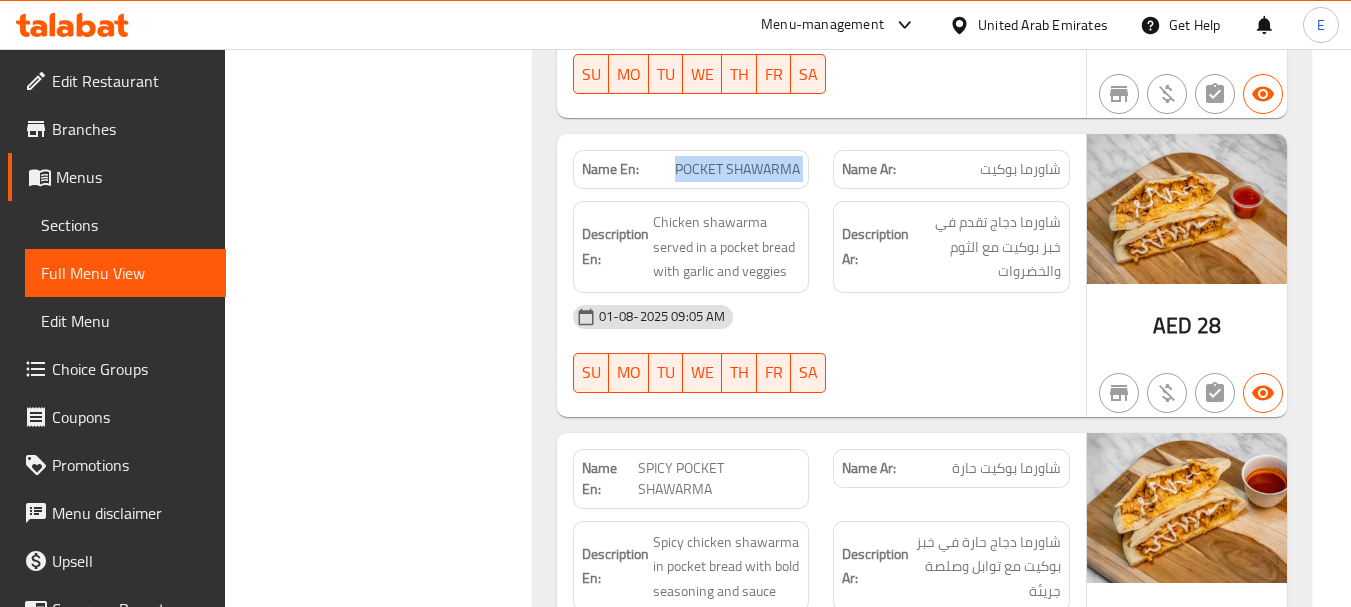 click on "POCKET SHAWARMA" at bounding box center [766, -7784] 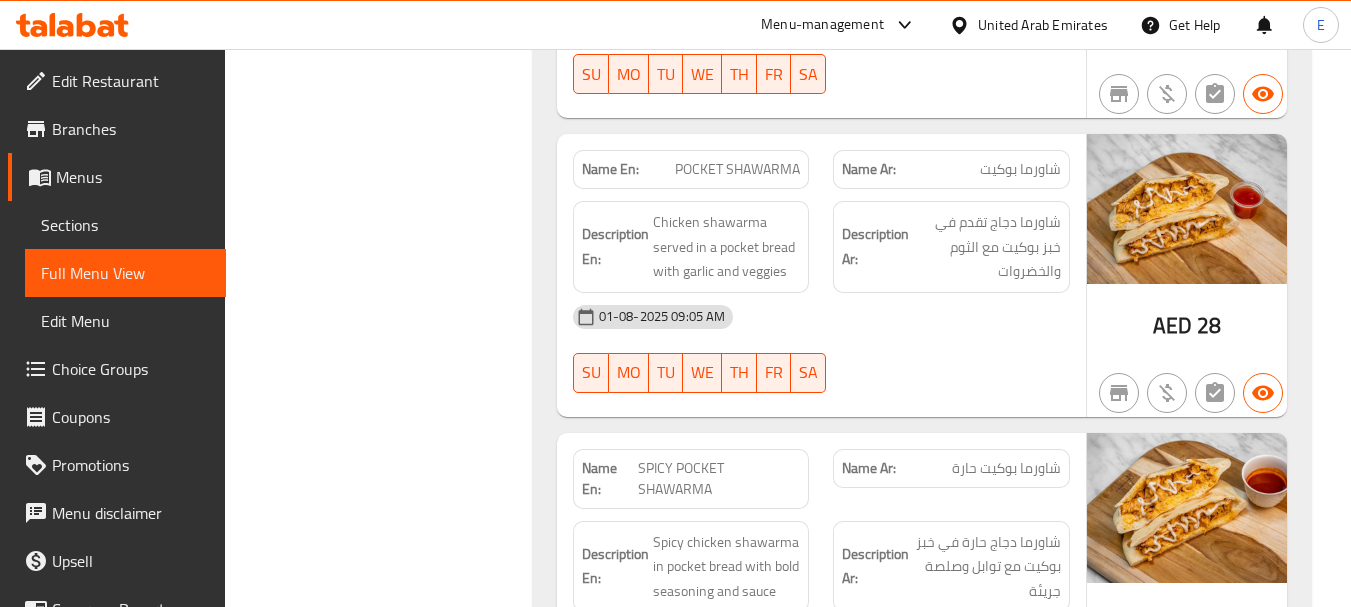 click on "Name Ar: شاورما بوكيت" at bounding box center (951, -7784) 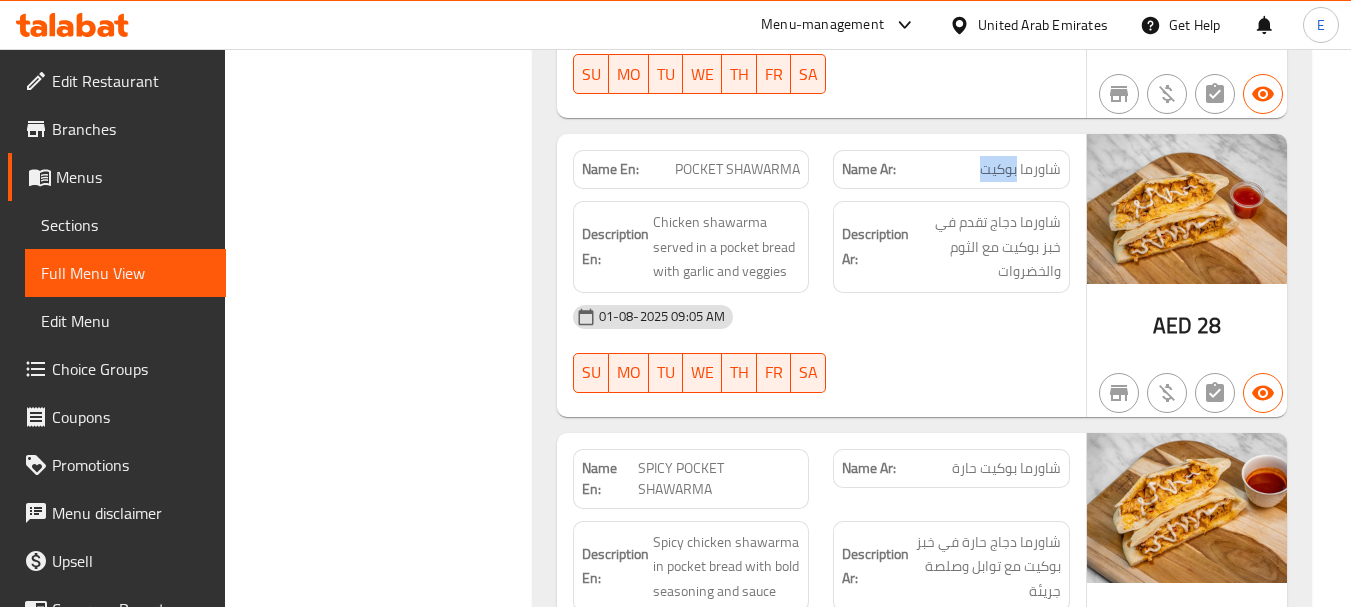 click on "Name Ar: شاورما بوكيت" at bounding box center (951, -7784) 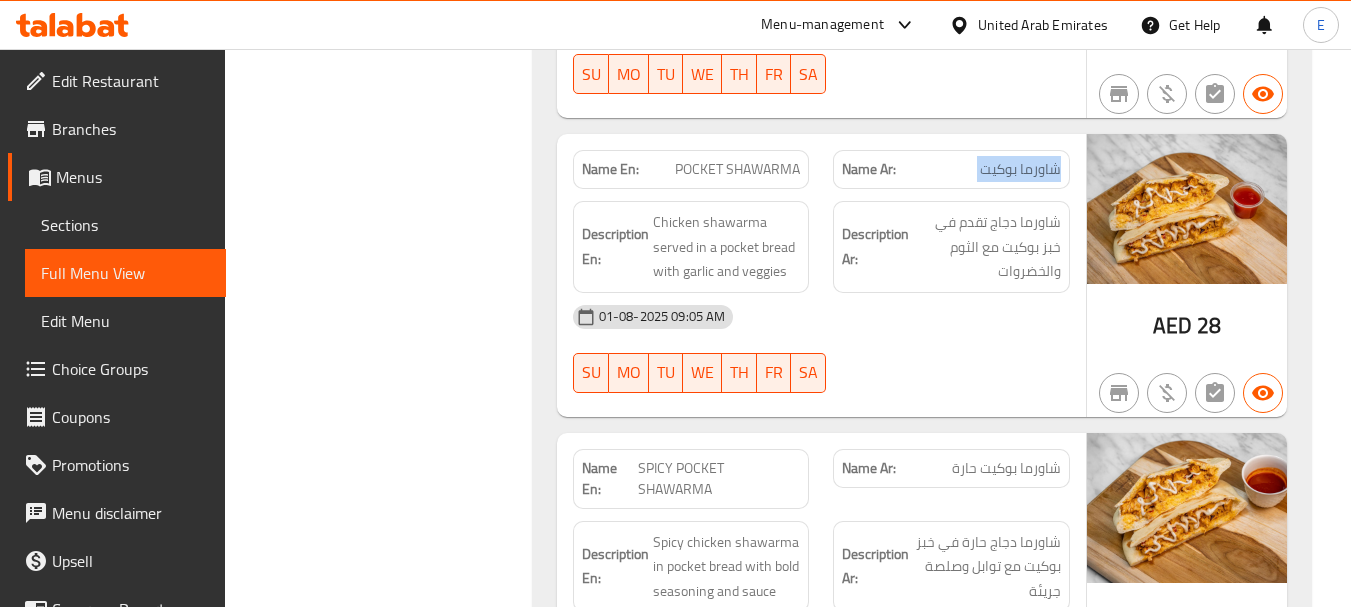 click on "Name Ar: شاورما بوكيت" at bounding box center (951, -7784) 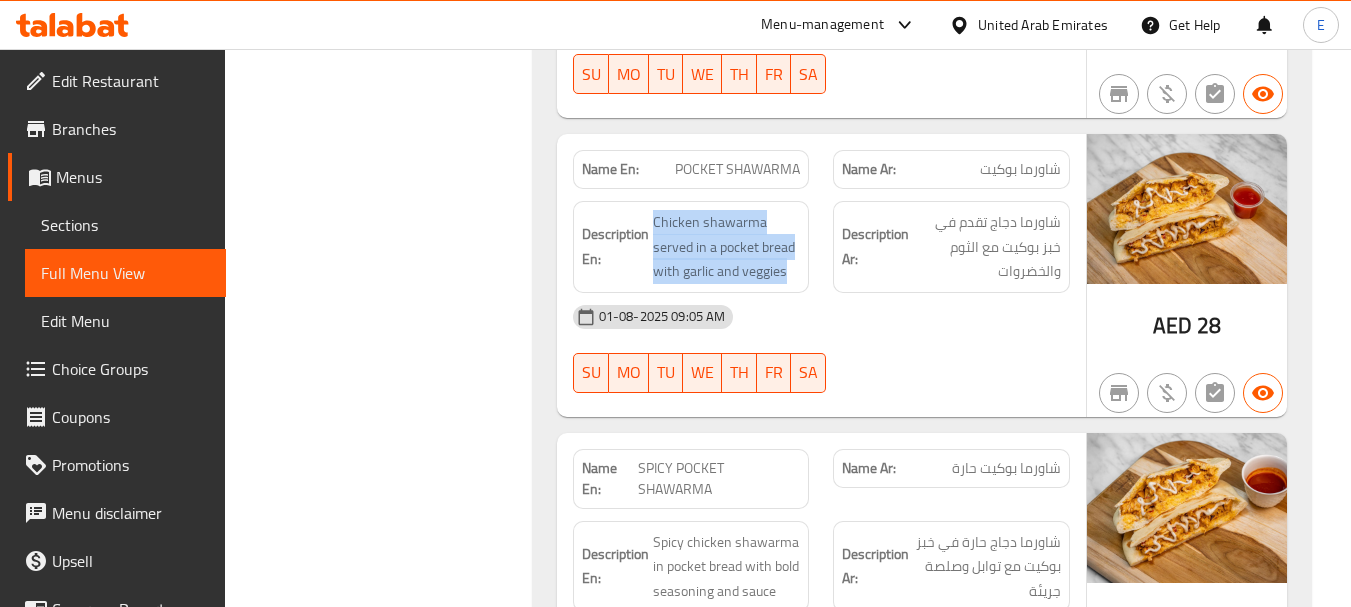 drag, startPoint x: 653, startPoint y: 185, endPoint x: 807, endPoint y: 241, distance: 163.8658 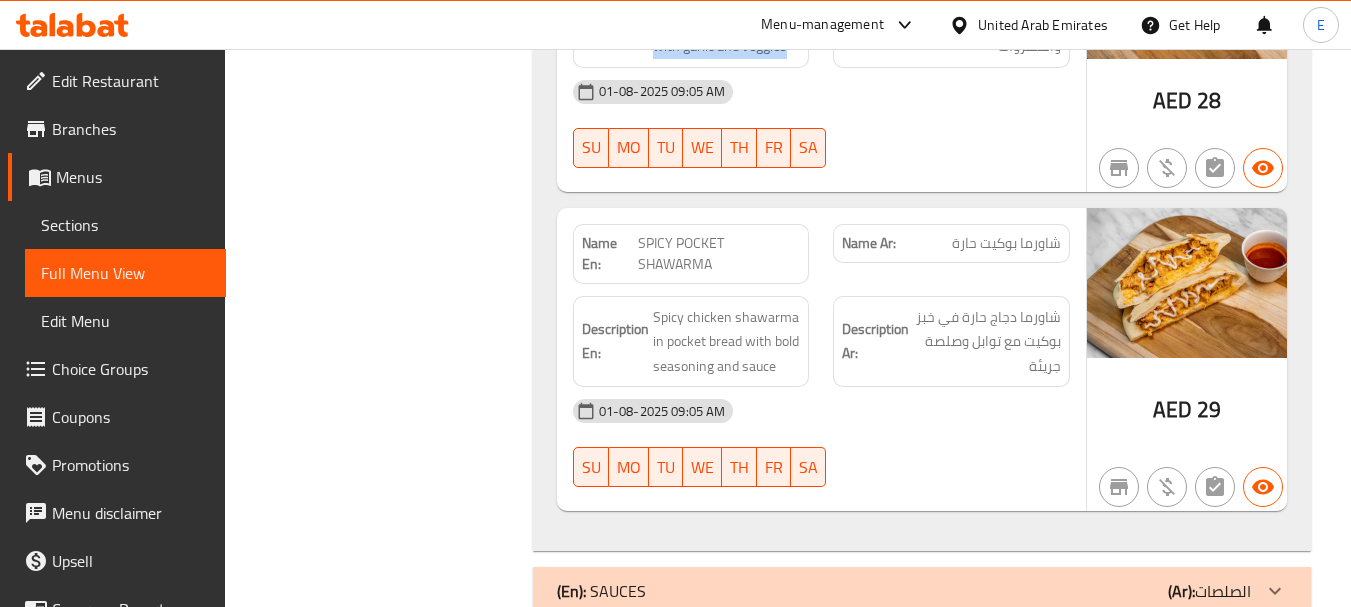 scroll, scrollTop: 11464, scrollLeft: 0, axis: vertical 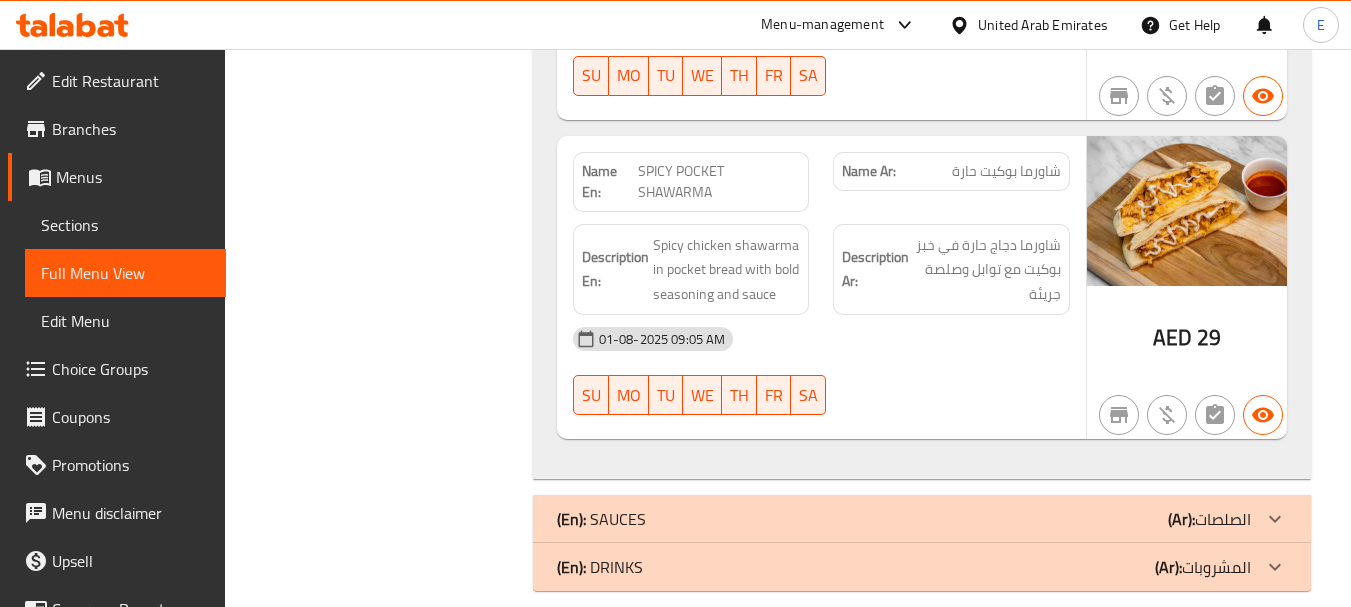 click on "SPICY POCKET SHAWARMA" at bounding box center (739, -7453) 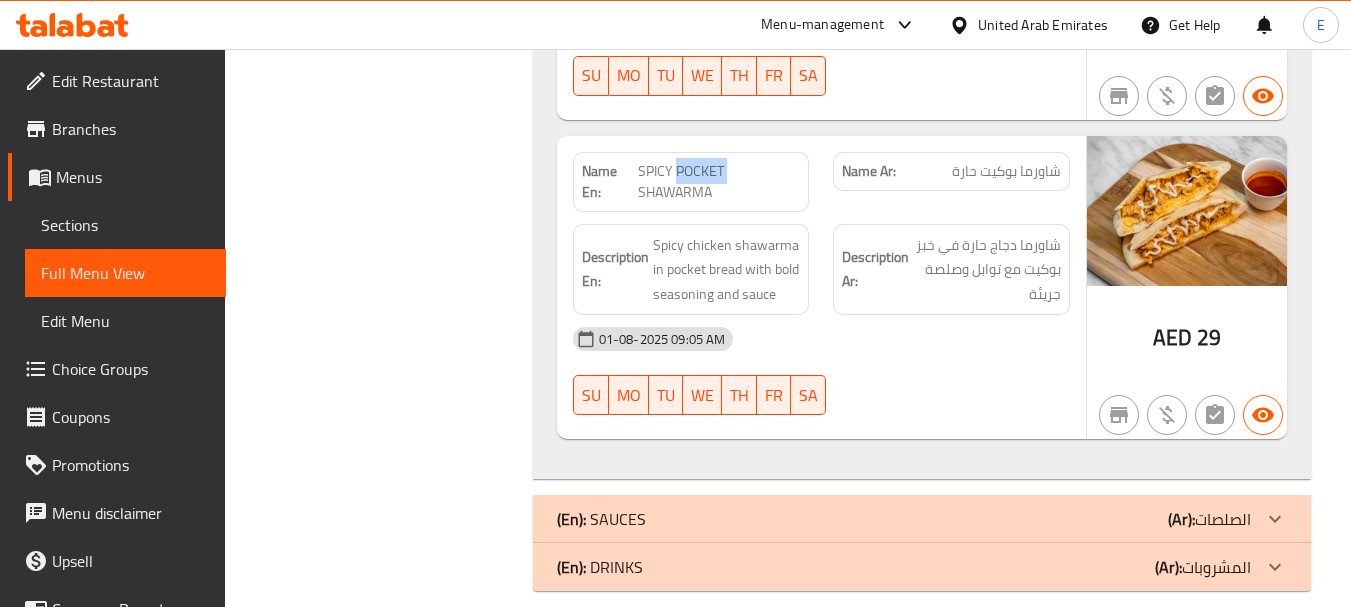 click on "SPICY POCKET SHAWARMA" at bounding box center [739, -7453] 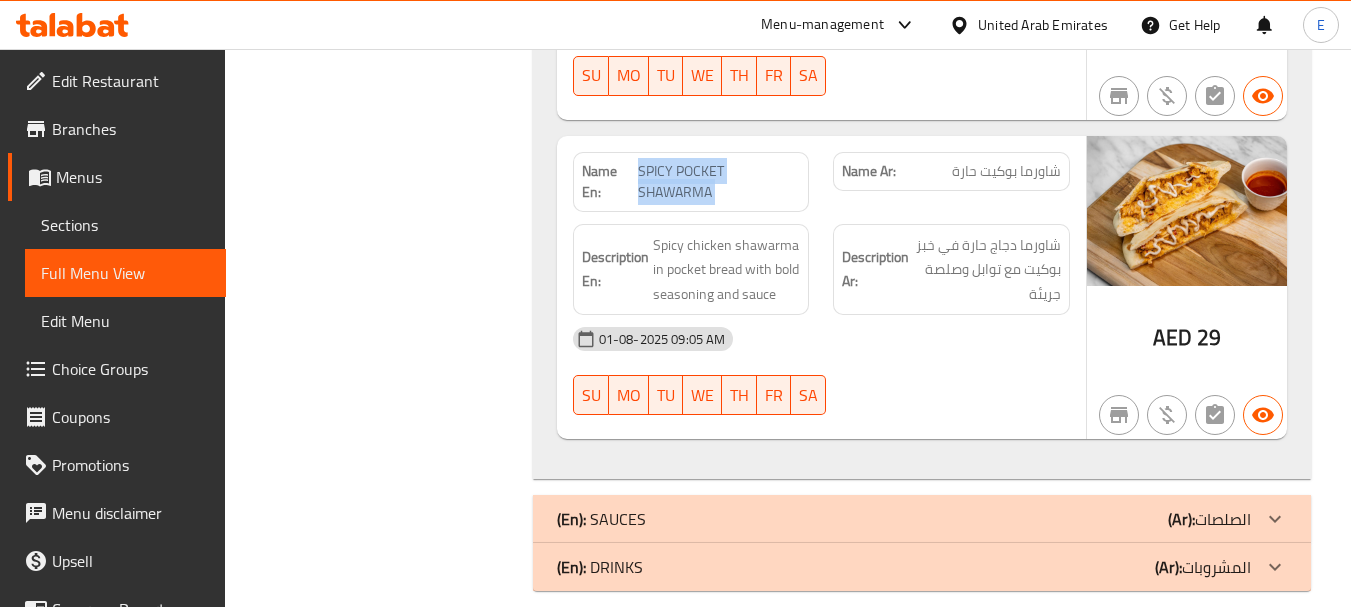 click on "SPICY POCKET SHAWARMA" at bounding box center [739, -7453] 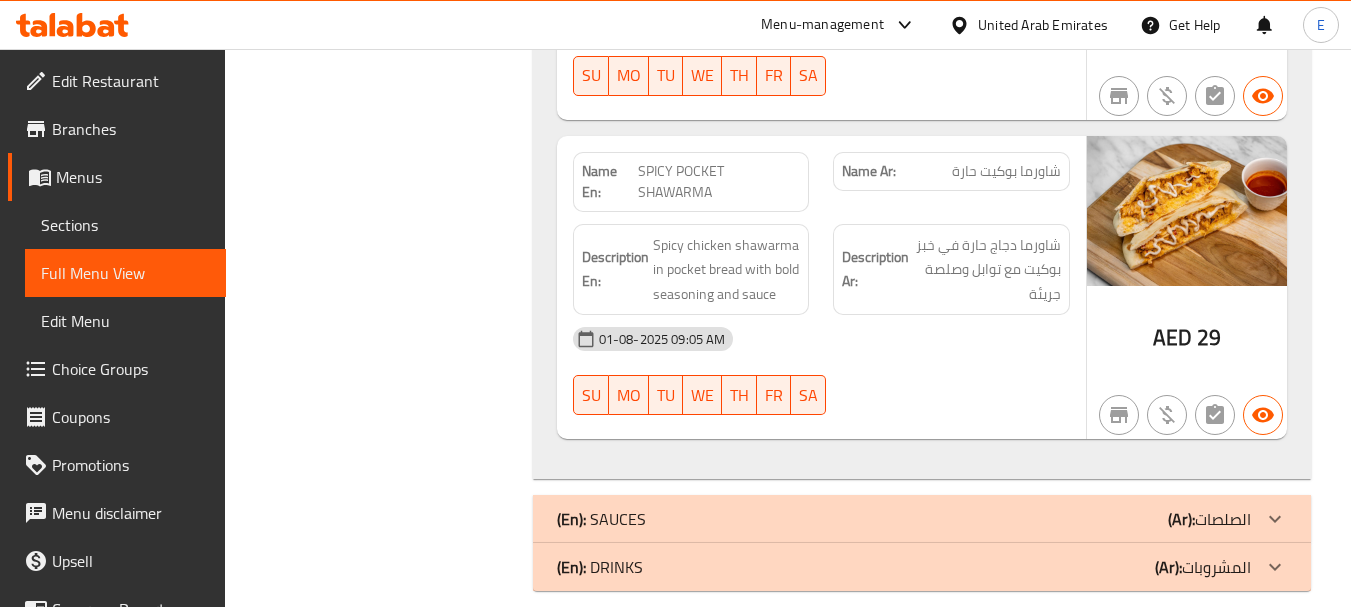 click on "Name Ar: شاورما بوكيت حارة" at bounding box center (951, -7453) 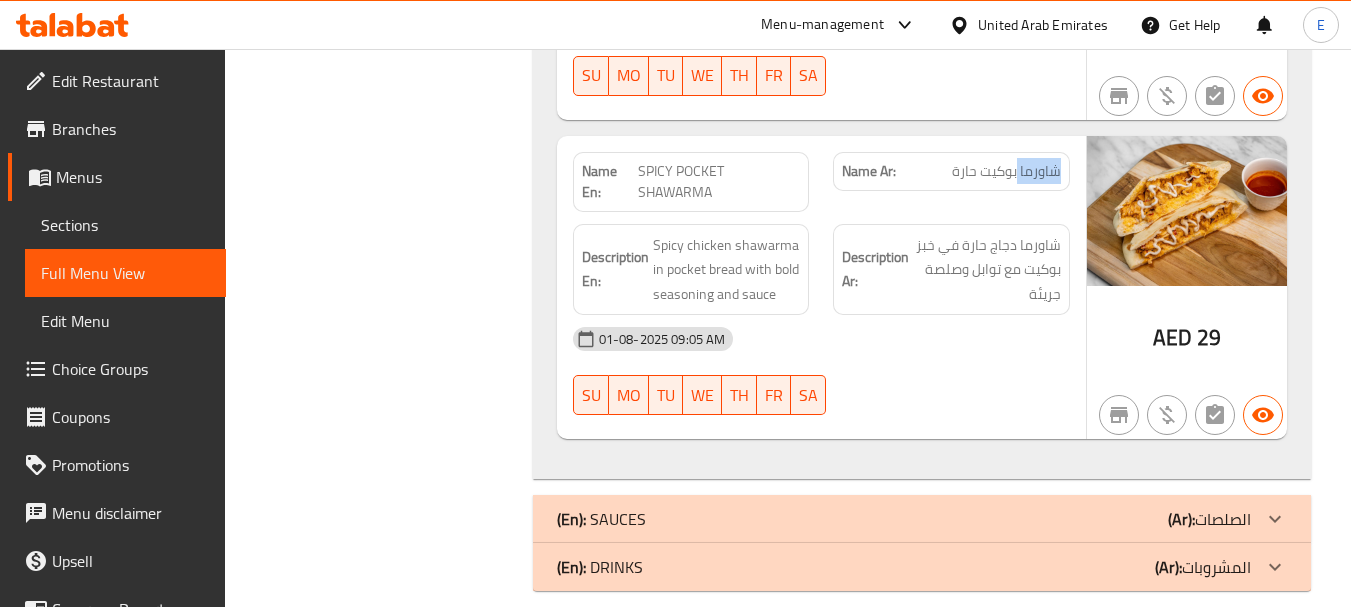 click on "Name Ar: شاورما بوكيت حارة" at bounding box center (951, -7453) 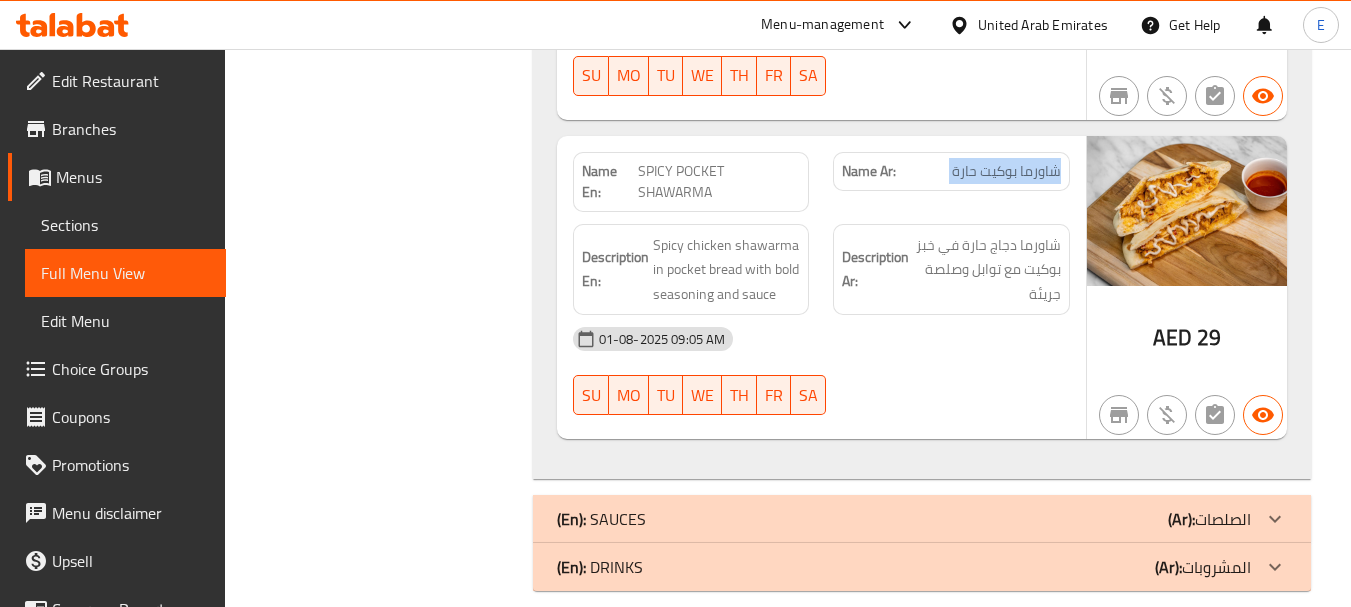 click on "Name Ar: شاورما بوكيت حارة" at bounding box center (951, -7453) 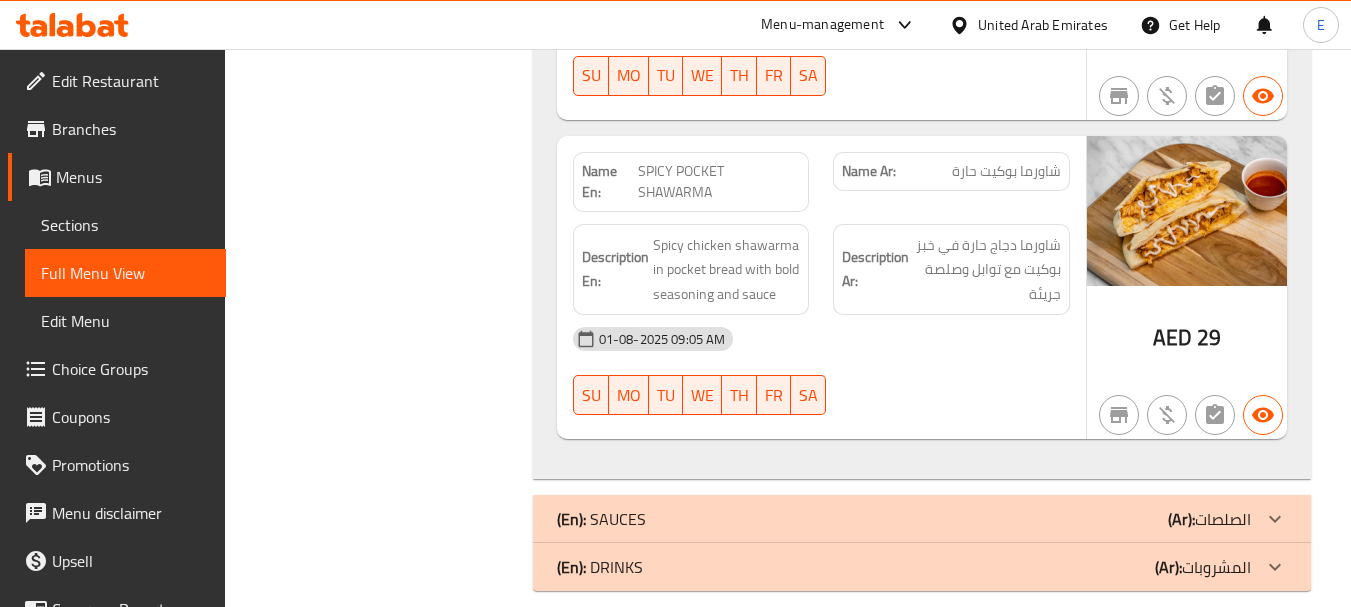 click on "01-08-2025 09:05 AM SU MO TU WE TH FR SA" at bounding box center (821, -7274) 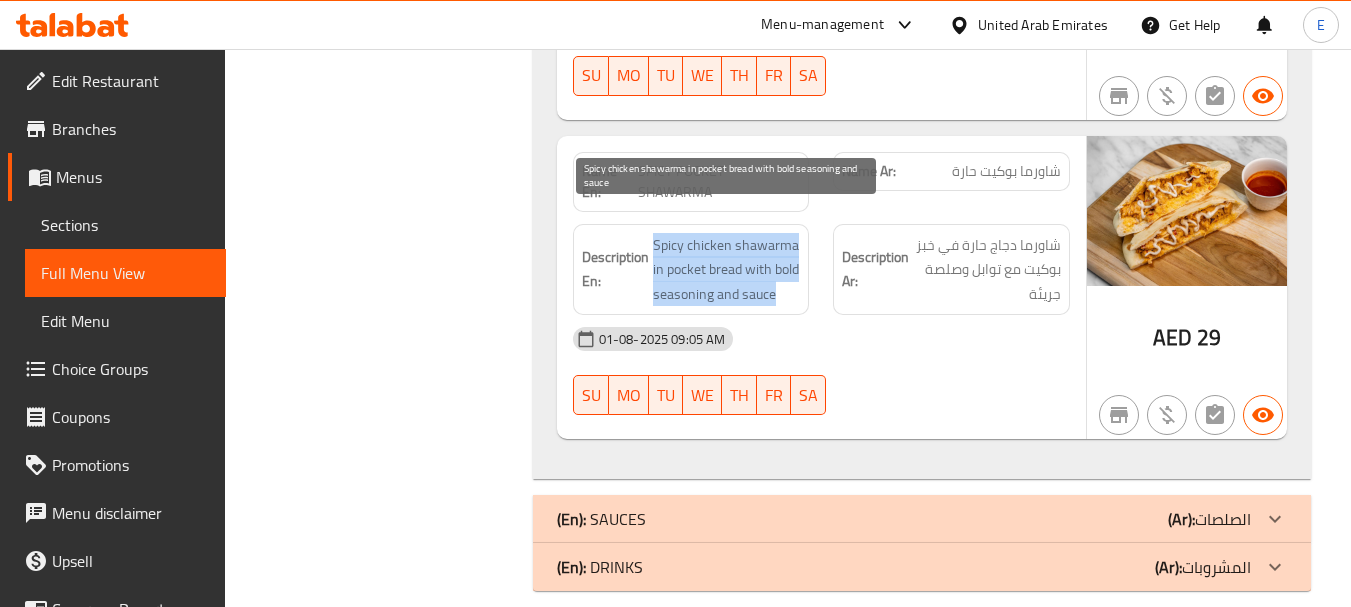 drag, startPoint x: 652, startPoint y: 213, endPoint x: 796, endPoint y: 269, distance: 154.50566 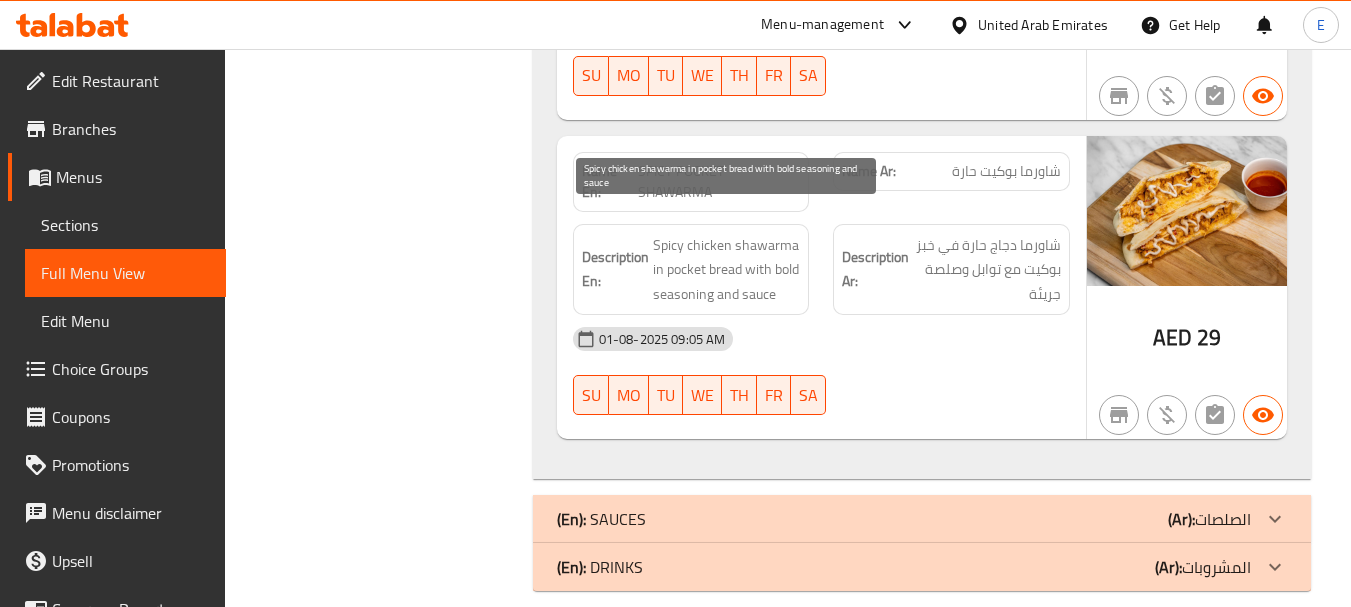 click on "Spicy chicken shawarma in pocket bread with bold seasoning and sauce" at bounding box center (727, 270) 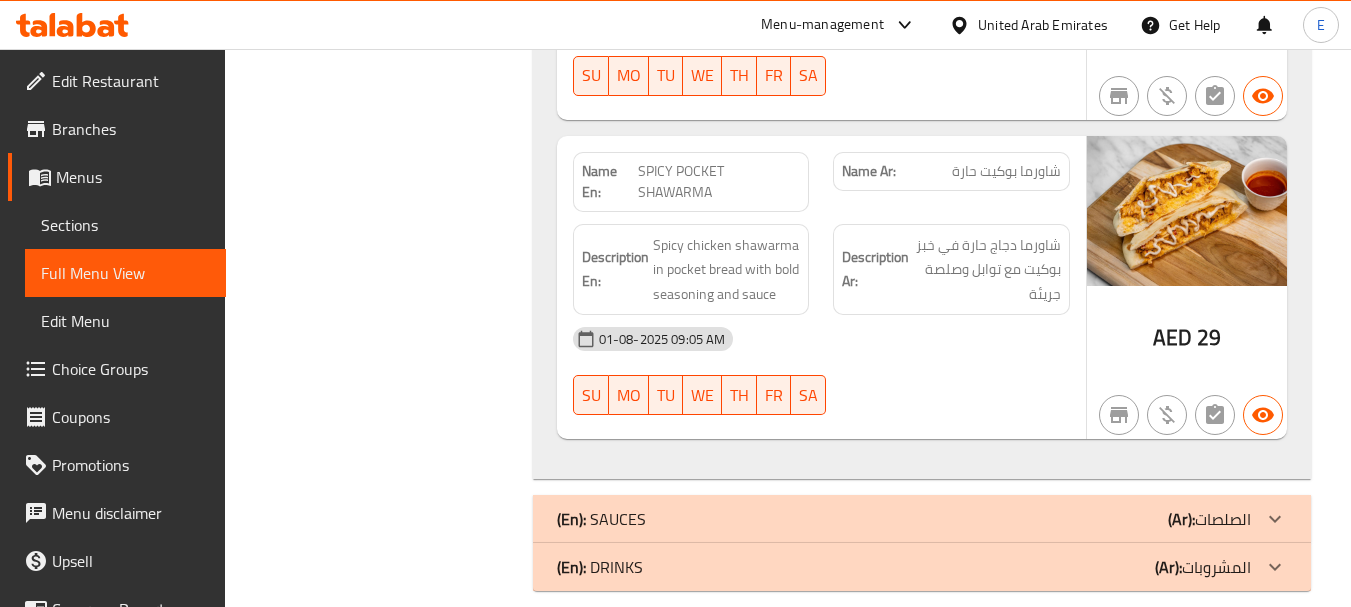 click on "(En):   SAUCES (Ar): الصلصات" at bounding box center [904, -11171] 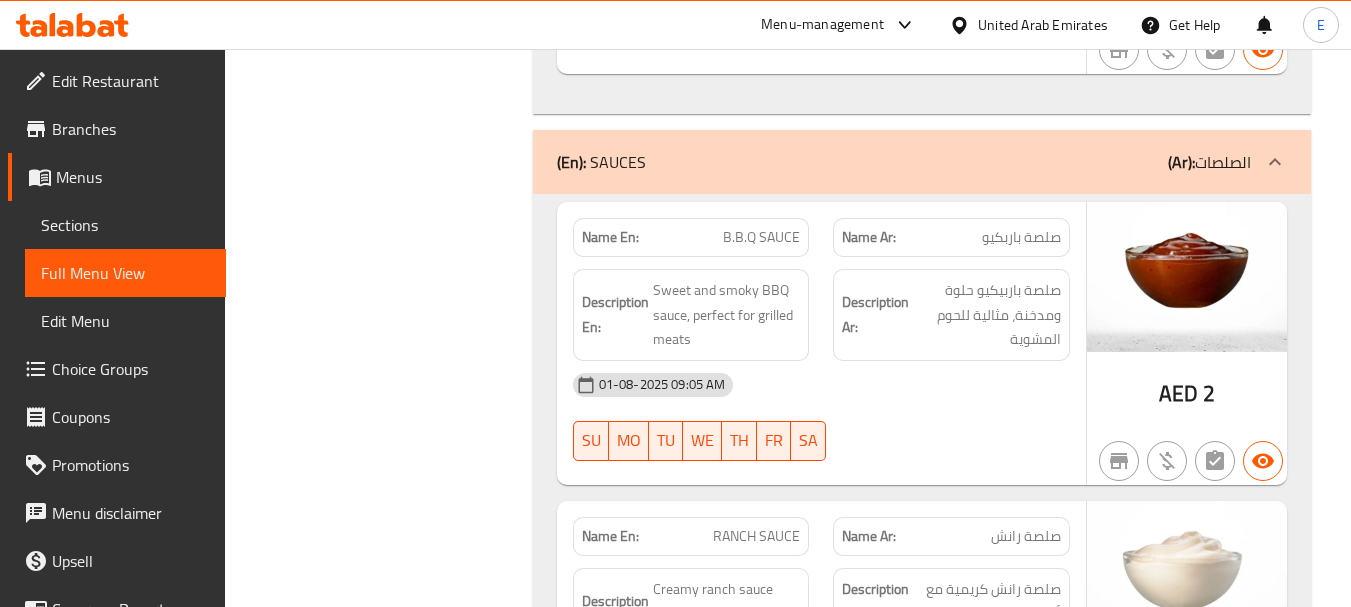 scroll, scrollTop: 11864, scrollLeft: 0, axis: vertical 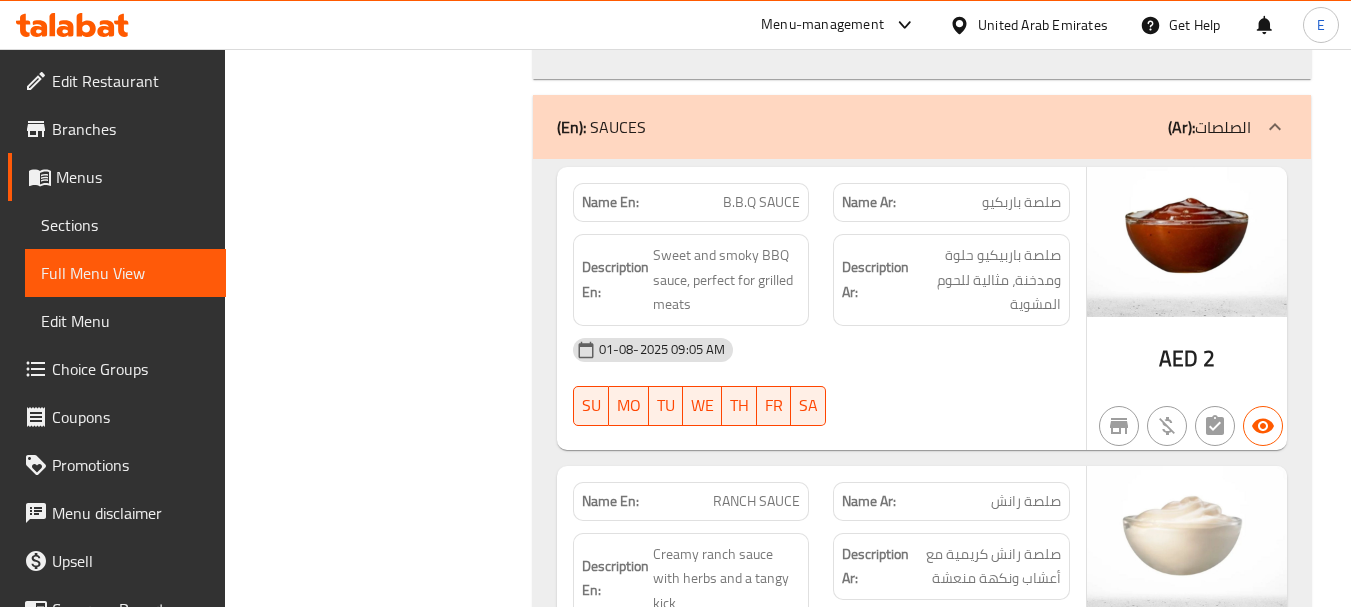 click on "صلصة باربكيو" at bounding box center (1010, -11280) 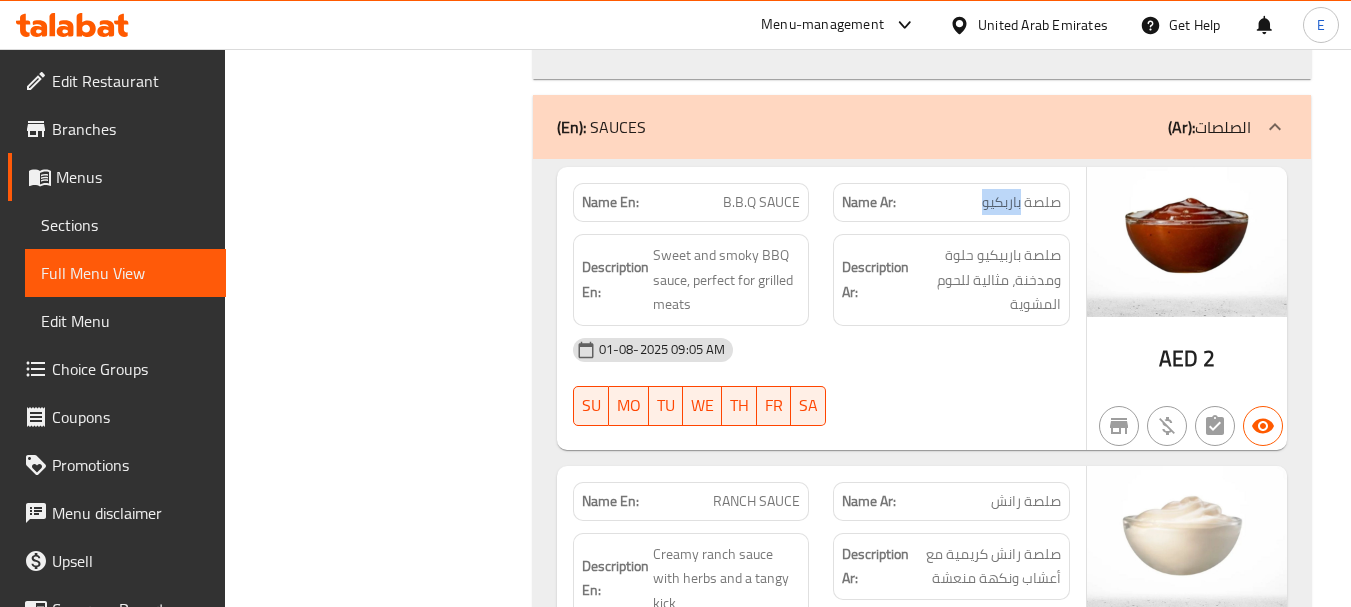 click on "صلصة باربكيو" at bounding box center [1010, -11280] 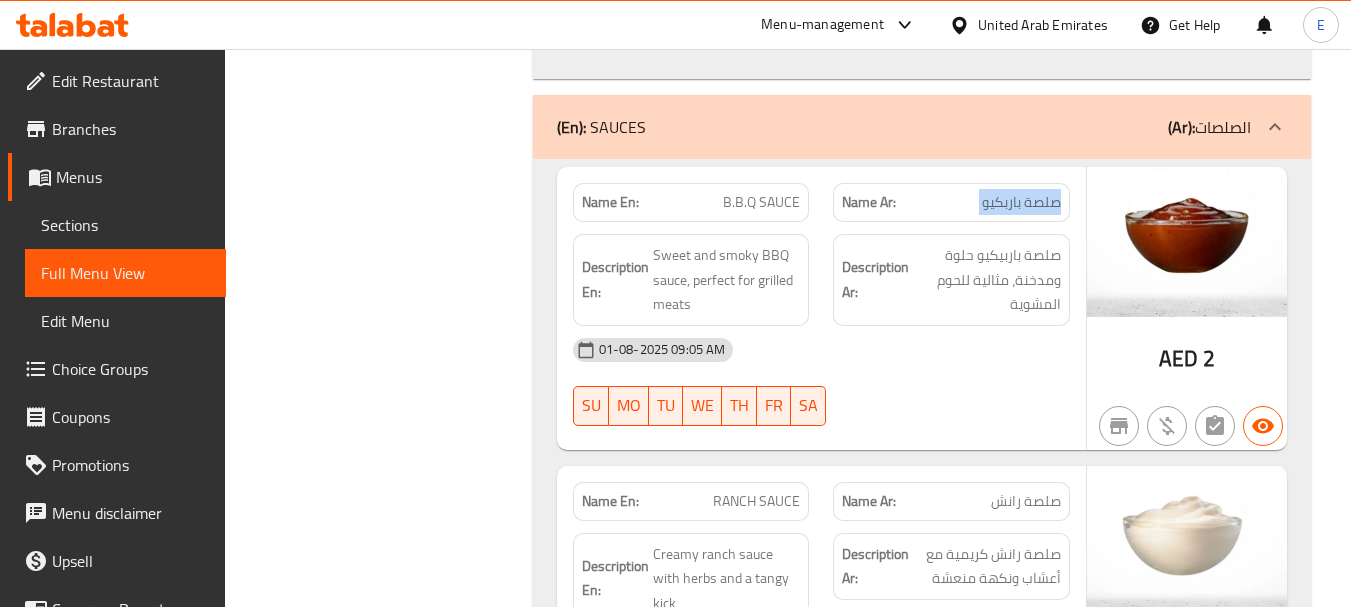 click on "صلصة باربكيو" at bounding box center [1010, -11280] 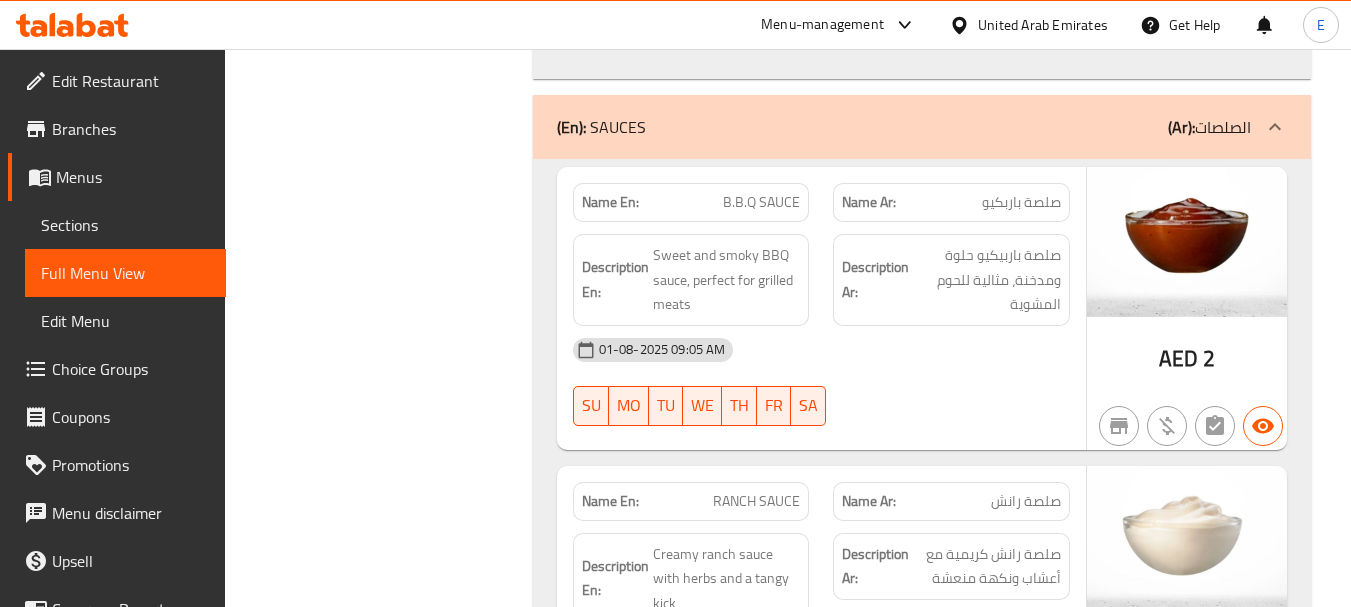 click on "B.B.Q SAUCE" at bounding box center [726, -11280] 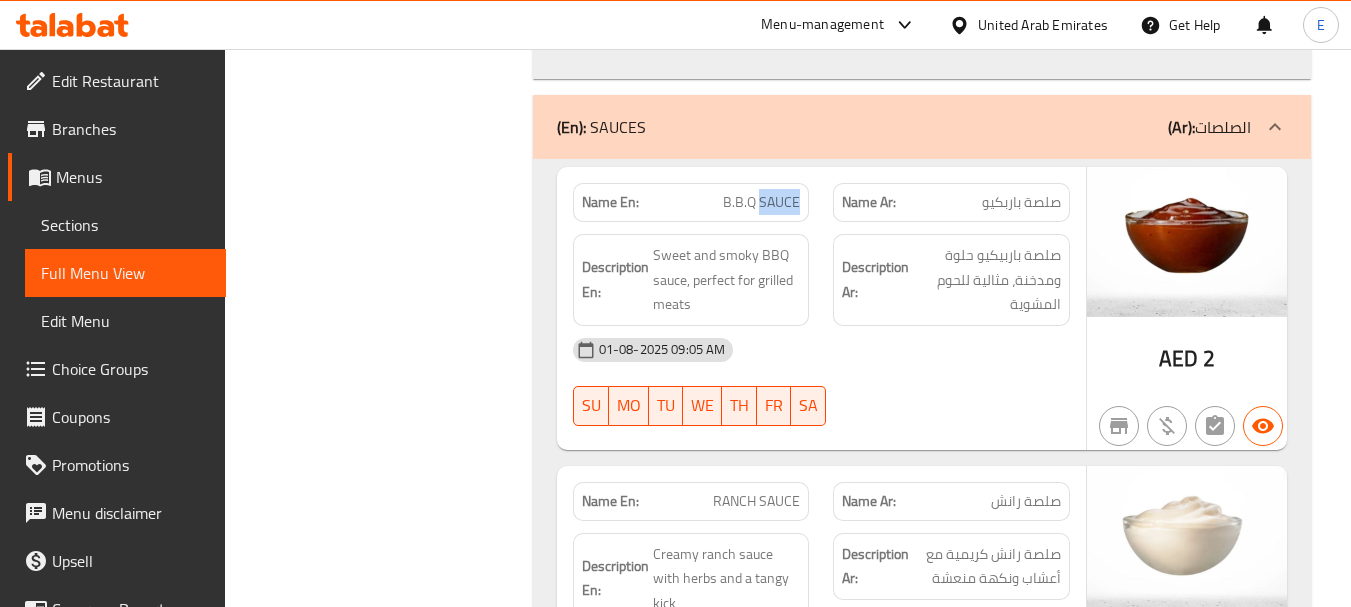 click on "B.B.Q SAUCE" at bounding box center (726, -11280) 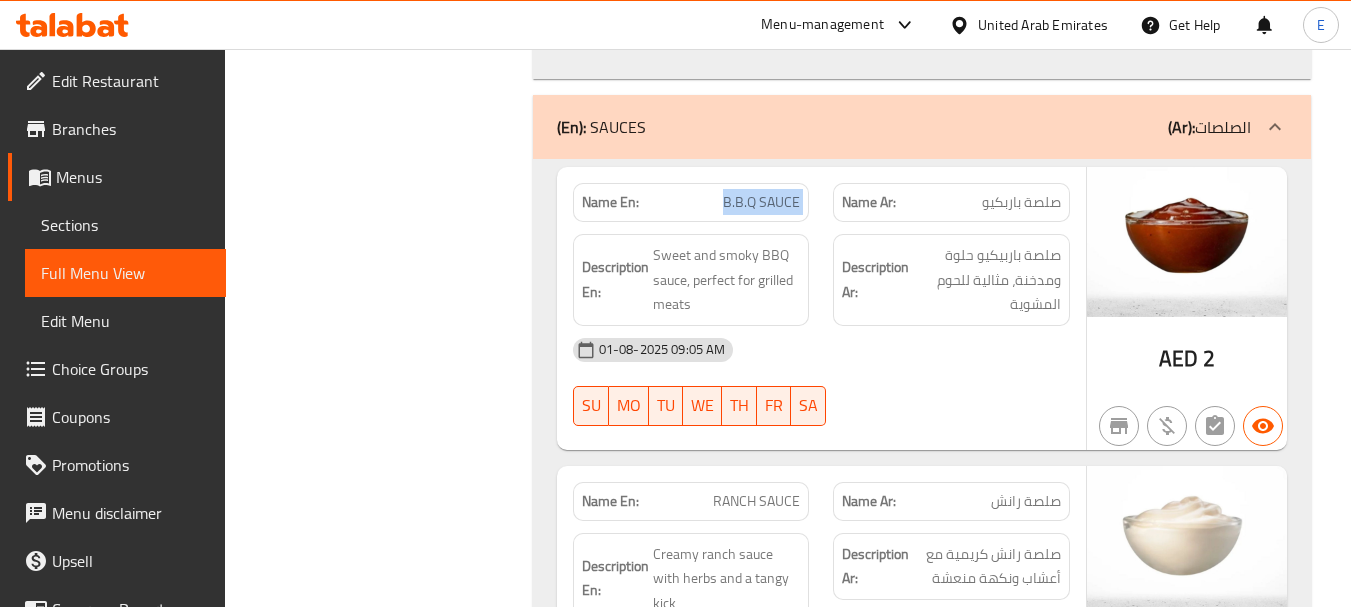 click on "B.B.Q SAUCE" at bounding box center [726, -11280] 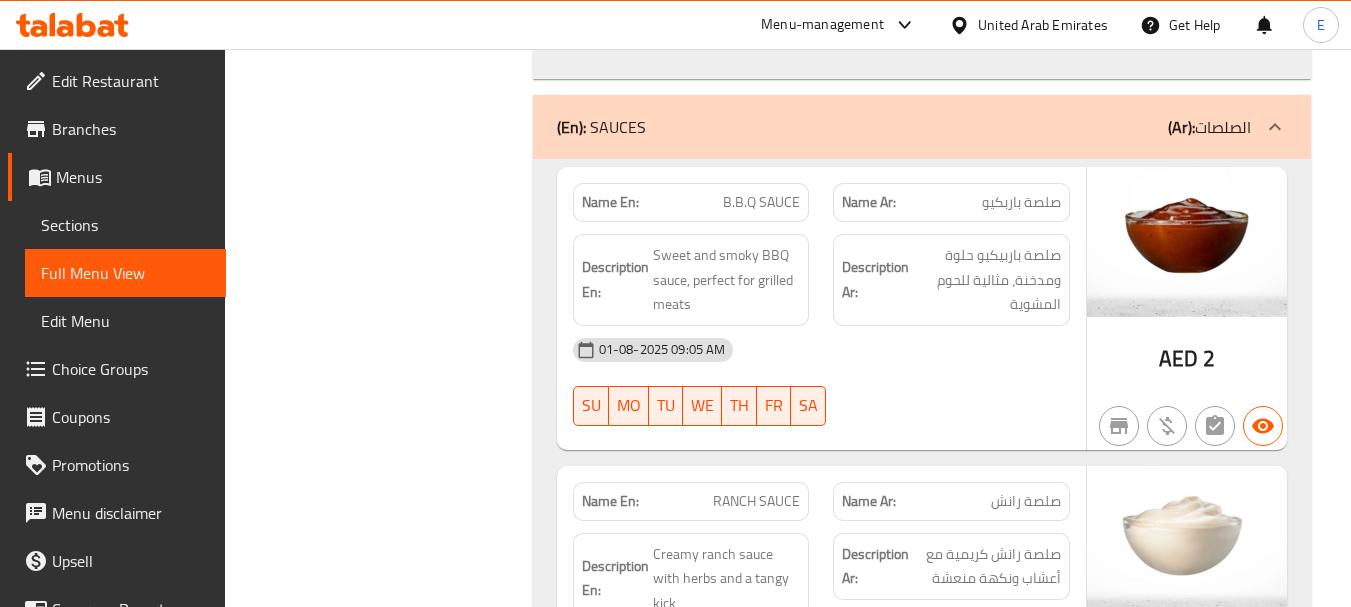 click on "01-08-2025 09:05 AM SU MO TU WE TH FR SA" at bounding box center (821, -11101) 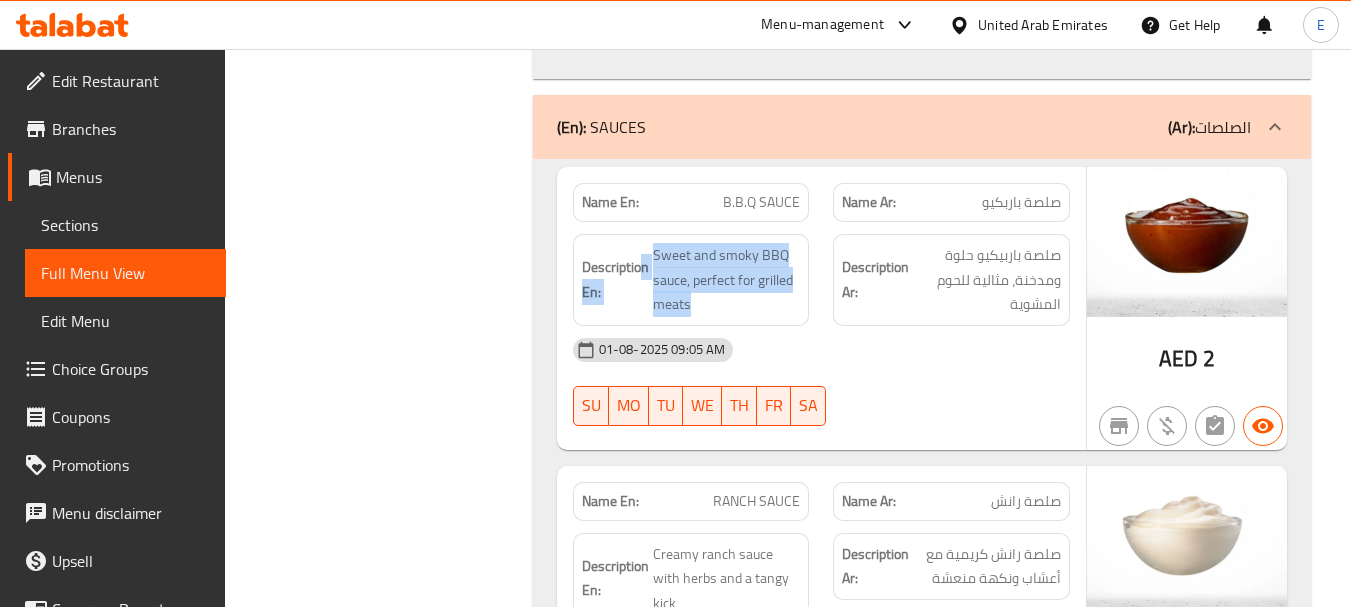 drag, startPoint x: 643, startPoint y: 224, endPoint x: 803, endPoint y: 271, distance: 166.7603 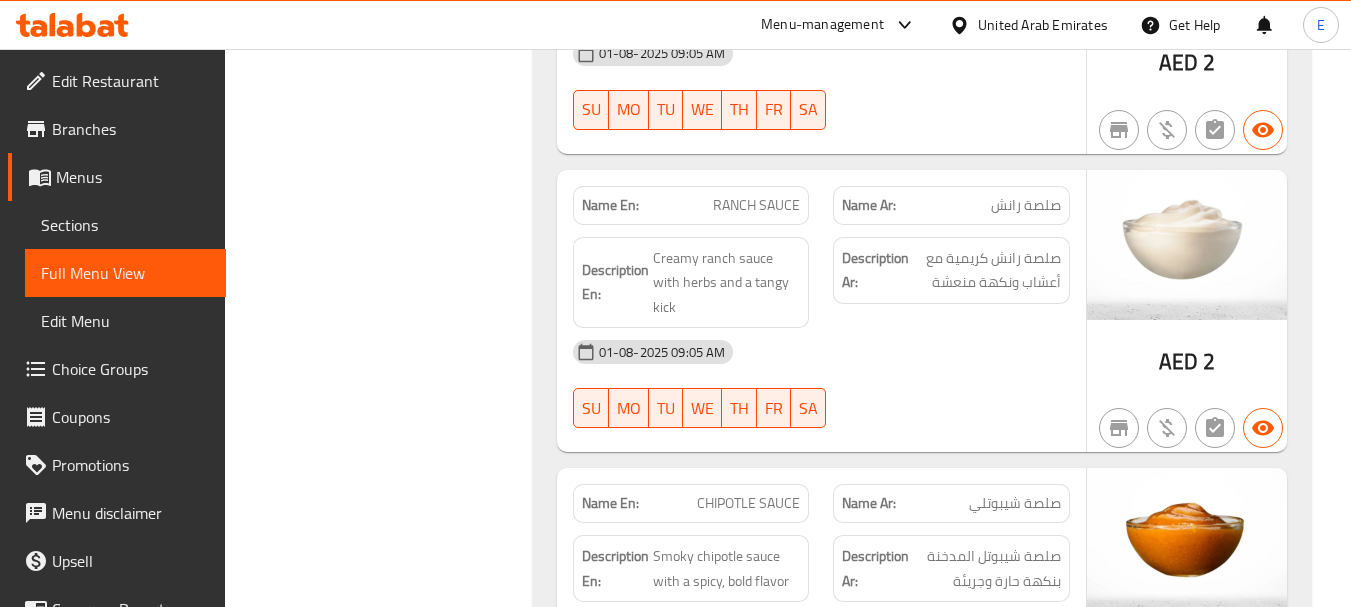 scroll, scrollTop: 12164, scrollLeft: 0, axis: vertical 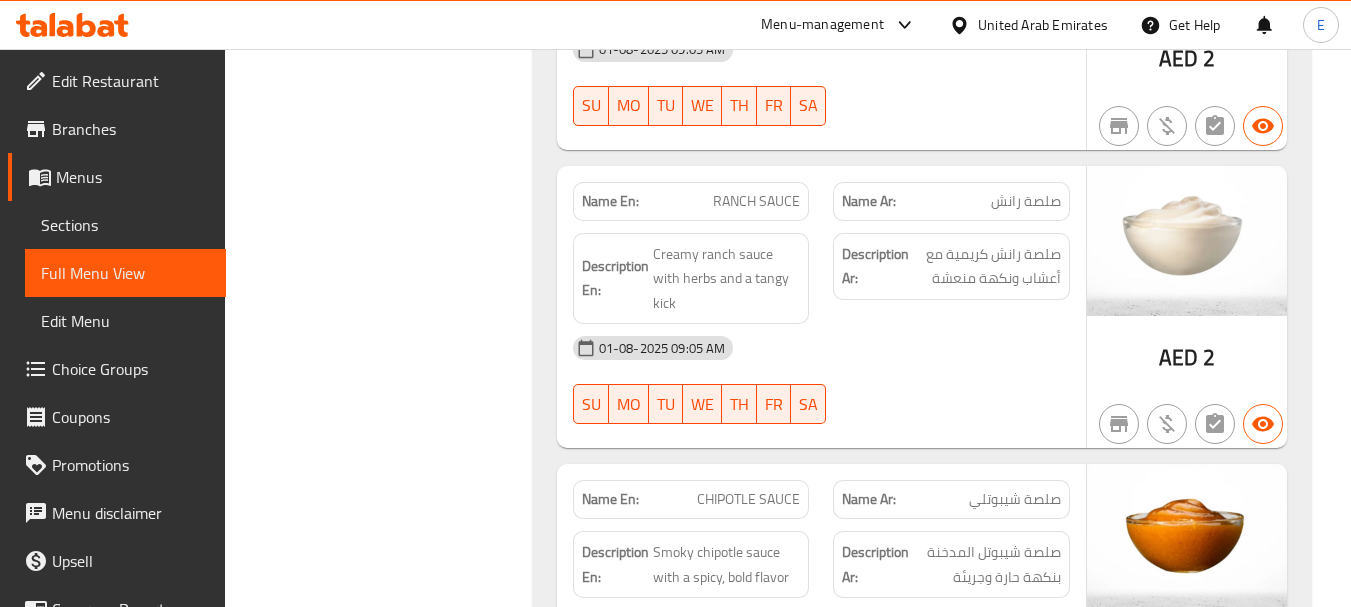 click on "RANCH SAUCE" at bounding box center [767, -10952] 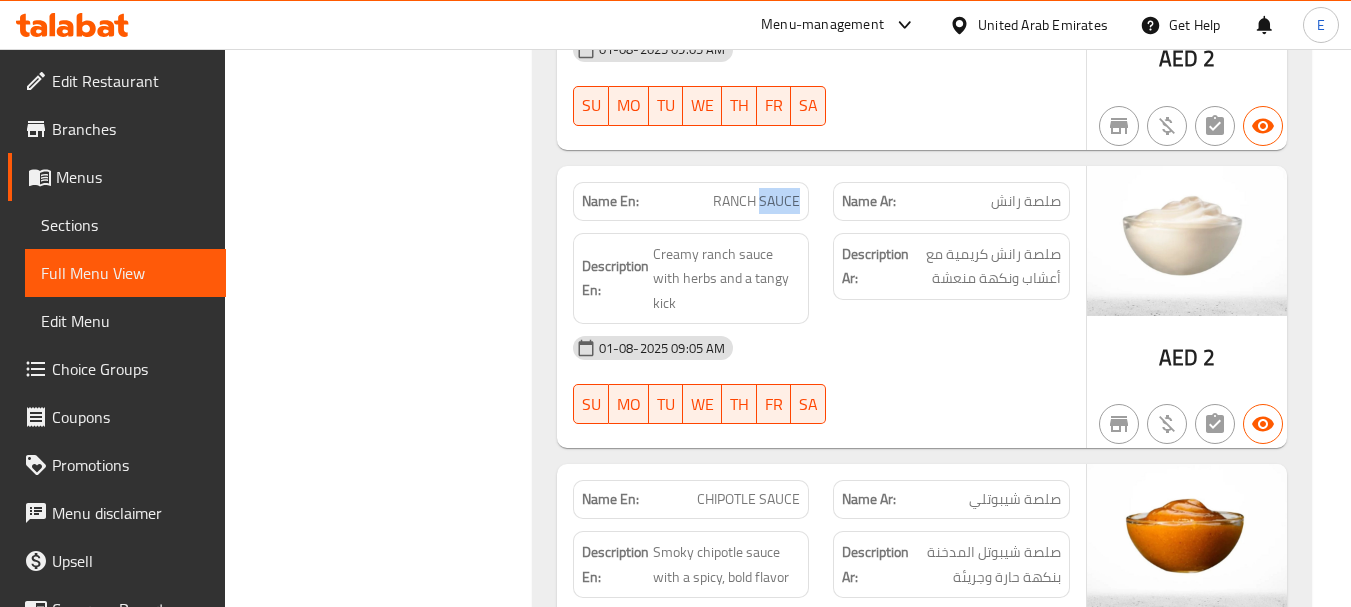 click on "RANCH SAUCE" at bounding box center [767, -10952] 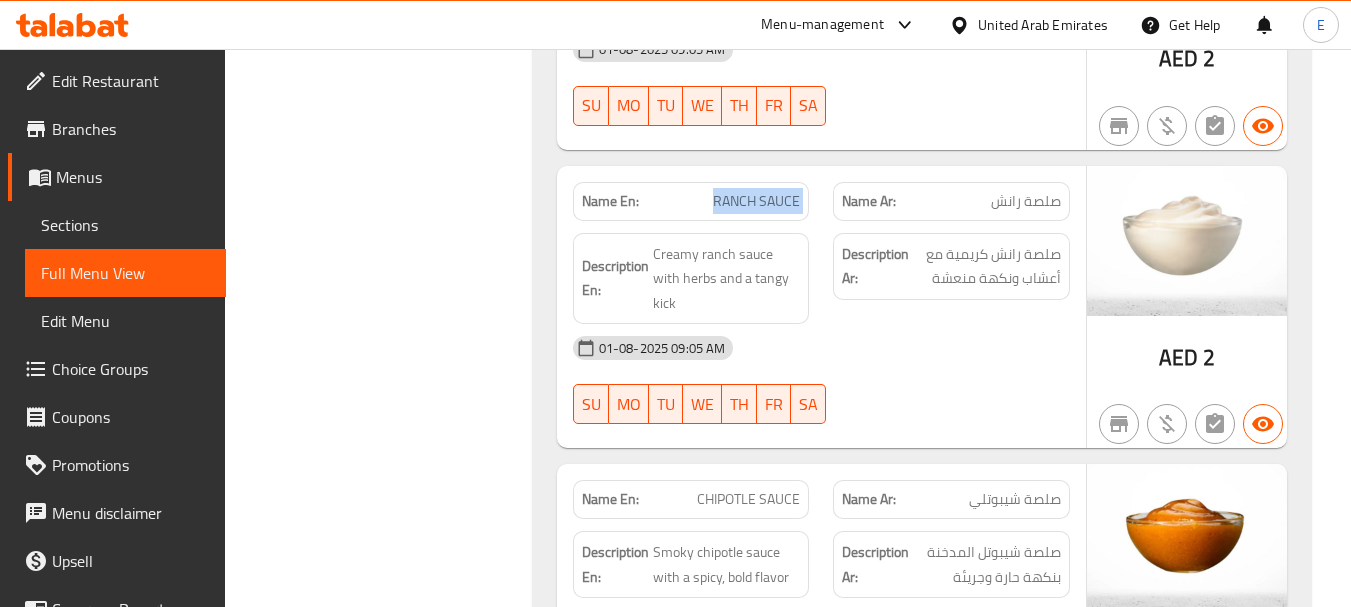 click on "RANCH SAUCE" at bounding box center (767, -10952) 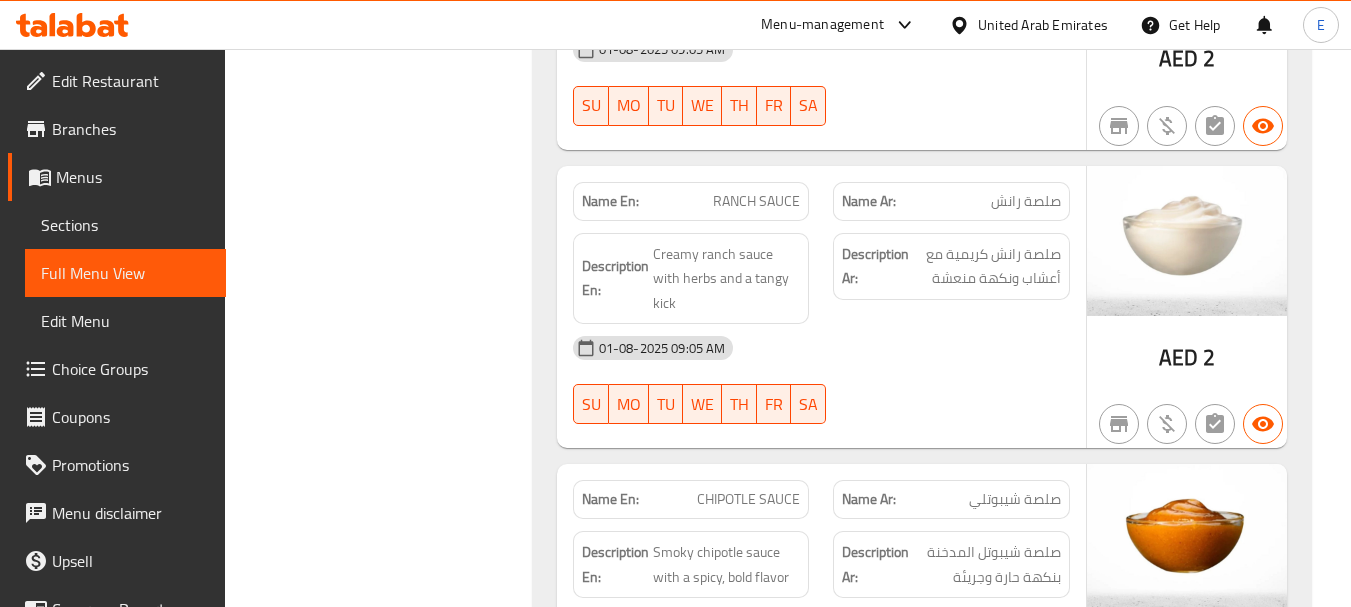click on "صلصة رانش" at bounding box center (1025, -10952) 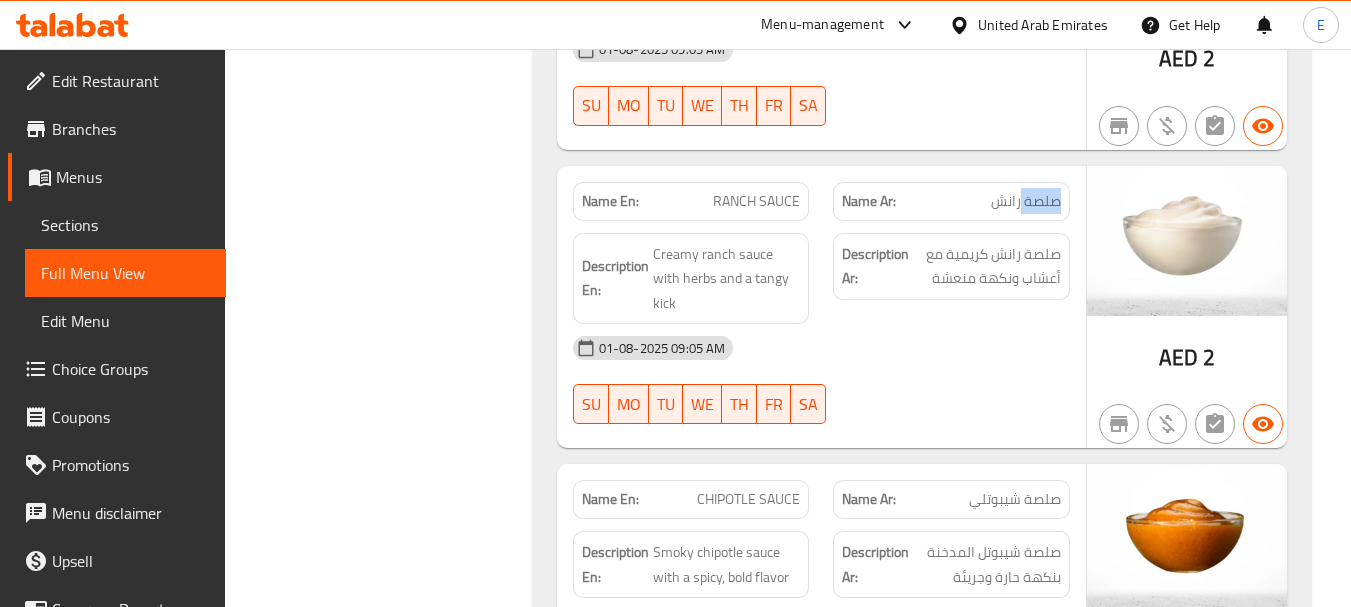click on "صلصة رانش" at bounding box center [1025, -10952] 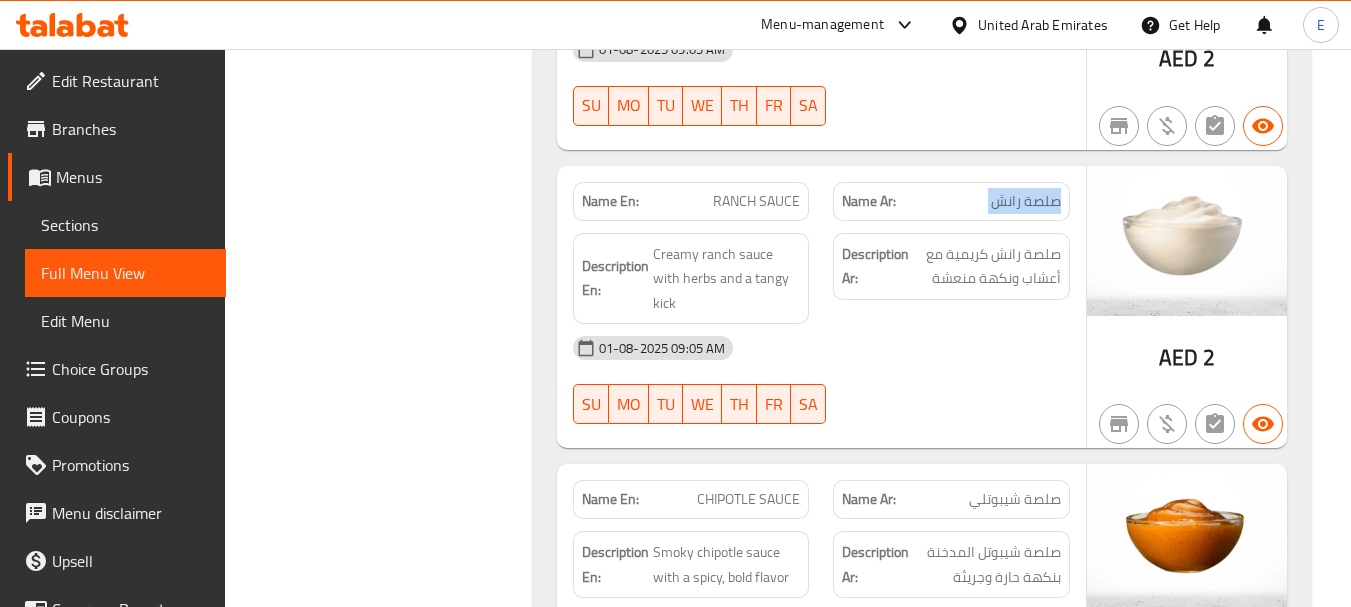 click on "صلصة رانش" at bounding box center [1025, -10952] 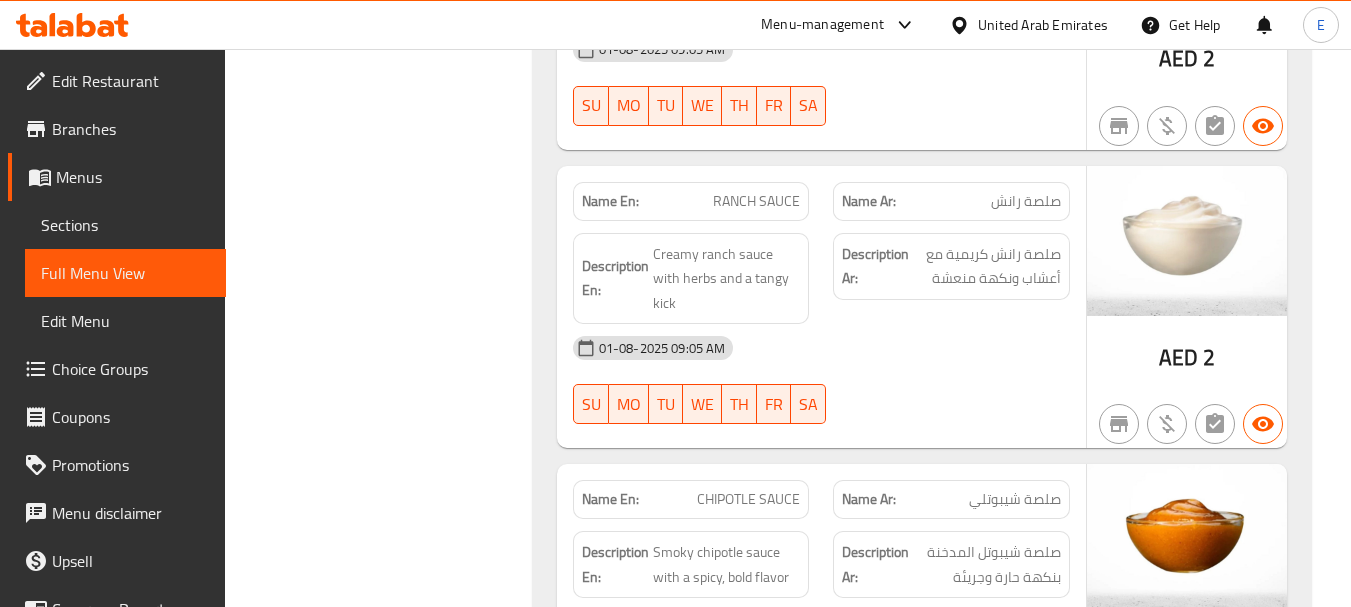 click on "01-08-2025 09:05 AM" at bounding box center [821, -10805] 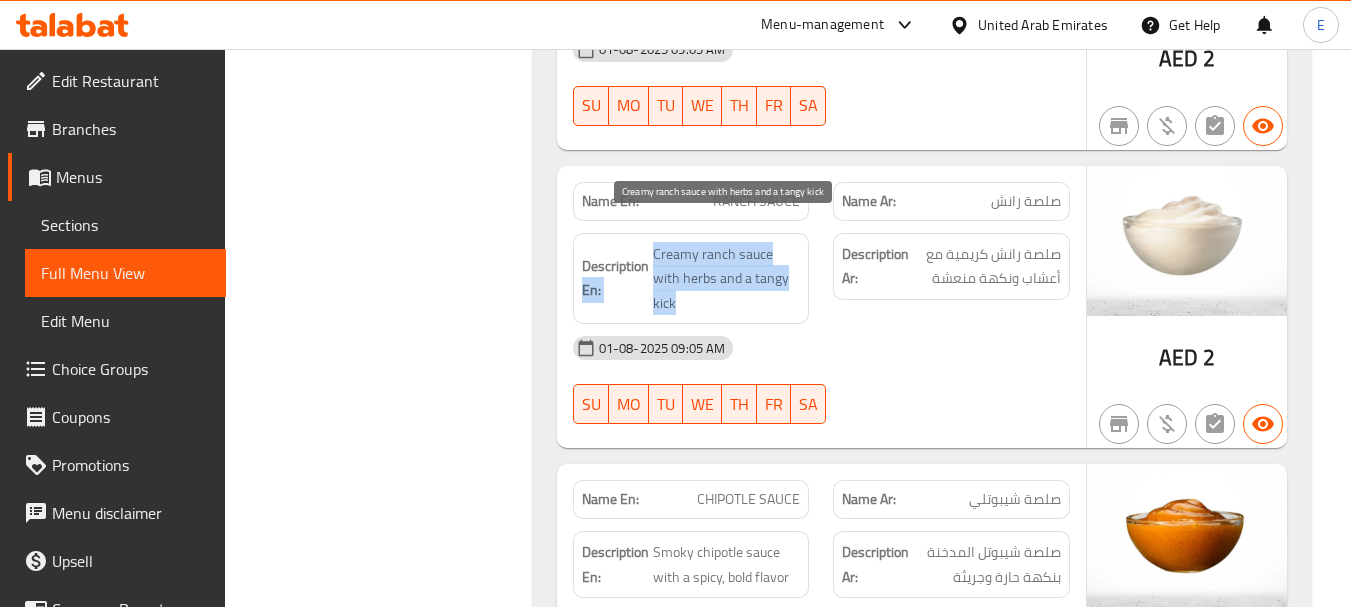 drag, startPoint x: 649, startPoint y: 225, endPoint x: 800, endPoint y: 246, distance: 152.45328 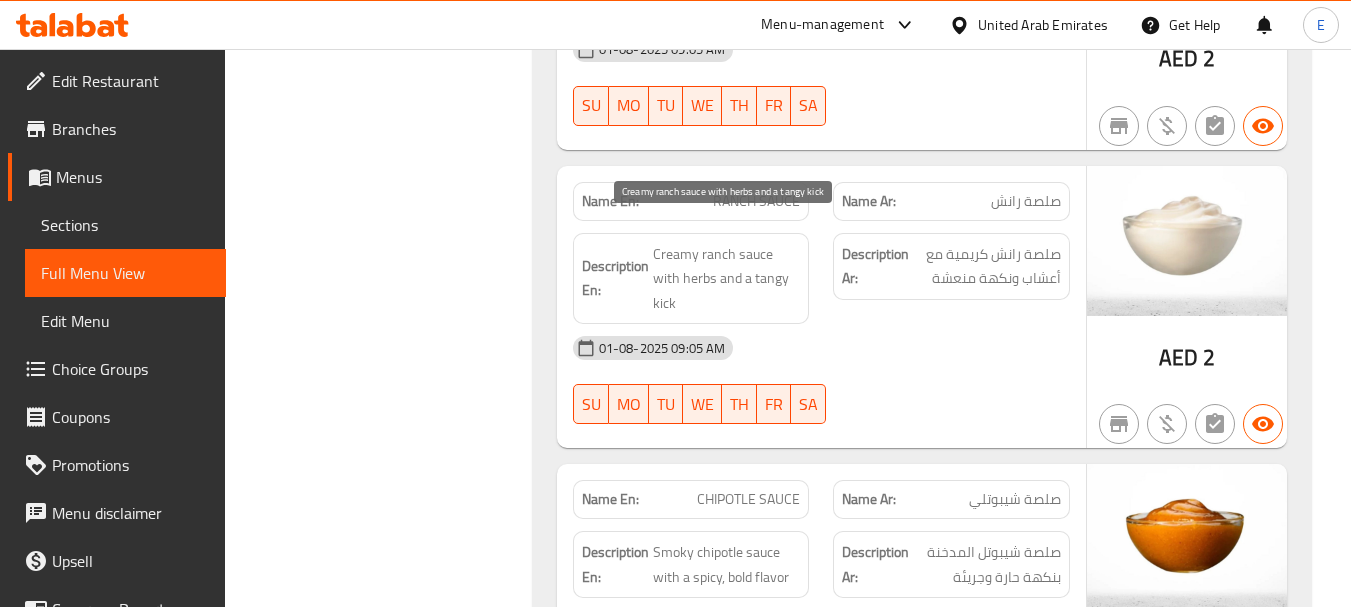click on "Creamy ranch sauce with herbs and a tangy kick" at bounding box center [727, 279] 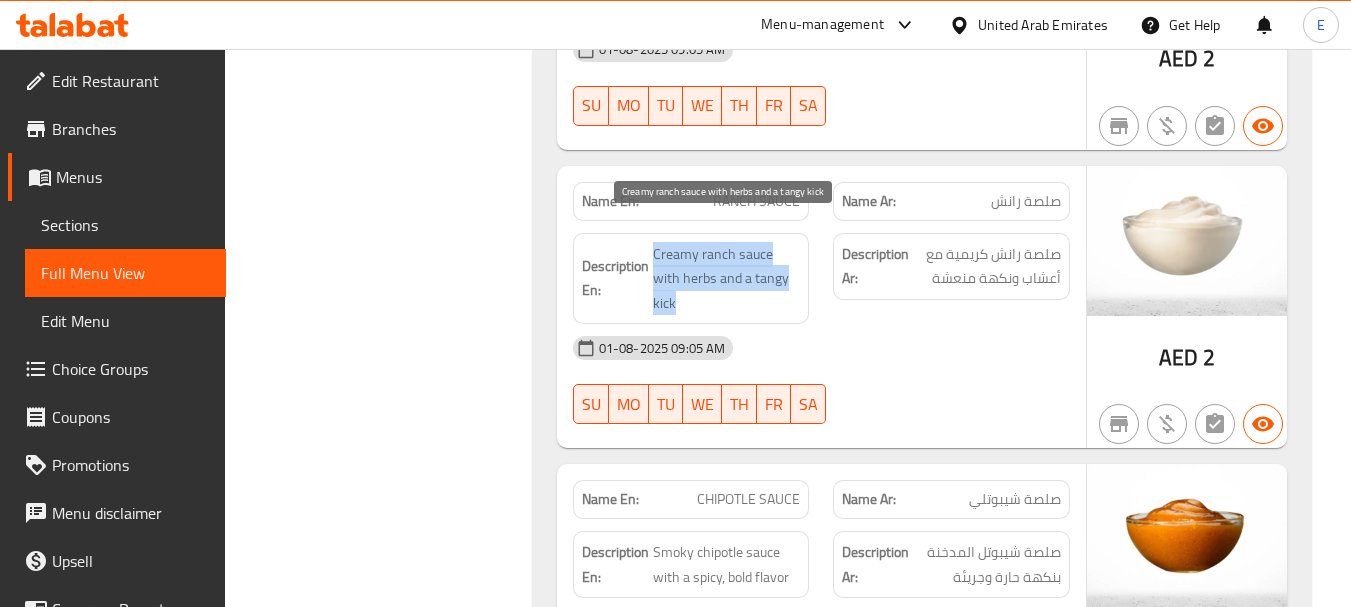 click on "Creamy ranch sauce with herbs and a tangy kick" at bounding box center (727, 279) 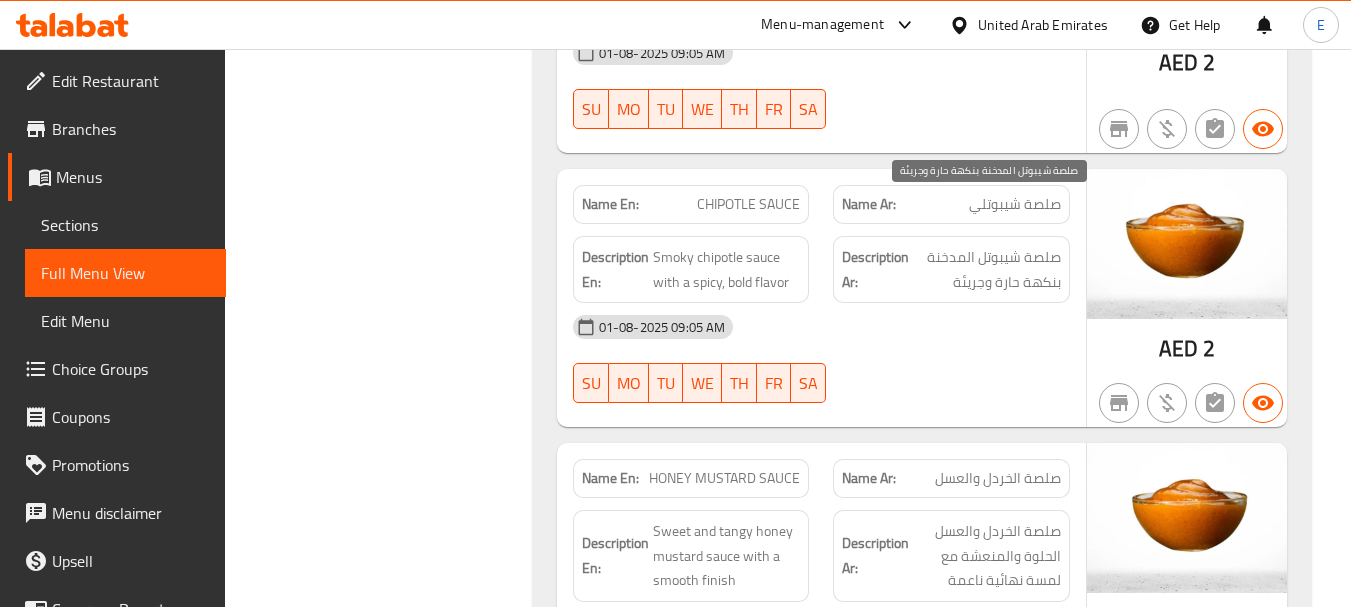 scroll, scrollTop: 12464, scrollLeft: 0, axis: vertical 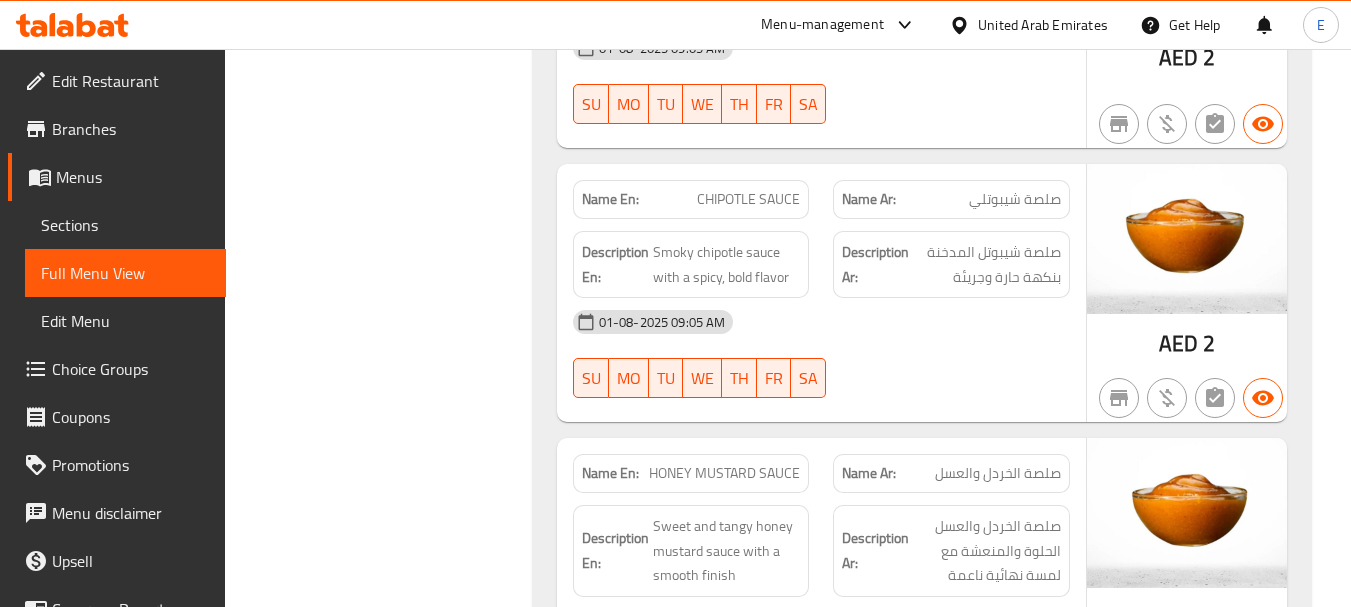 click on "صلصة شيبوتلي" at bounding box center (1019, -10337) 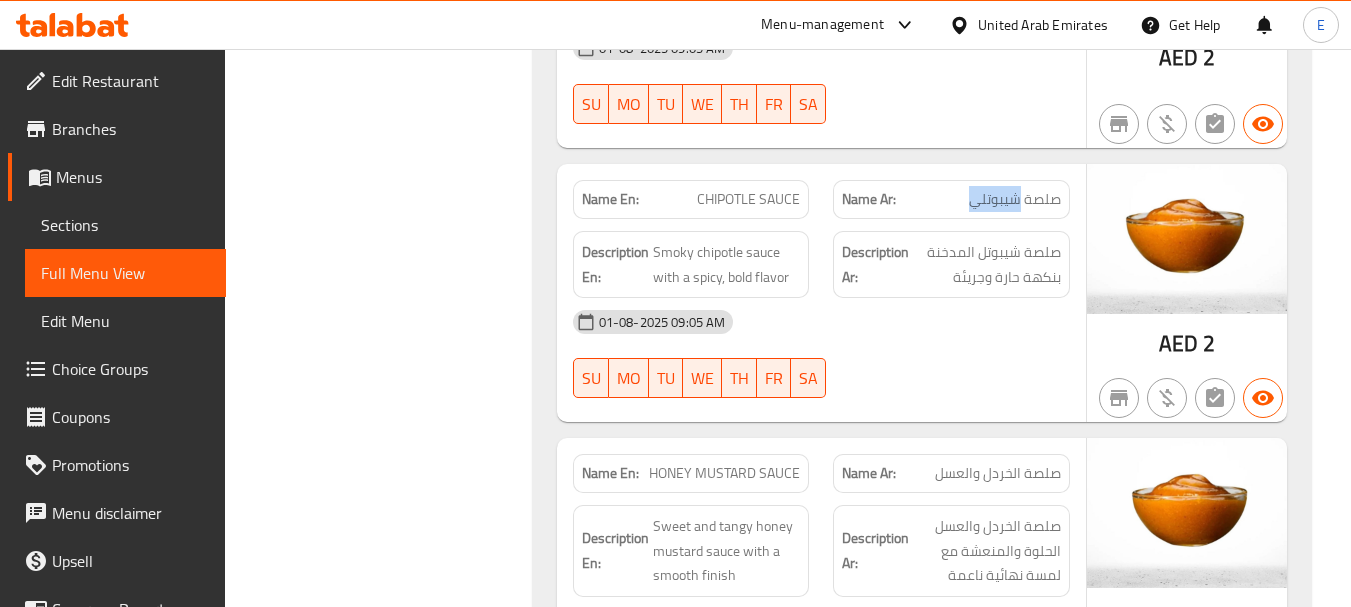 click on "صلصة شيبوتلي" at bounding box center (1019, -10337) 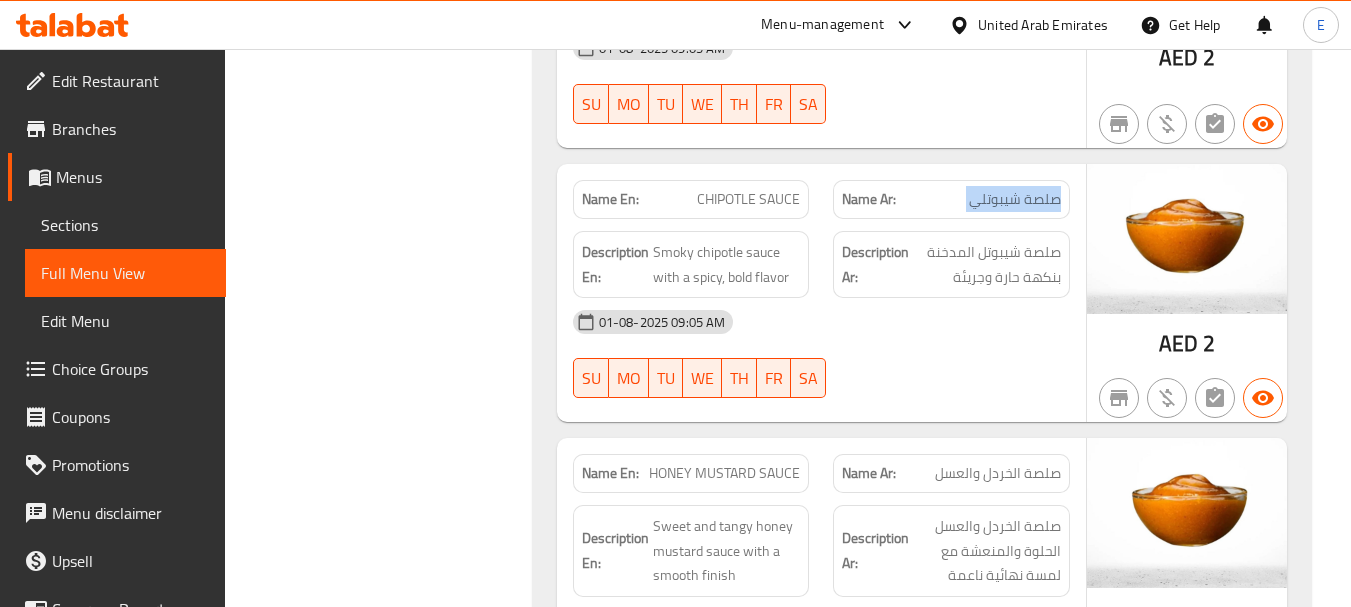 click on "صلصة شيبوتلي" at bounding box center [1019, -10337] 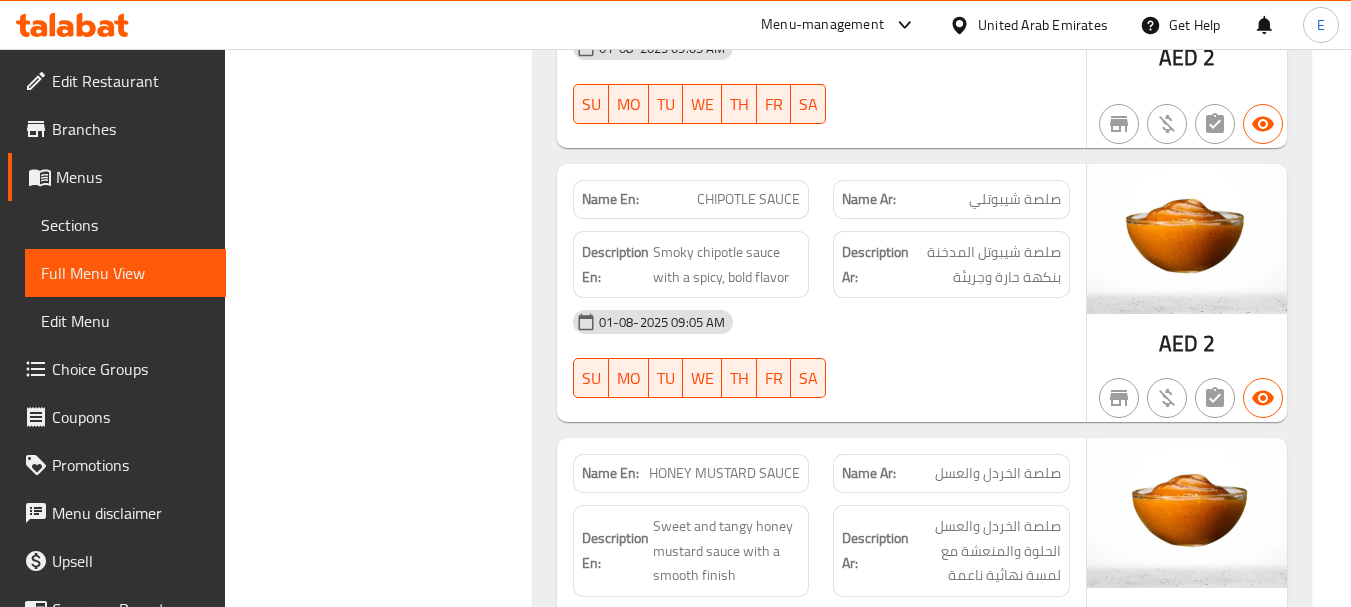 click on "CHIPOTLE SAUCE" at bounding box center (759, -10337) 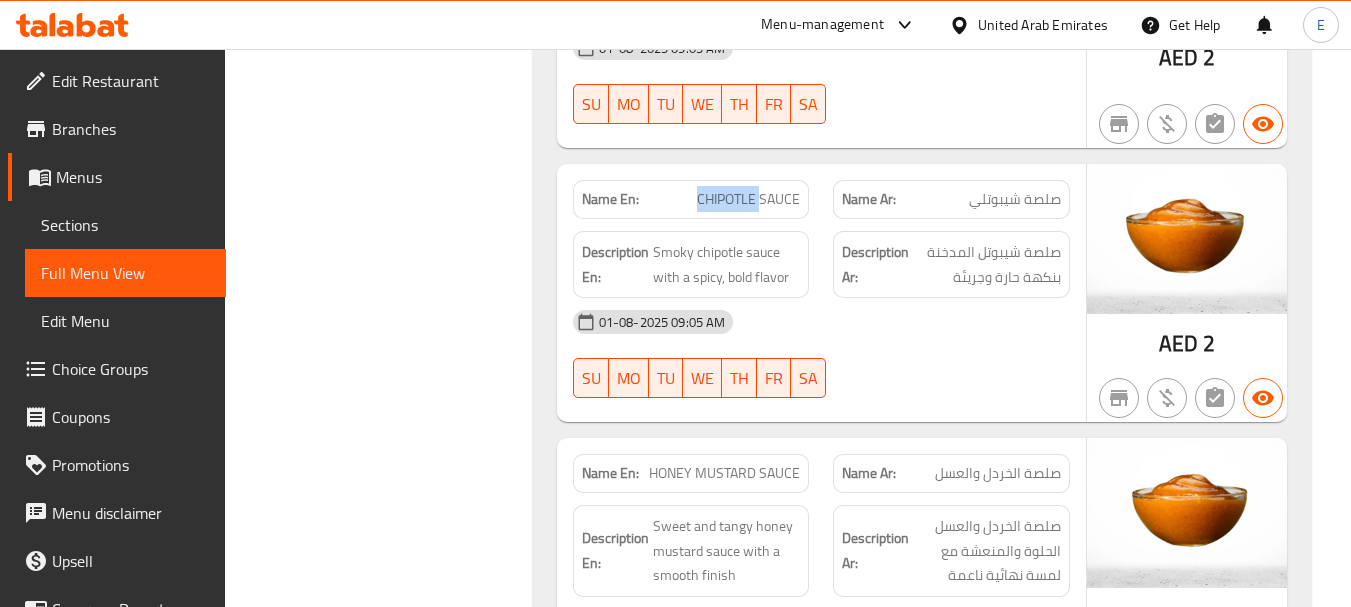 click on "CHIPOTLE SAUCE" at bounding box center [759, -10337] 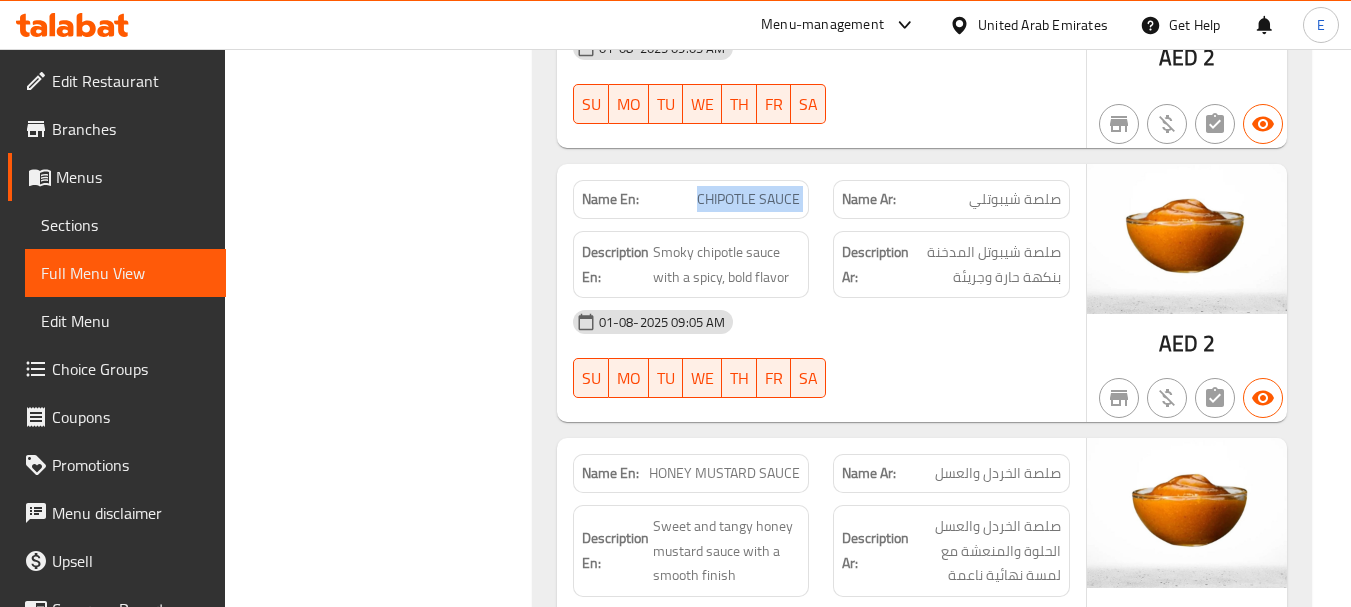 click on "CHIPOTLE SAUCE" at bounding box center (759, -10337) 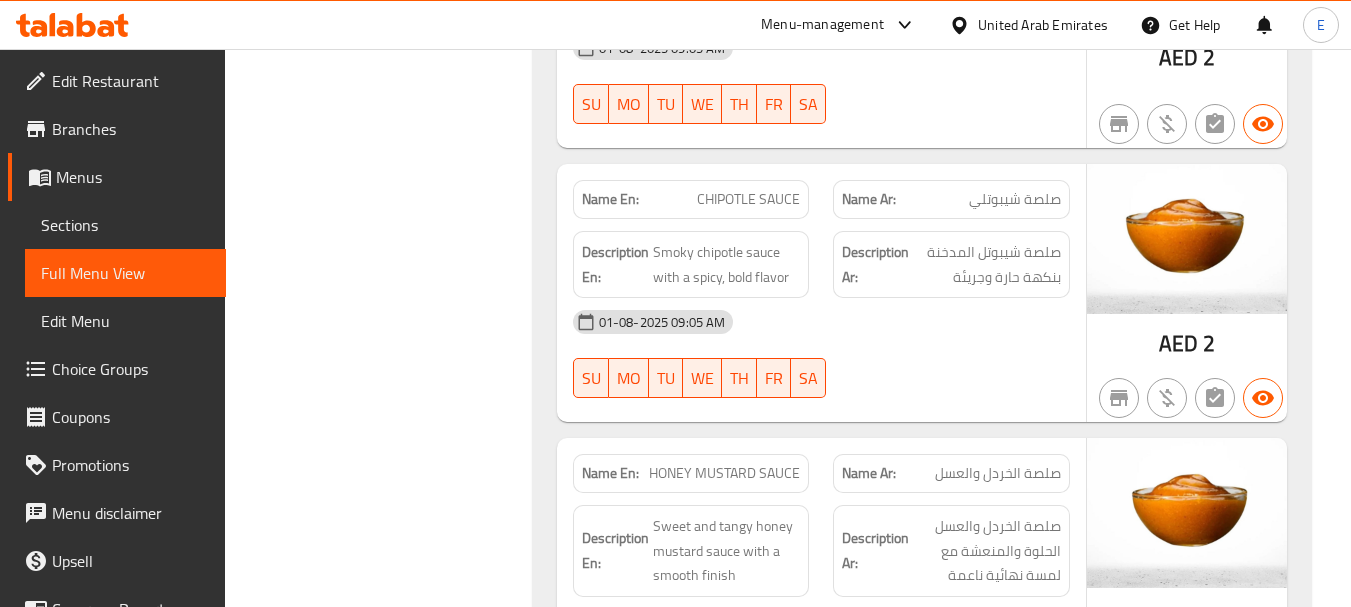 click on "01-08-2025 09:05 AM" at bounding box center [821, -10189] 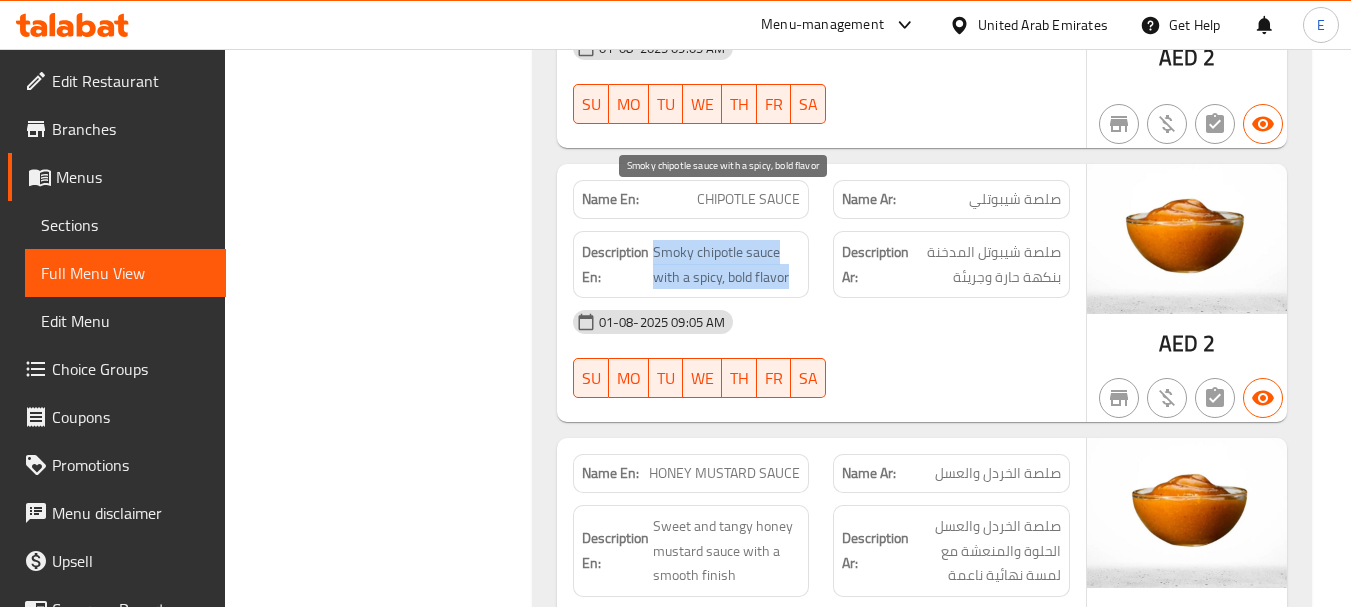 drag, startPoint x: 651, startPoint y: 204, endPoint x: 796, endPoint y: 227, distance: 146.8128 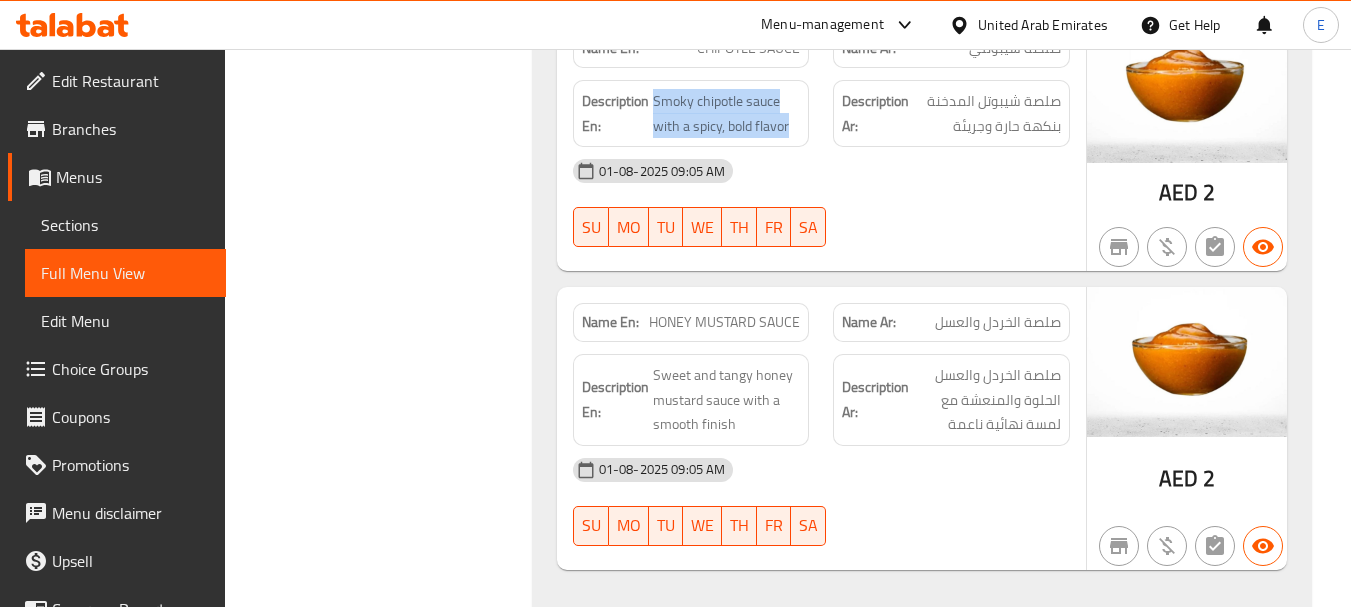 scroll, scrollTop: 12664, scrollLeft: 0, axis: vertical 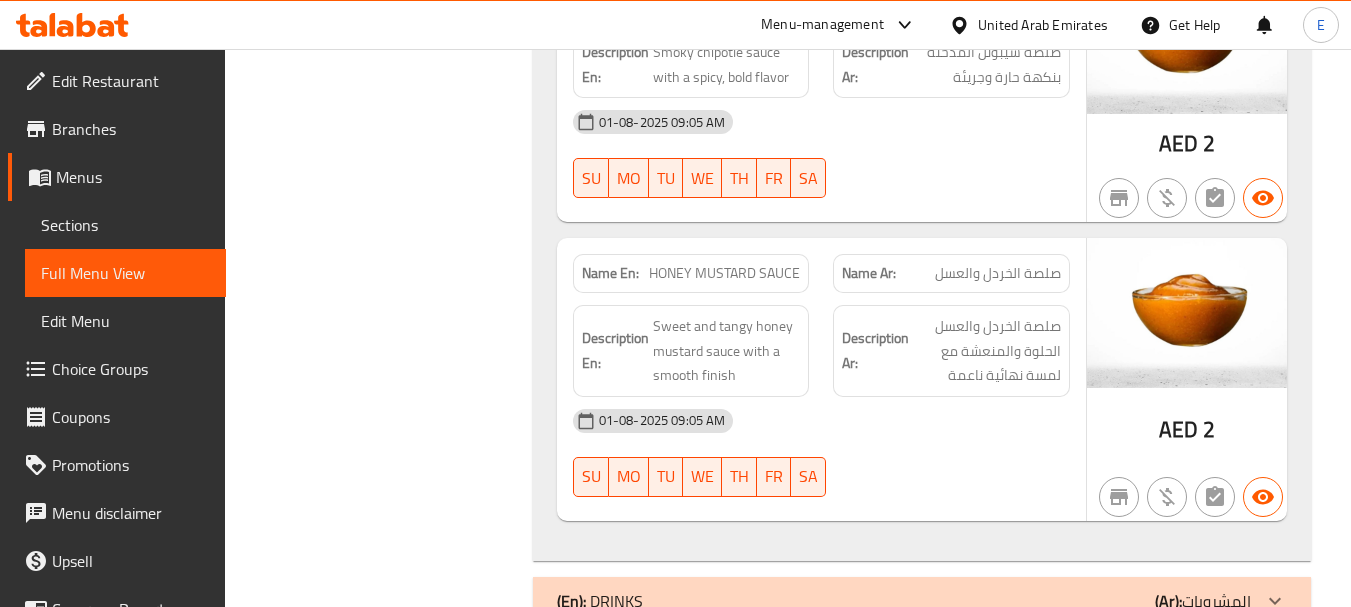 click on "HONEY MUSTARD SAUCE" at bounding box center [744, -9909] 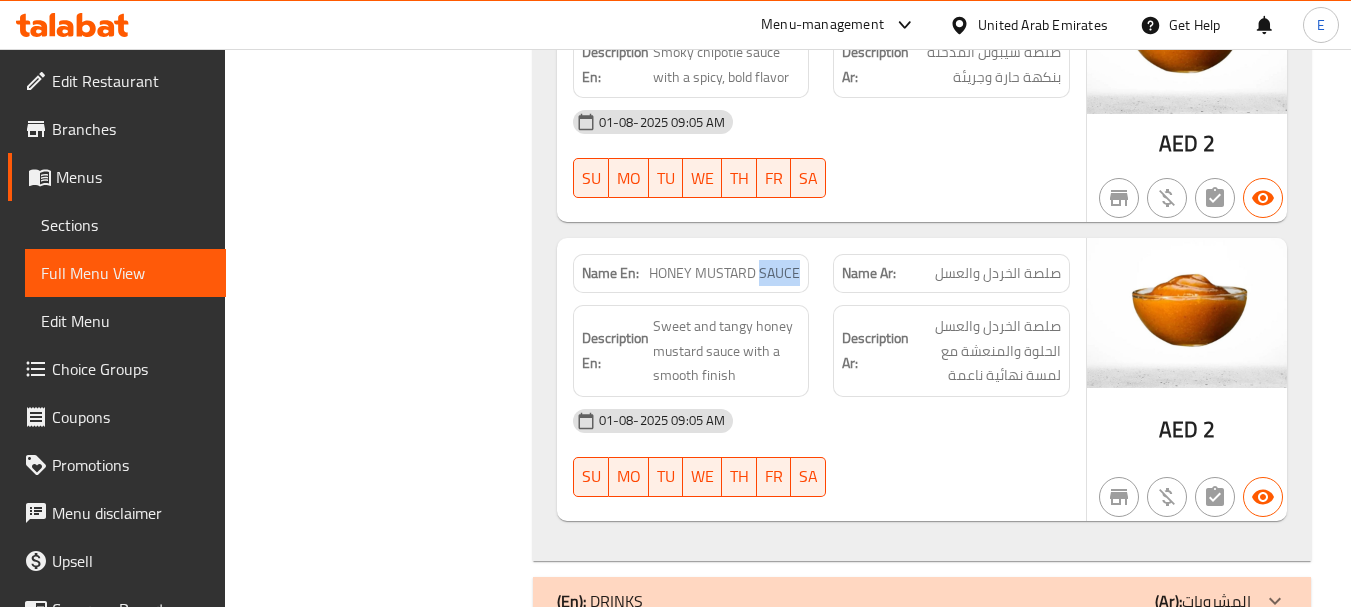 click on "HONEY MUSTARD SAUCE" at bounding box center [744, -9909] 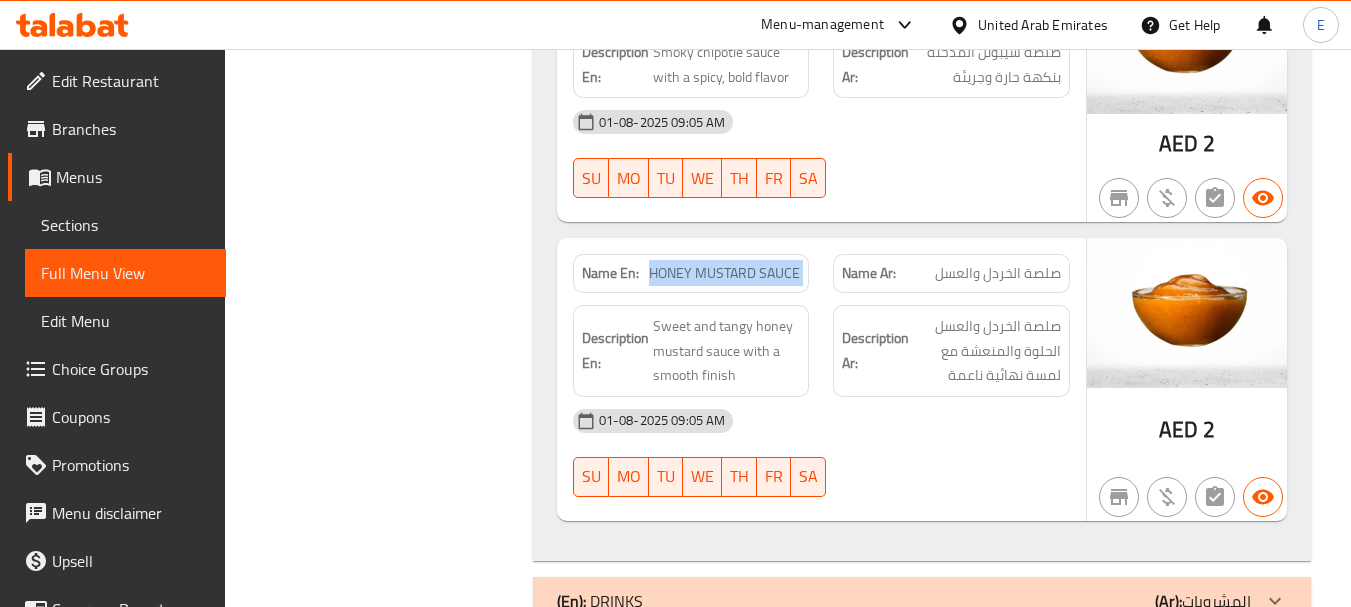 click on "HONEY MUSTARD SAUCE" at bounding box center [744, -9909] 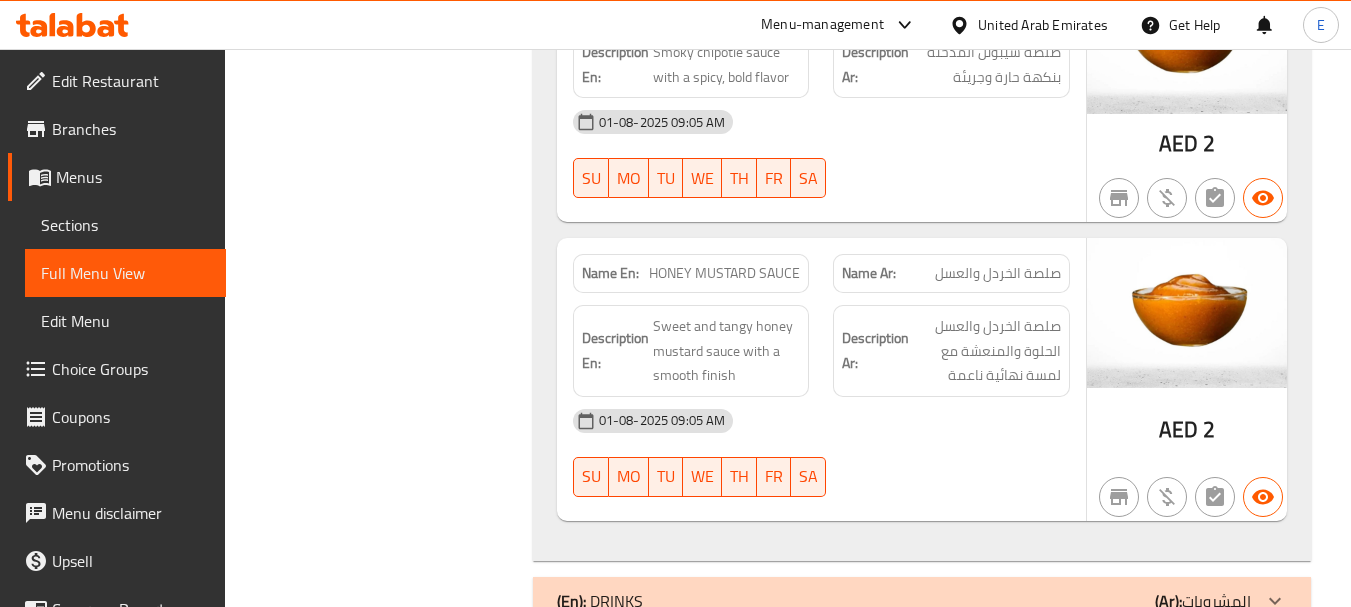 click on "صلصة الخردل والعسل" at bounding box center (1024, -9909) 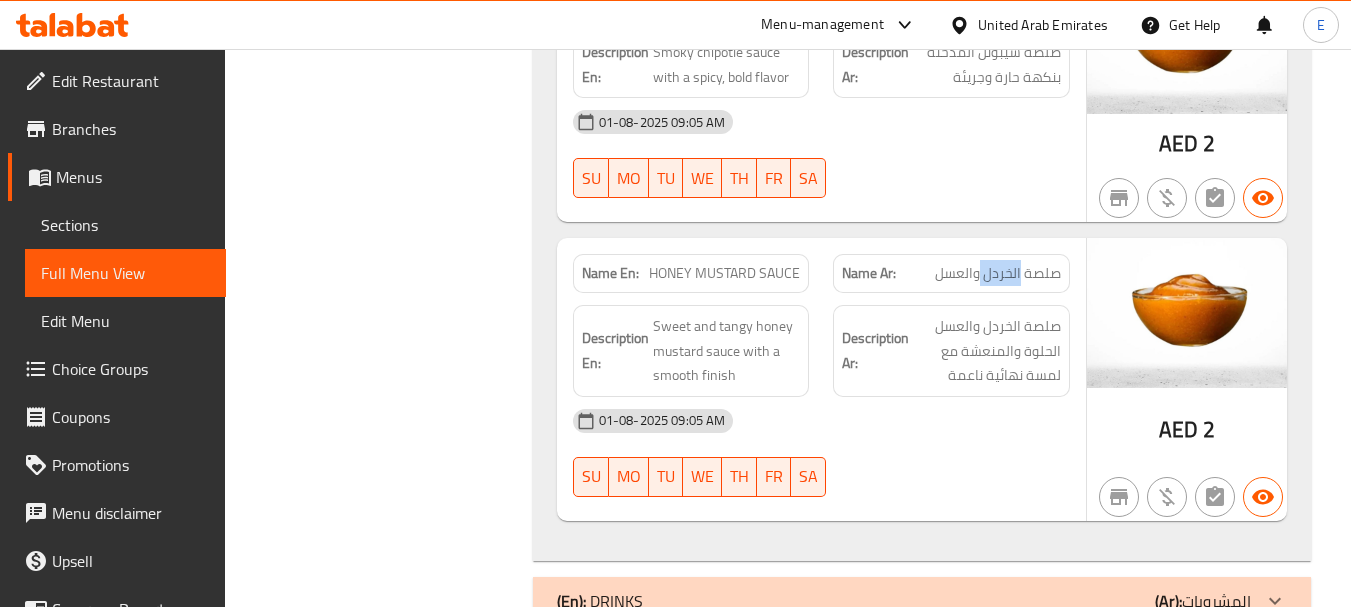 click on "صلصة الخردل والعسل" at bounding box center [1024, -9909] 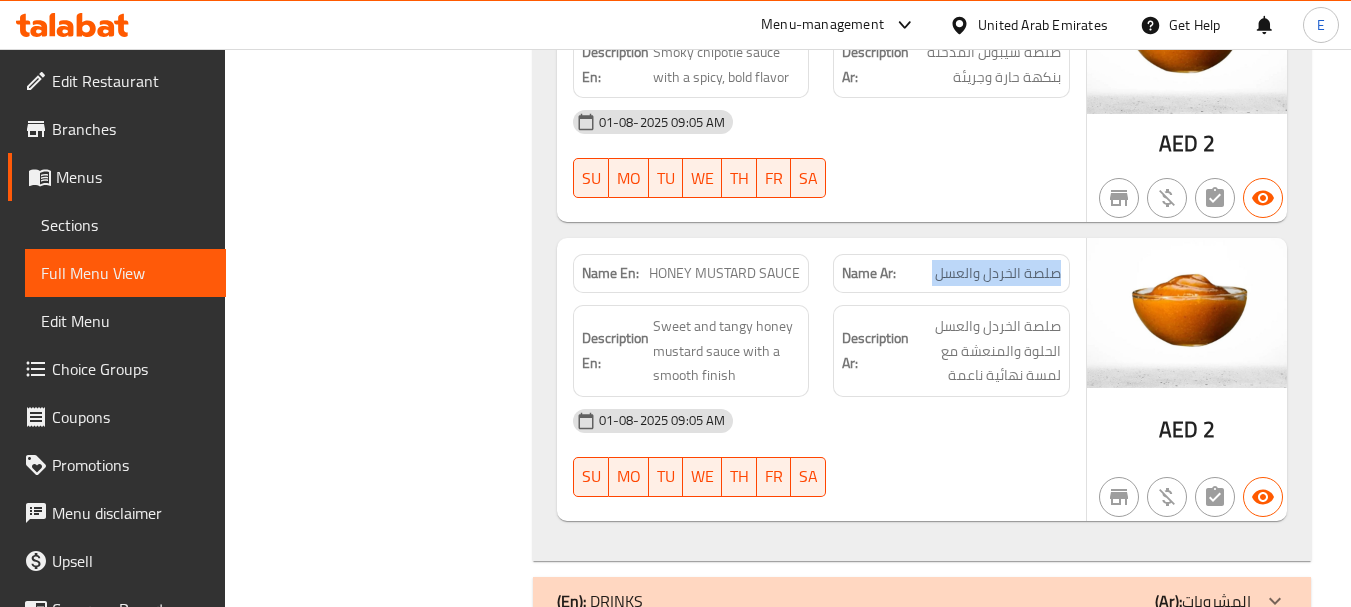 click on "صلصة الخردل والعسل" at bounding box center [1024, -9909] 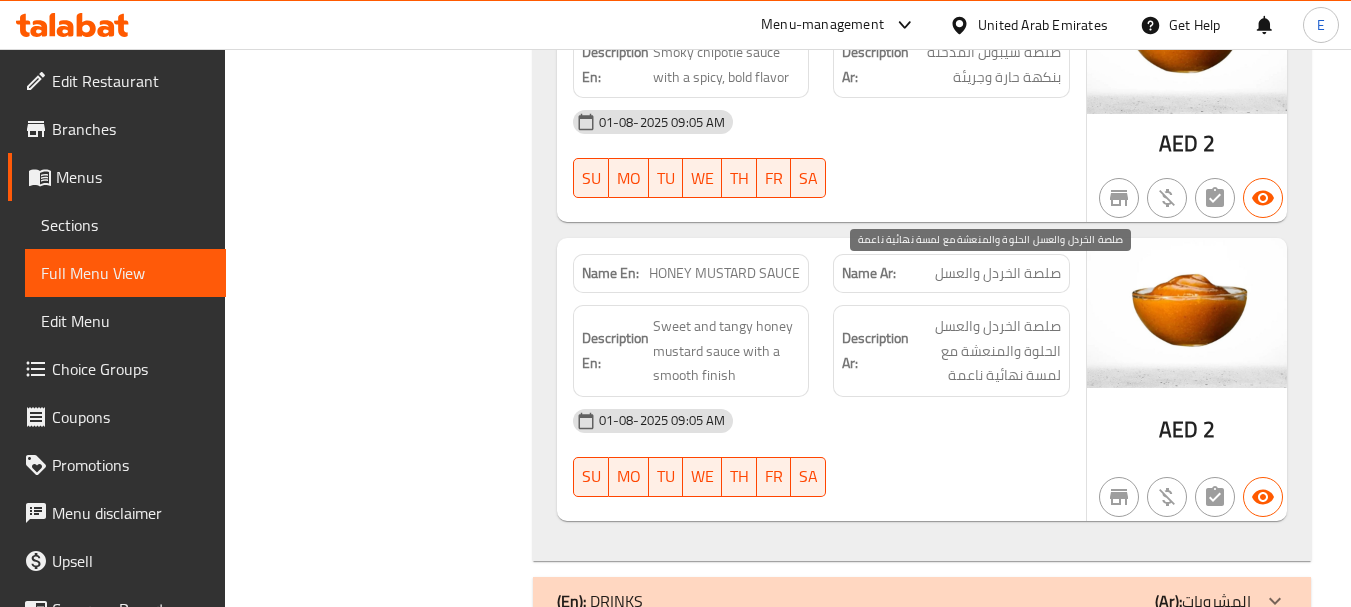 click on "صلصة الخردل والعسل الحلوة والمنعشة مع لمسة نهائية ناعمة" at bounding box center (987, 351) 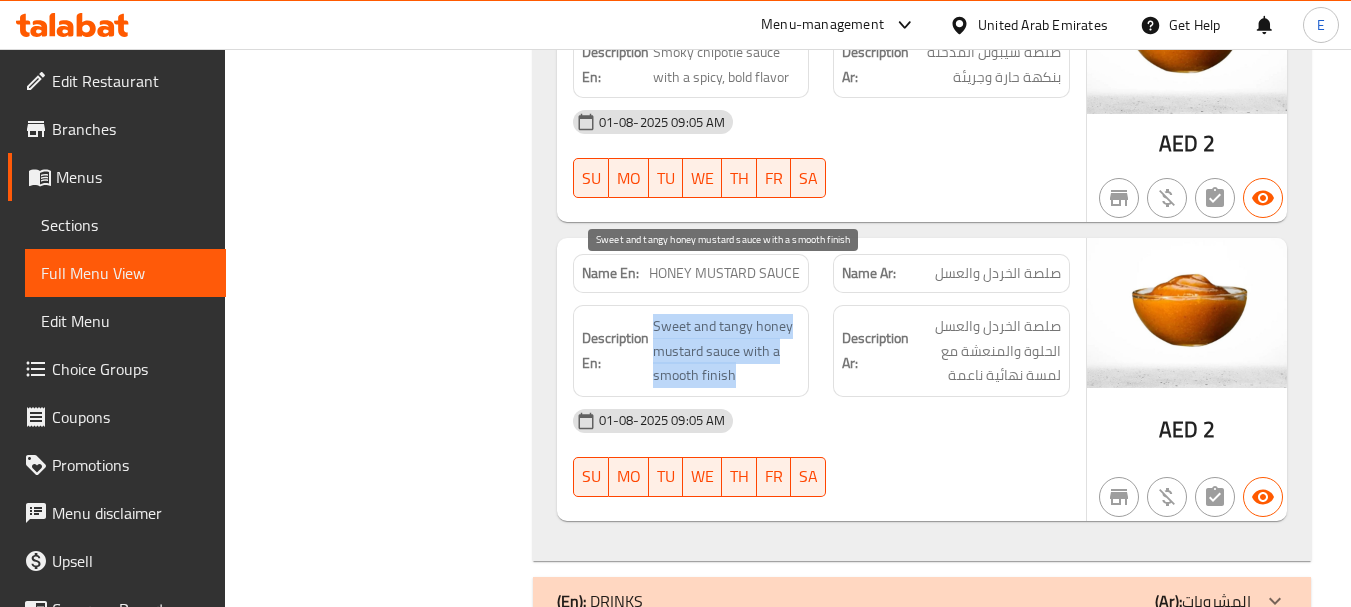 drag, startPoint x: 651, startPoint y: 265, endPoint x: 775, endPoint y: 321, distance: 136.0588 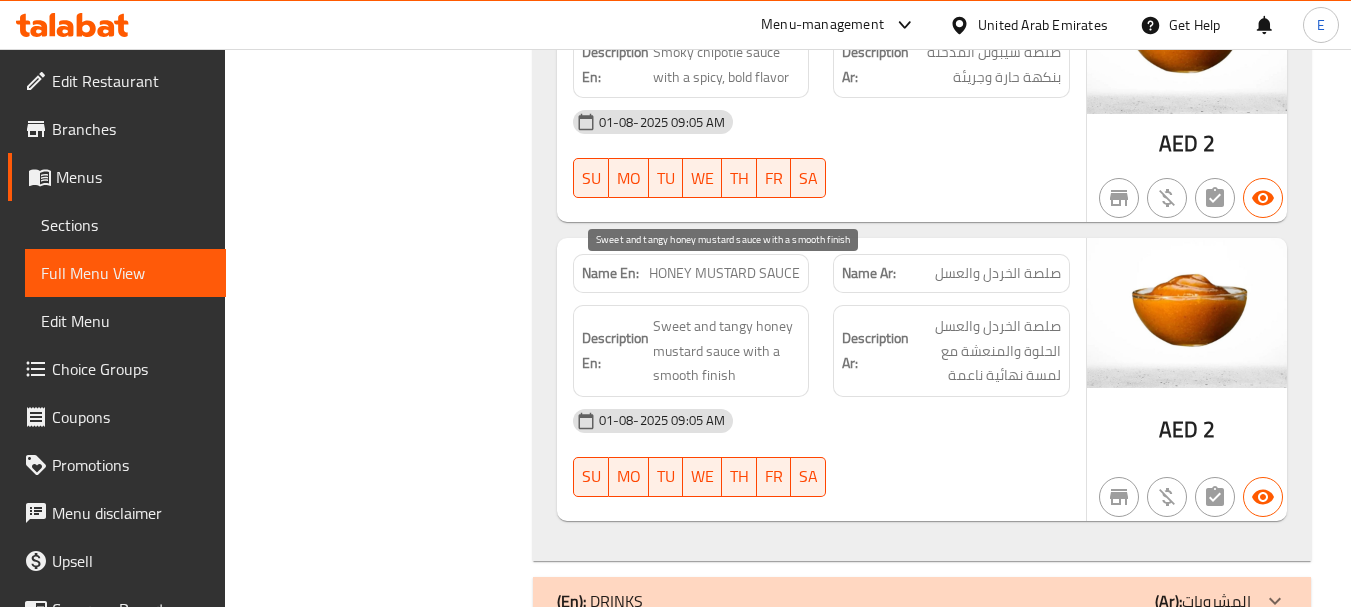 click on "Sweet and tangy honey mustard sauce with a smooth finish" at bounding box center (727, 351) 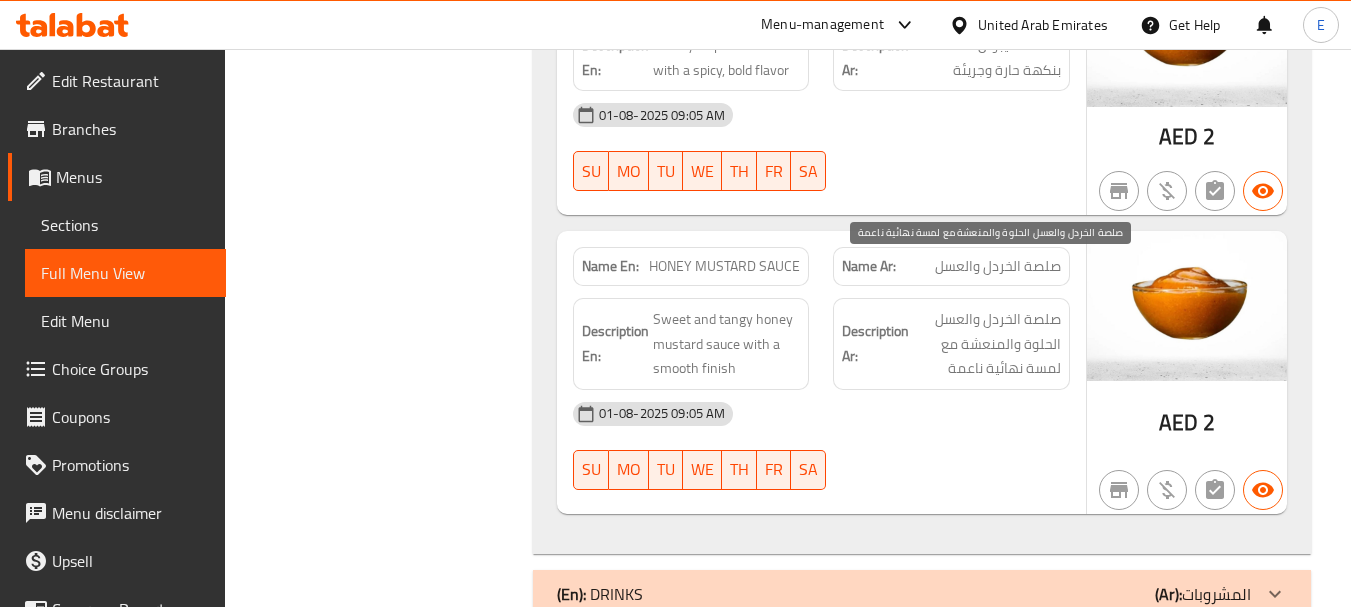 scroll, scrollTop: 12673, scrollLeft: 0, axis: vertical 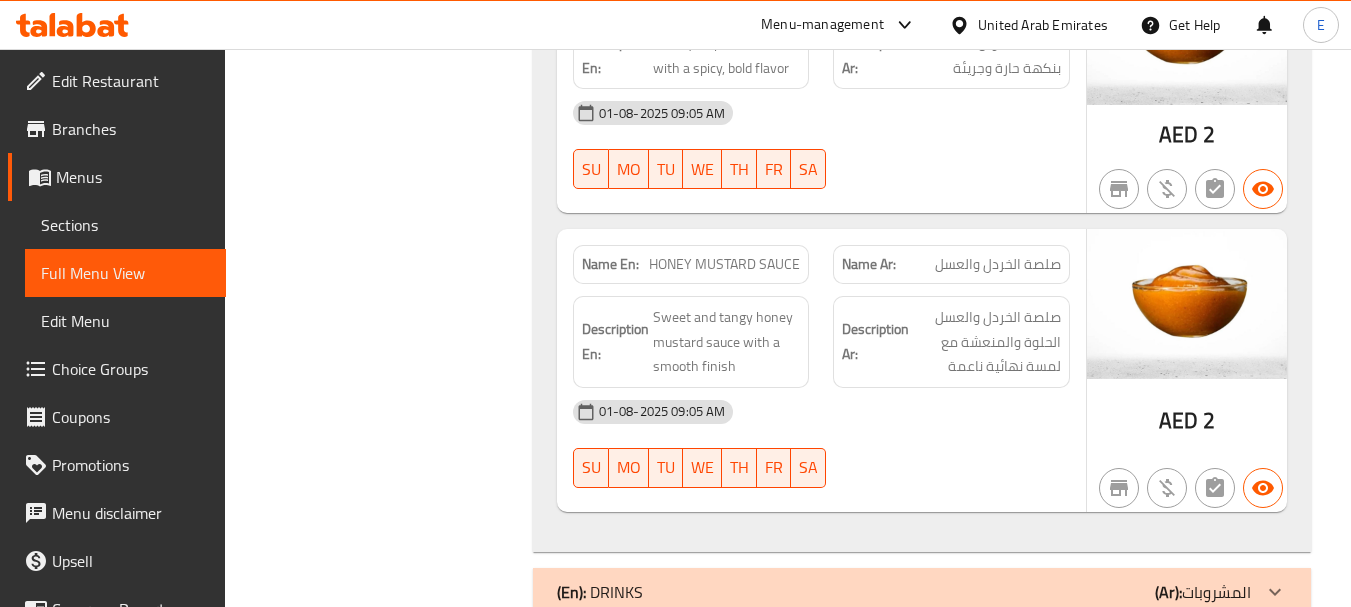 click on "(En):   DRINKS (Ar): المشروبات" at bounding box center [904, -12380] 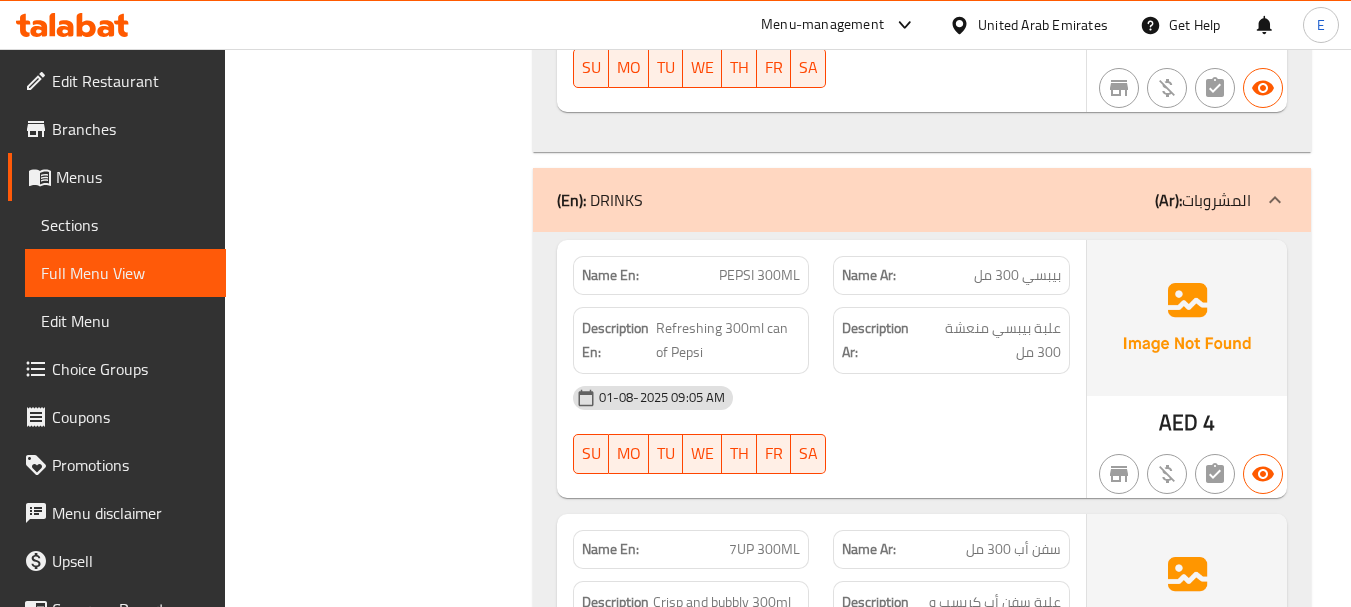 scroll, scrollTop: 13173, scrollLeft: 0, axis: vertical 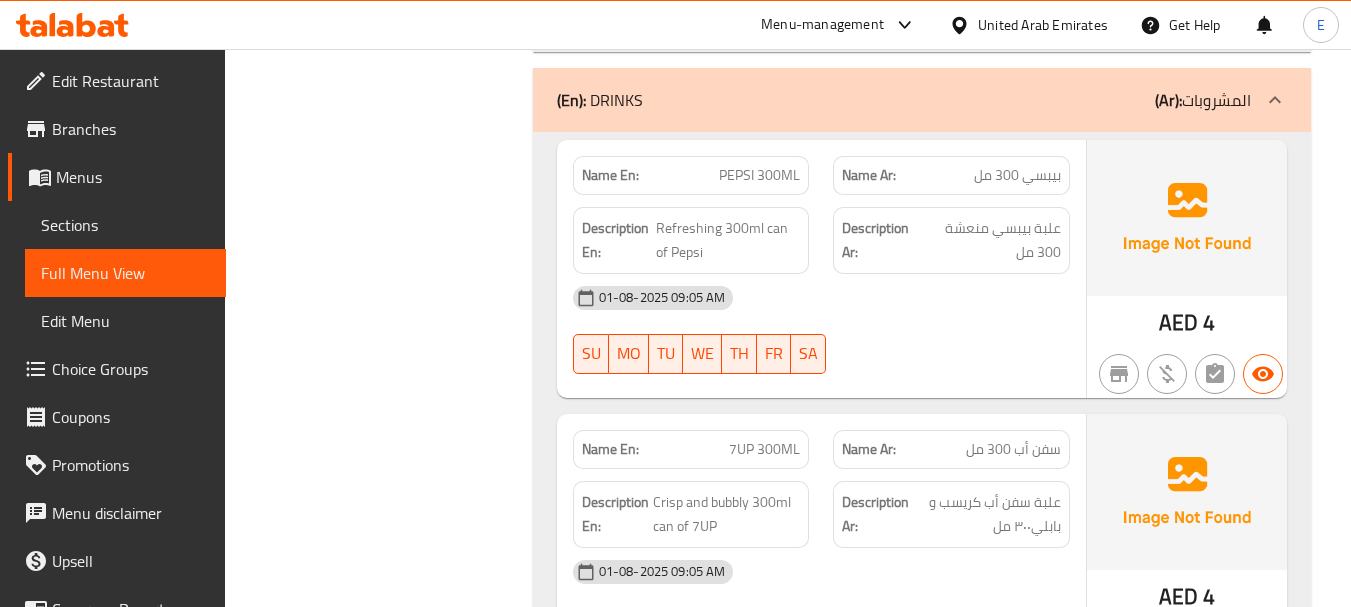 click on "PEPSI 300ML" at bounding box center [726, -12589] 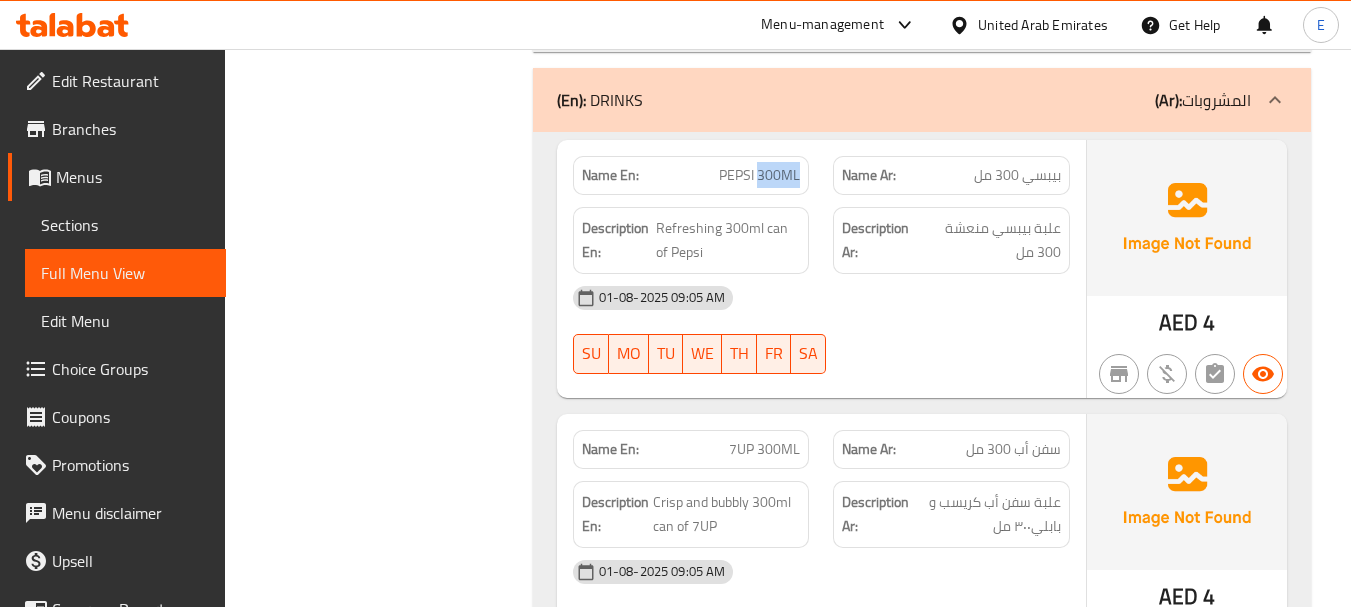 click on "PEPSI 300ML" at bounding box center (726, -12589) 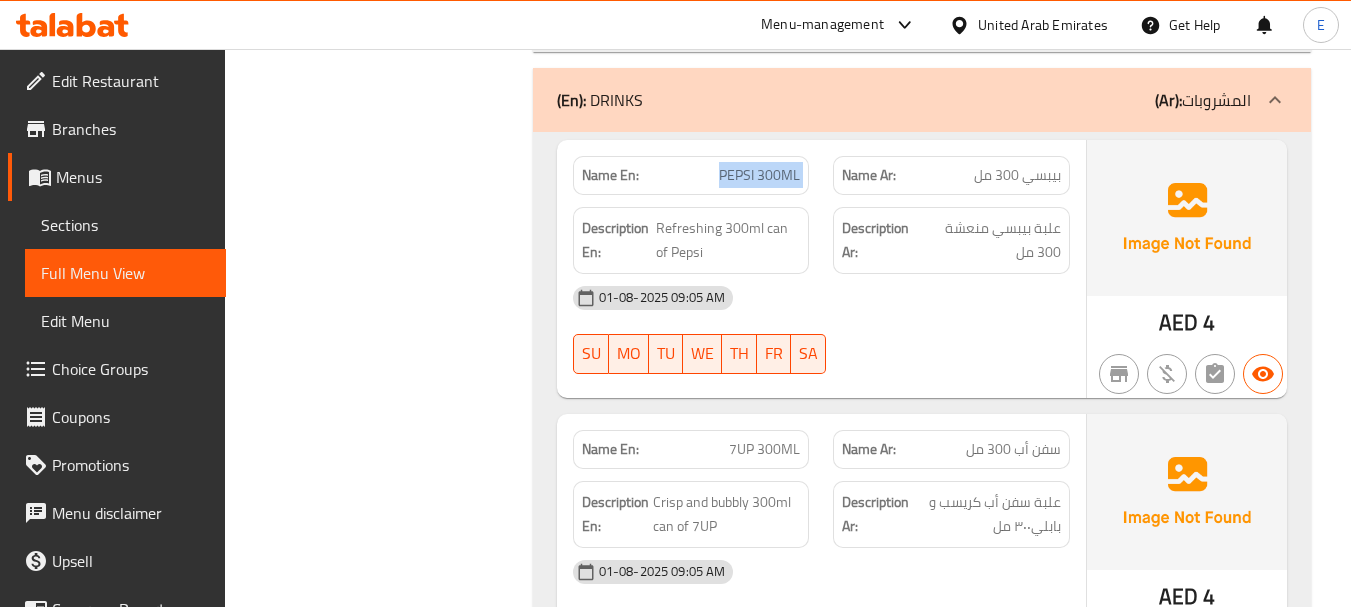 click on "PEPSI 300ML" at bounding box center (726, -12589) 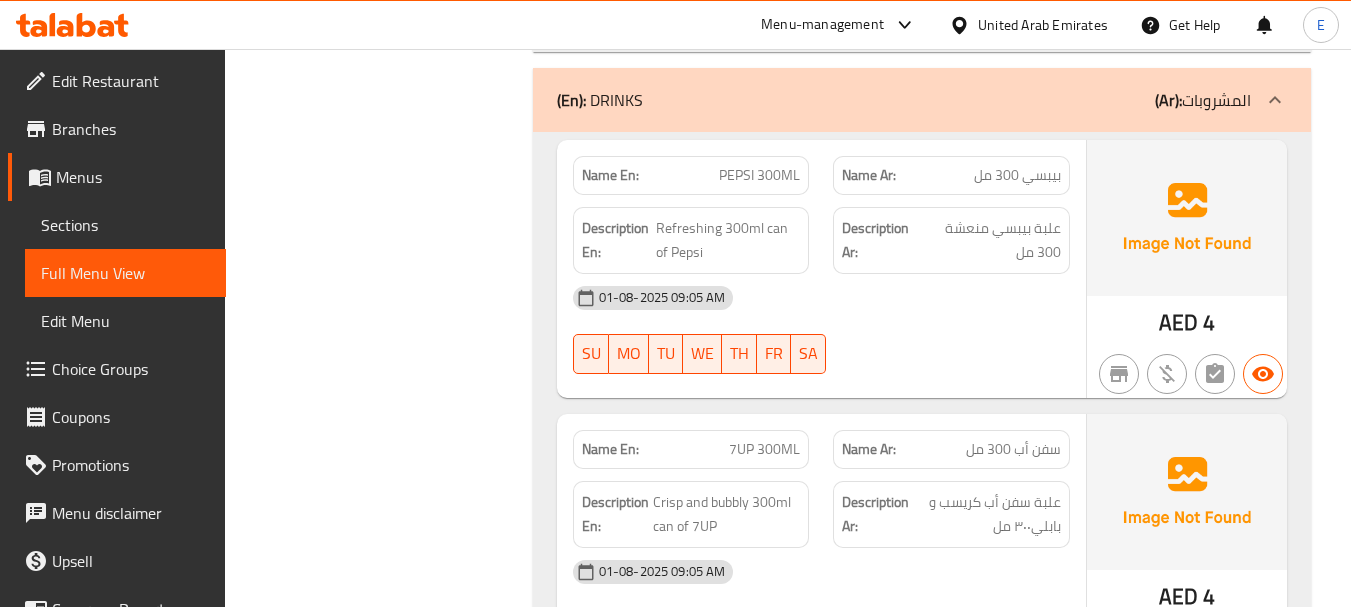 click on "بيبسي 300 مل" at bounding box center [1010, -12589] 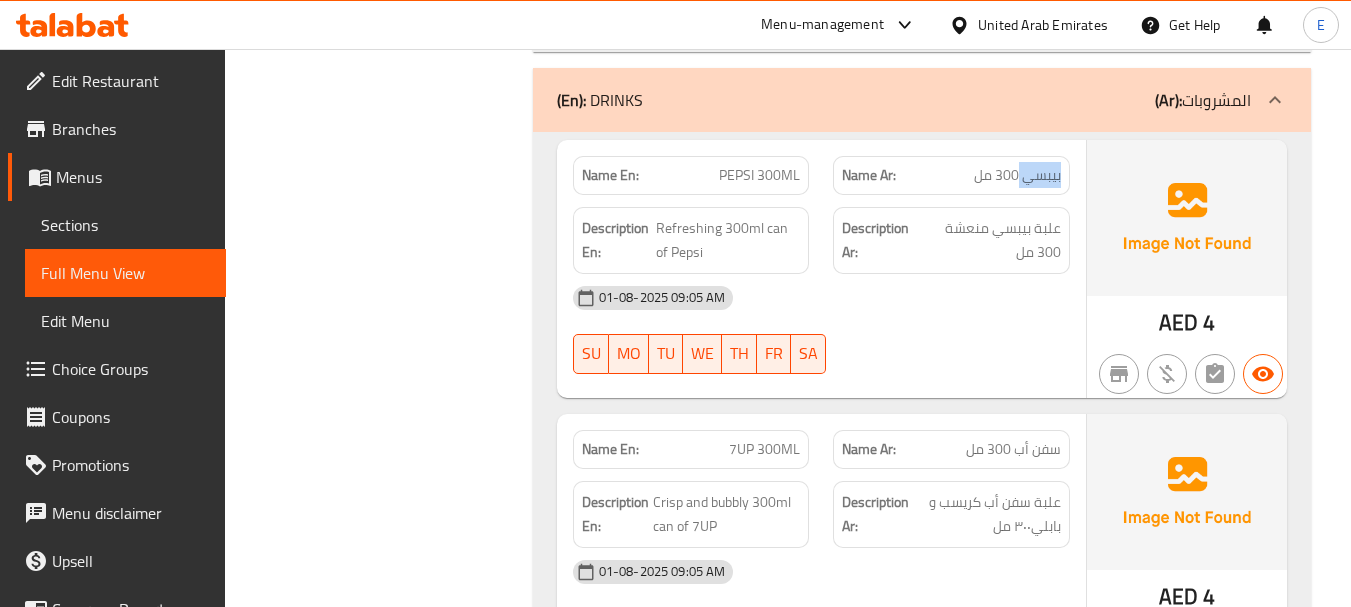 click on "بيبسي 300 مل" at bounding box center (1010, -12589) 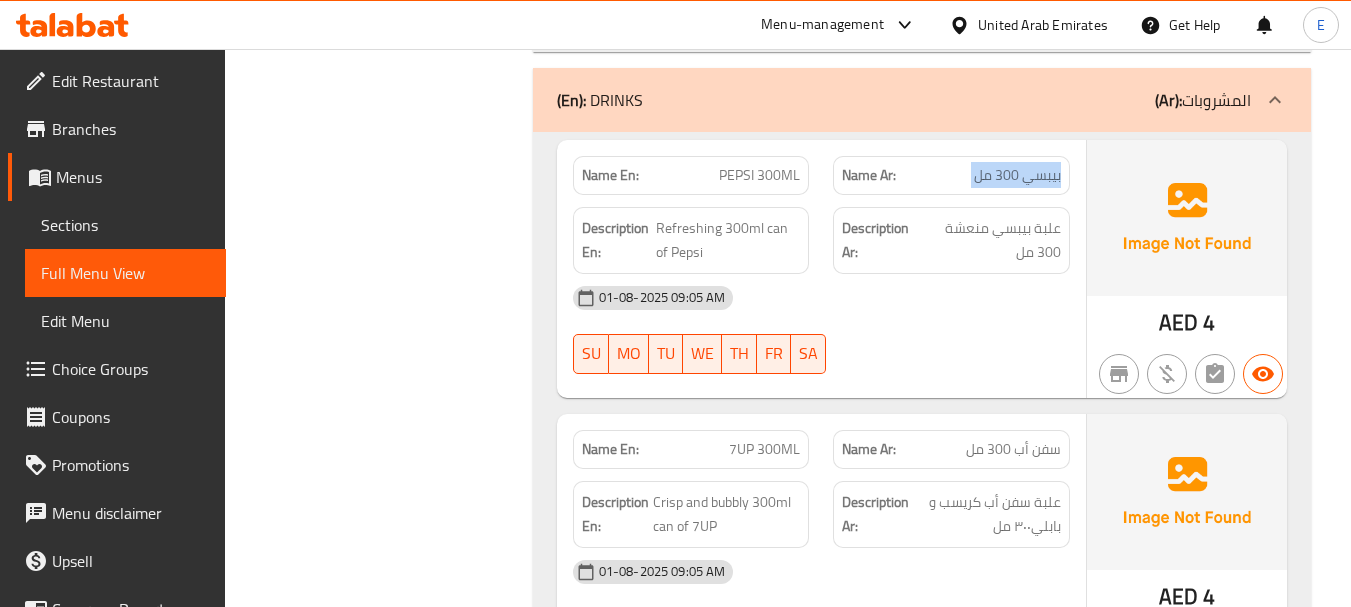 click on "بيبسي 300 مل" at bounding box center [1010, -12589] 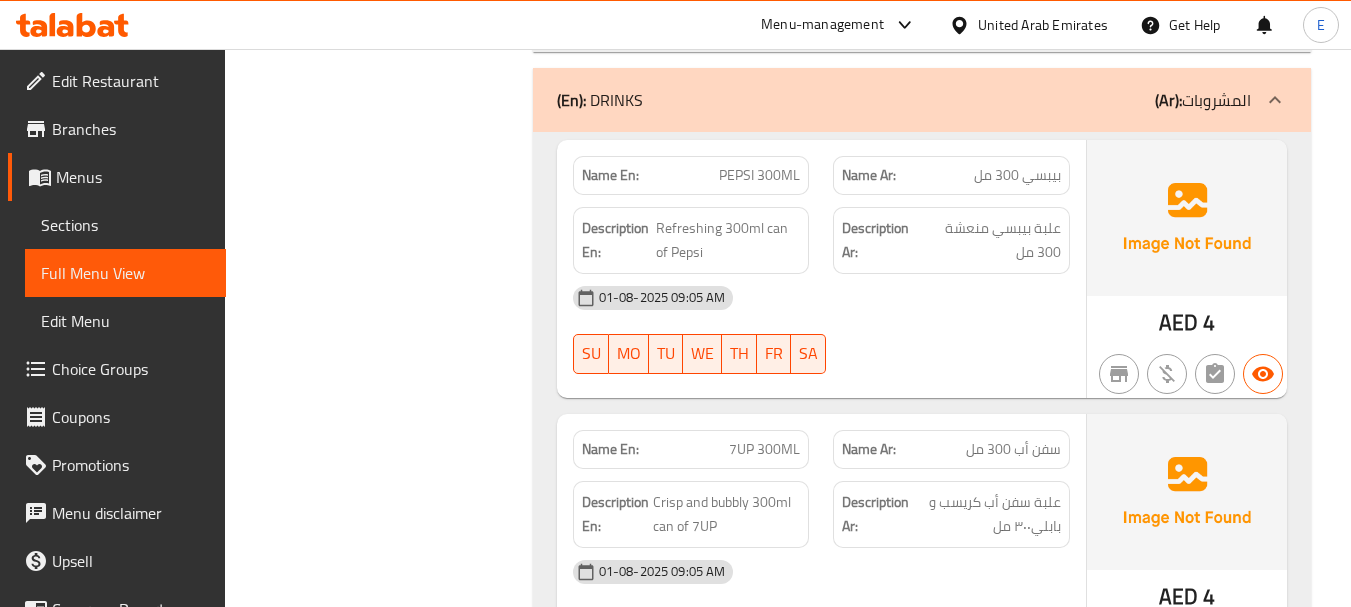 click on "Name En: PEPSI 300ML Name Ar: بيبسي 300 مل Description En: Refreshing 300ml can of Pepsi Description Ar: علبة بيبسي منعشة 300 مل [DATE] [TIME] SU MO TU WE TH FR SA" at bounding box center (821, -12318) 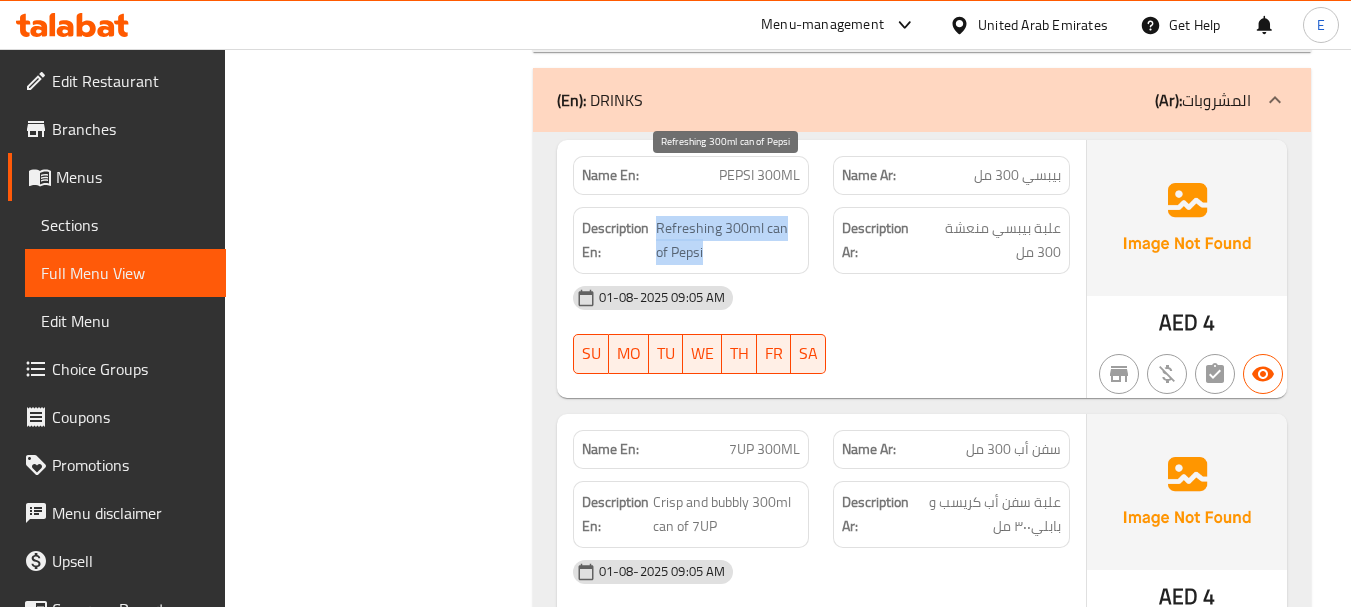 drag, startPoint x: 656, startPoint y: 176, endPoint x: 742, endPoint y: 200, distance: 89.28606 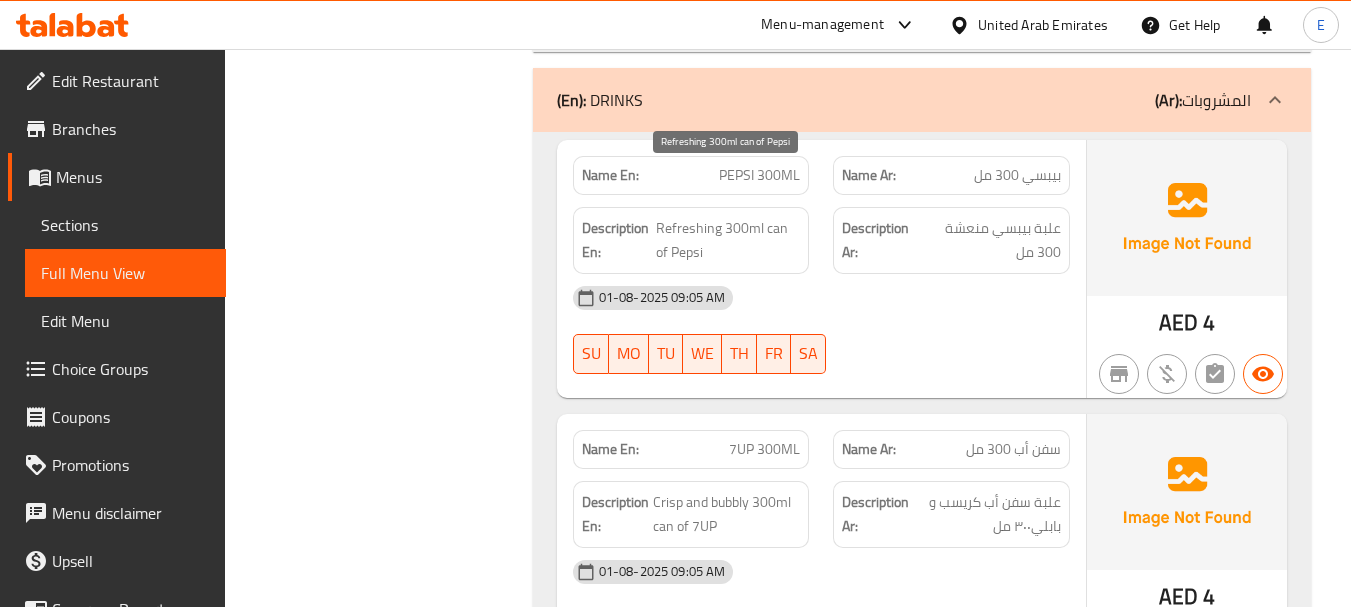 click on "Refreshing 300ml can of Pepsi" at bounding box center [728, 240] 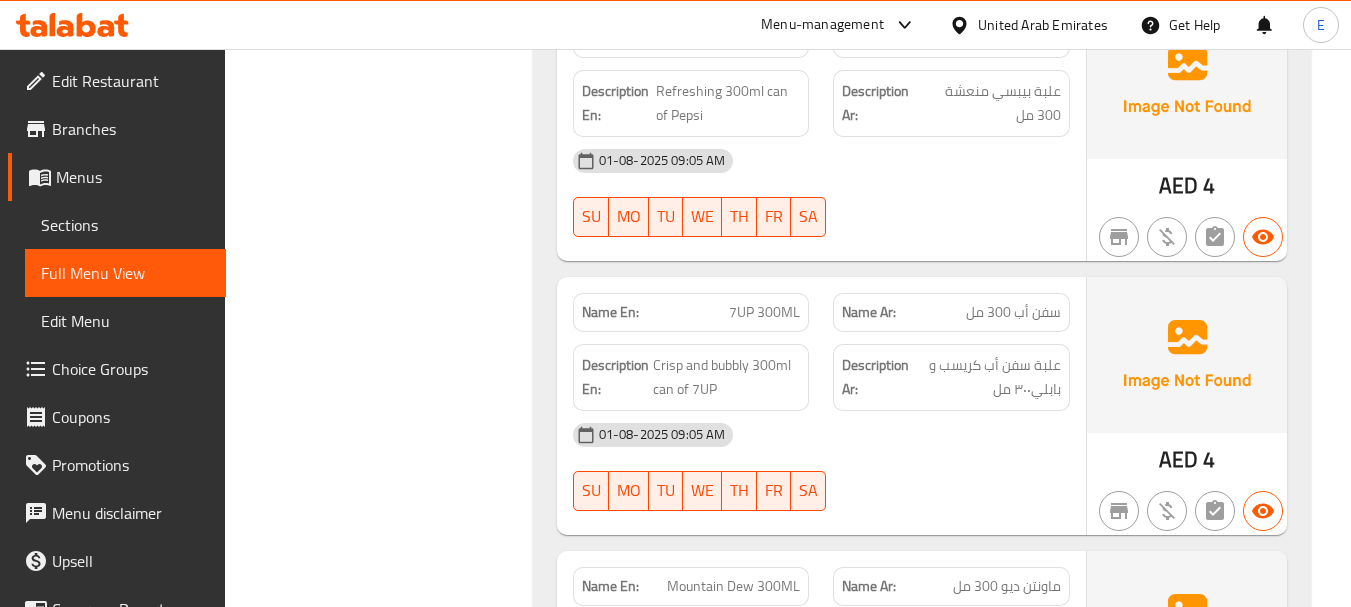 scroll, scrollTop: 13473, scrollLeft: 0, axis: vertical 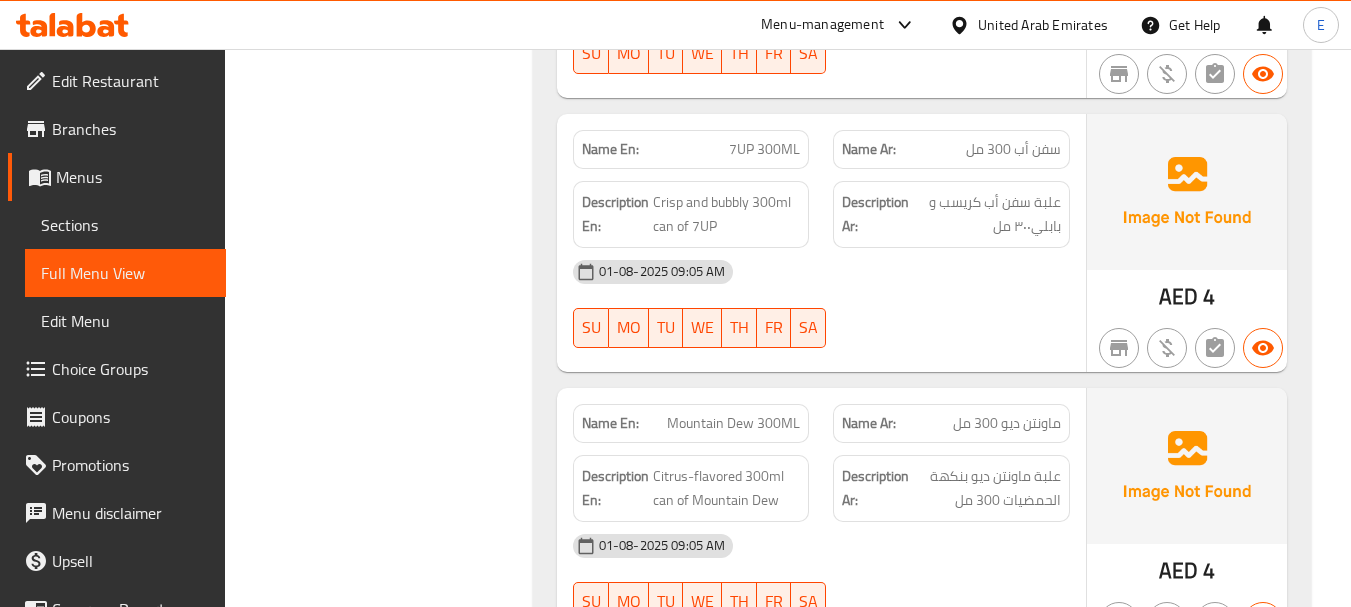 click on "7UP 300ML" at bounding box center [767, -12261] 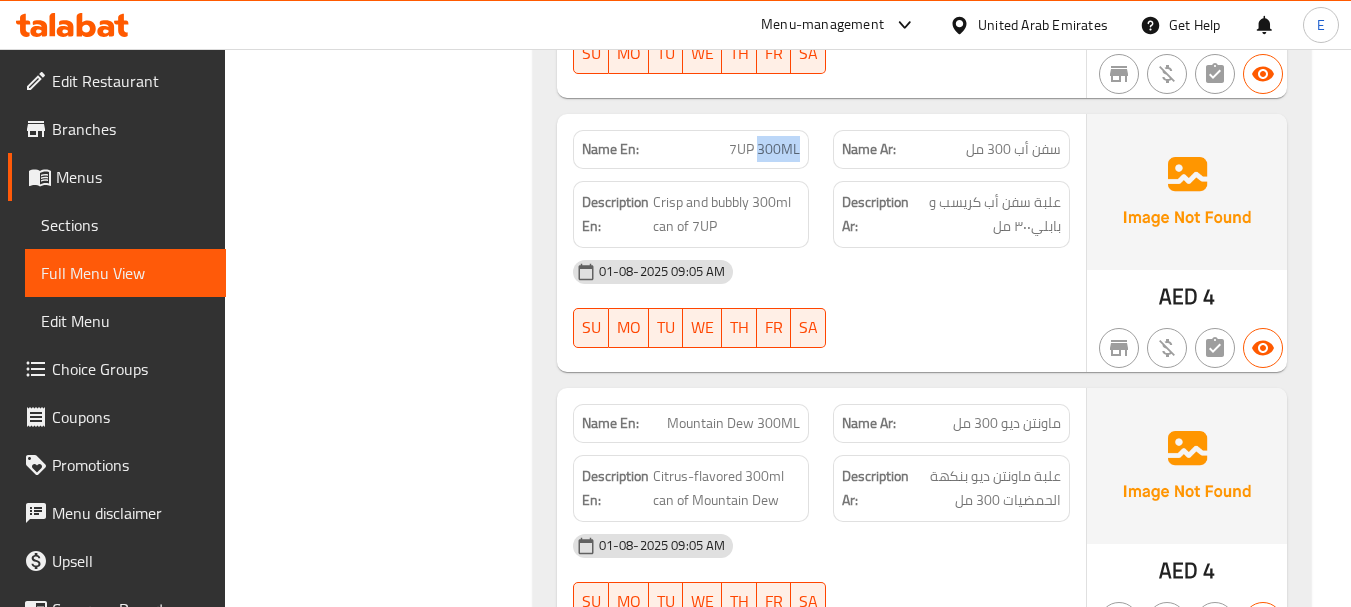 click on "7UP 300ML" at bounding box center (767, -12261) 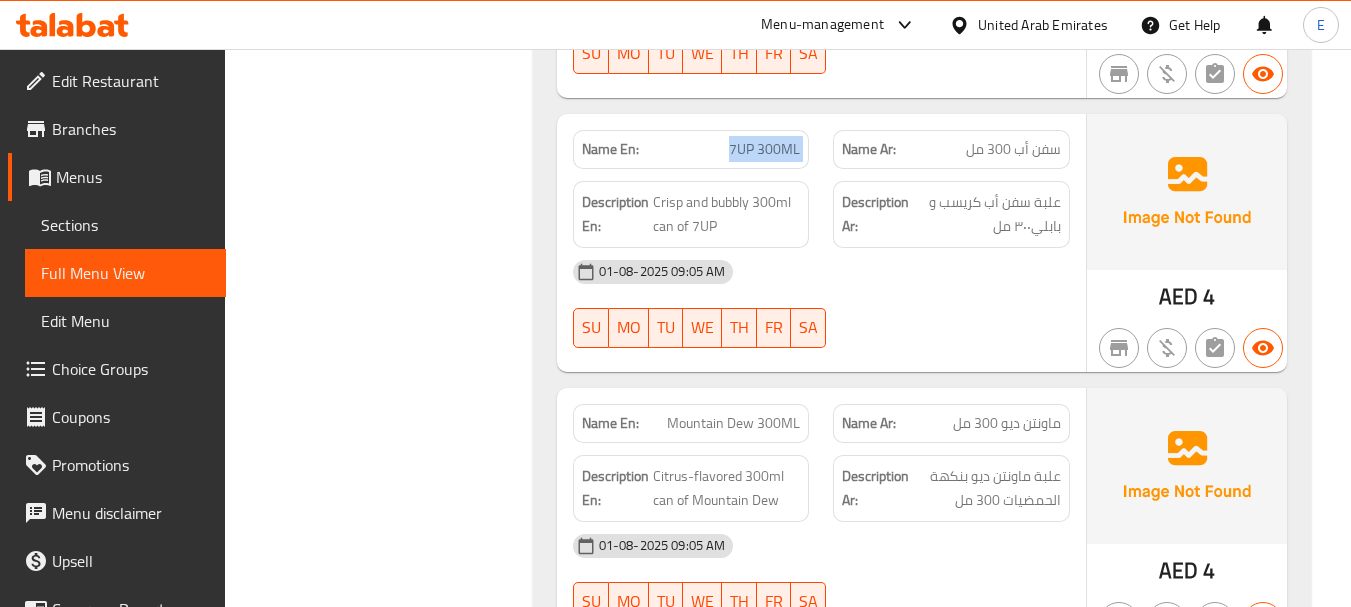 click on "7UP 300ML" at bounding box center [767, -12261] 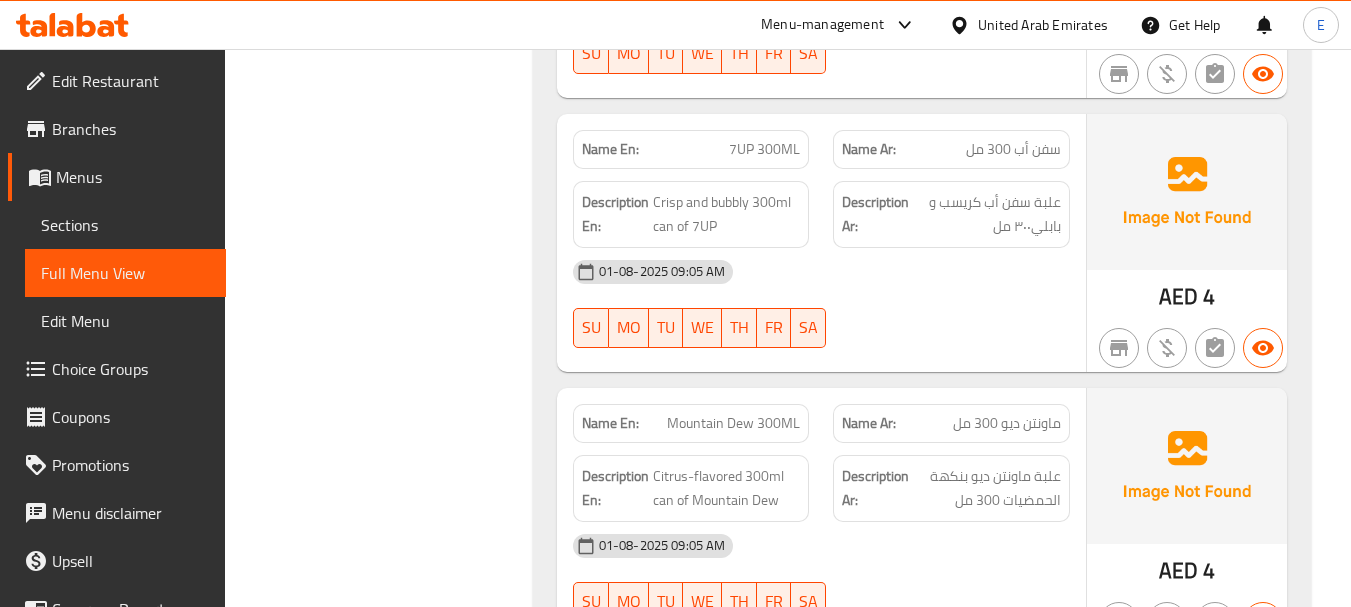 click on "سفن أب 300 مل" at bounding box center [1025, -12261] 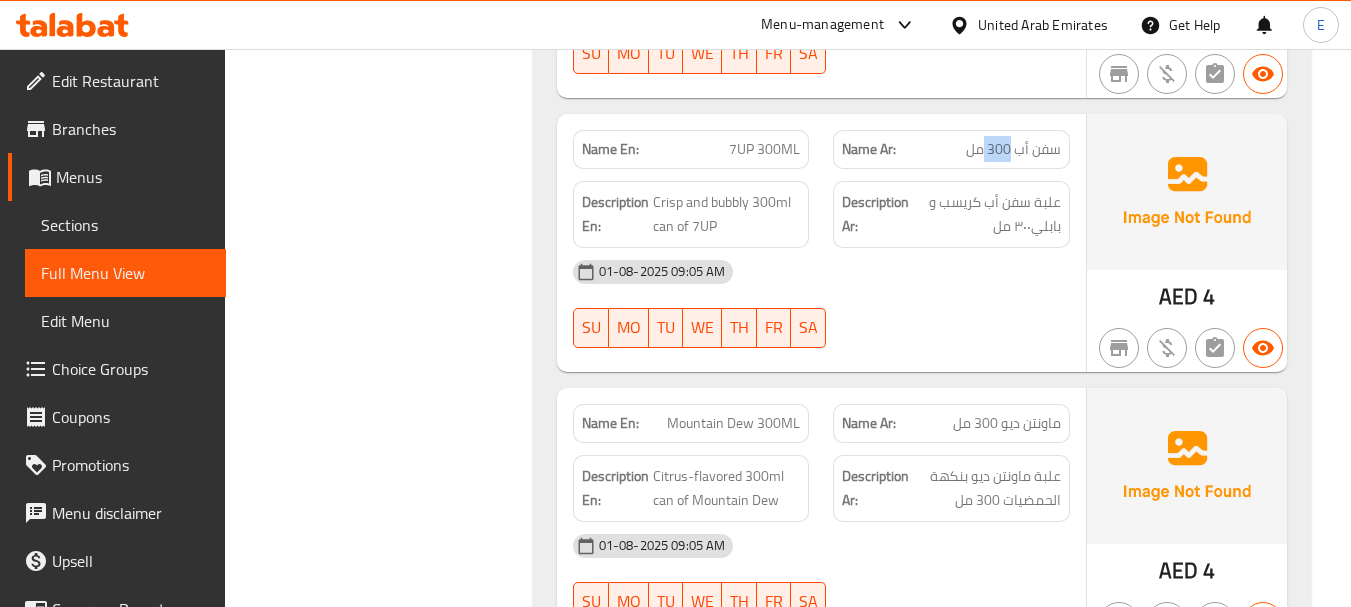 click on "سفن أب 300 مل" at bounding box center [1025, -12261] 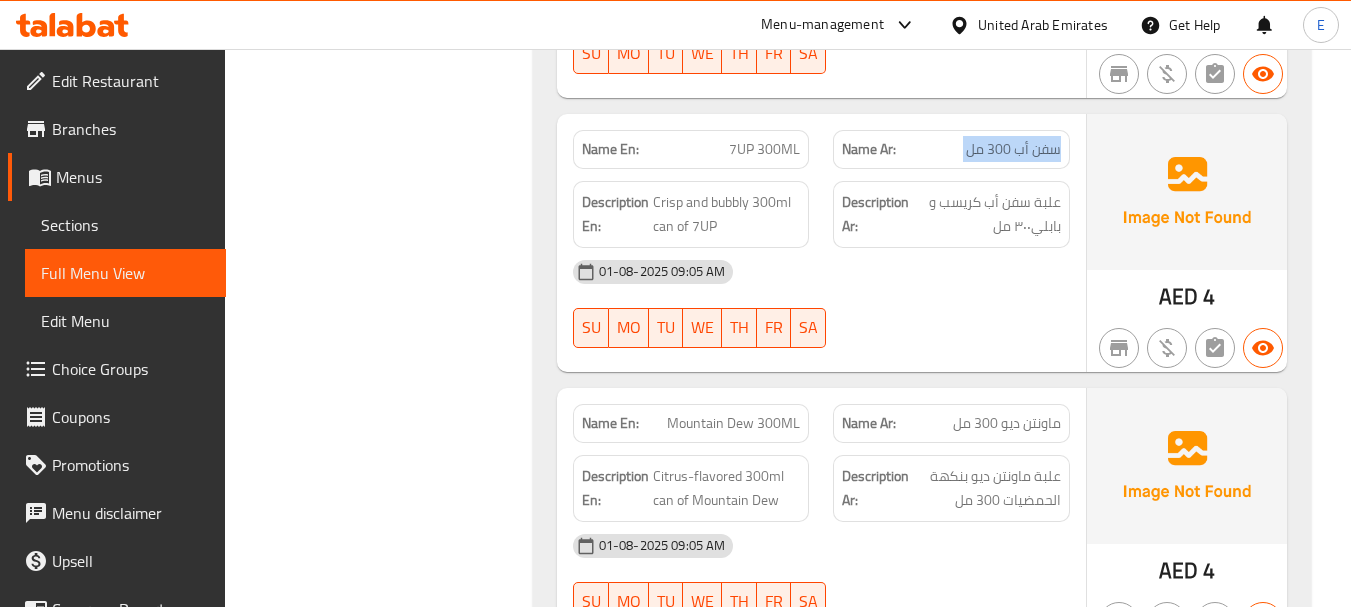 click on "سفن أب 300 مل" at bounding box center [1025, -12261] 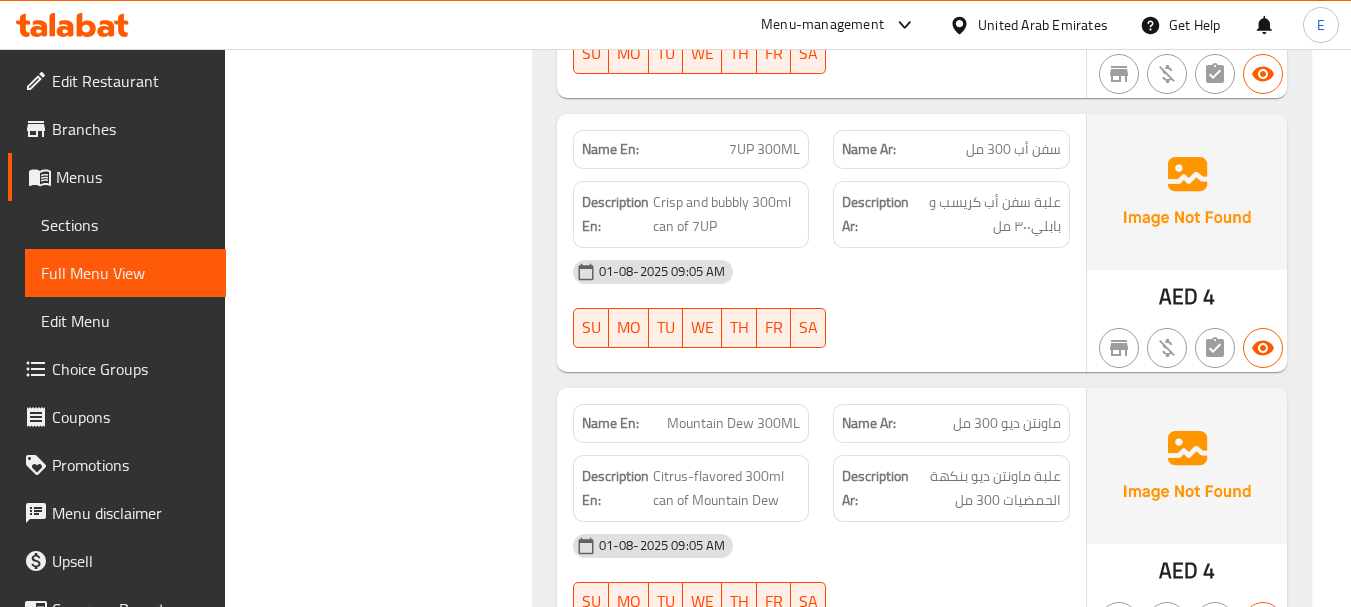 click on "01-08-2025 09:05 AM" at bounding box center (821, -12114) 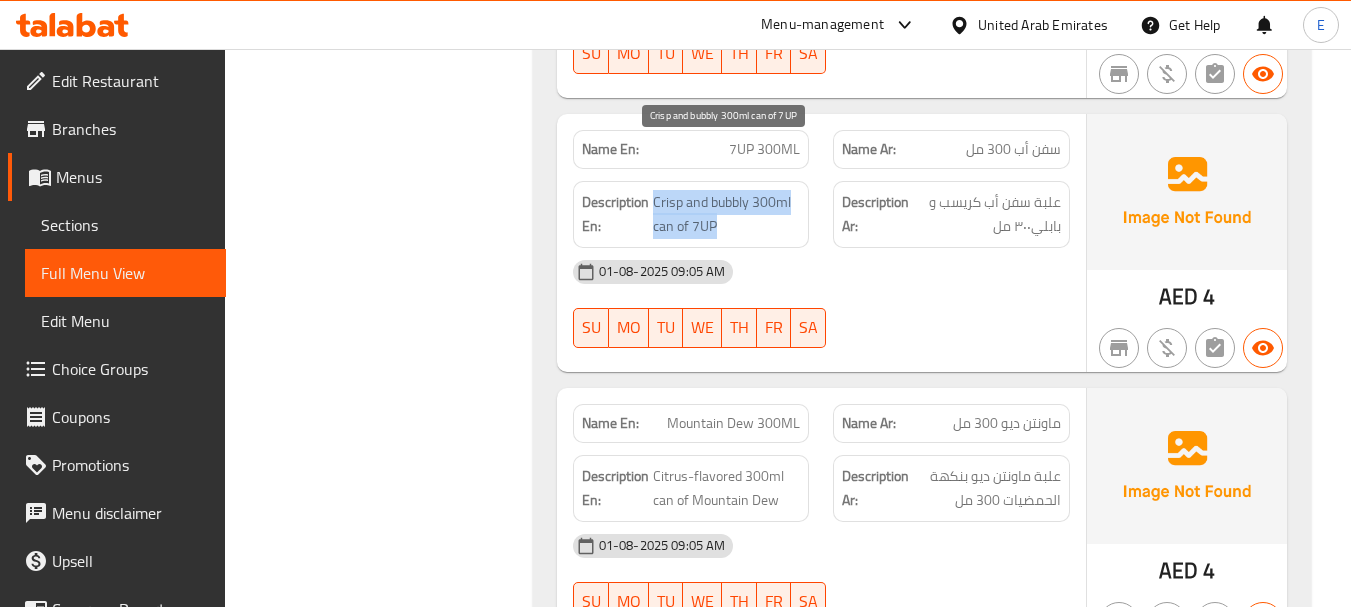 drag, startPoint x: 654, startPoint y: 153, endPoint x: 733, endPoint y: 168, distance: 80.411446 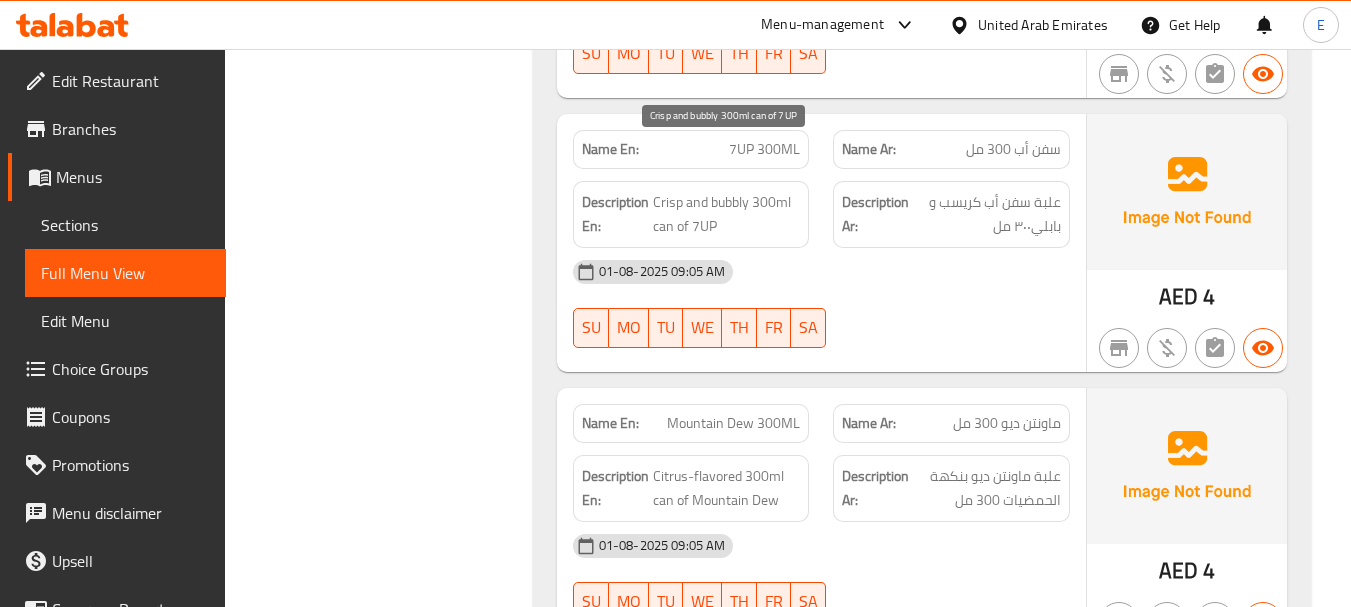 click on "Crisp and bubbly 300ml can of 7UP" at bounding box center [727, 214] 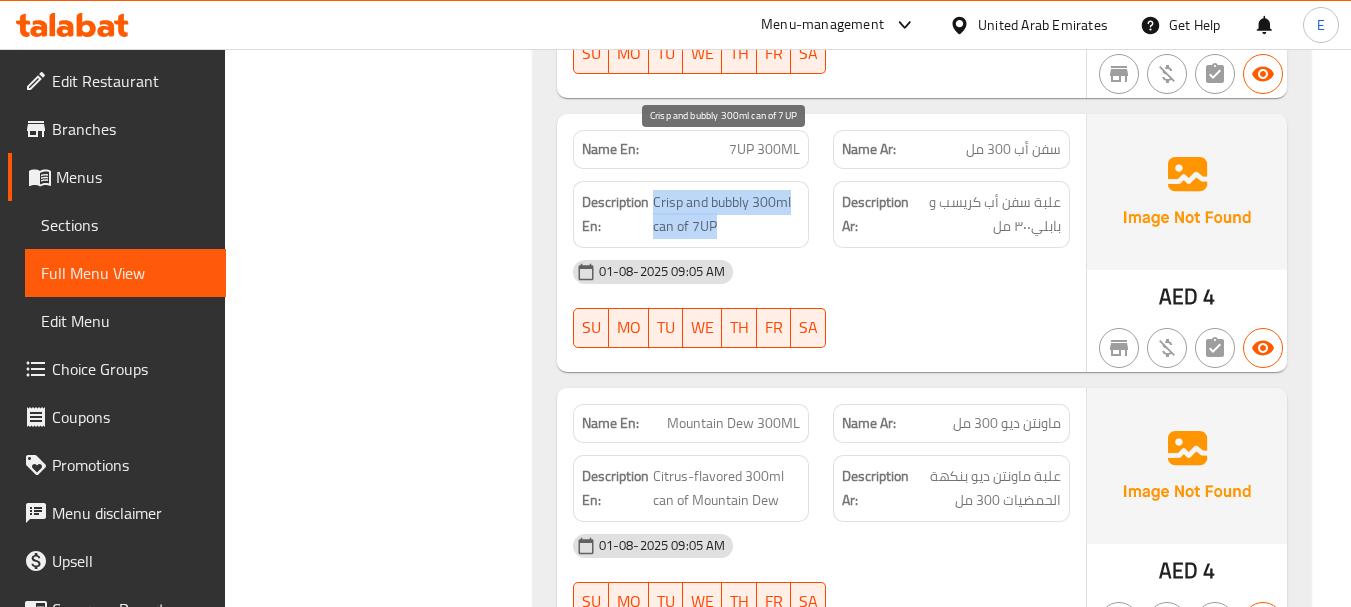 click on "Crisp and bubbly 300ml can of 7UP" at bounding box center [727, 214] 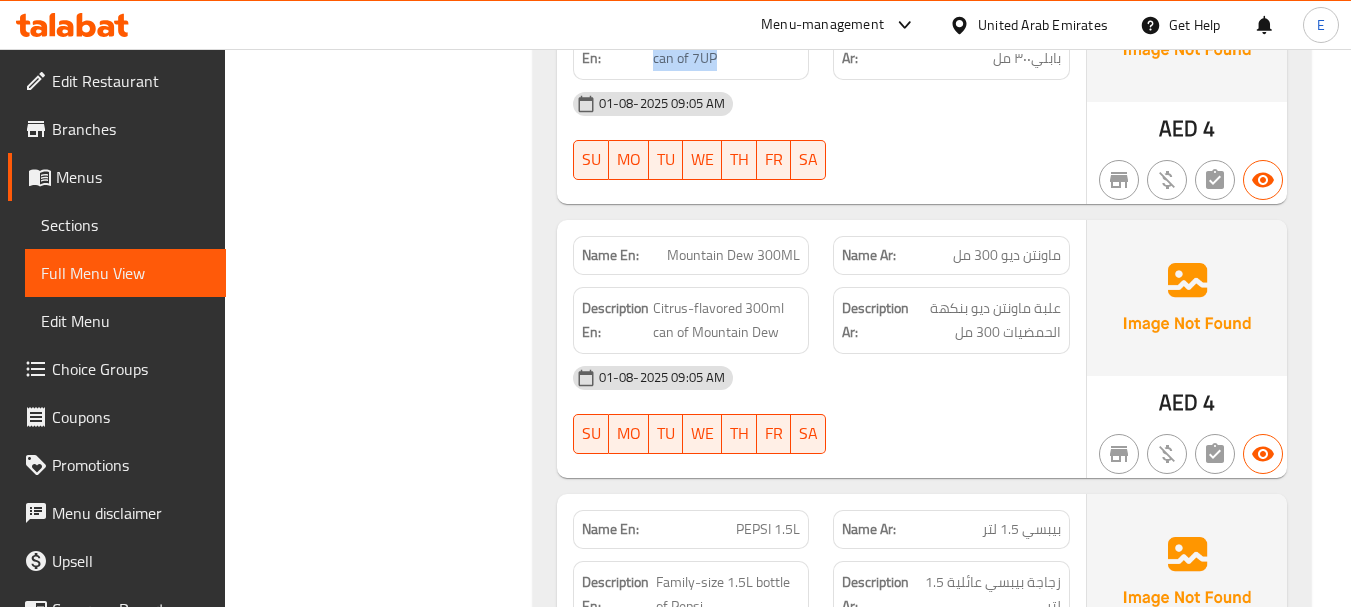 scroll, scrollTop: 13673, scrollLeft: 0, axis: vertical 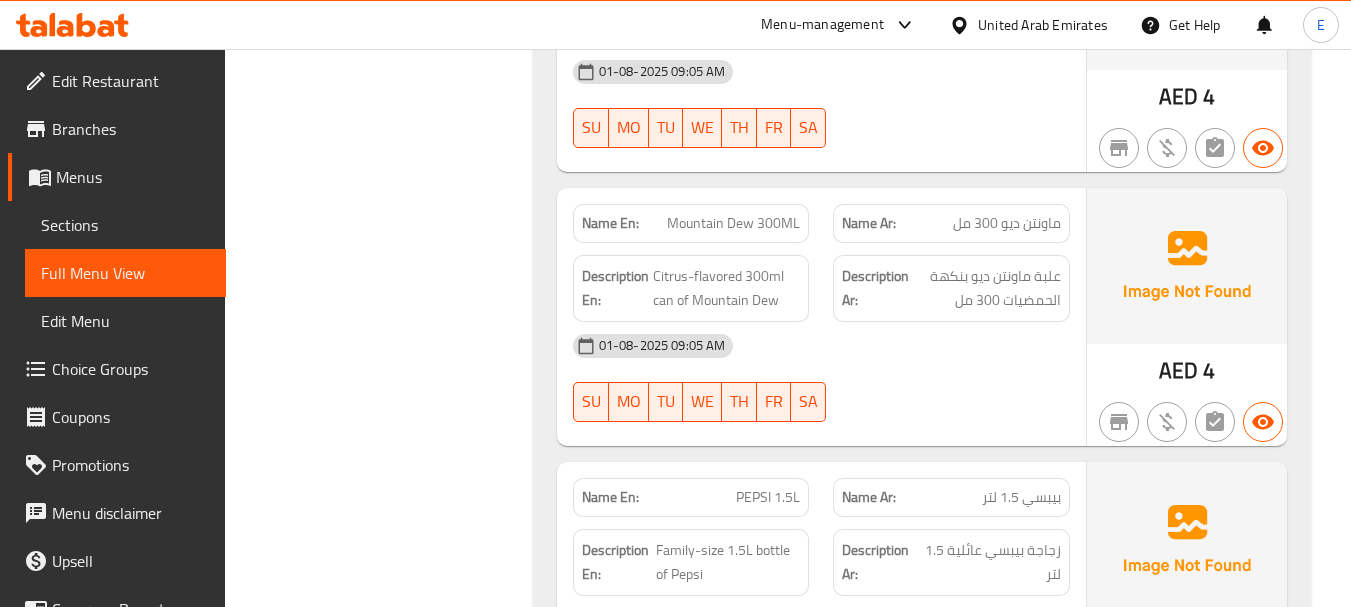 click on "Mountain Dew 300ML" at bounding box center [759, -11546] 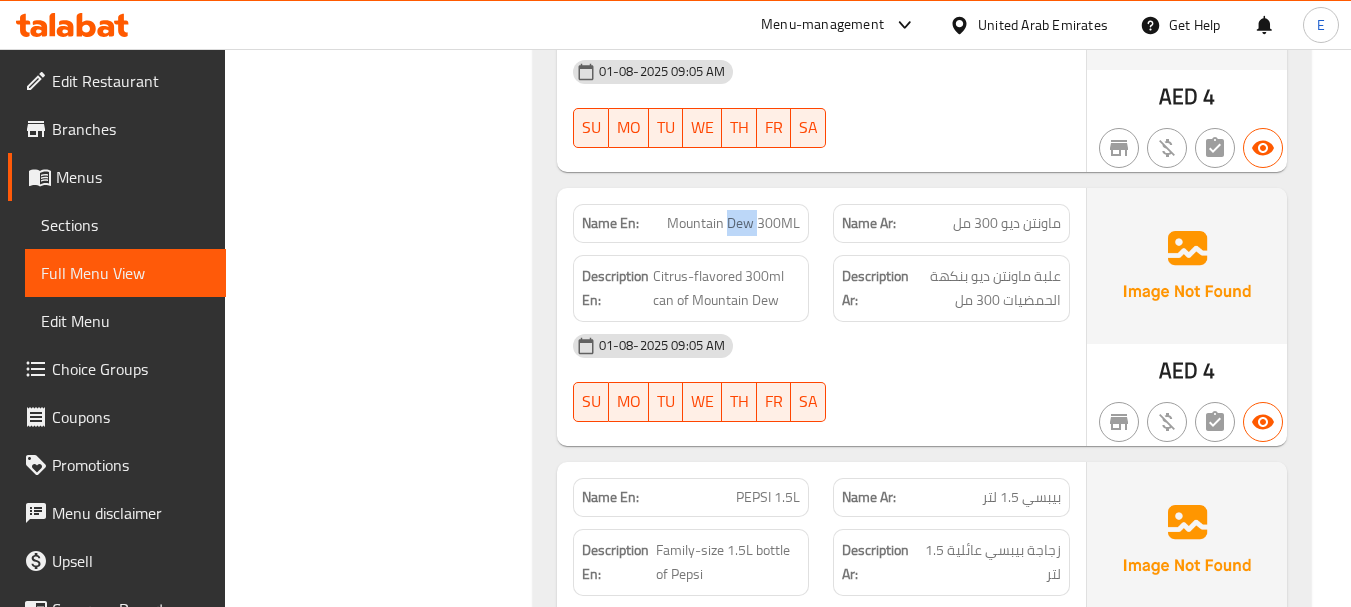 click on "Mountain Dew 300ML" at bounding box center (759, -11546) 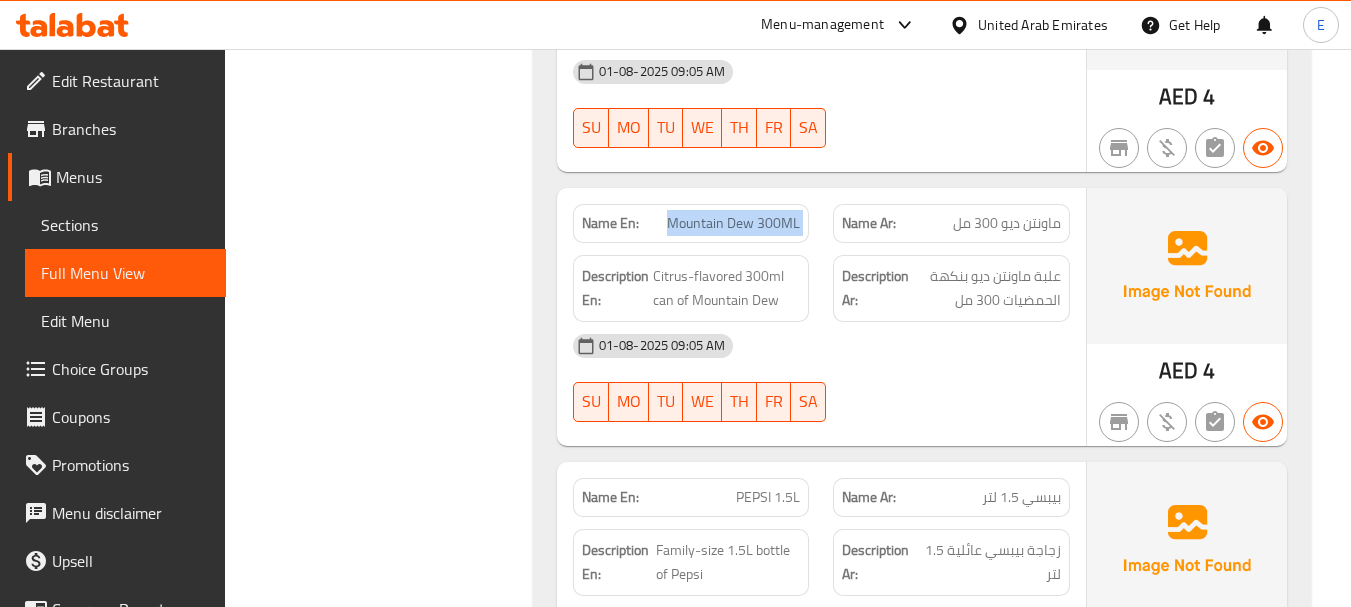 click on "Mountain Dew 300ML" at bounding box center [759, -11546] 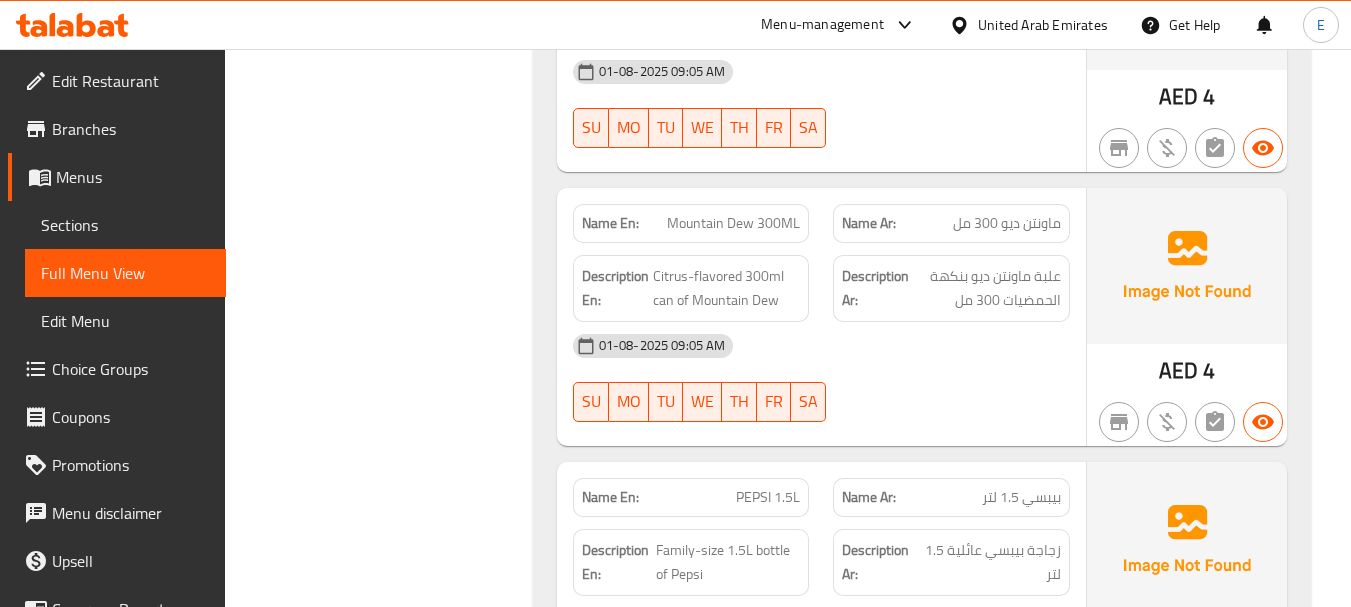 click on "ماونتن ديو 300 مل" at bounding box center [1019, -11546] 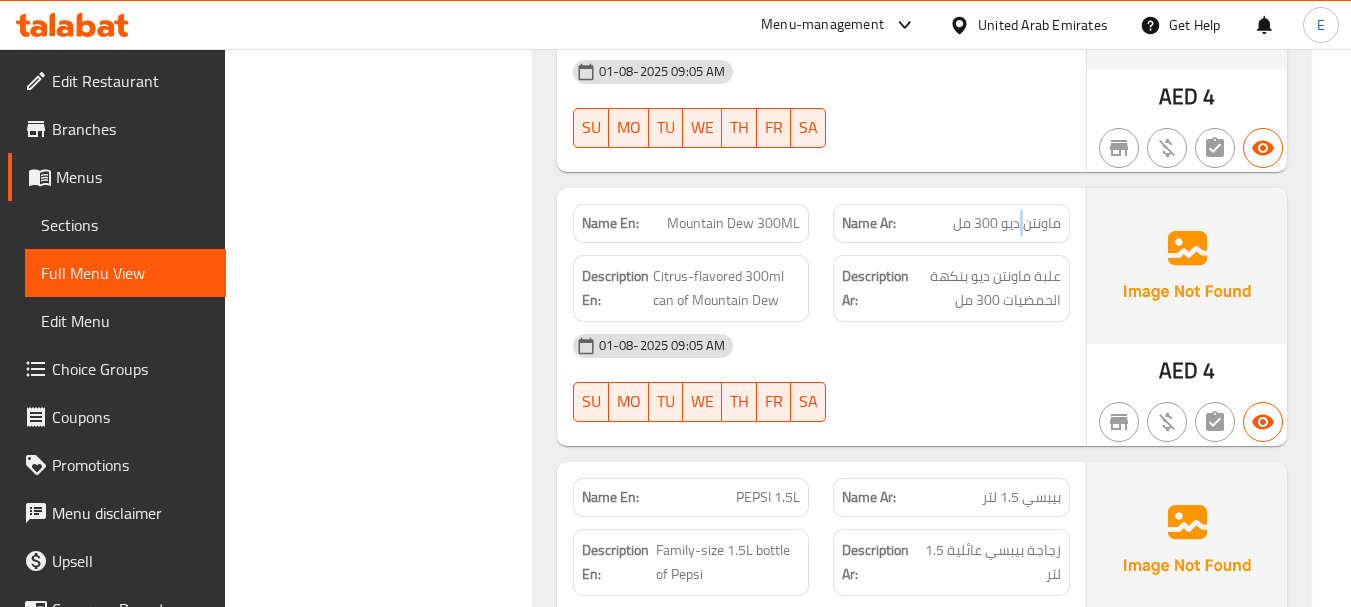 click on "ماونتن ديو 300 مل" at bounding box center [1019, -11546] 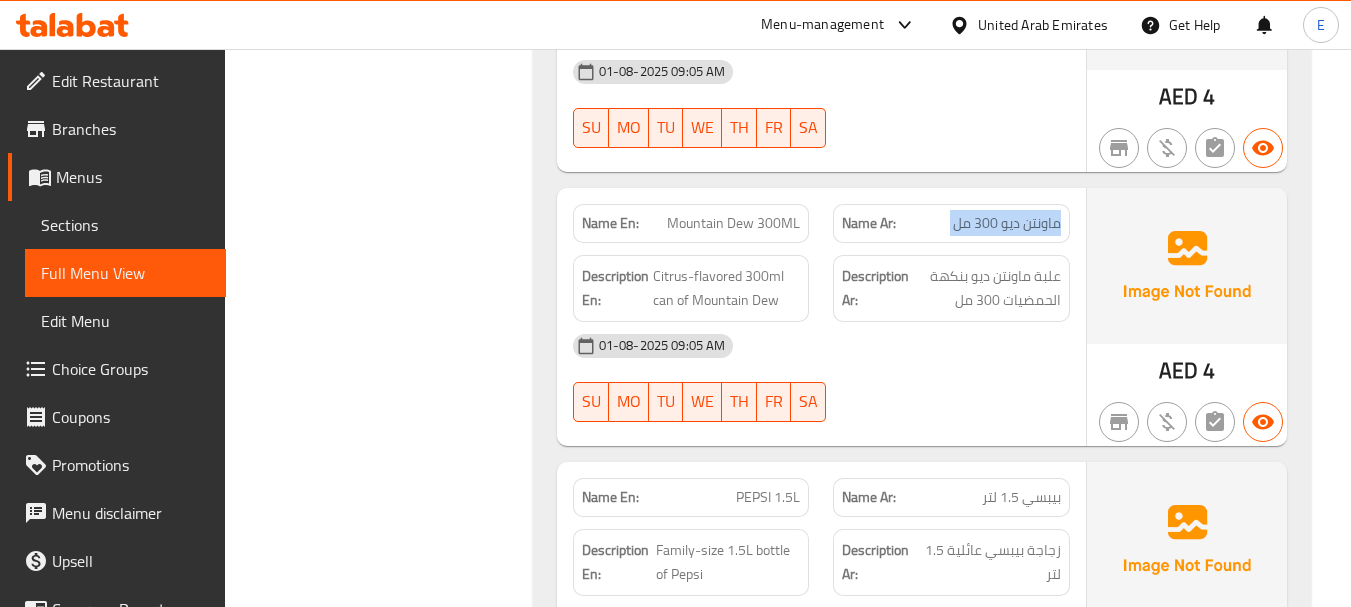 click on "ماونتن ديو 300 مل" at bounding box center (1019, -11546) 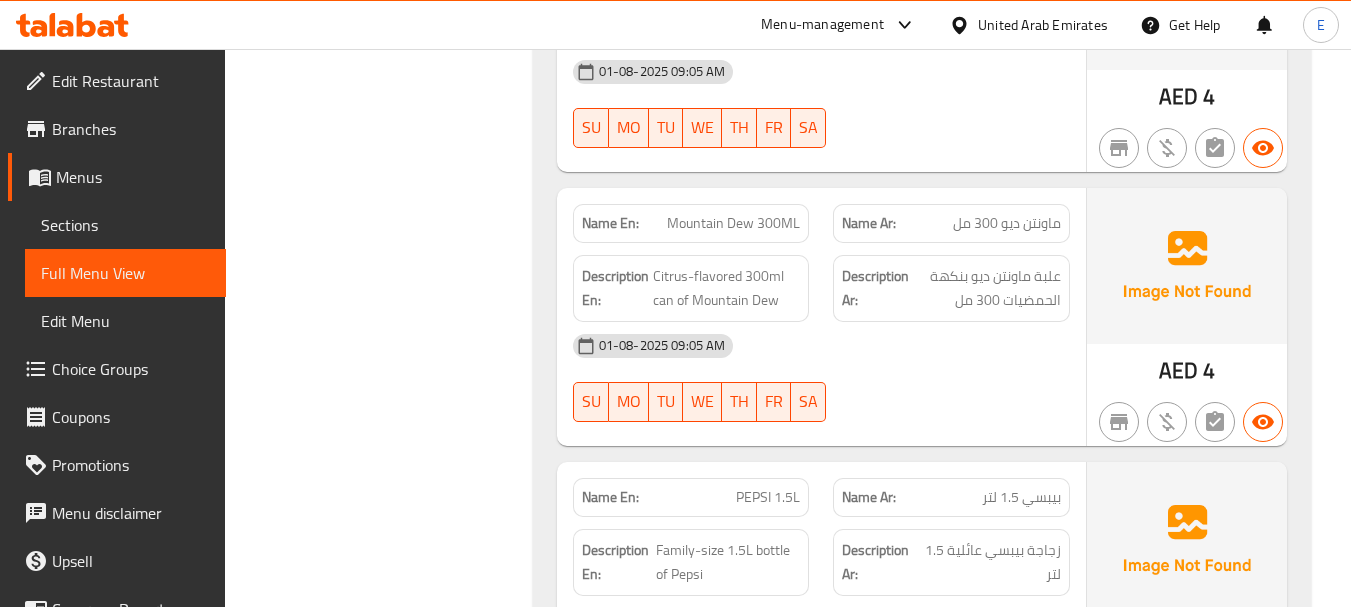 click on "01-08-2025 09:05 AM" at bounding box center (821, -11398) 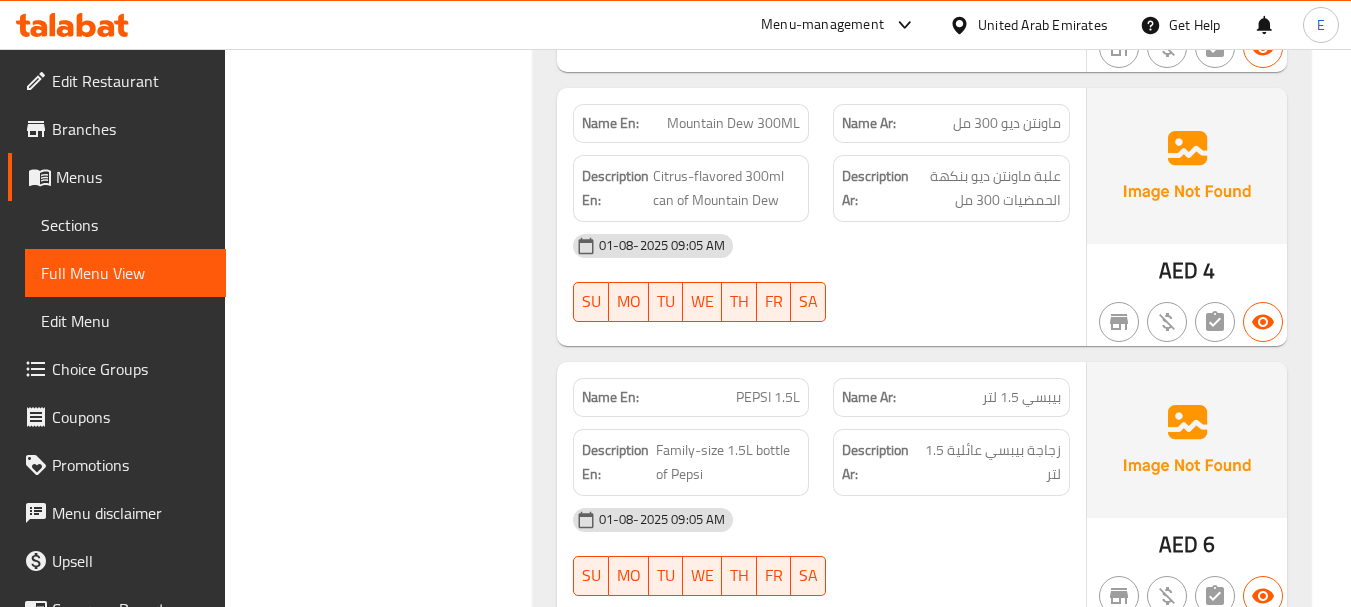 click on "01-08-2025 09:05 AM SU MO TU WE TH FR SA" at bounding box center (821, -11466) 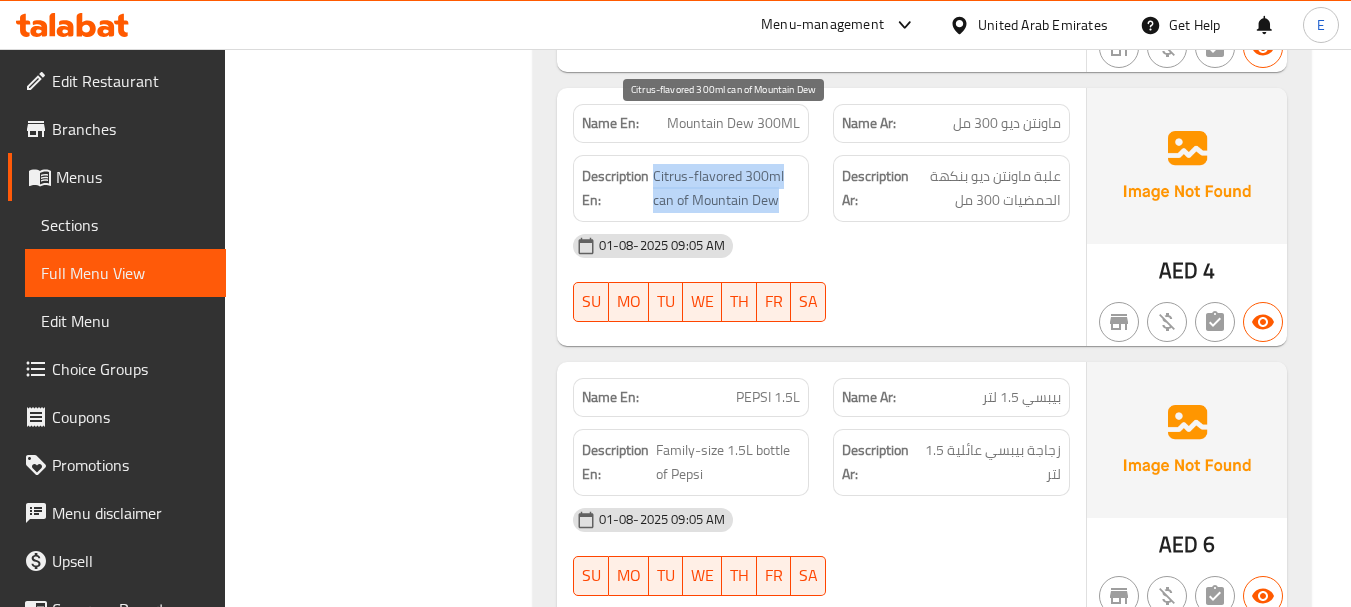 drag, startPoint x: 650, startPoint y: 128, endPoint x: 792, endPoint y: 157, distance: 144.93102 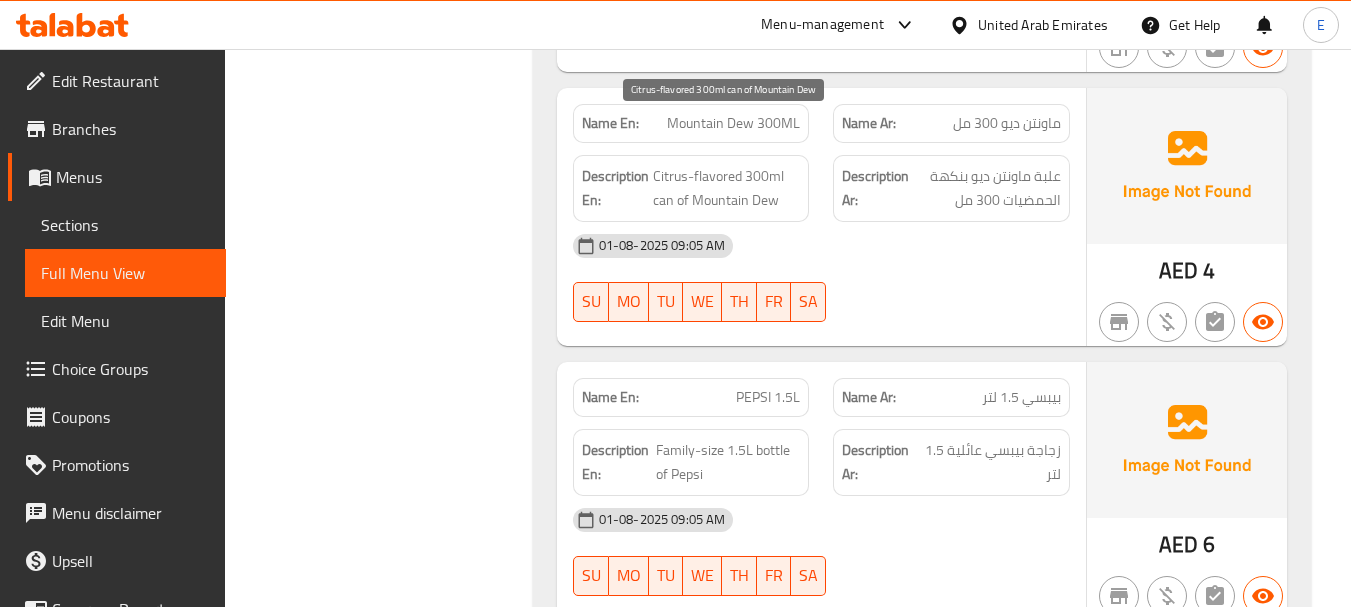 click on "Citrus-flavored 300ml can of Mountain Dew" at bounding box center [727, 188] 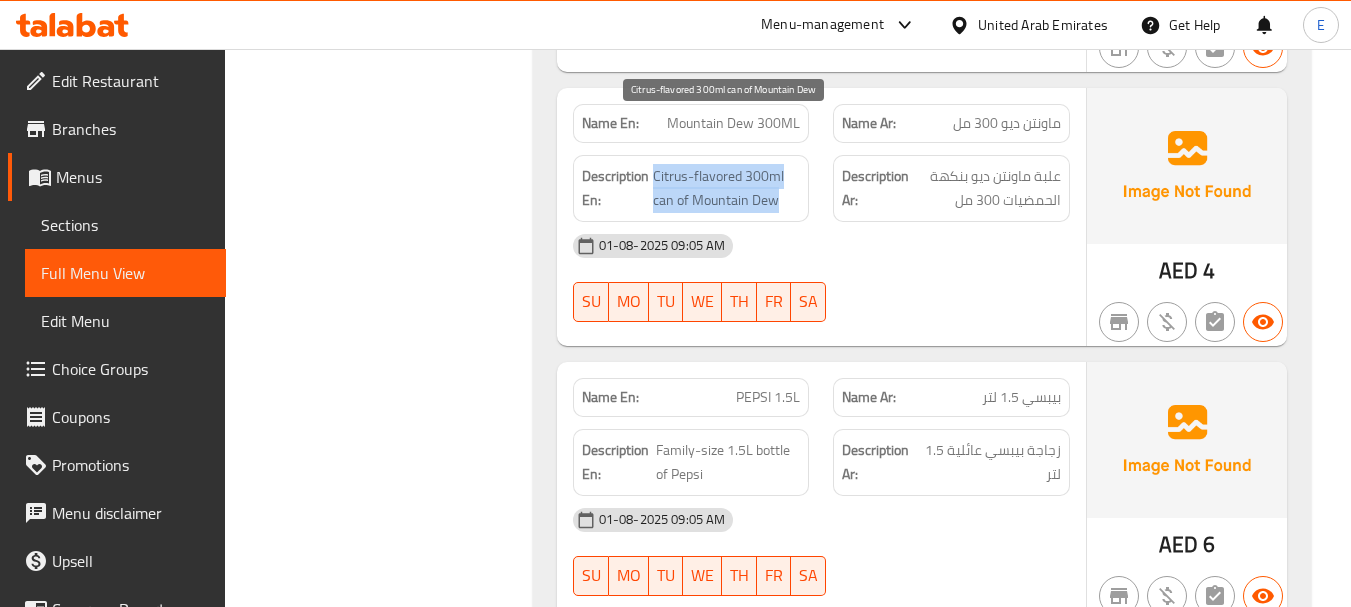 click on "Citrus-flavored 300ml can of Mountain Dew" at bounding box center (727, 188) 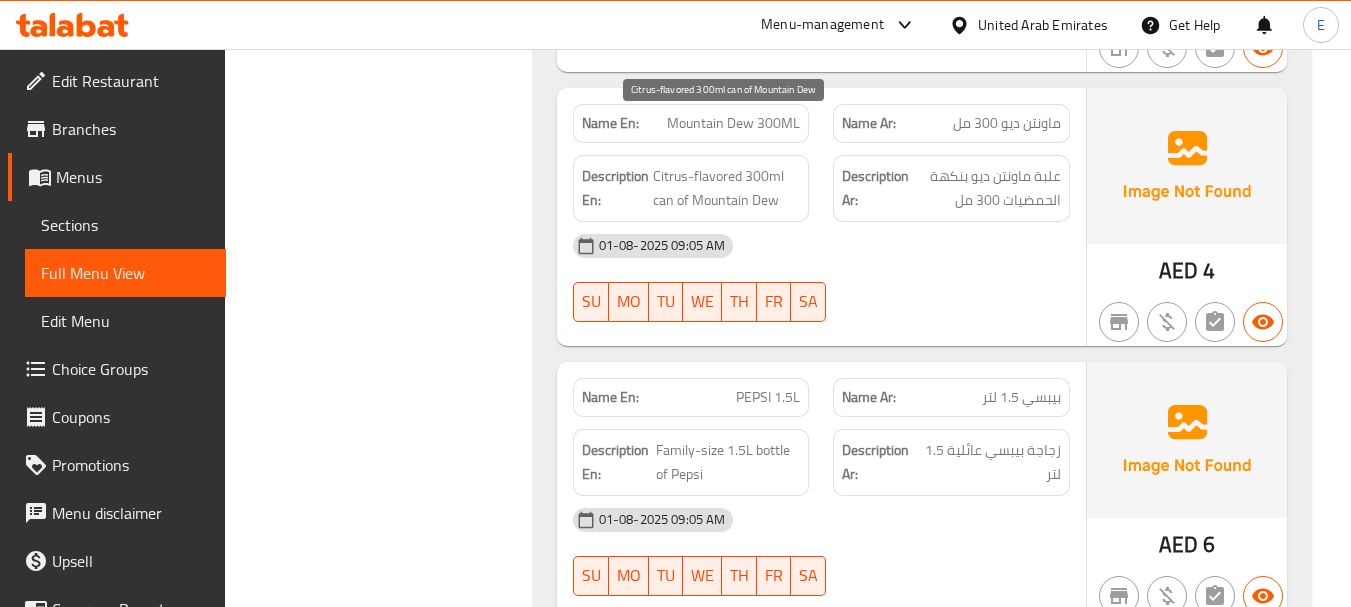 click on "Citrus-flavored 300ml can of Mountain Dew" at bounding box center (727, 188) 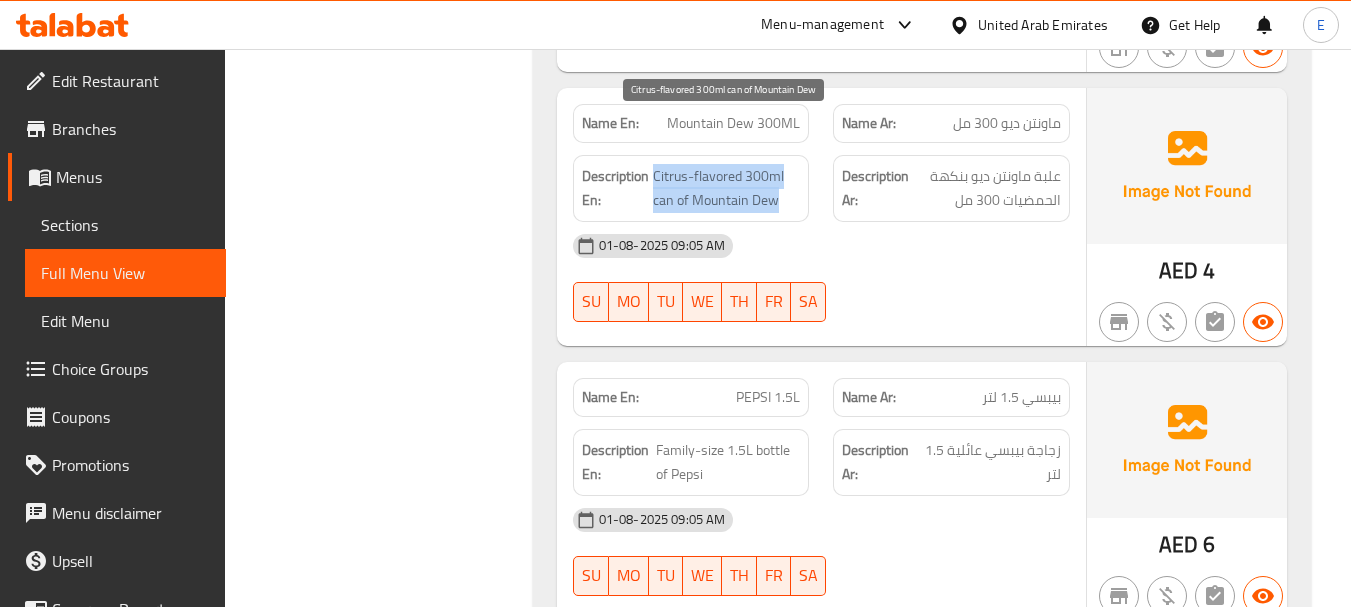 click on "Citrus-flavored 300ml can of Mountain Dew" at bounding box center [727, 188] 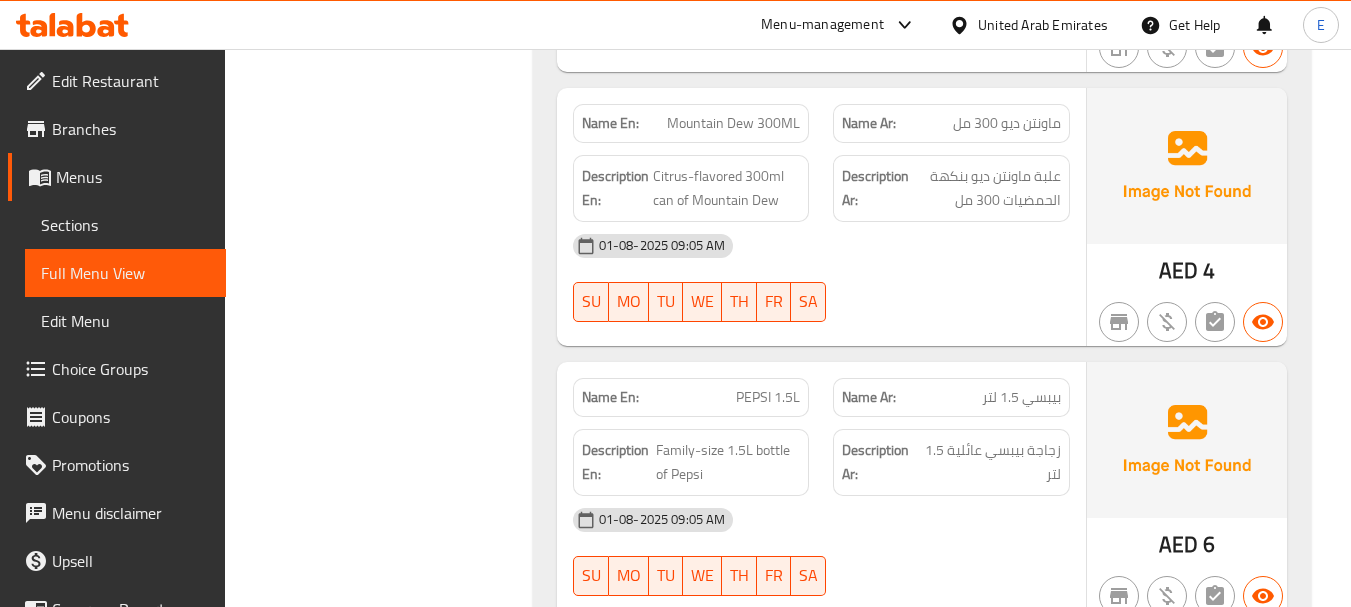 click on "01-08-2025 09:05 AM" at bounding box center [821, -11498] 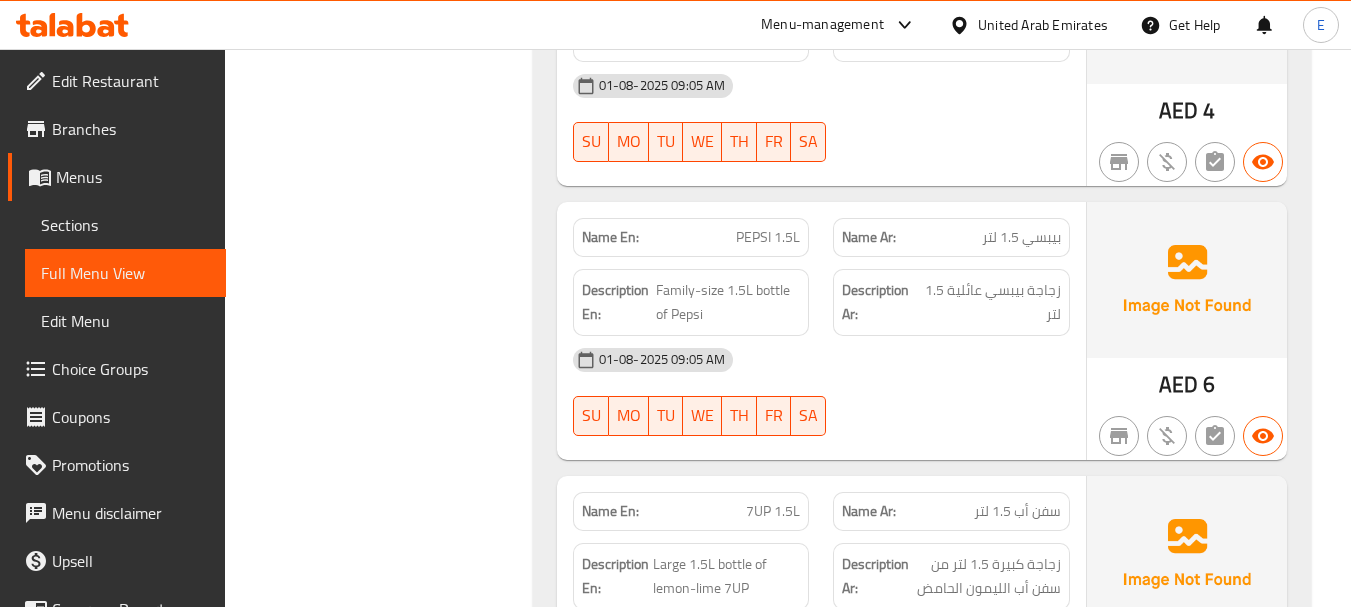 scroll, scrollTop: 13973, scrollLeft: 0, axis: vertical 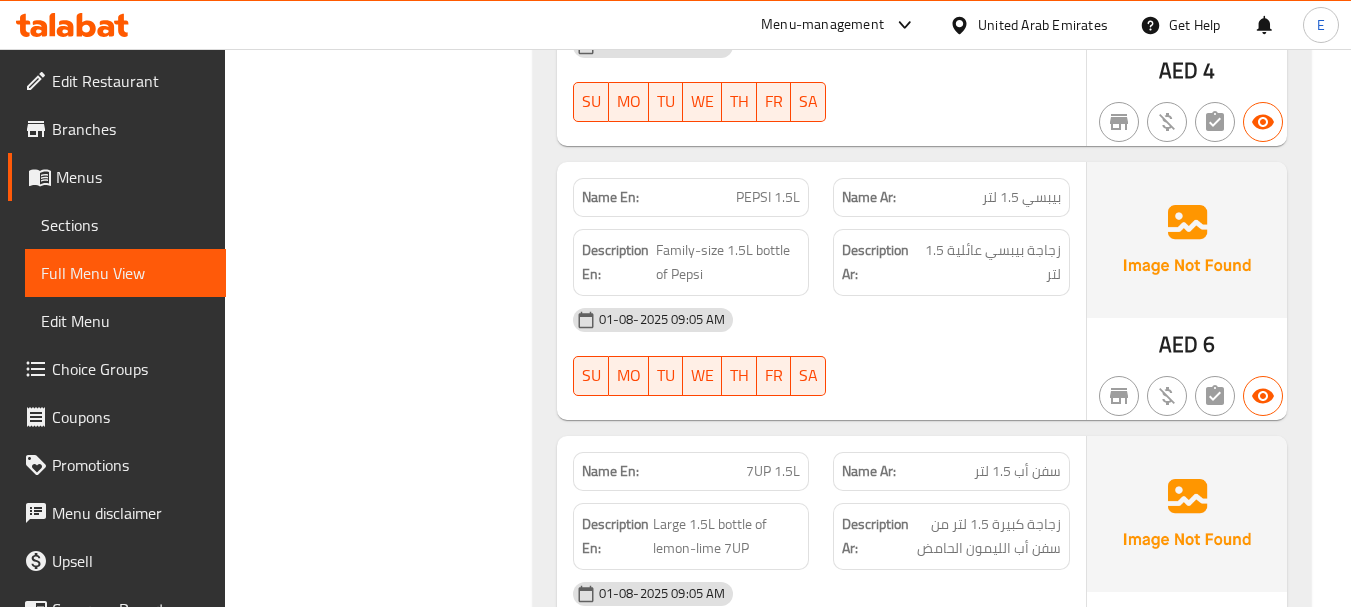 click on "AED" at bounding box center [1178, -10897] 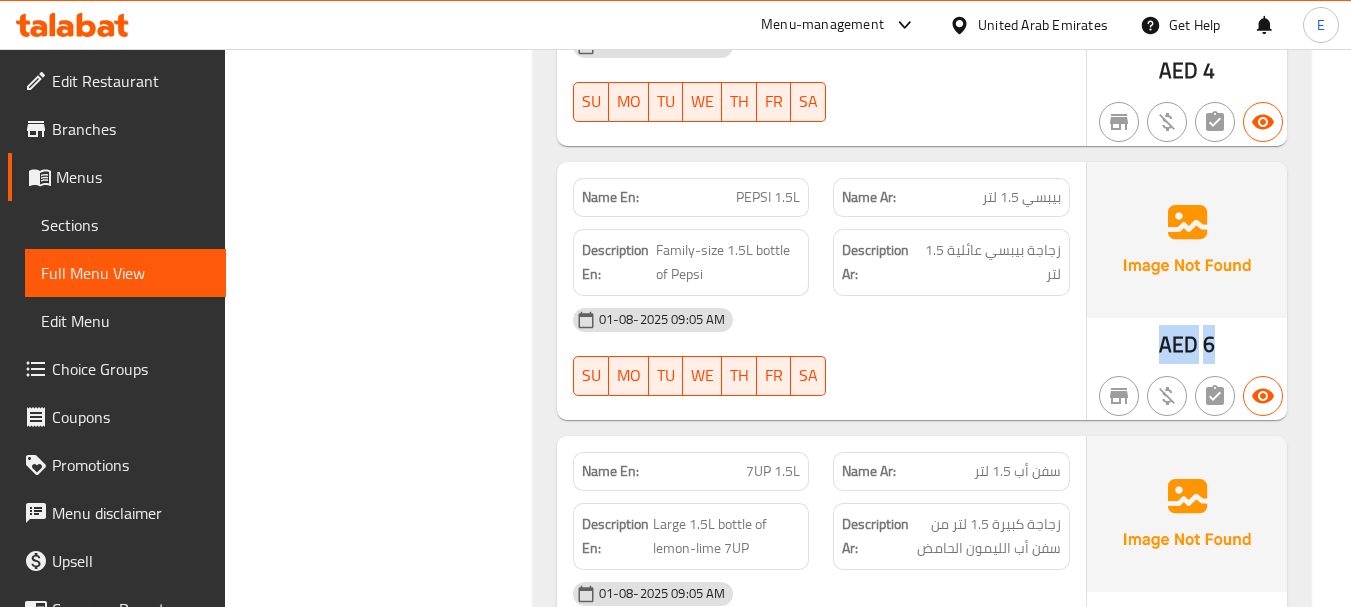 click on "AED" at bounding box center (1178, -10897) 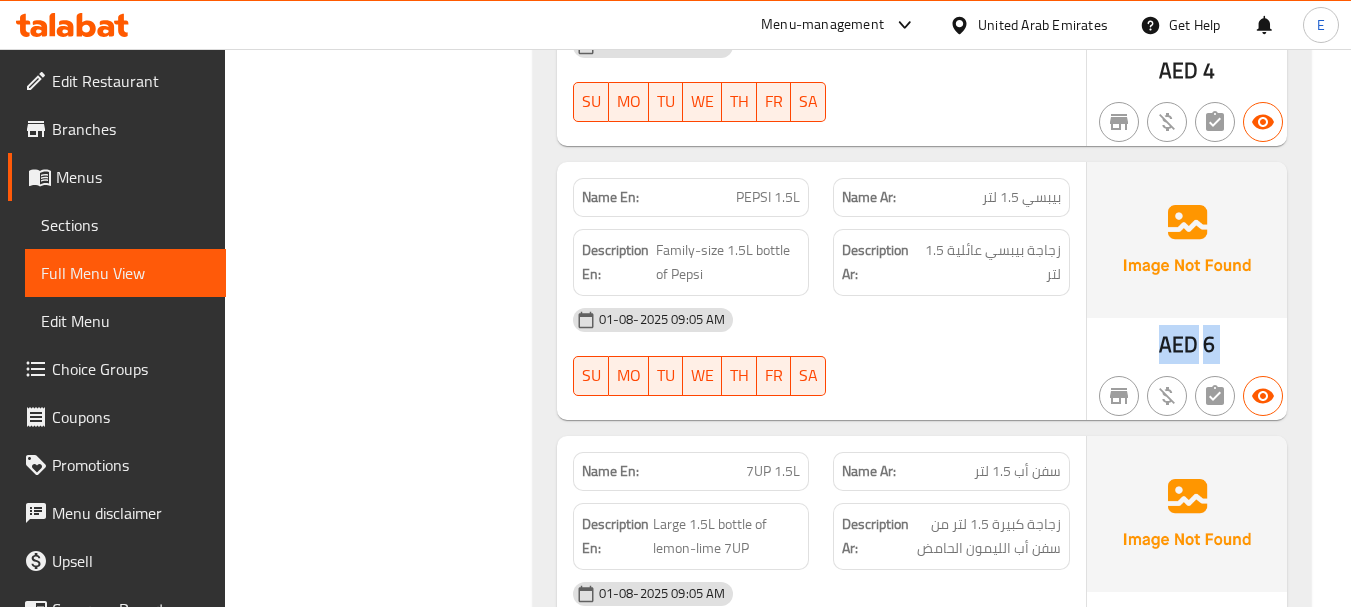 click on "AED" at bounding box center [1178, -10897] 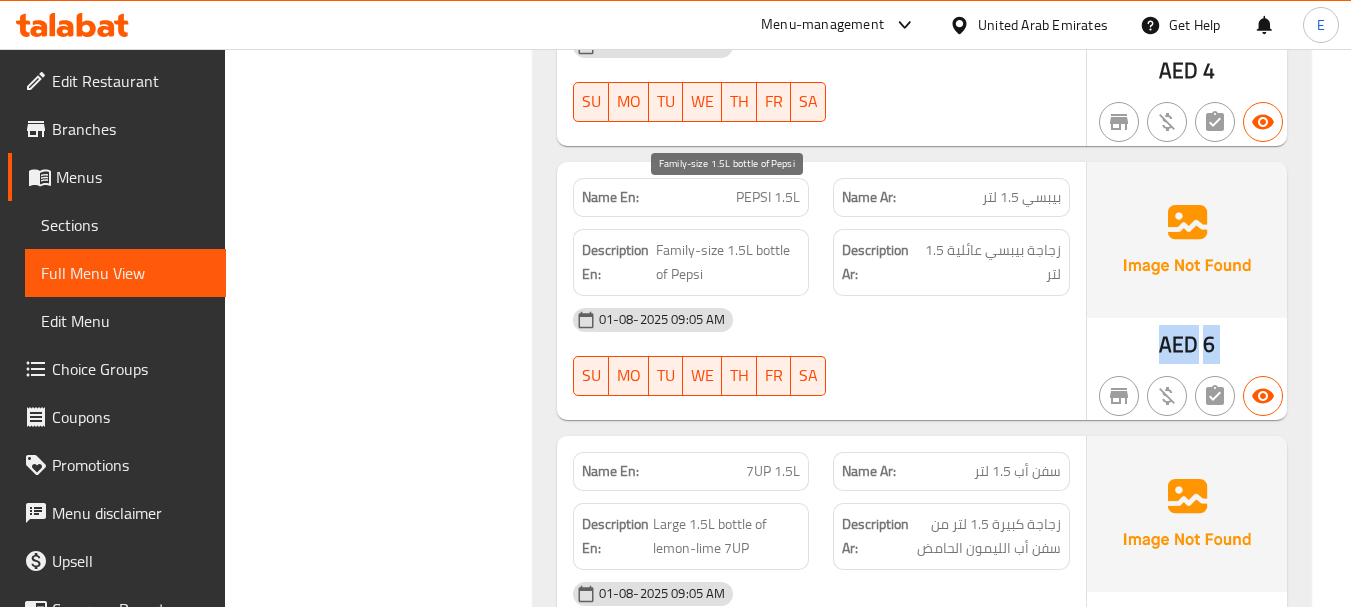 click on "Description En: Family-size 1.5L bottle of Pepsi" at bounding box center [691, -11140] 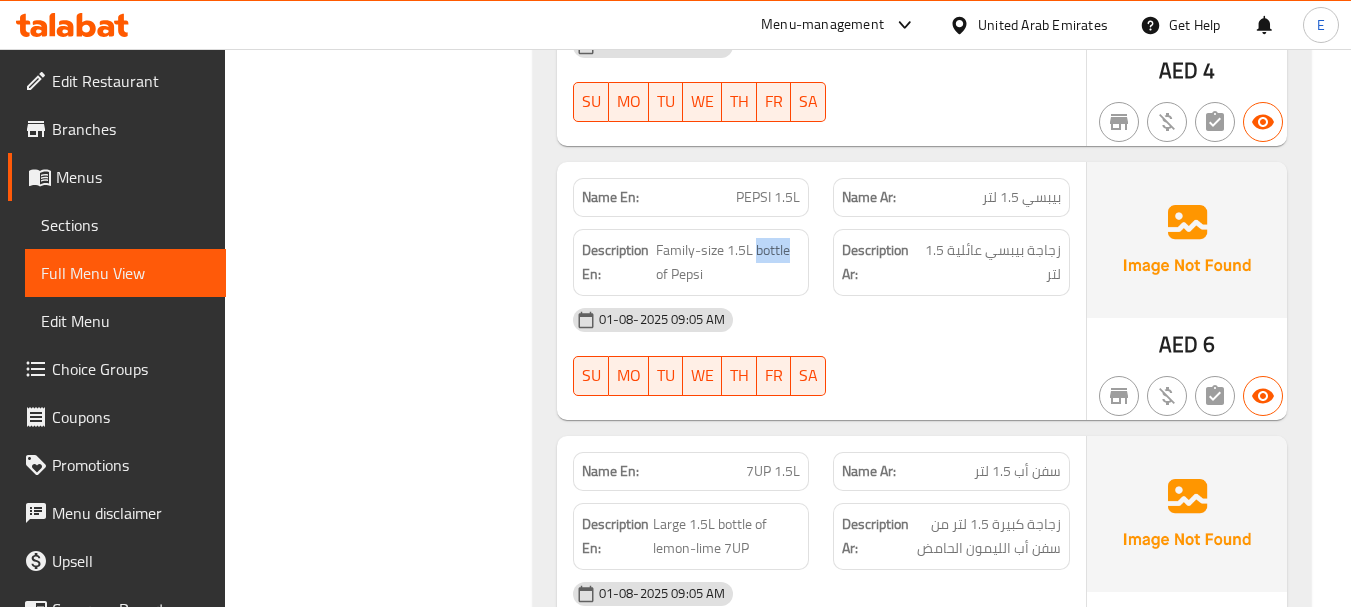 click on "Description En: Family-size 1.5L bottle of Pepsi" at bounding box center (691, -11140) 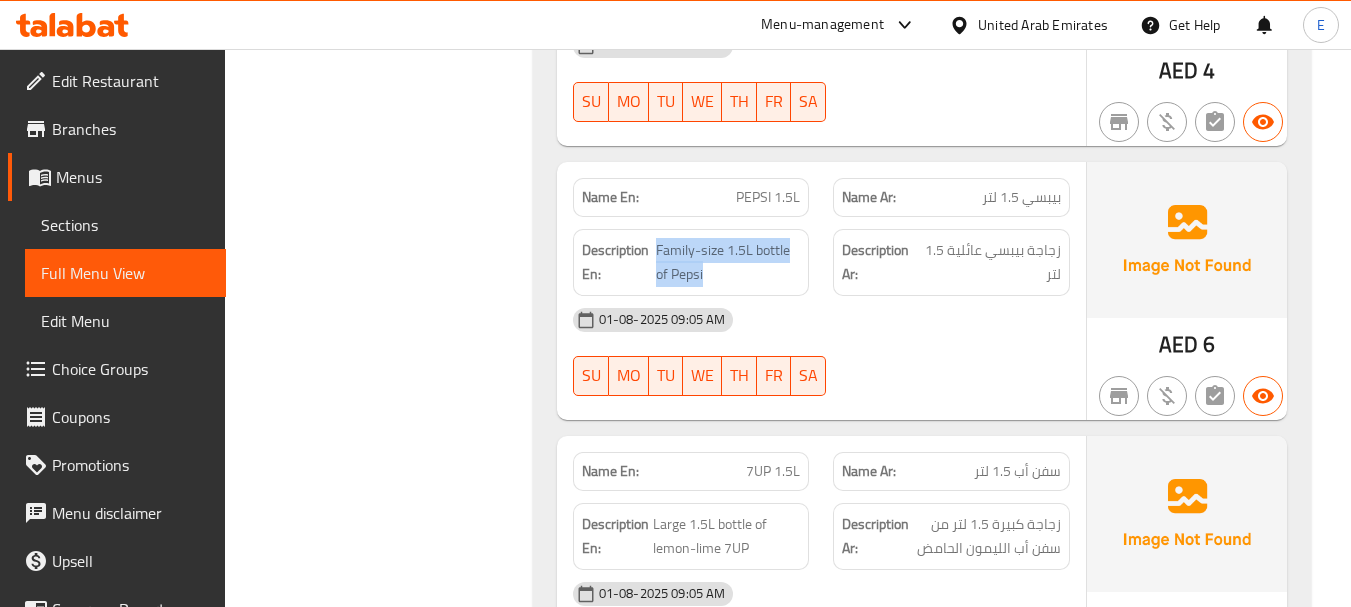 click on "Description En: Family-size 1.5L bottle of Pepsi" at bounding box center [691, -11140] 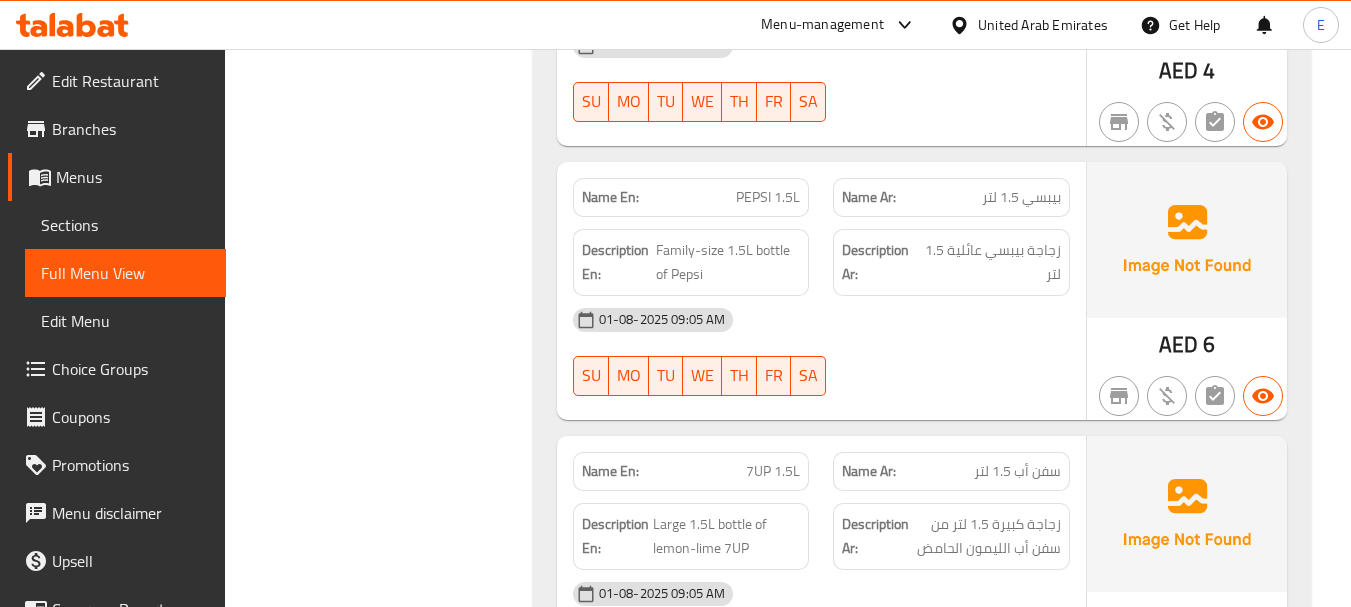 click on "PEPSI 1.5L" at bounding box center [744, -11218] 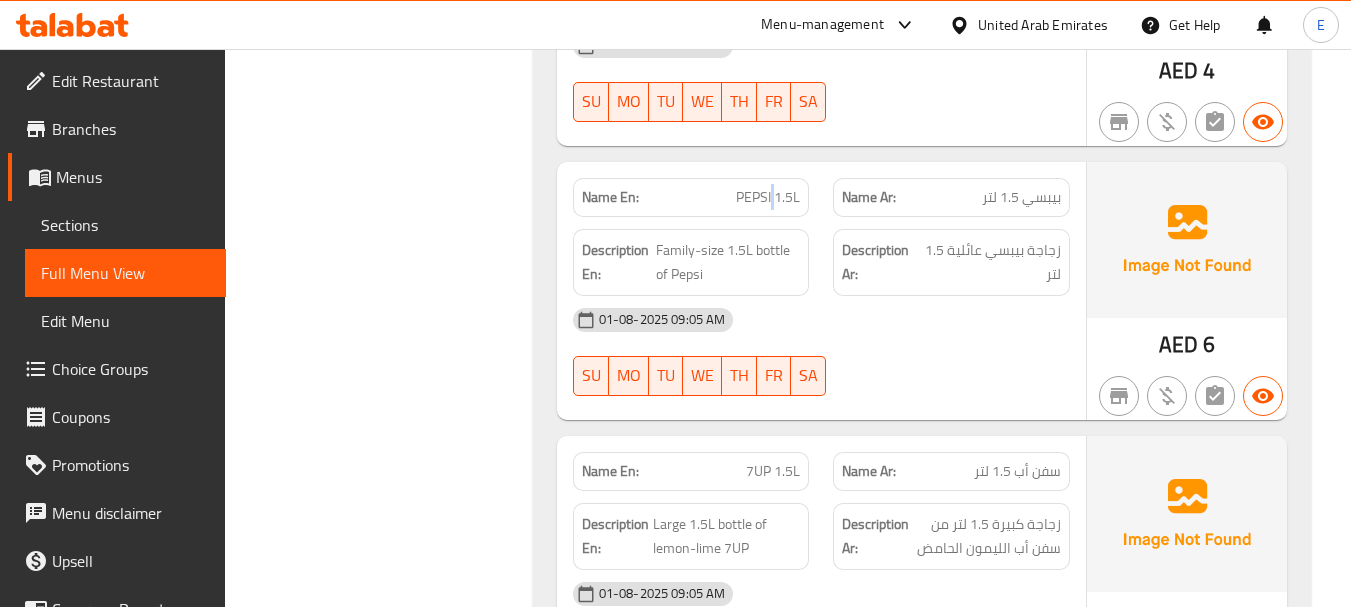 click on "PEPSI 1.5L" at bounding box center (744, -11218) 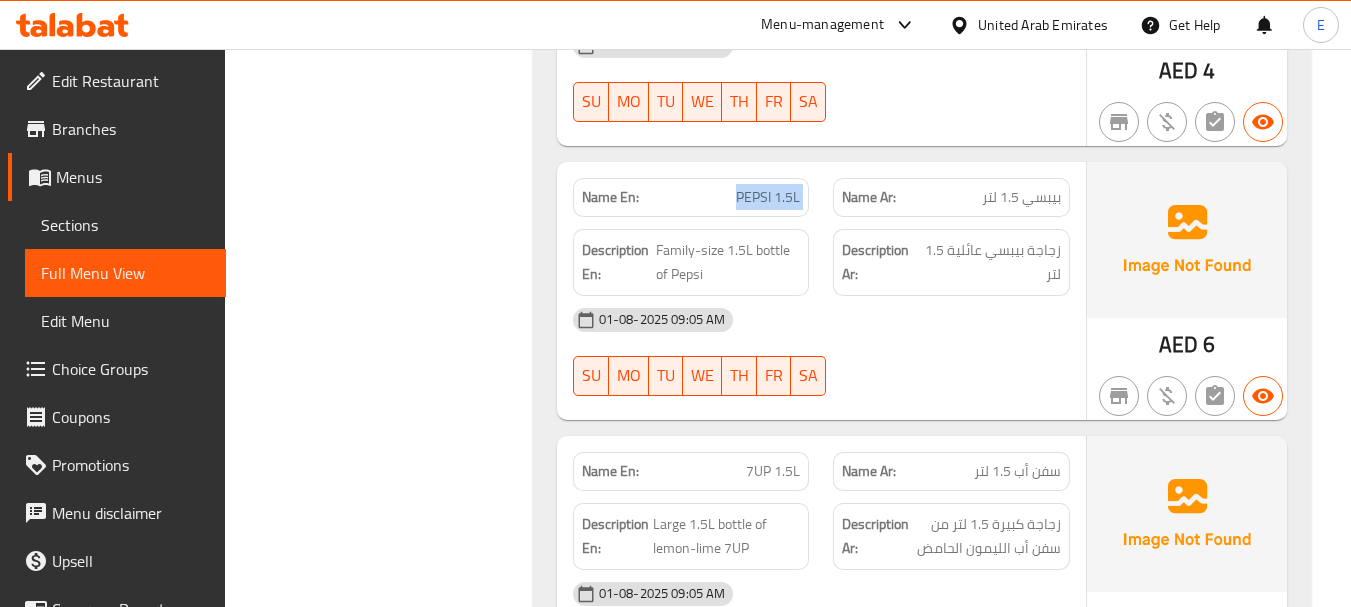 click on "PEPSI 1.5L" at bounding box center (744, -11218) 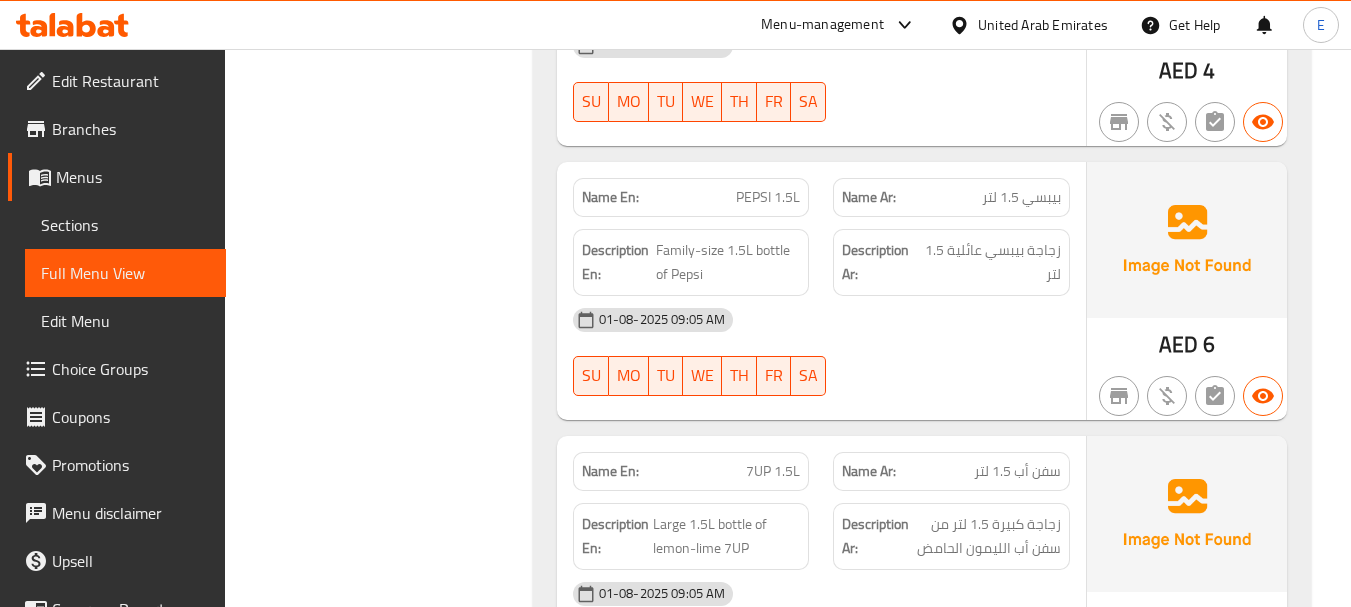 click on "بيبسي 1.5 لتر" at bounding box center [1024, -11218] 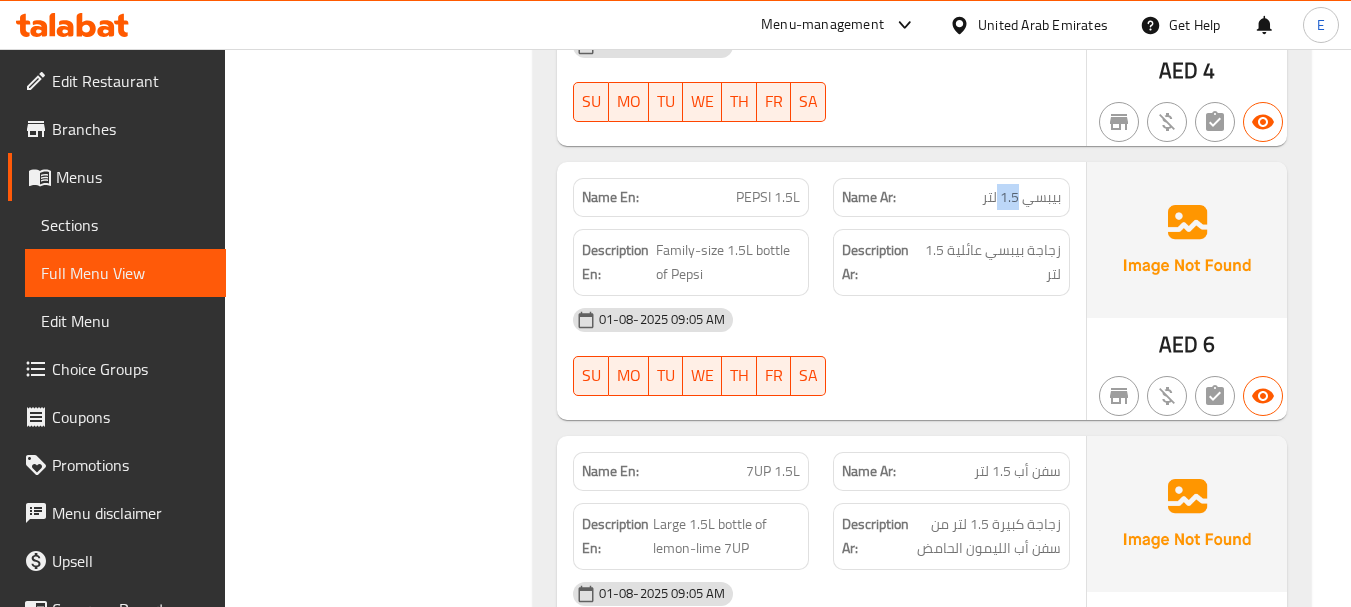 click on "بيبسي 1.5 لتر" at bounding box center [1024, -11218] 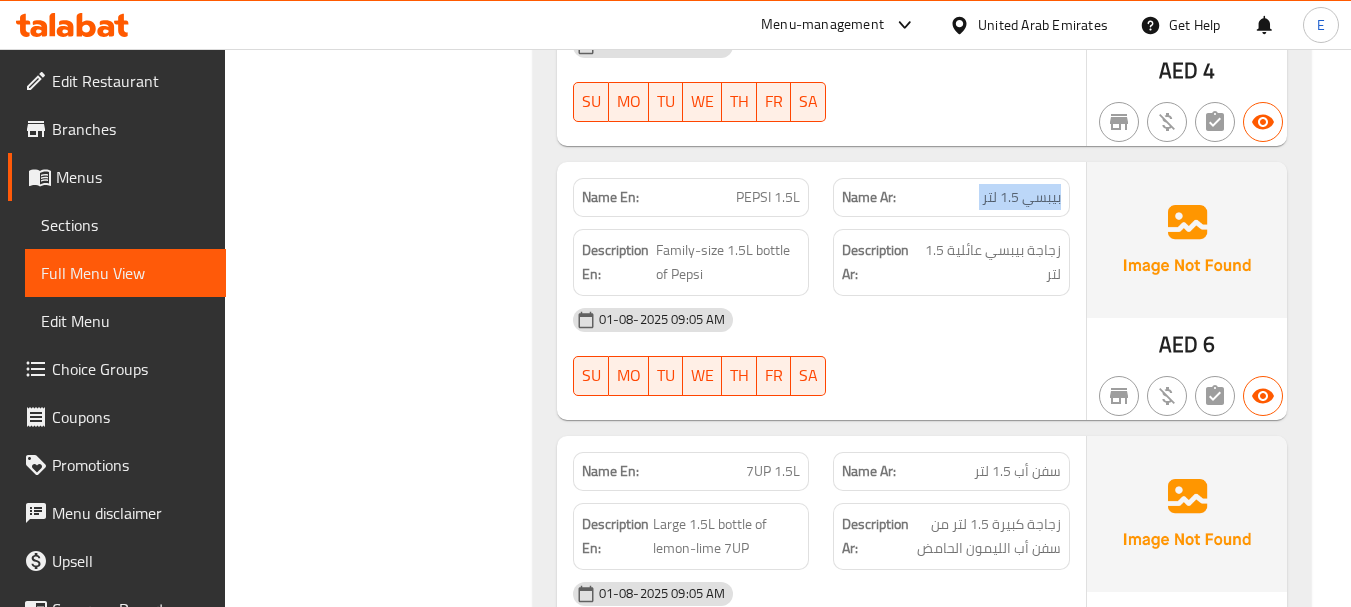 click on "بيبسي 1.5 لتر" at bounding box center (1024, -11218) 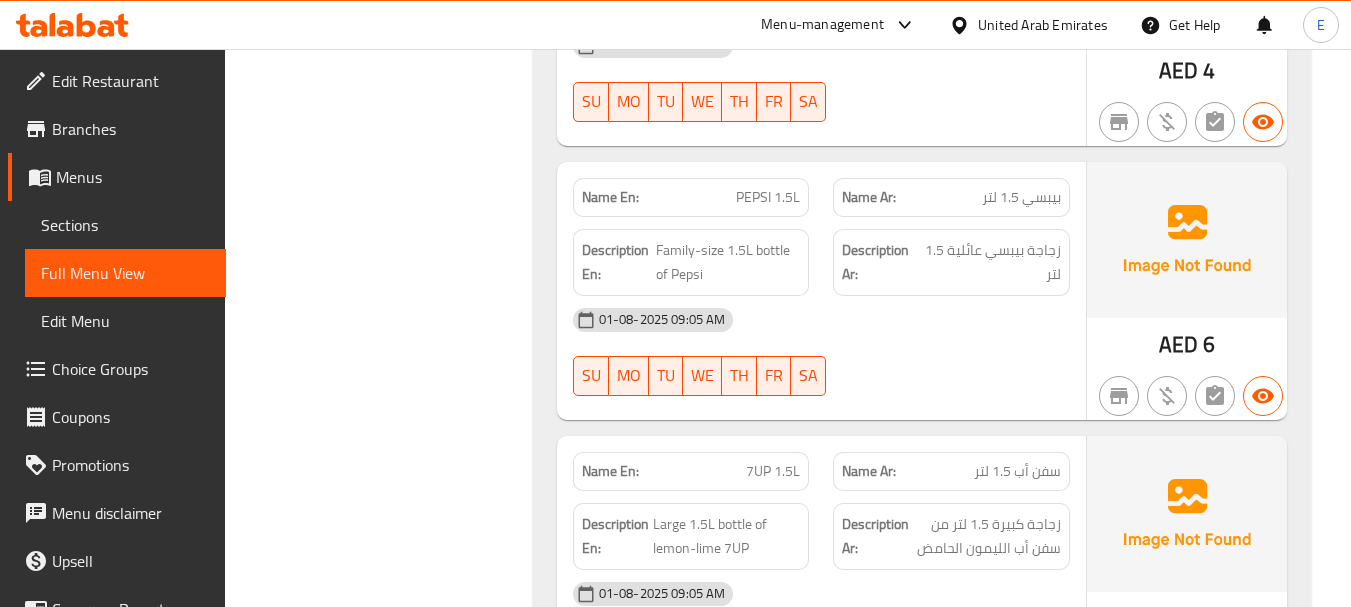 click on "01-08-2025 09:05 AM SU MO TU WE TH FR SA" at bounding box center (821, -11038) 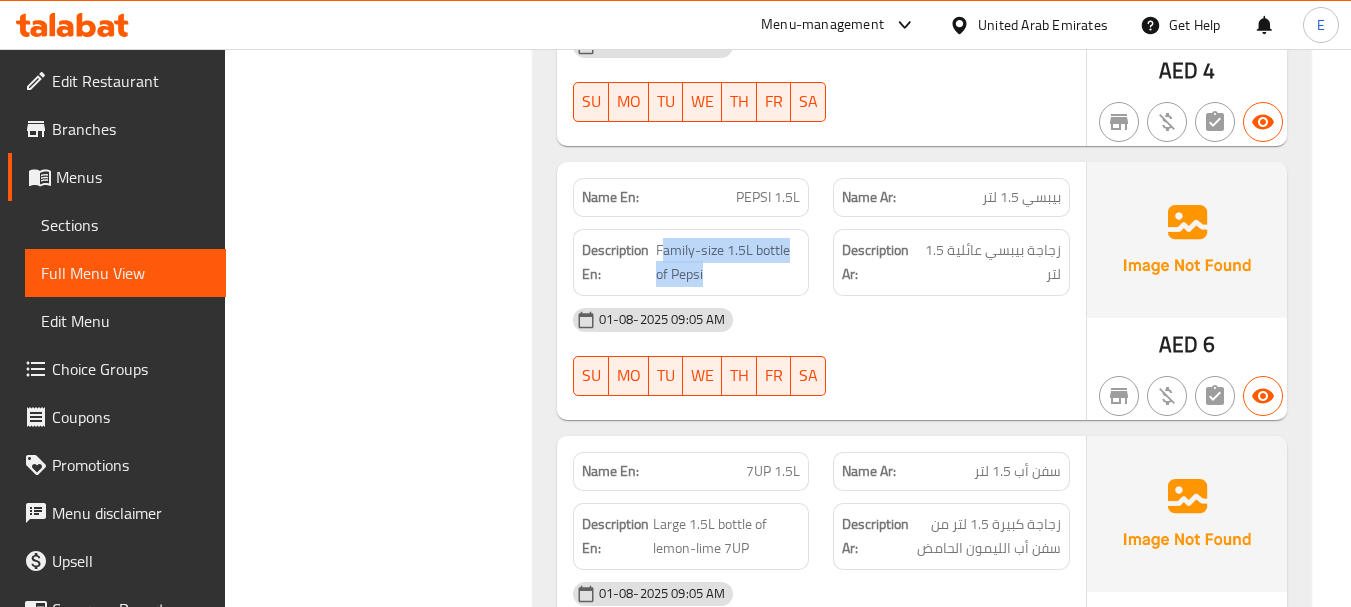 drag, startPoint x: 660, startPoint y: 194, endPoint x: 748, endPoint y: 241, distance: 99.764725 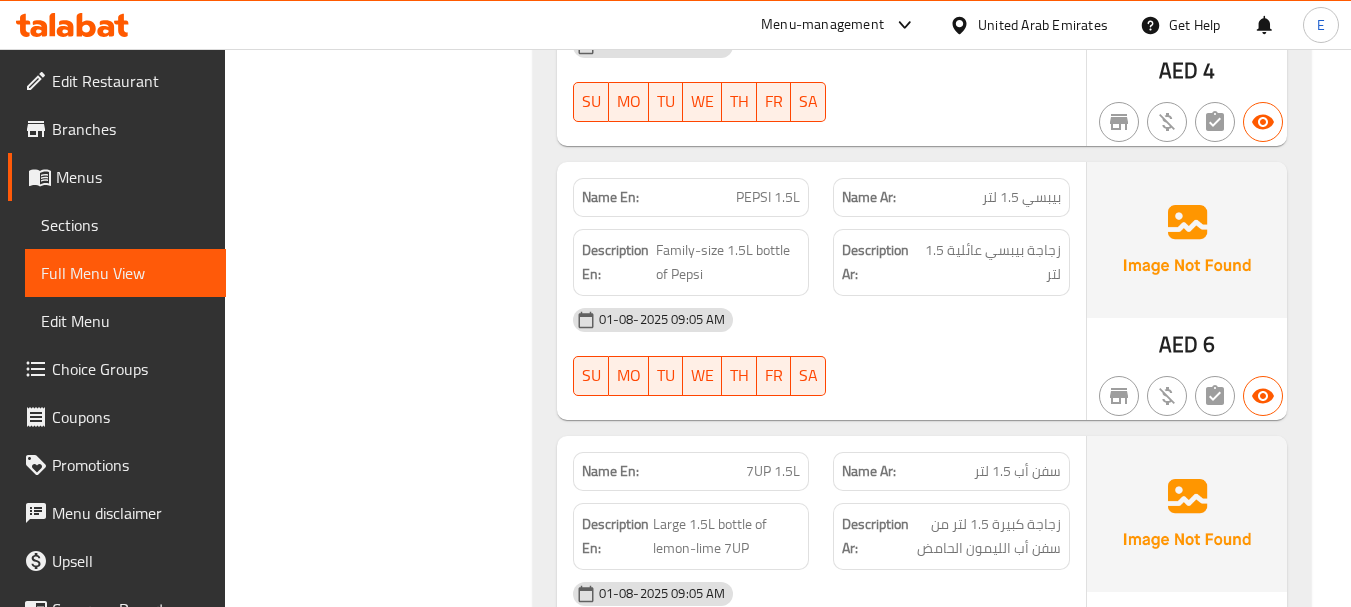 click on "Description En: Family-size 1.5L bottle of Pepsi" at bounding box center (691, -11140) 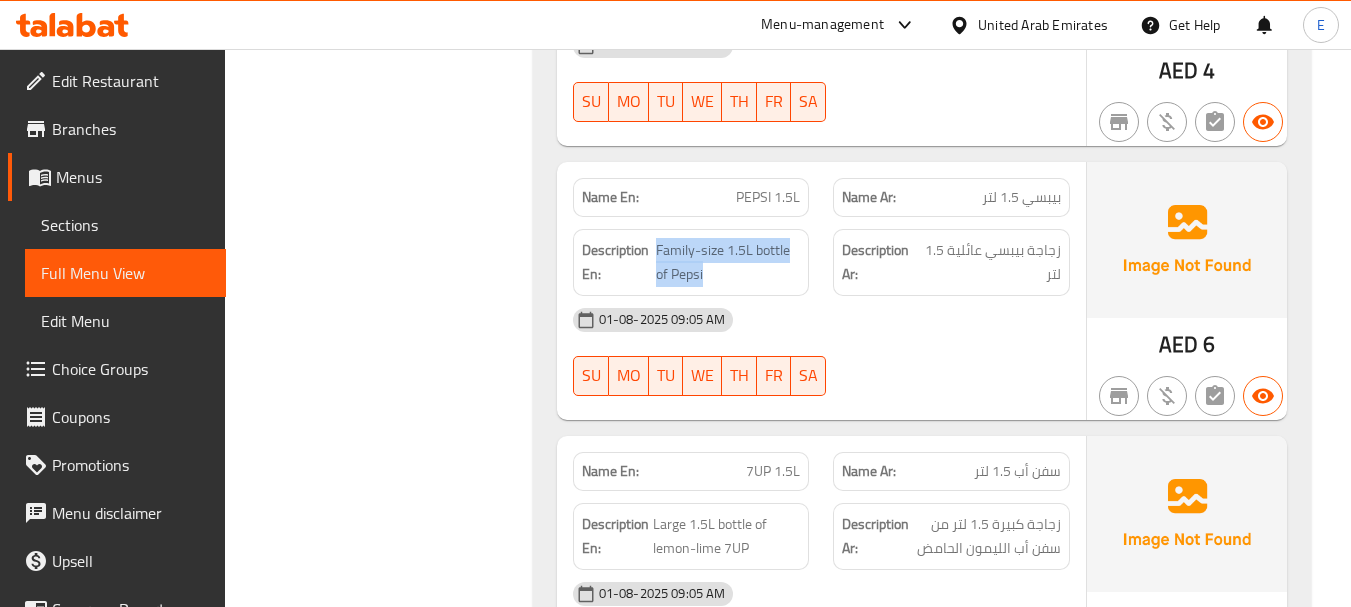 click on "Description En: Family-size 1.5L bottle of Pepsi" at bounding box center [691, -11140] 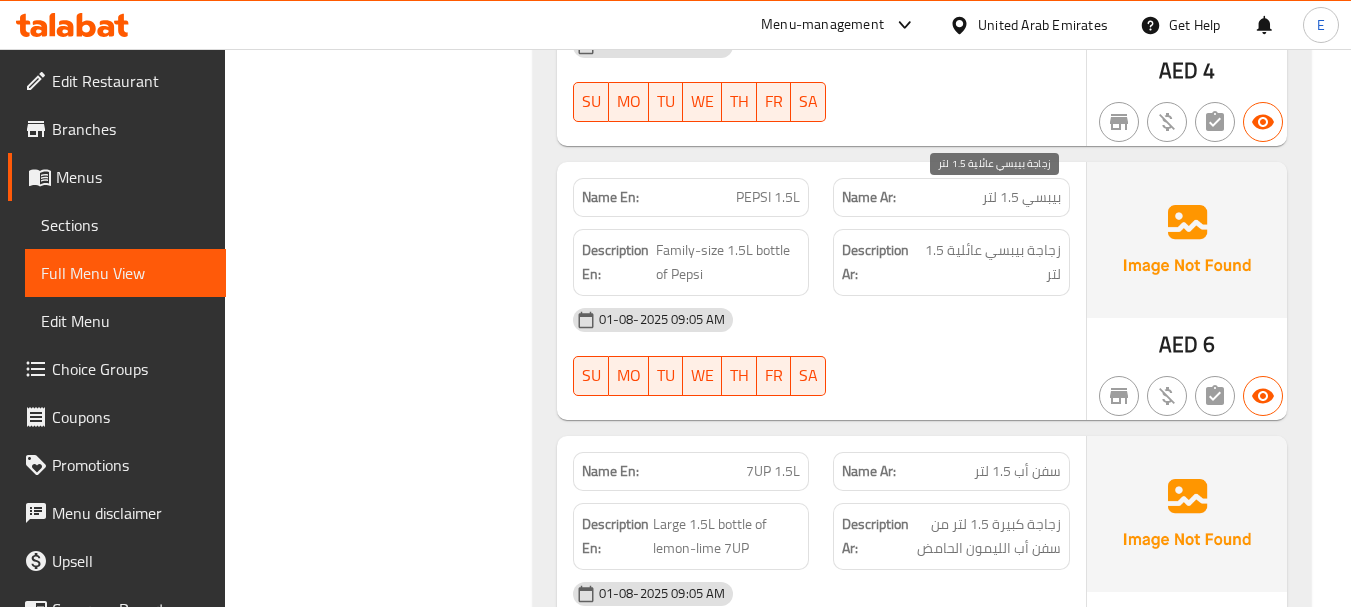 click on "زجاجة بيبسي عائلية 1.5 لتر" at bounding box center (992, 262) 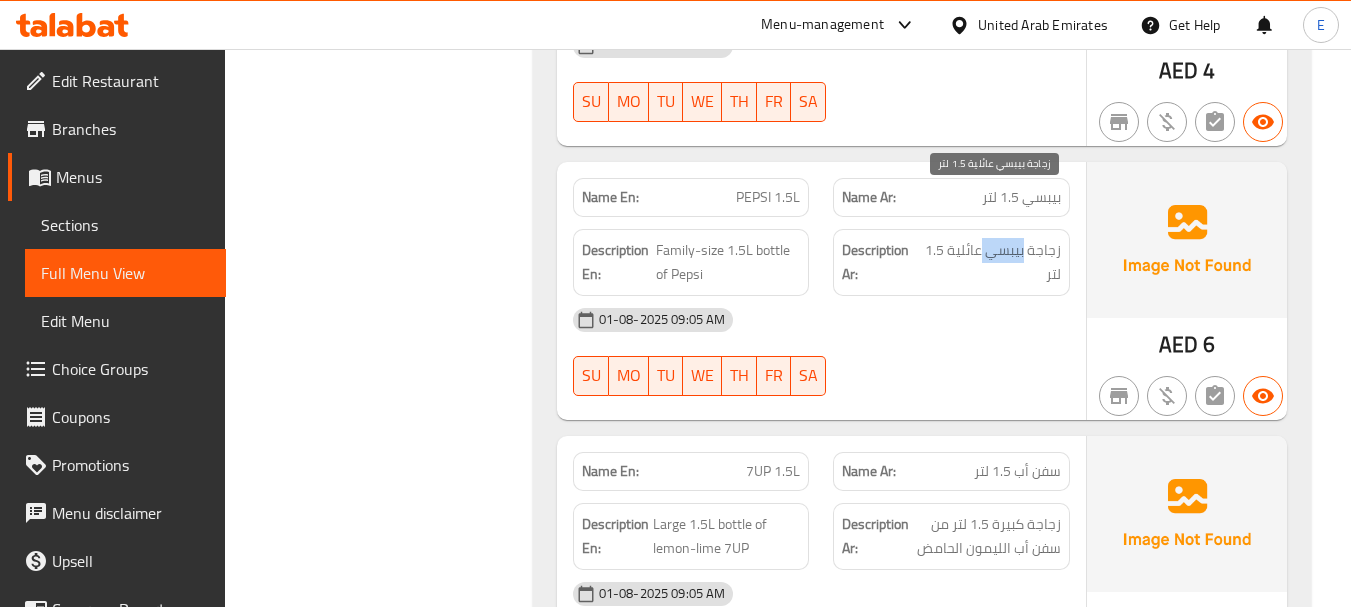 click on "زجاجة بيبسي عائلية 1.5 لتر" at bounding box center [992, 262] 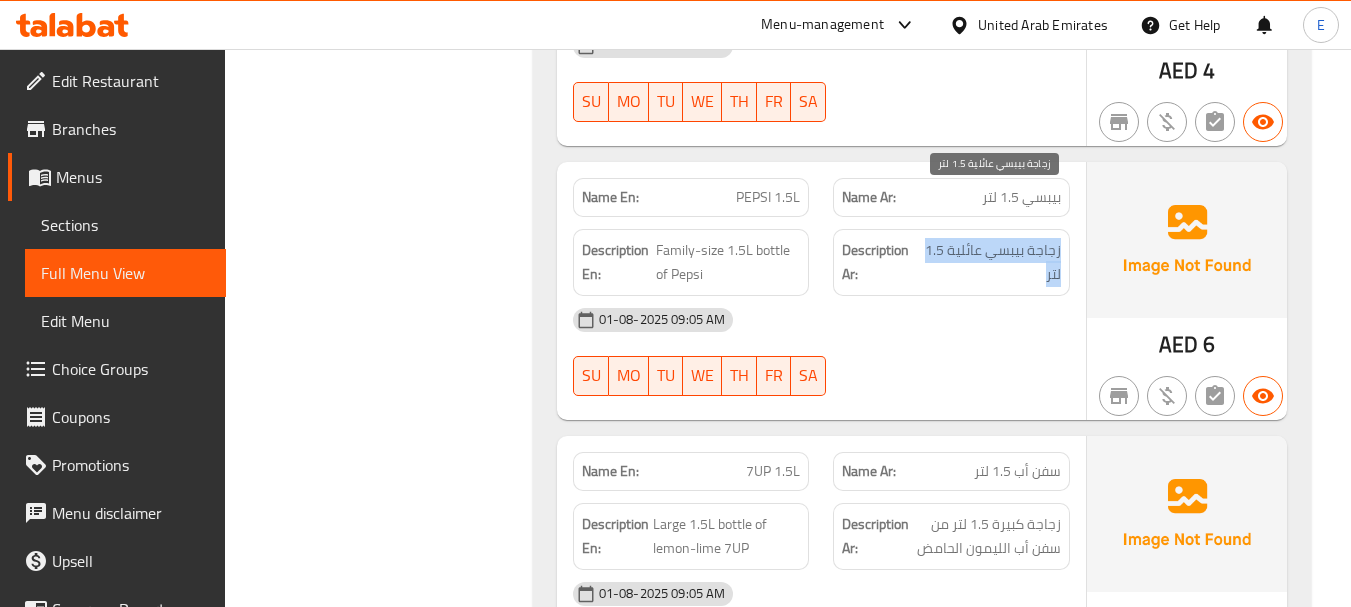 click on "زجاجة بيبسي عائلية 1.5 لتر" at bounding box center [992, 262] 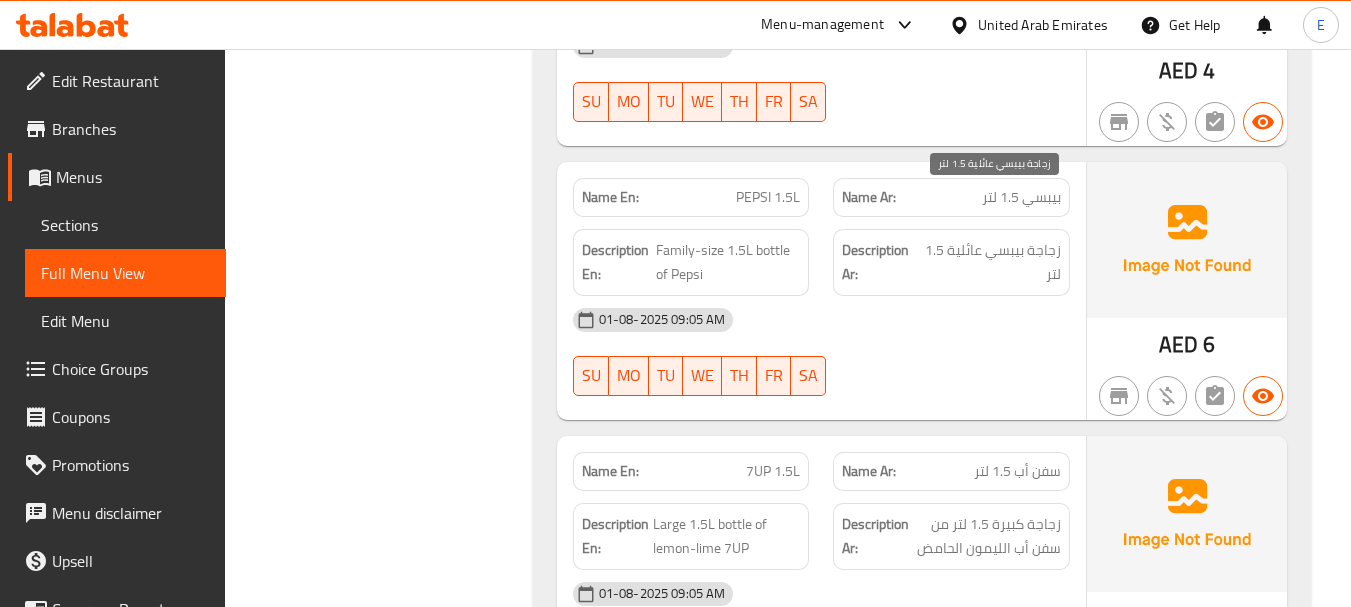 click on "01-08-2025 09:05 AM" at bounding box center [821, -11070] 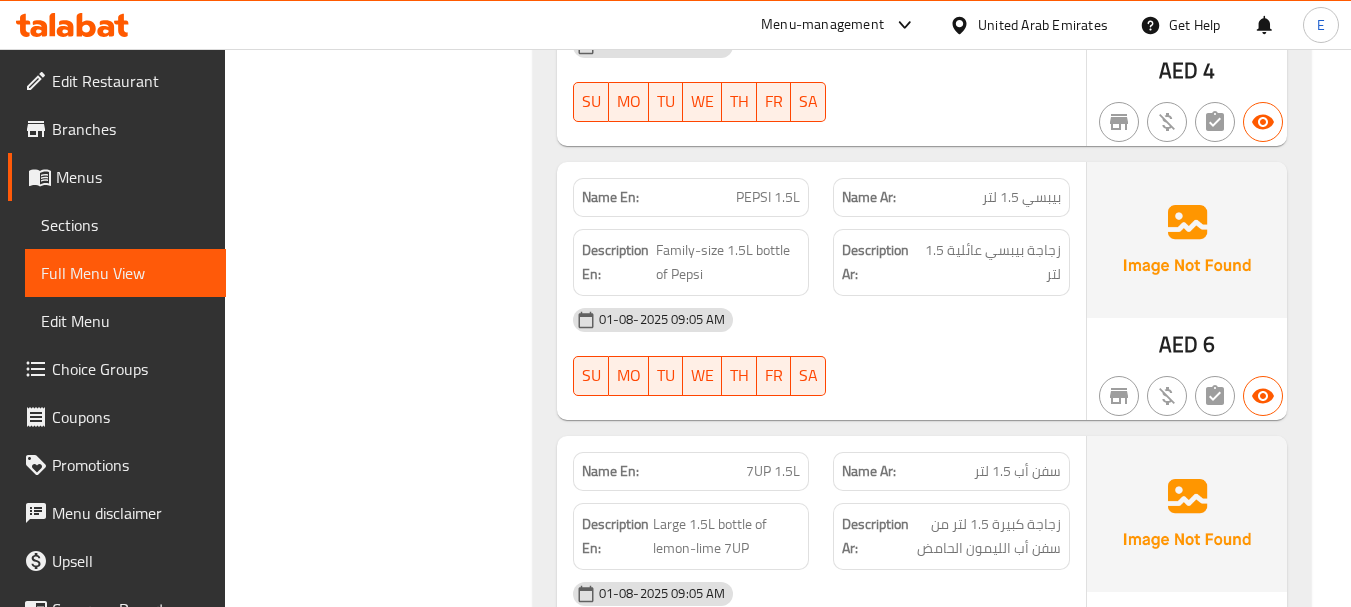 click on "PEPSI 1.5L" at bounding box center (744, -11218) 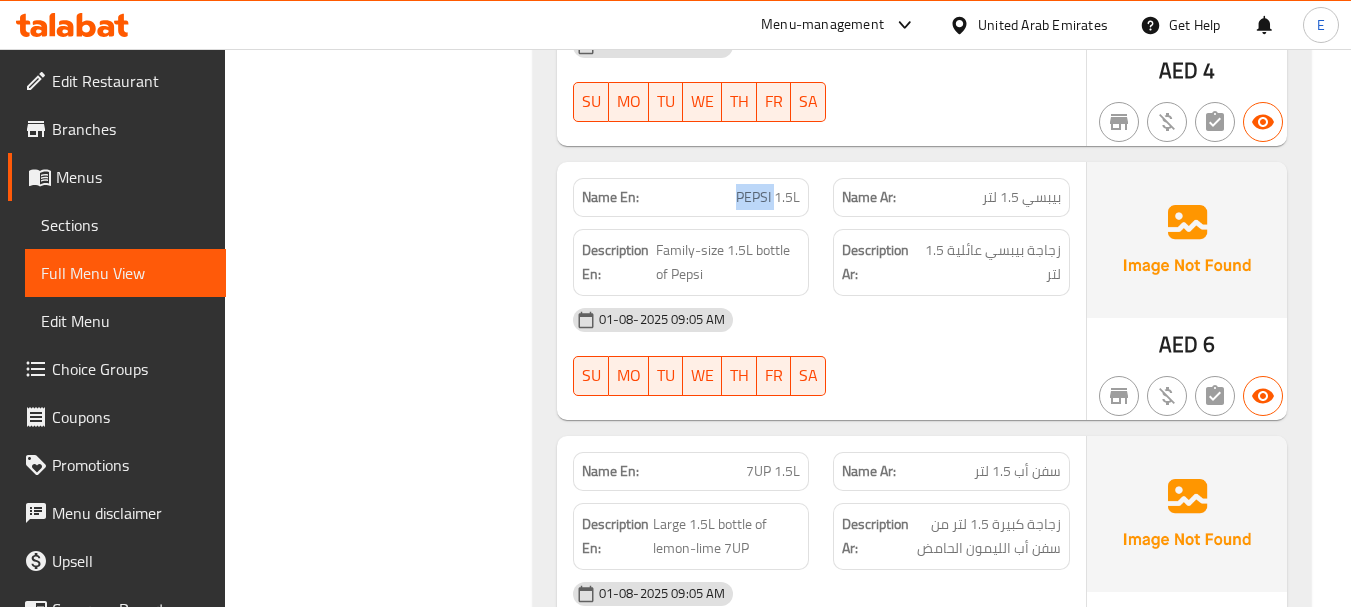 click on "PEPSI 1.5L" at bounding box center (744, -11218) 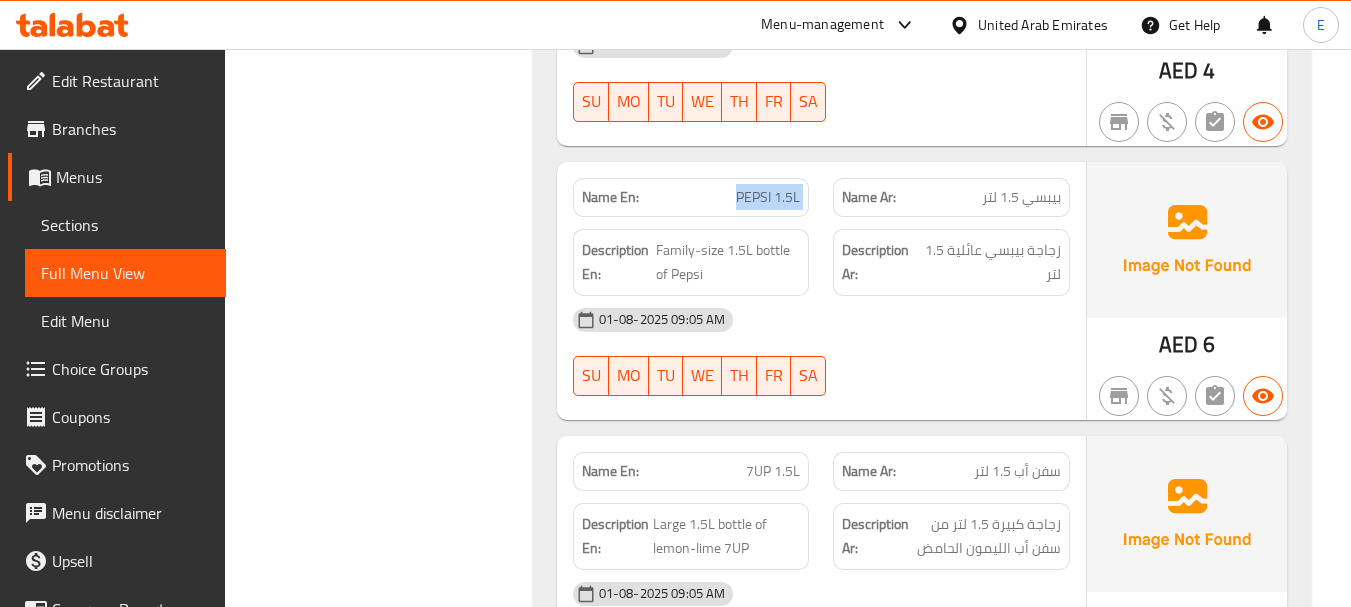 click on "PEPSI 1.5L" at bounding box center [744, -11218] 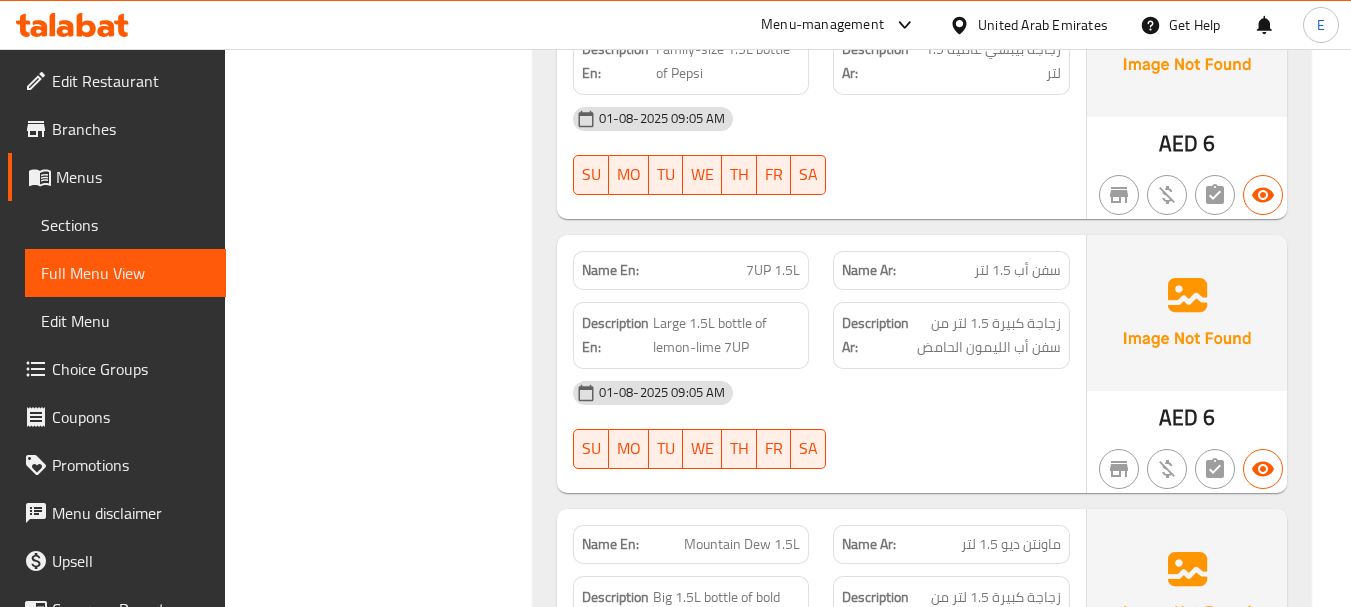 scroll, scrollTop: 14273, scrollLeft: 0, axis: vertical 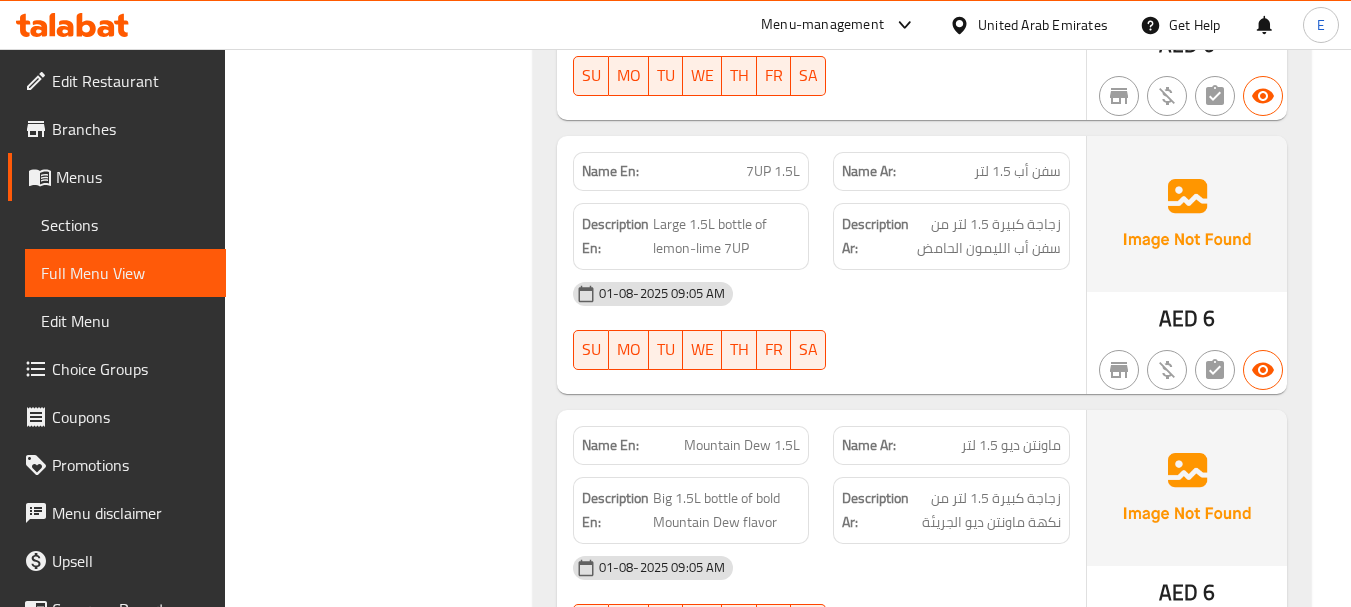 click on "Description Ar: زجاجة كبيرة 1.5 لتر من سفن أب الليمون الحامض" at bounding box center [951, -10812] 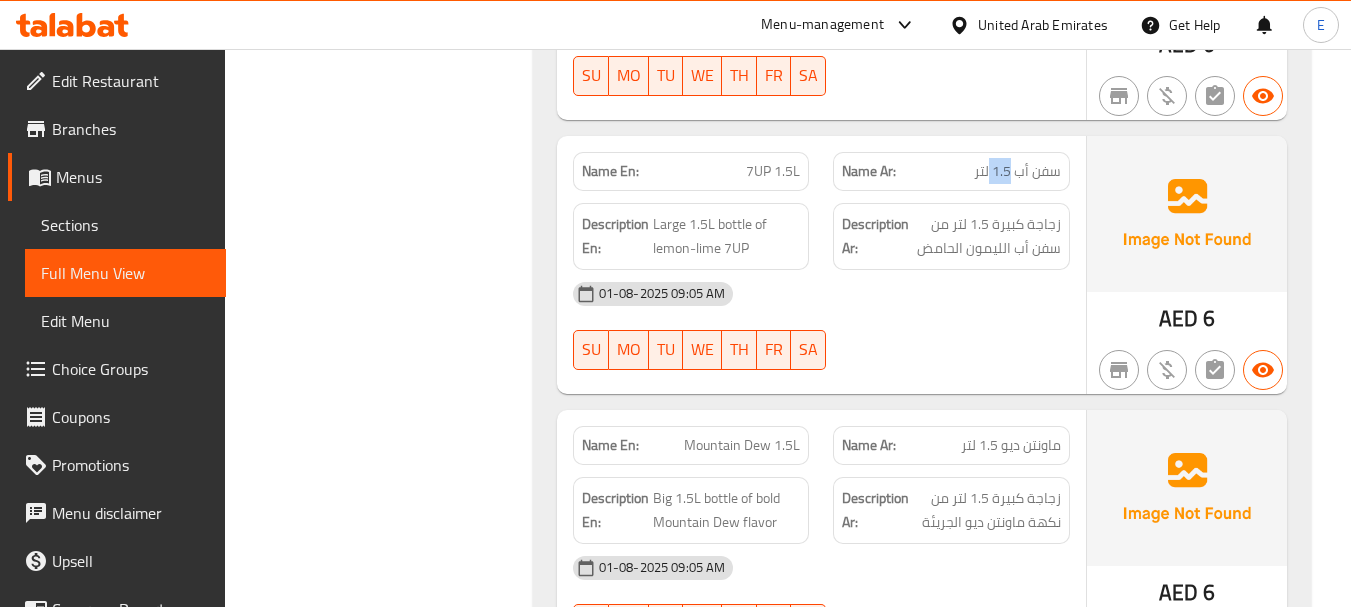 click on "سفن أب 1.5 لتر" at bounding box center (1029, -10890) 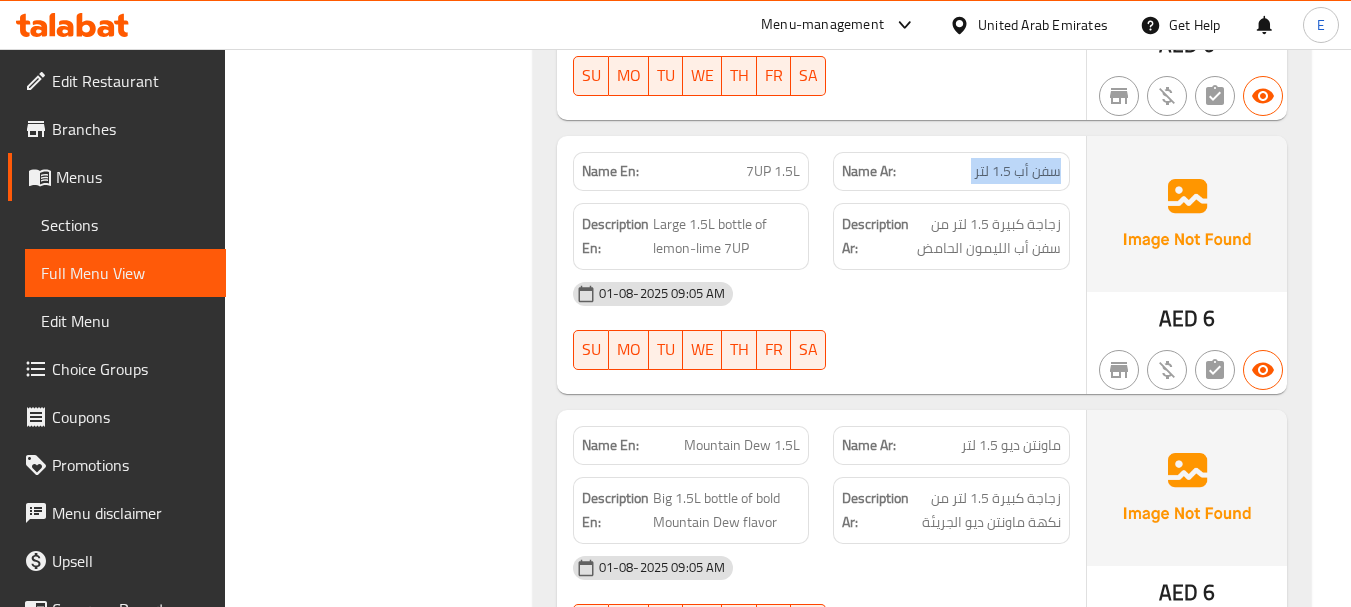 click on "سفن أب 1.5 لتر" at bounding box center [1029, -10890] 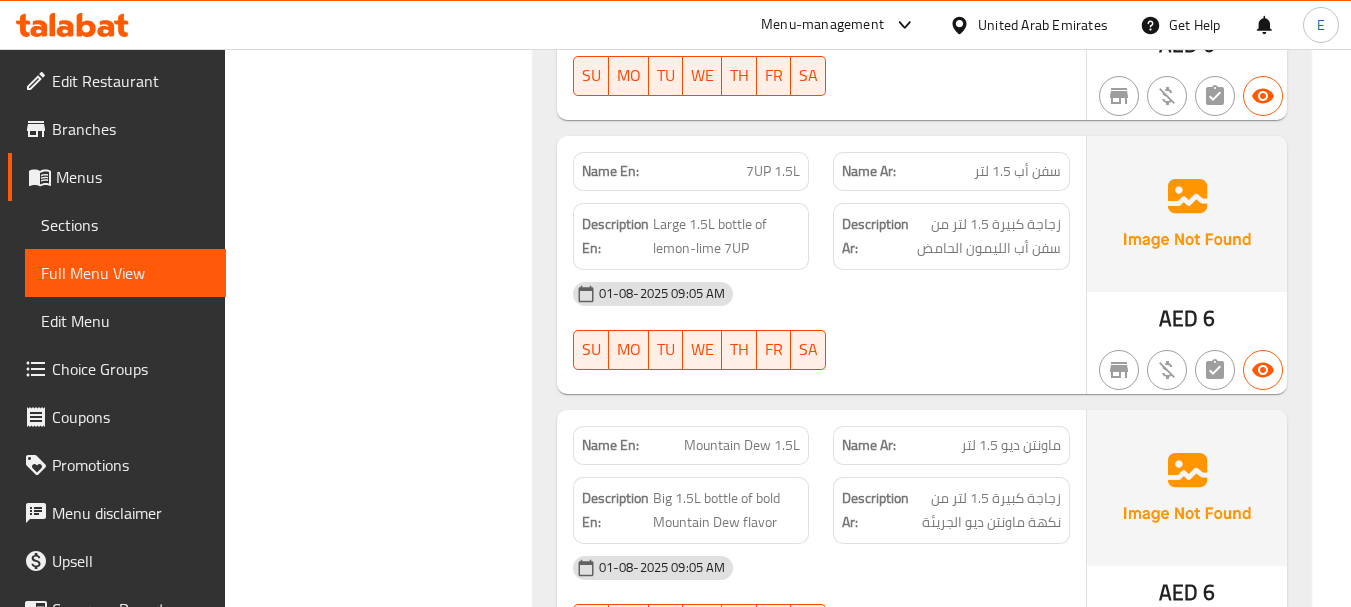 click on "7UP 1.5L" at bounding box center (766, -10890) 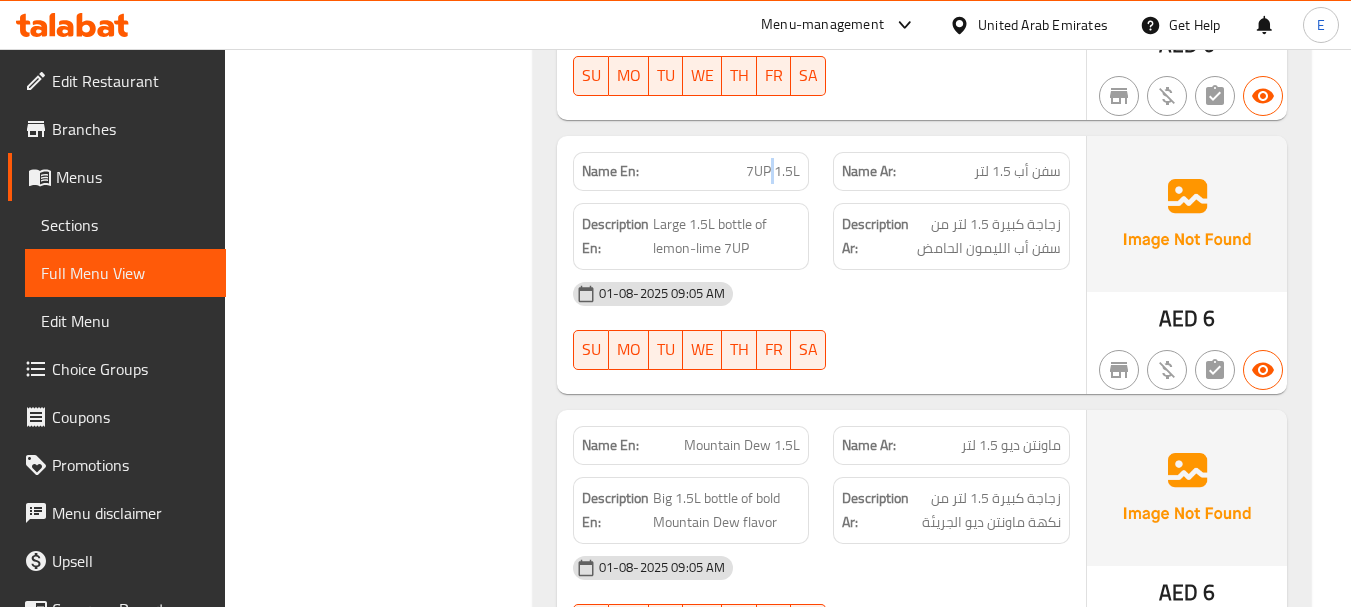 click on "7UP 1.5L" at bounding box center (766, -10890) 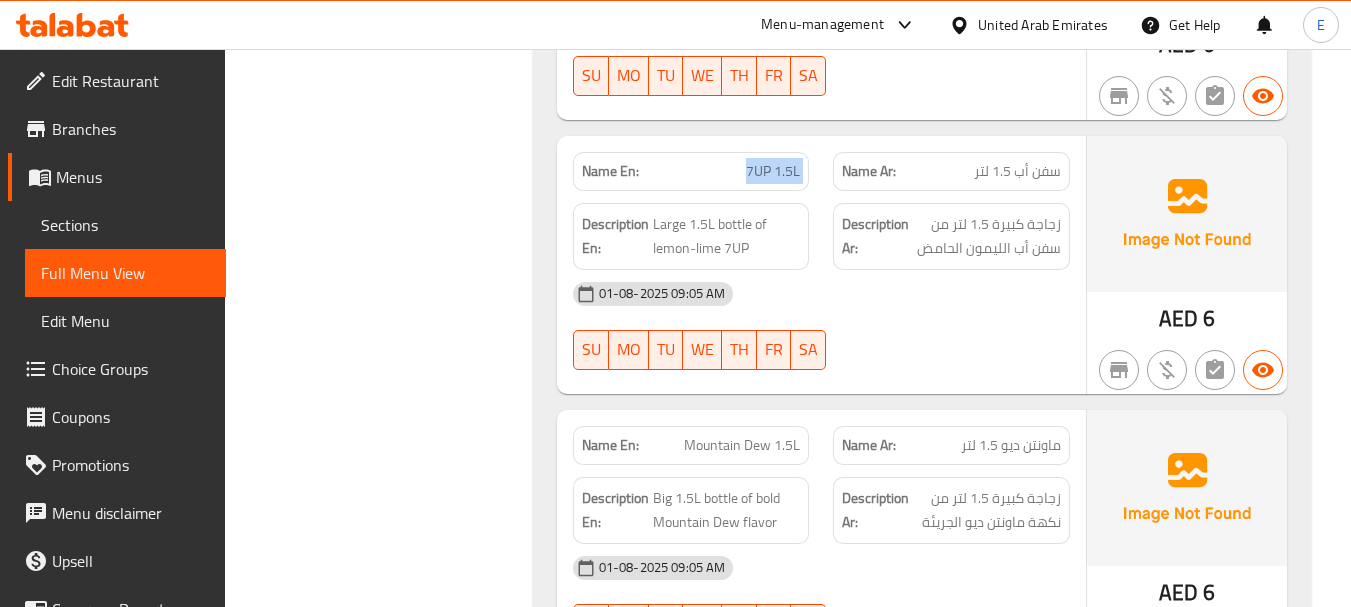 click on "7UP 1.5L" at bounding box center (766, -10890) 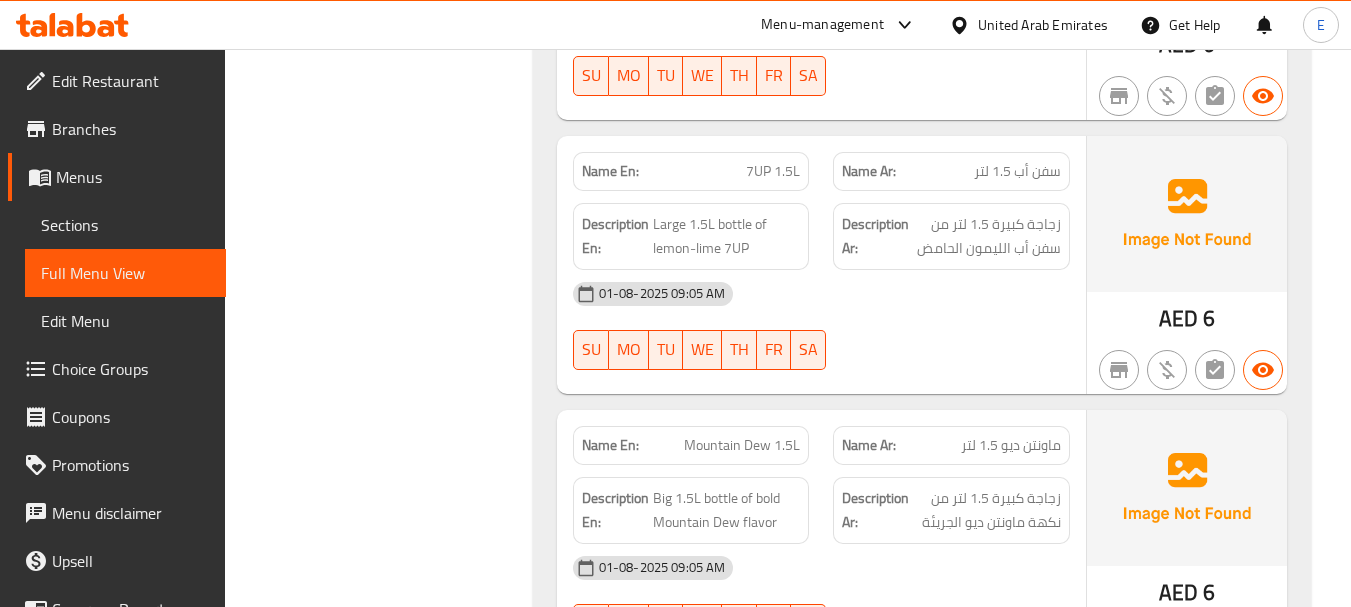 click on "01-08-2025 09:05 AM" at bounding box center [821, -10743] 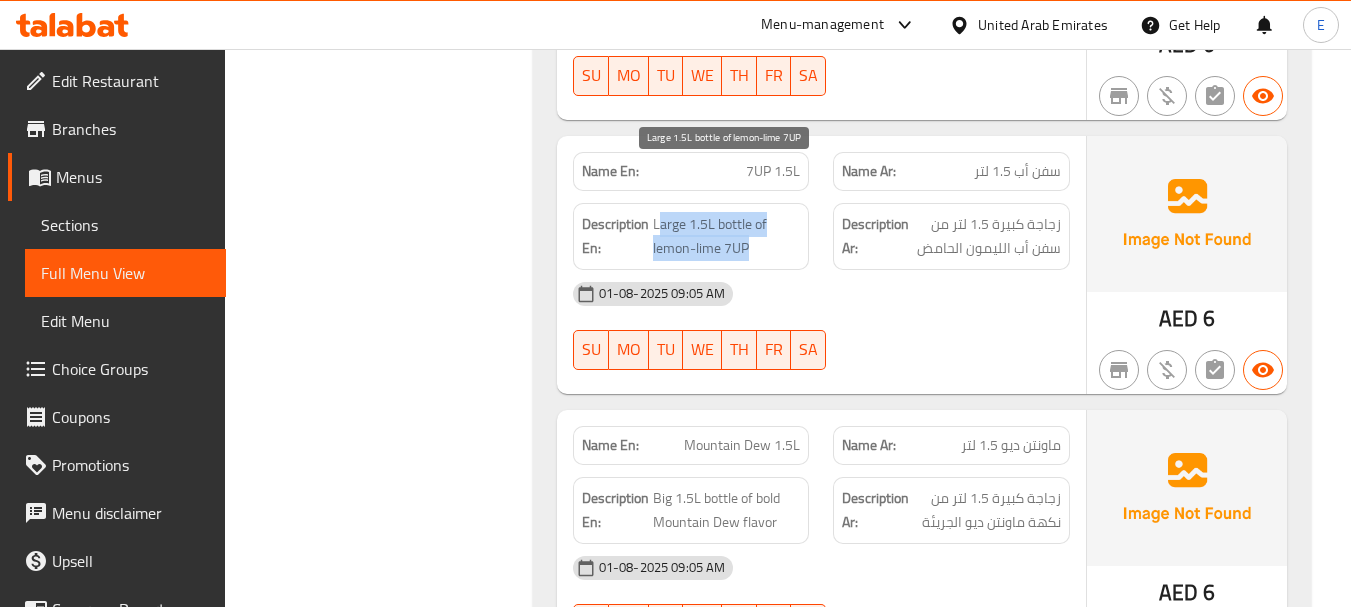 drag, startPoint x: 656, startPoint y: 170, endPoint x: 757, endPoint y: 198, distance: 104.80935 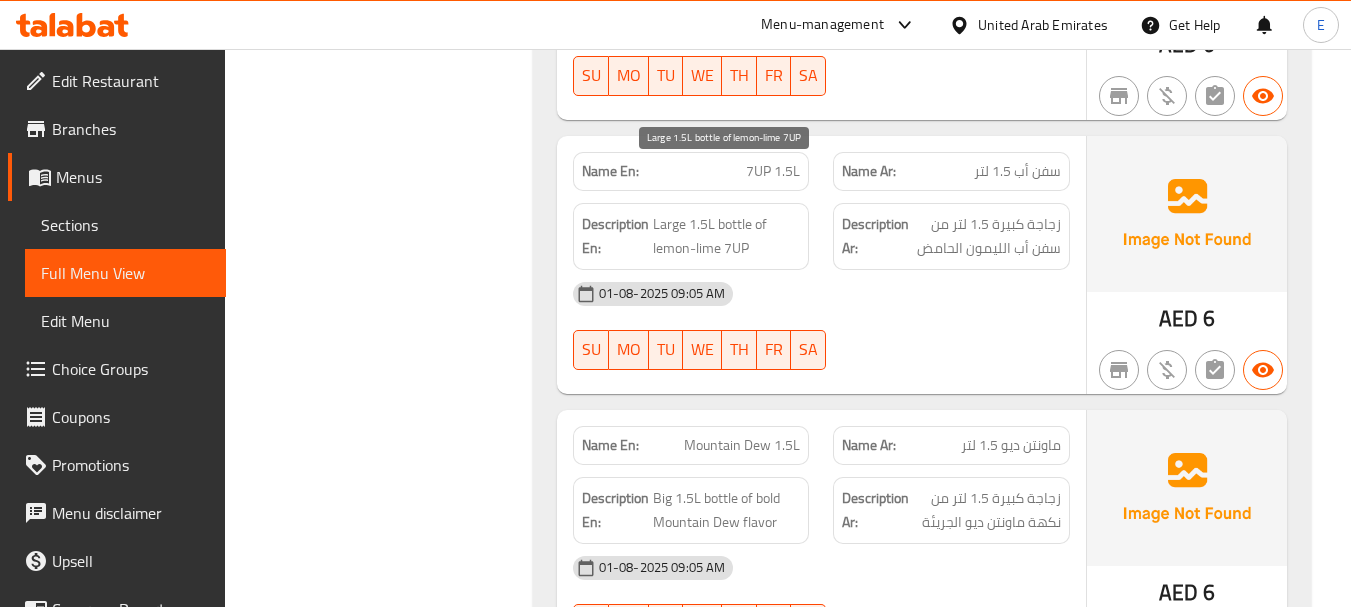 click on "Large 1.5L bottle of lemon-lime 7UP" at bounding box center (727, 236) 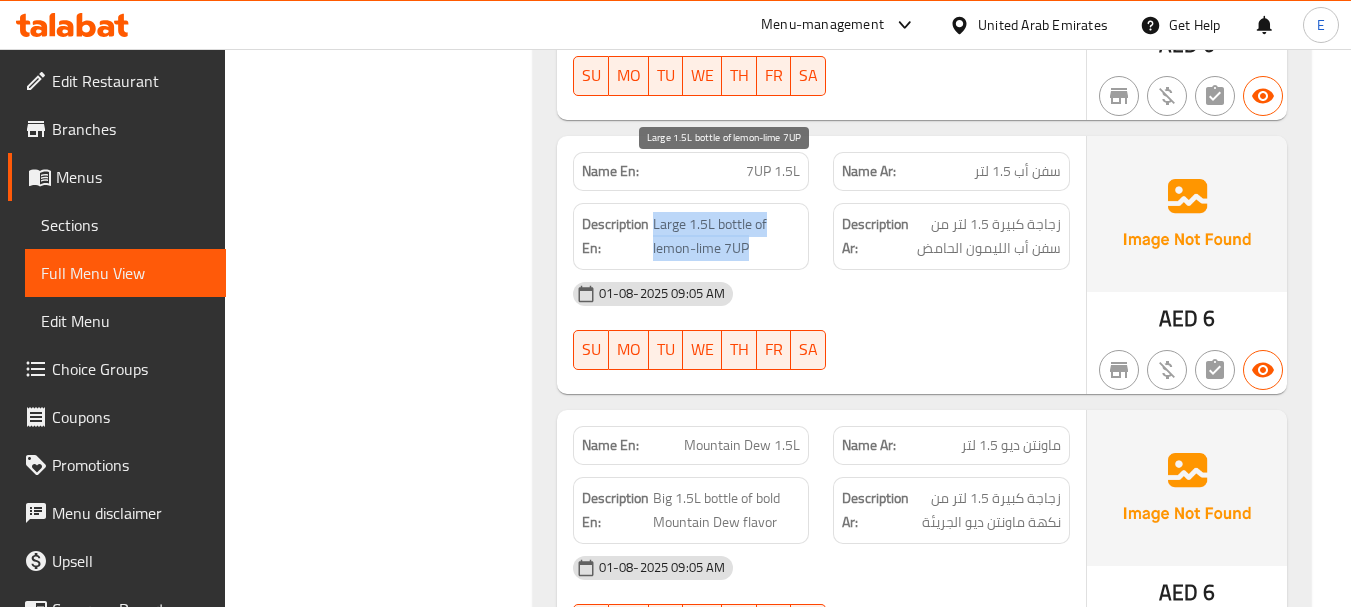 click on "Large 1.5L bottle of lemon-lime 7UP" at bounding box center [727, 236] 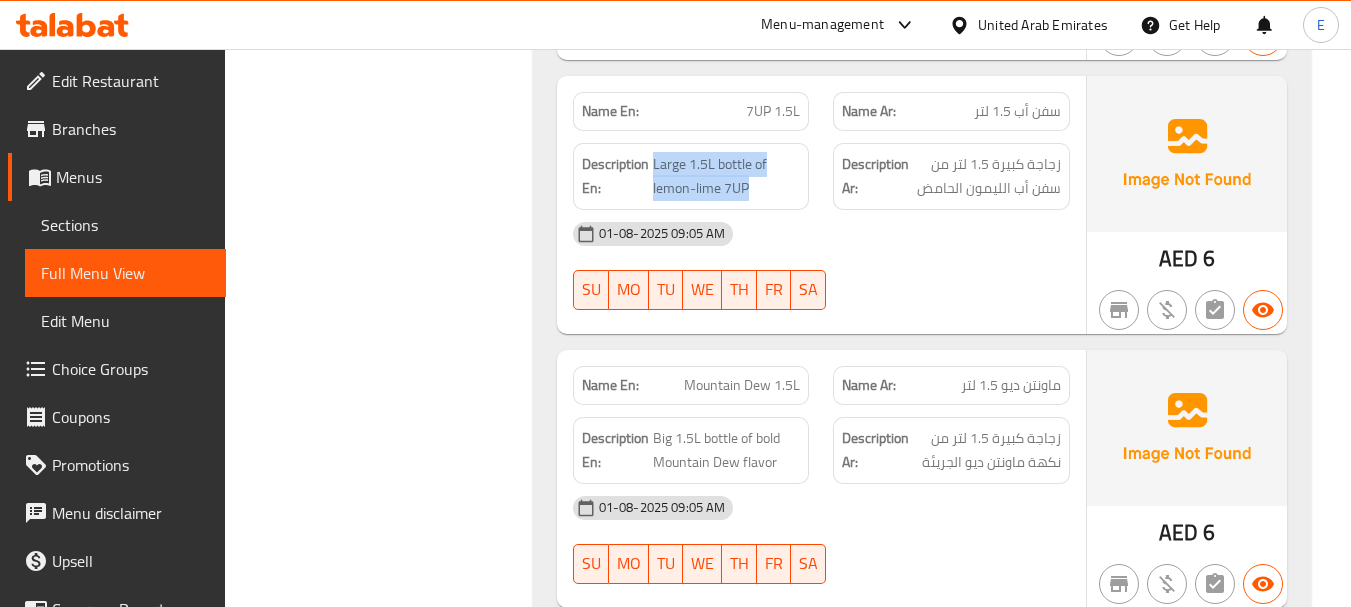 scroll, scrollTop: 14365, scrollLeft: 0, axis: vertical 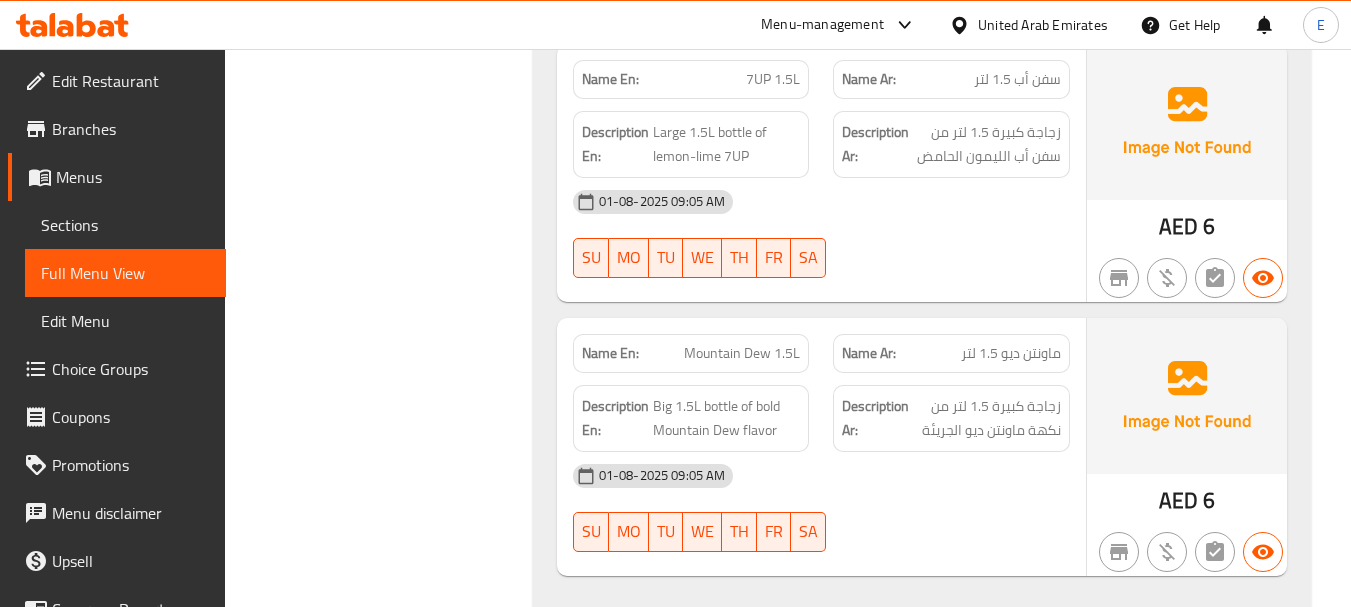 click on "AED" at bounding box center (1178, -10030) 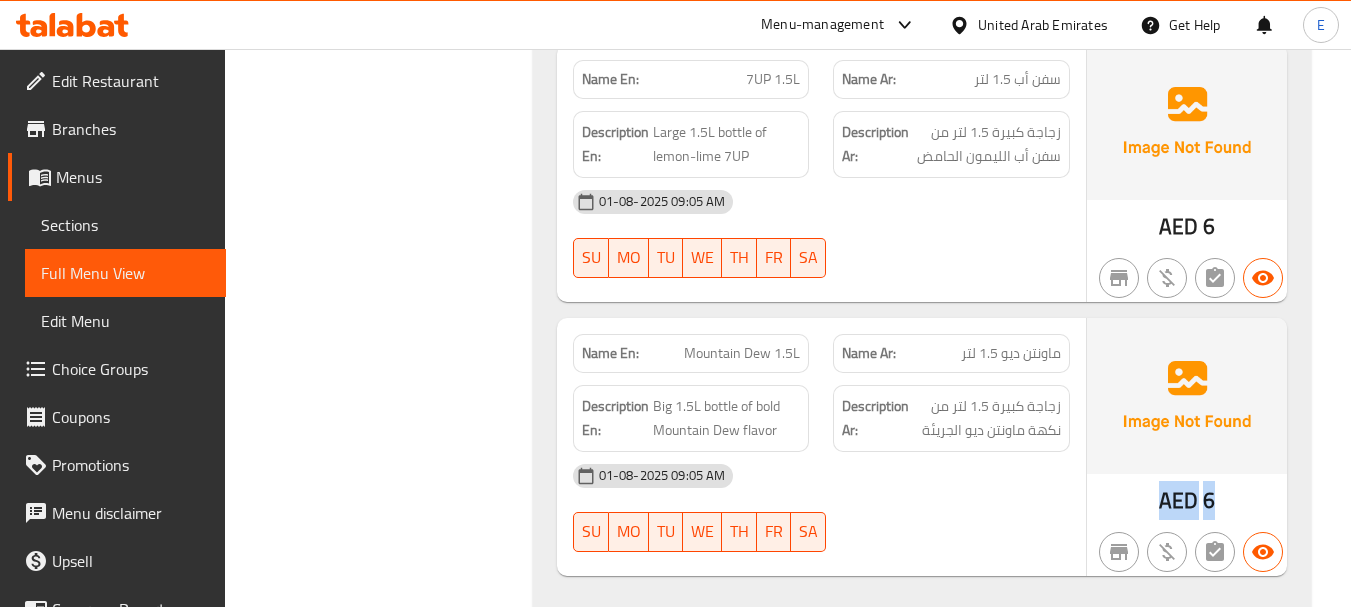 click on "AED" at bounding box center [1178, -10030] 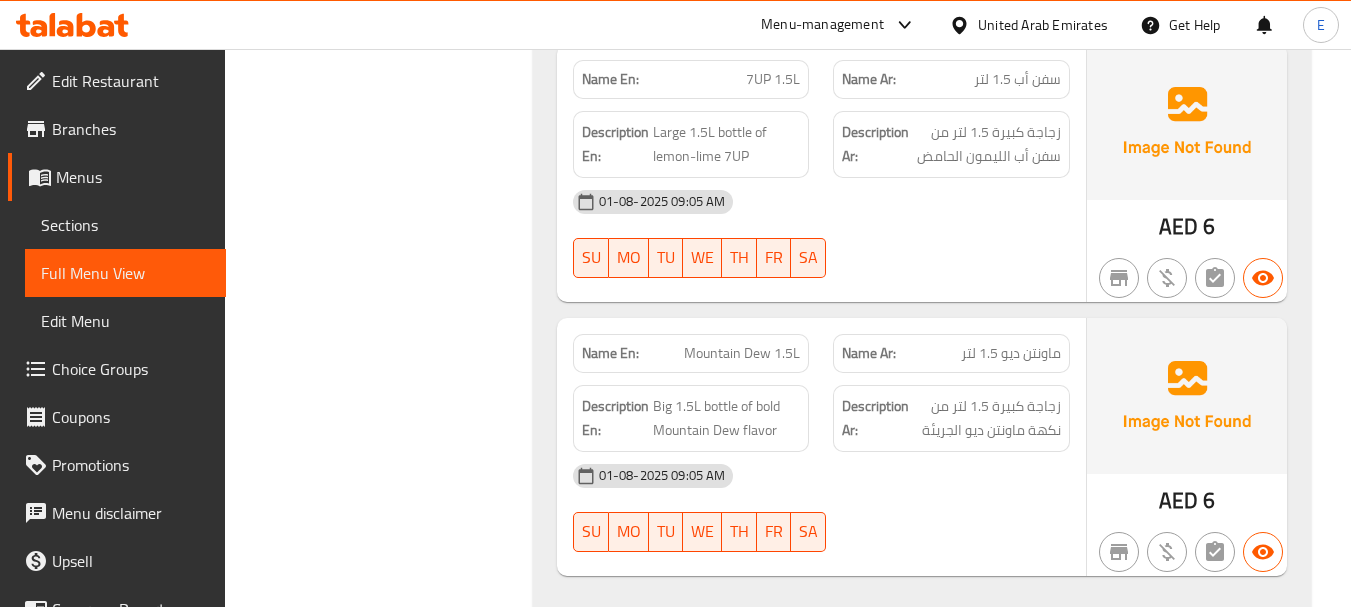 click on "Description Ar: زجاجة كبيرة 1.5 لتر من نكهة ماونتن ديو الجريئة" at bounding box center (951, -10276) 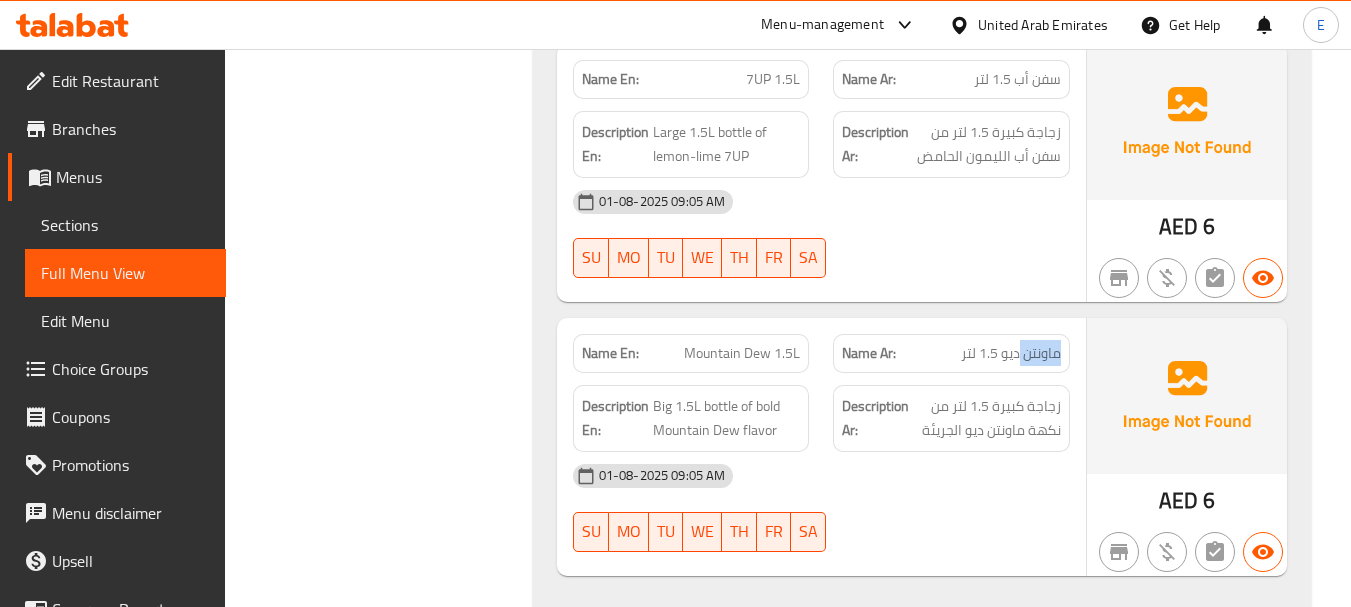click on "ماونتن ديو 1.5 لتر" at bounding box center (1010, -10354) 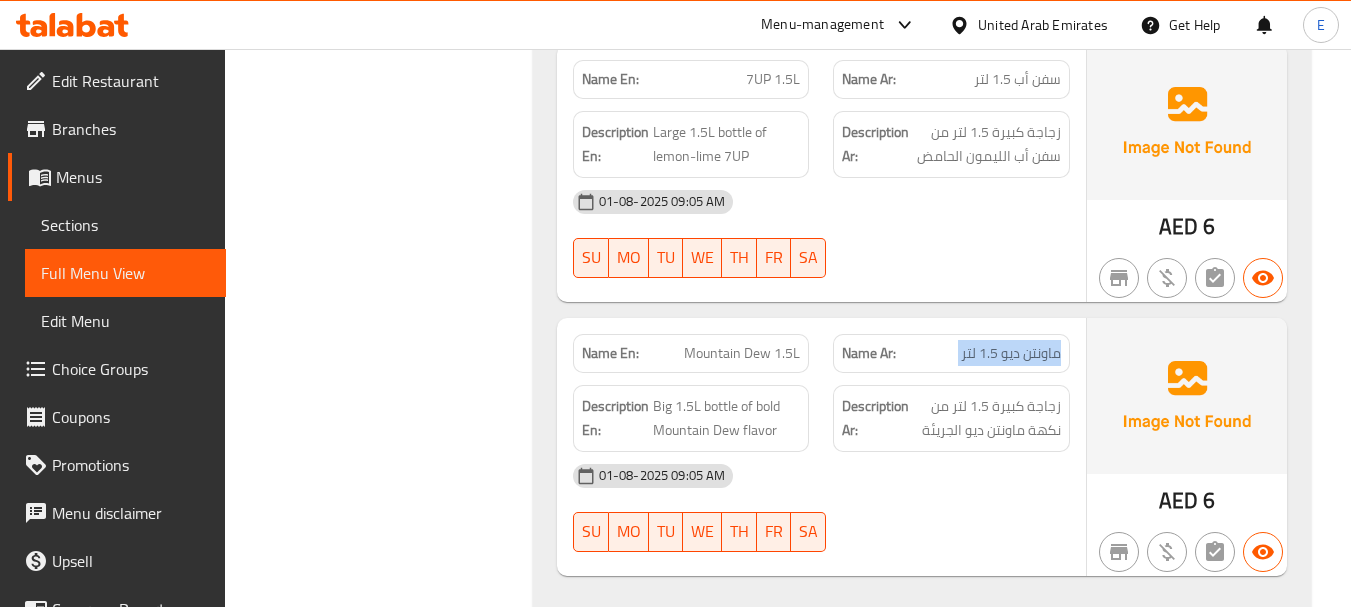 click on "ماونتن ديو 1.5 لتر" at bounding box center [1010, -10354] 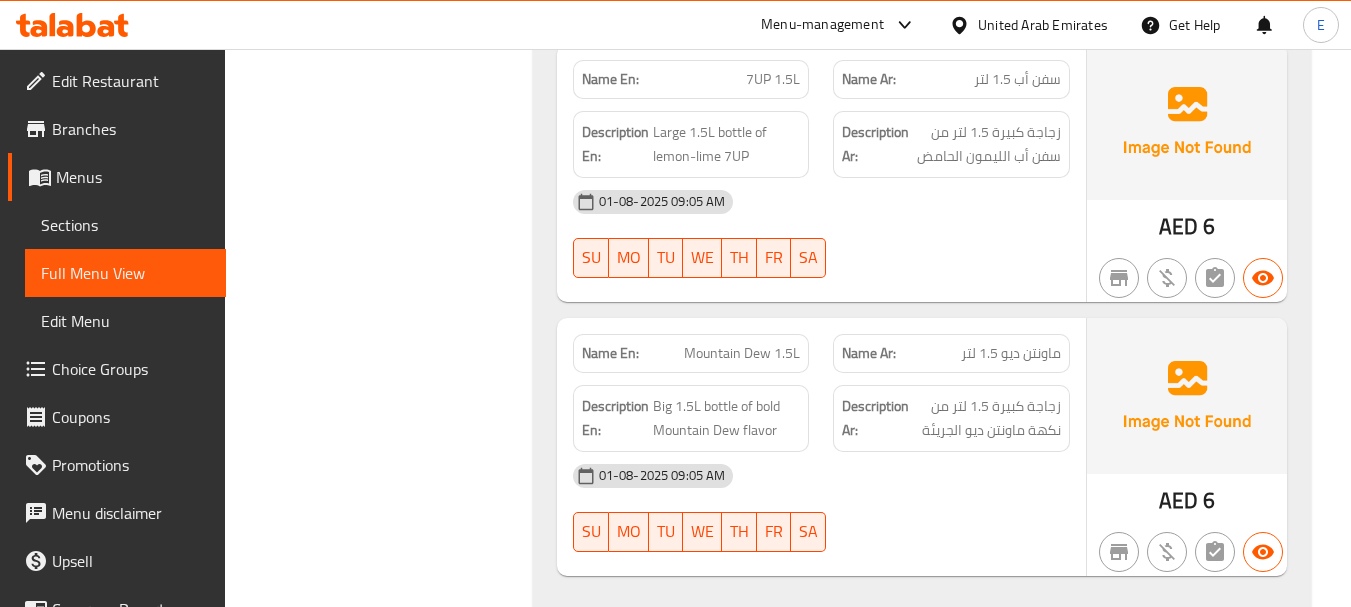 click on "Name En: Mountain Dew 1.5L" at bounding box center (691, -10354) 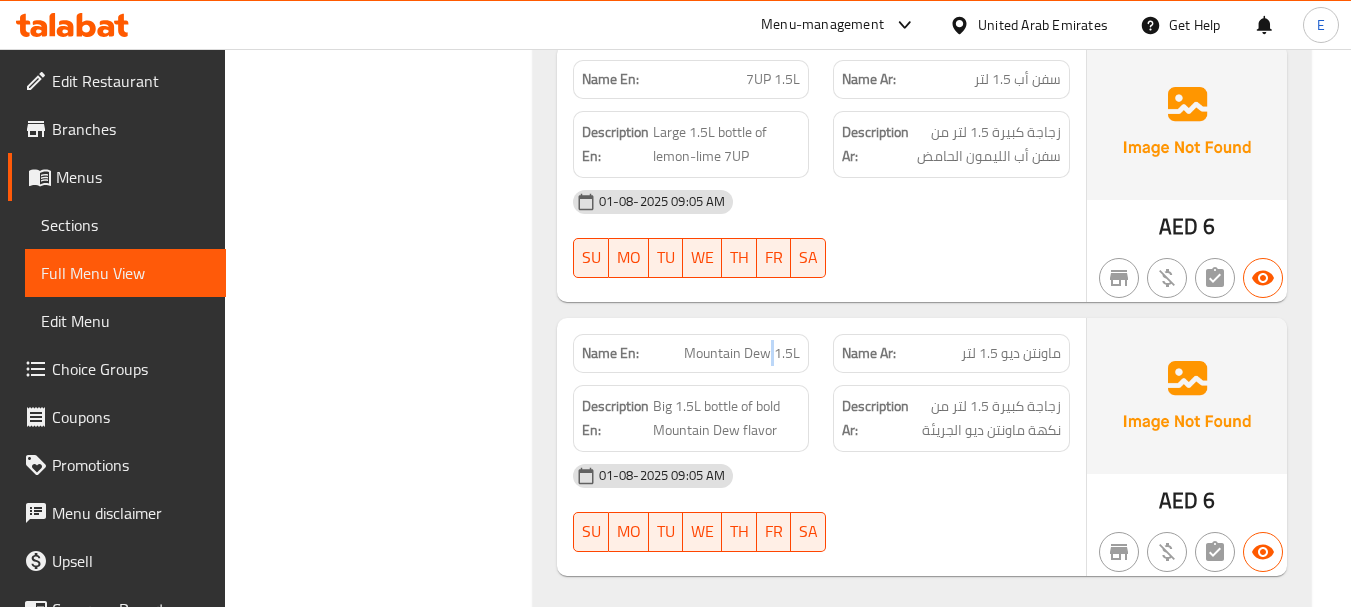 click on "Name En: Mountain Dew 1.5L" at bounding box center (691, -10354) 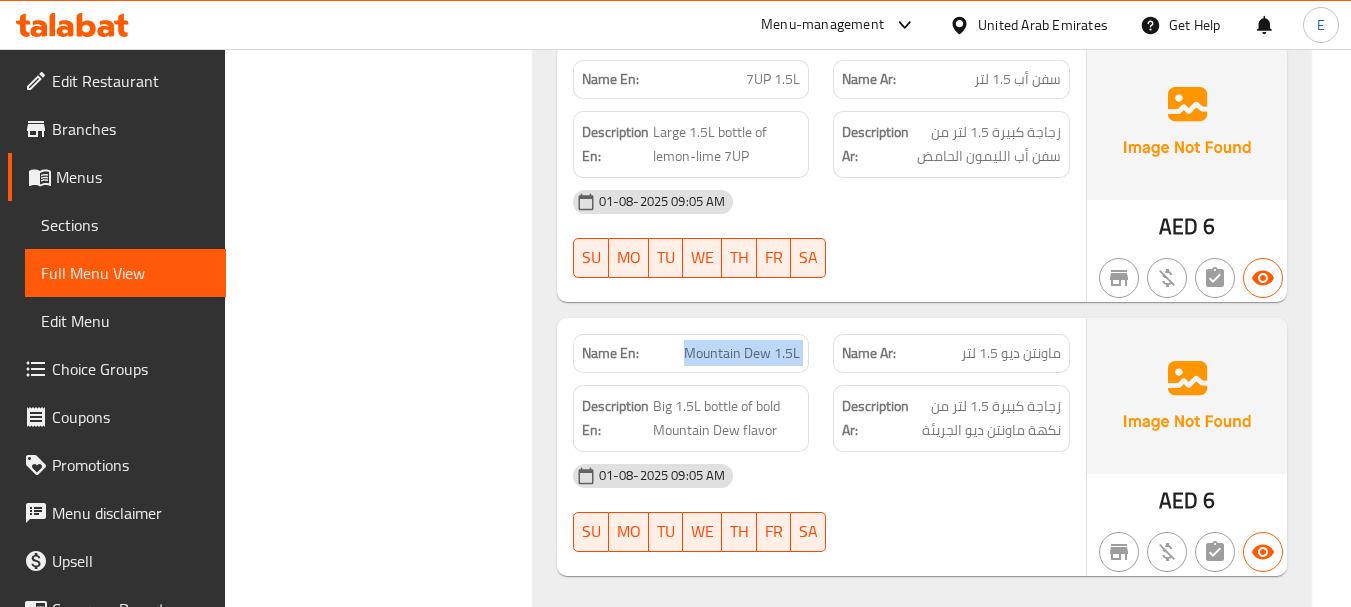 click on "Name En: Mountain Dew 1.5L" at bounding box center [691, -10354] 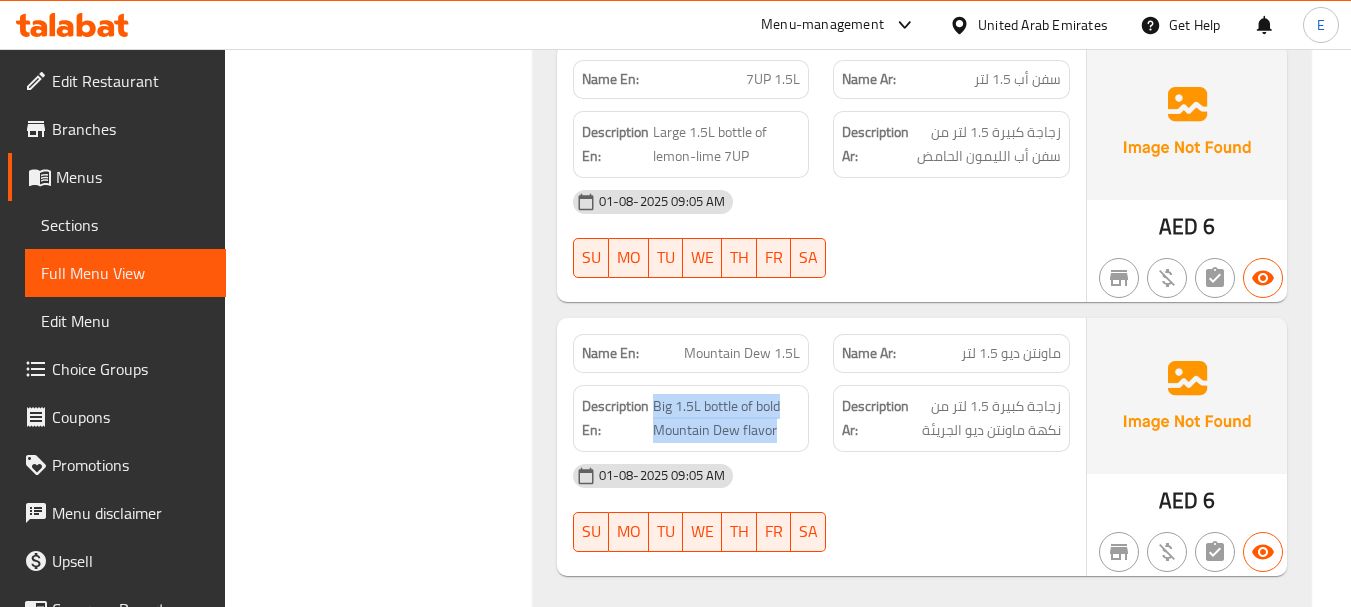 drag, startPoint x: 651, startPoint y: 359, endPoint x: 802, endPoint y: 372, distance: 151.55856 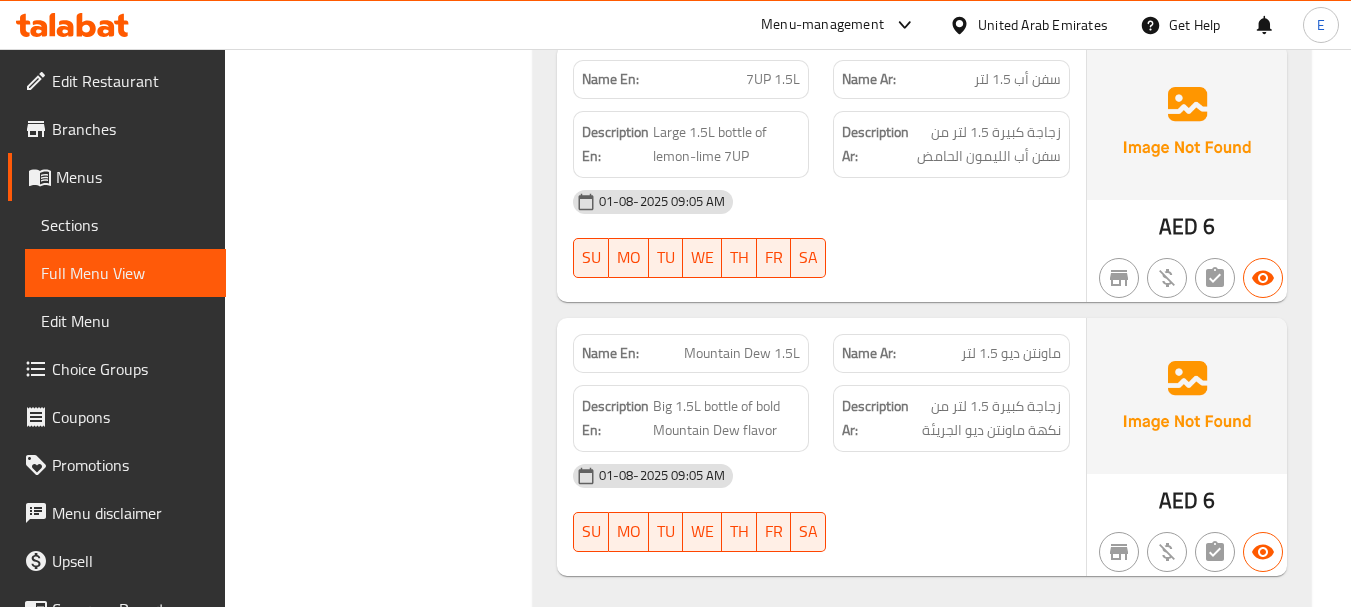 click on "Description En: Big 1.5L bottle of bold Mountain Dew flavor" at bounding box center (691, -10276) 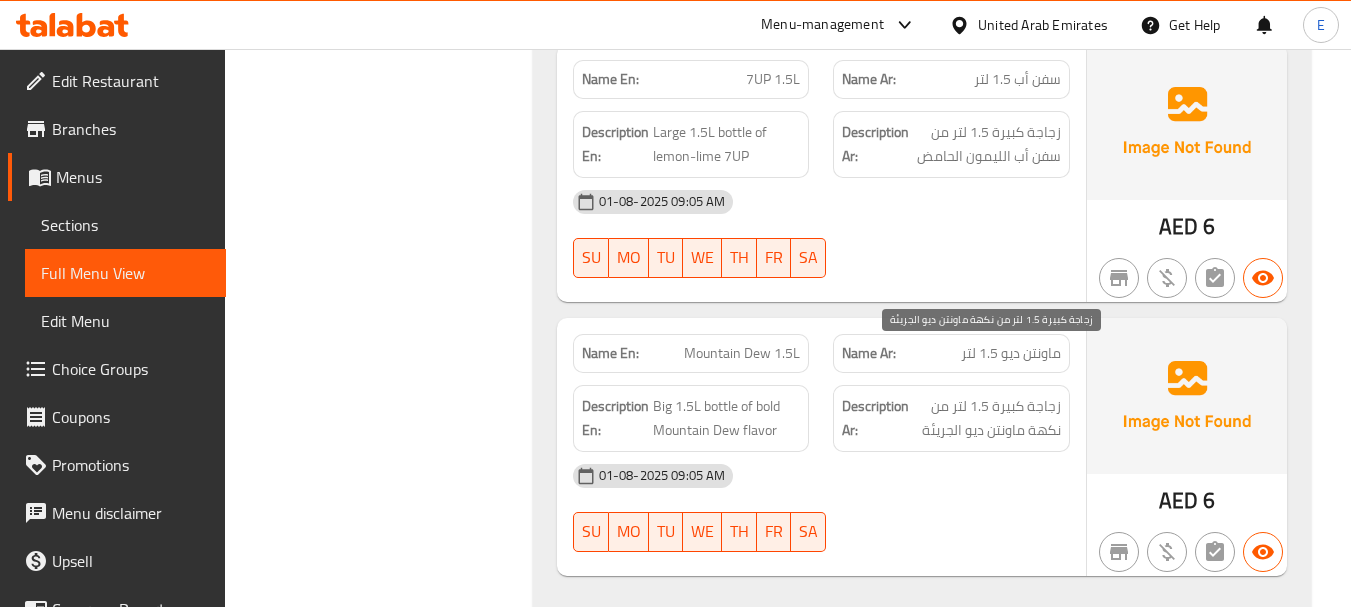 click on "زجاجة كبيرة 1.5 لتر من نكهة ماونتن ديو الجريئة" at bounding box center (987, 418) 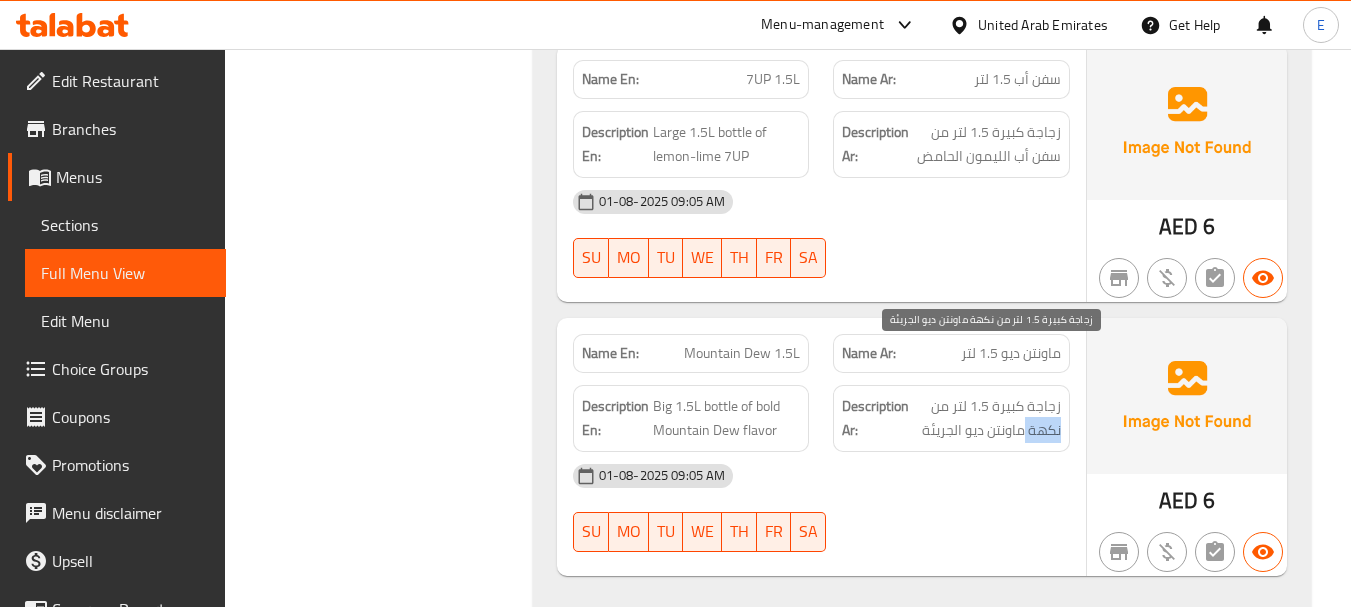 click on "زجاجة كبيرة 1.5 لتر من نكهة ماونتن ديو الجريئة" at bounding box center (987, 418) 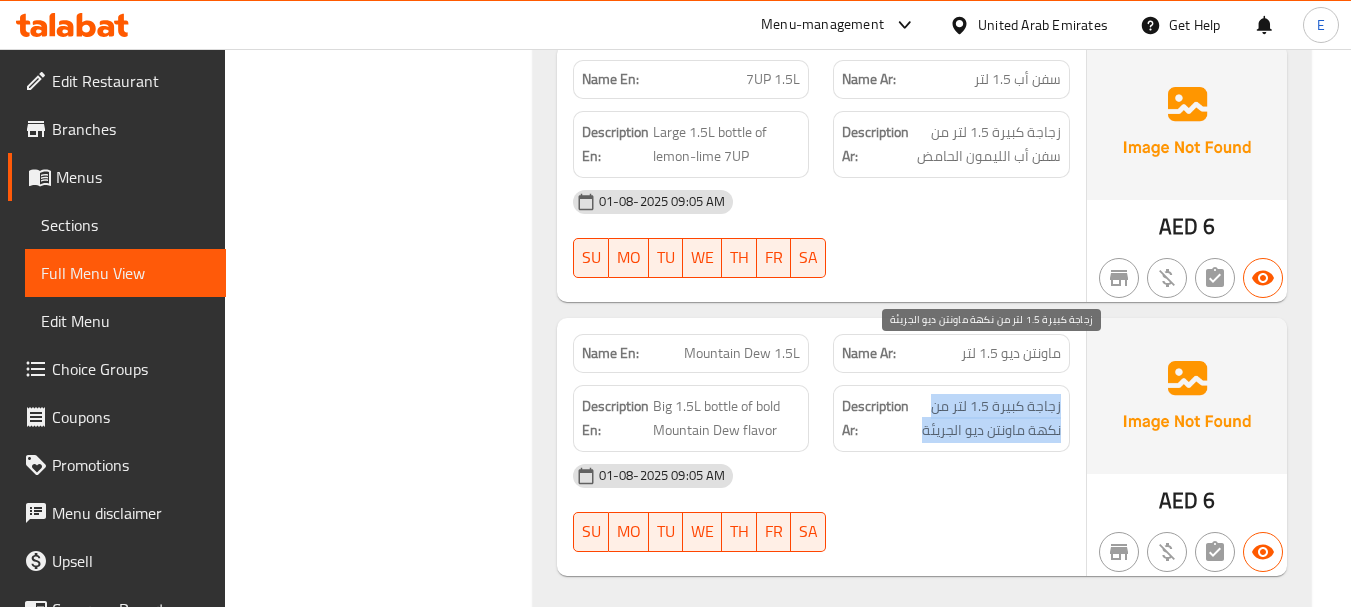 click on "زجاجة كبيرة 1.5 لتر من نكهة ماونتن ديو الجريئة" at bounding box center (987, 418) 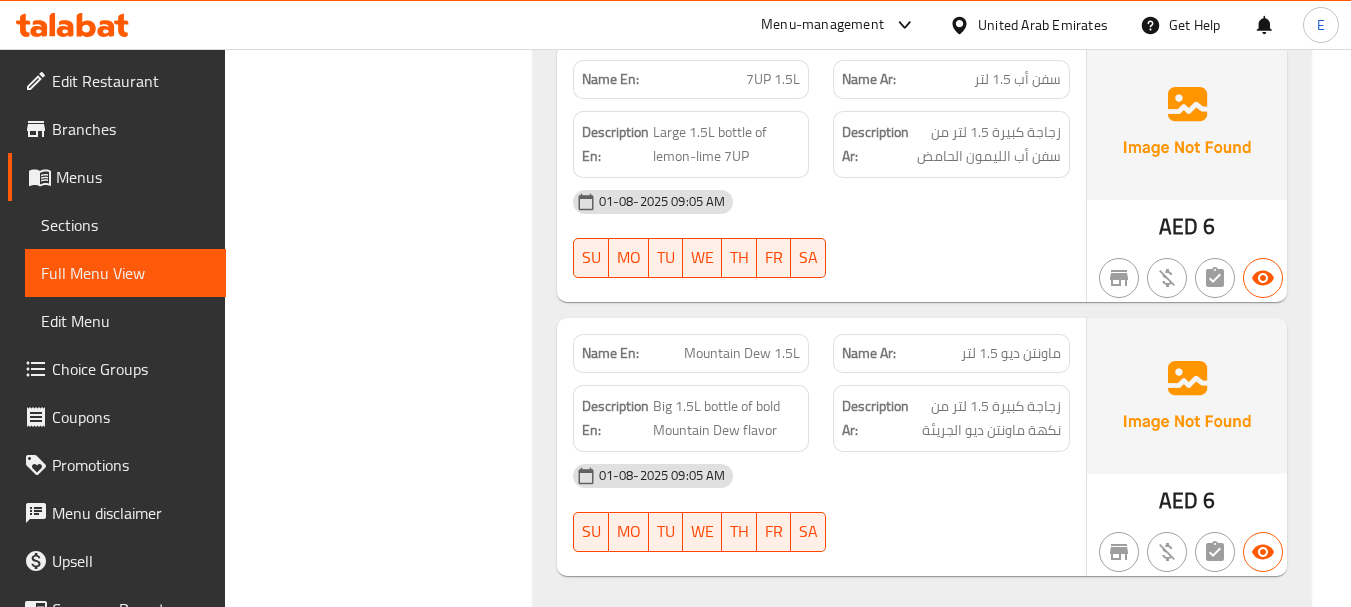 click on "01-08-2025 09:05 AM" at bounding box center (821, -10207) 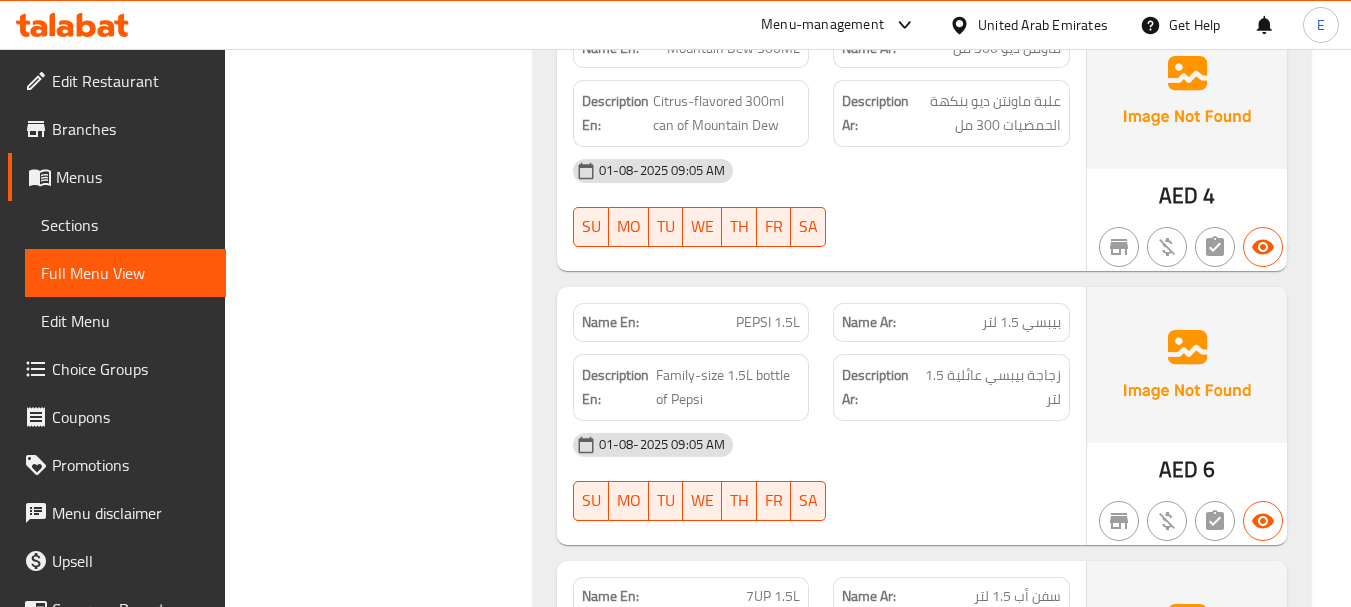 scroll, scrollTop: 13565, scrollLeft: 0, axis: vertical 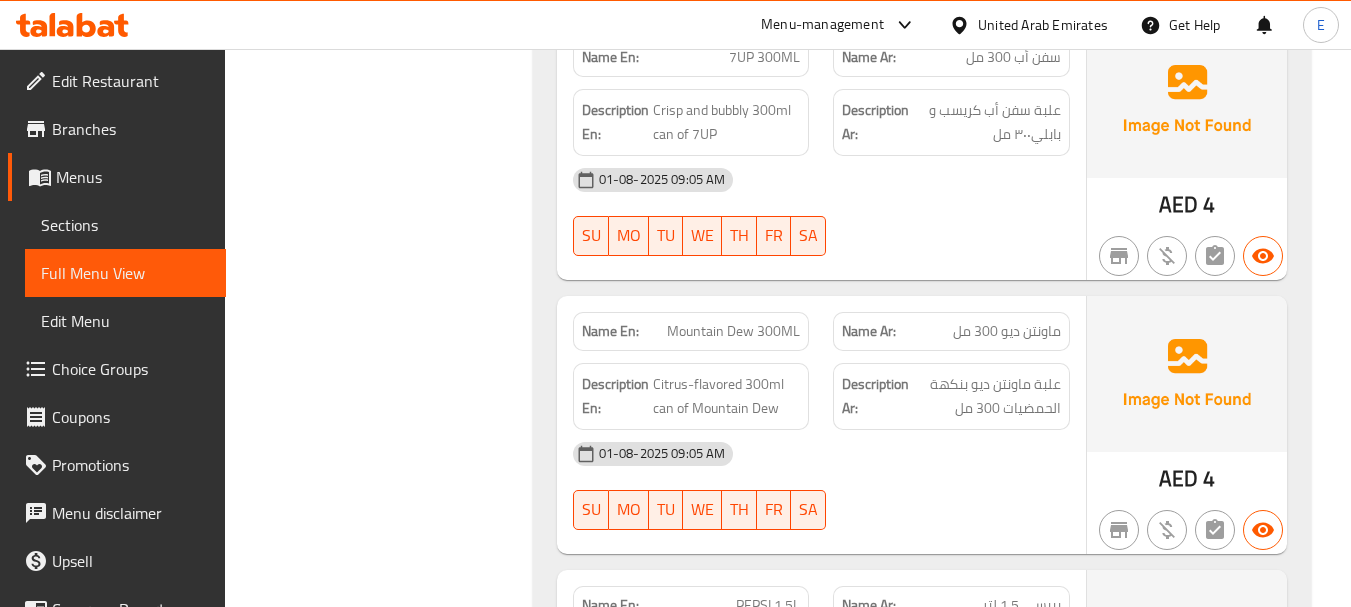drag, startPoint x: 521, startPoint y: 348, endPoint x: 575, endPoint y: 363, distance: 56.044624 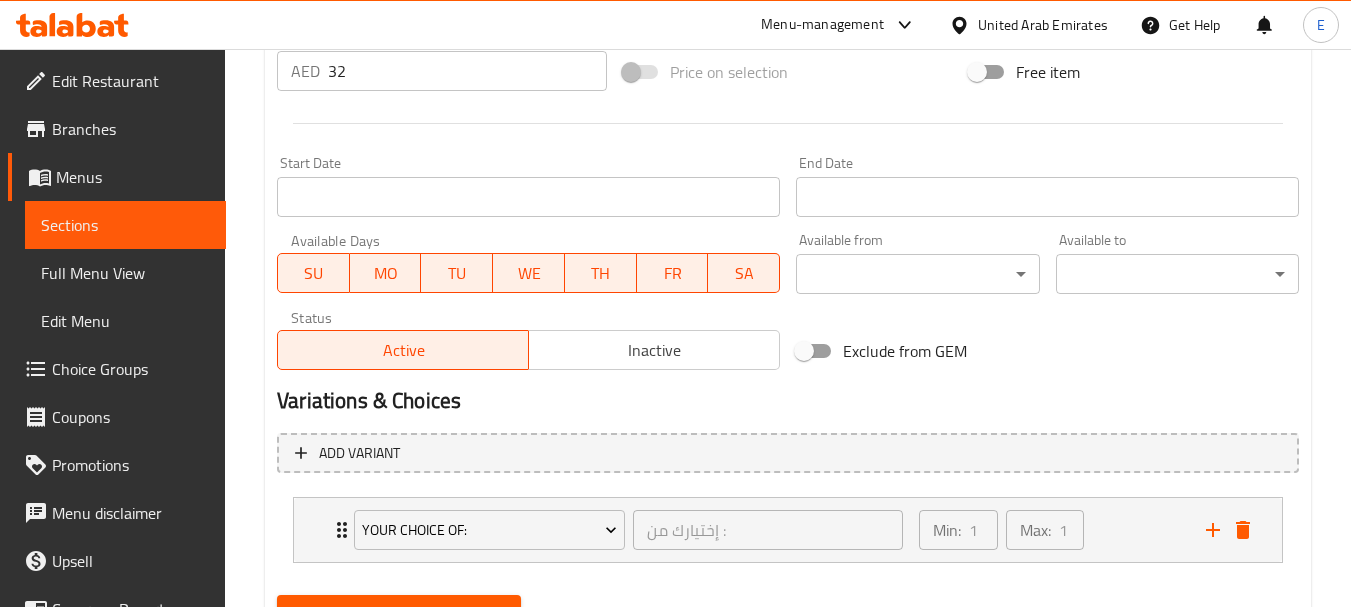 scroll, scrollTop: 839, scrollLeft: 0, axis: vertical 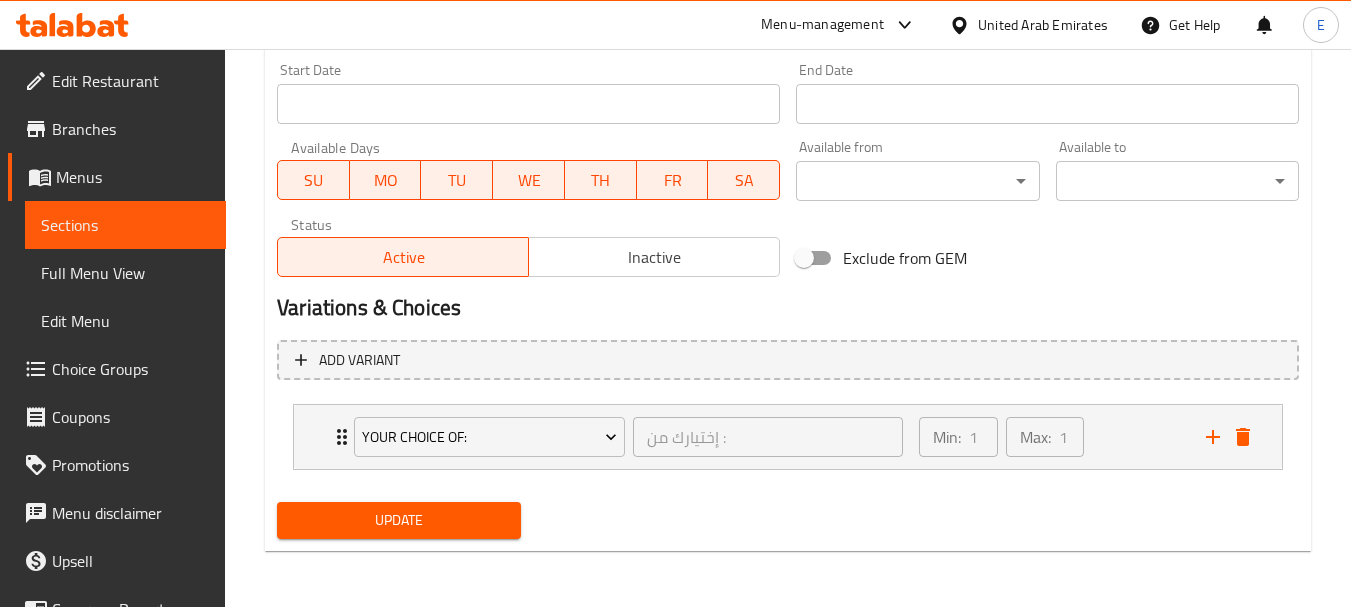 click on "Update" at bounding box center (398, 520) 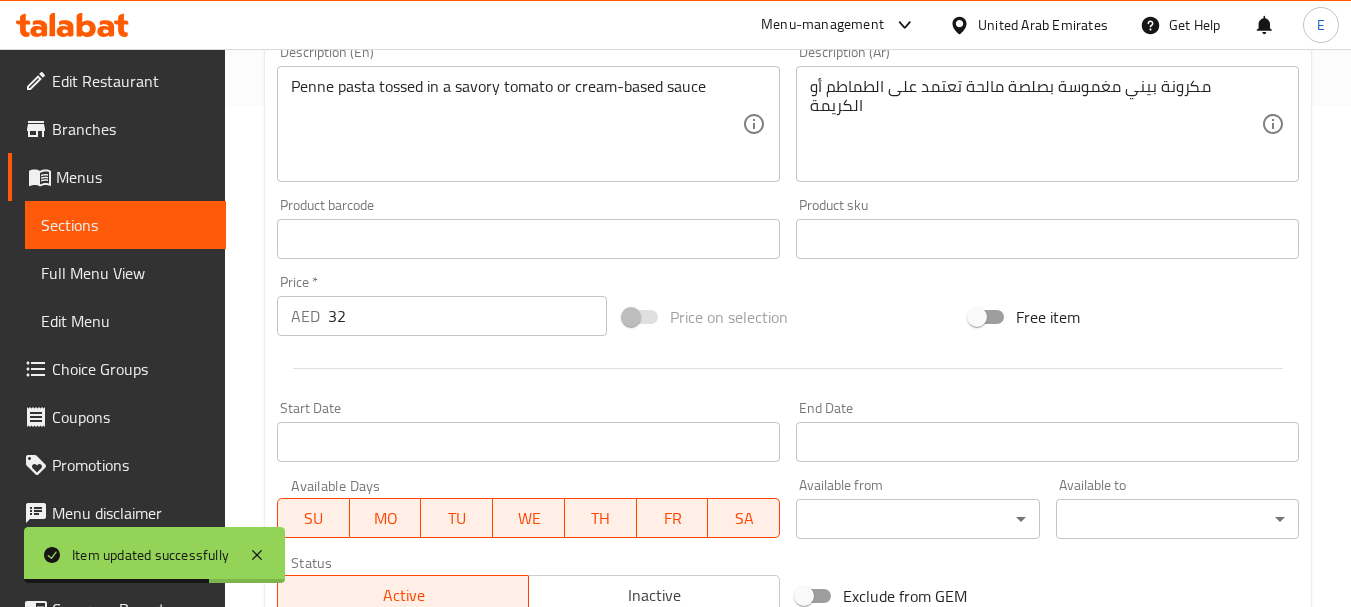 scroll, scrollTop: 239, scrollLeft: 0, axis: vertical 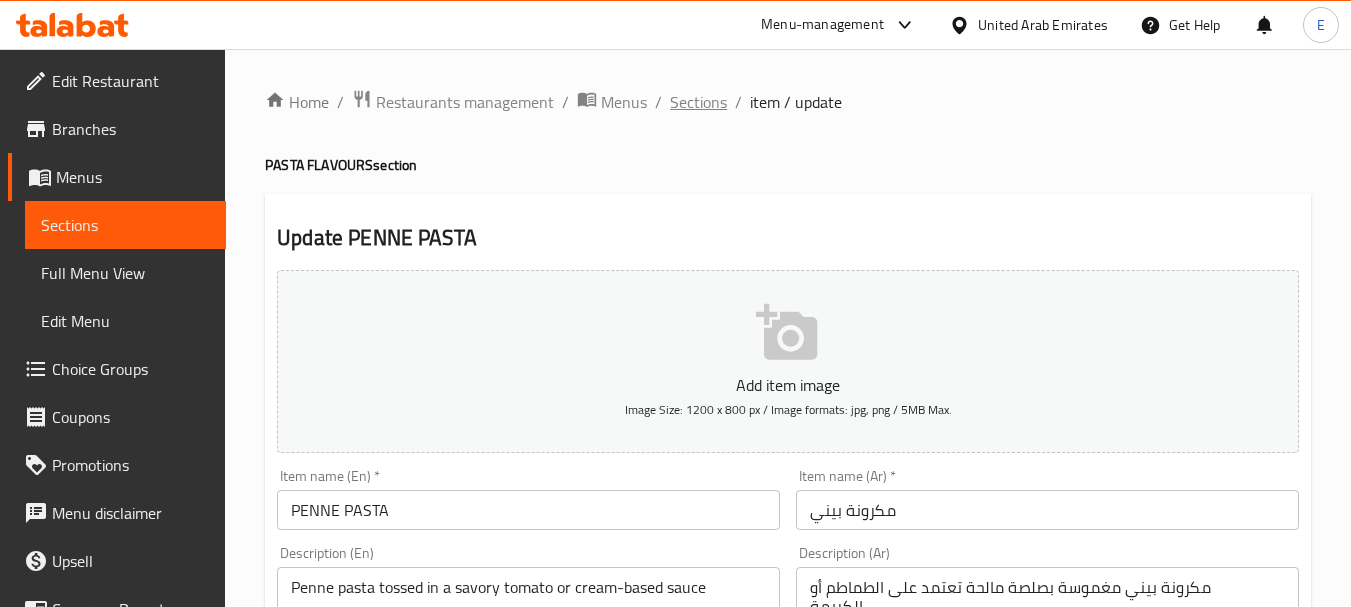 click on "Sections" at bounding box center [698, 102] 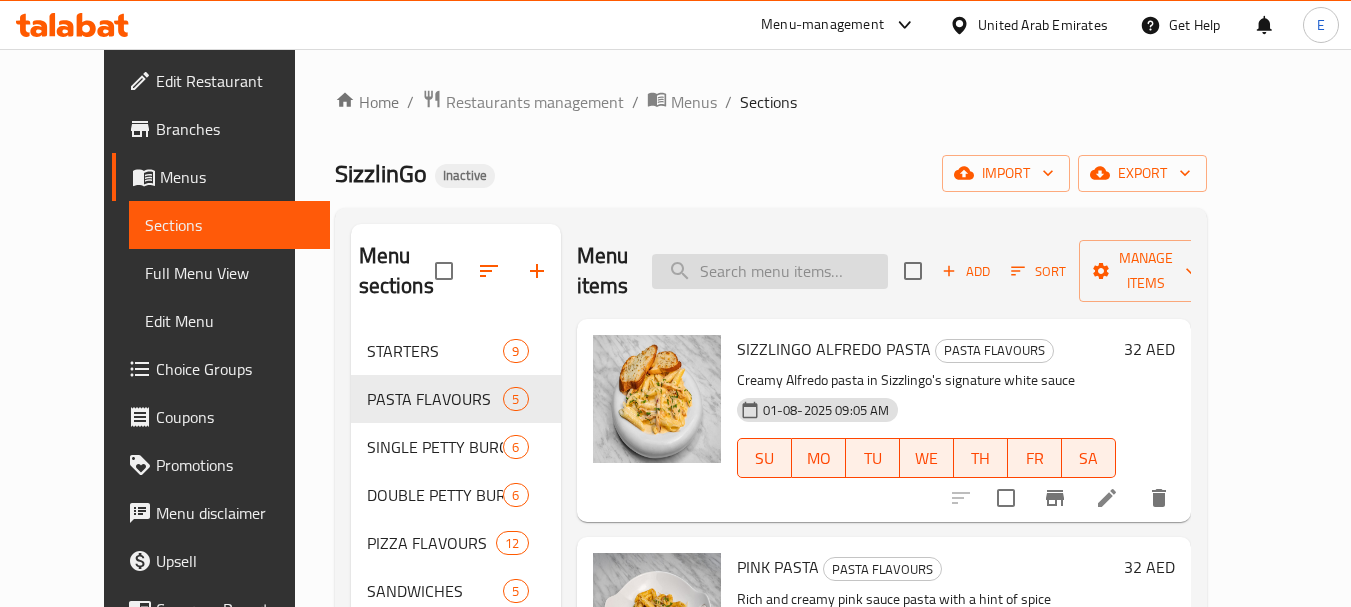 click at bounding box center (770, 271) 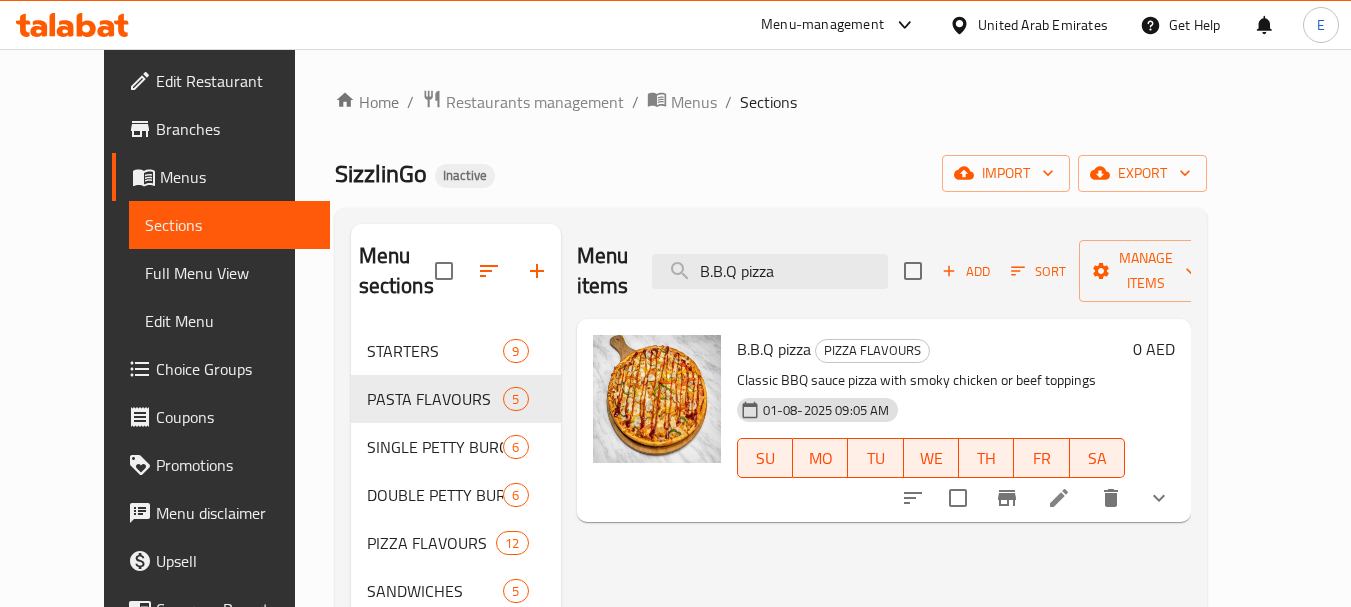 type on "B.B.Q pizza" 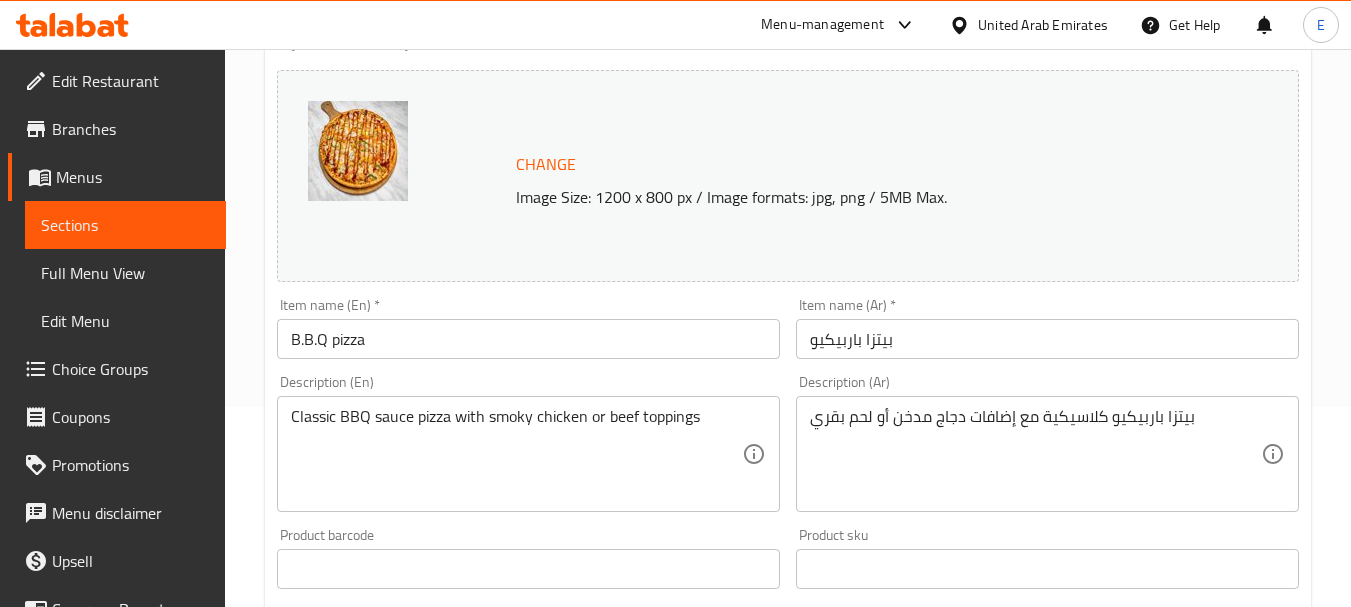 scroll, scrollTop: 300, scrollLeft: 0, axis: vertical 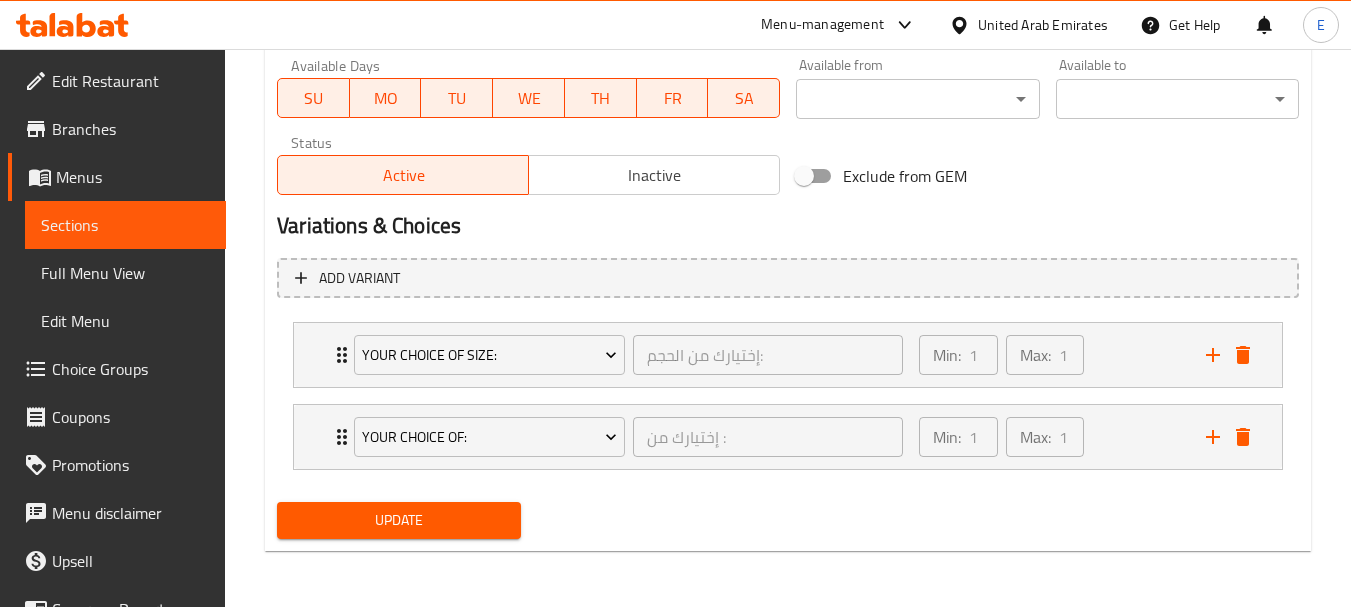 type on "بيتزا باربيكيو صوص كلاسيكية مع إضافات دجاج مدخن أو لحم بقري" 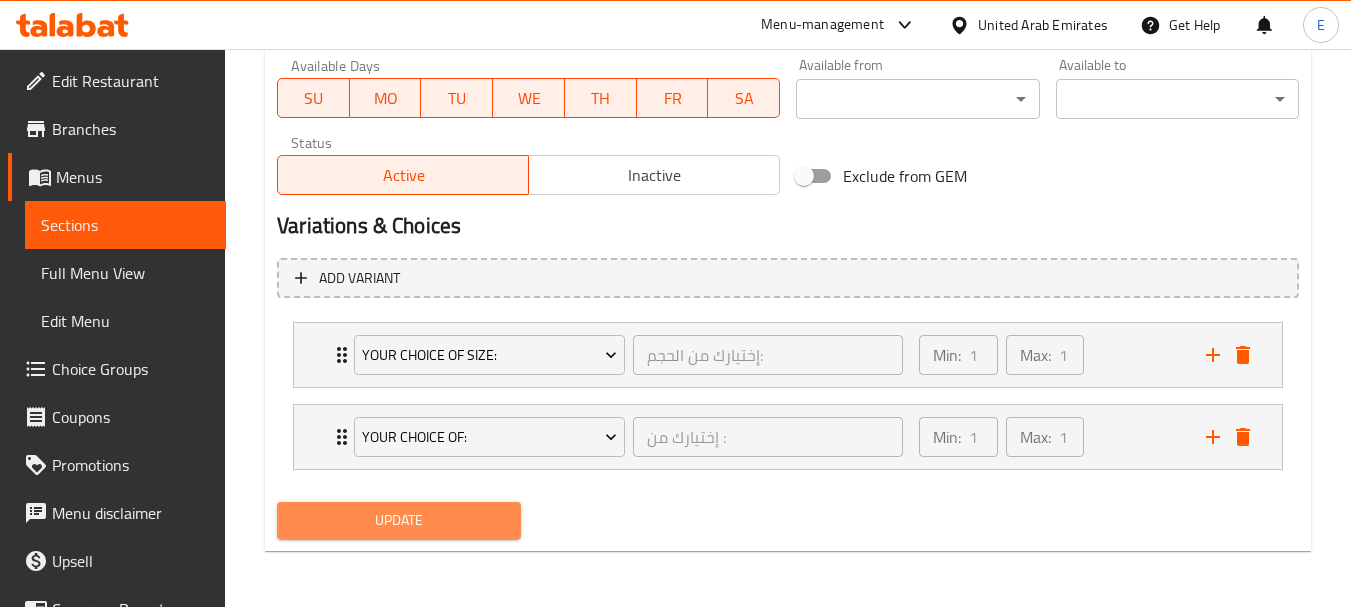 click on "Update" at bounding box center [398, 520] 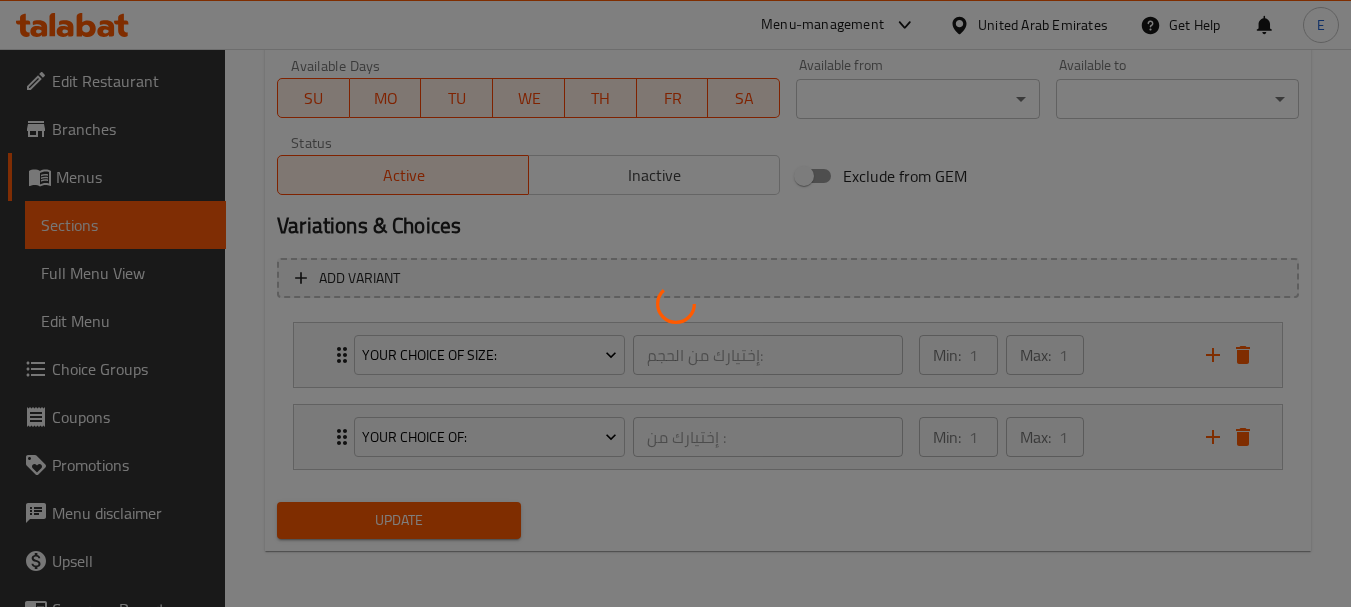 click at bounding box center [675, 303] 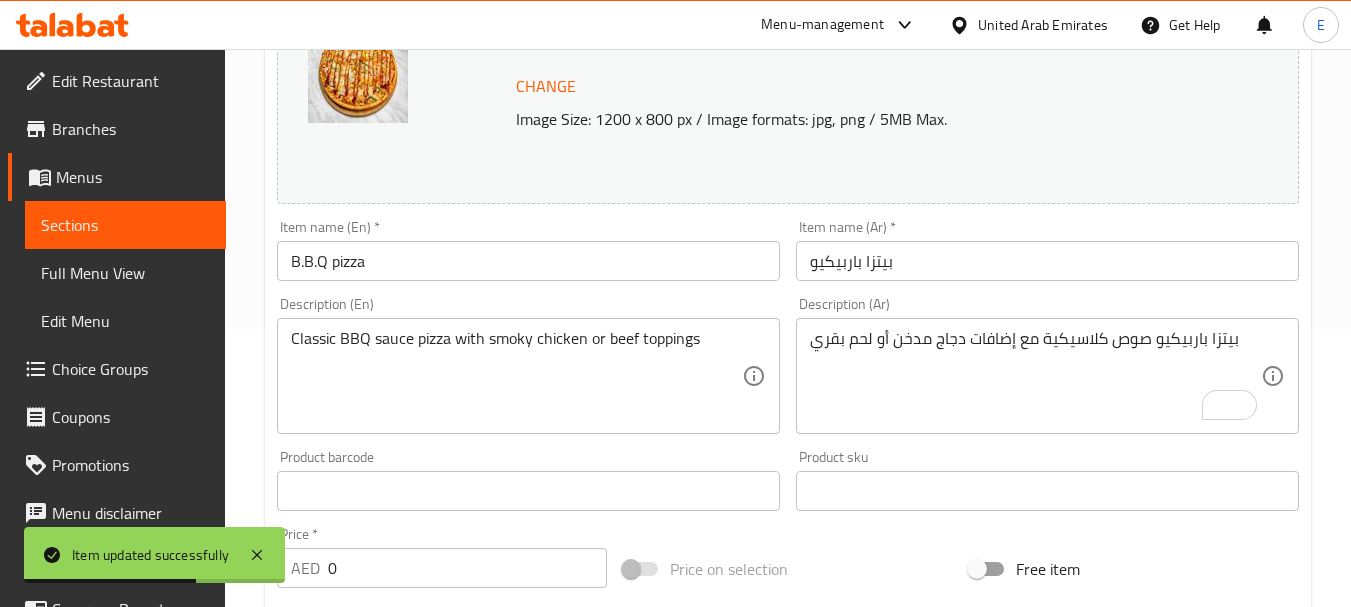scroll, scrollTop: 50, scrollLeft: 0, axis: vertical 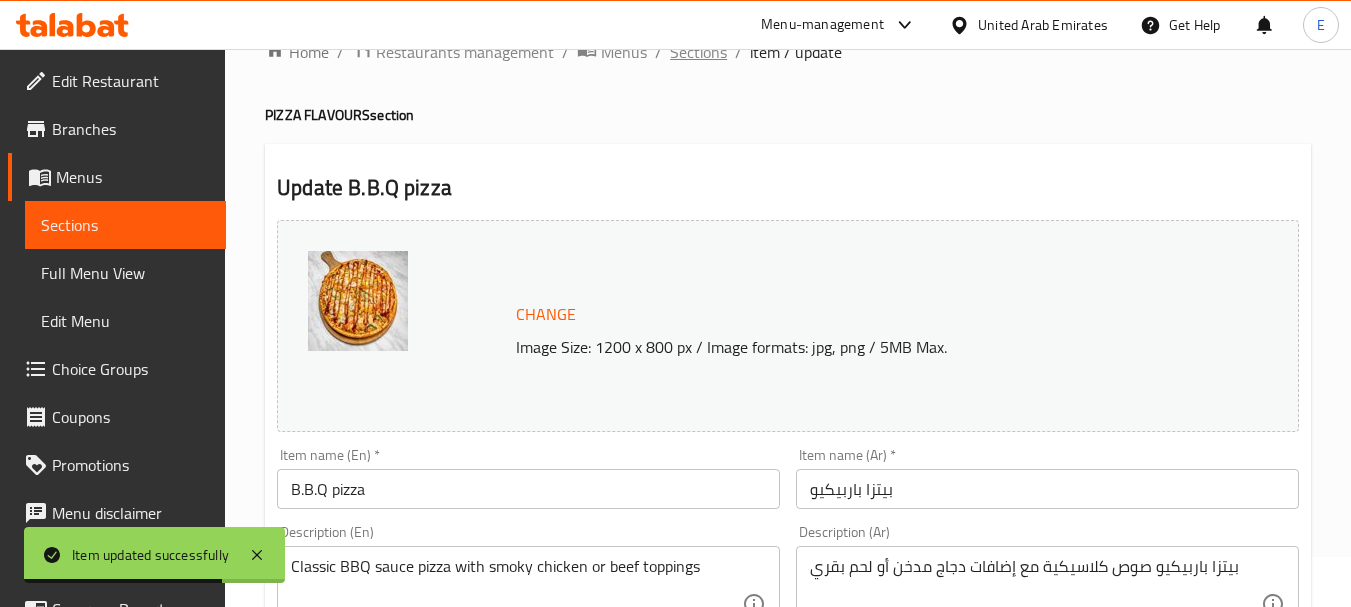click on "Sections" at bounding box center [698, 52] 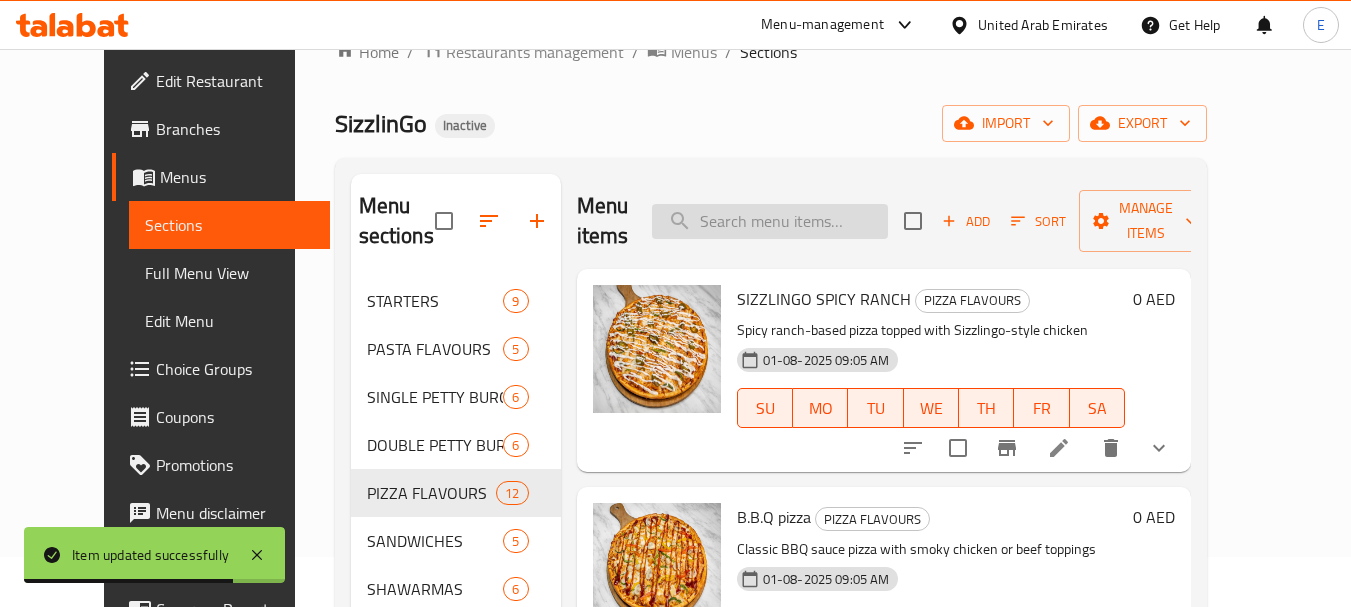 click at bounding box center [770, 221] 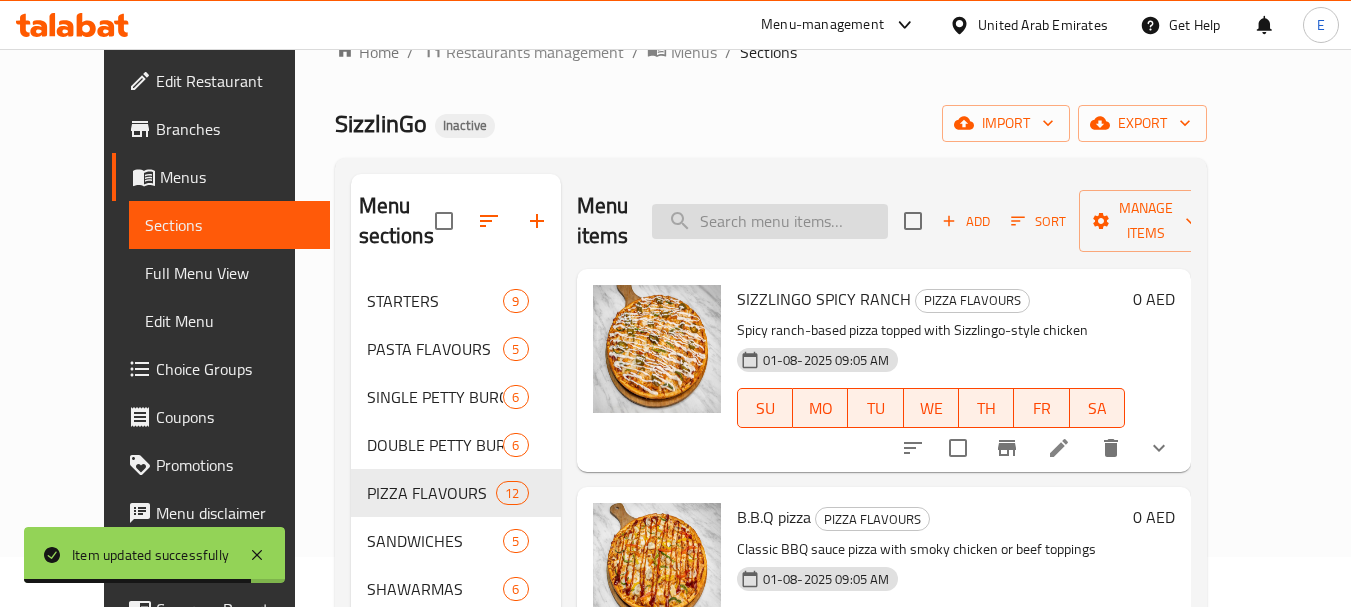 paste on "MARGHARITA" 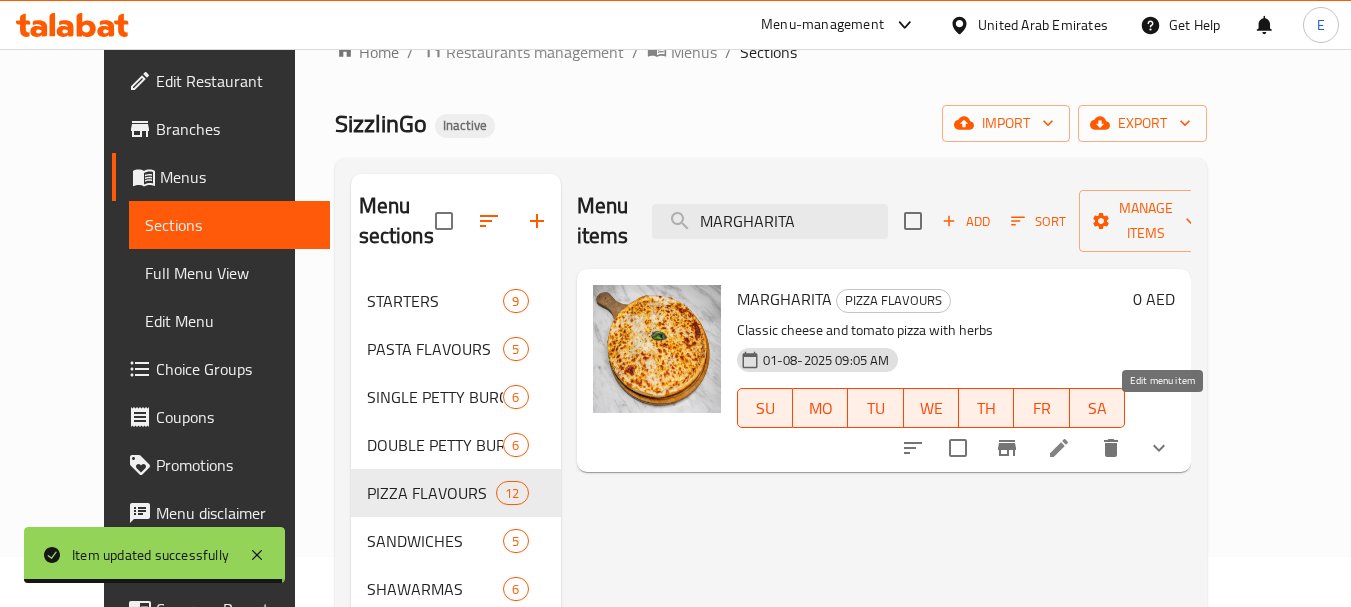 type on "MARGHARITA" 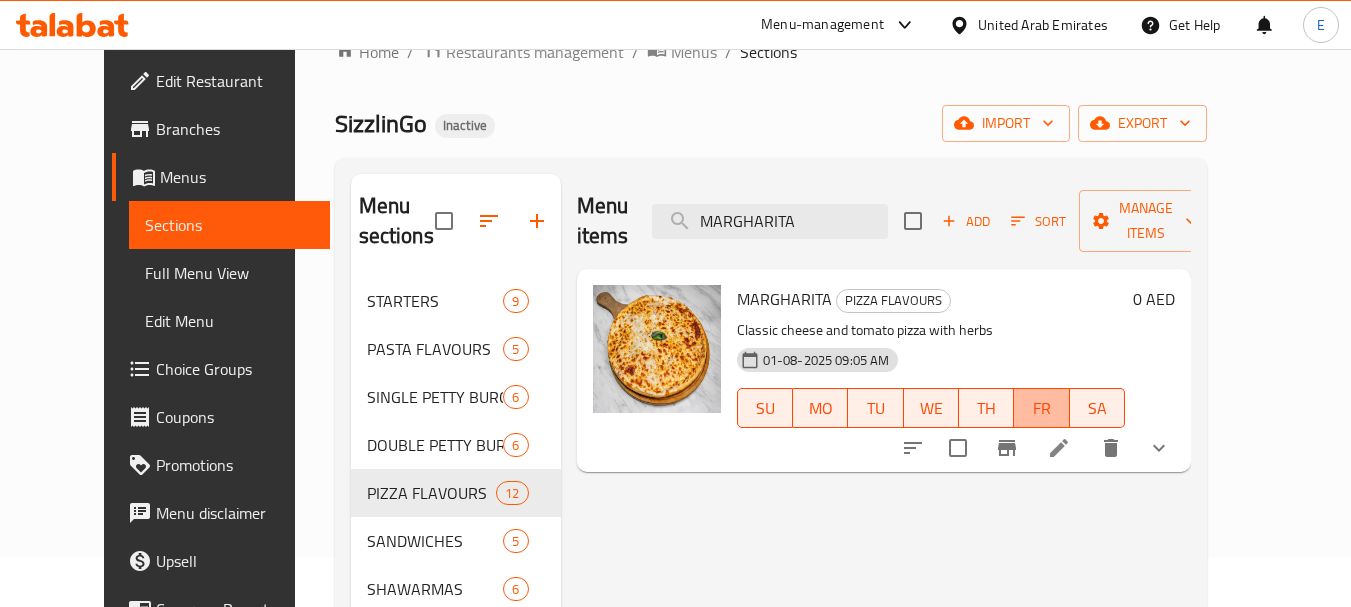 click on "FR" at bounding box center [1041, 408] 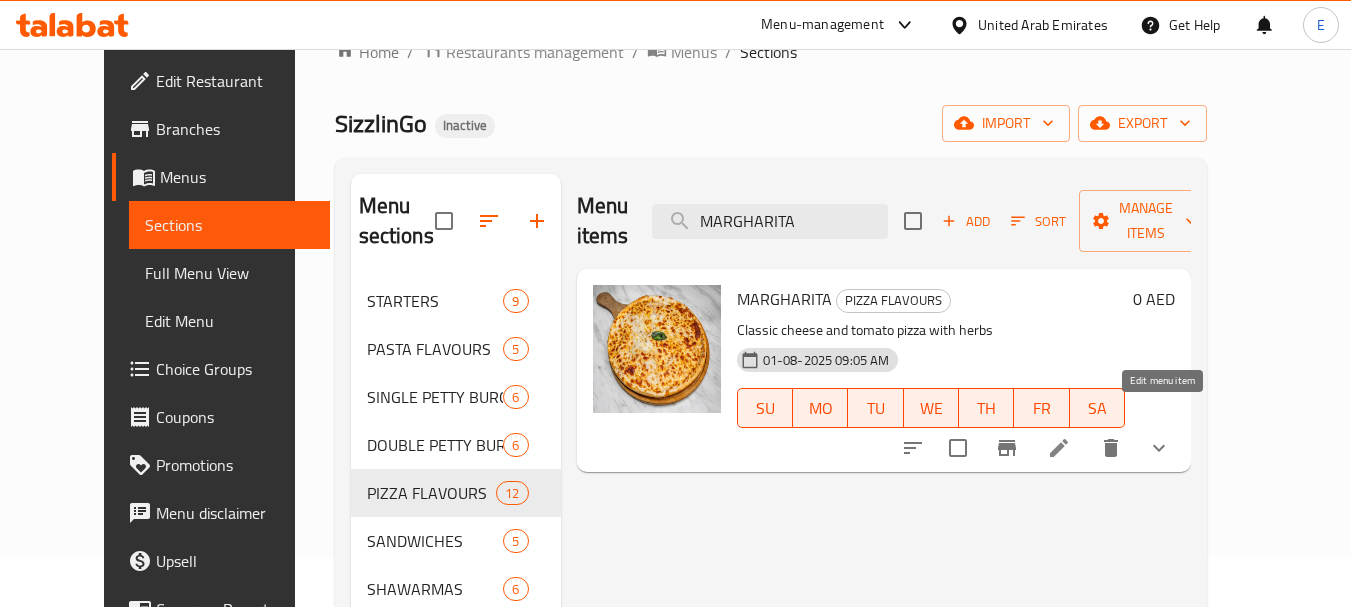 click 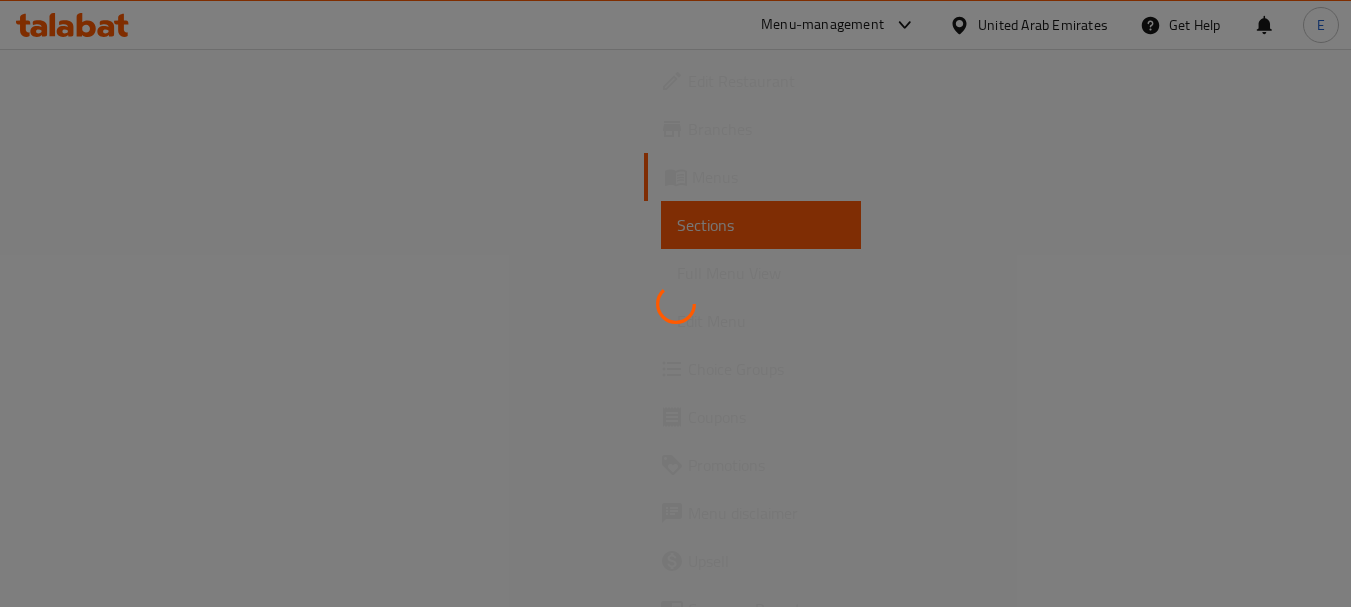scroll, scrollTop: 0, scrollLeft: 0, axis: both 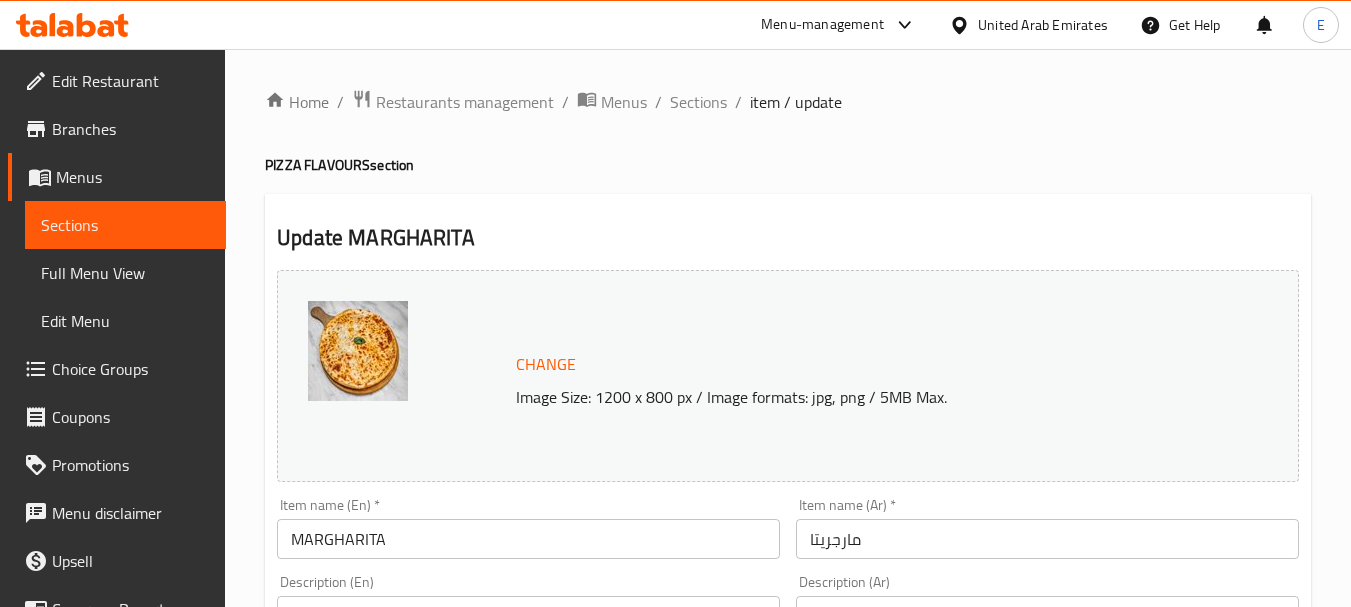 click on "MARGHARITA" at bounding box center [528, 539] 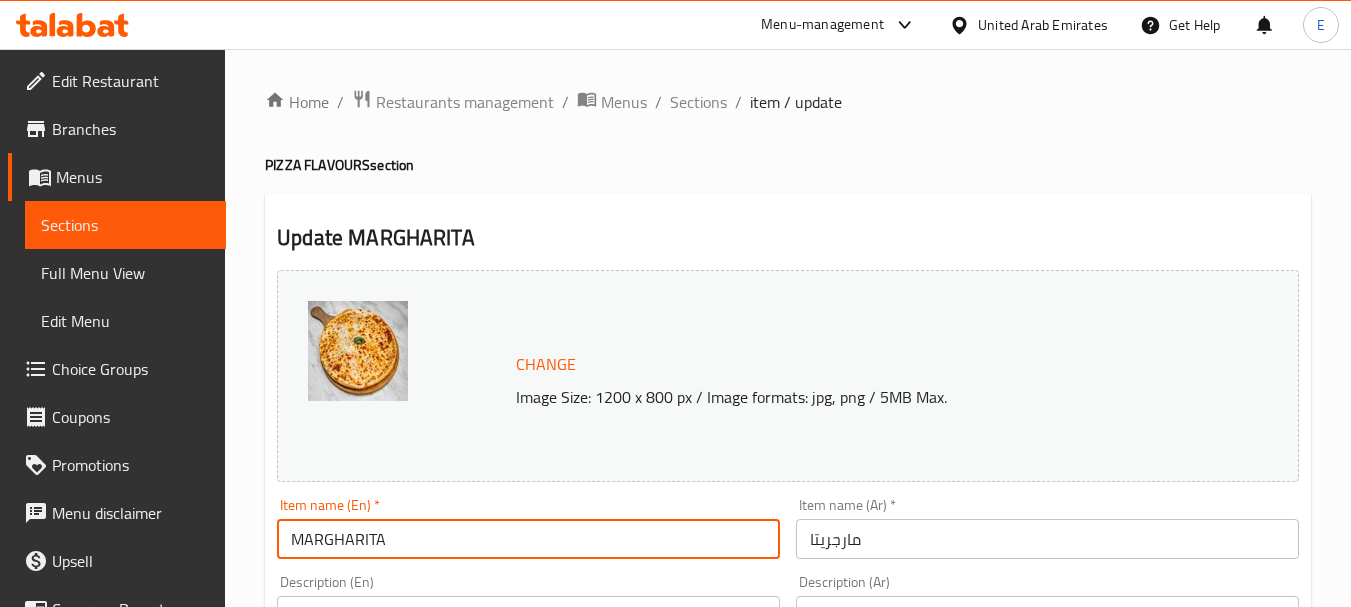 click on "MARGHARITA" at bounding box center (528, 539) 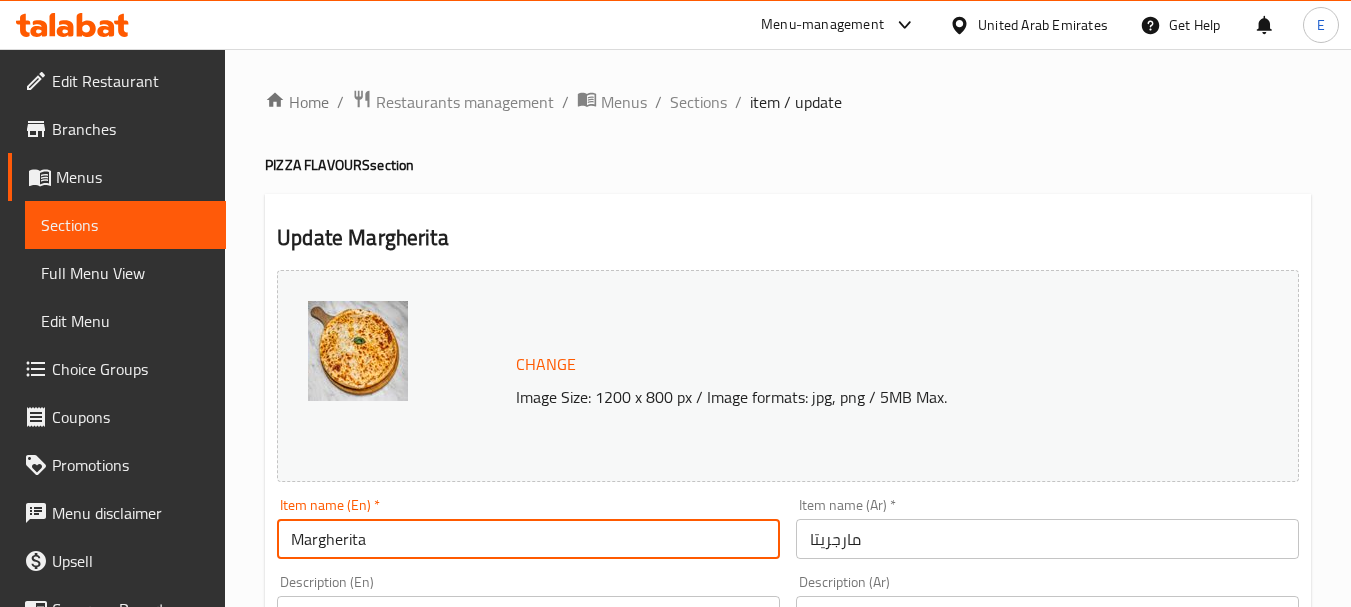 click on "Margherita" at bounding box center [528, 539] 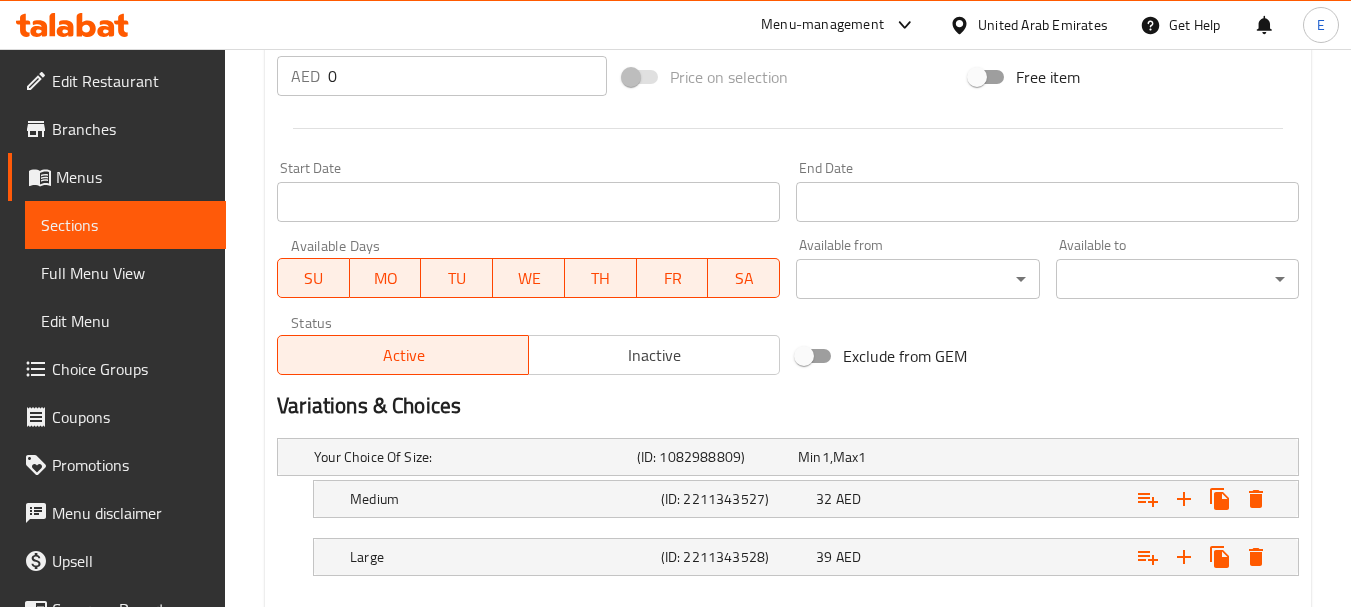 scroll, scrollTop: 880, scrollLeft: 0, axis: vertical 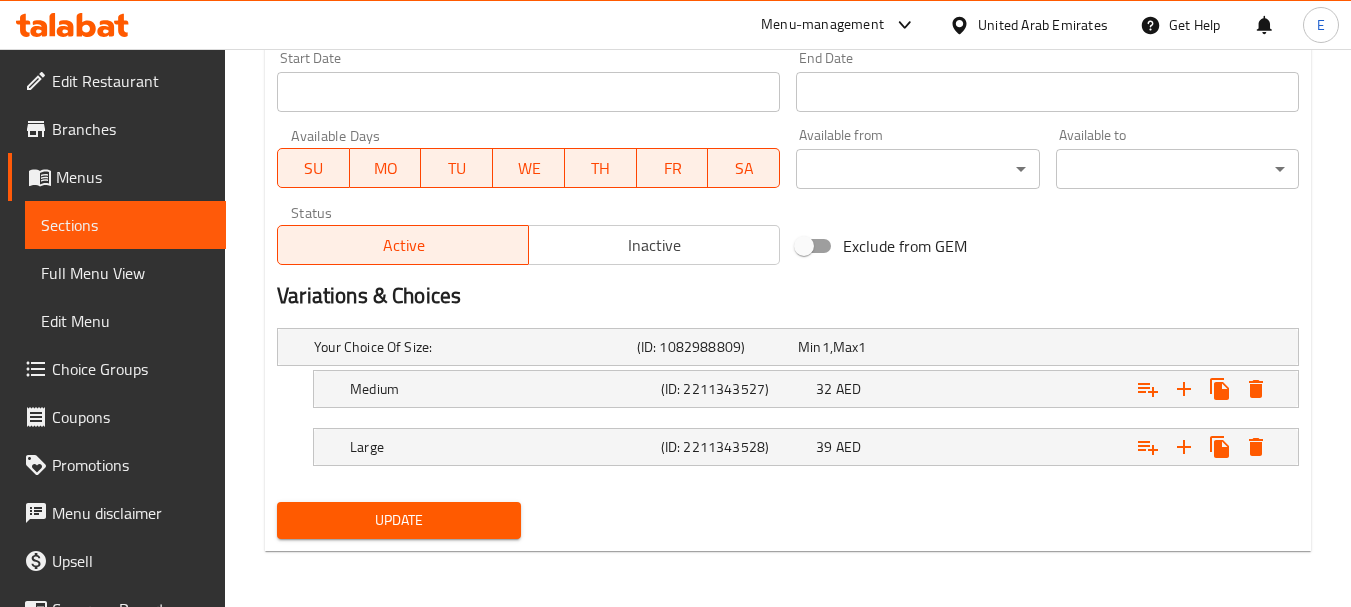 type on "Margherita" 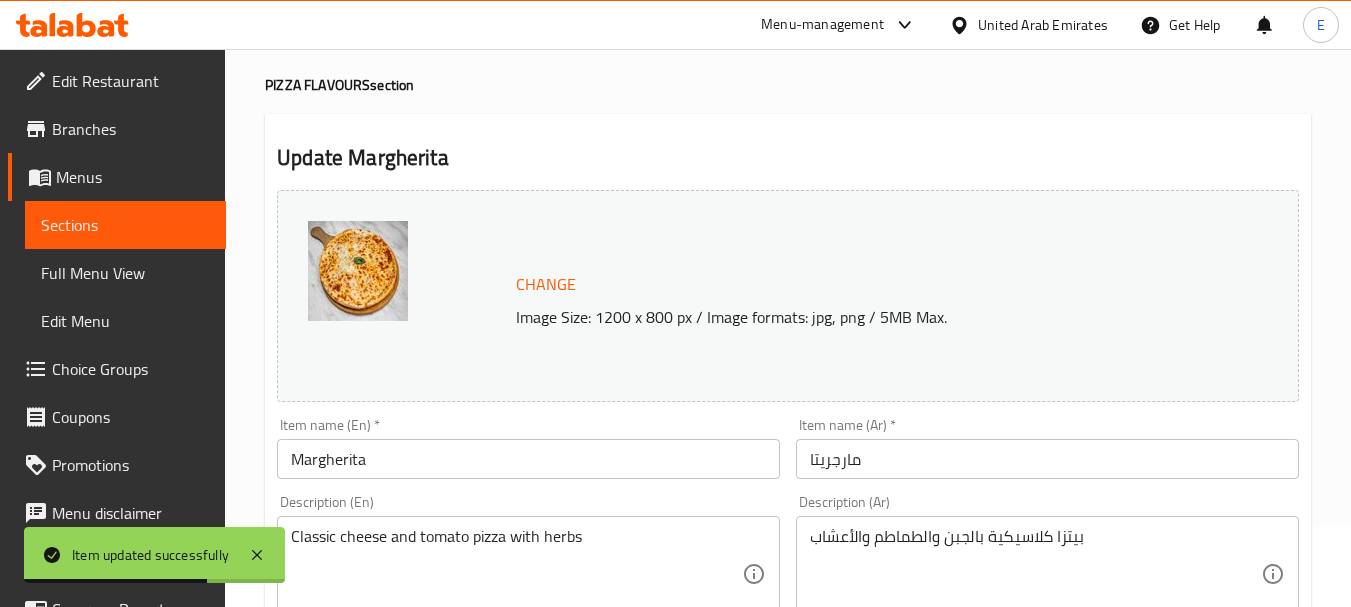 scroll, scrollTop: 0, scrollLeft: 0, axis: both 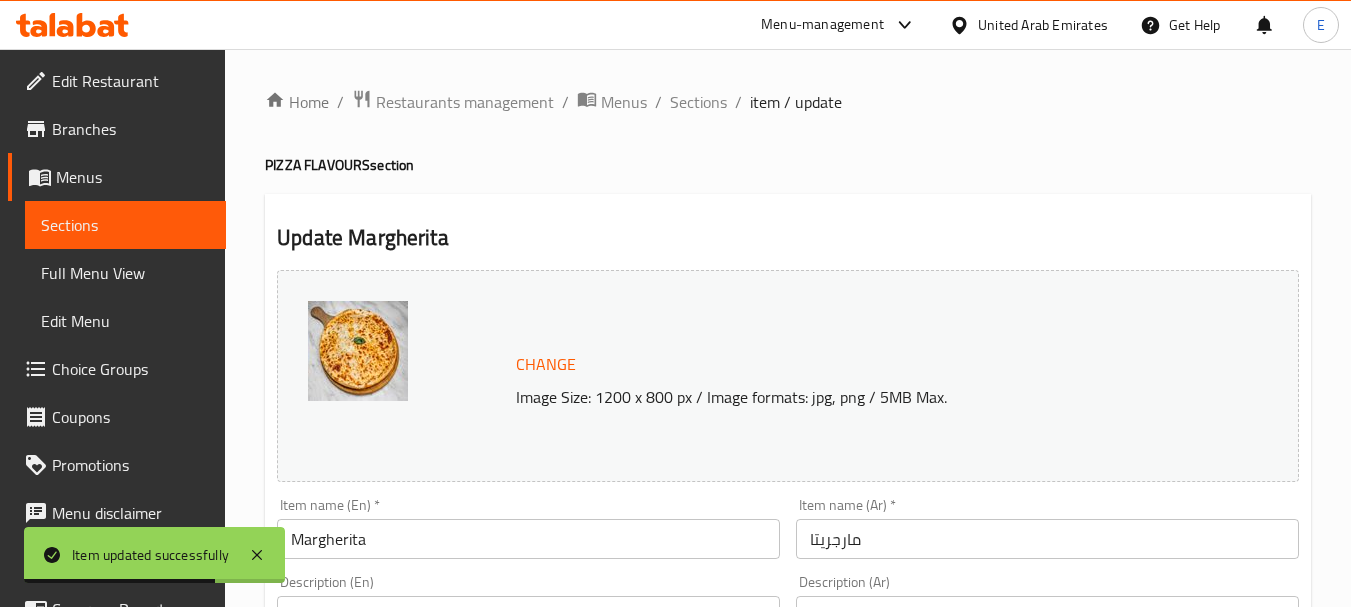 click on "Sections" at bounding box center [698, 102] 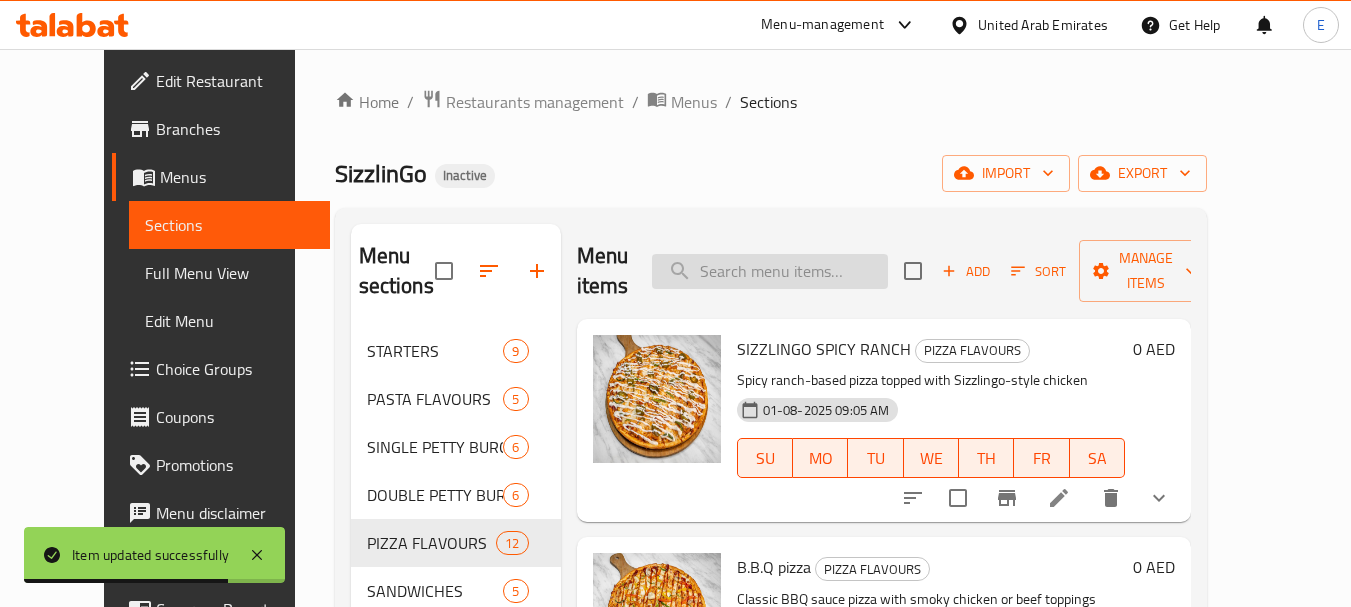 click at bounding box center [770, 271] 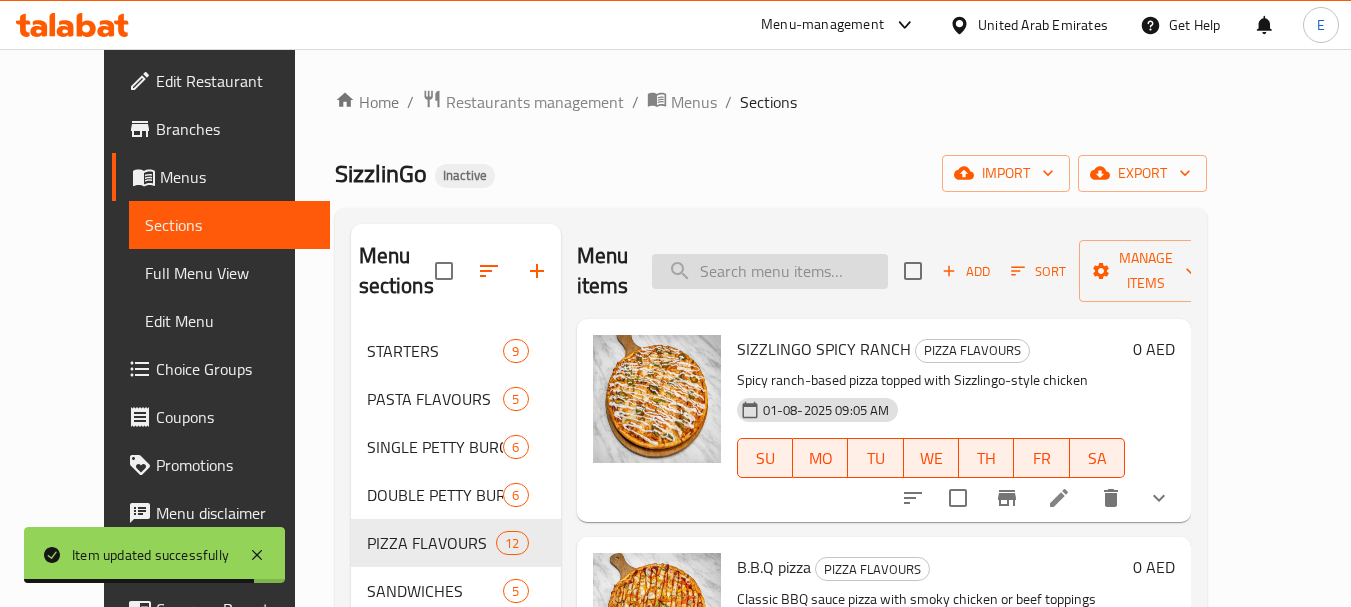 paste on "PEPSI 1.5L" 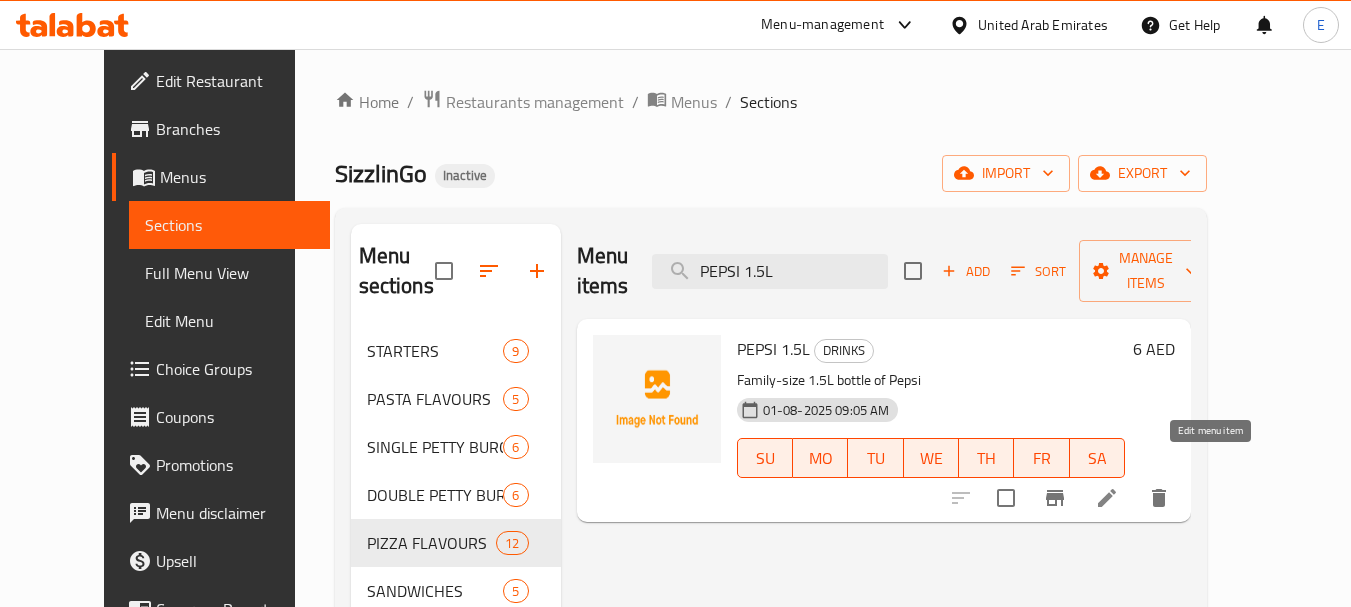 type on "PEPSI 1.5L" 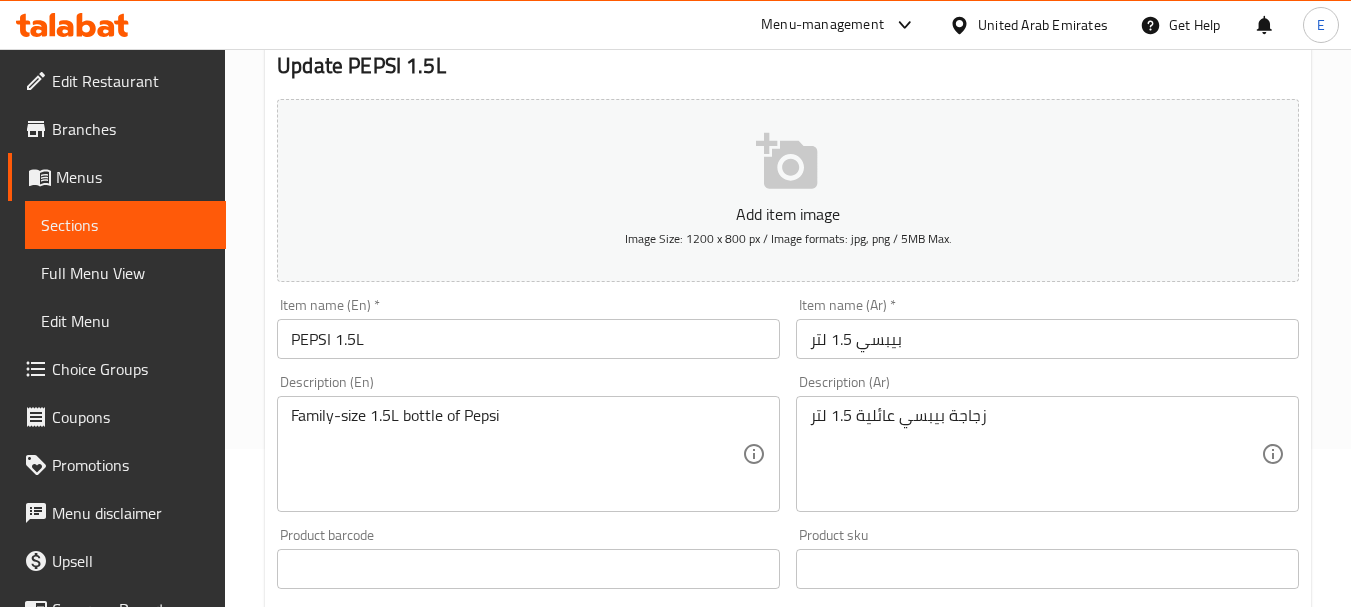 scroll, scrollTop: 200, scrollLeft: 0, axis: vertical 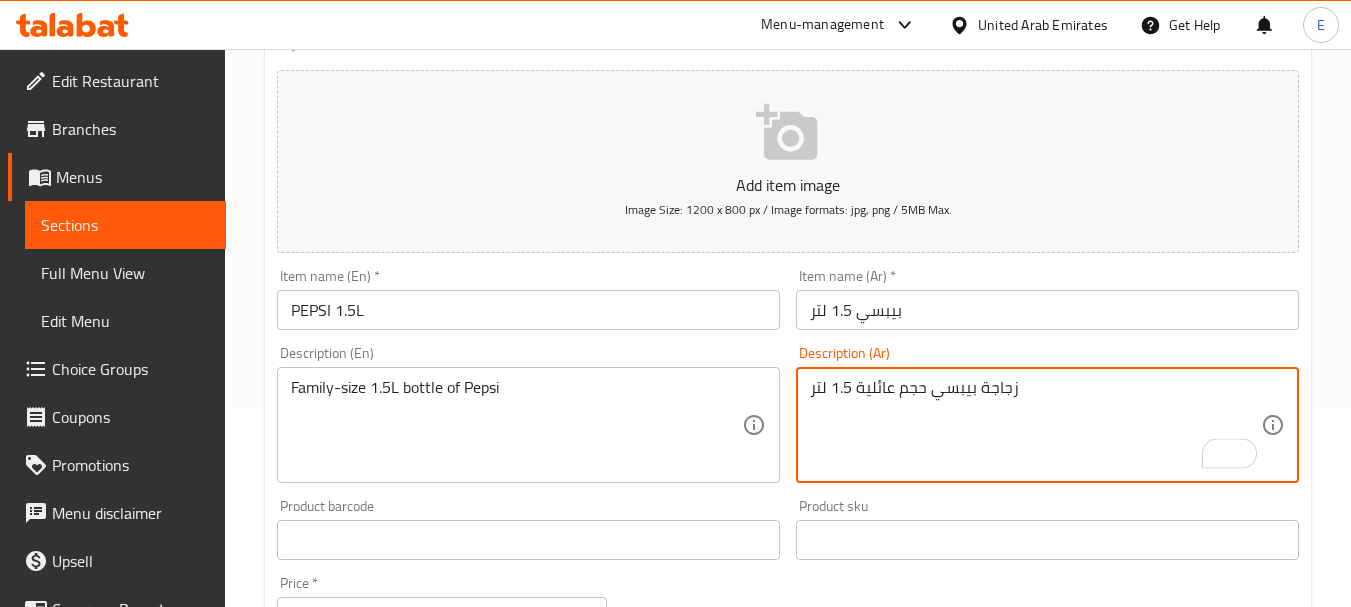 click on "زجاجة بيبسي حجم عائلية 1.5 لتر" at bounding box center [1035, 425] 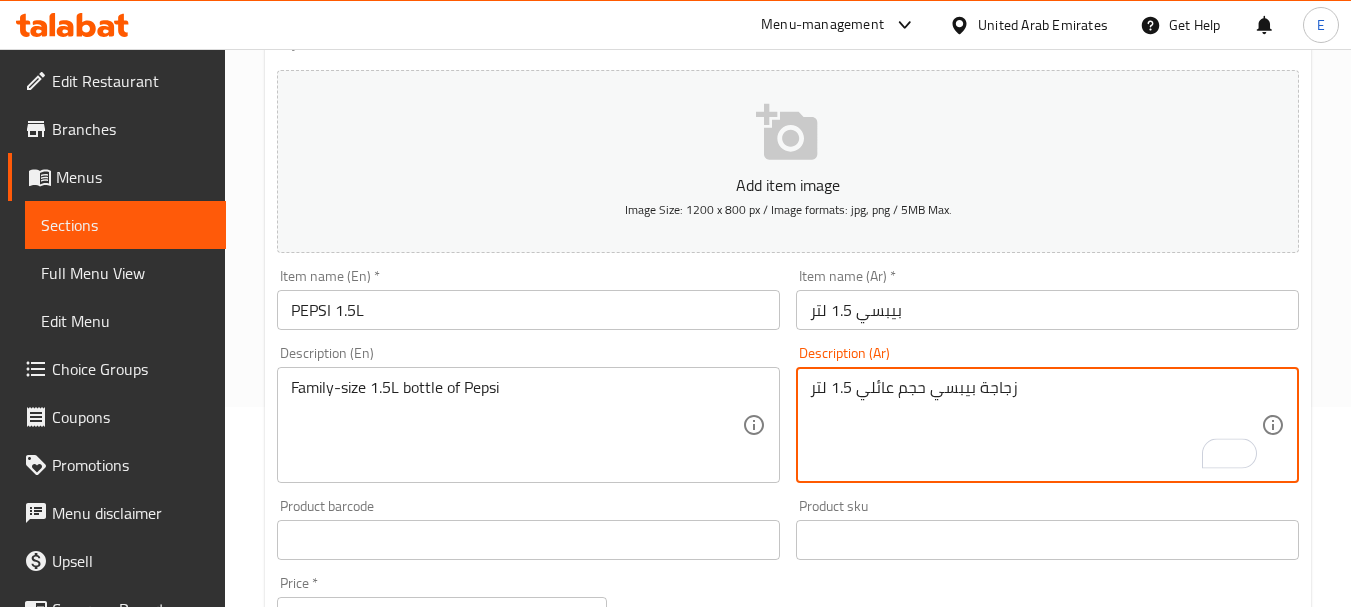 click on "زجاجة بيبسي حجم عائلي 1.5 لتر" at bounding box center (1035, 425) 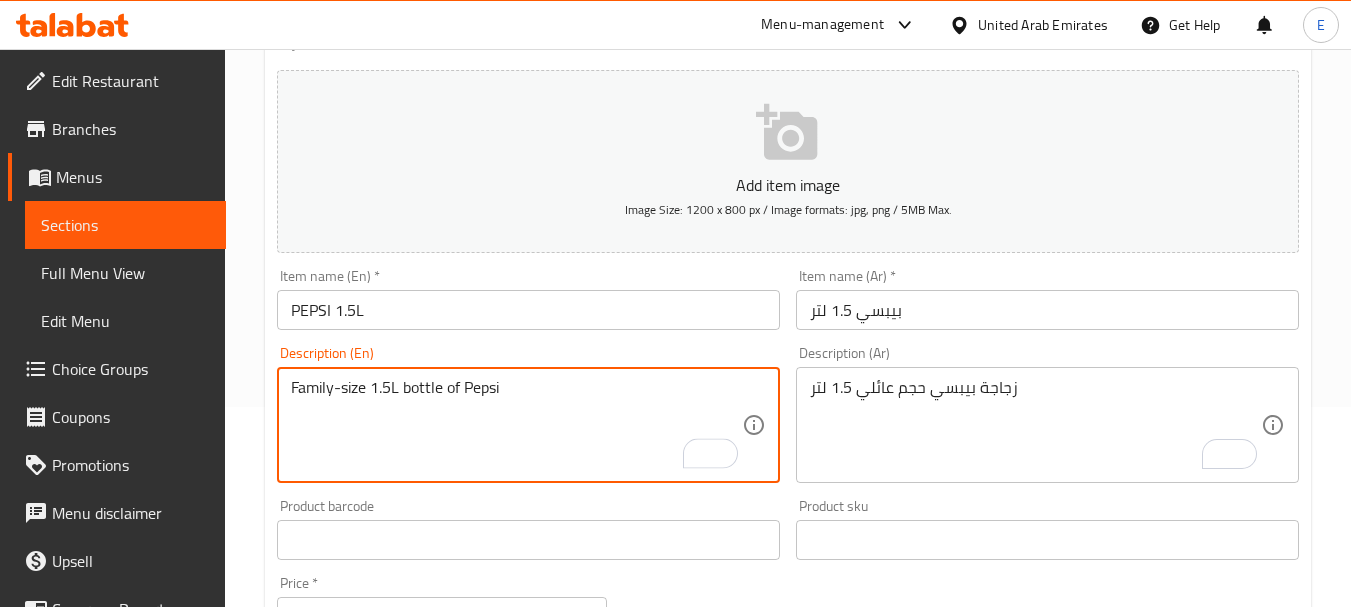 click on "Family-size 1.5L bottle of Pepsi" at bounding box center (516, 425) 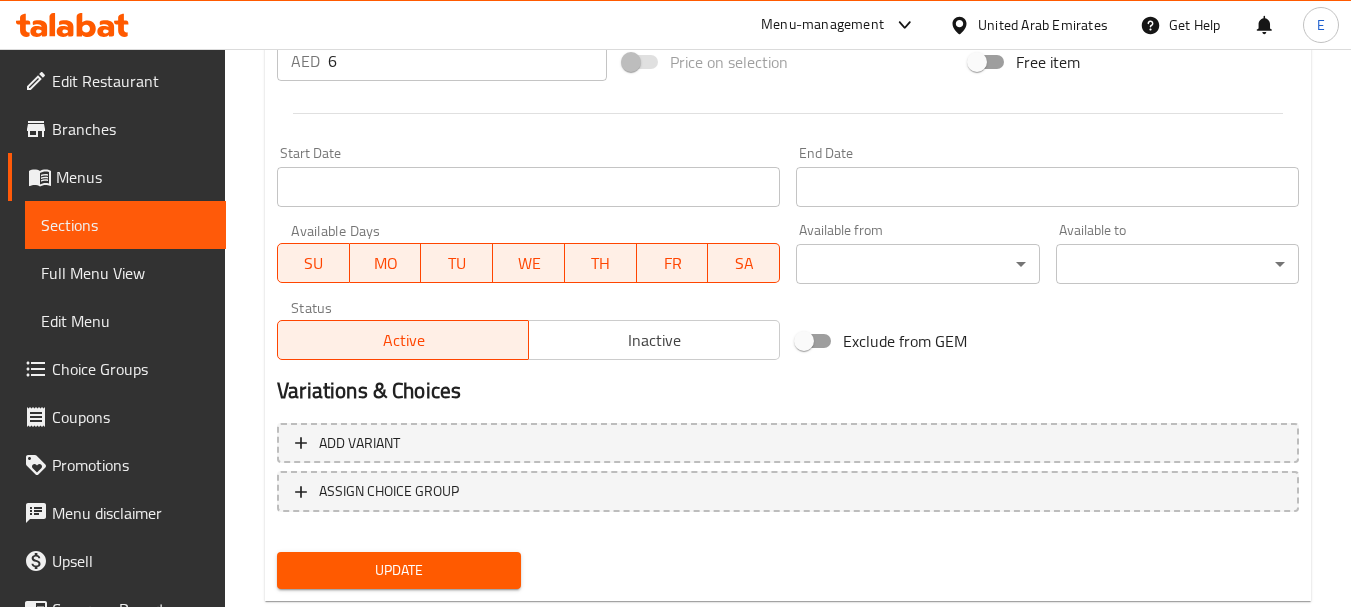 scroll, scrollTop: 806, scrollLeft: 0, axis: vertical 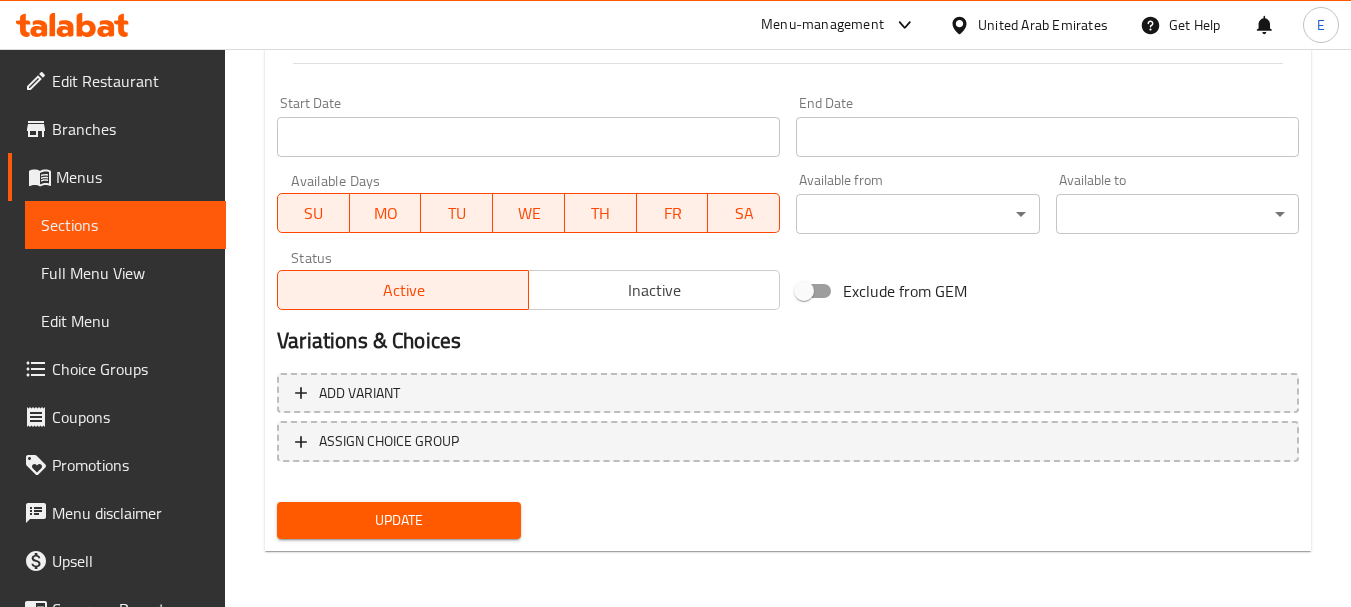click on "Update" at bounding box center (398, 520) 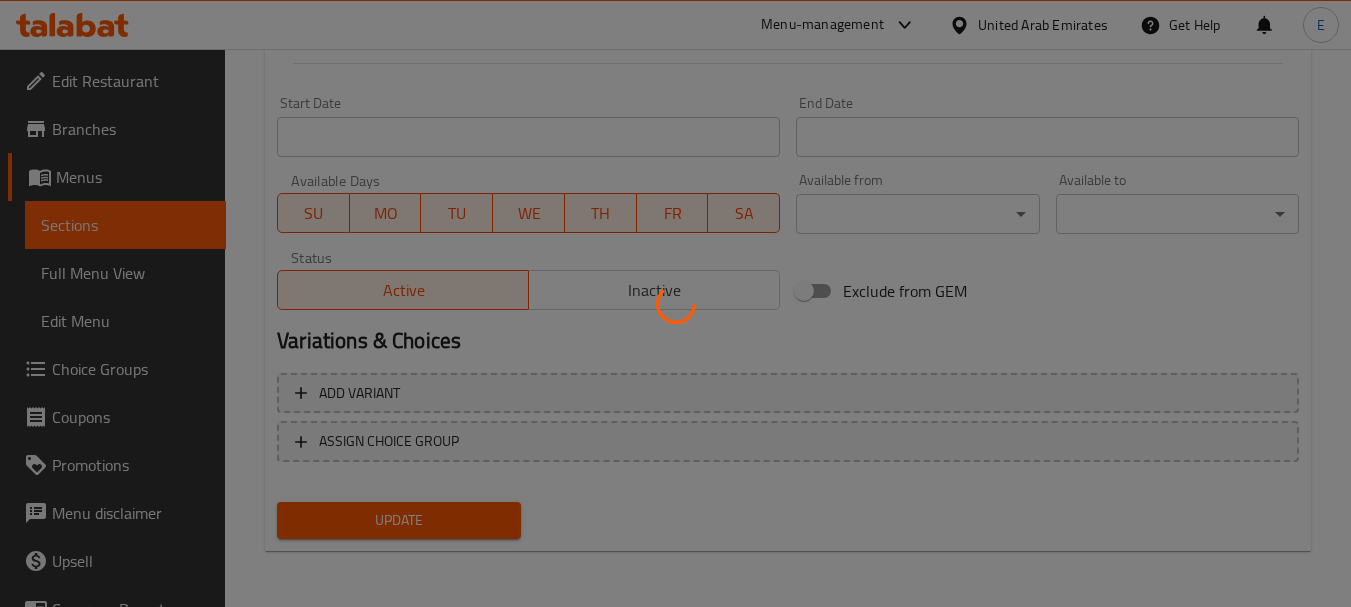 click at bounding box center [675, 303] 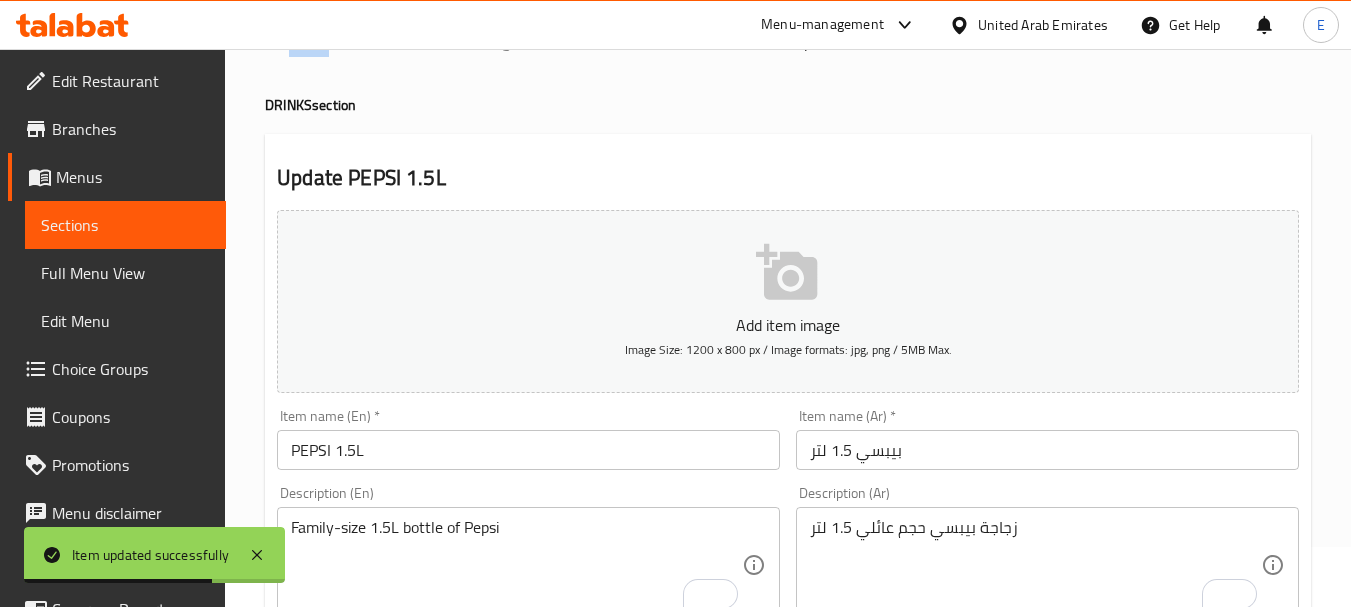 scroll, scrollTop: 0, scrollLeft: 0, axis: both 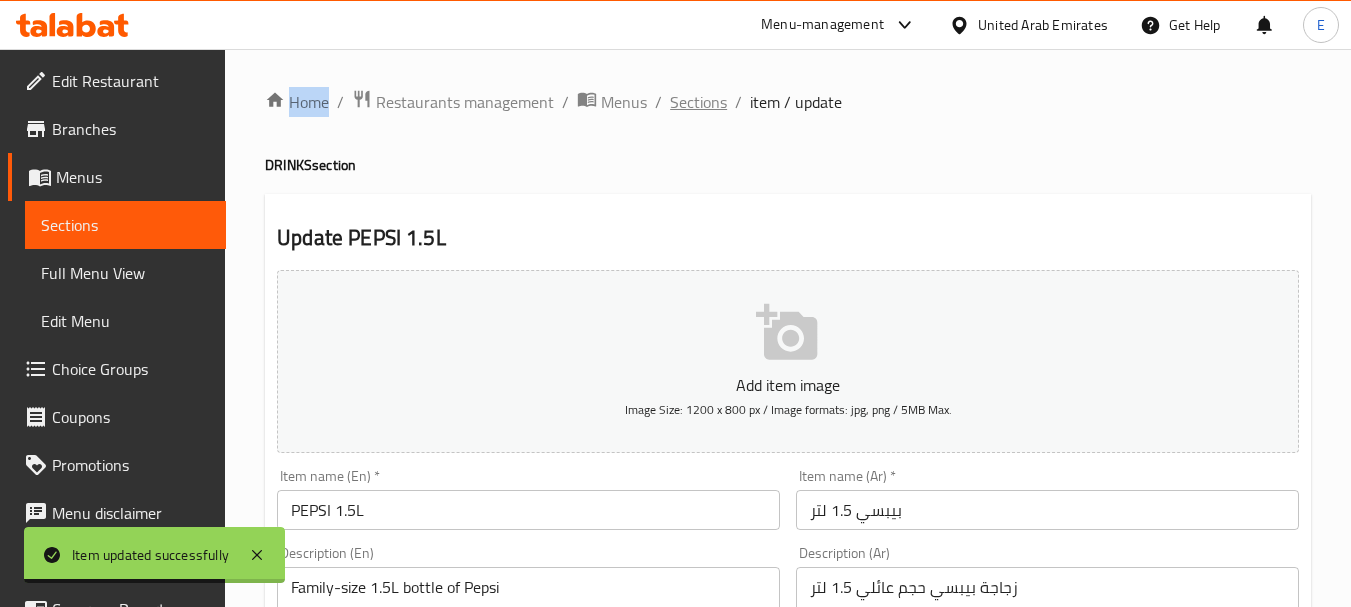 click on "Sections" at bounding box center (698, 102) 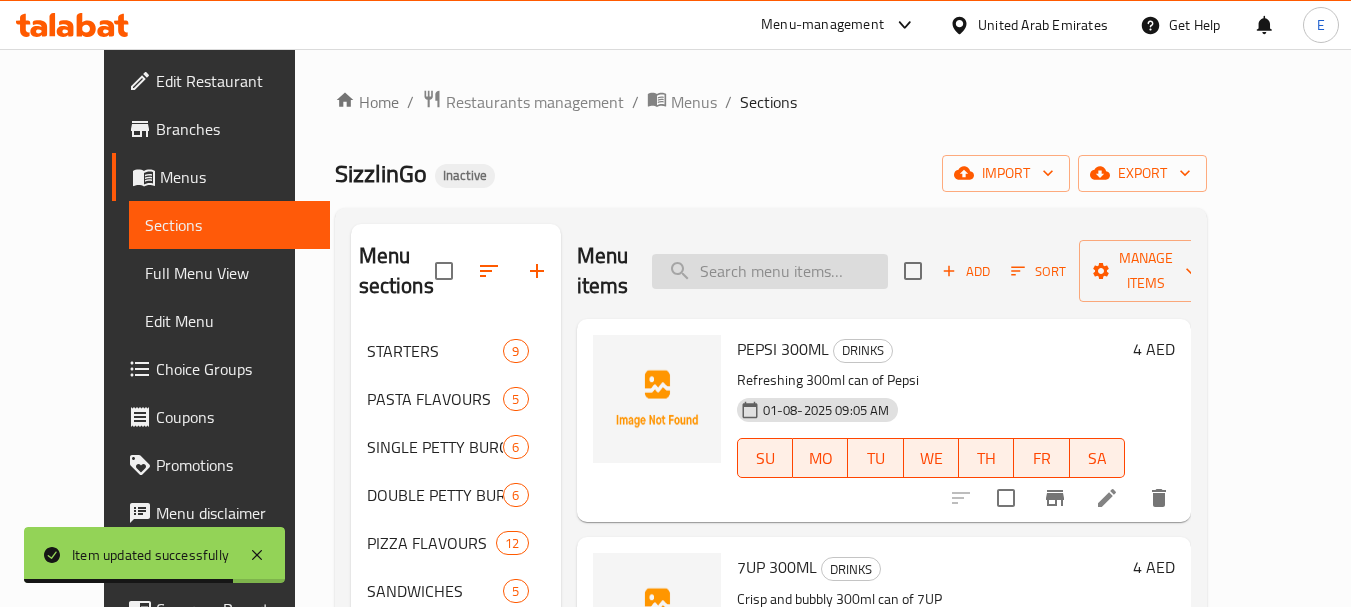 click at bounding box center [770, 271] 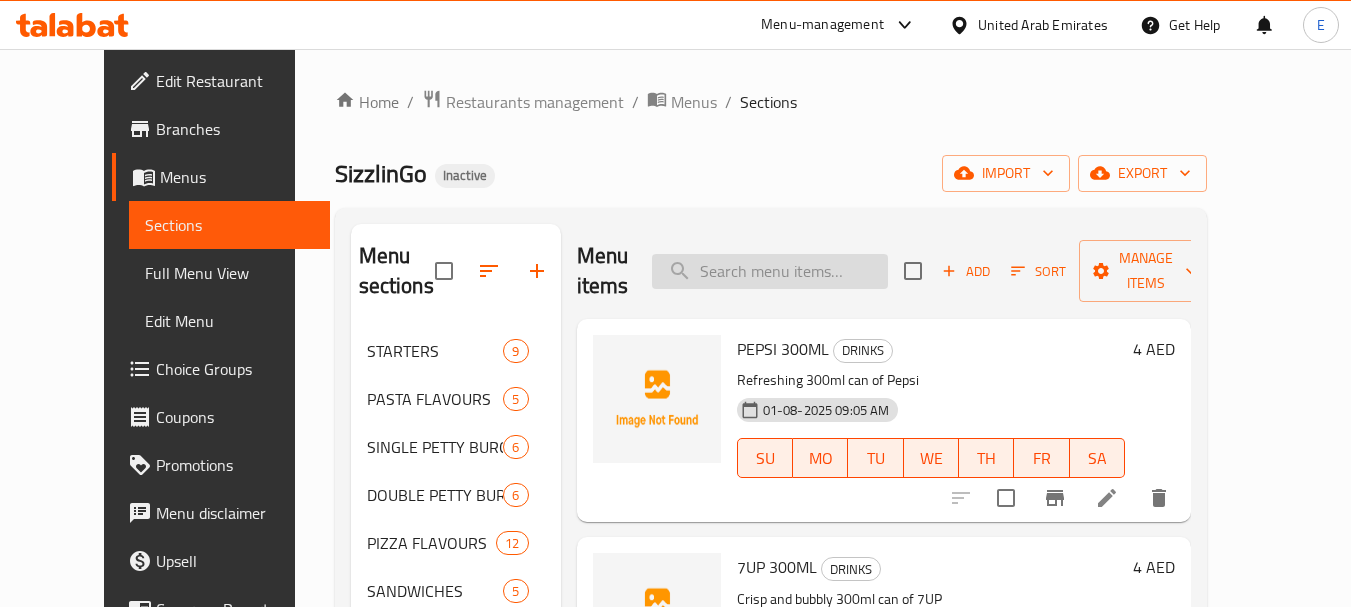click at bounding box center (770, 271) 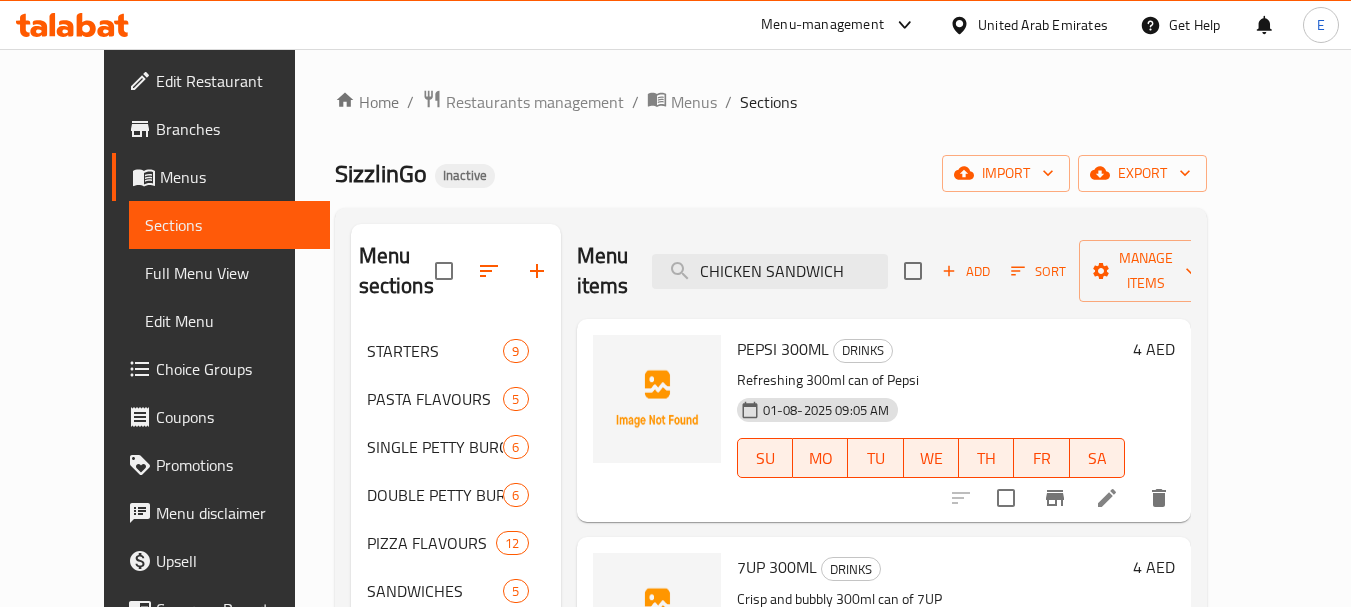 type on "CHICKEN SANDWICH" 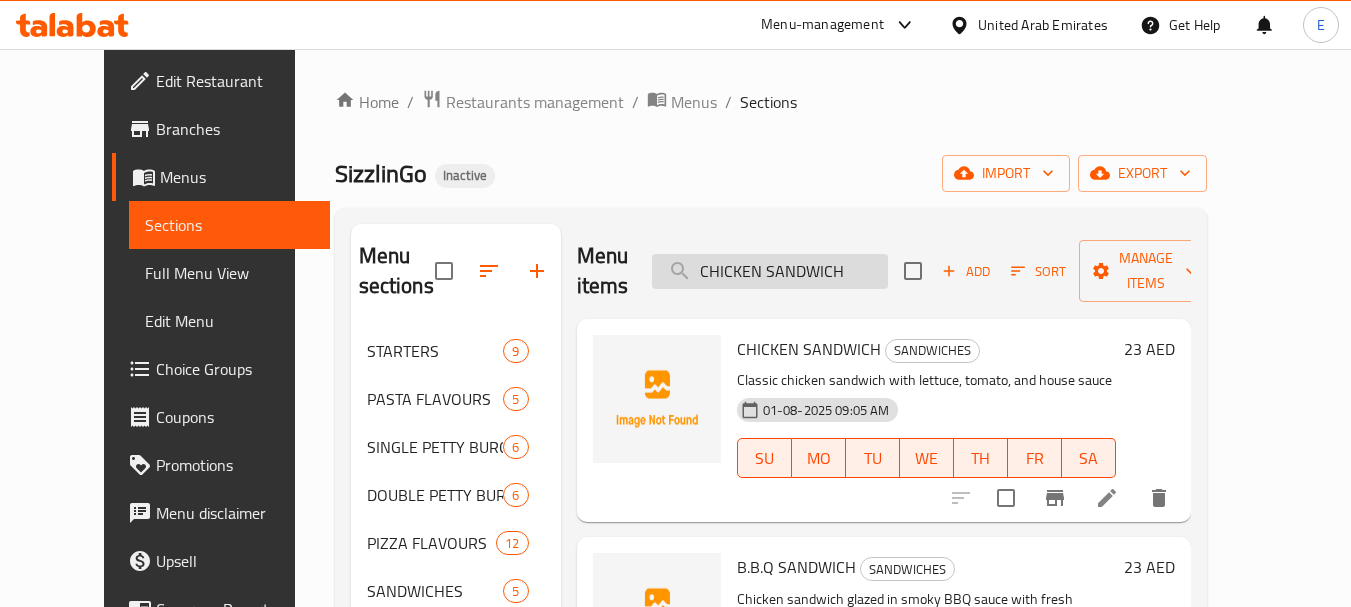 click on "CHICKEN SANDWICH" at bounding box center [770, 271] 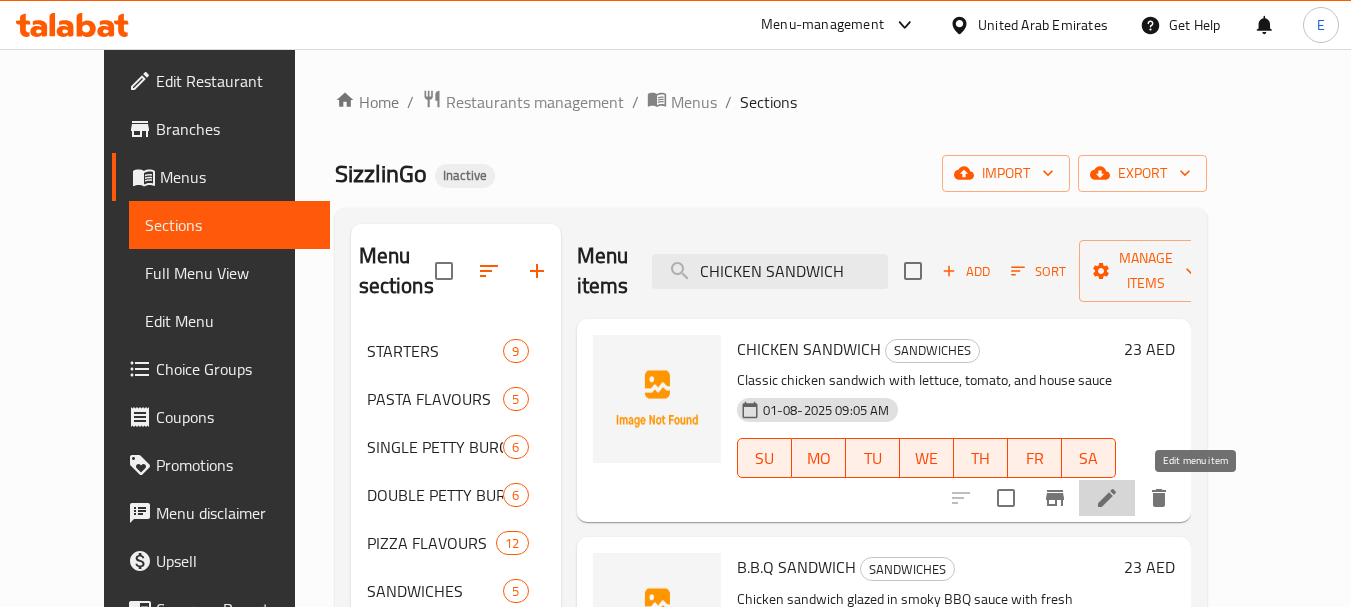 click 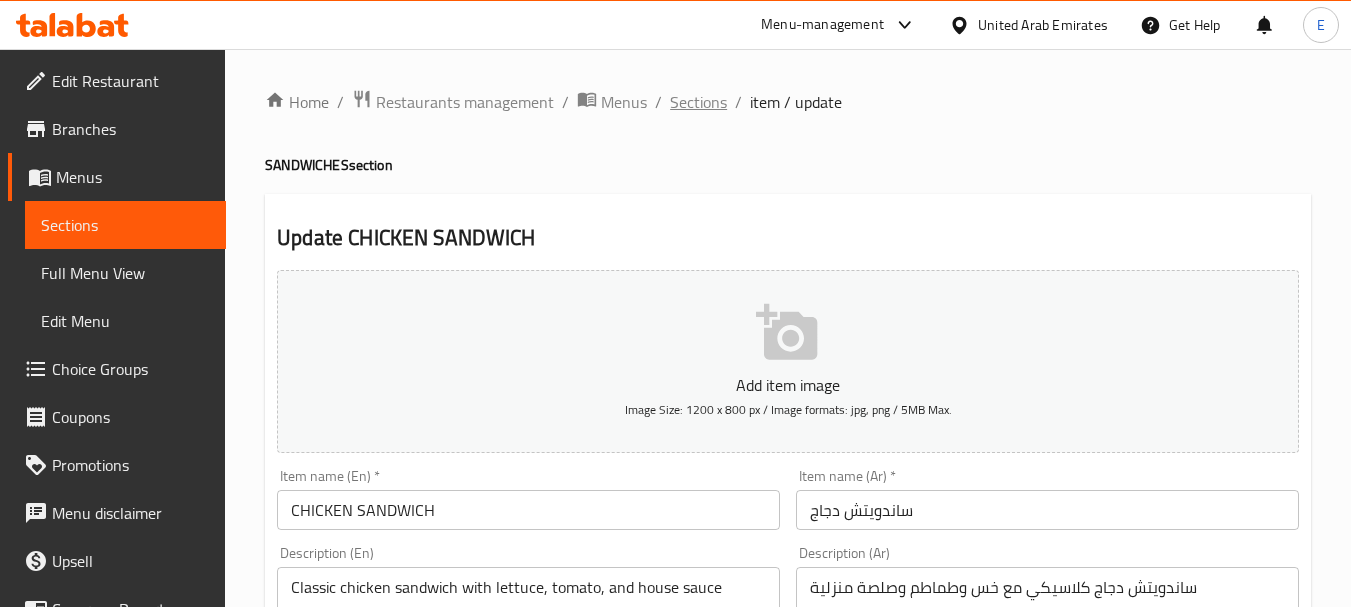 click on "Sections" at bounding box center [698, 102] 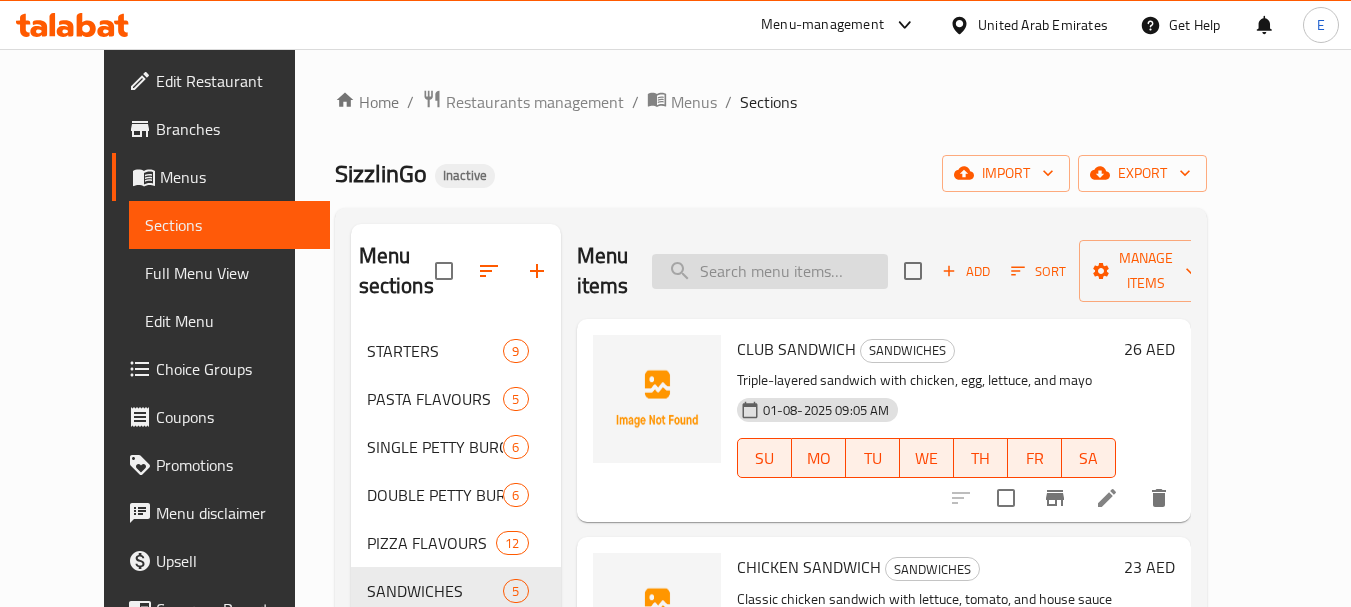 click at bounding box center (770, 271) 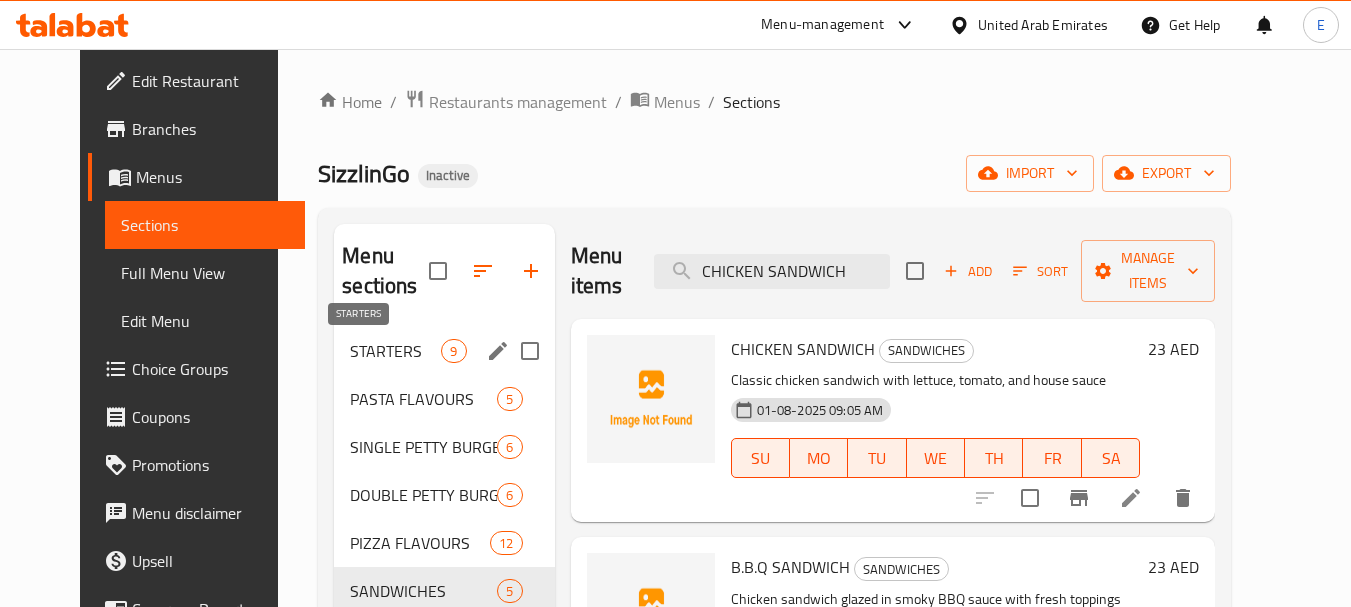 click on "STARTERS" at bounding box center [395, 351] 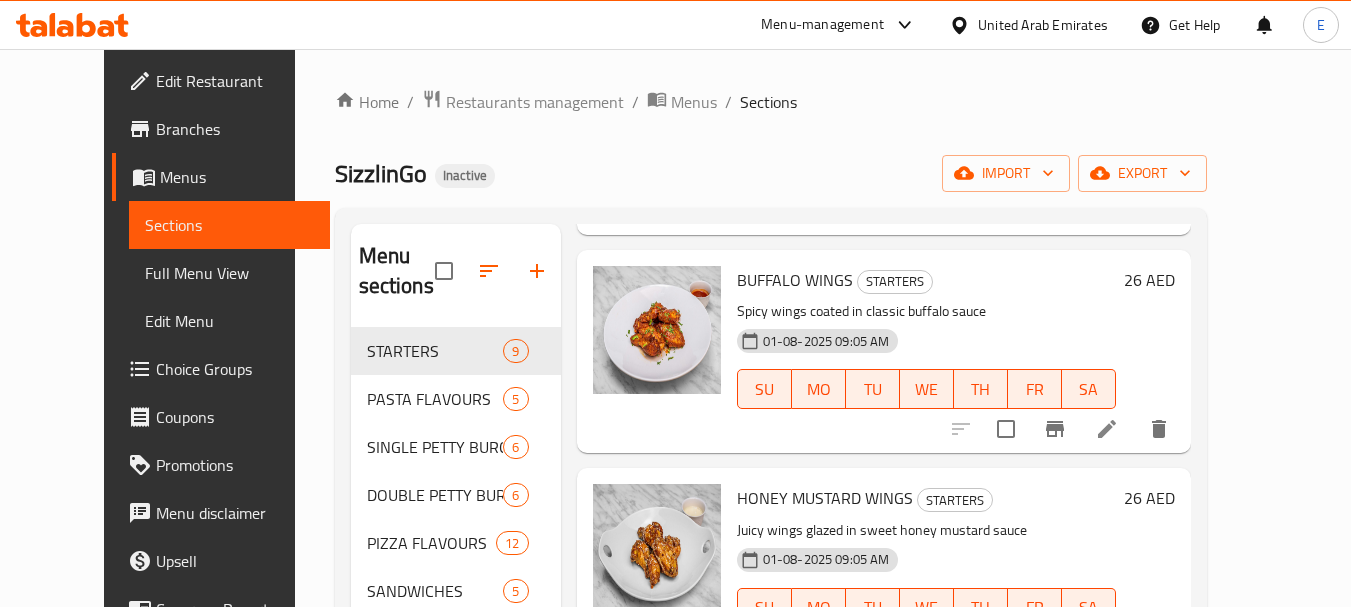 scroll, scrollTop: 1439, scrollLeft: 0, axis: vertical 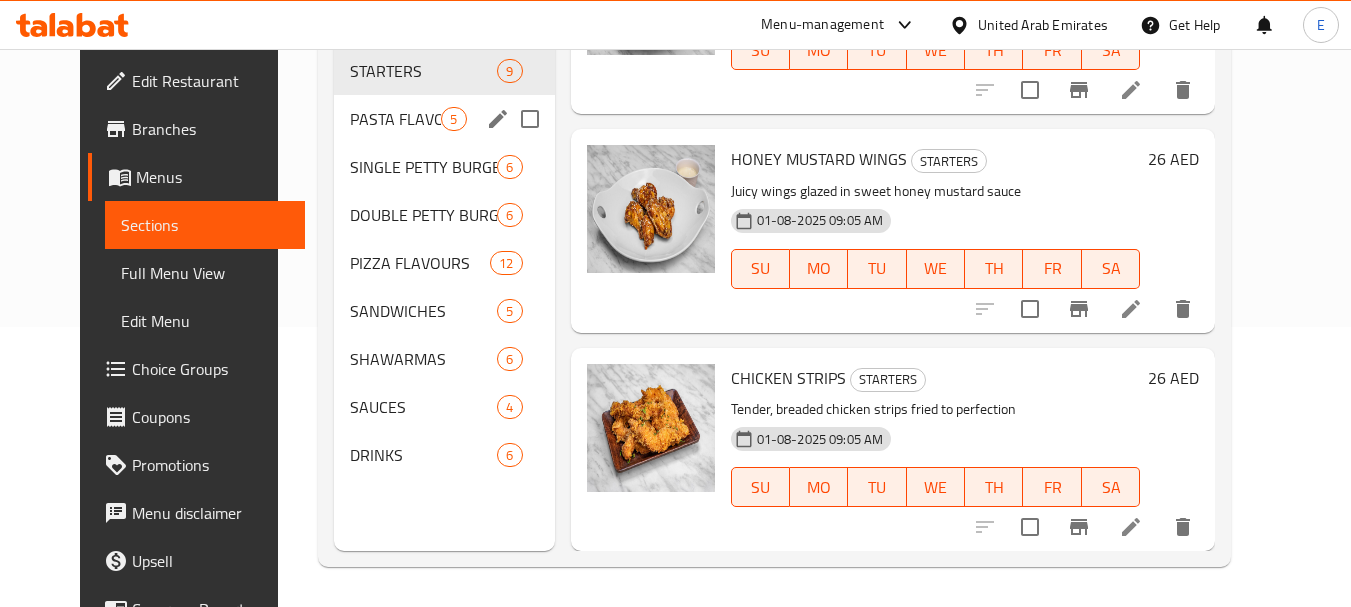 click on "PASTA FLAVOURS" at bounding box center (395, 119) 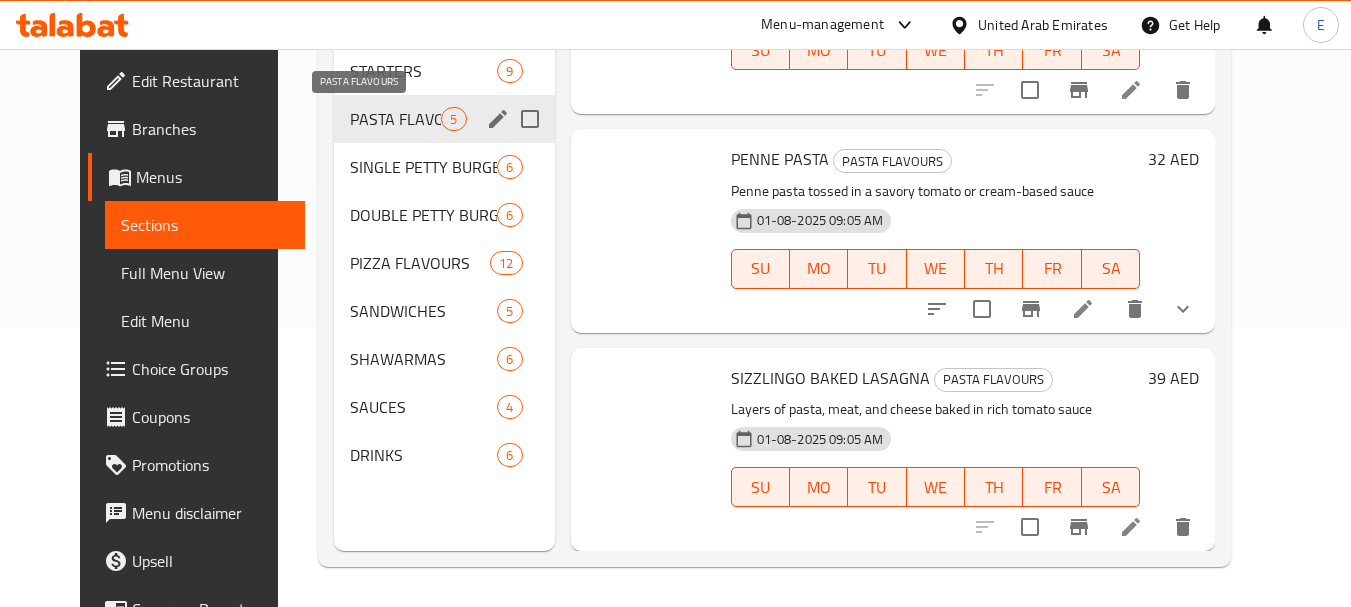 scroll, scrollTop: 565, scrollLeft: 0, axis: vertical 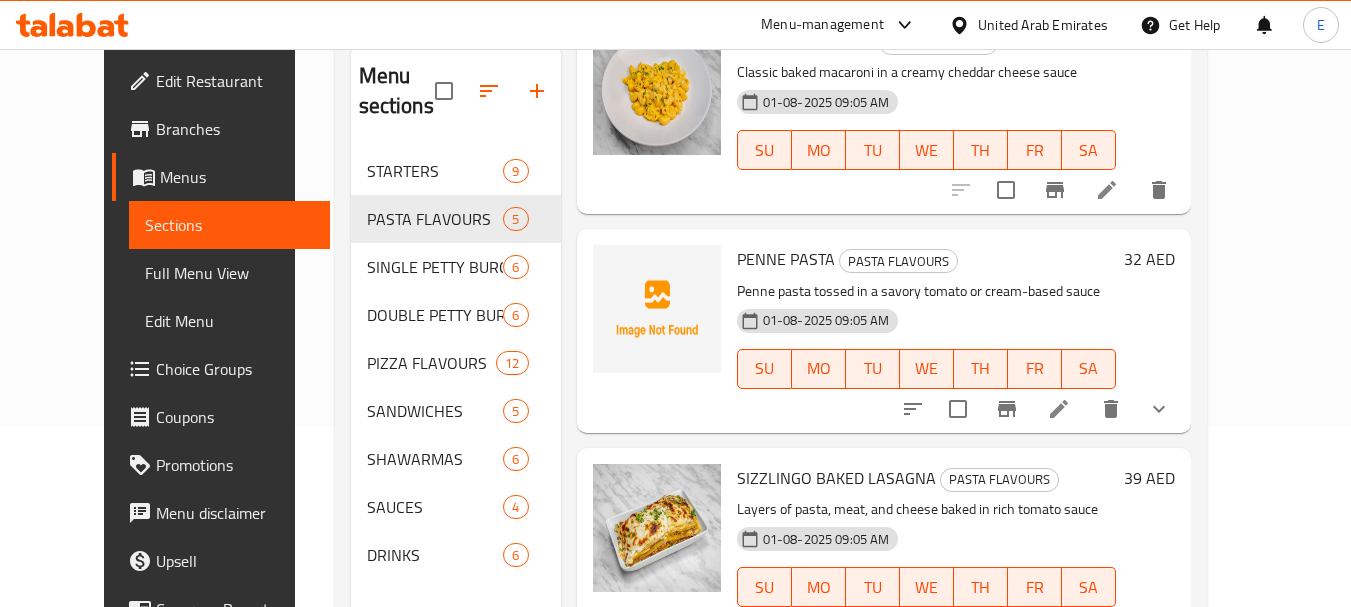 click on "PENNE PASTA" at bounding box center [786, 259] 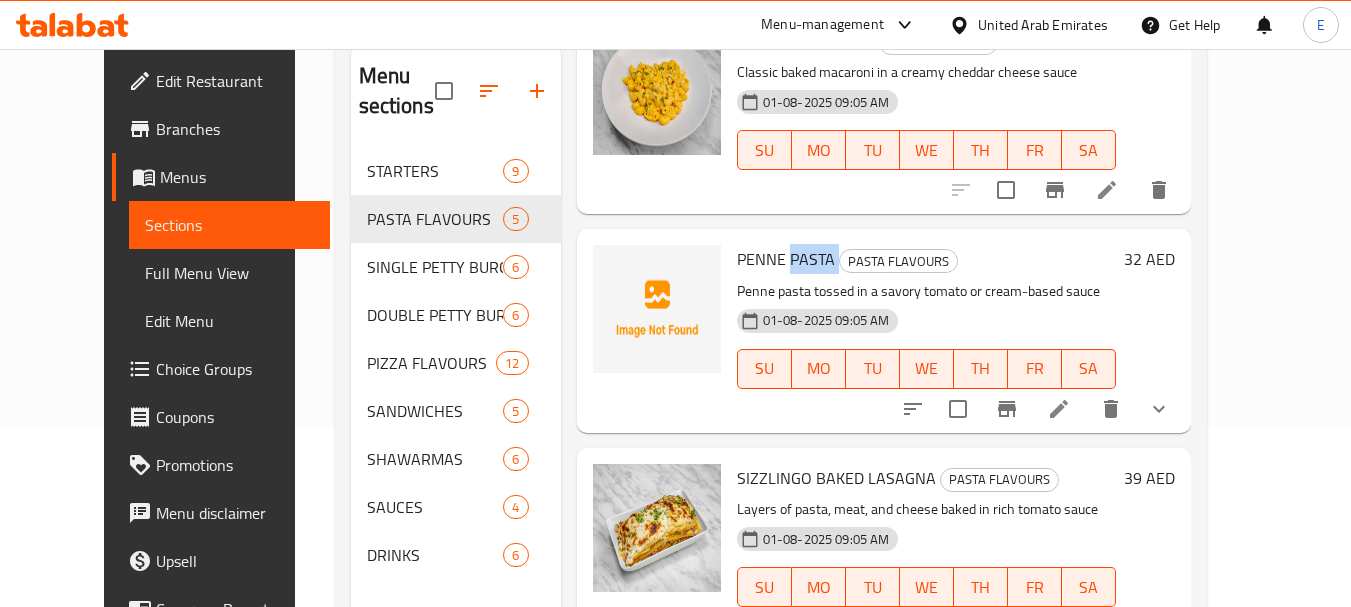 click on "PENNE PASTA" at bounding box center (786, 259) 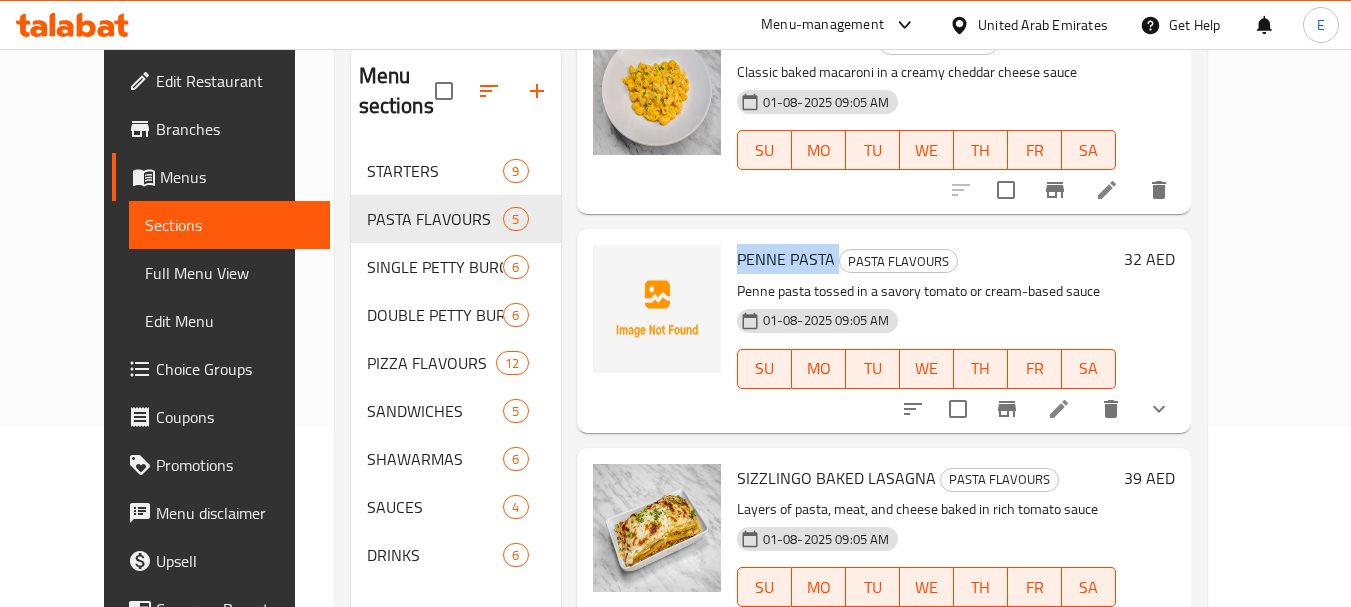 click on "PENNE PASTA" at bounding box center (786, 259) 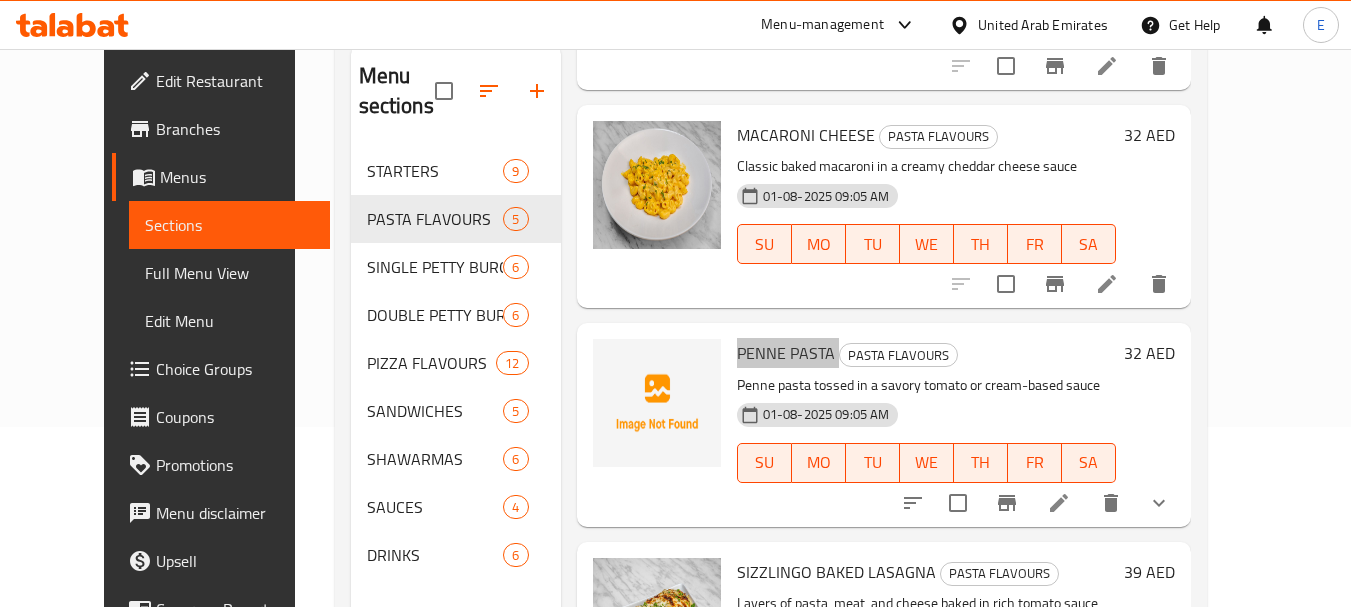 scroll, scrollTop: 500, scrollLeft: 0, axis: vertical 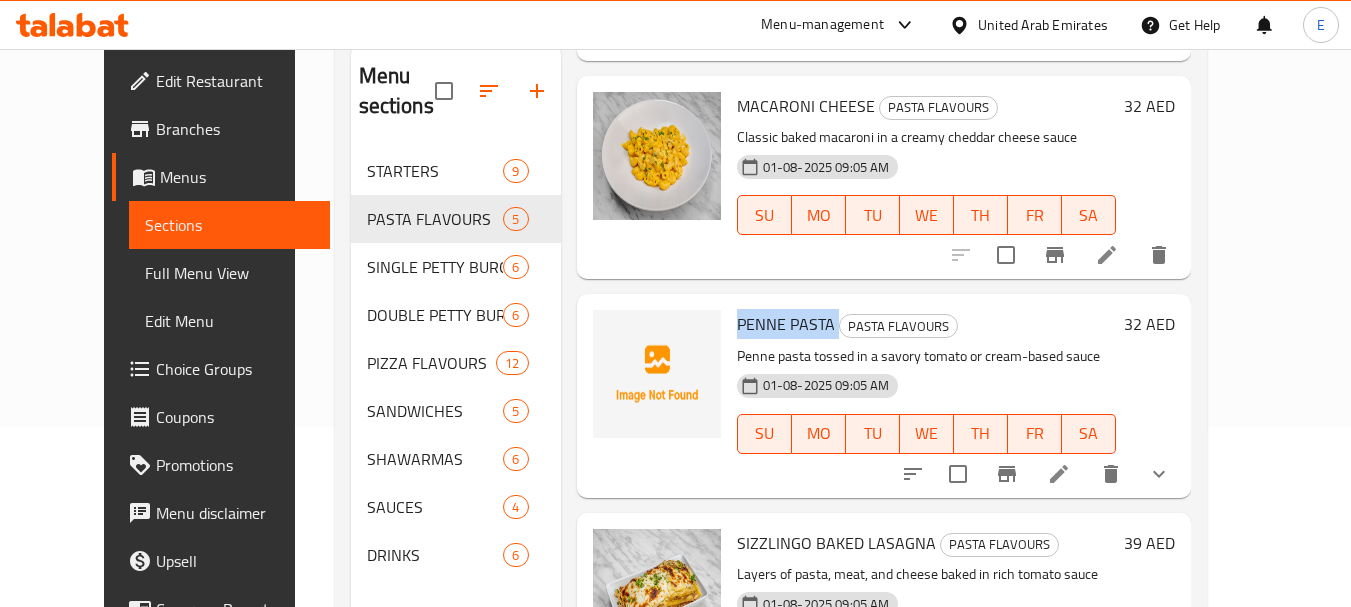 click on "PENNE PASTA" at bounding box center (786, 324) 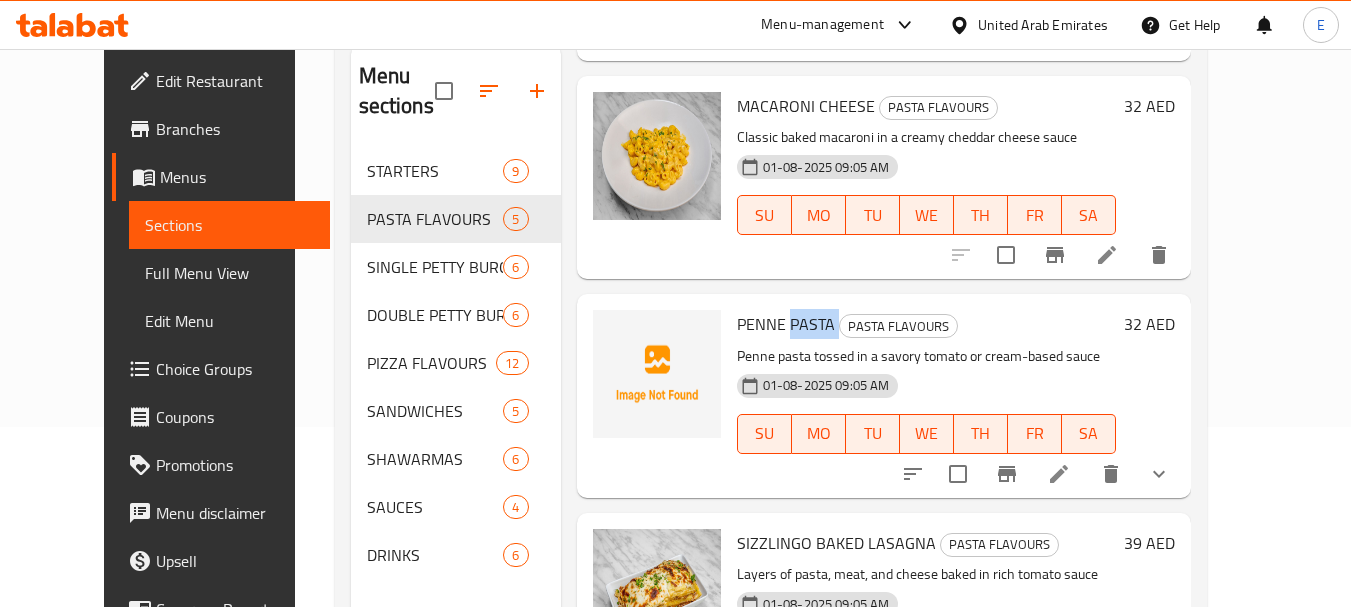 click on "PENNE PASTA" at bounding box center [786, 324] 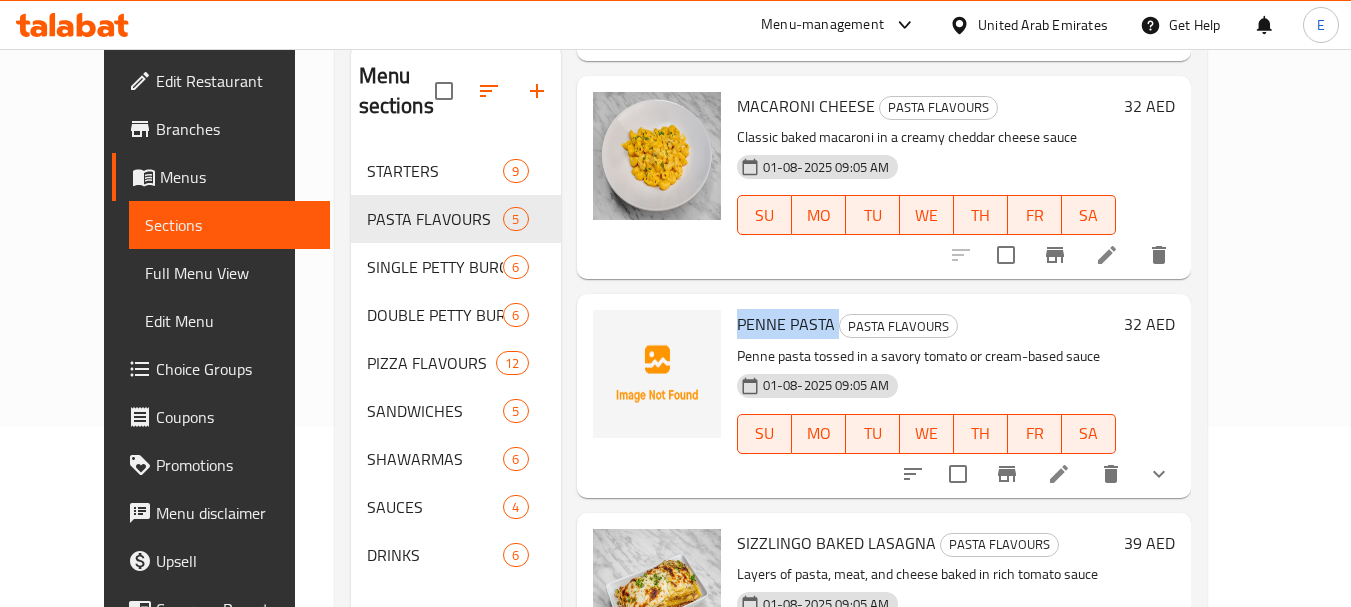 click on "PENNE PASTA" at bounding box center (786, 324) 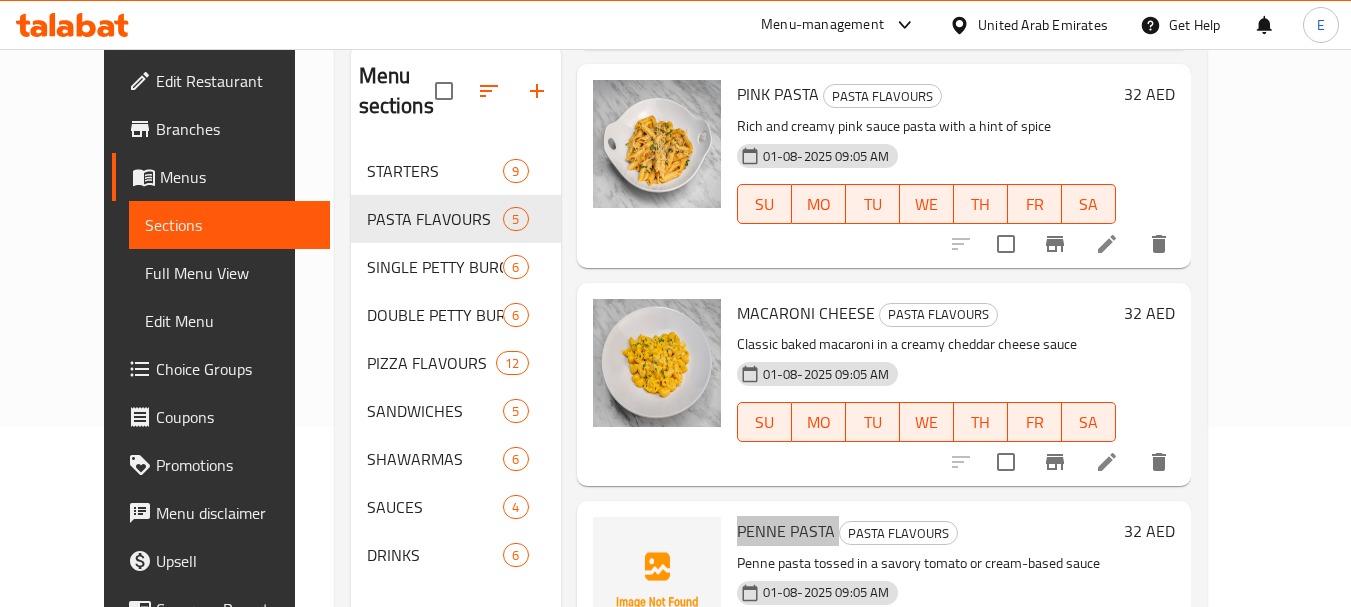 scroll, scrollTop: 0, scrollLeft: 0, axis: both 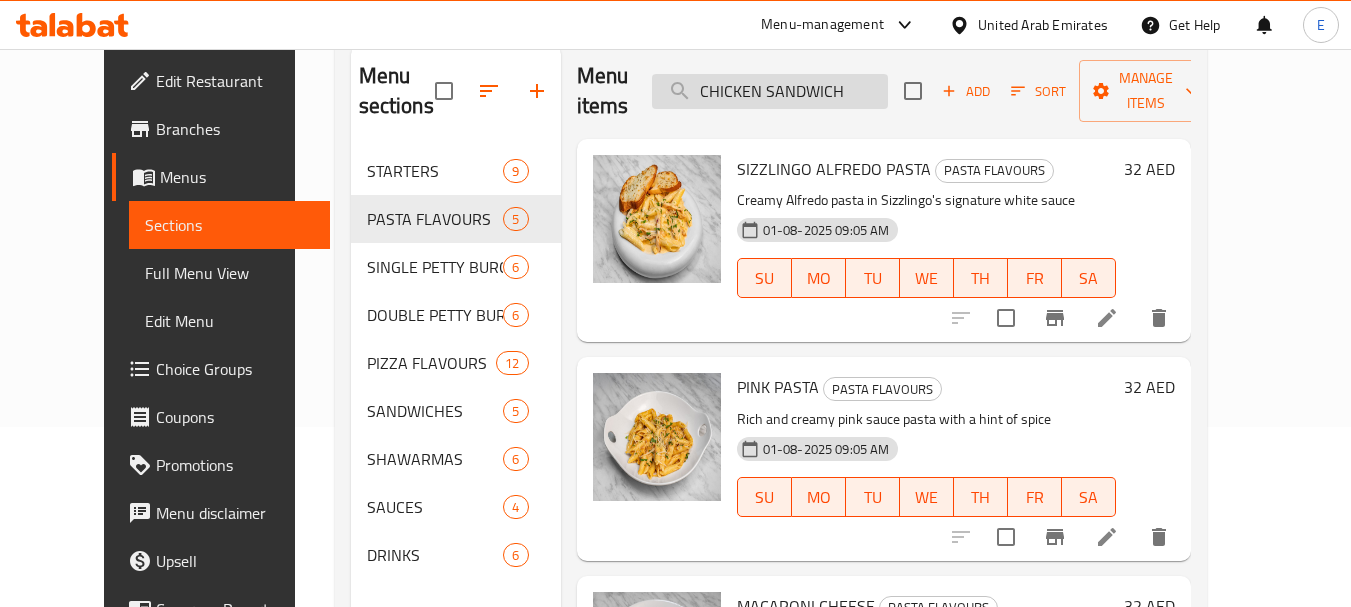 click on "CHICKEN SANDWICH" at bounding box center (770, 91) 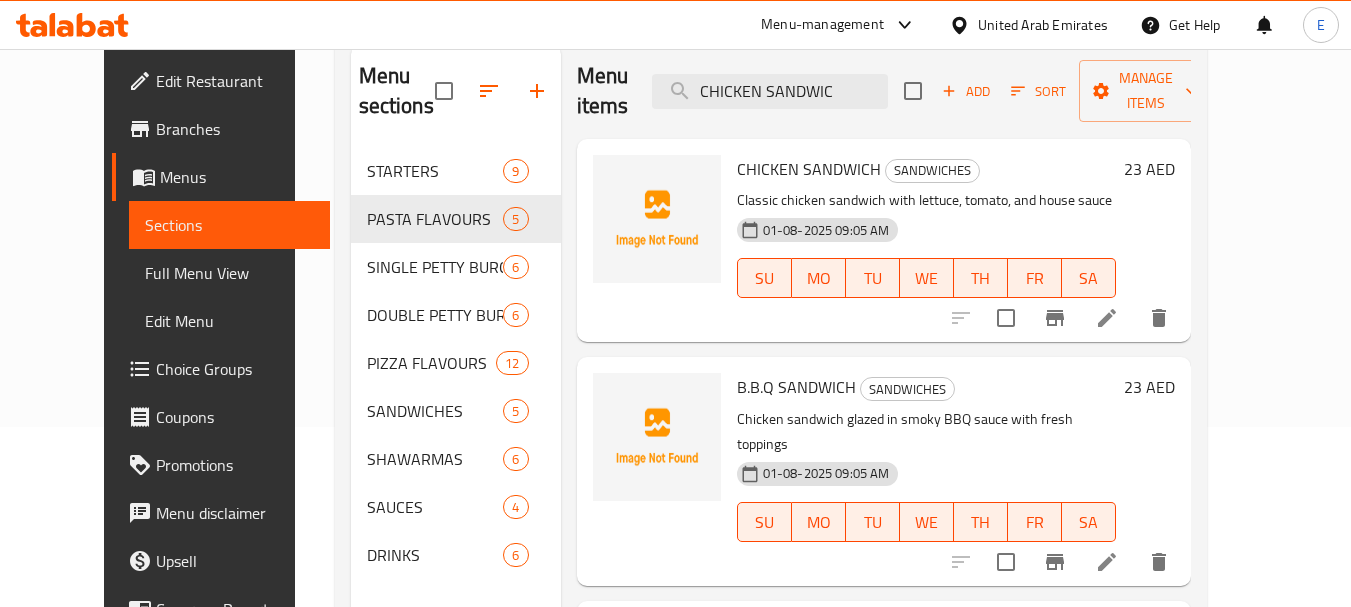 type on "CHICKEN SANDWIC" 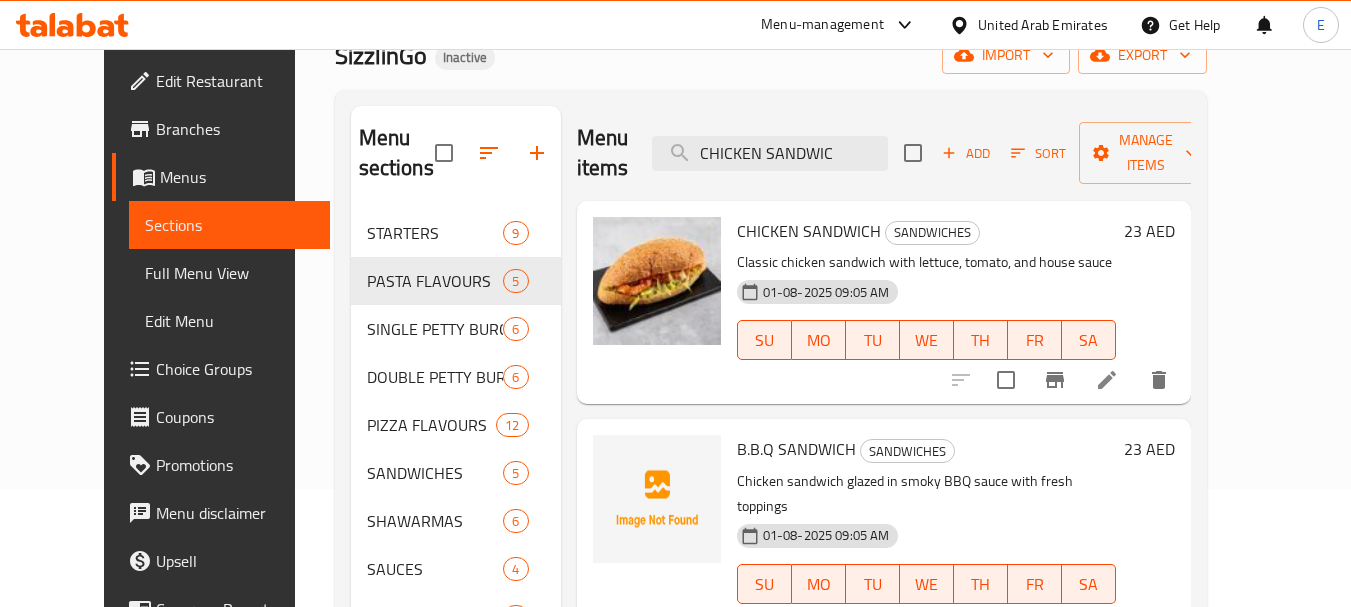 scroll, scrollTop: 0, scrollLeft: 0, axis: both 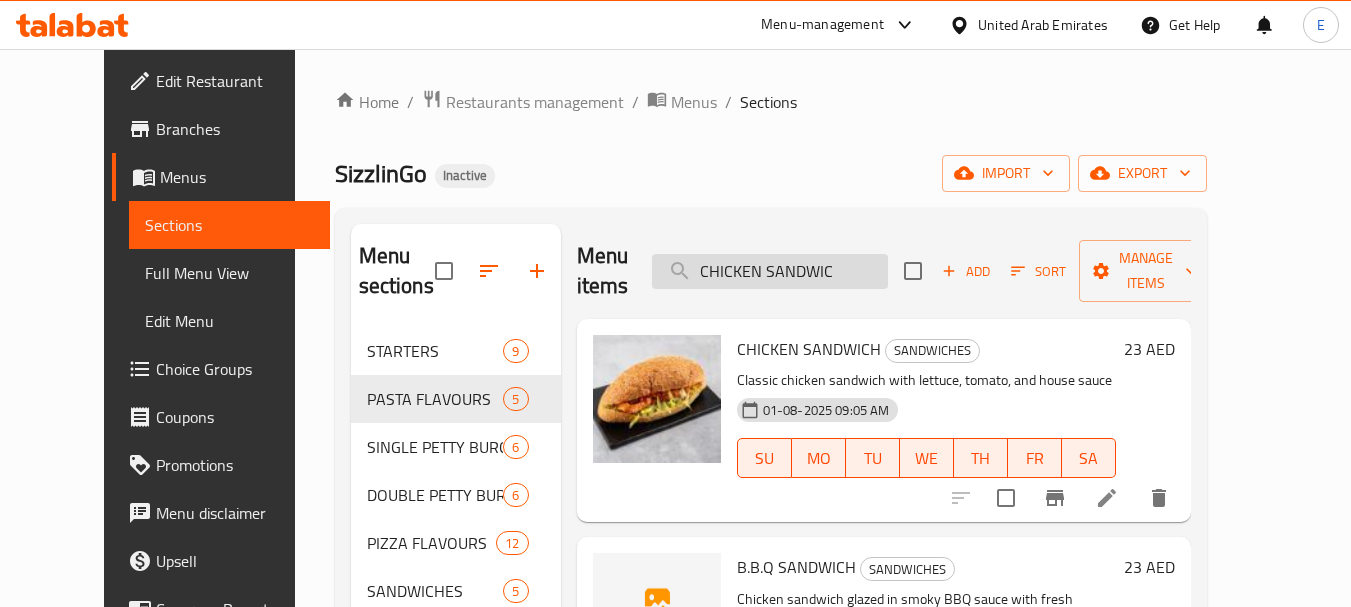 click on "CHICKEN SANDWIC" at bounding box center (770, 271) 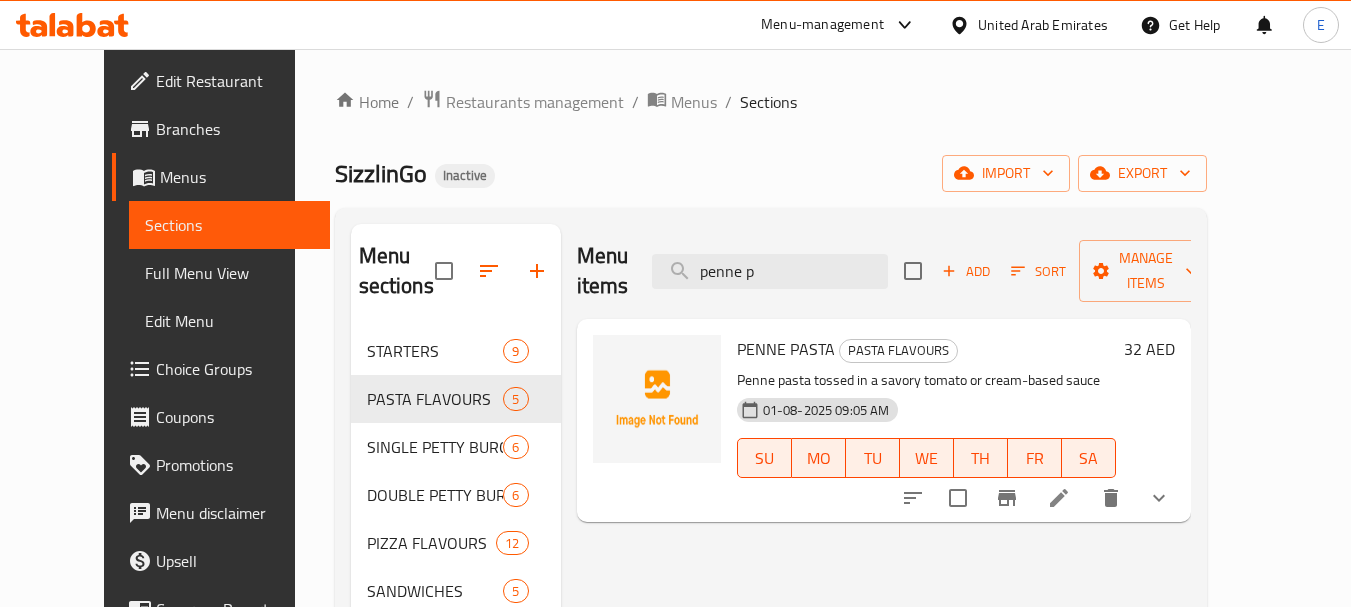 type on "penne p" 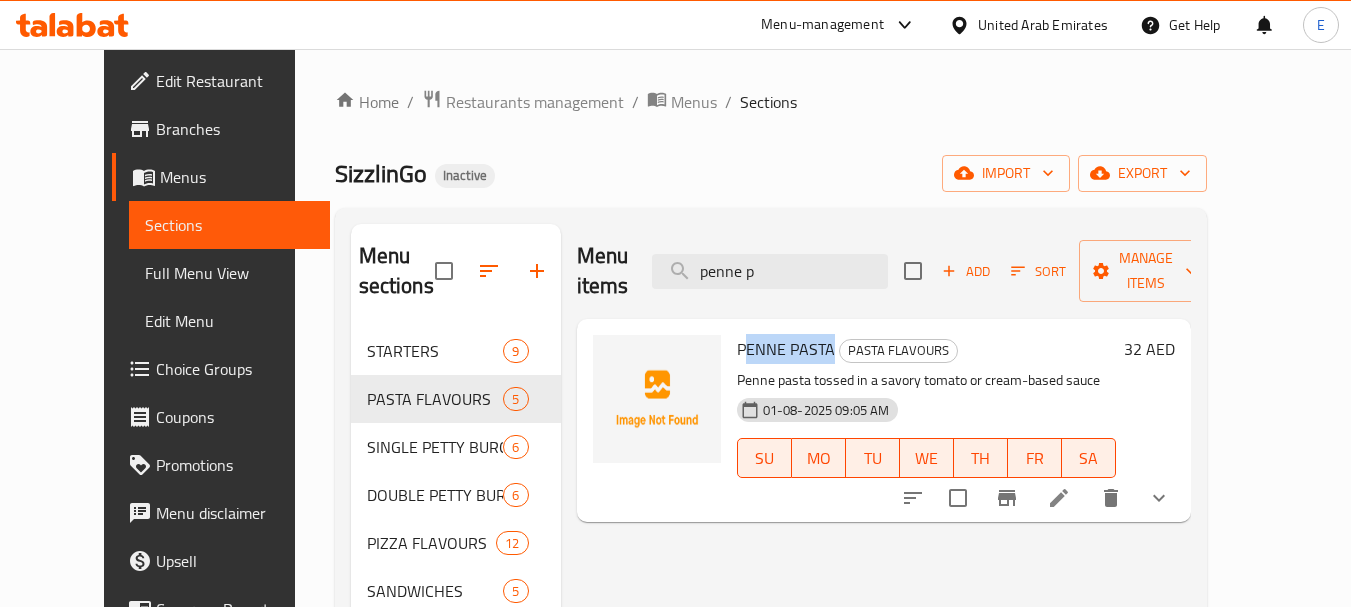 drag, startPoint x: 732, startPoint y: 318, endPoint x: 806, endPoint y: 319, distance: 74.00676 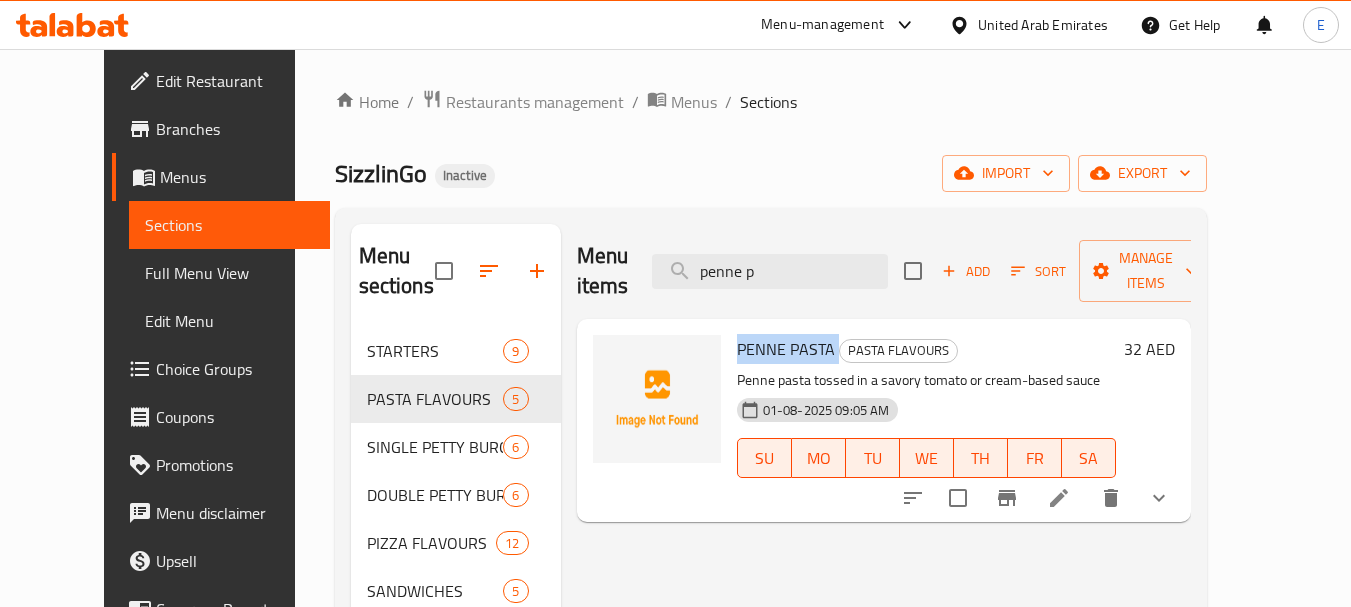 drag, startPoint x: 806, startPoint y: 319, endPoint x: 721, endPoint y: 315, distance: 85.09406 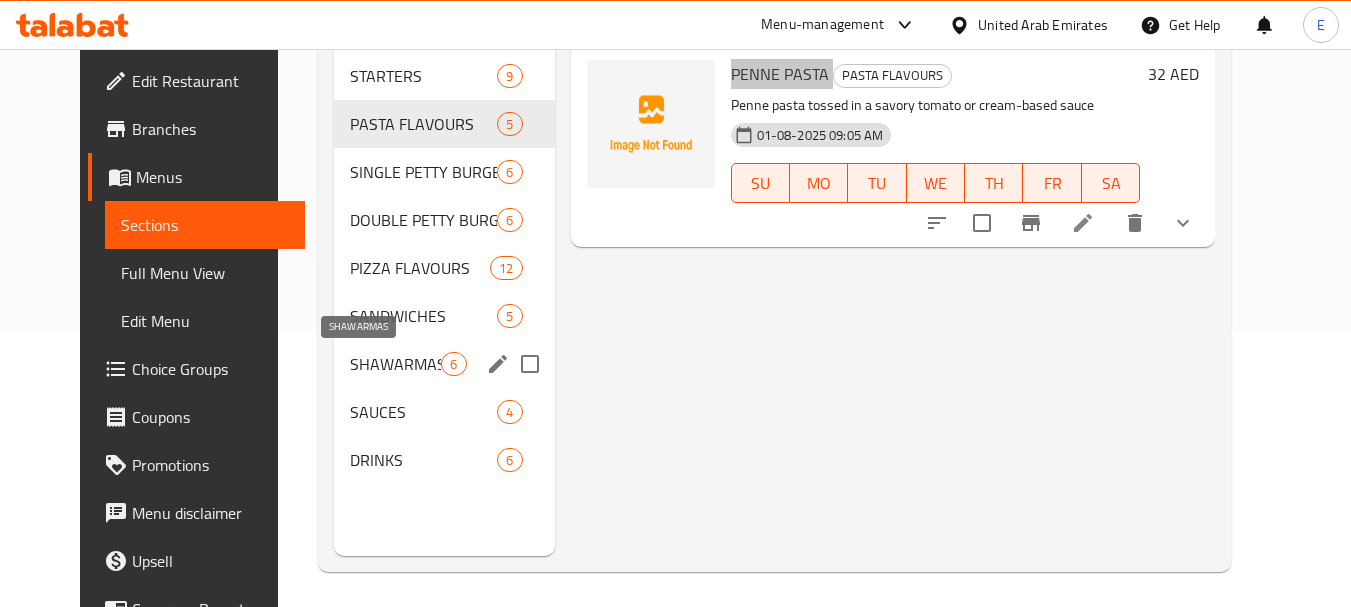 scroll, scrollTop: 280, scrollLeft: 0, axis: vertical 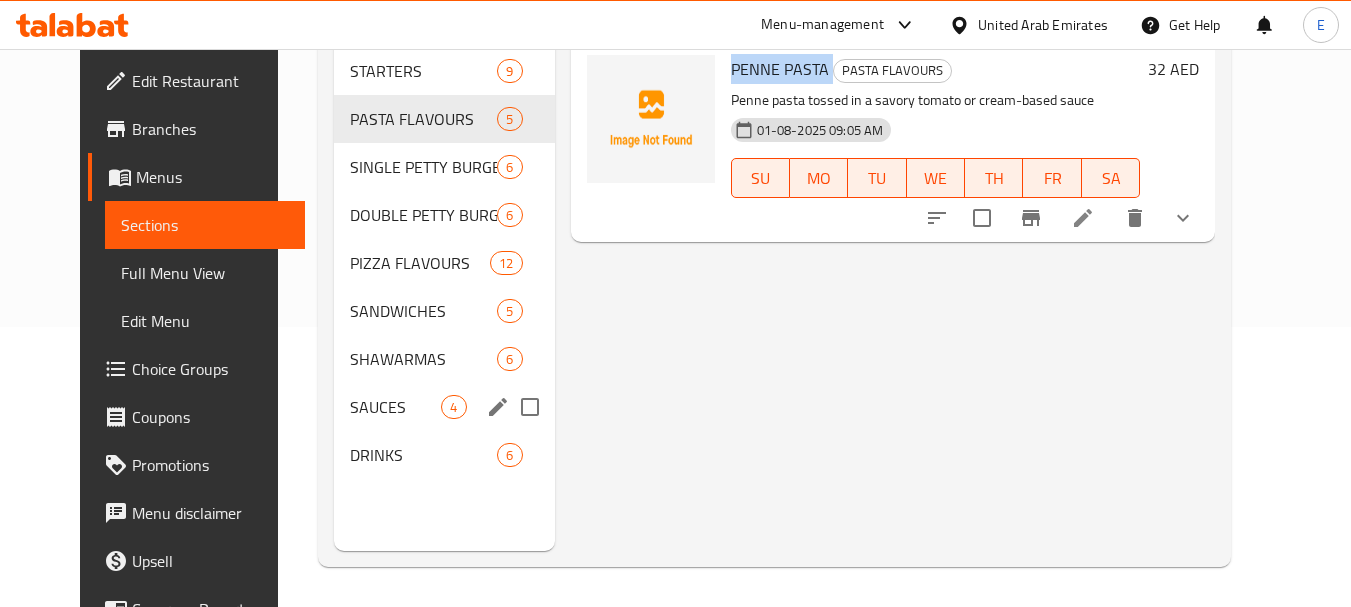 click on "SHAWARMAS" at bounding box center [423, 359] 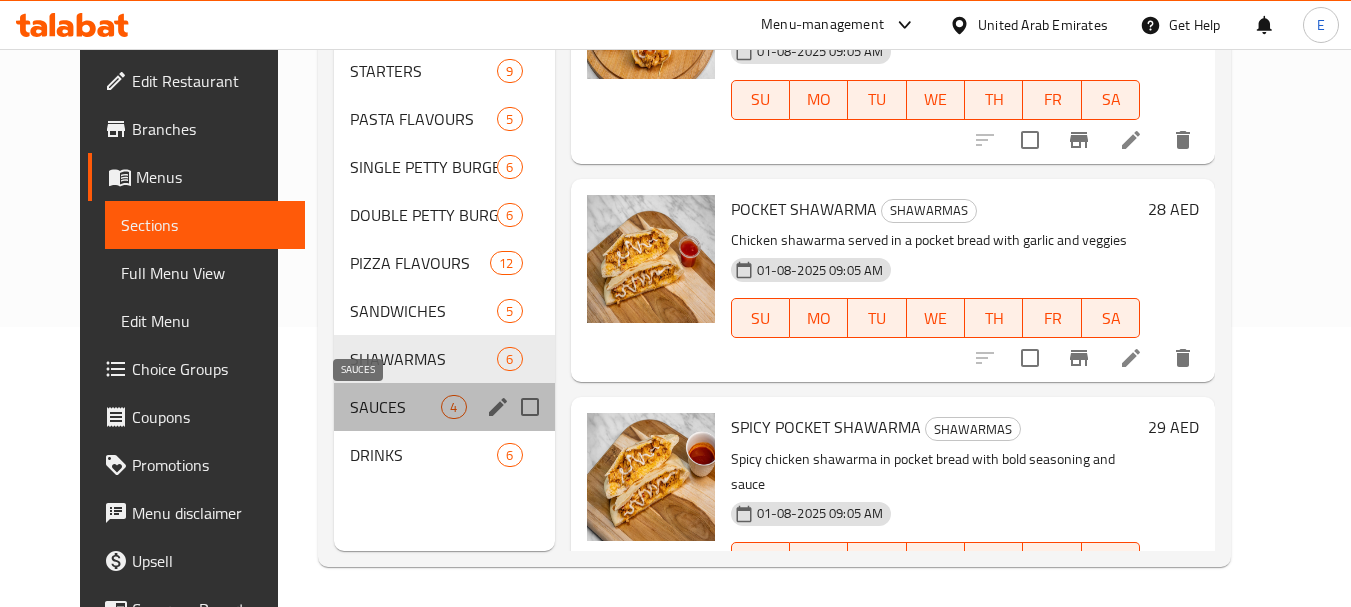 click on "SAUCES" at bounding box center (395, 407) 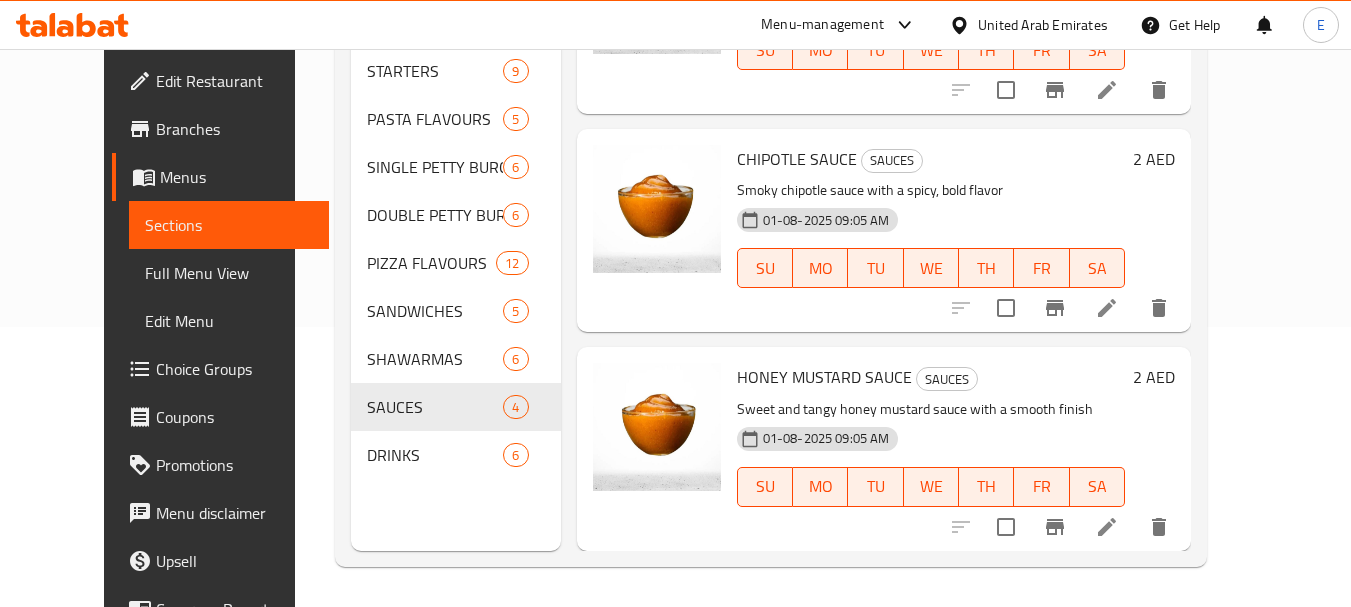 scroll, scrollTop: 0, scrollLeft: 0, axis: both 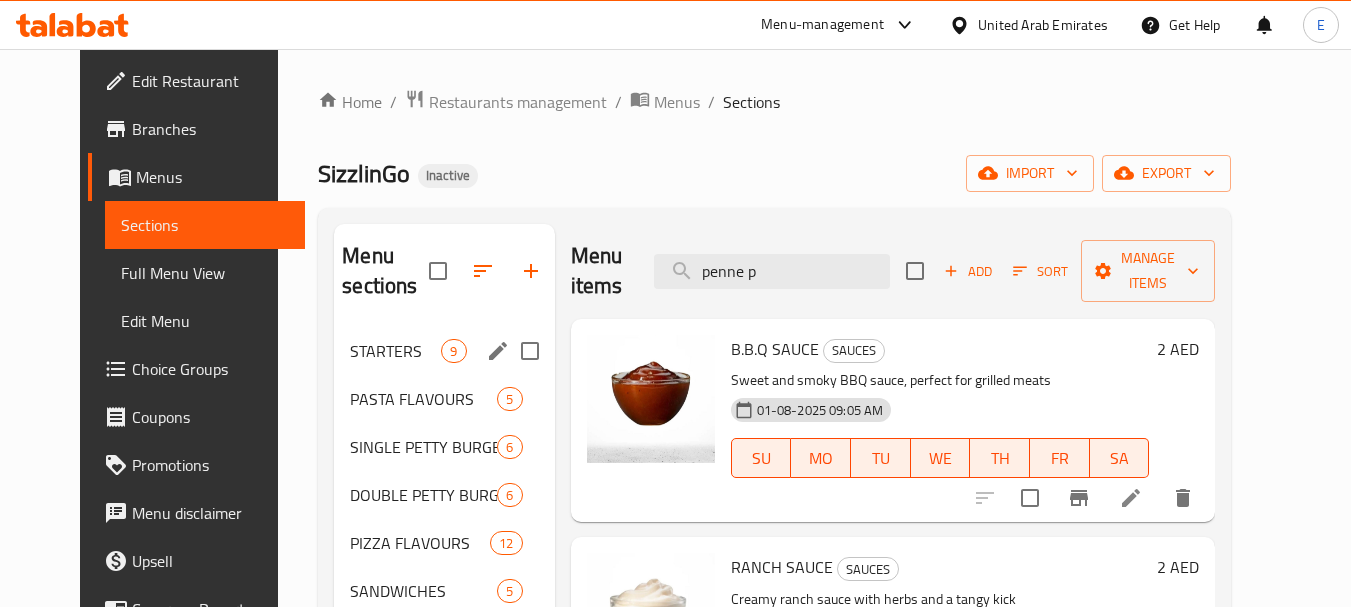 click on "PASTA FLAVOURS" at bounding box center [423, 399] 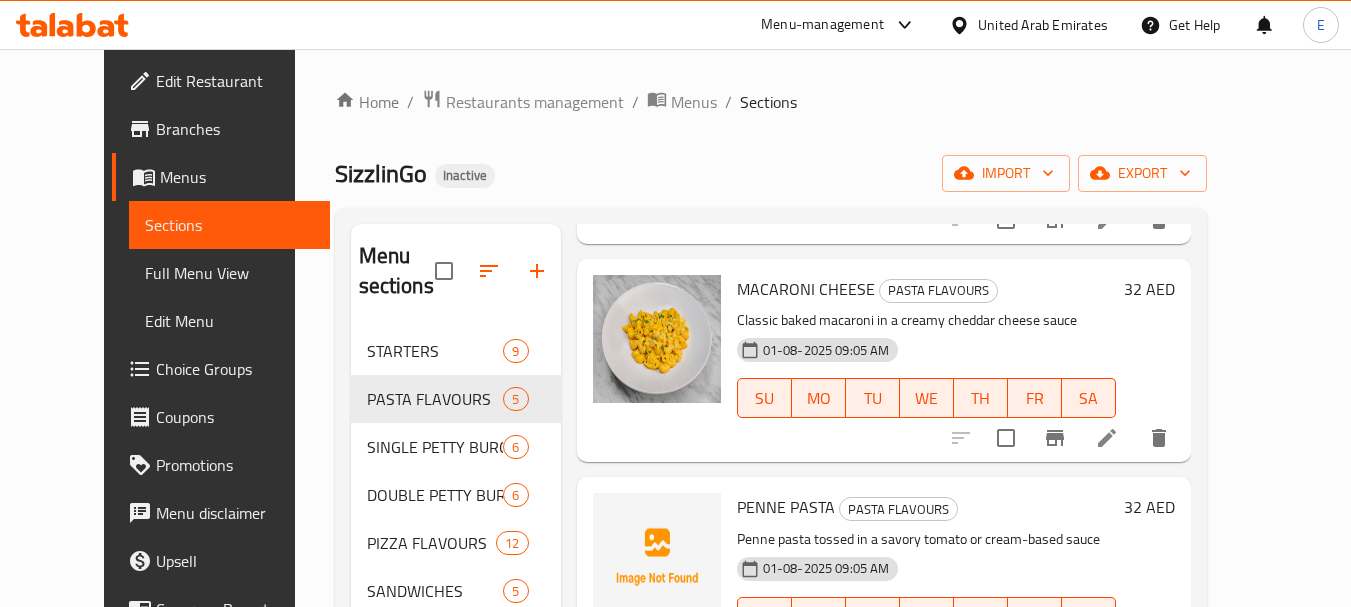 scroll, scrollTop: 565, scrollLeft: 0, axis: vertical 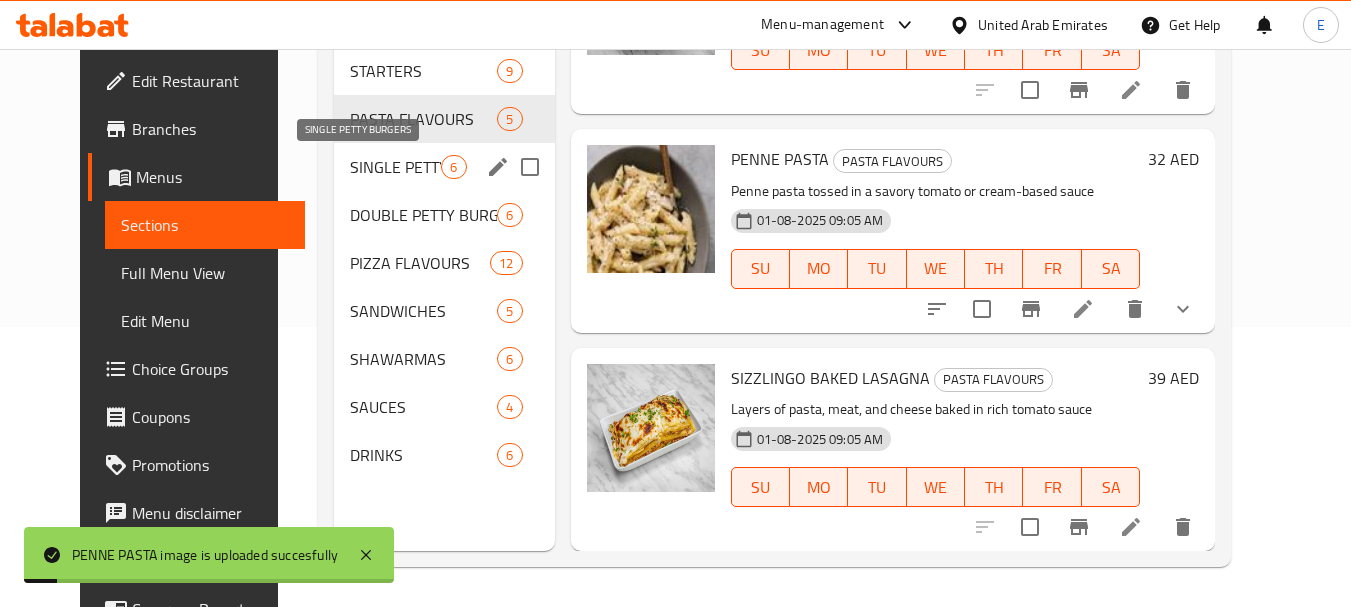click on "SINGLE PETTY BURGERS" at bounding box center [395, 167] 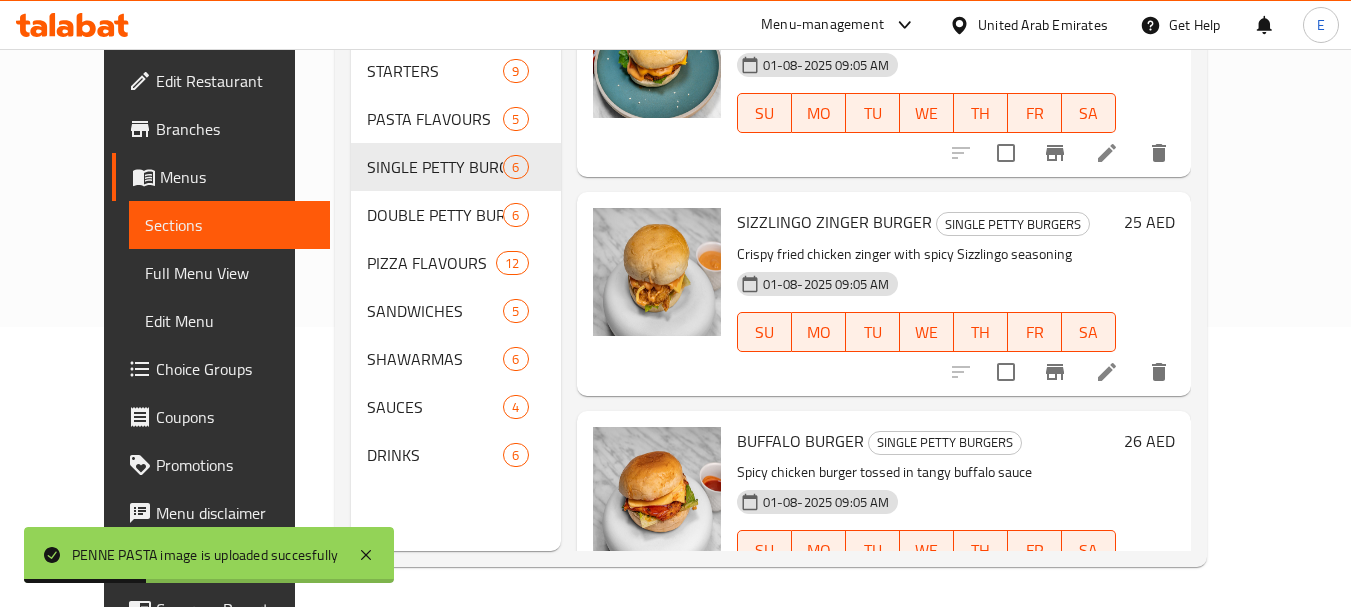 scroll, scrollTop: 0, scrollLeft: 0, axis: both 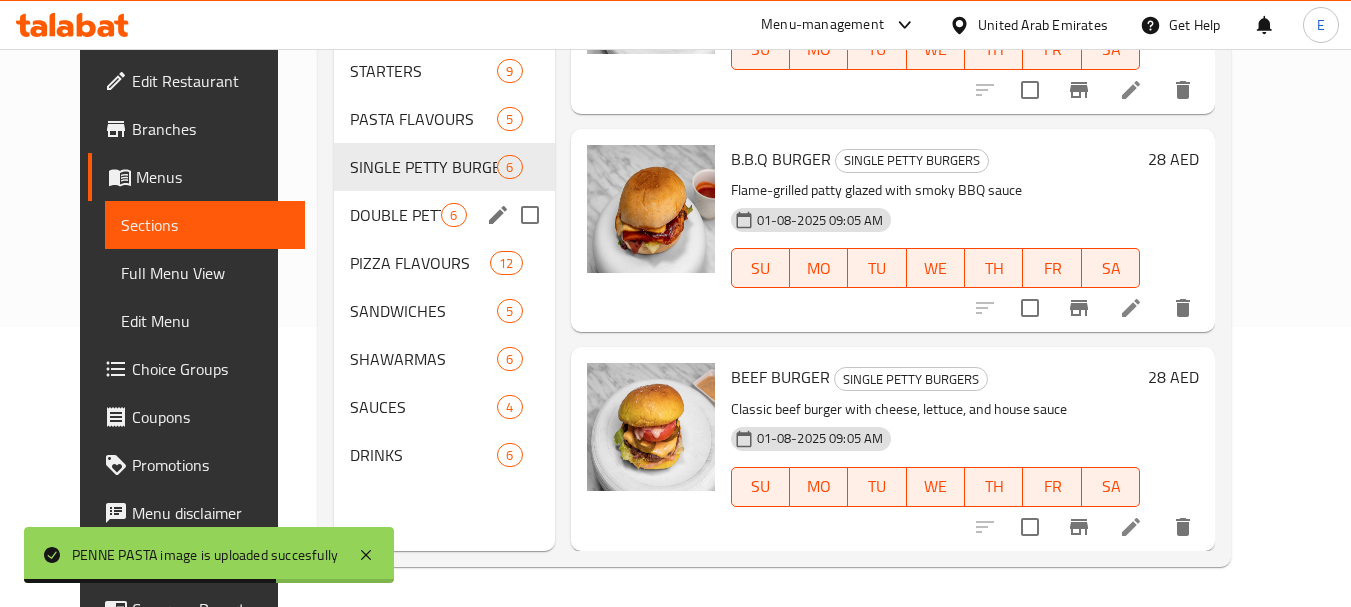 click on "DOUBLE PETTY BURGERS" at bounding box center (395, 215) 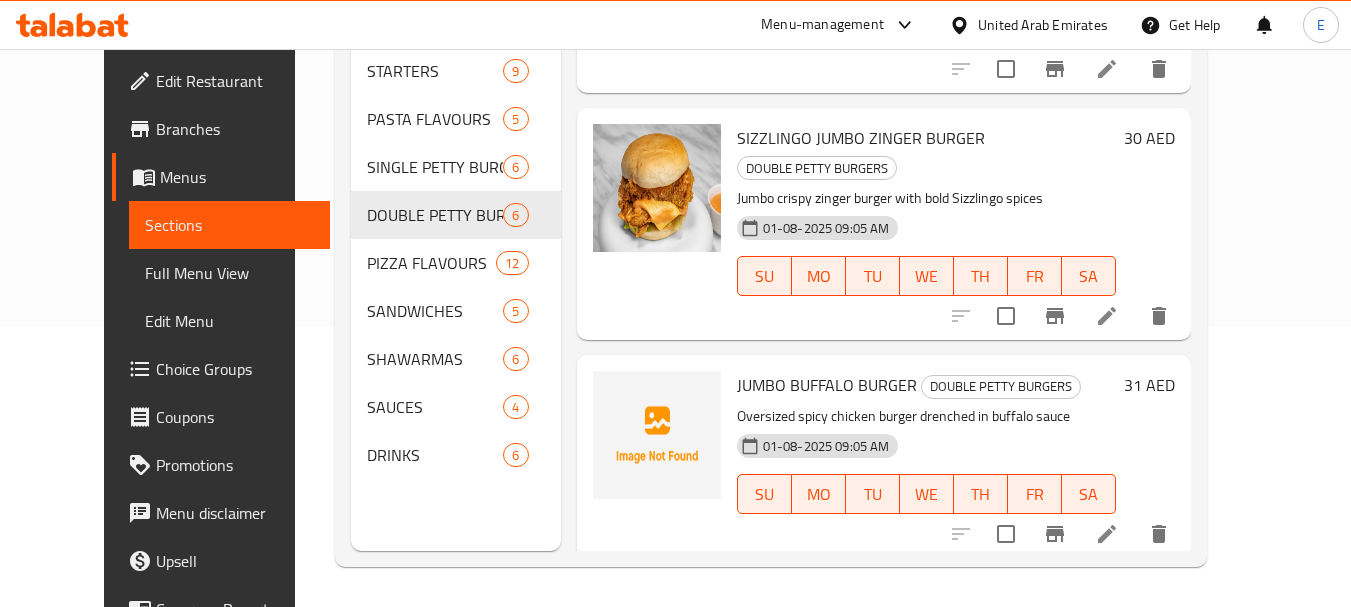 scroll, scrollTop: 200, scrollLeft: 0, axis: vertical 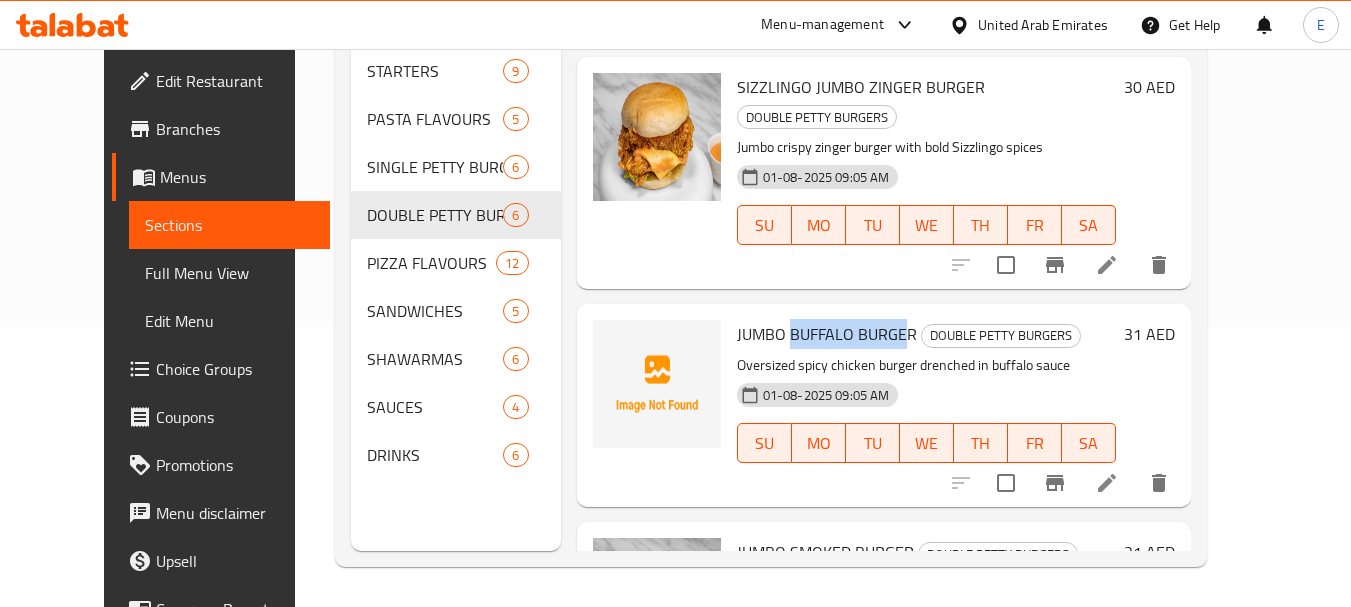drag, startPoint x: 763, startPoint y: 300, endPoint x: 883, endPoint y: 299, distance: 120.004166 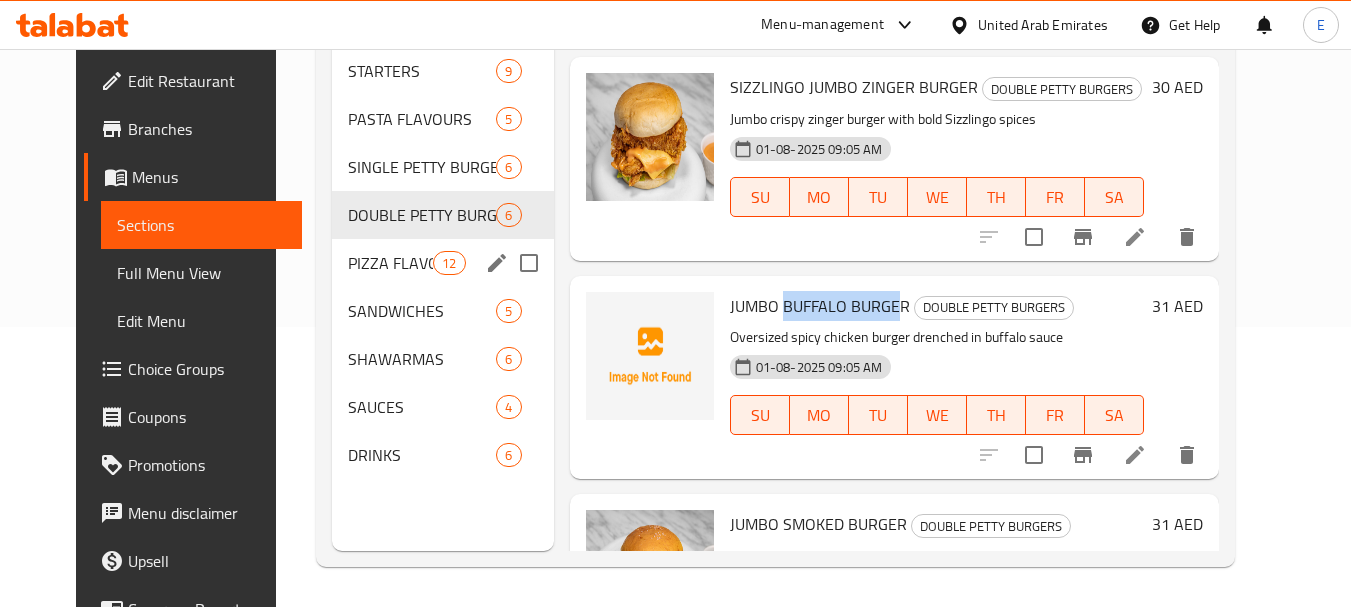 click on "PIZZA FLAVOURS" at bounding box center [390, 263] 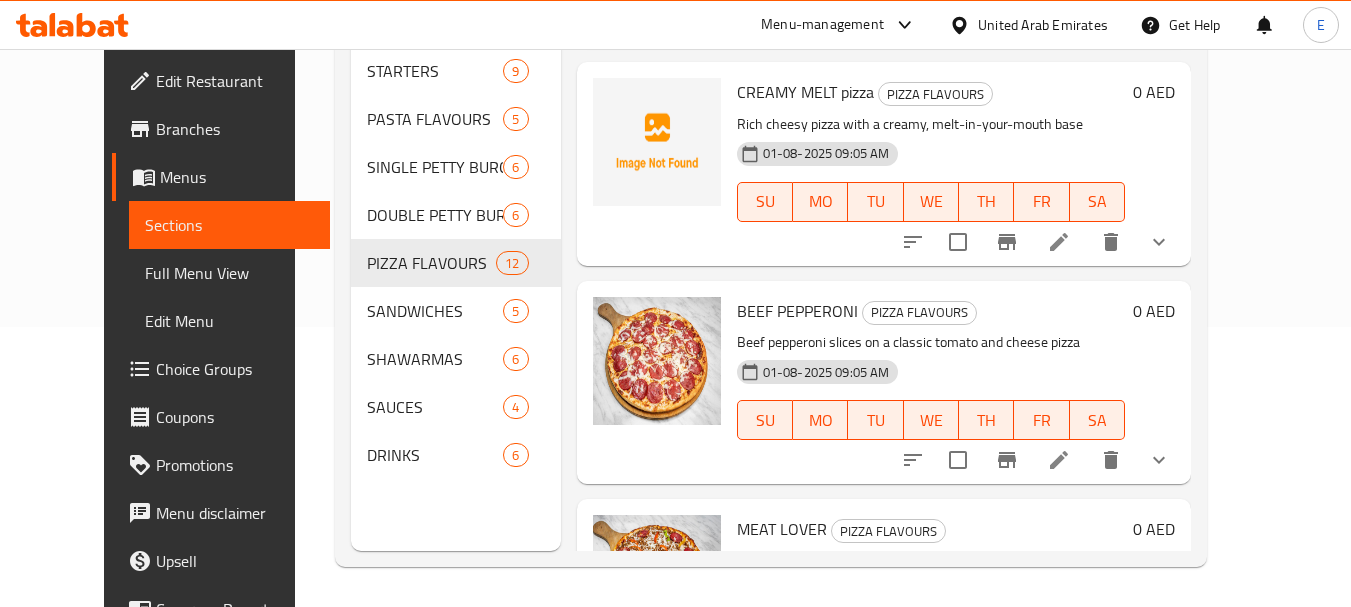 scroll, scrollTop: 994, scrollLeft: 0, axis: vertical 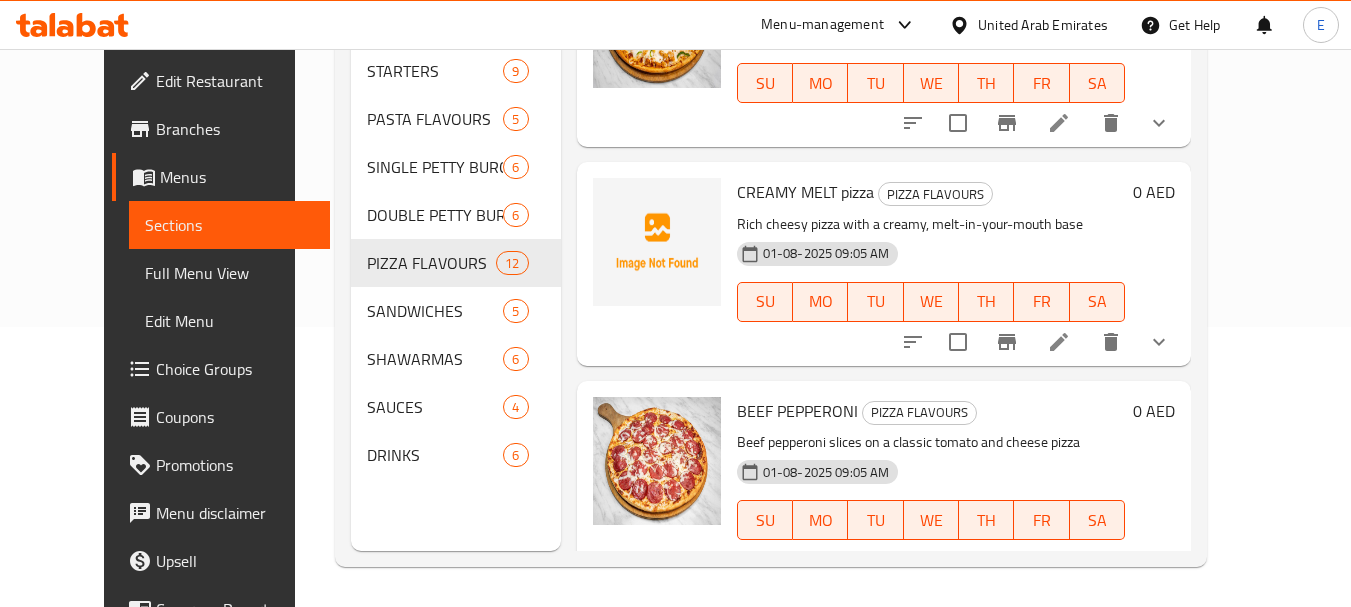 click on "CREAMY MELT pizza" at bounding box center (805, 192) 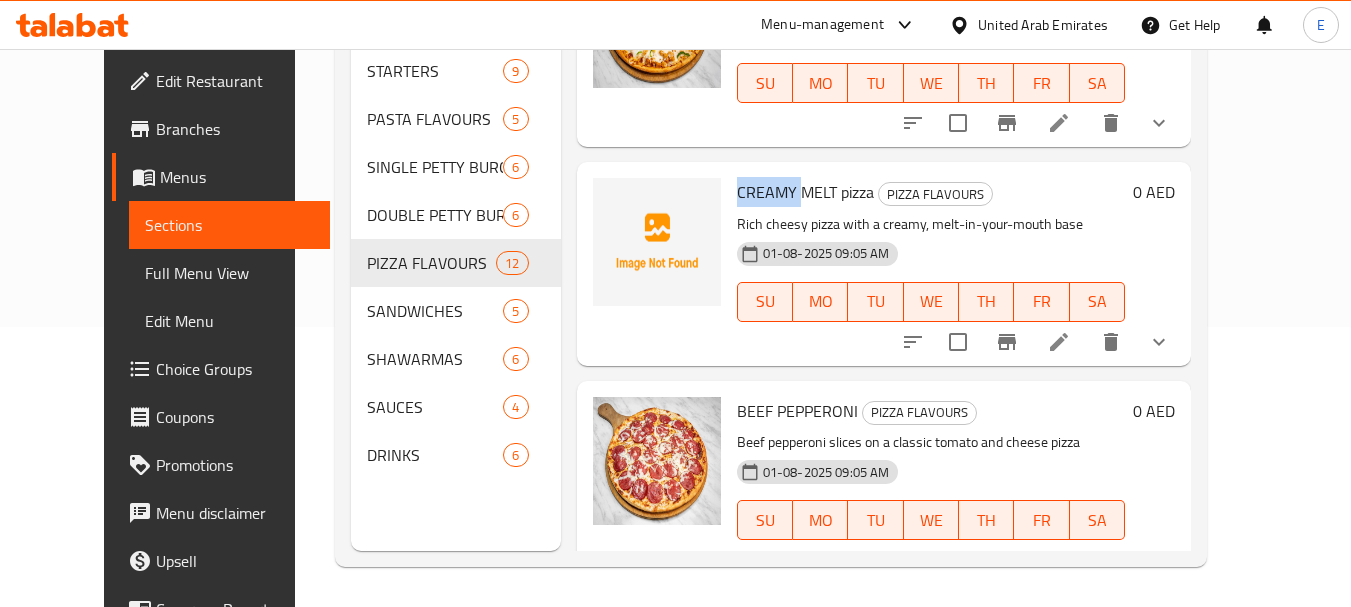 click on "CREAMY MELT pizza" at bounding box center (805, 192) 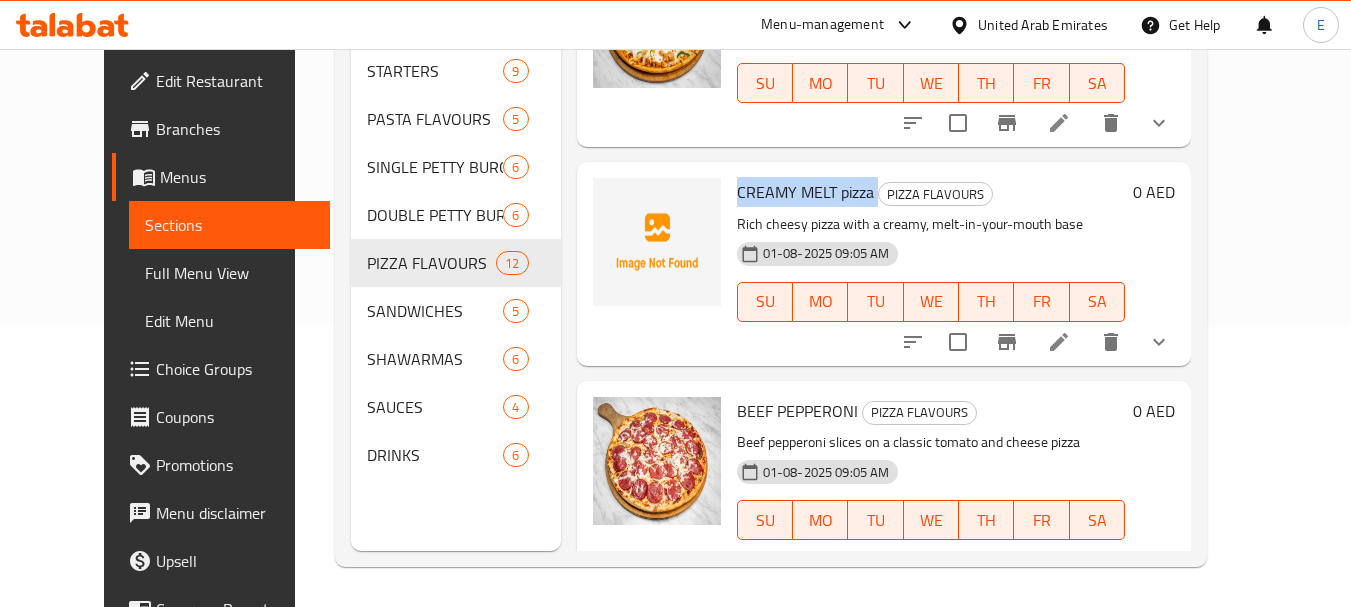click on "CREAMY MELT pizza" at bounding box center (805, 192) 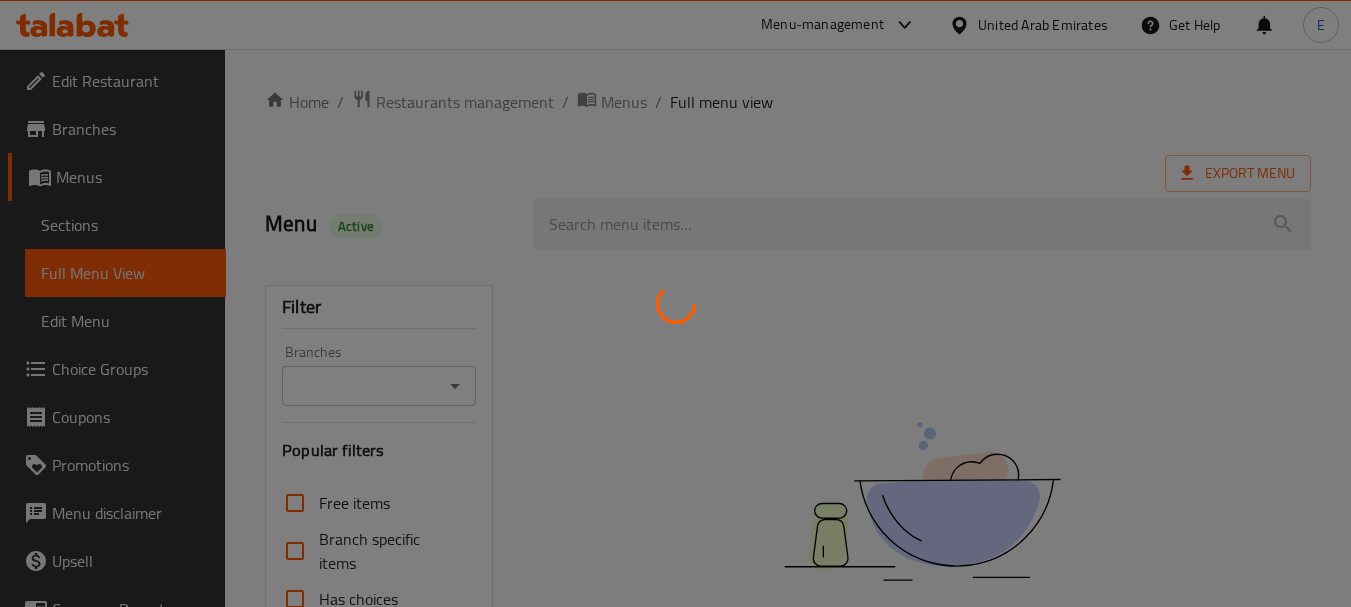 scroll, scrollTop: 0, scrollLeft: 0, axis: both 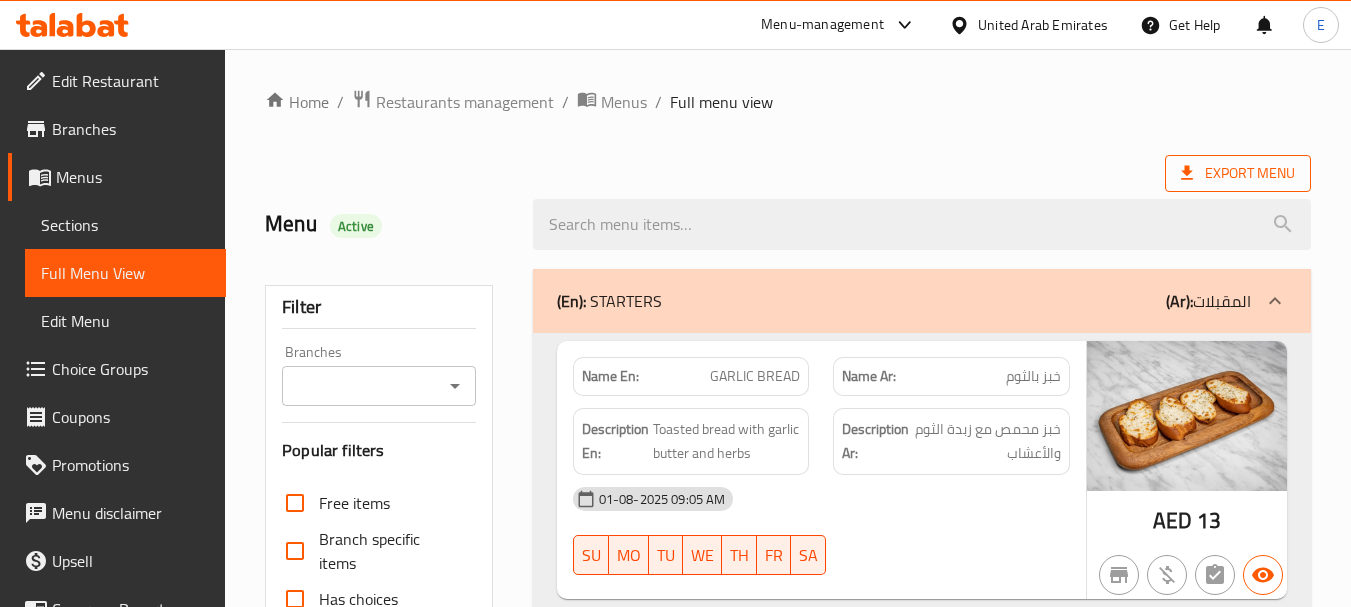 click on "Export Menu" at bounding box center [1238, 173] 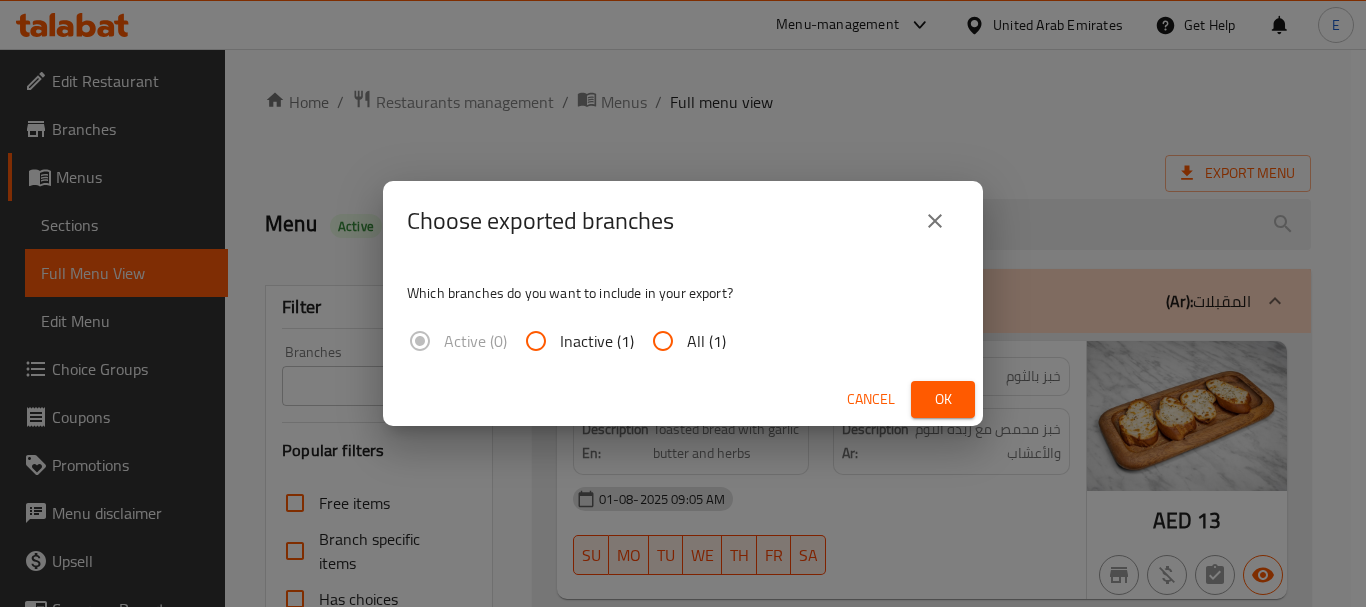 click on "All (1)" at bounding box center [663, 341] 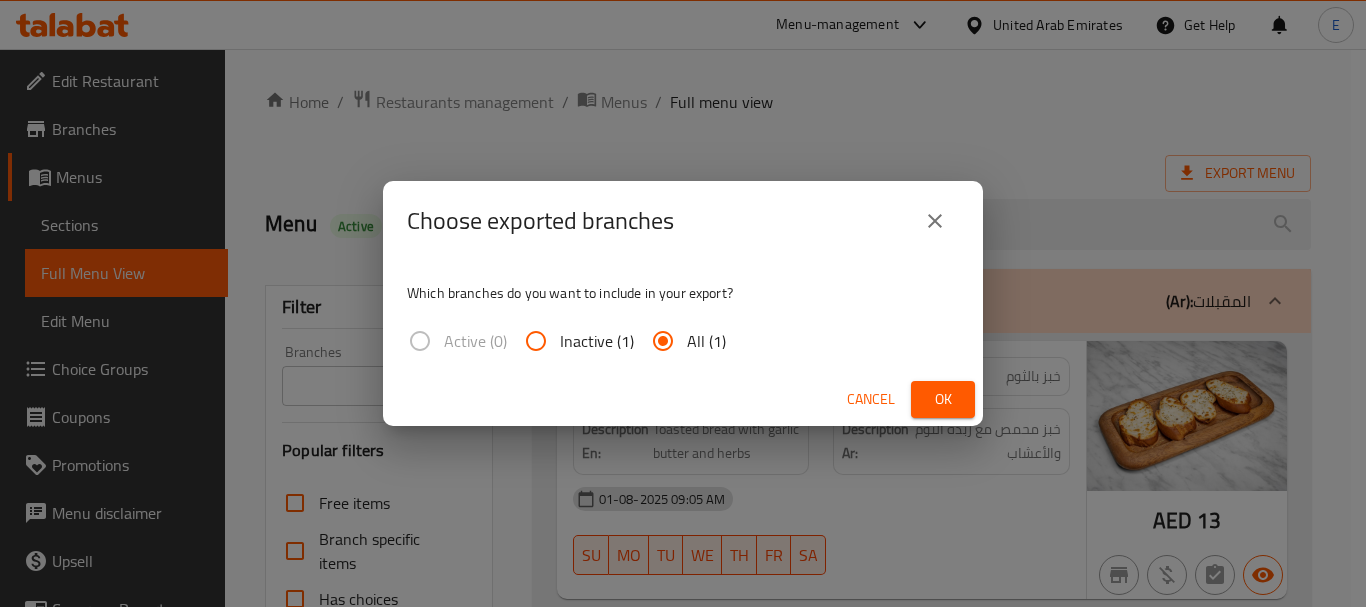 click on "Ok" at bounding box center [943, 399] 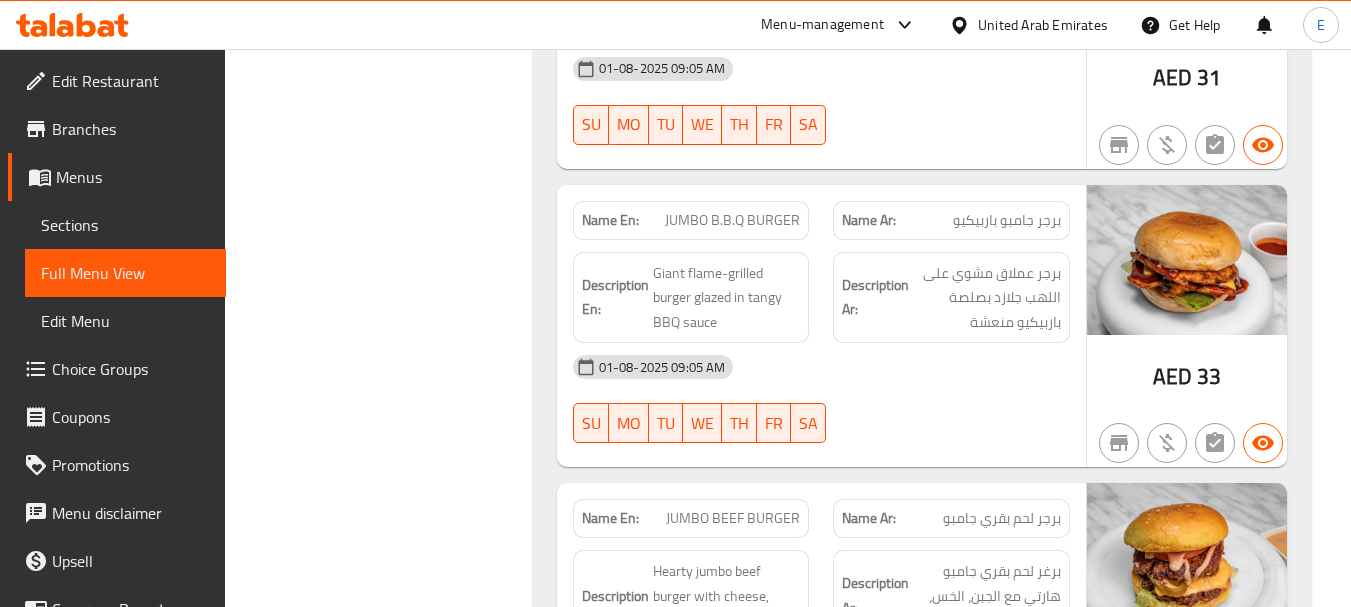 scroll, scrollTop: 7900, scrollLeft: 0, axis: vertical 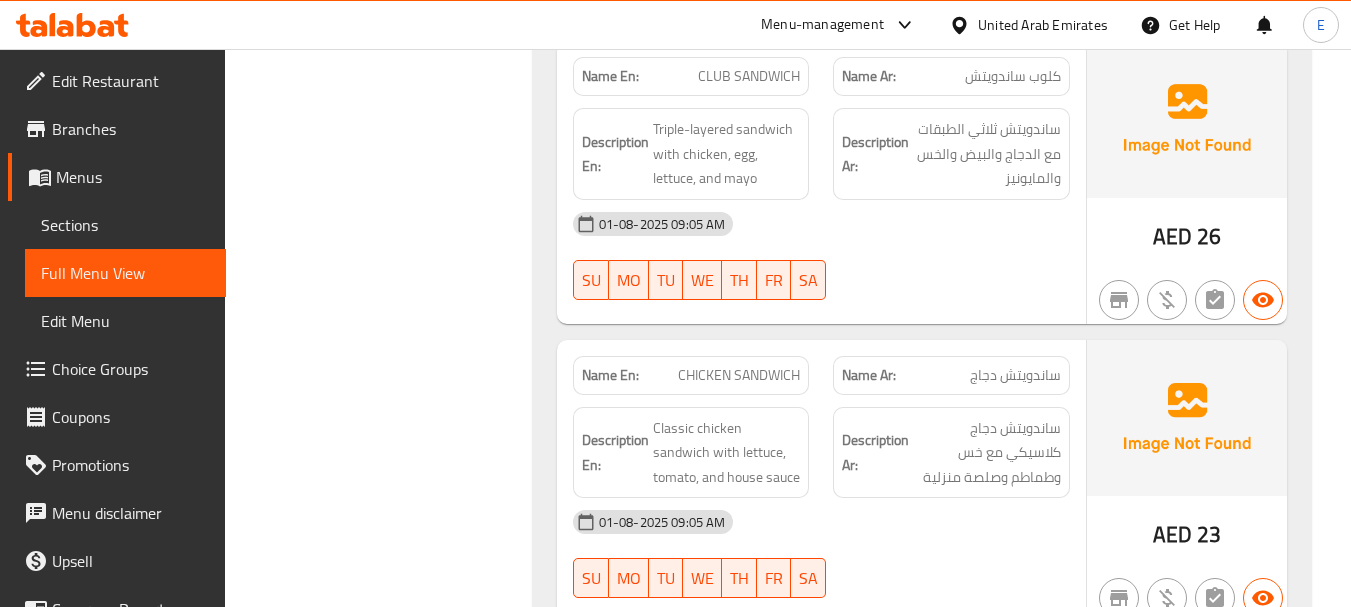 click on "CHICKEN SANDWICH" at bounding box center [763, -13028] 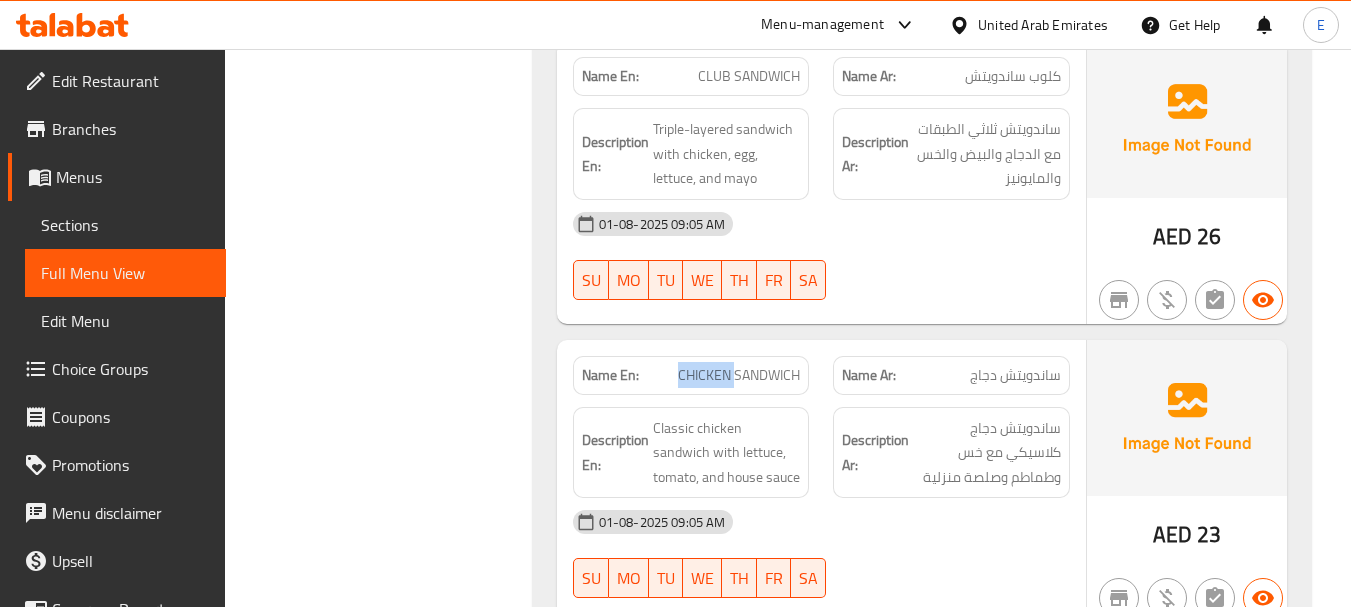 click on "CHICKEN SANDWICH" at bounding box center (763, -13028) 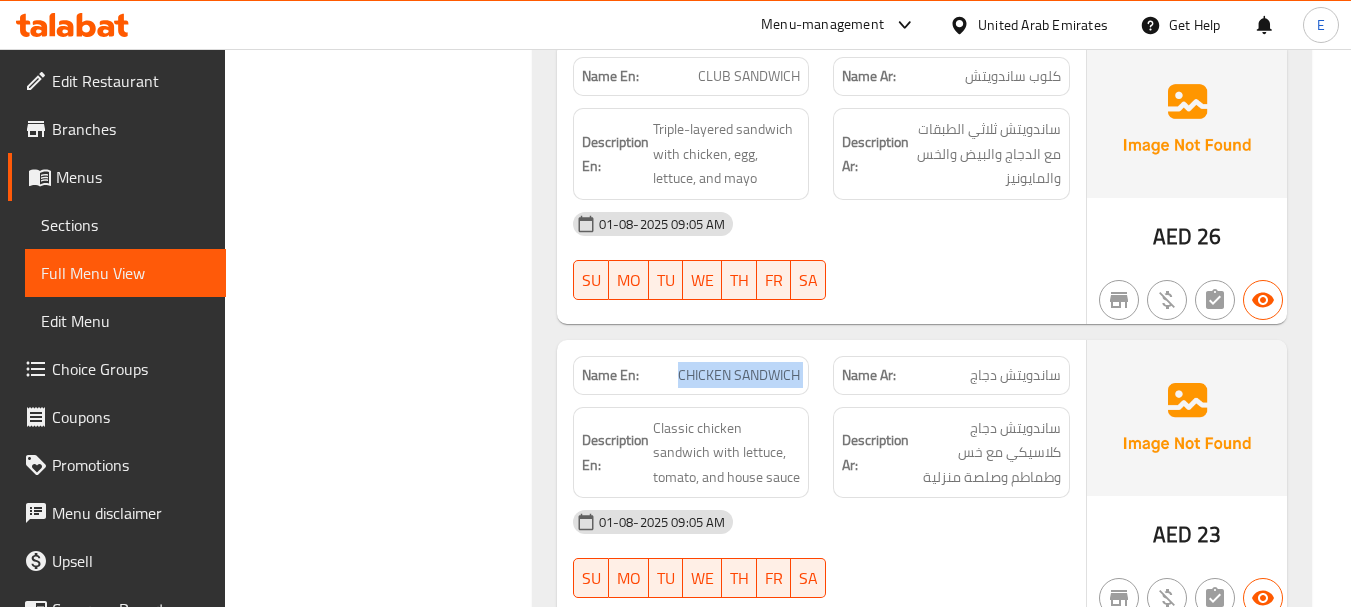 click on "CHICKEN SANDWICH" at bounding box center (763, -13028) 